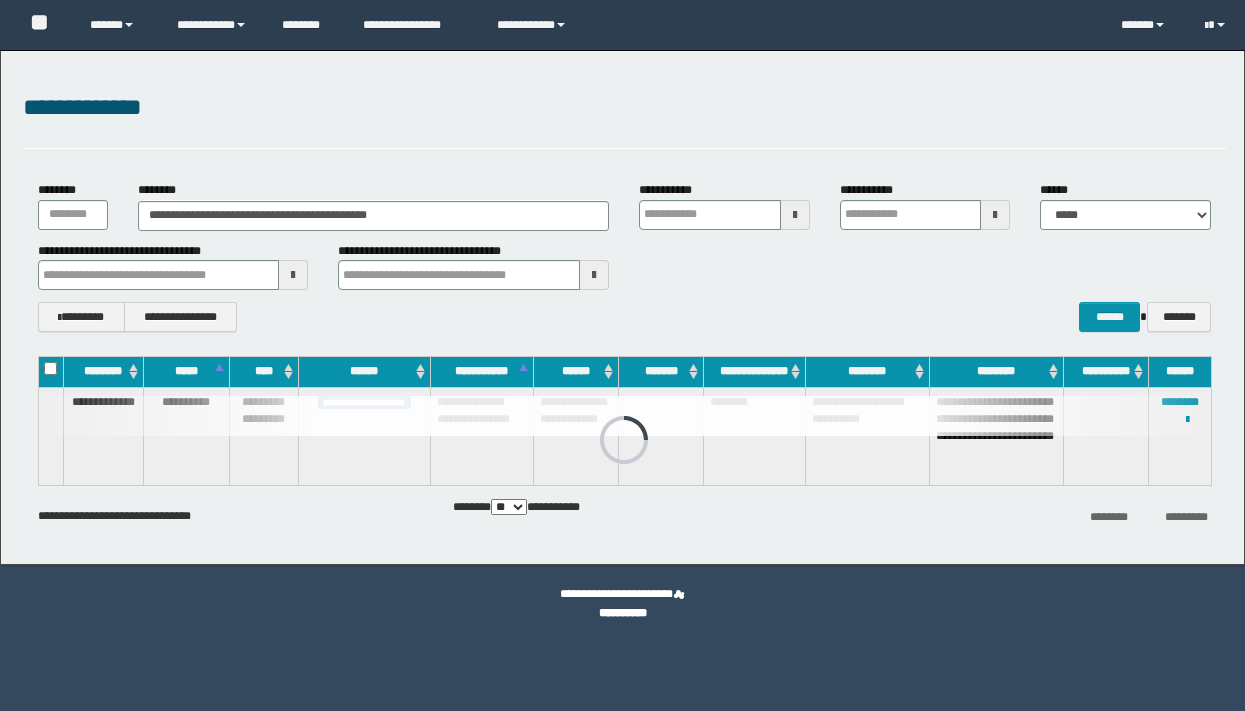 scroll, scrollTop: 0, scrollLeft: 0, axis: both 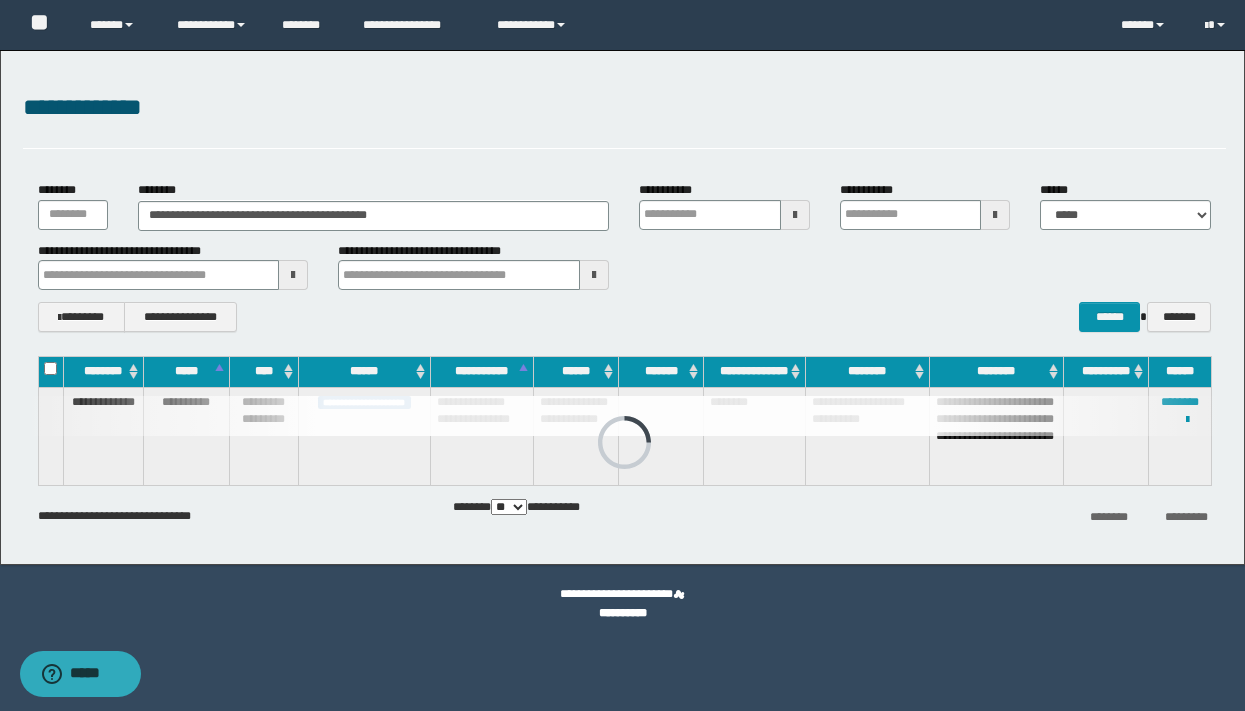 click on "**********" at bounding box center [624, 108] 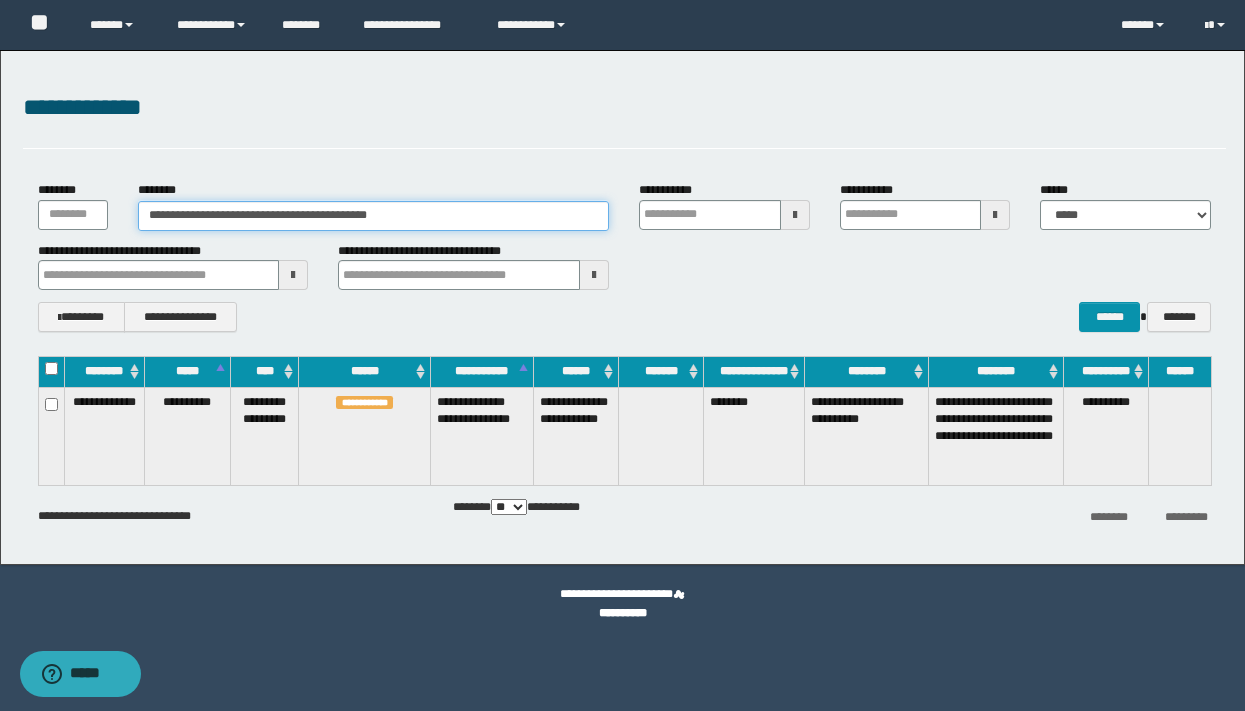 drag, startPoint x: 484, startPoint y: 216, endPoint x: 159, endPoint y: 175, distance: 327.57596 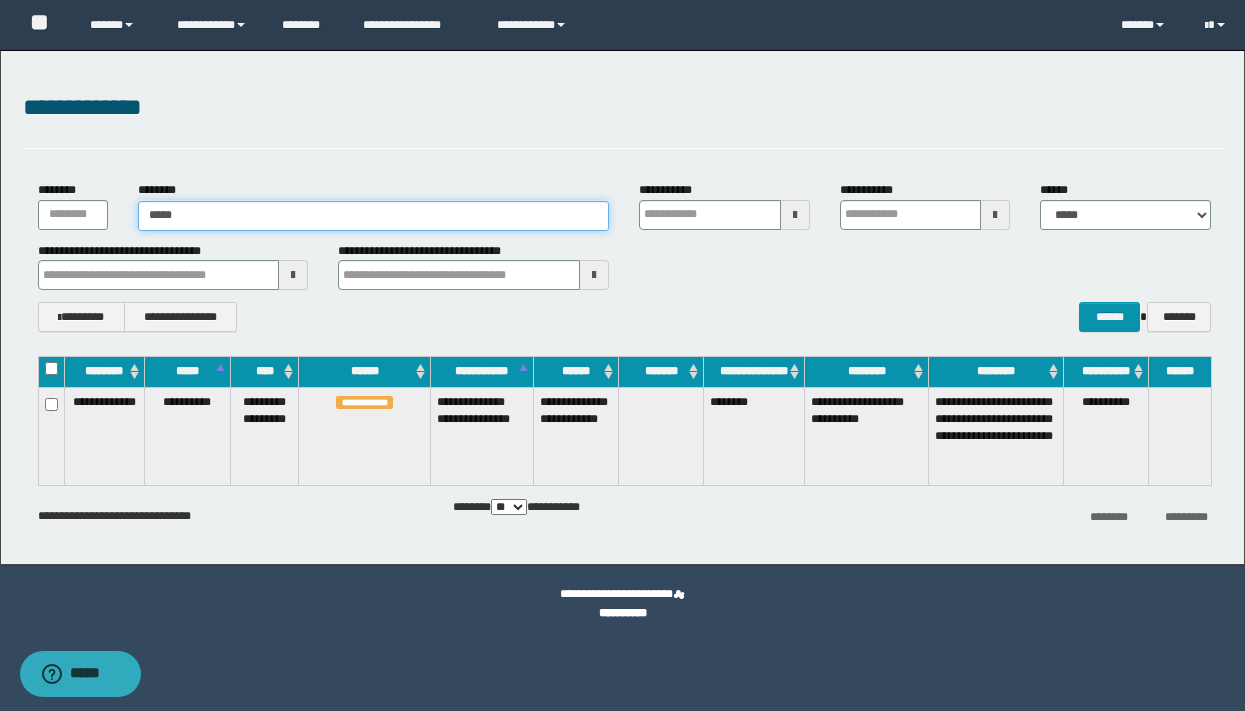type on "******" 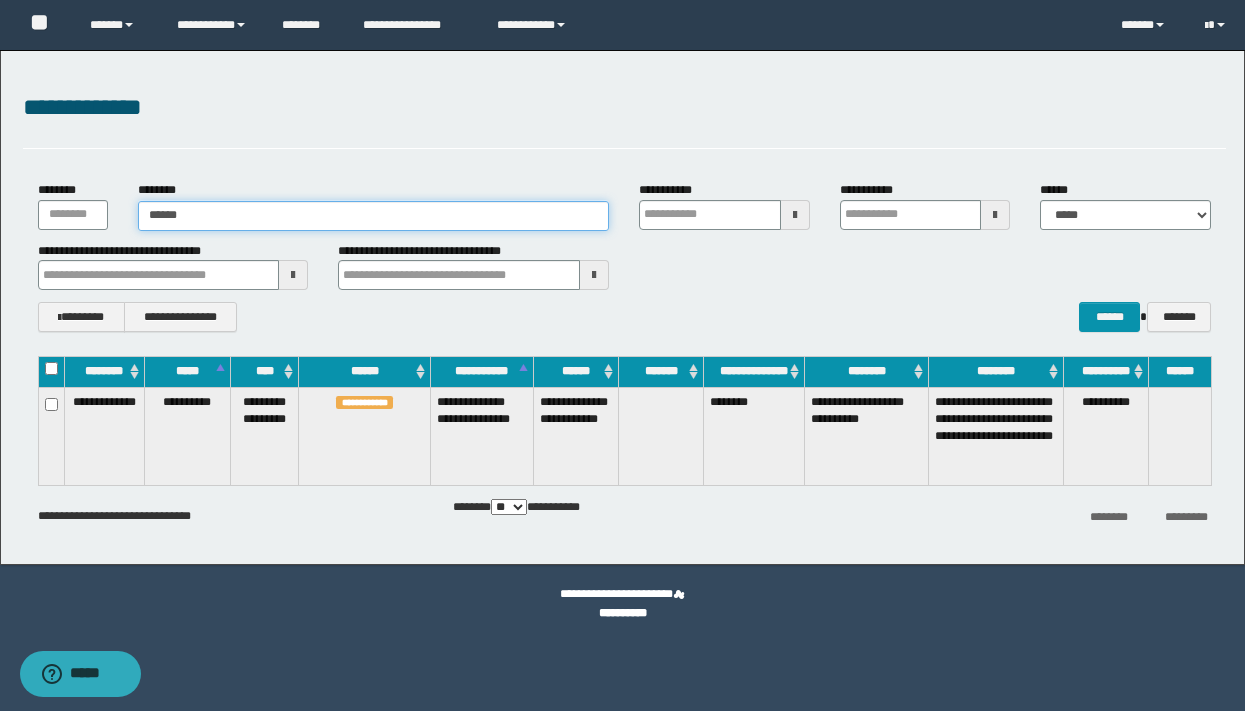 type on "******" 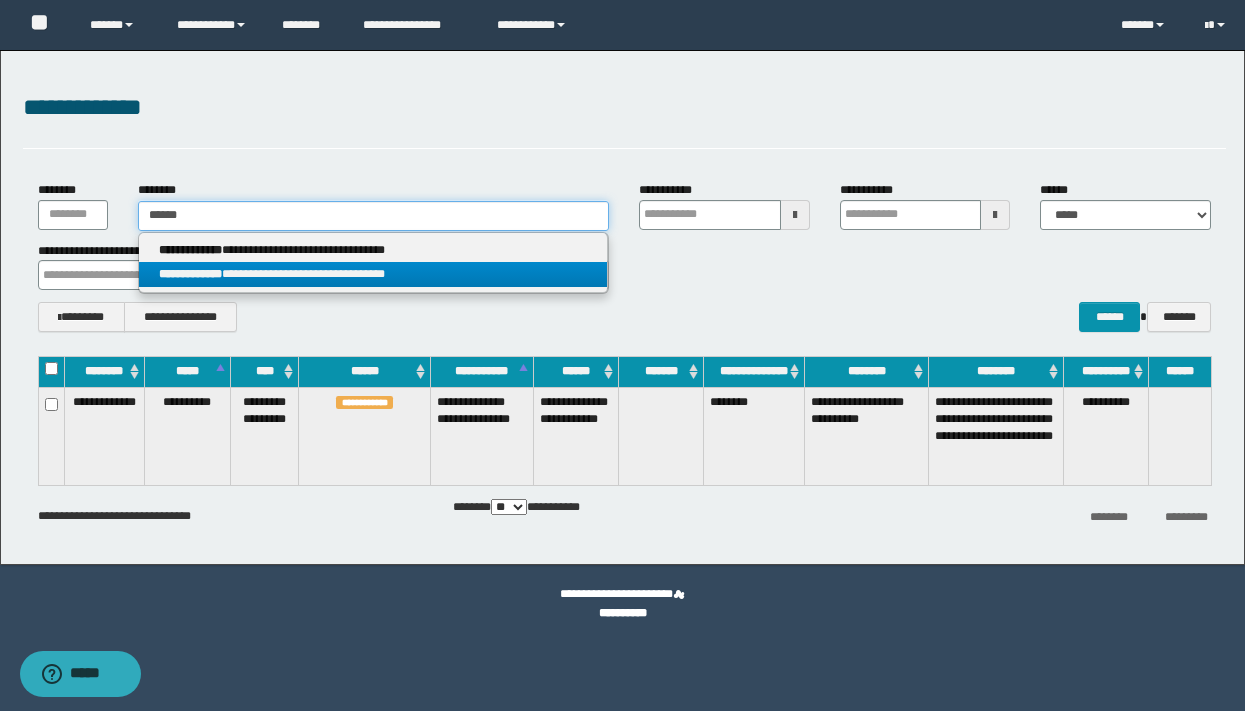type on "******" 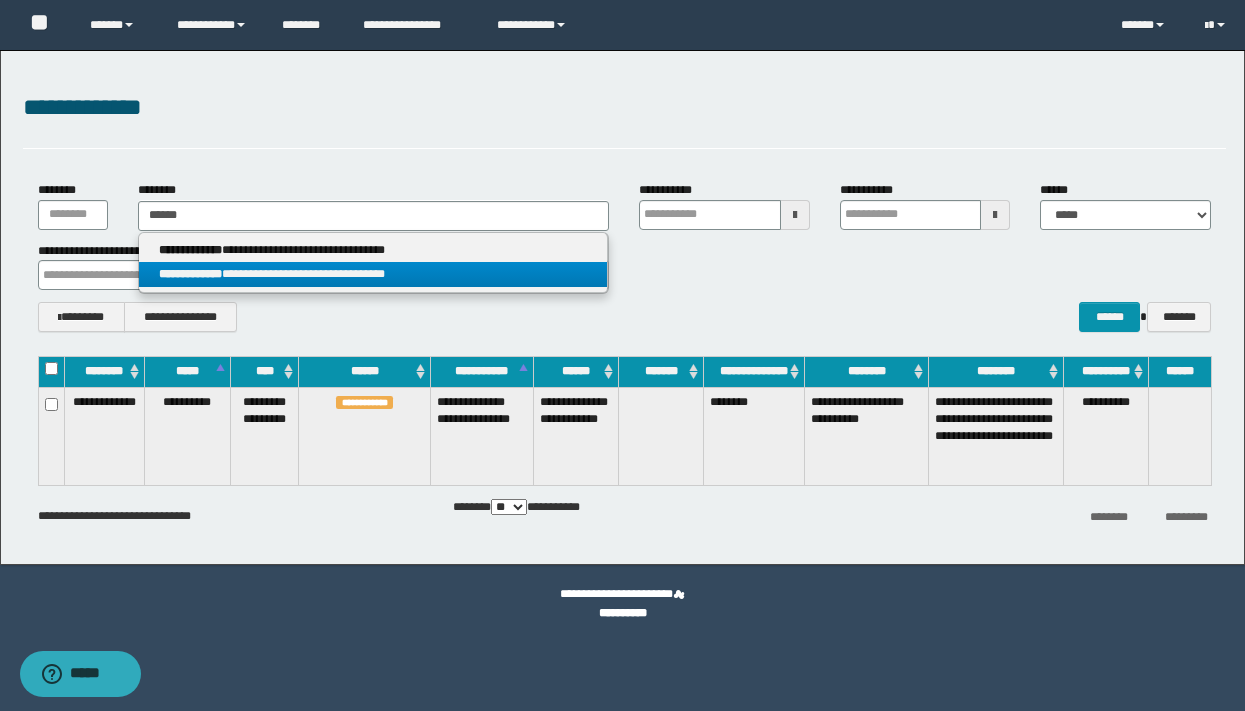 click on "**********" at bounding box center [373, 274] 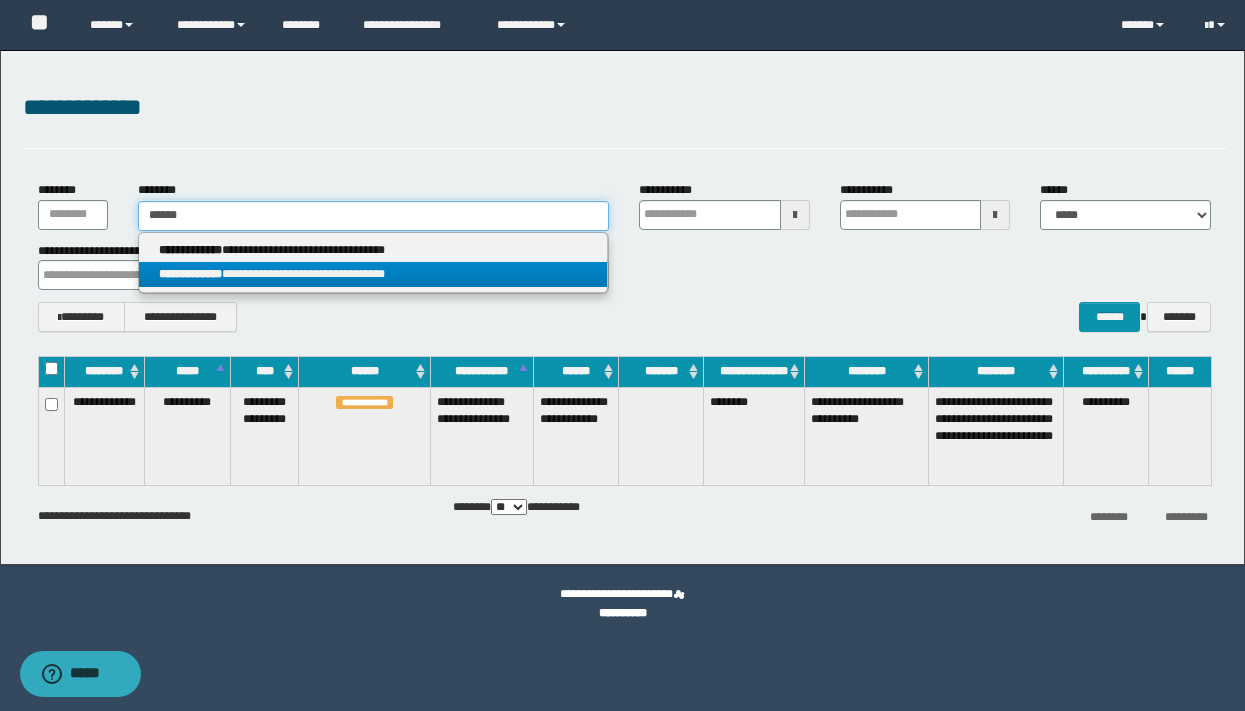 type 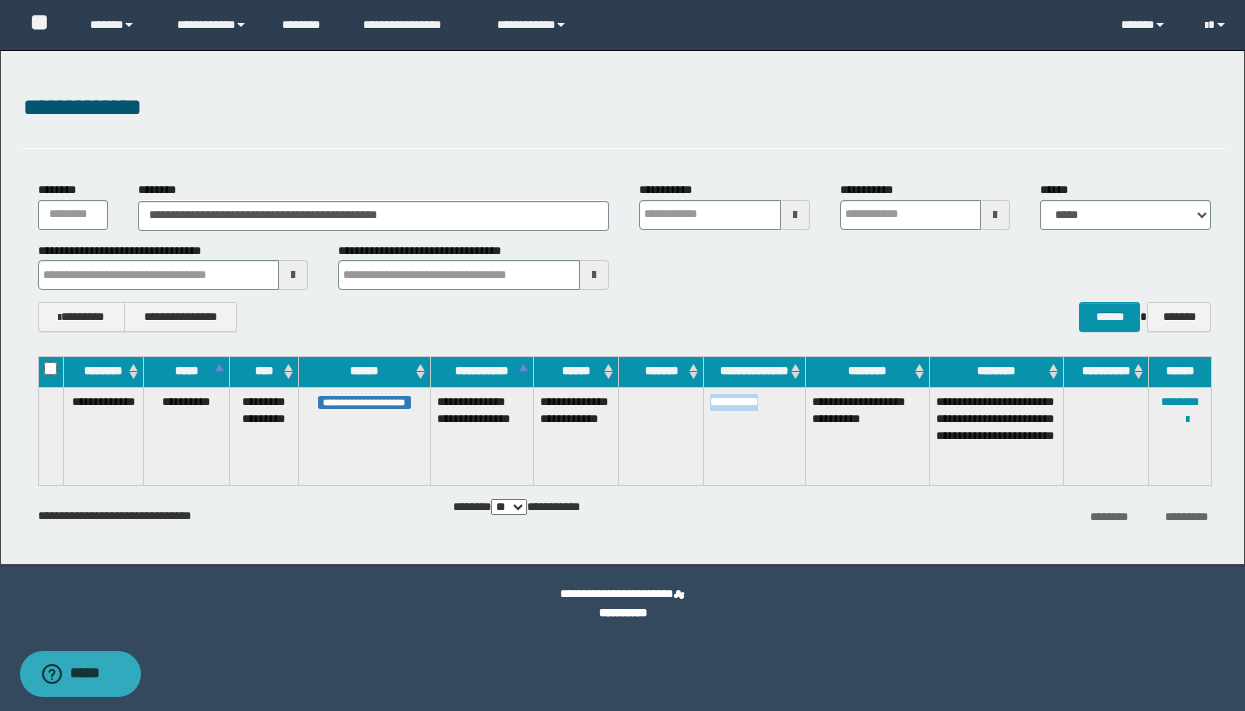 drag, startPoint x: 794, startPoint y: 402, endPoint x: 687, endPoint y: 400, distance: 107.01869 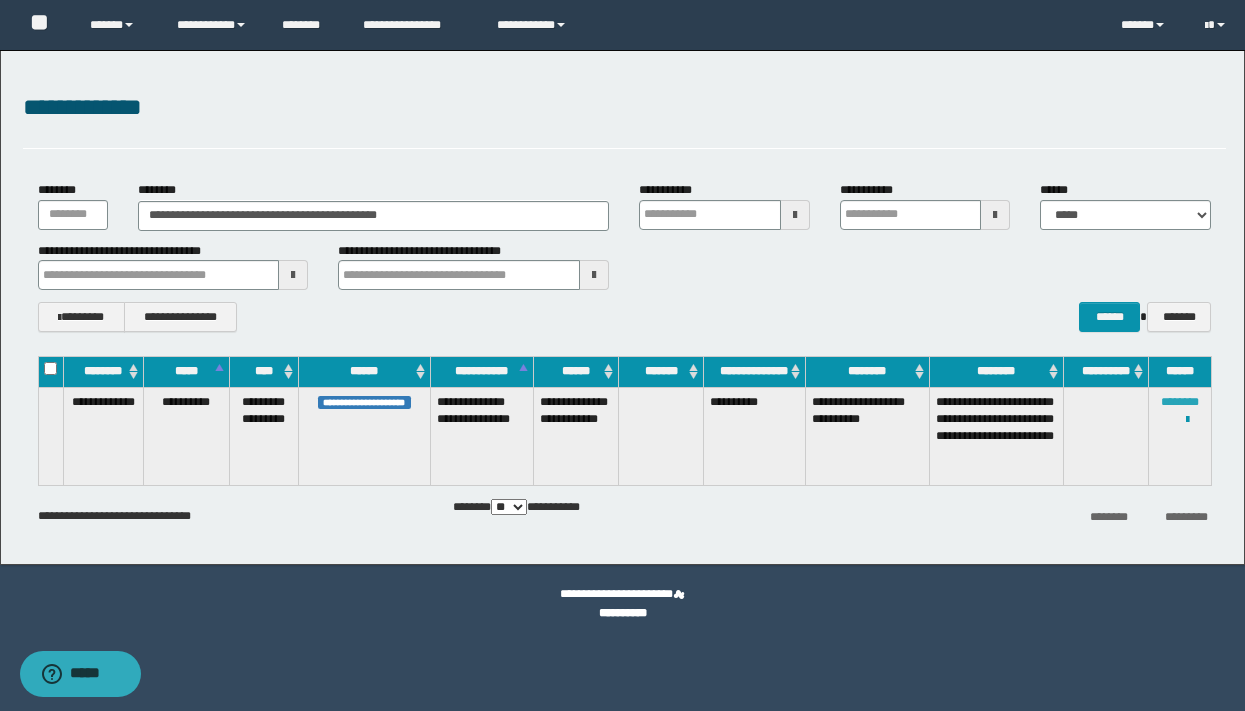 click on "********" at bounding box center (1180, 402) 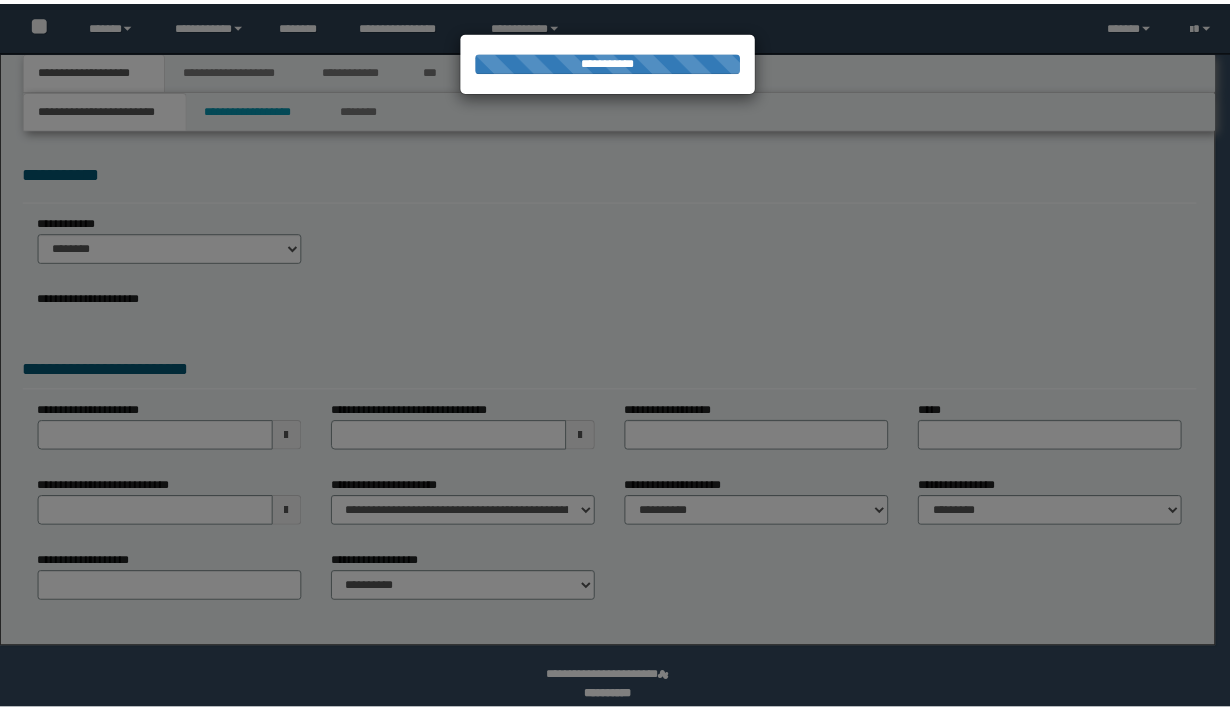scroll, scrollTop: 0, scrollLeft: 0, axis: both 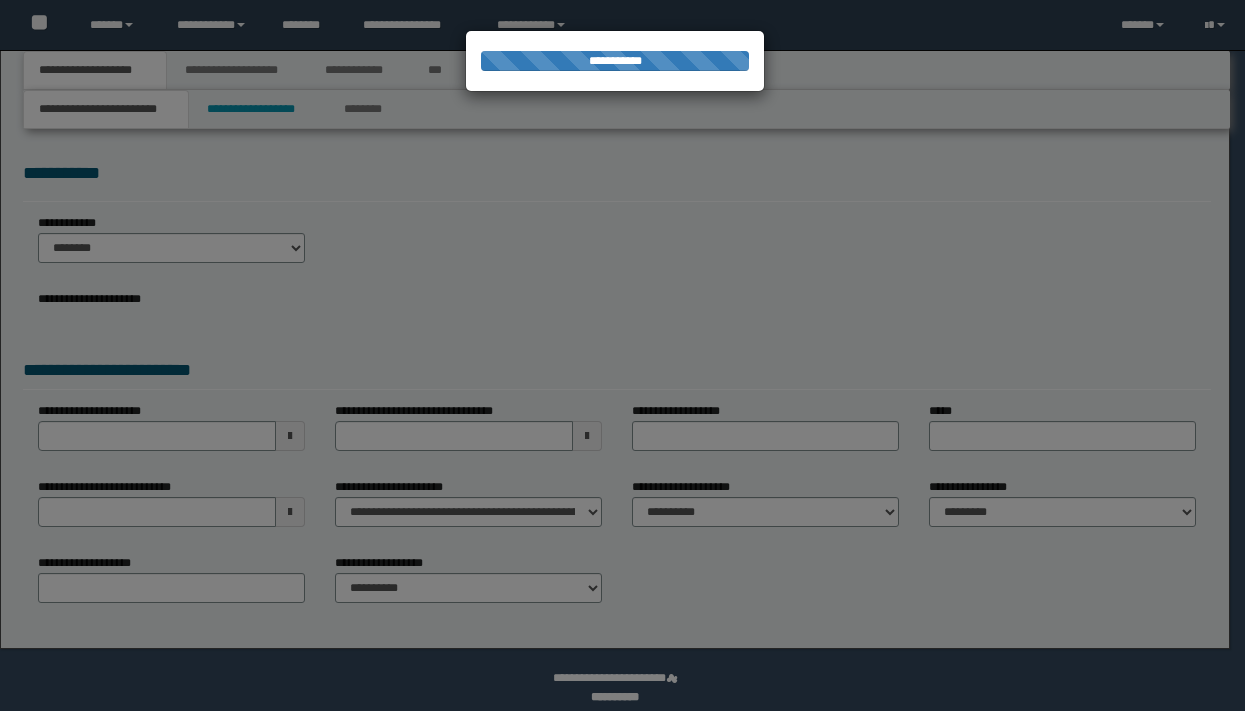 select on "*" 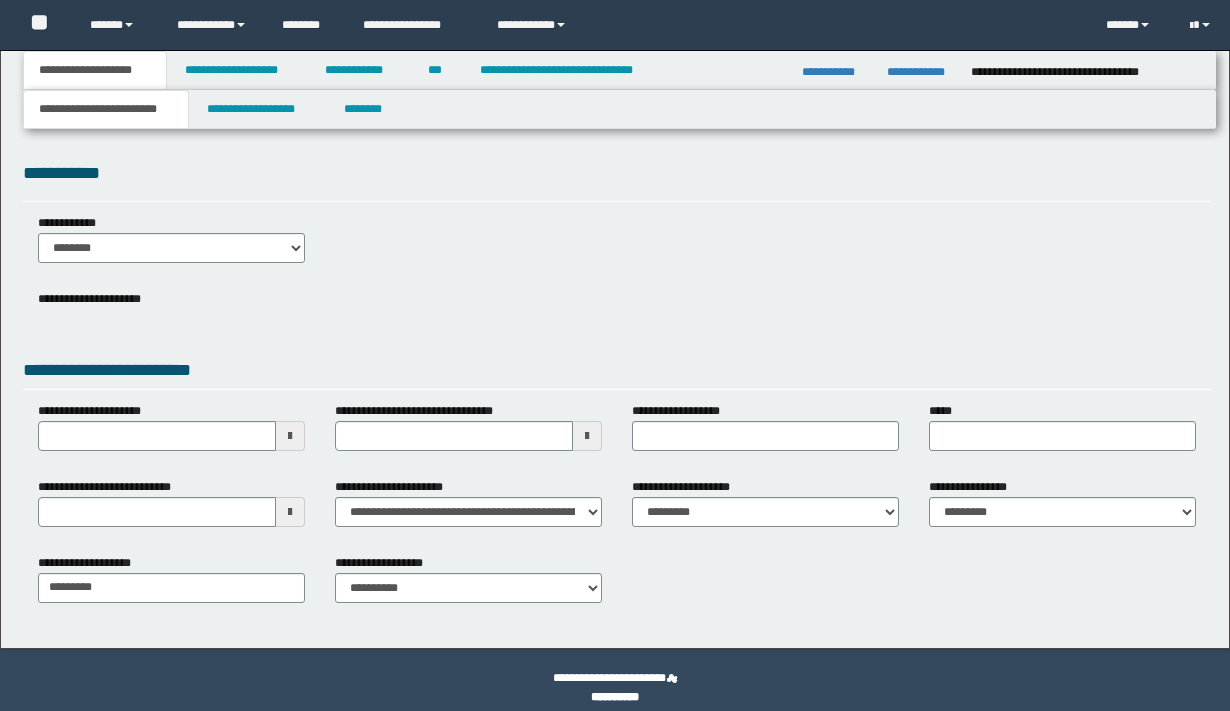 scroll, scrollTop: 0, scrollLeft: 0, axis: both 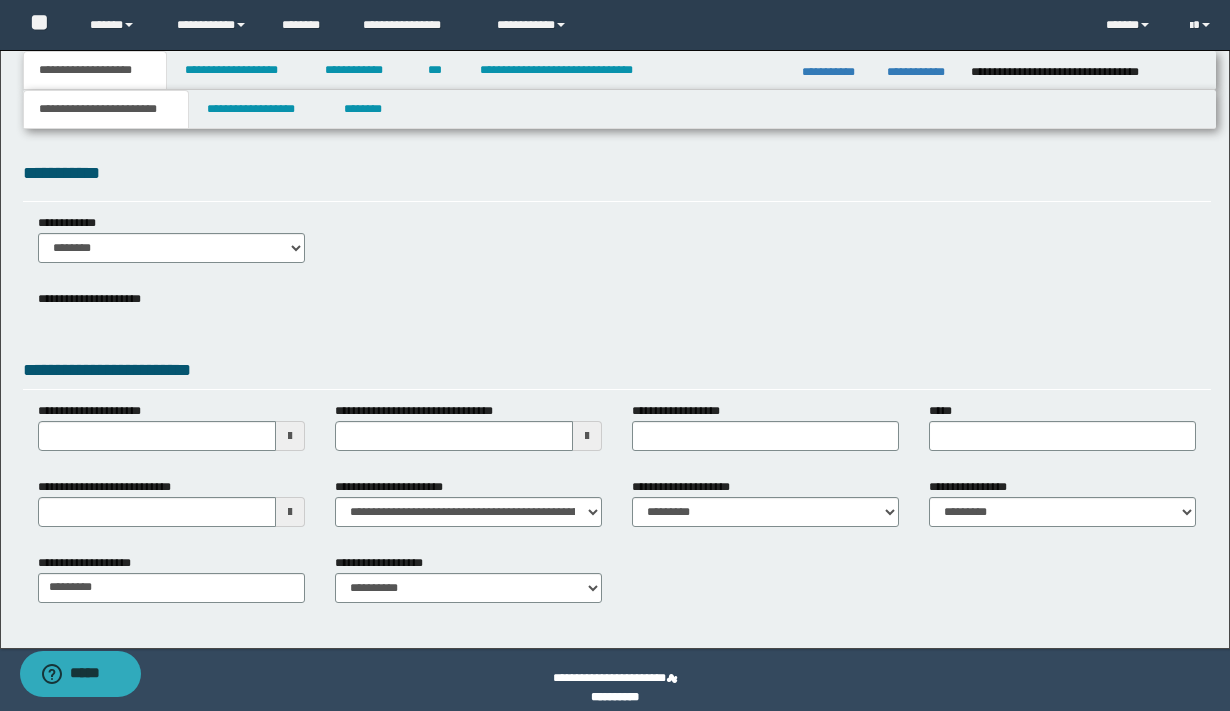 click at bounding box center (290, 512) 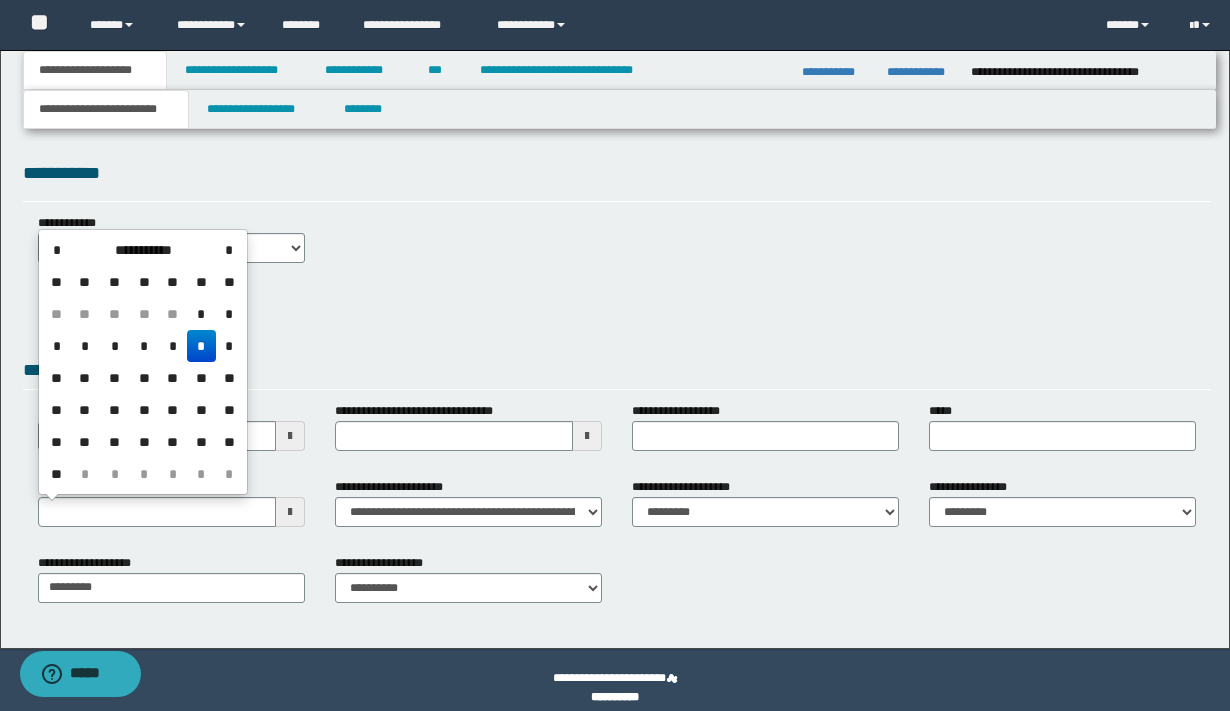 click on "*" at bounding box center (201, 346) 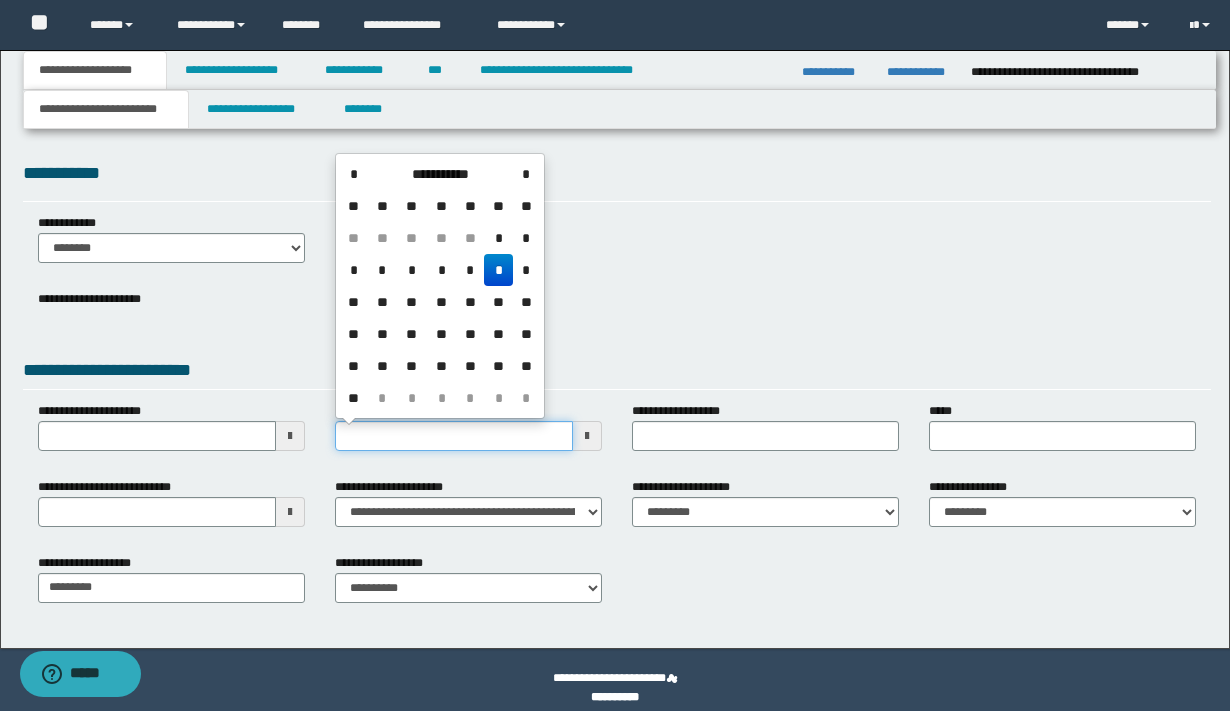 click on "**********" at bounding box center (454, 436) 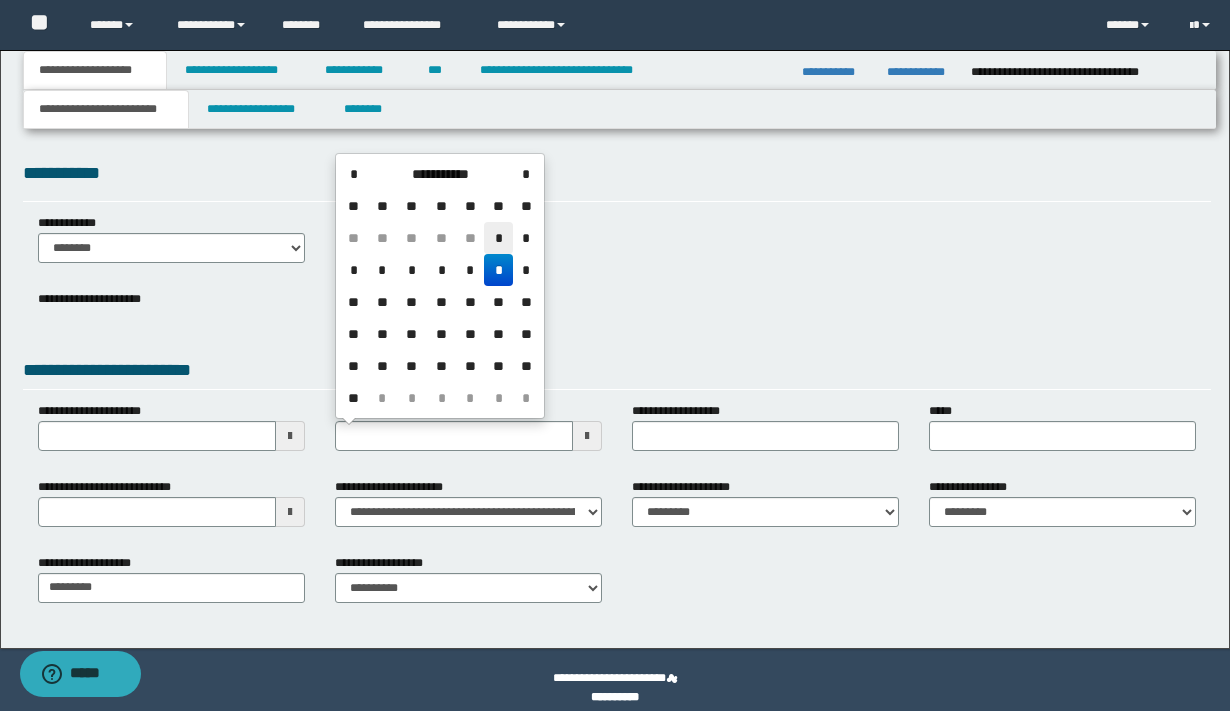 click on "*" at bounding box center [498, 238] 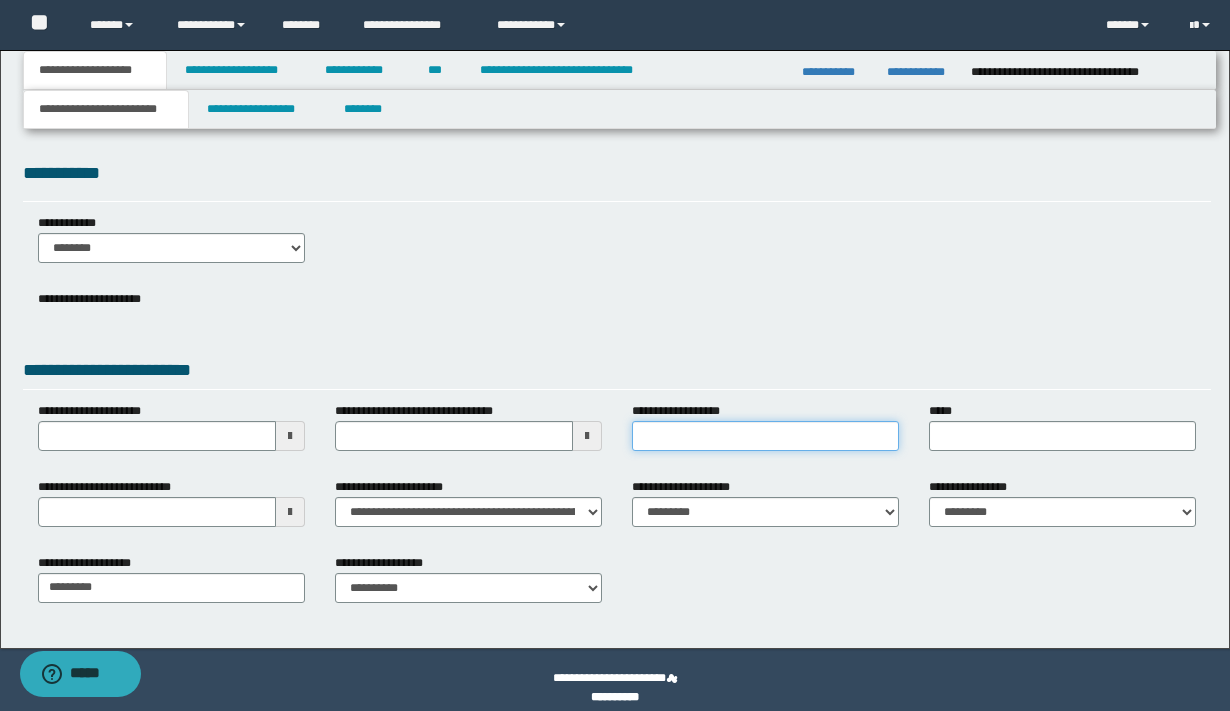 click on "**********" at bounding box center [765, 436] 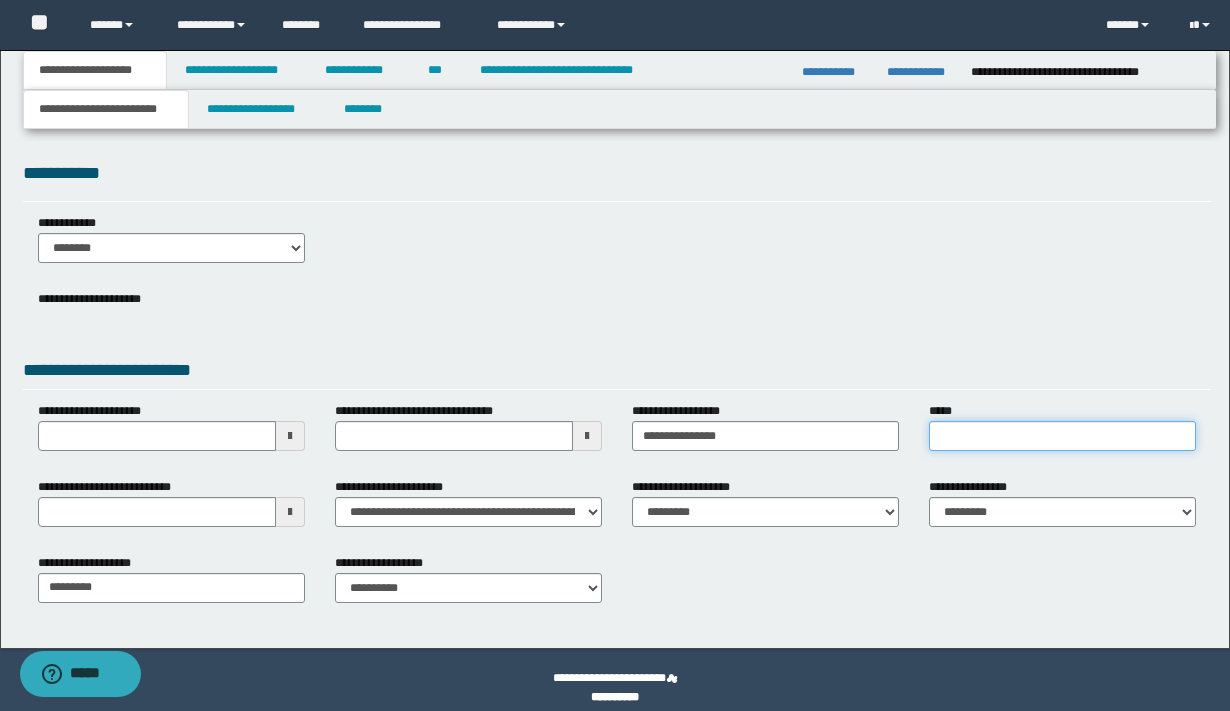 click on "*****" at bounding box center (1062, 436) 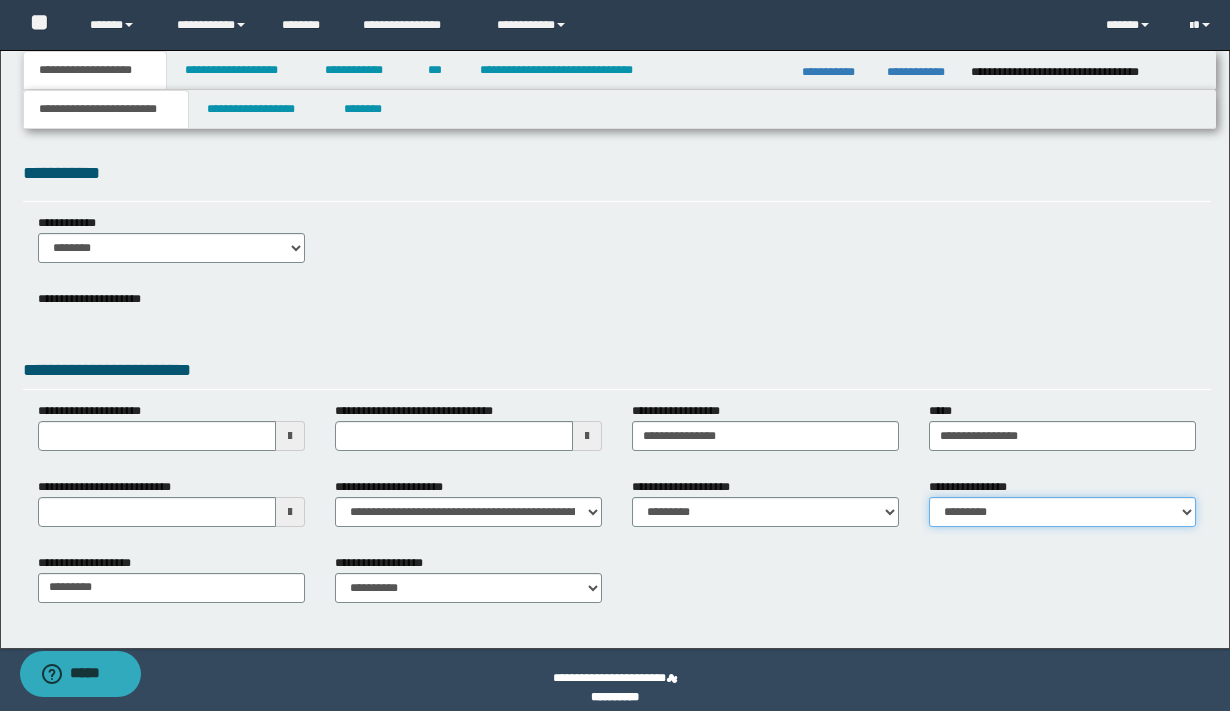 click on "**********" at bounding box center [1062, 512] 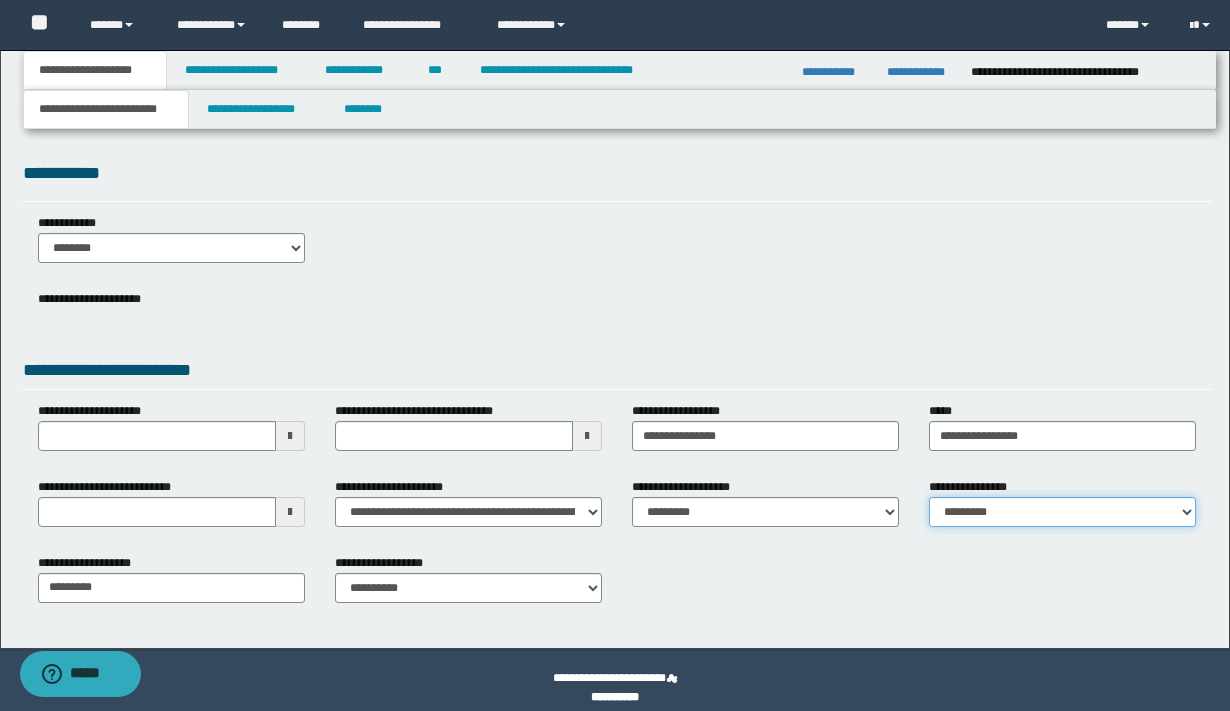 select on "*" 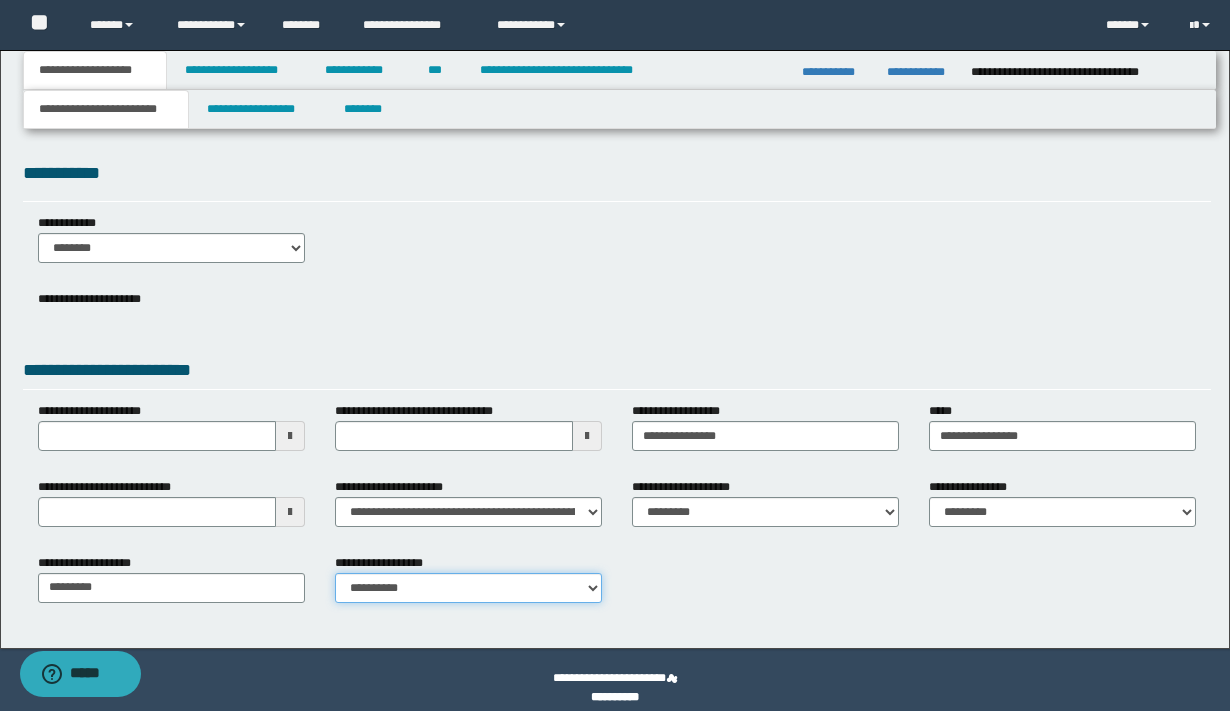 click on "**********" at bounding box center (468, 588) 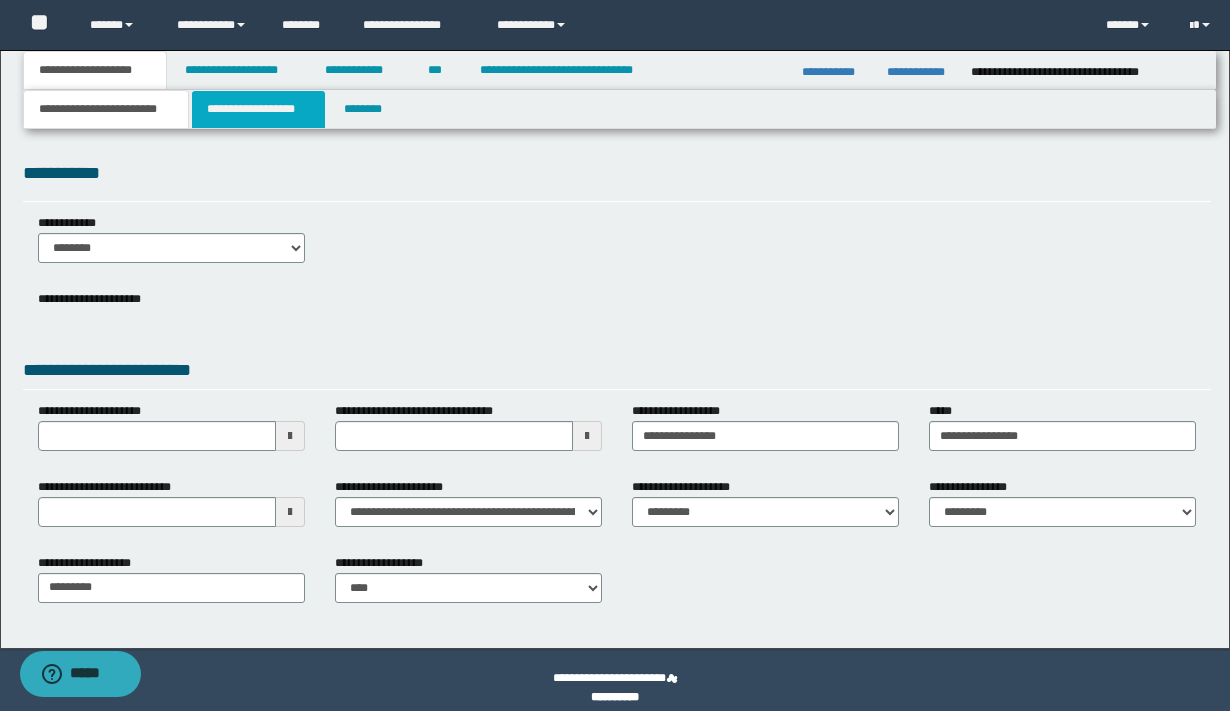 click on "**********" at bounding box center [258, 109] 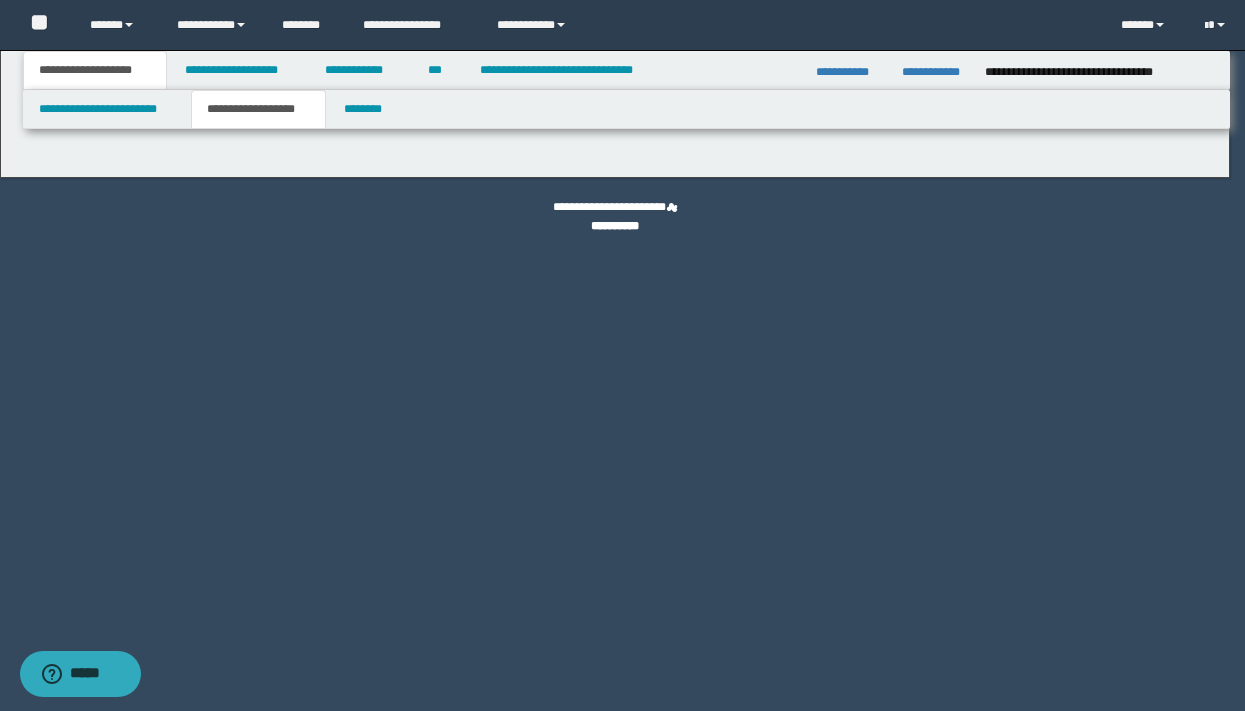 type on "**********" 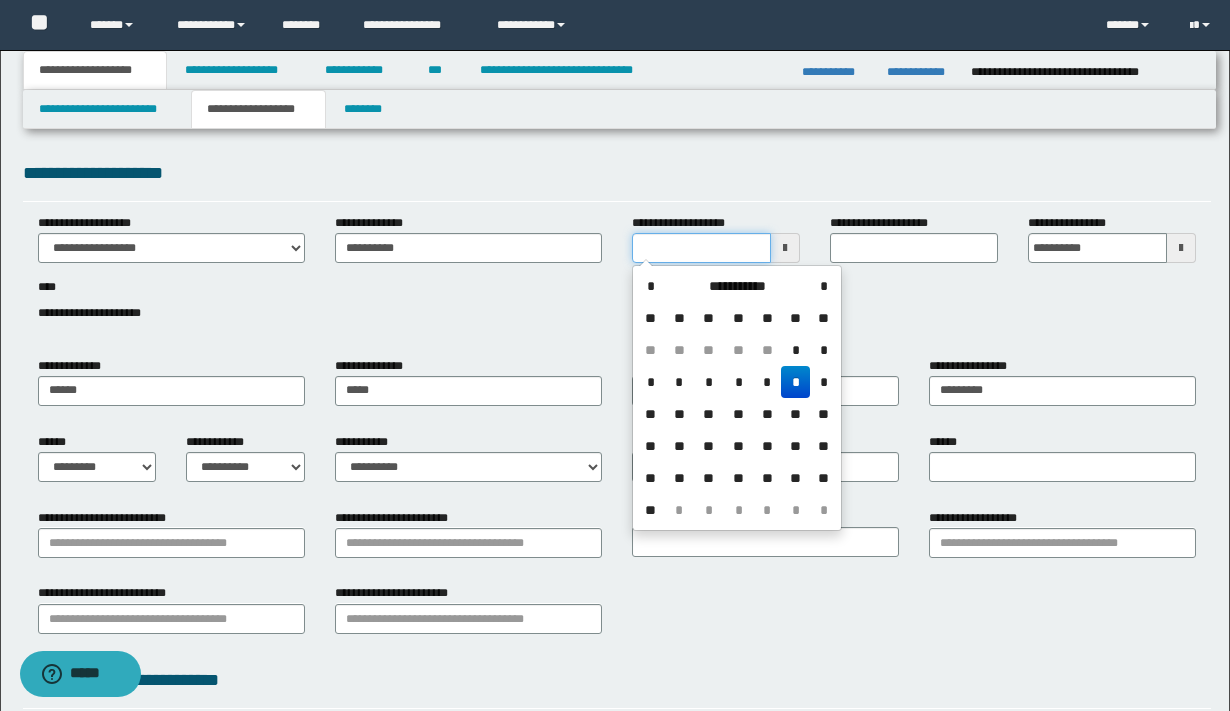 drag, startPoint x: 739, startPoint y: 249, endPoint x: 538, endPoint y: 247, distance: 201.00995 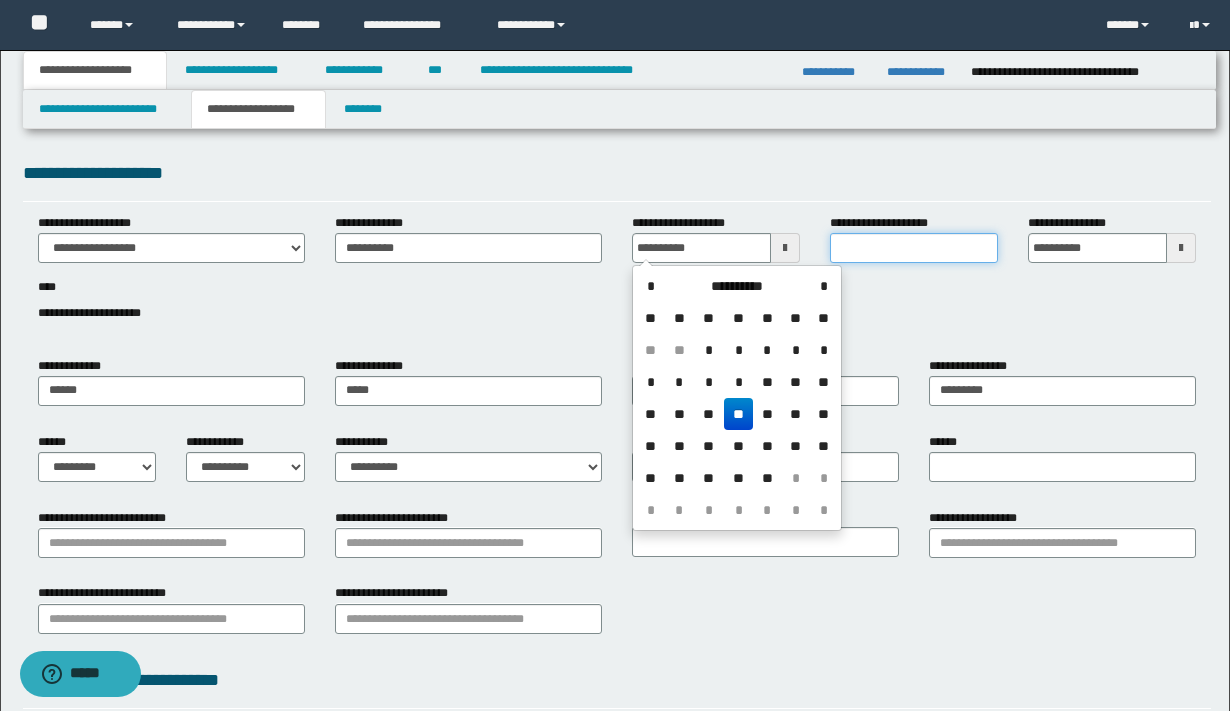 type on "**********" 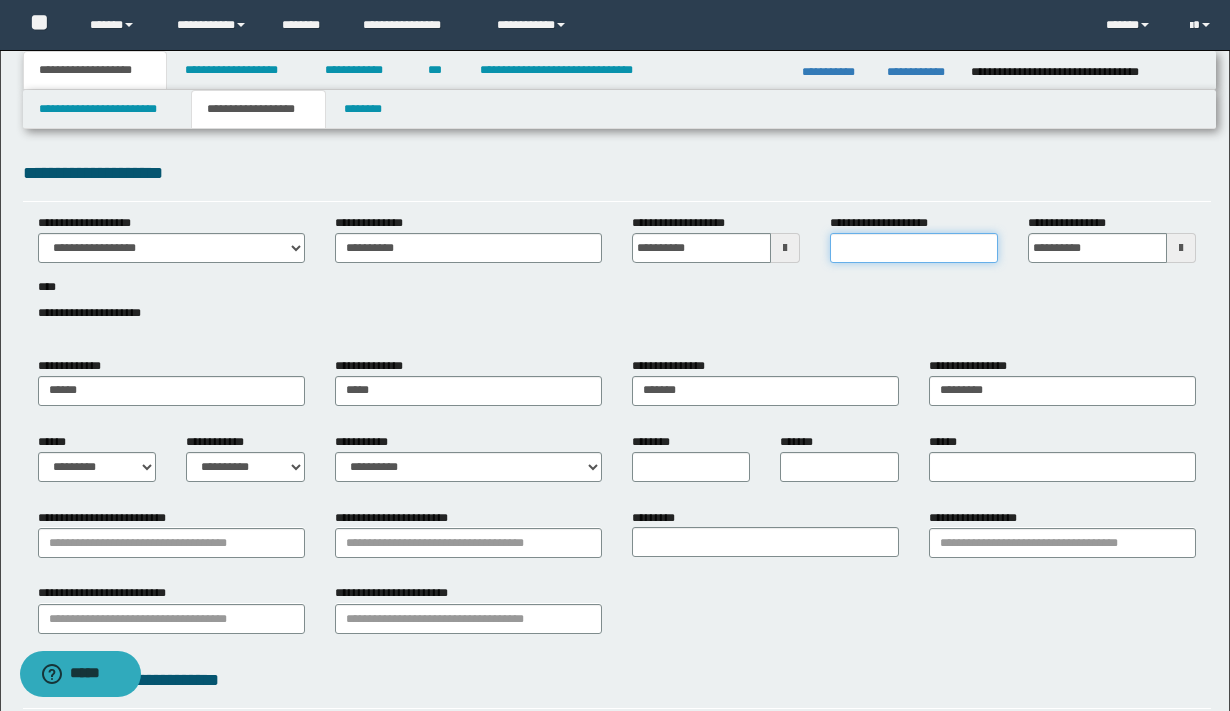 click on "**********" at bounding box center (914, 248) 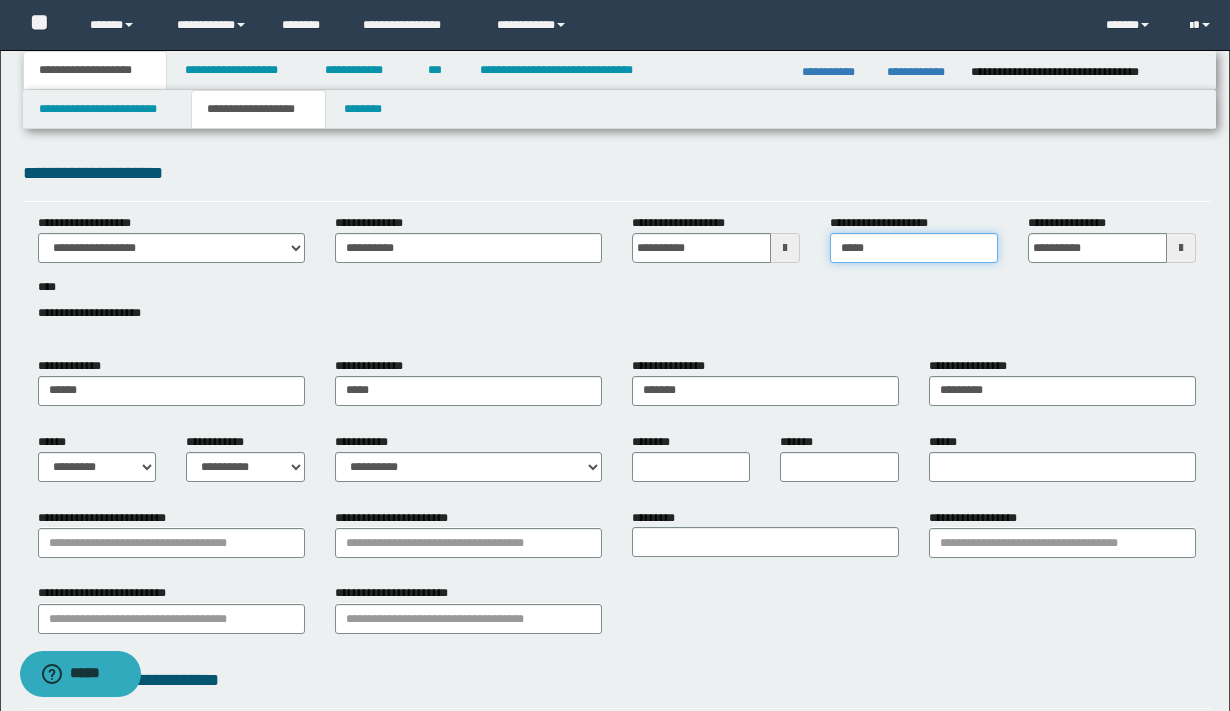 type on "*****" 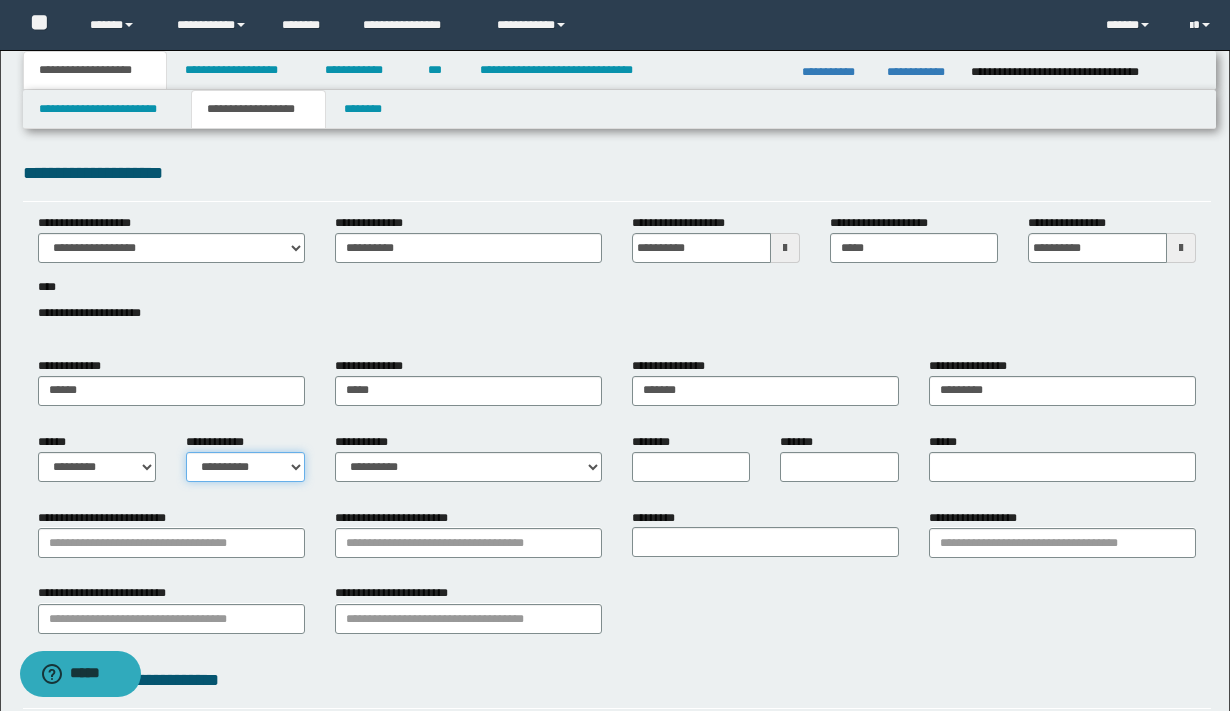 click on "**********" at bounding box center (245, 467) 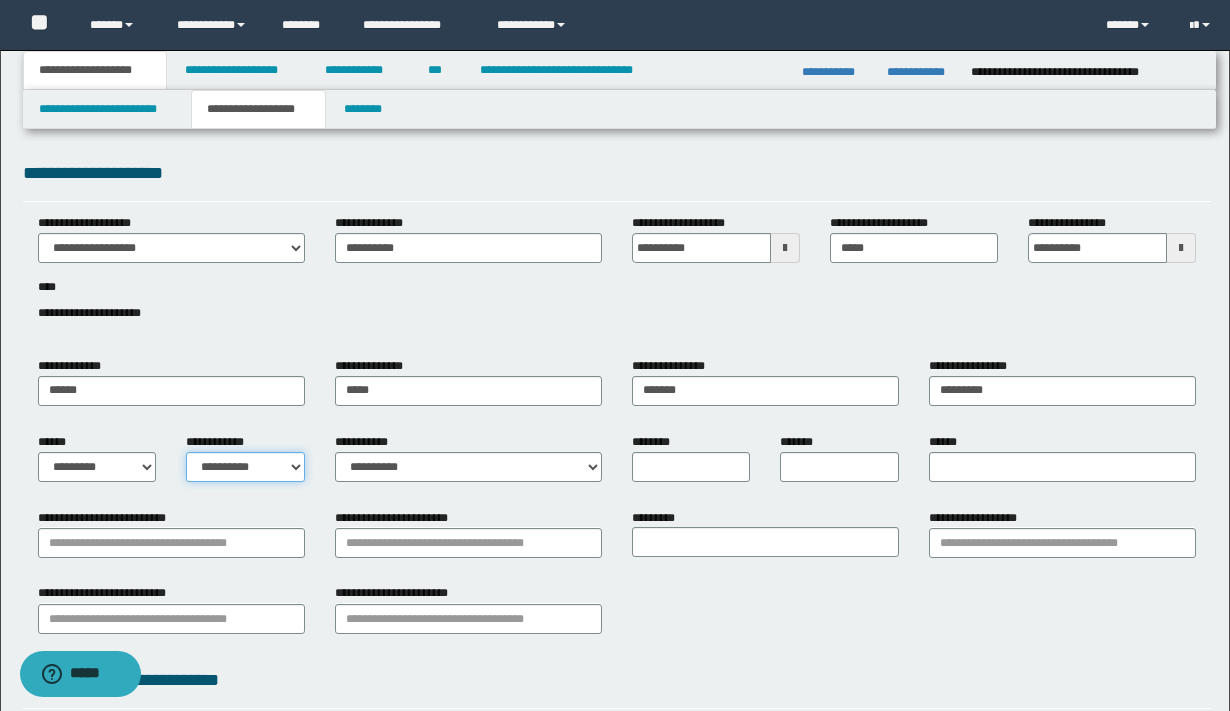 select on "*" 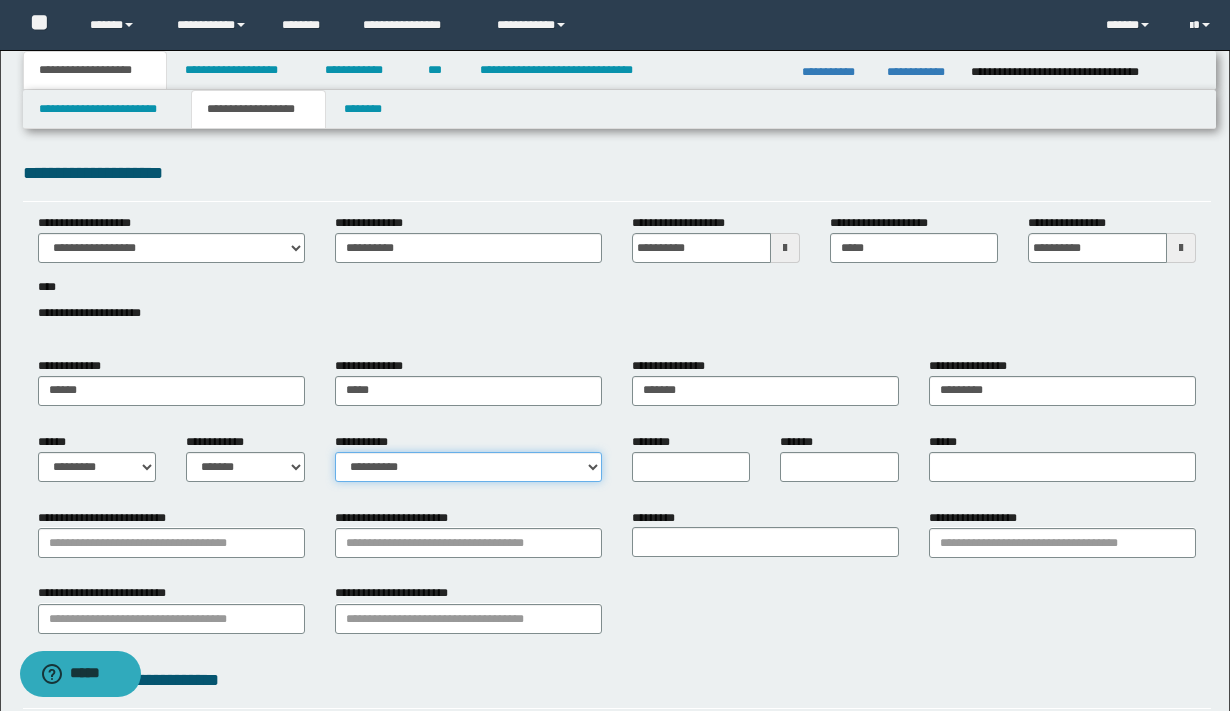click on "**********" at bounding box center [468, 467] 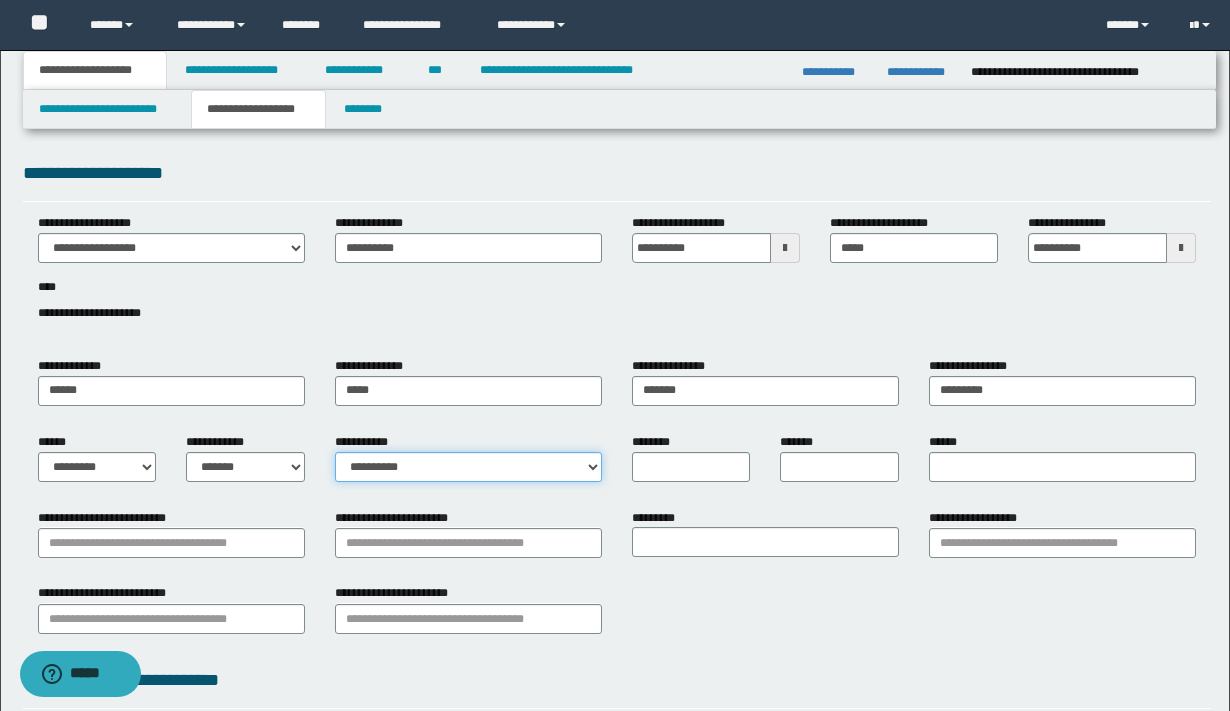 select on "*" 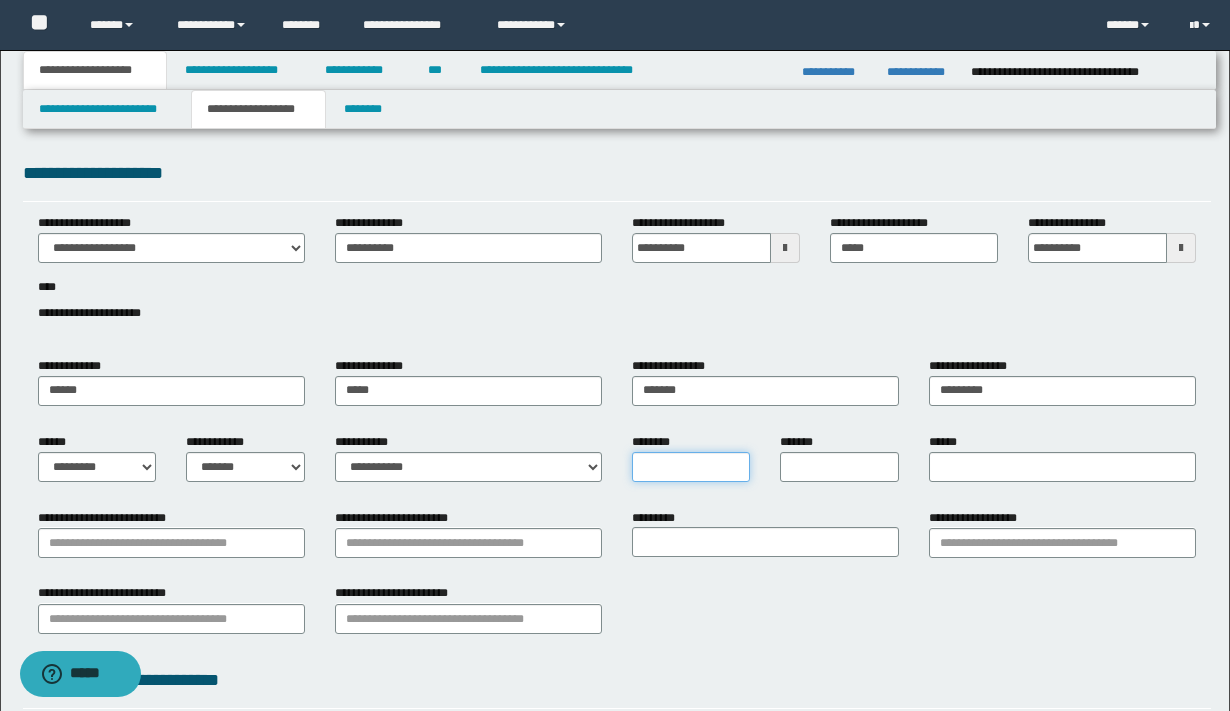 click on "********" at bounding box center (691, 467) 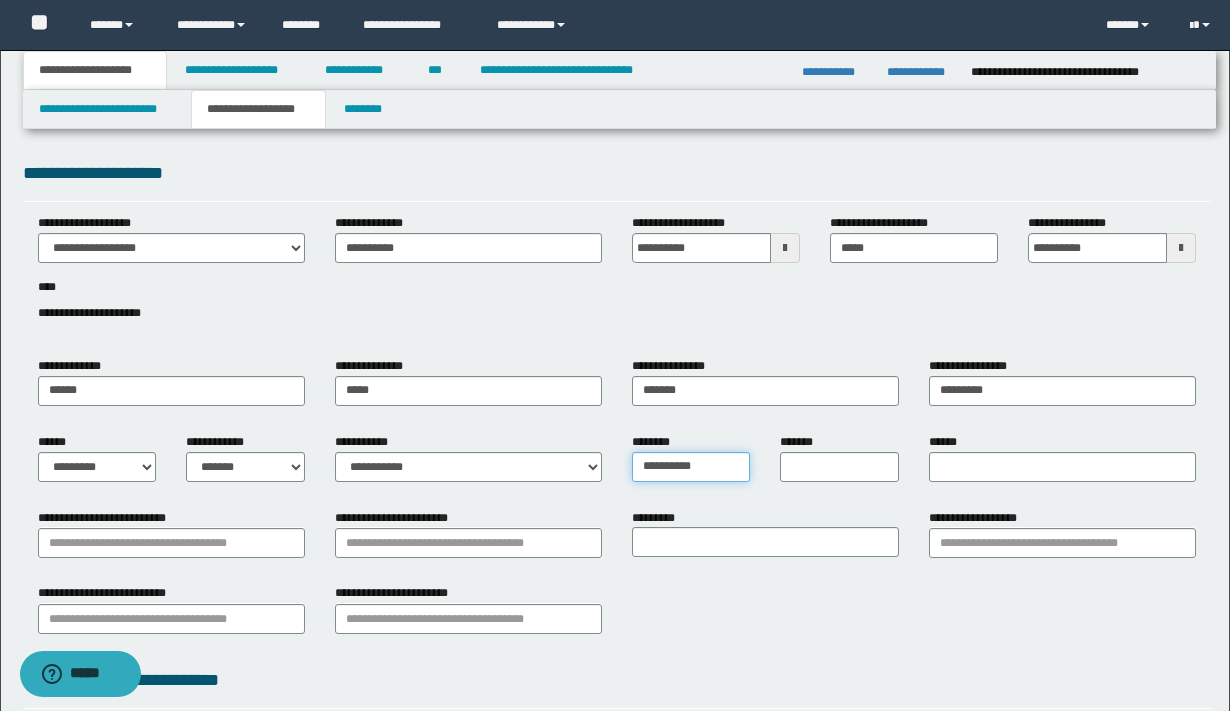 type on "**********" 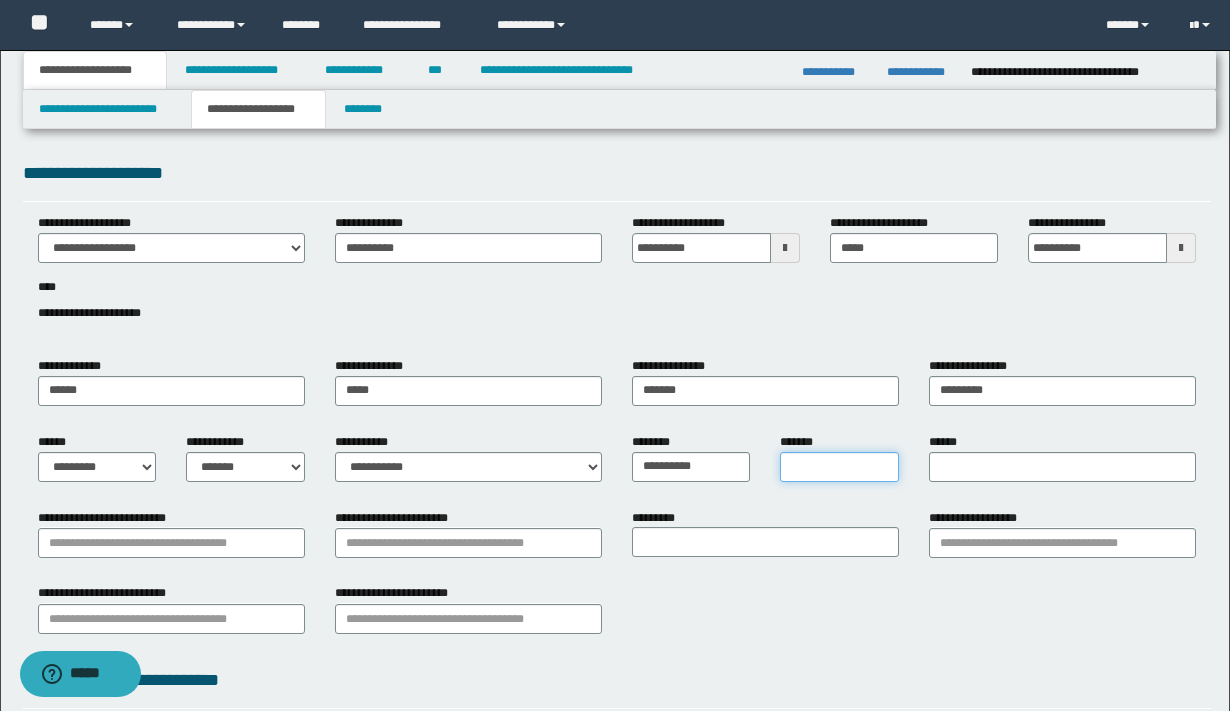 click on "*******" at bounding box center [839, 467] 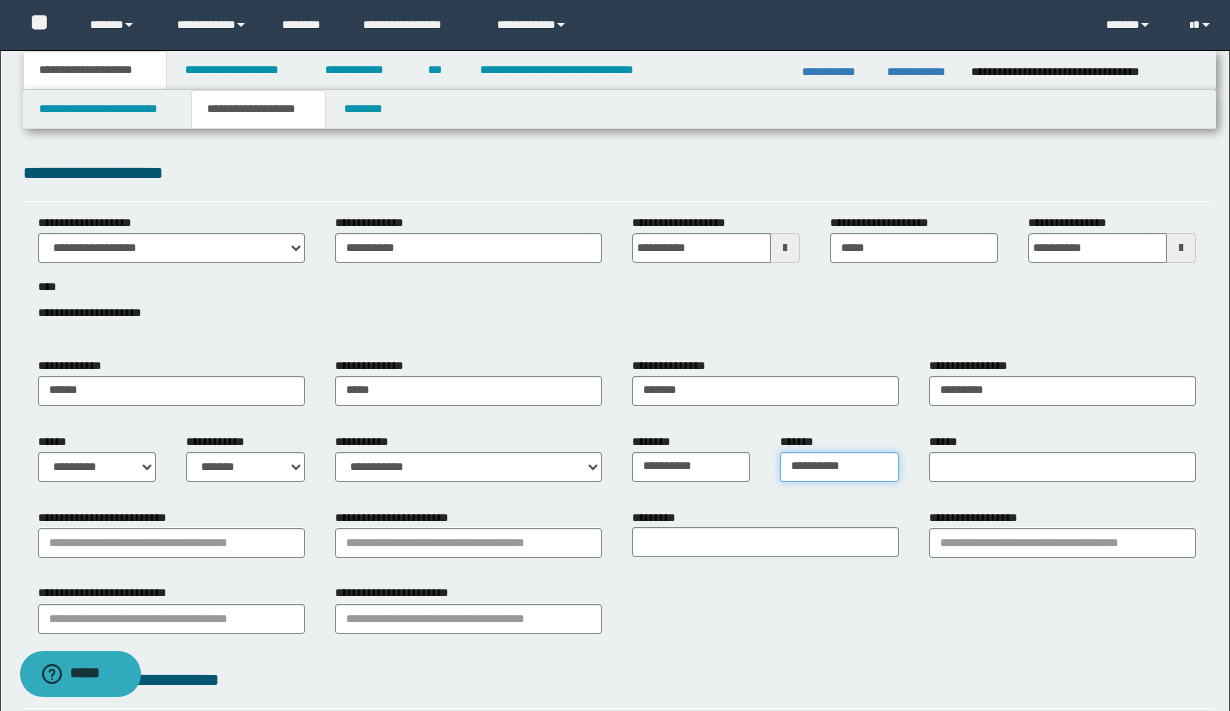type on "**********" 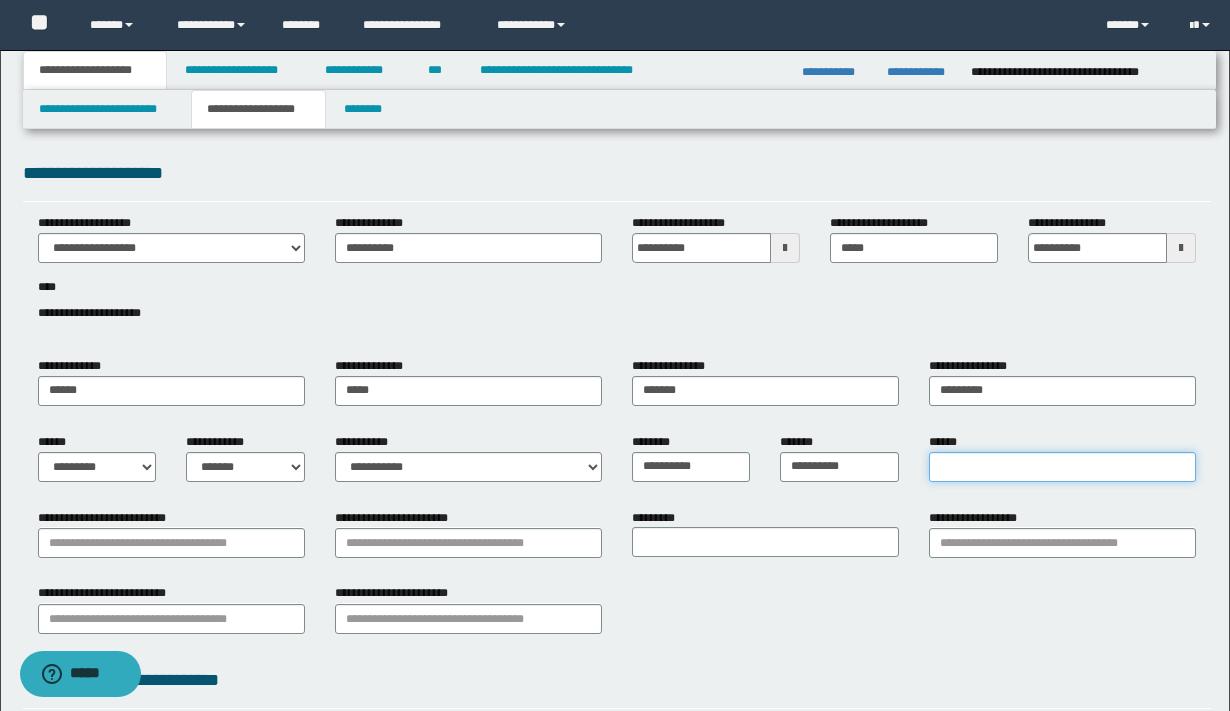 click on "******" at bounding box center [1062, 467] 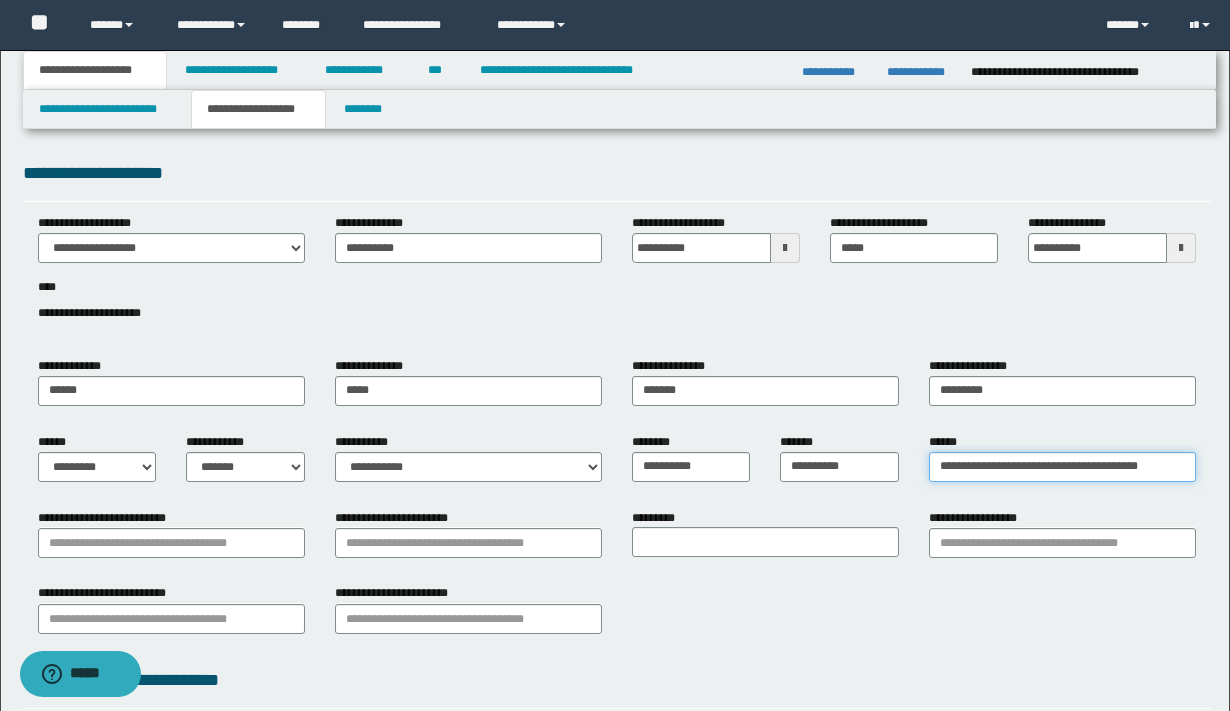 scroll, scrollTop: 0, scrollLeft: 2, axis: horizontal 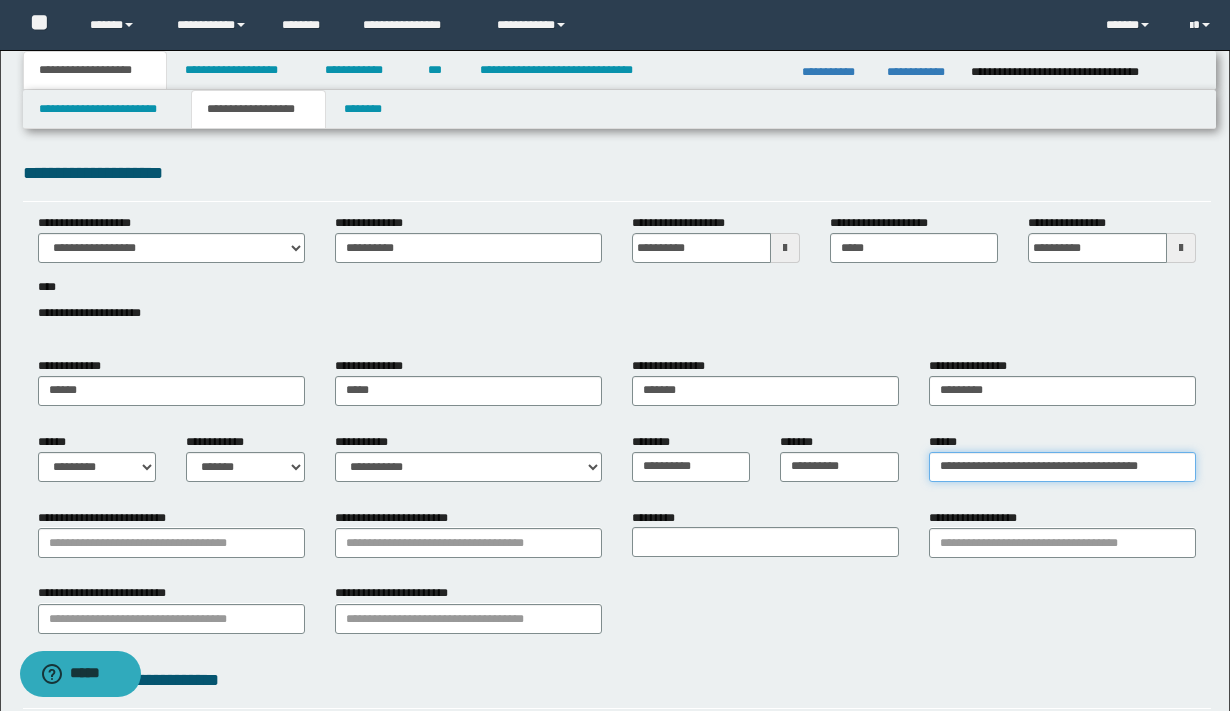 drag, startPoint x: 929, startPoint y: 466, endPoint x: 956, endPoint y: 477, distance: 29.15476 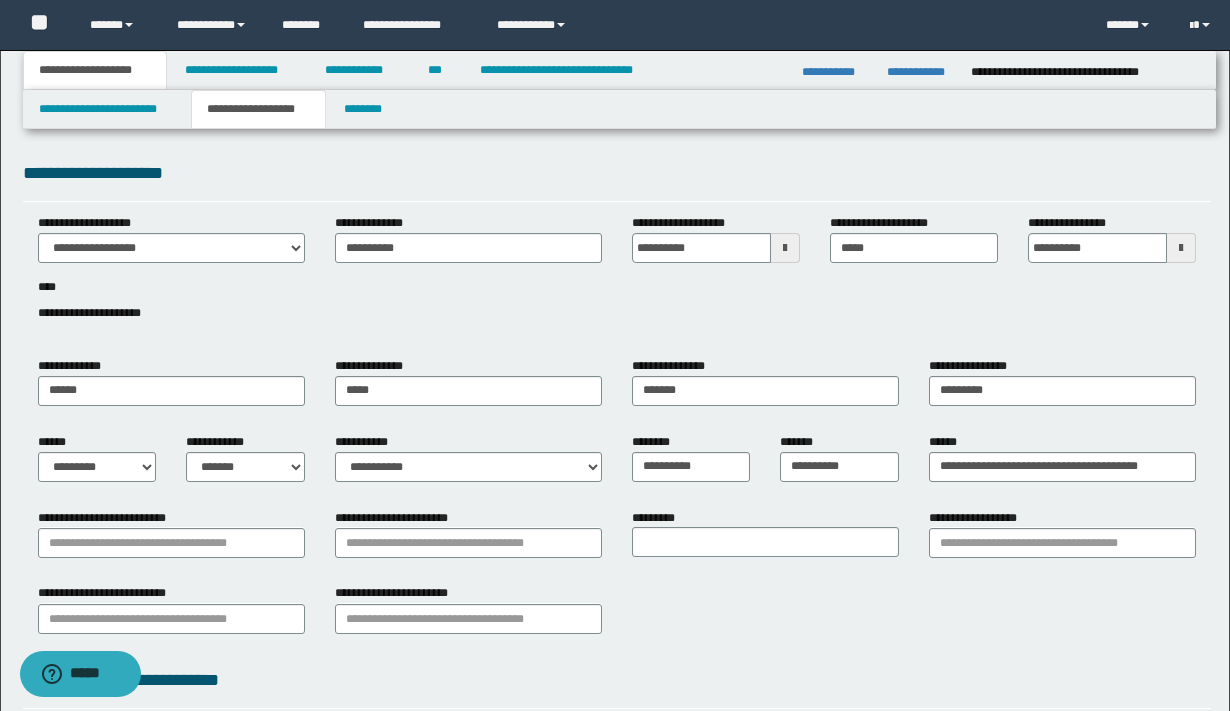 click on "**********" at bounding box center [839, 465] 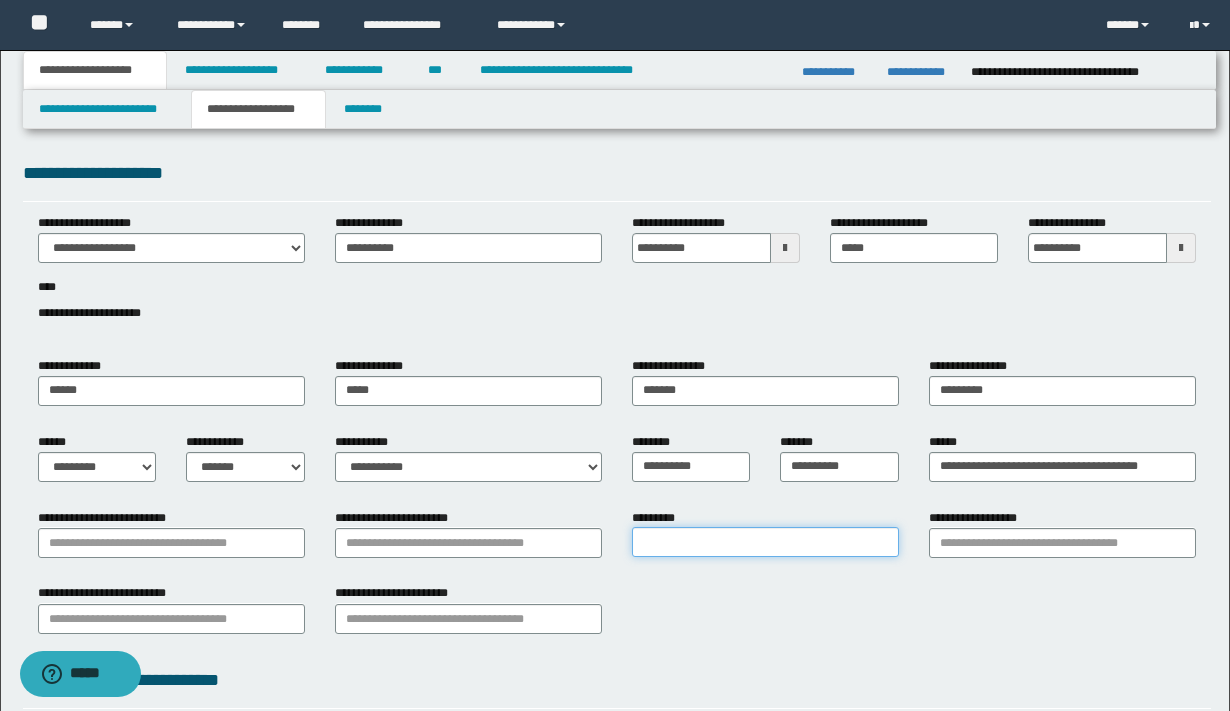 click on "*********" at bounding box center [765, 542] 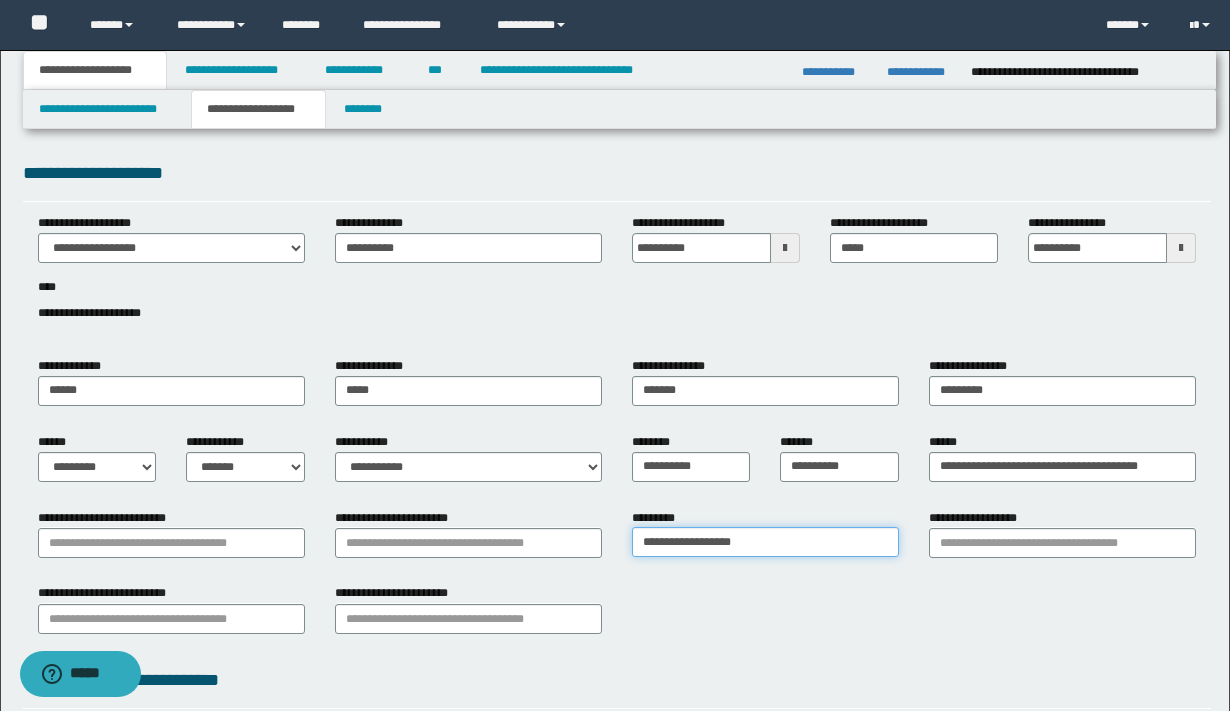 type on "**********" 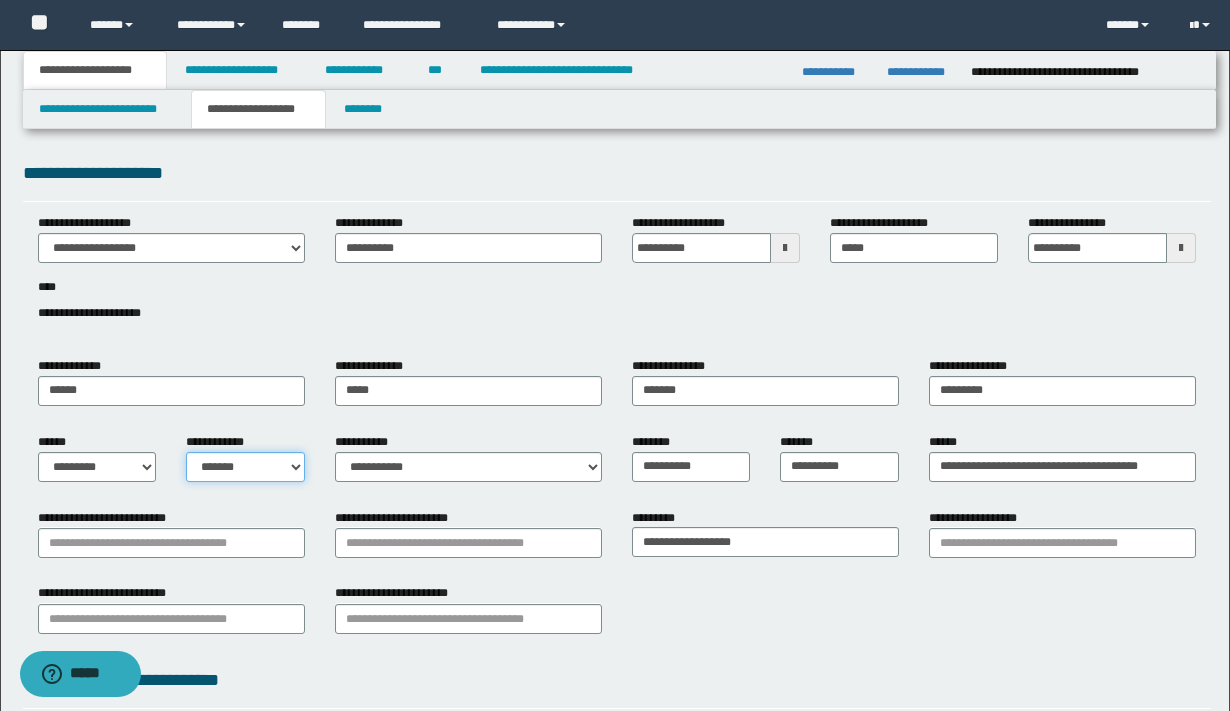 click on "**********" at bounding box center [245, 467] 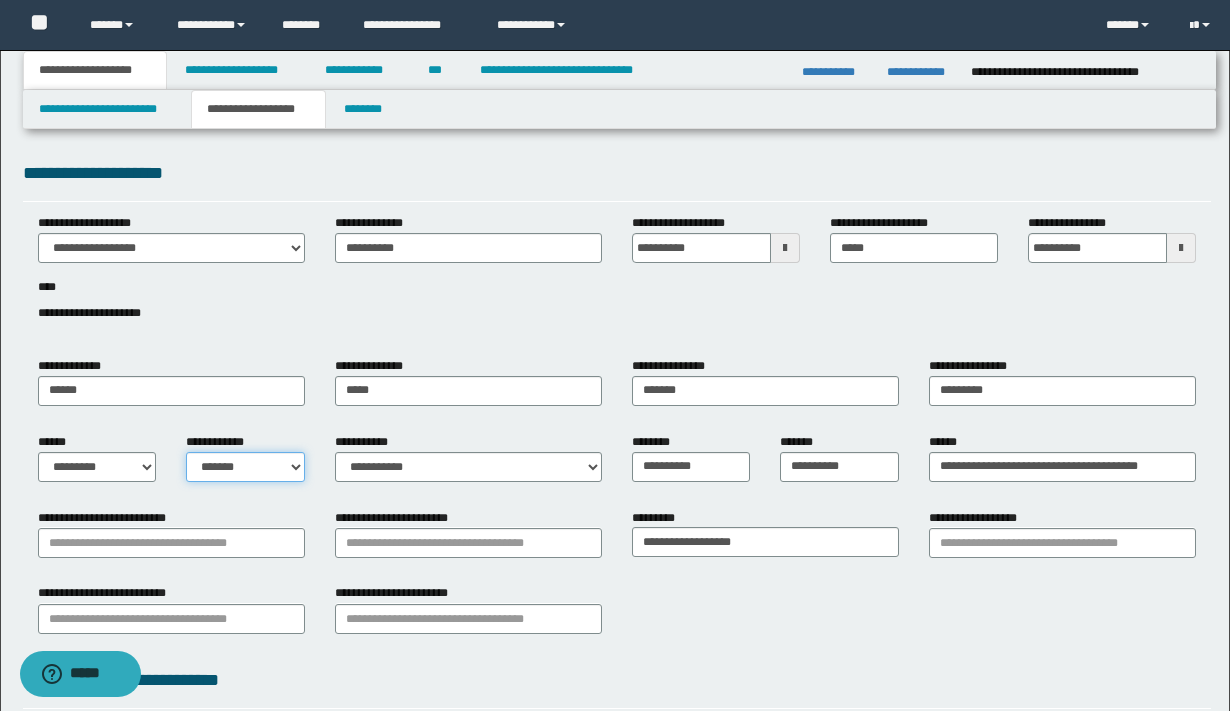 select on "*" 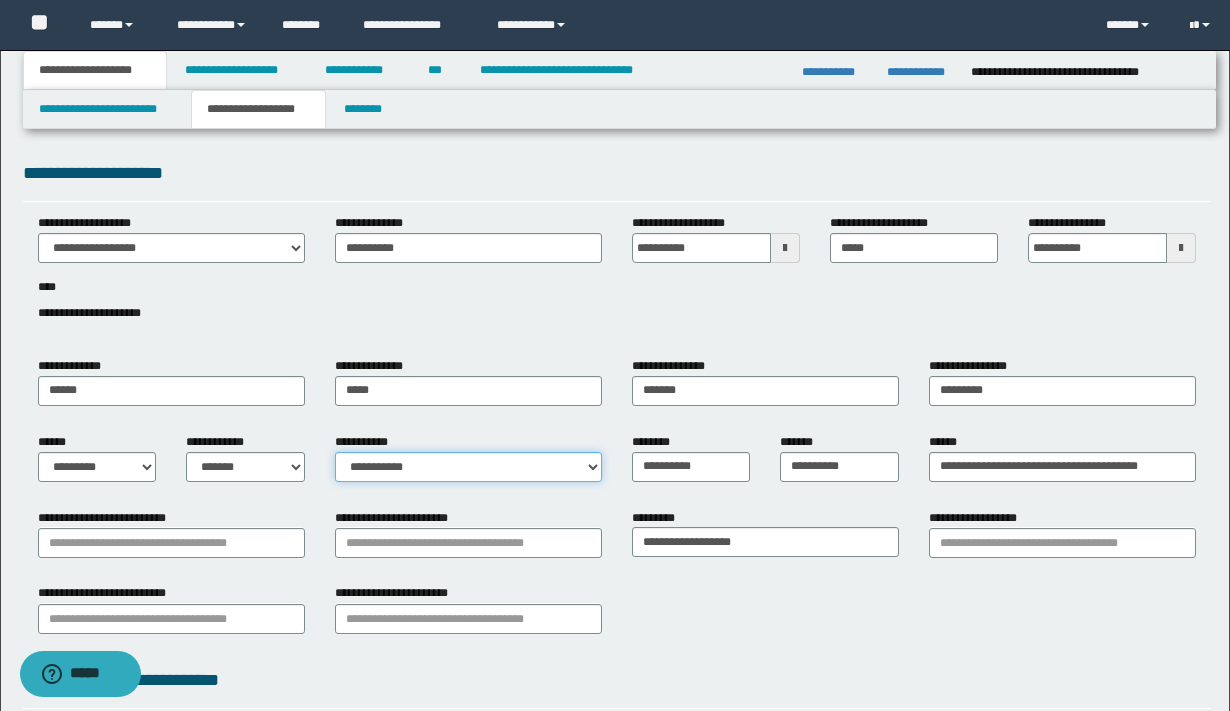 click on "**********" at bounding box center (468, 467) 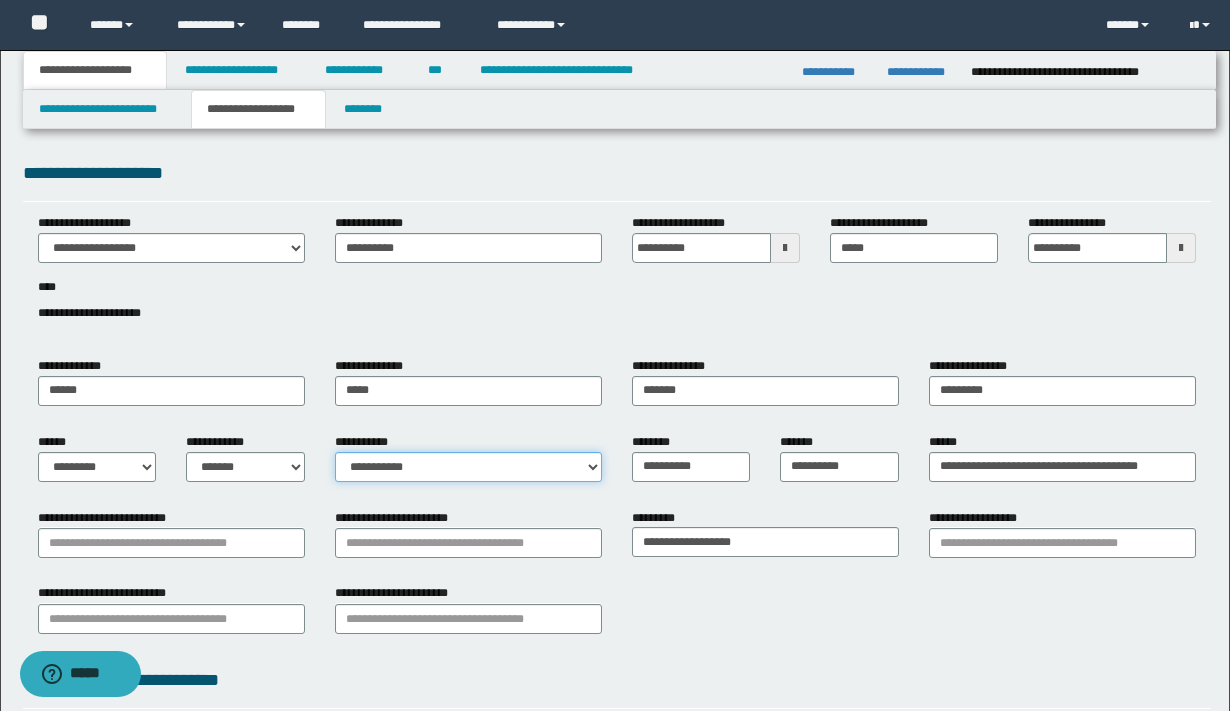 select on "*" 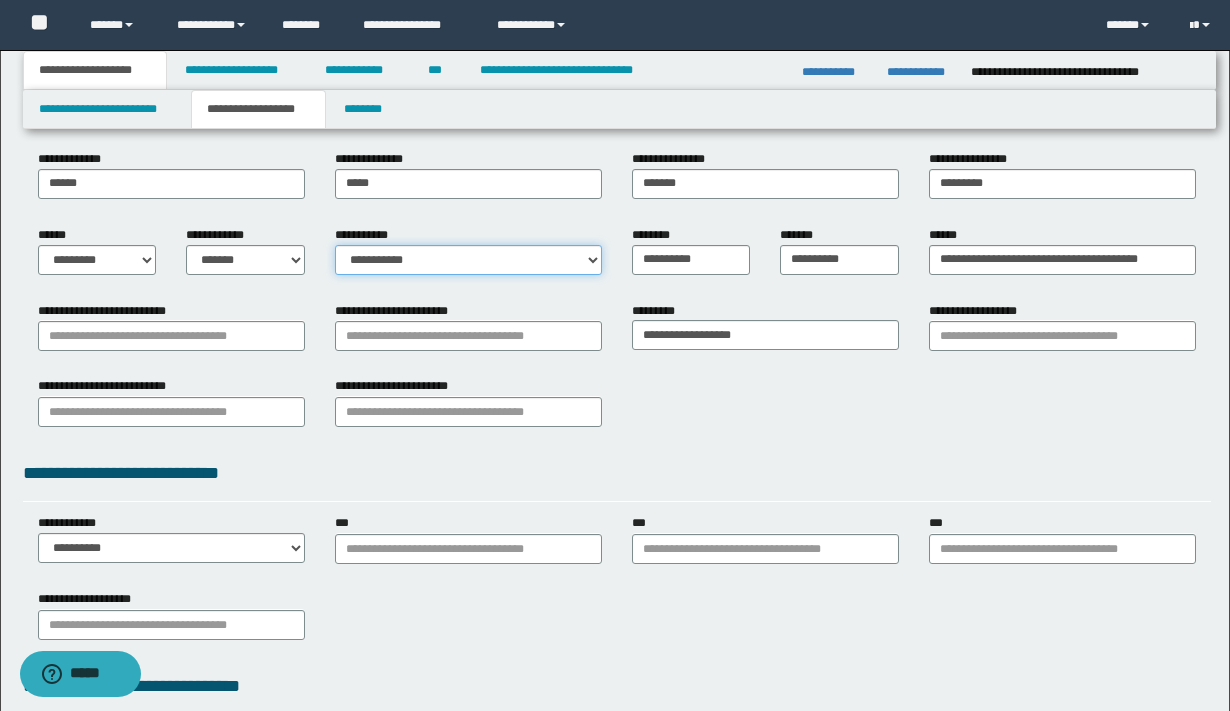 scroll, scrollTop: 208, scrollLeft: 0, axis: vertical 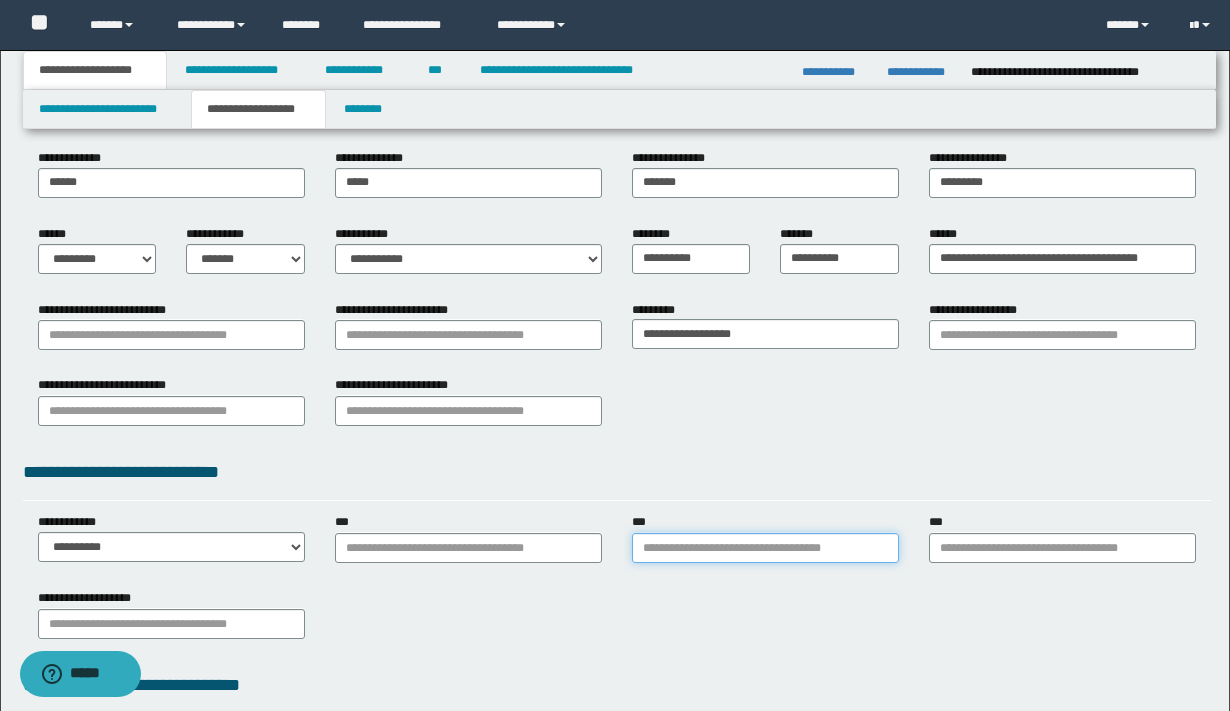 click on "***" at bounding box center (765, 548) 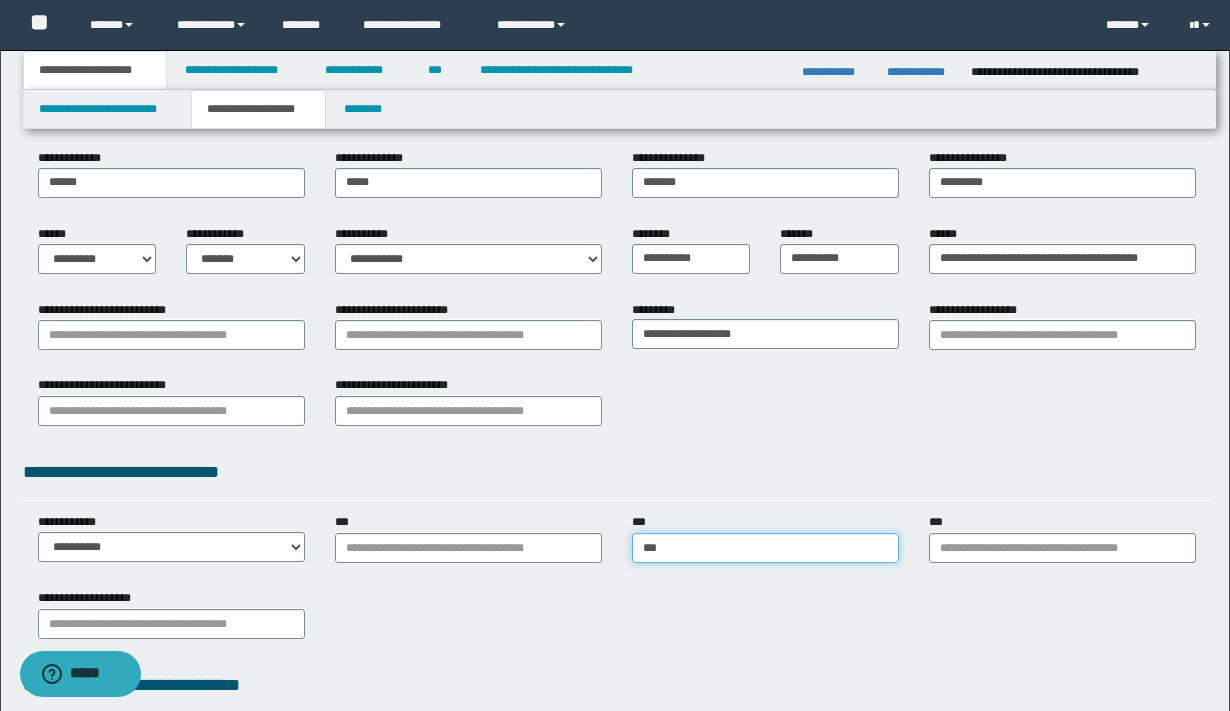type on "****" 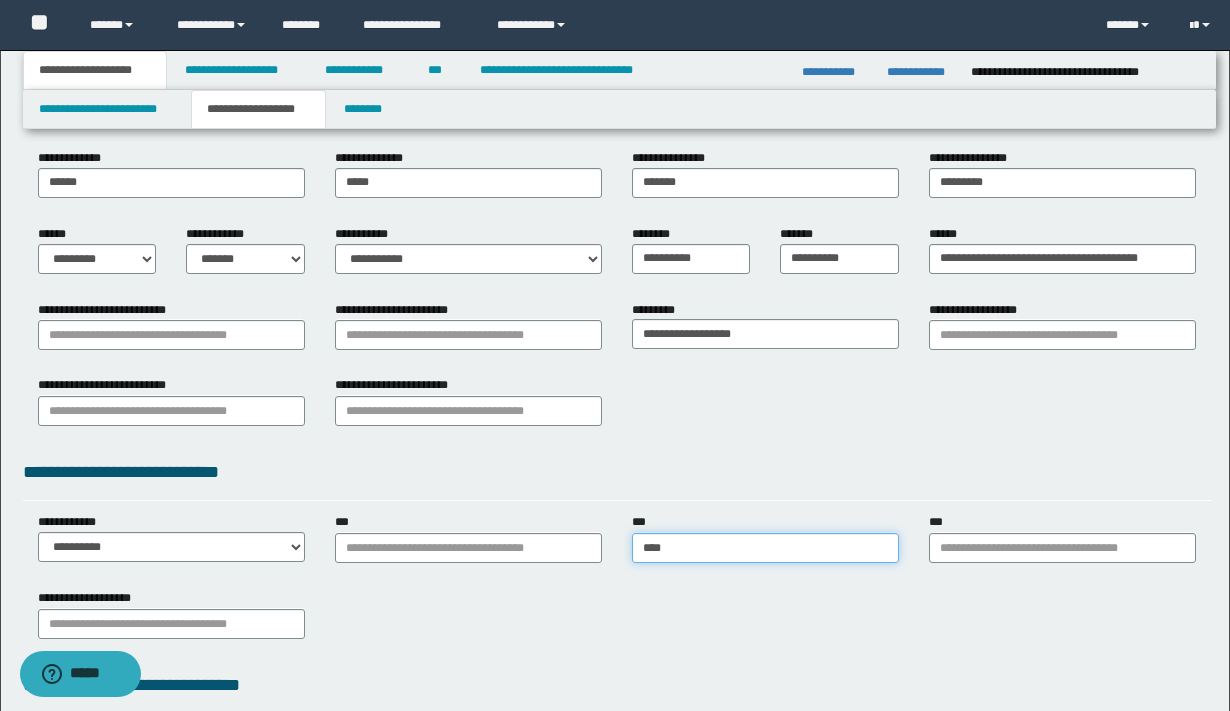 type on "****" 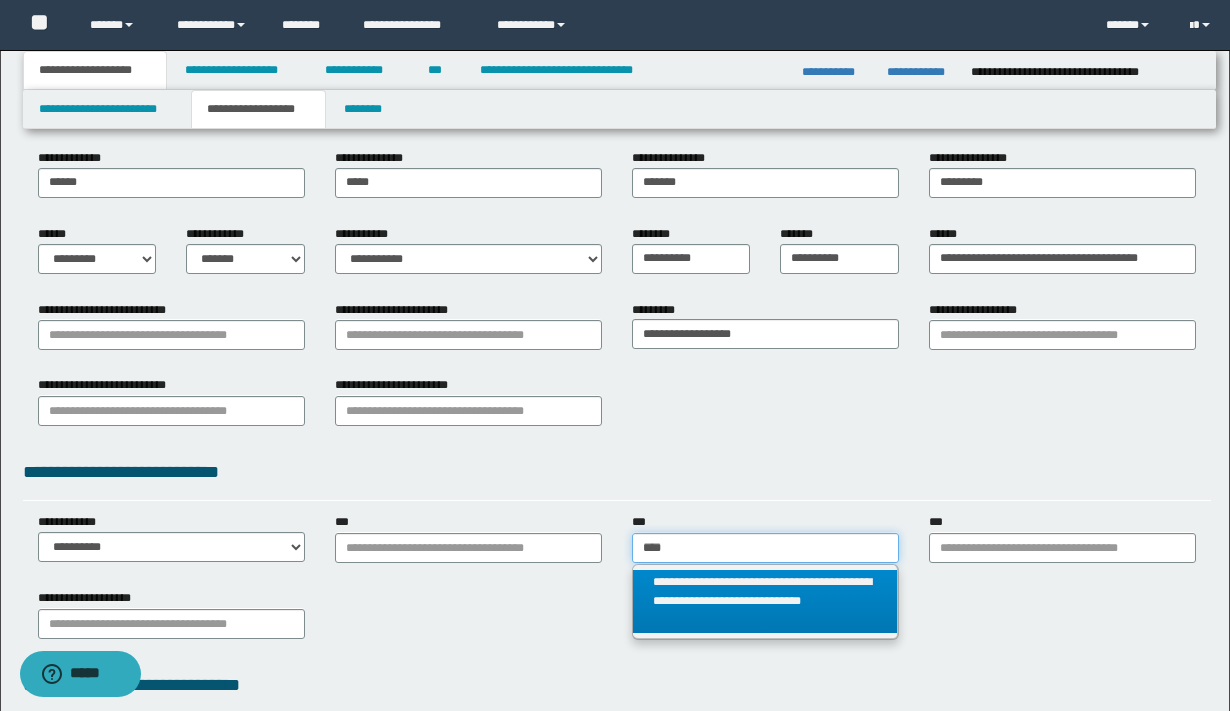 type on "****" 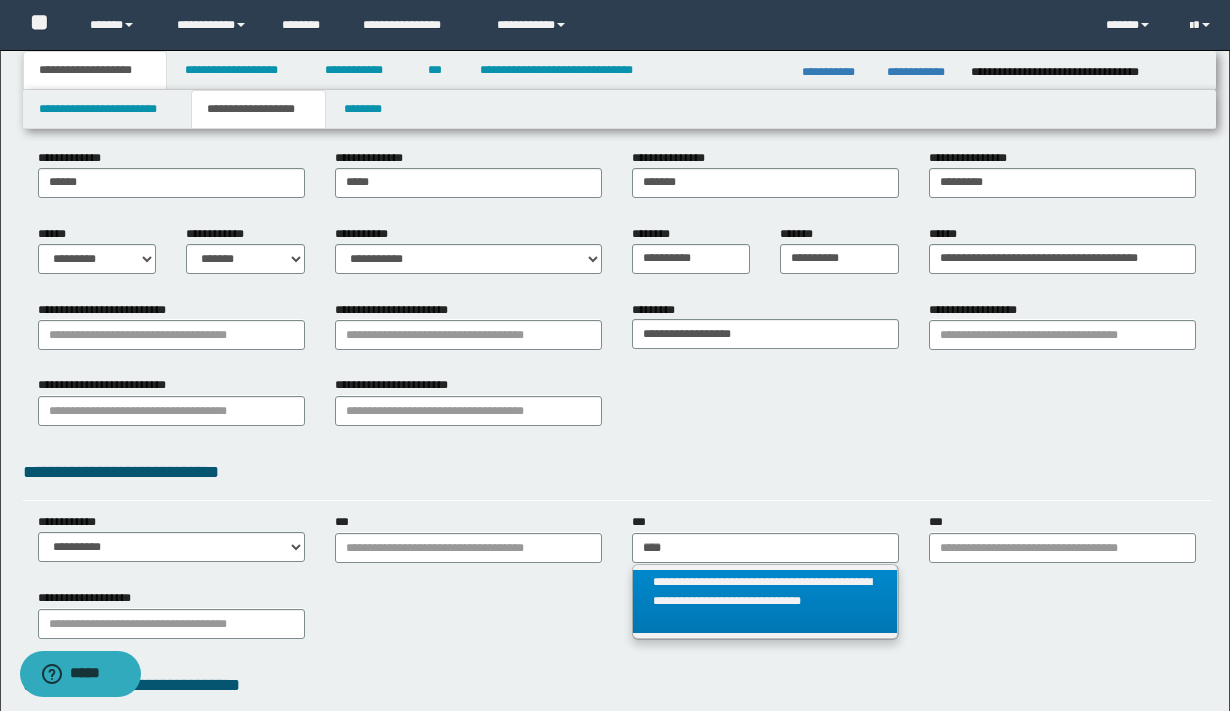 type 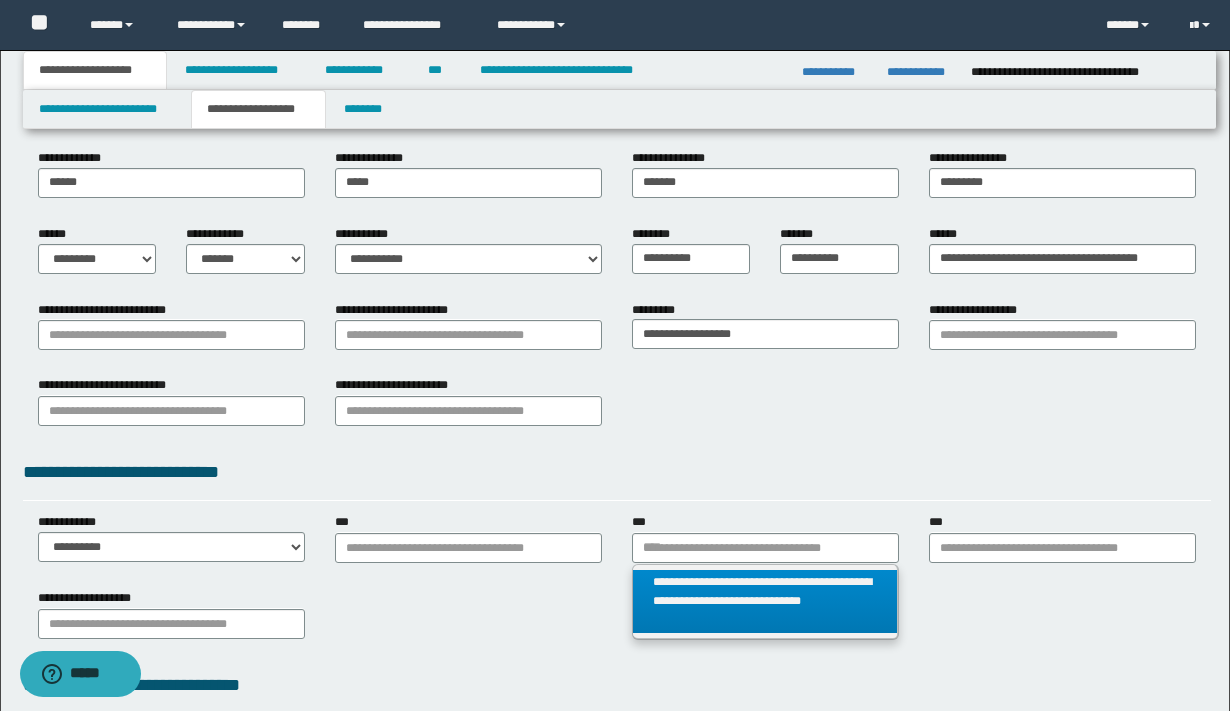 click on "**********" at bounding box center (765, 601) 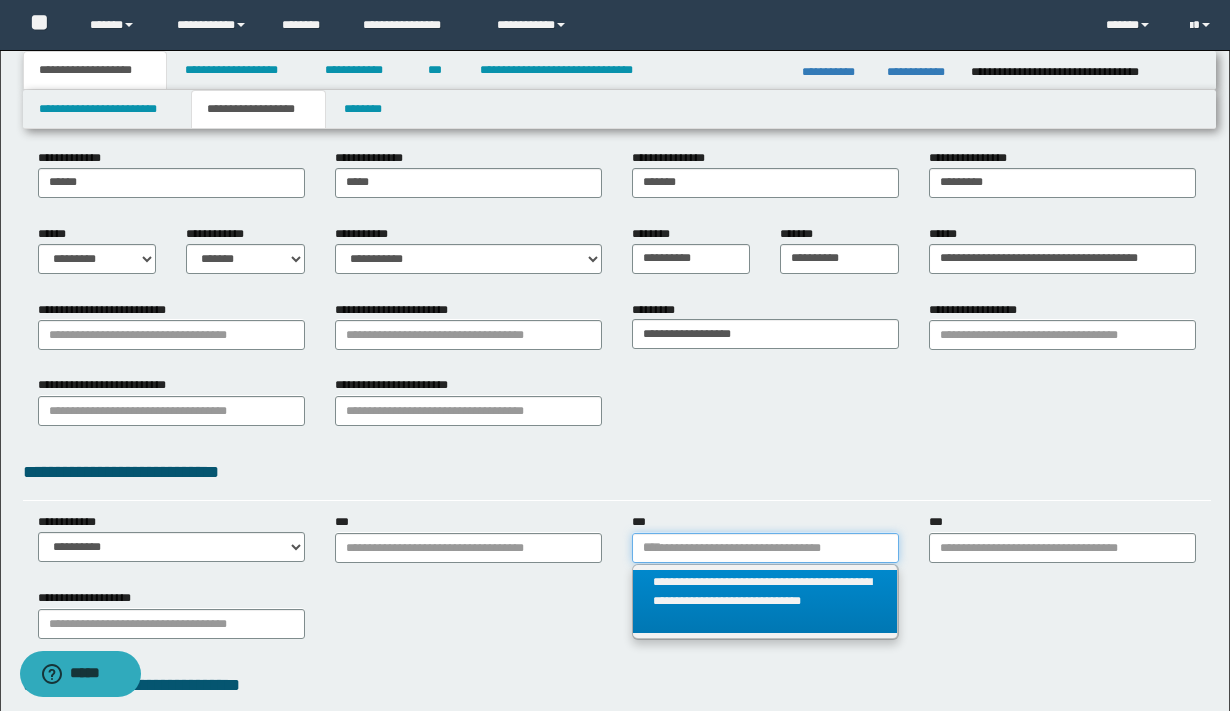 type 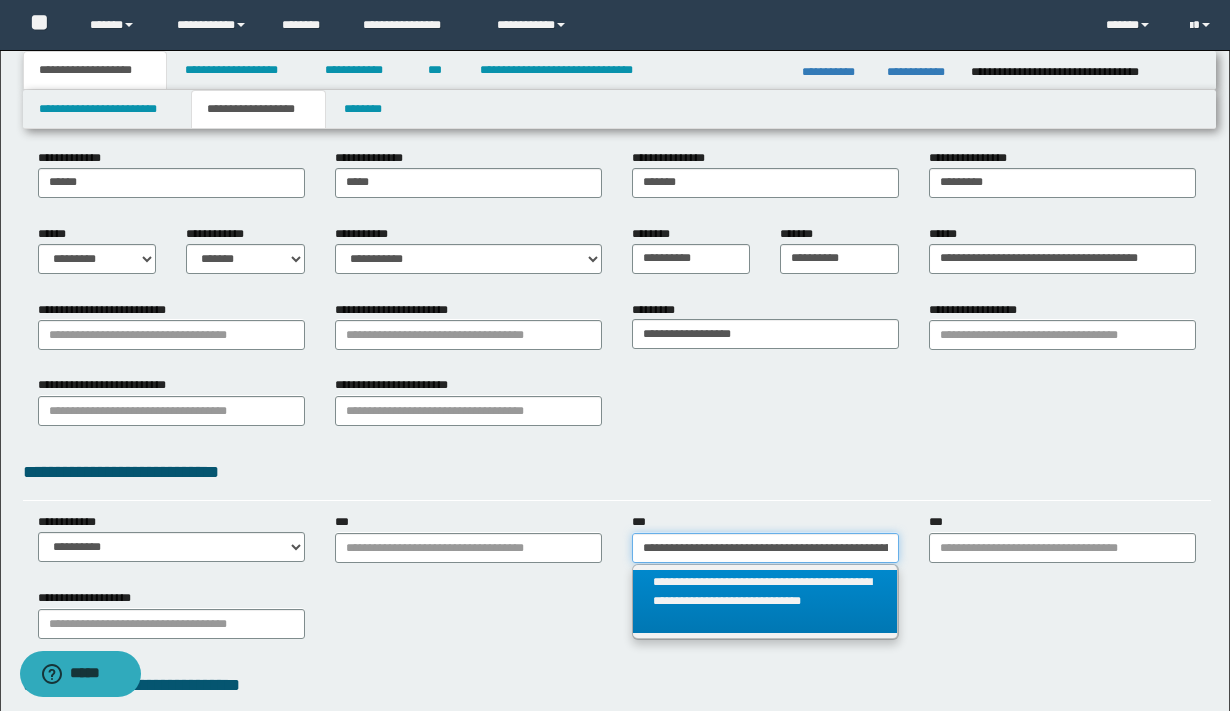 scroll, scrollTop: 0, scrollLeft: 282, axis: horizontal 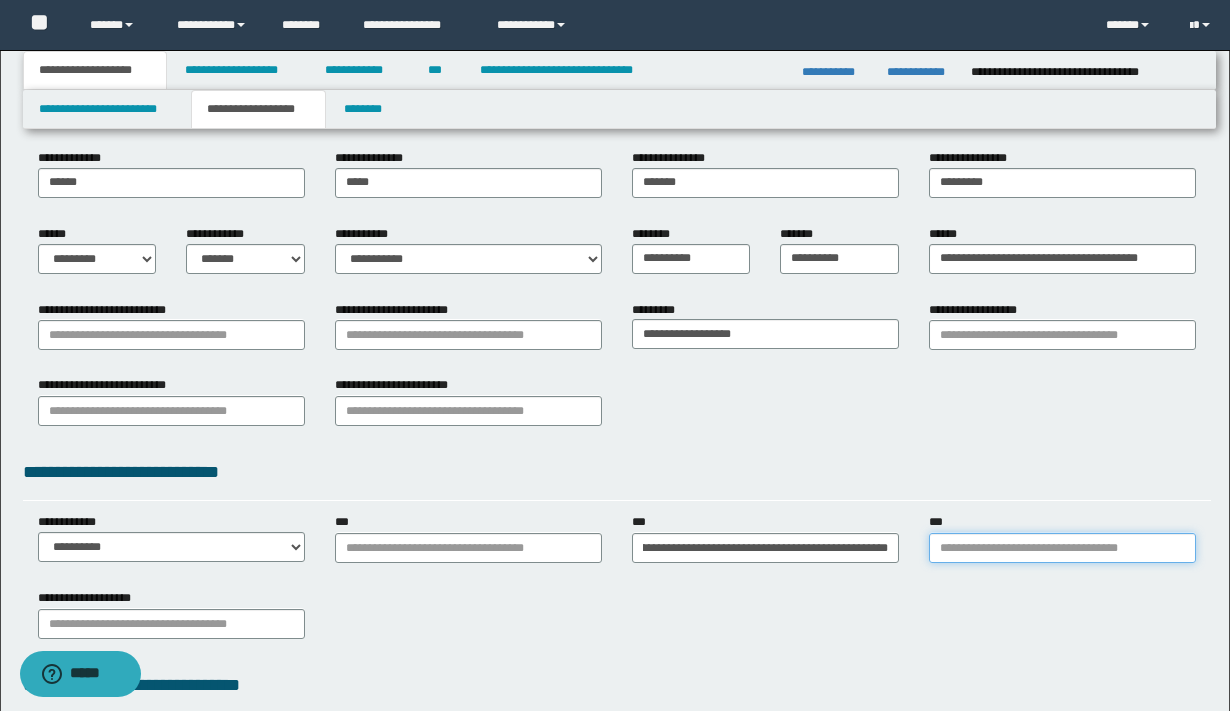 click on "***" at bounding box center (1062, 548) 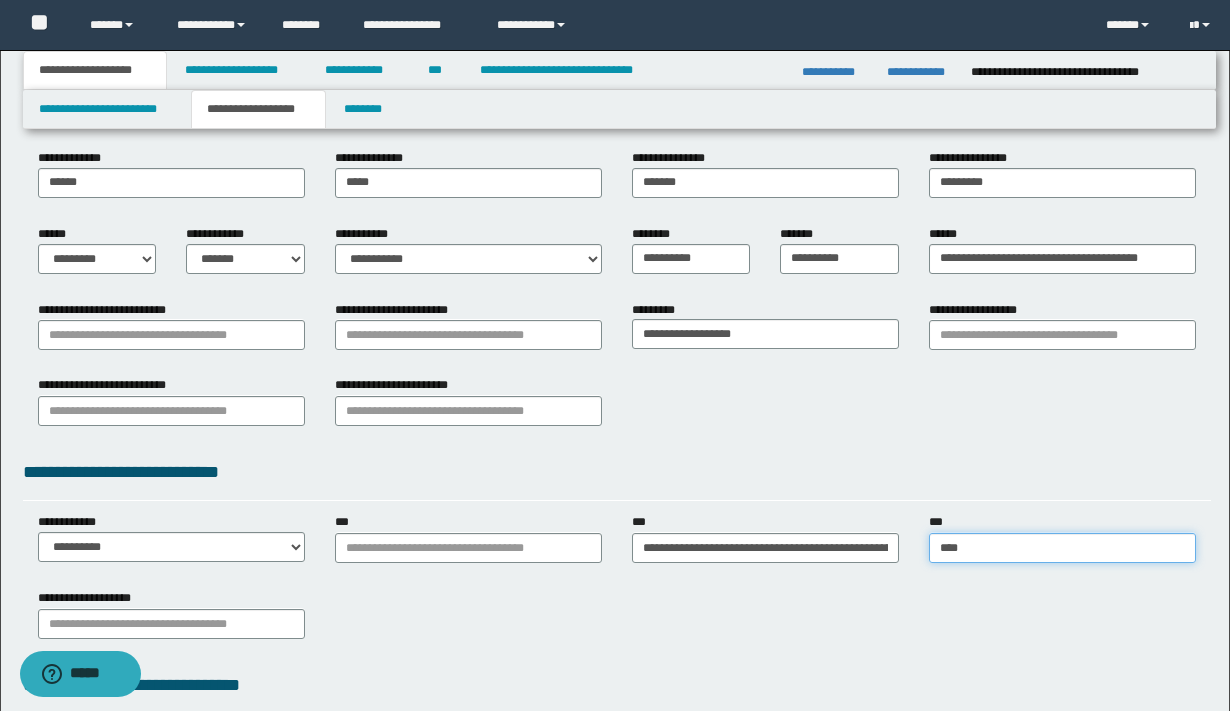 type on "*****" 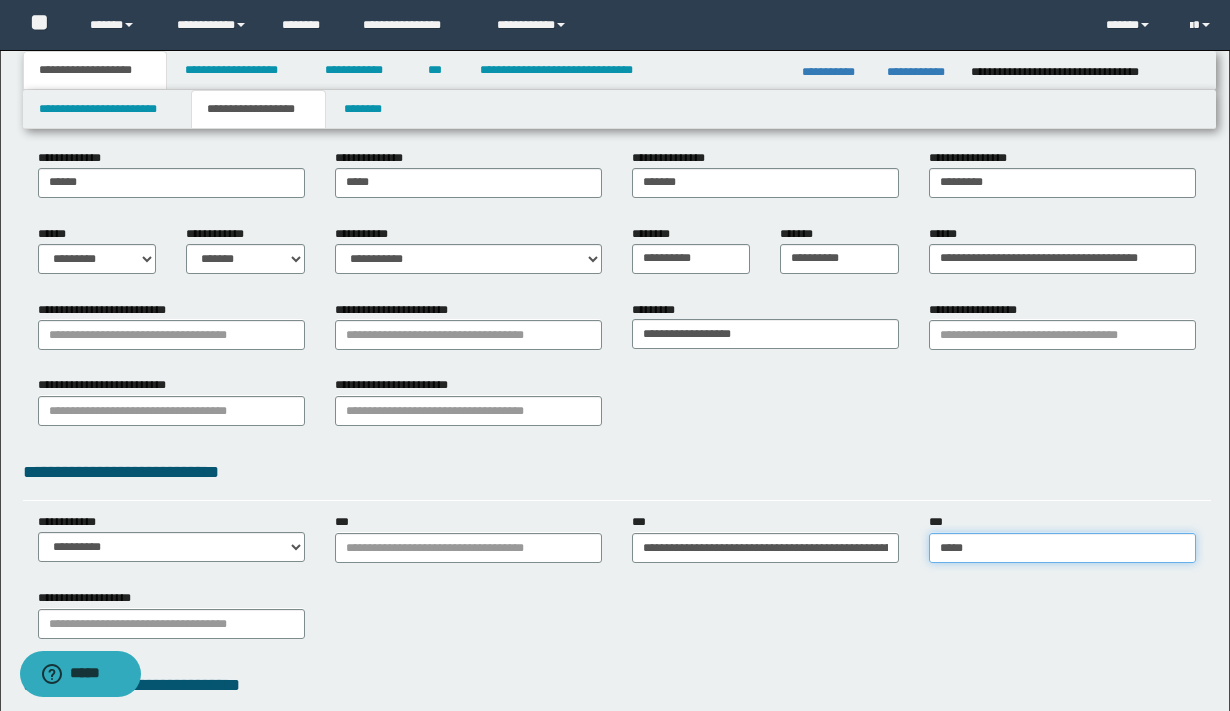 type on "*****" 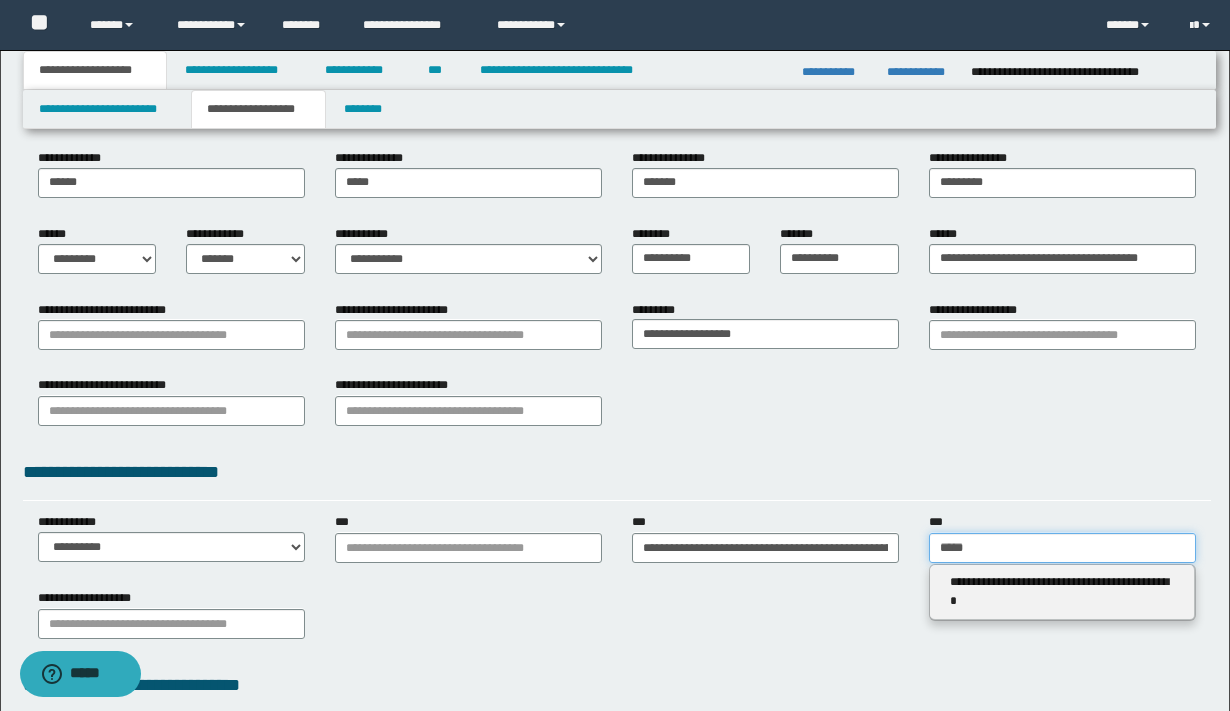 type 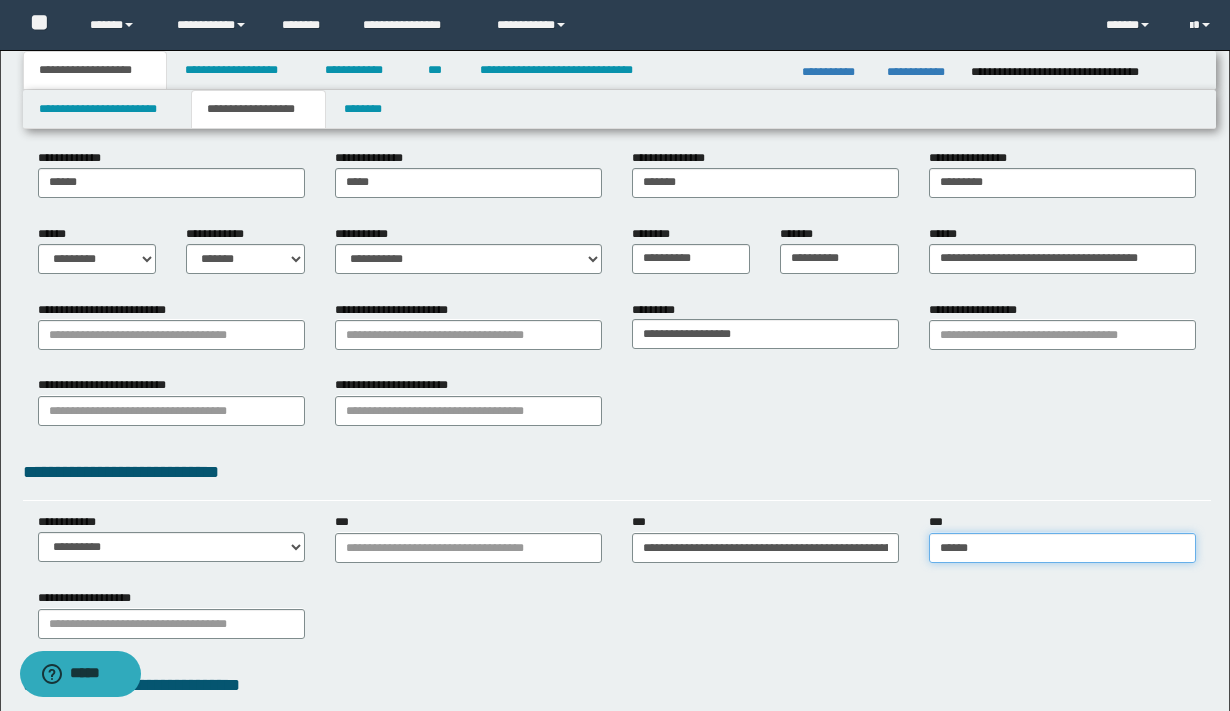 type on "******" 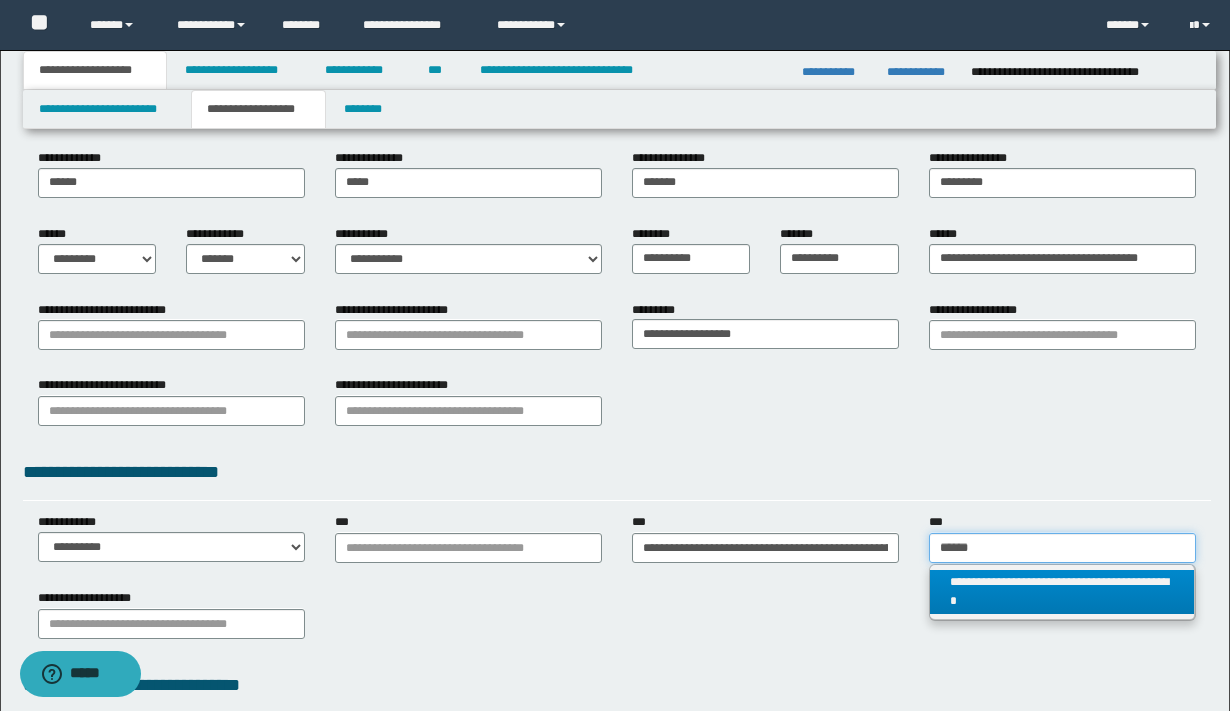 type on "******" 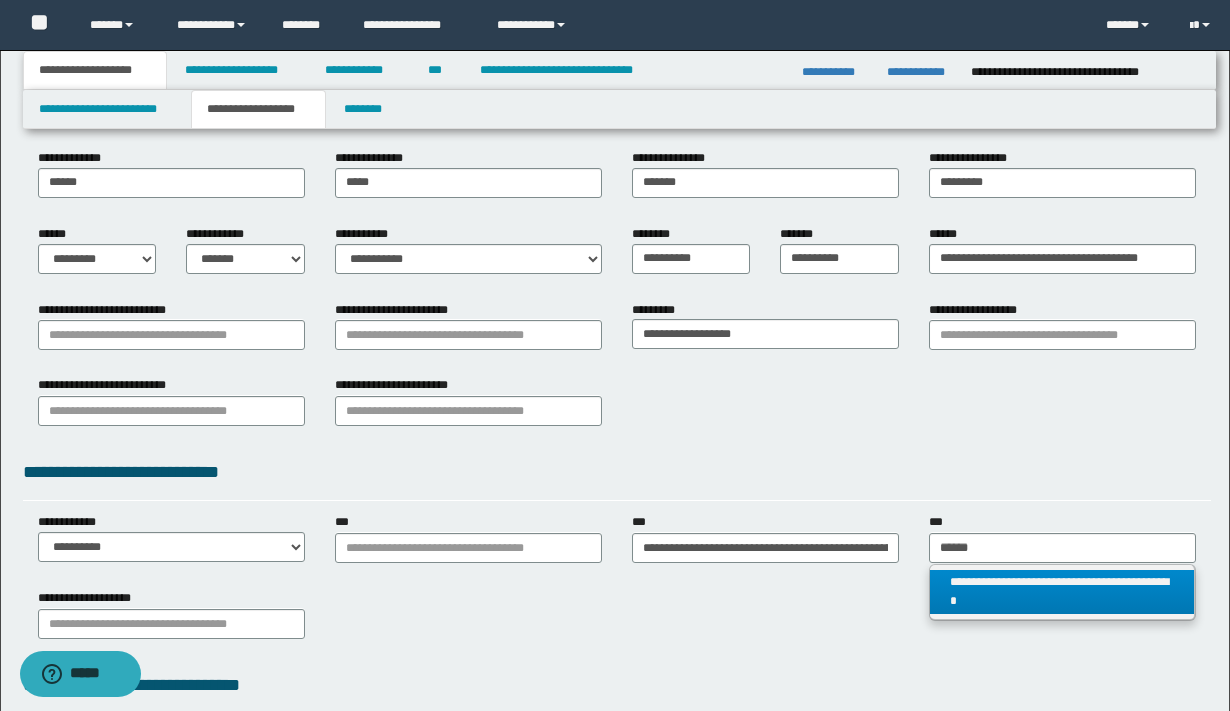 type 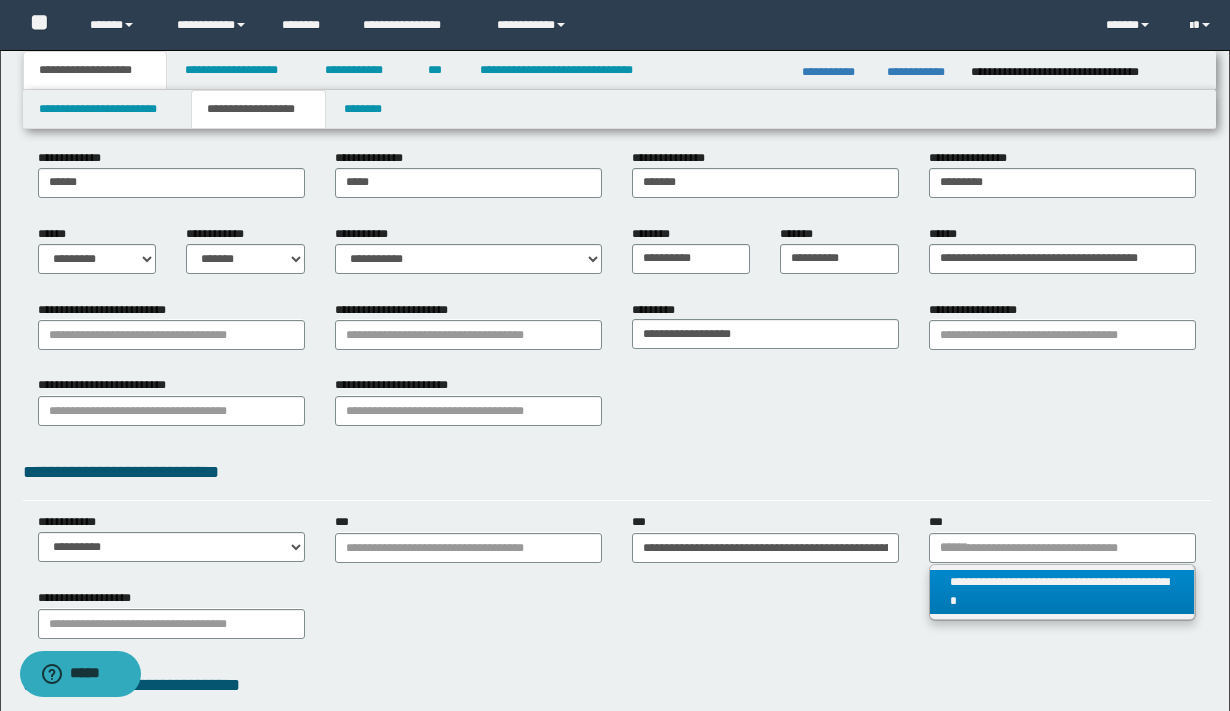 click on "**********" at bounding box center (1062, 592) 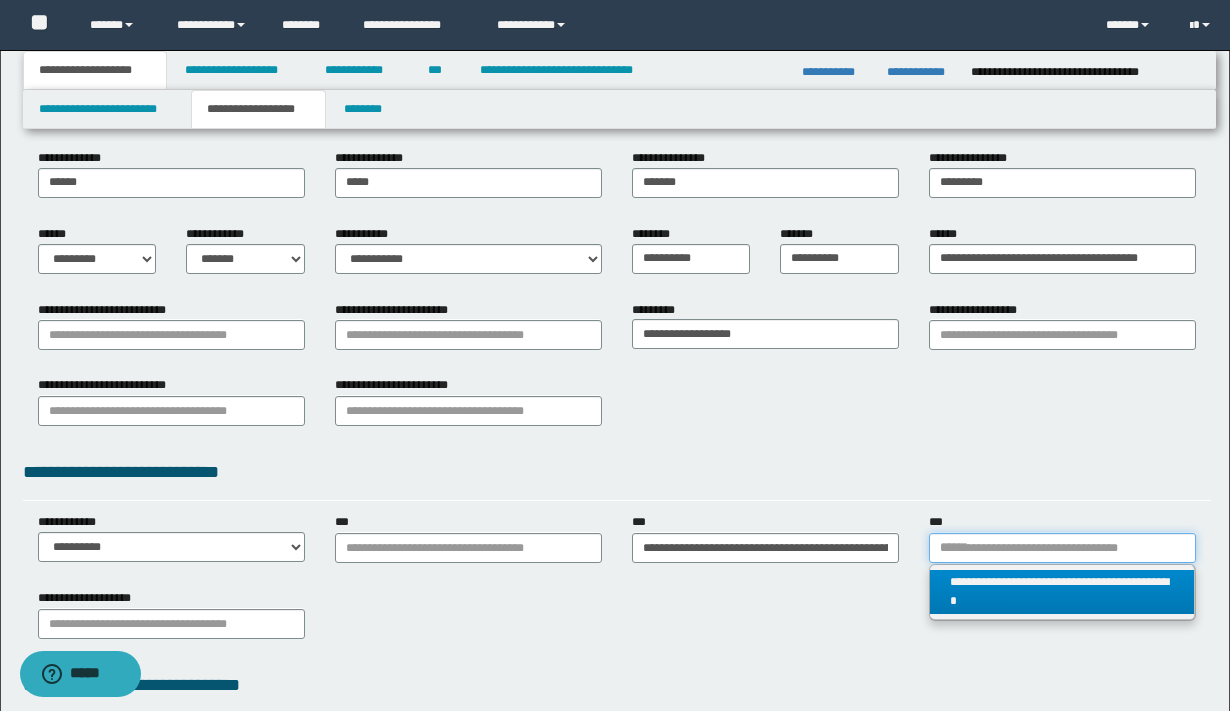 type 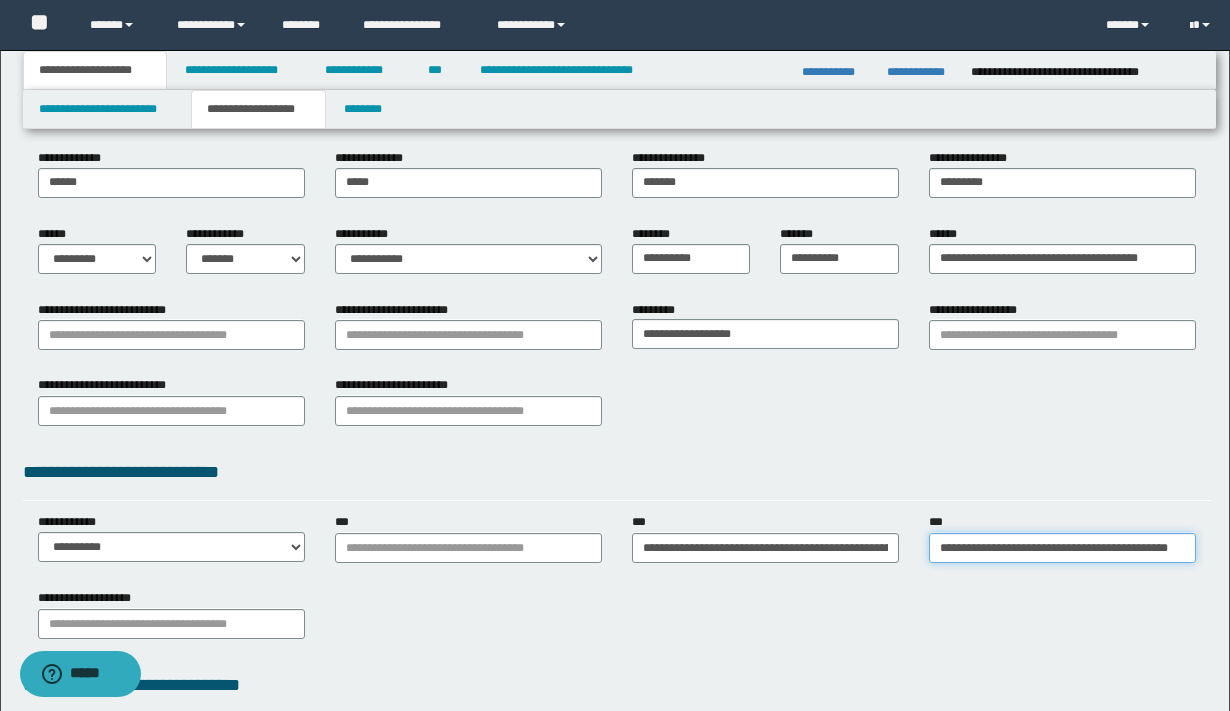 scroll, scrollTop: 0, scrollLeft: 80, axis: horizontal 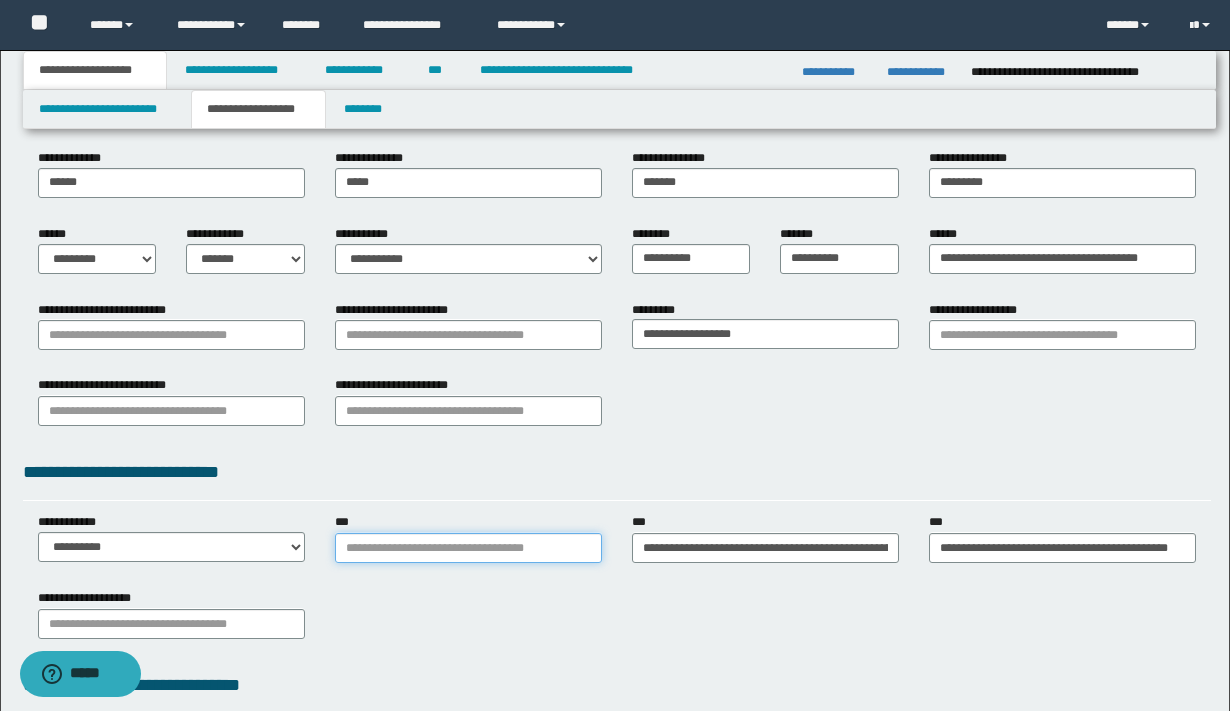 click on "***" at bounding box center [468, 548] 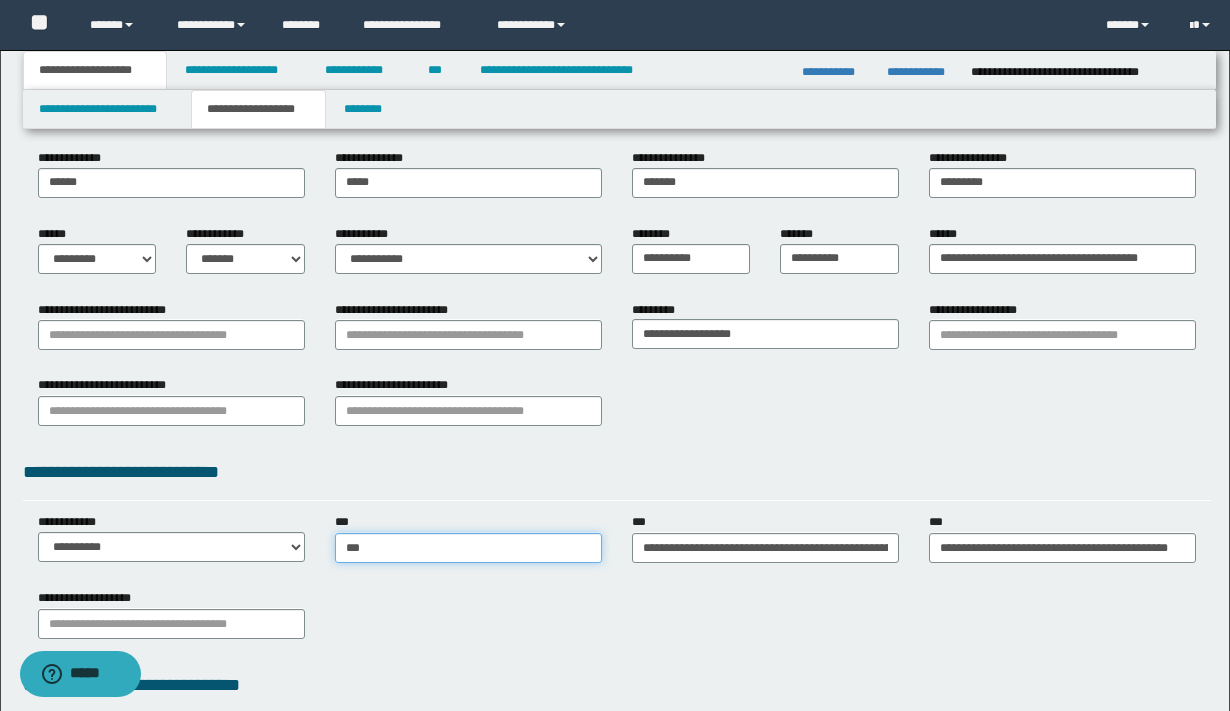 type on "****" 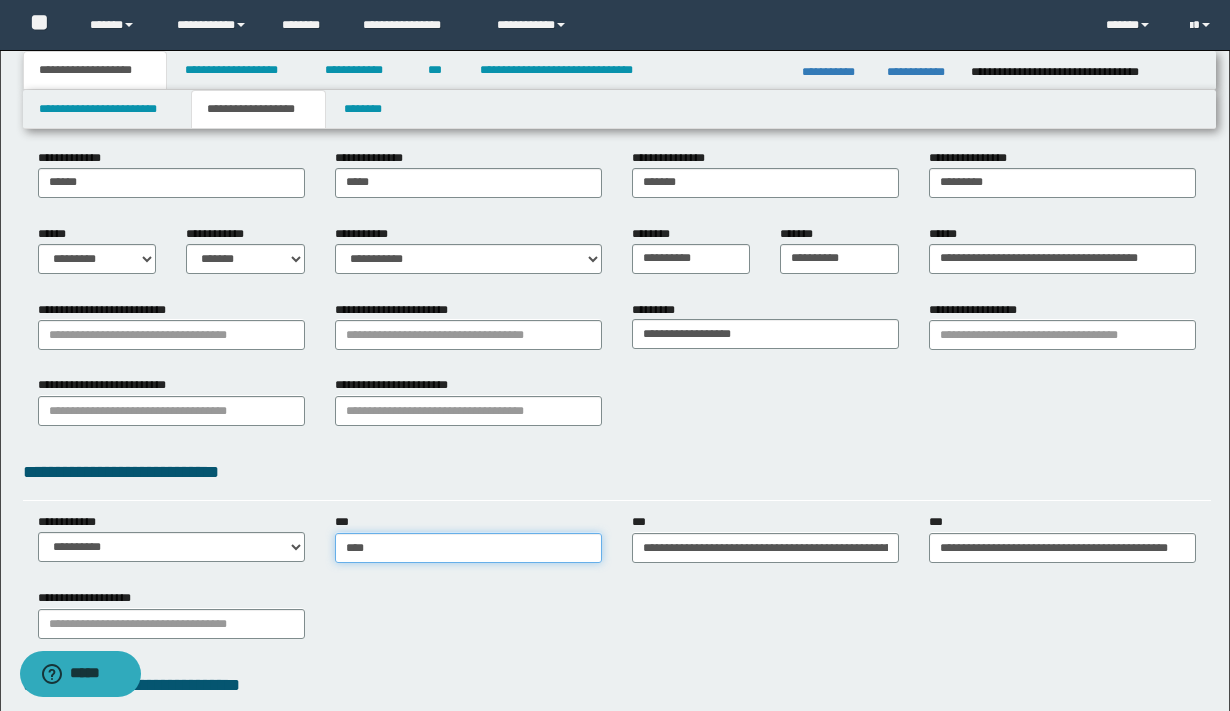 type on "****" 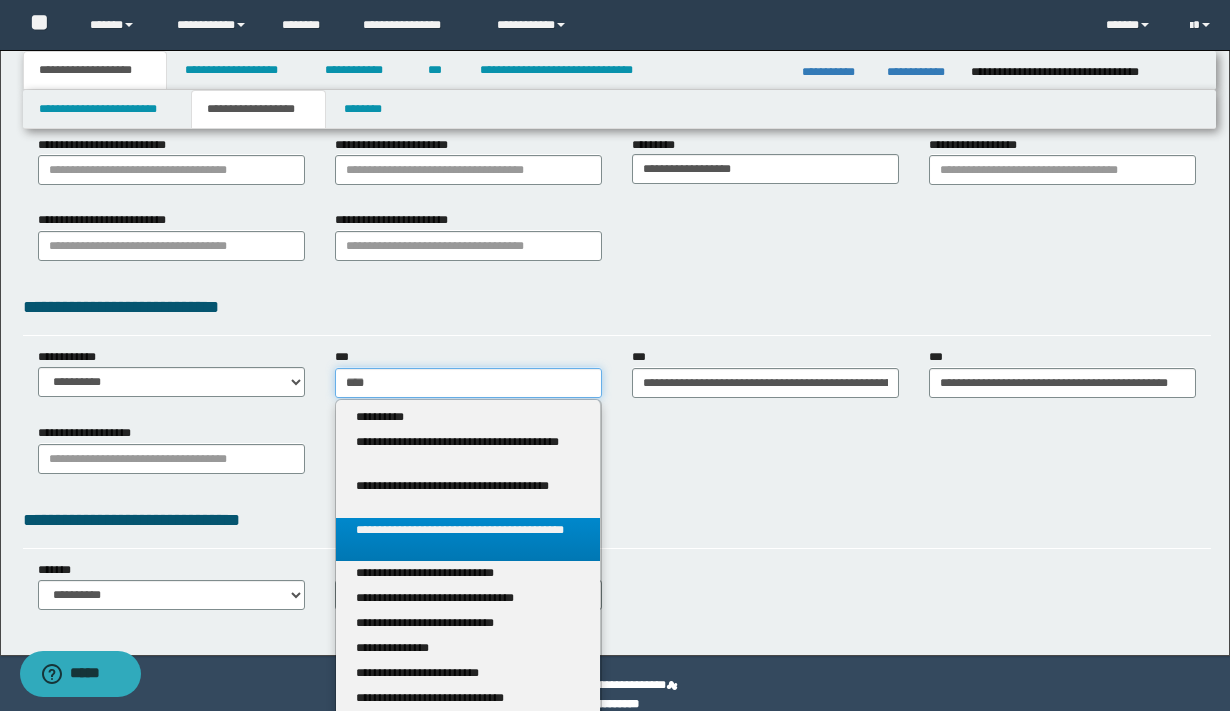 scroll, scrollTop: 377, scrollLeft: 0, axis: vertical 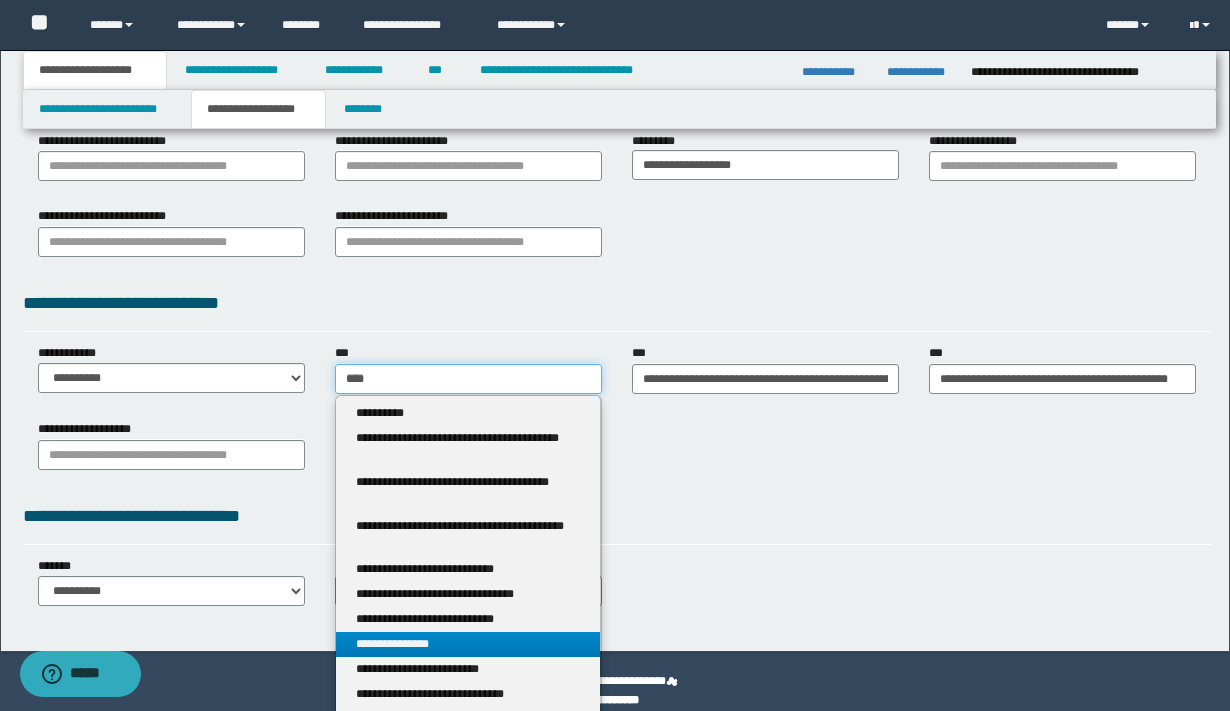 type on "****" 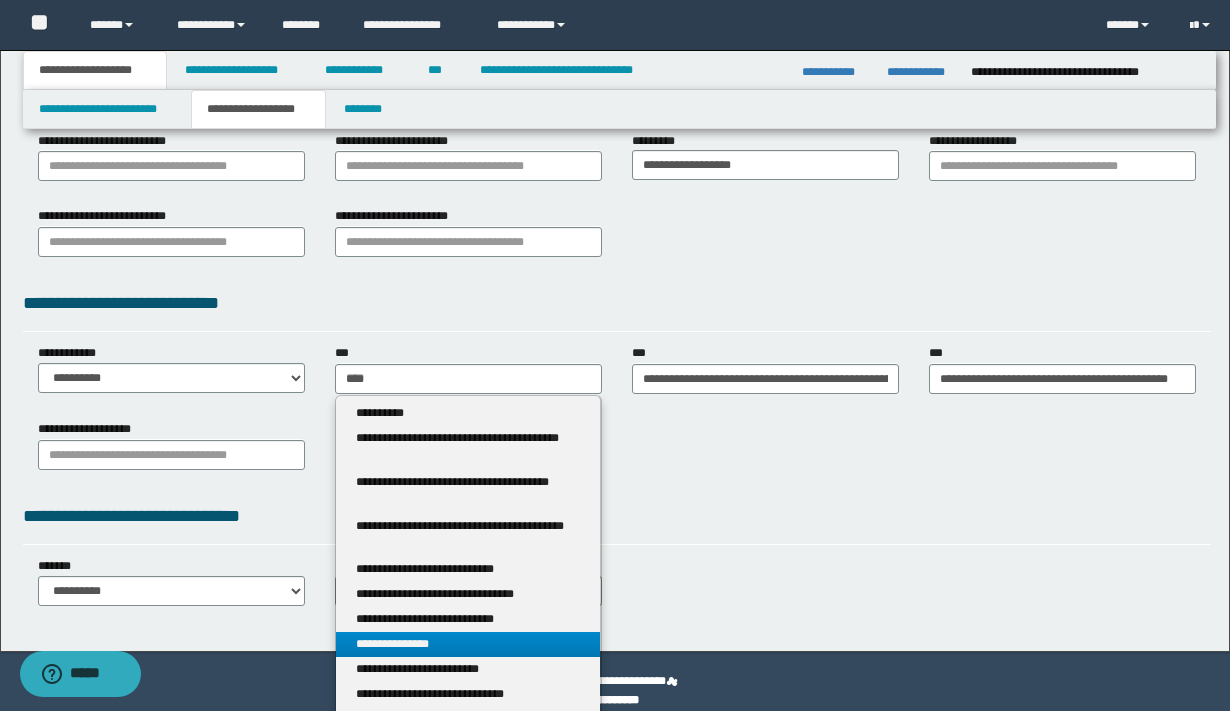 type 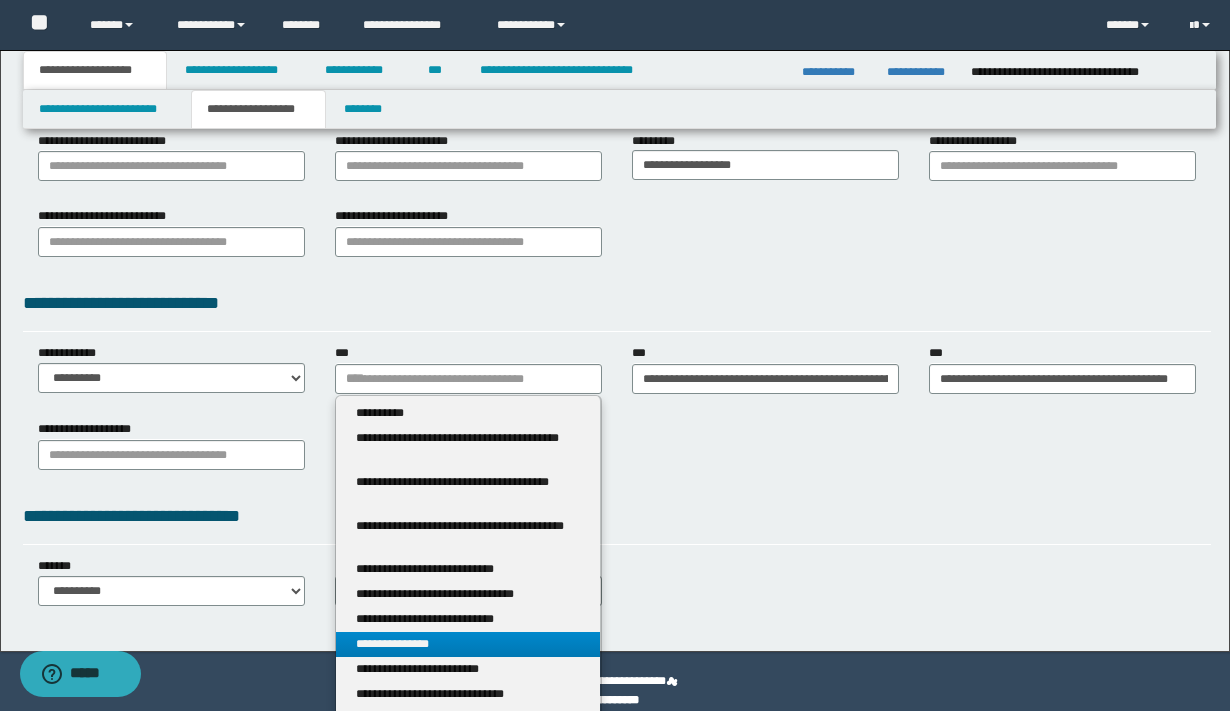 click on "**********" at bounding box center [468, 644] 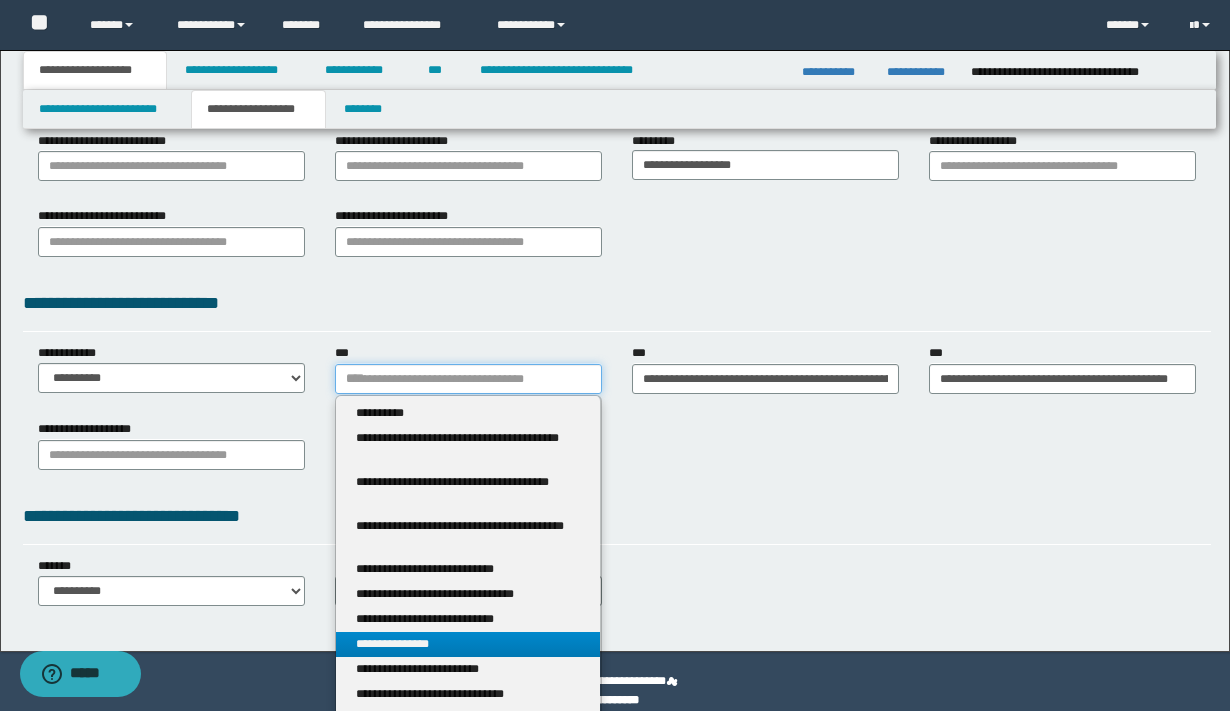 type 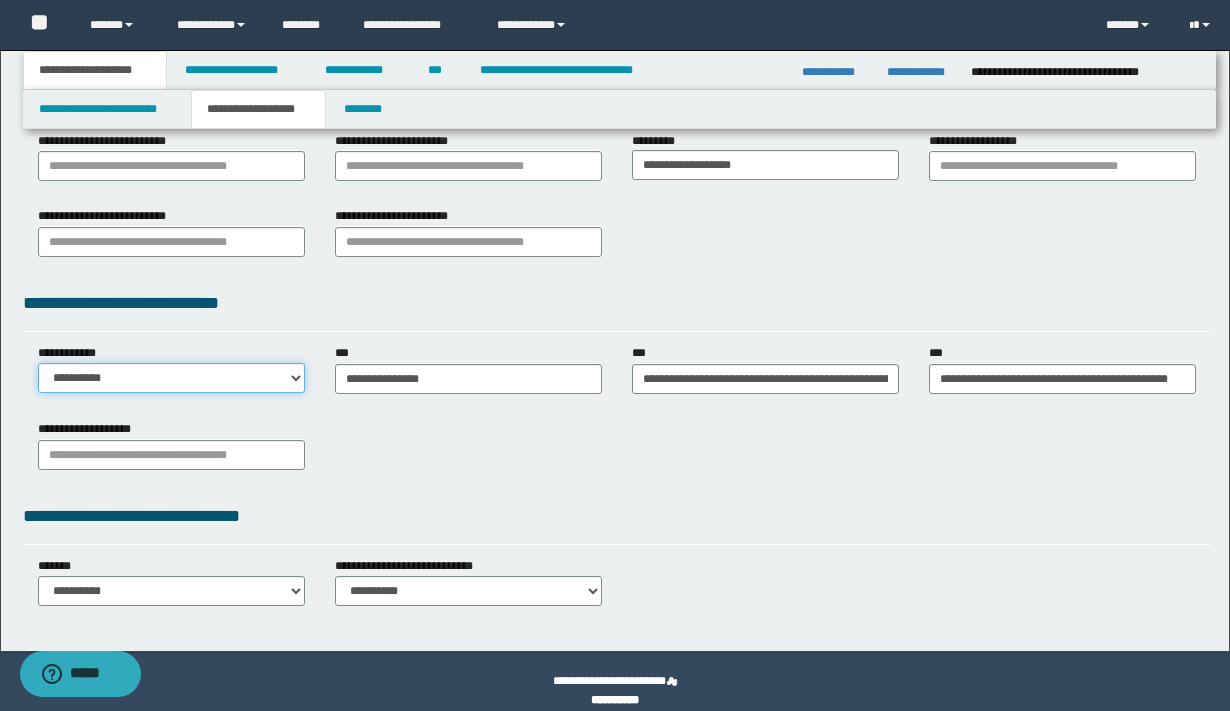 click on "**********" at bounding box center (171, 378) 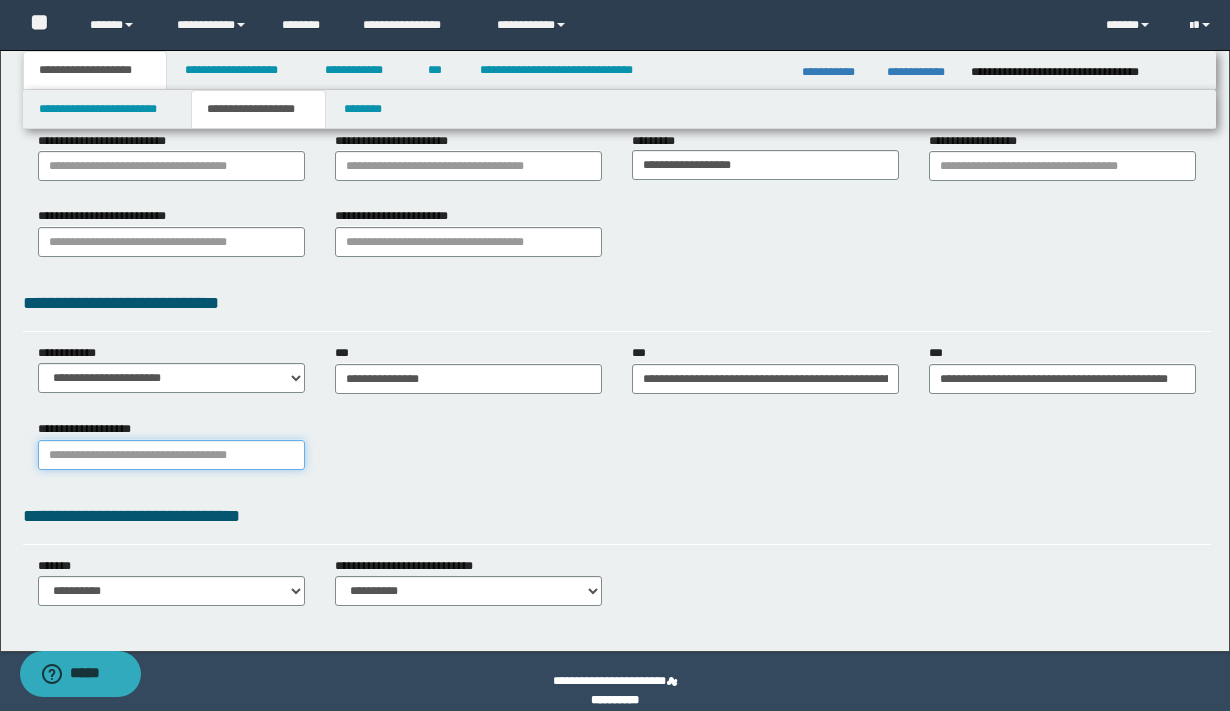 click on "**********" at bounding box center (171, 455) 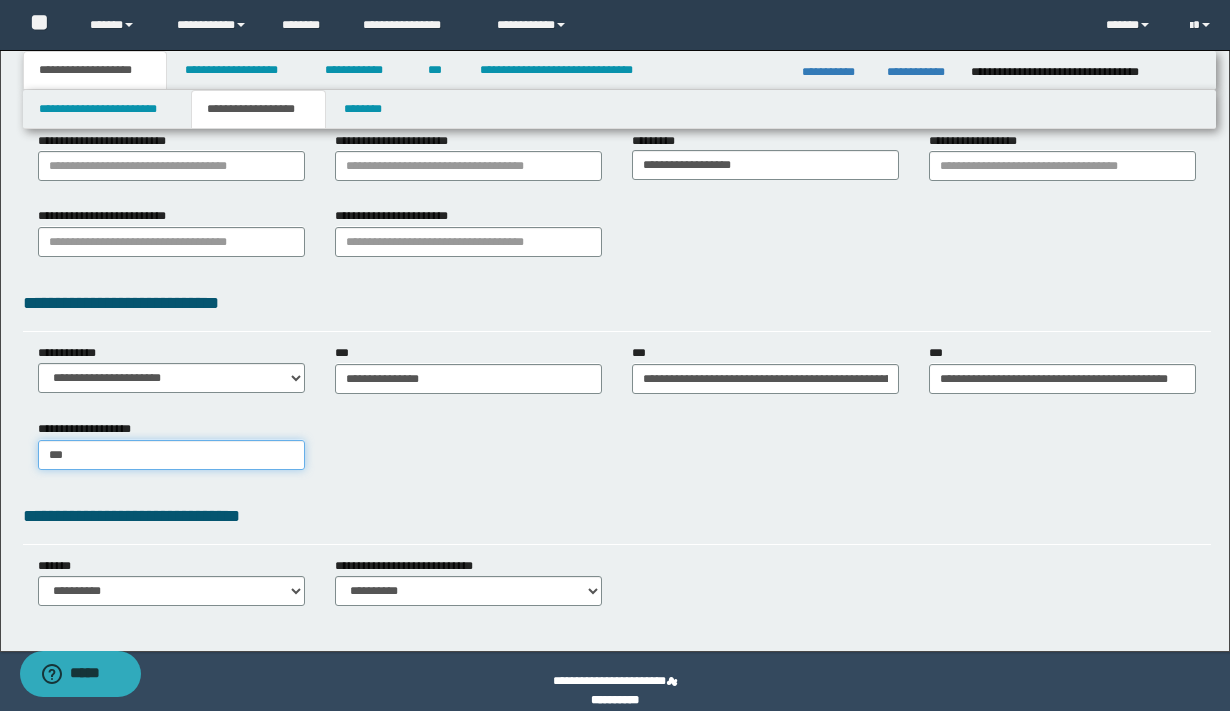 type on "****" 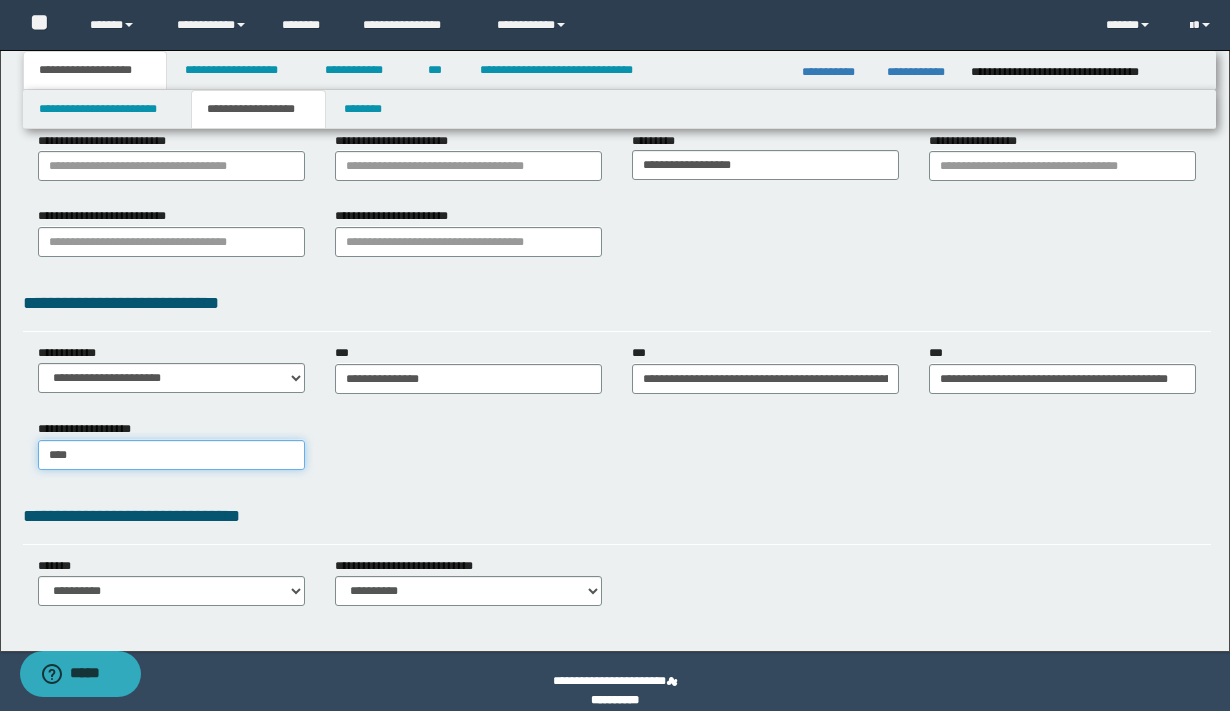 type on "****" 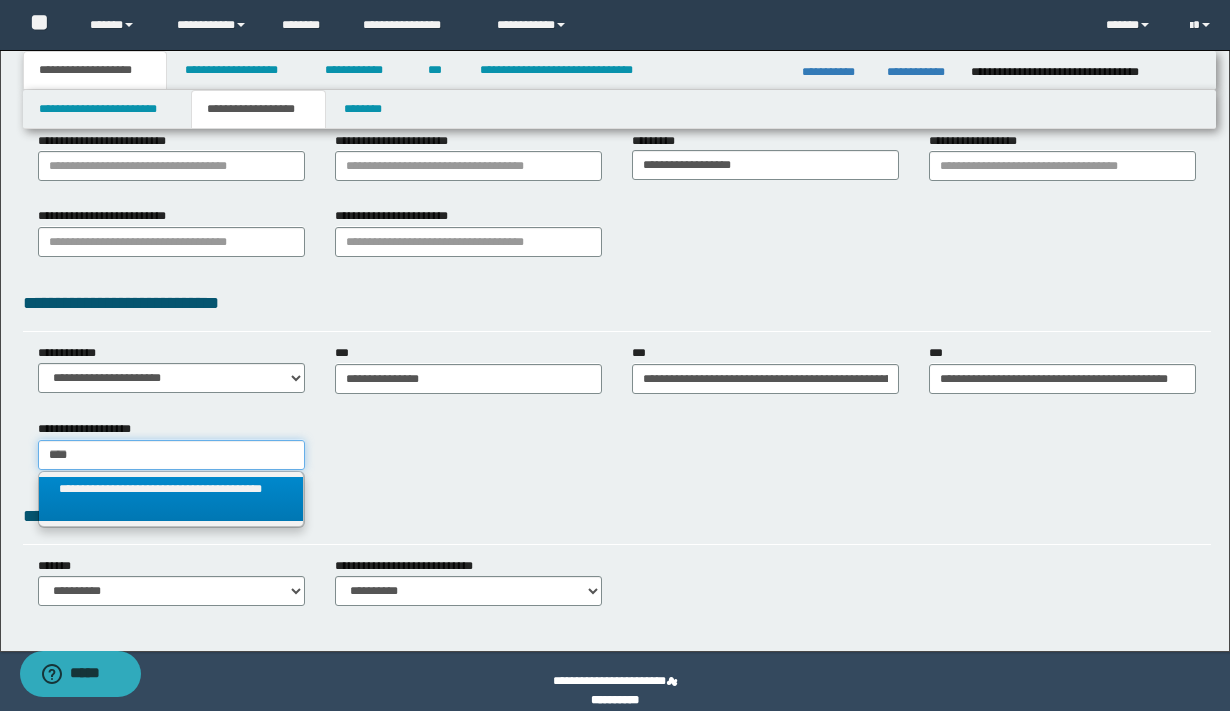 type on "****" 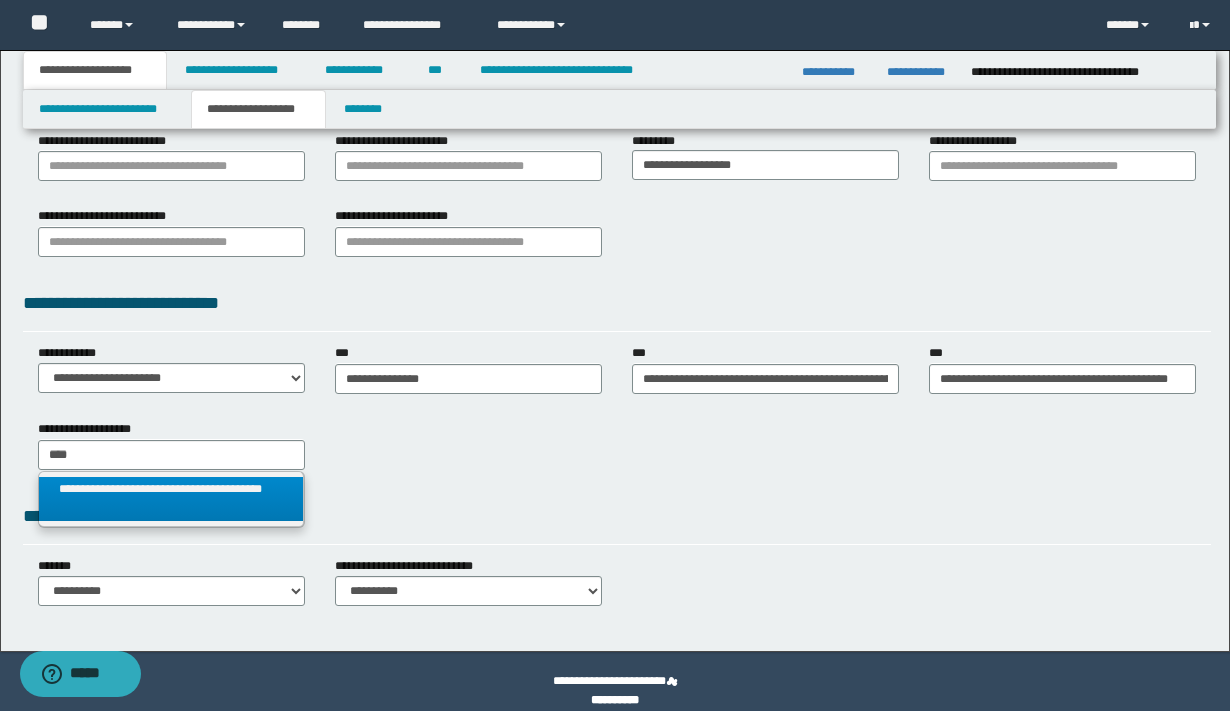 click on "**********" at bounding box center [171, 499] 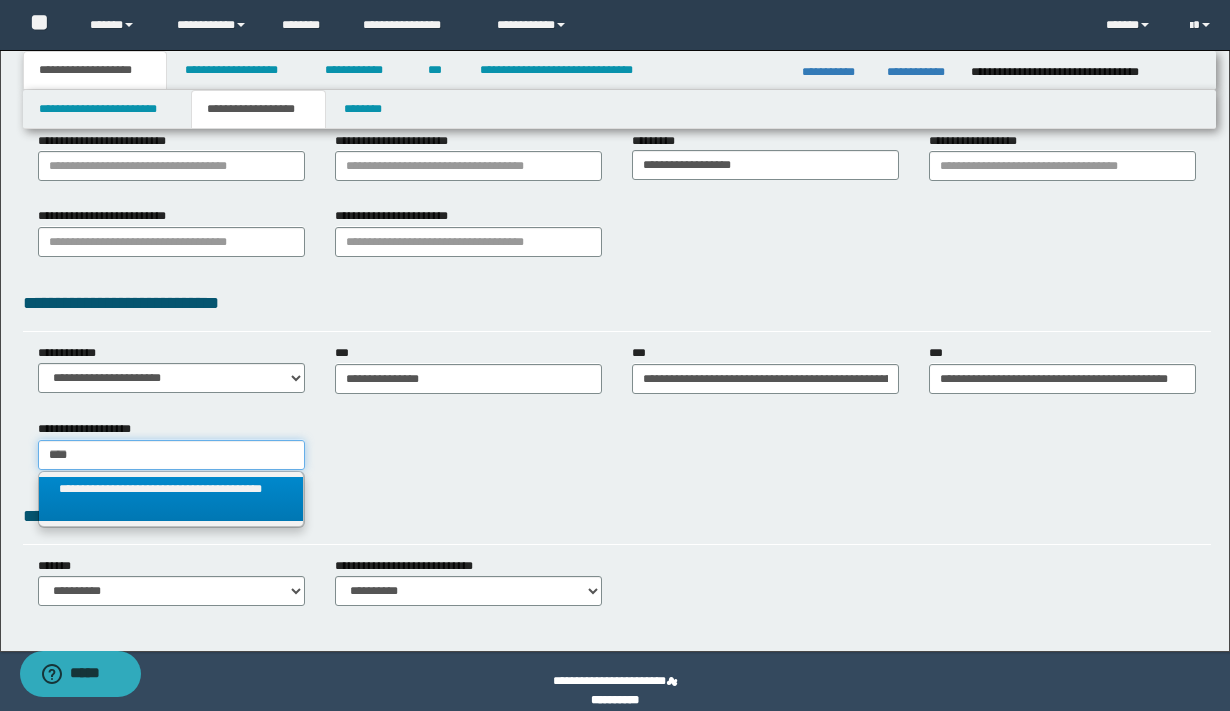 type 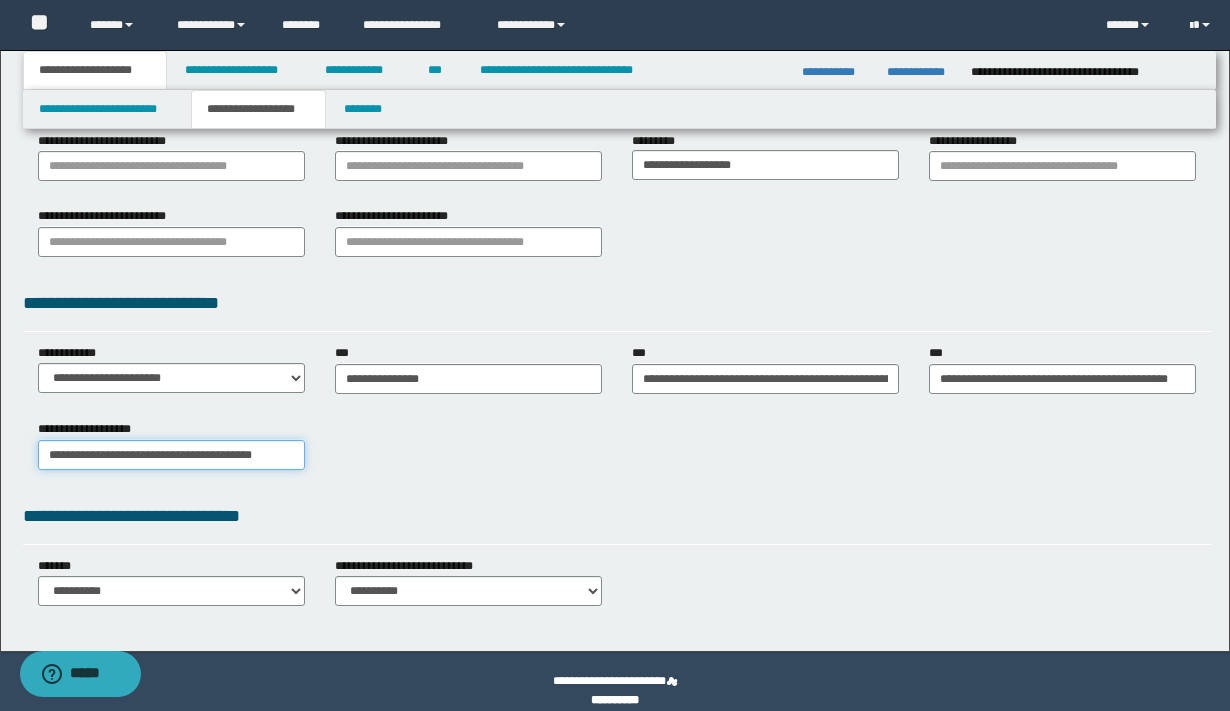scroll, scrollTop: 0, scrollLeft: 39, axis: horizontal 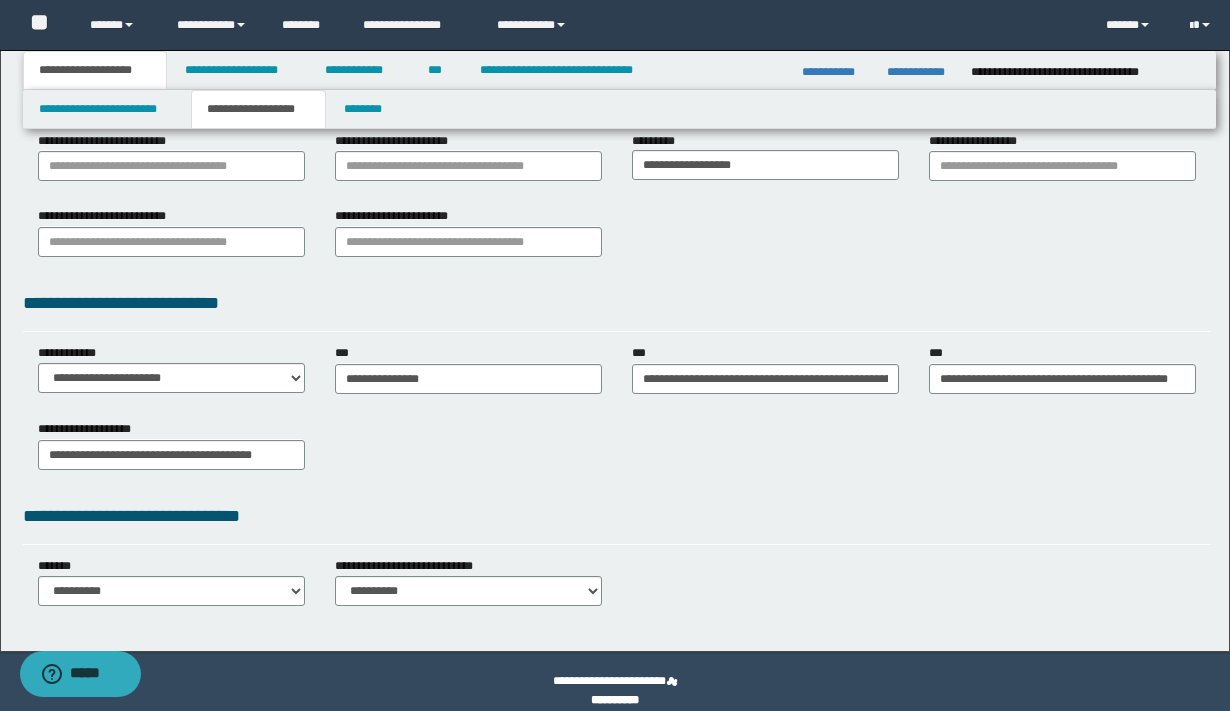 click on "**********" at bounding box center (617, 516) 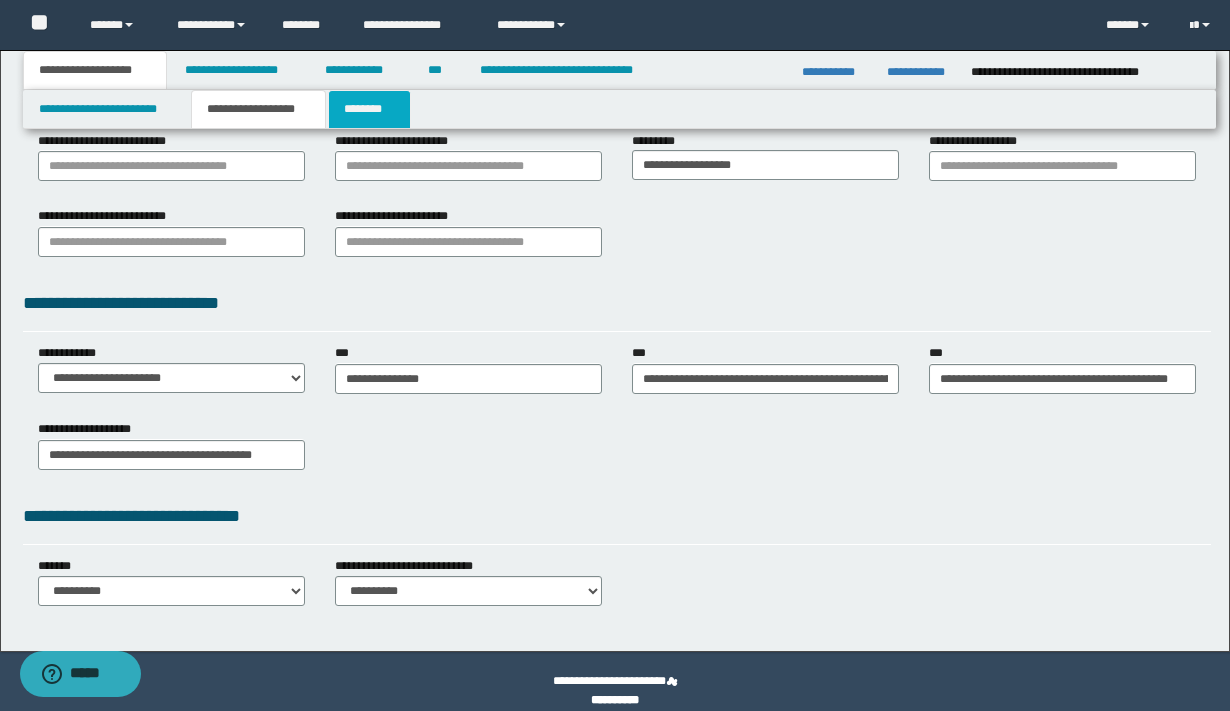 click on "********" at bounding box center (369, 109) 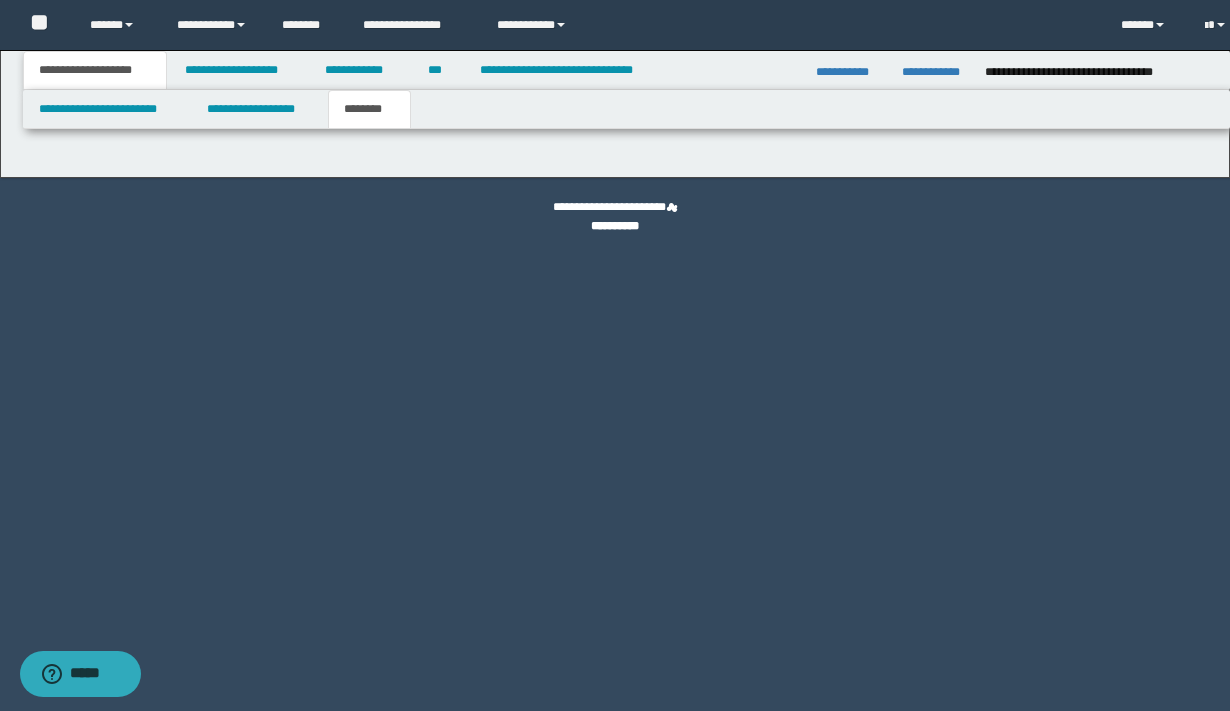 scroll, scrollTop: 0, scrollLeft: 0, axis: both 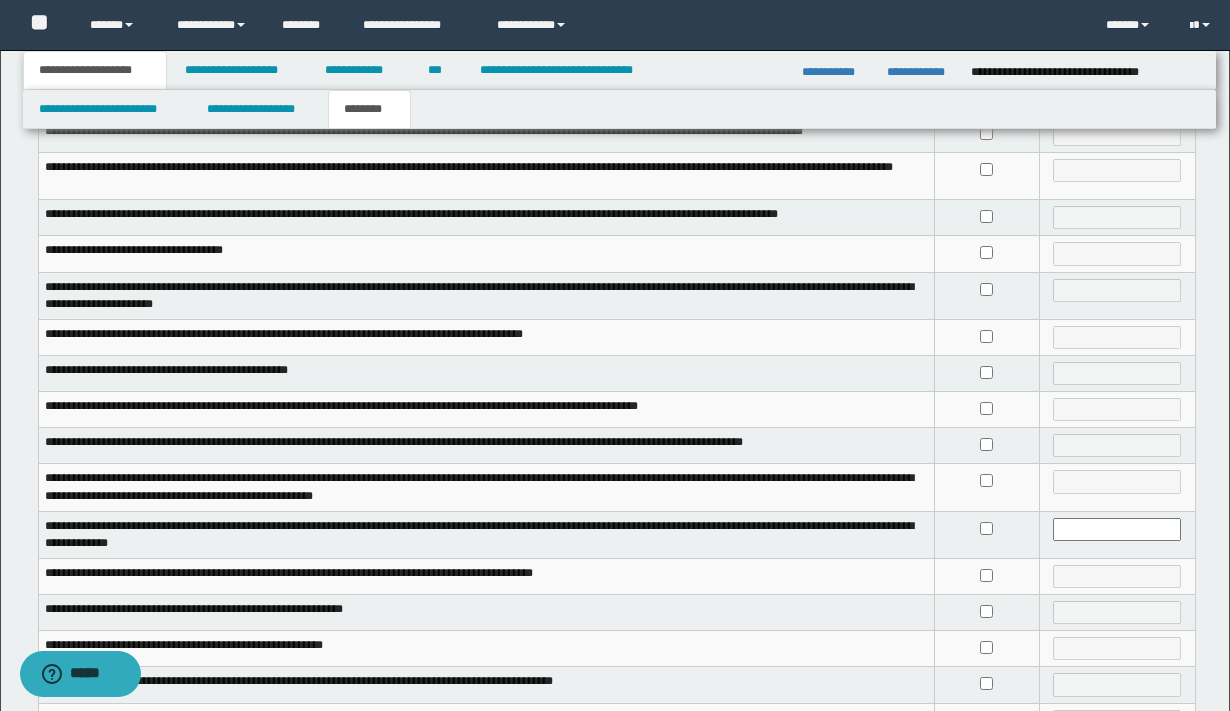 click on "**********" at bounding box center [95, 70] 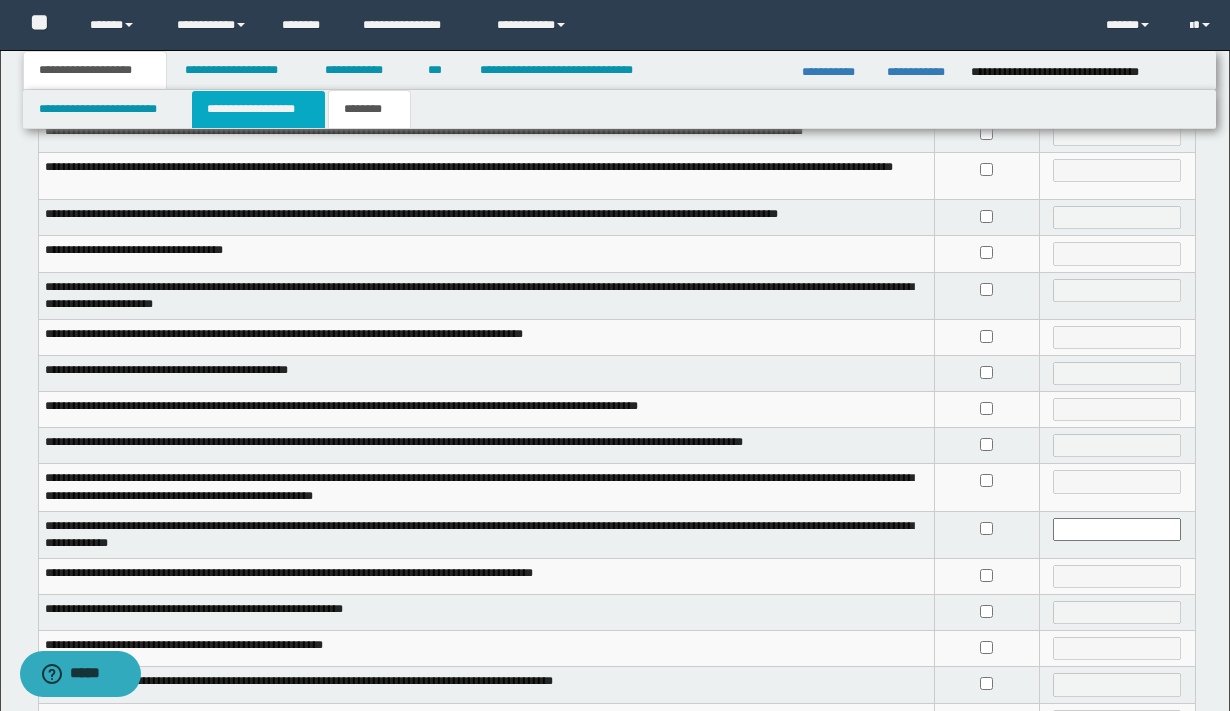 click on "**********" at bounding box center (258, 109) 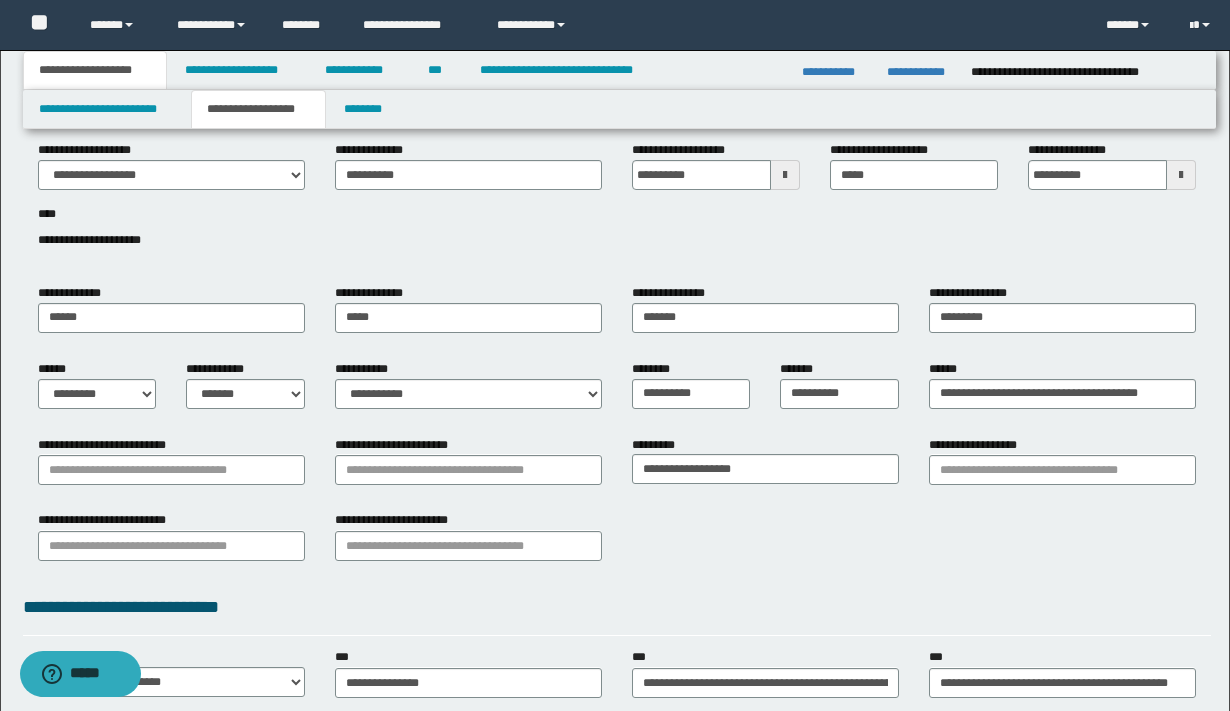 scroll, scrollTop: 0, scrollLeft: 0, axis: both 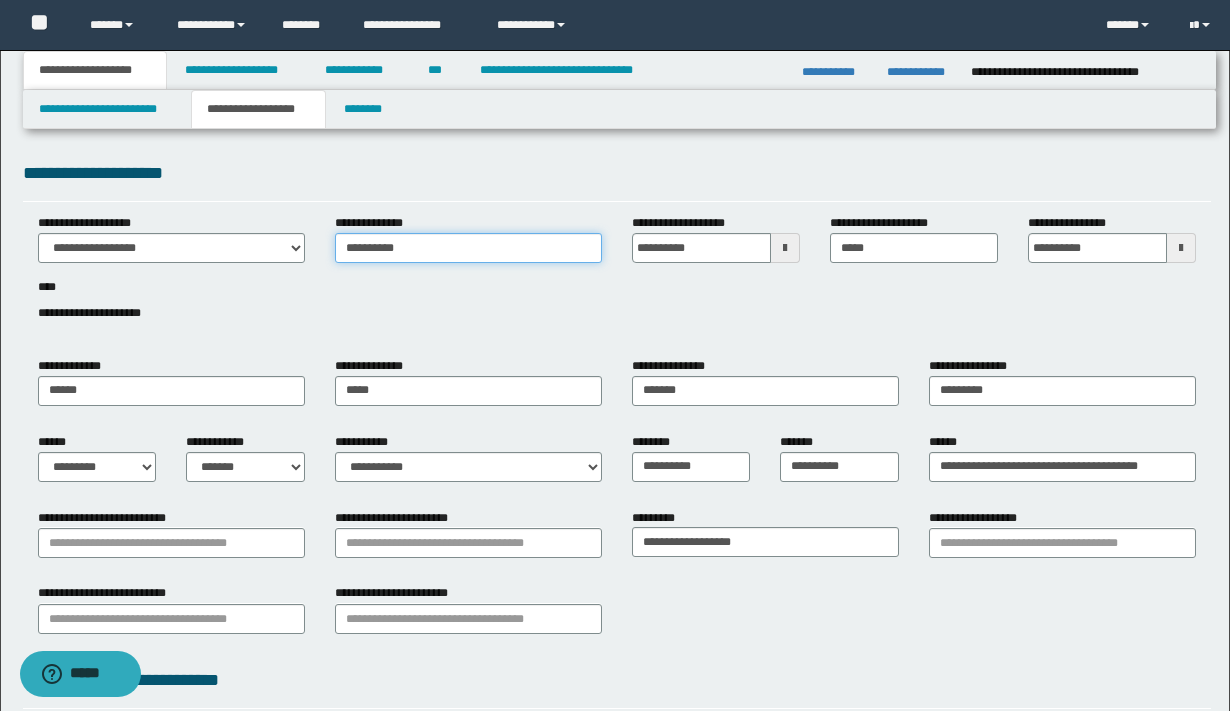 drag, startPoint x: 448, startPoint y: 250, endPoint x: 307, endPoint y: 252, distance: 141.01419 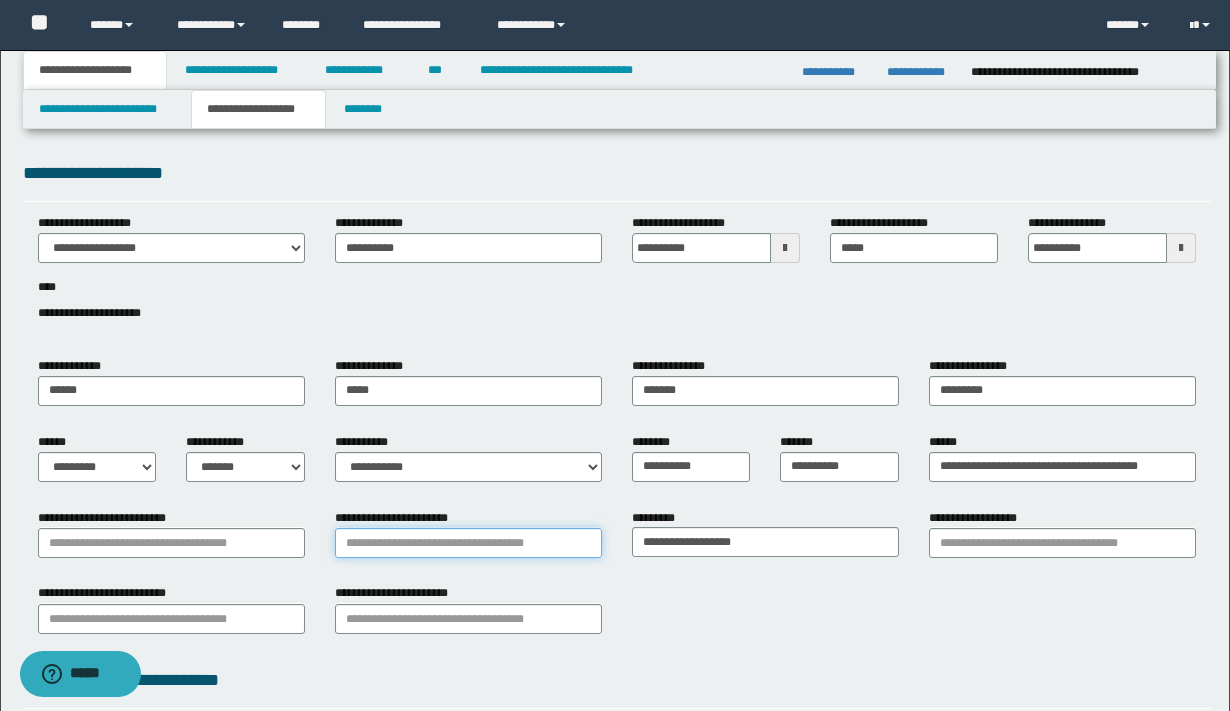 click on "**********" at bounding box center (468, 543) 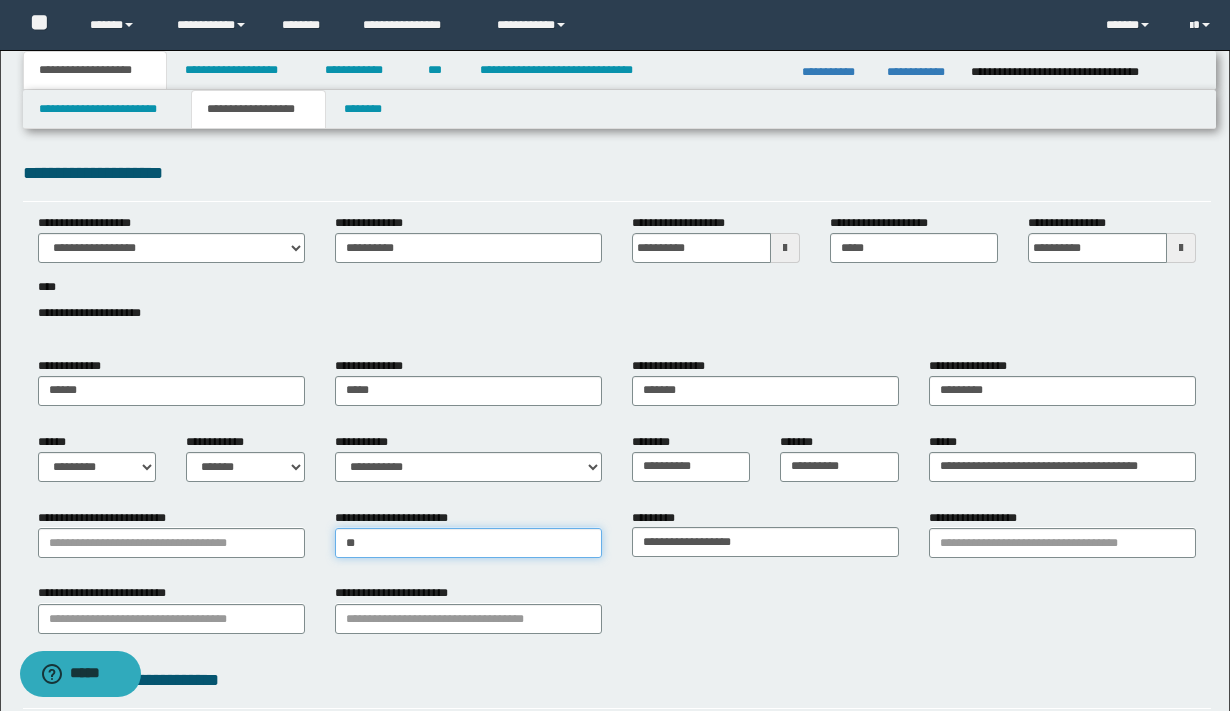 type on "***" 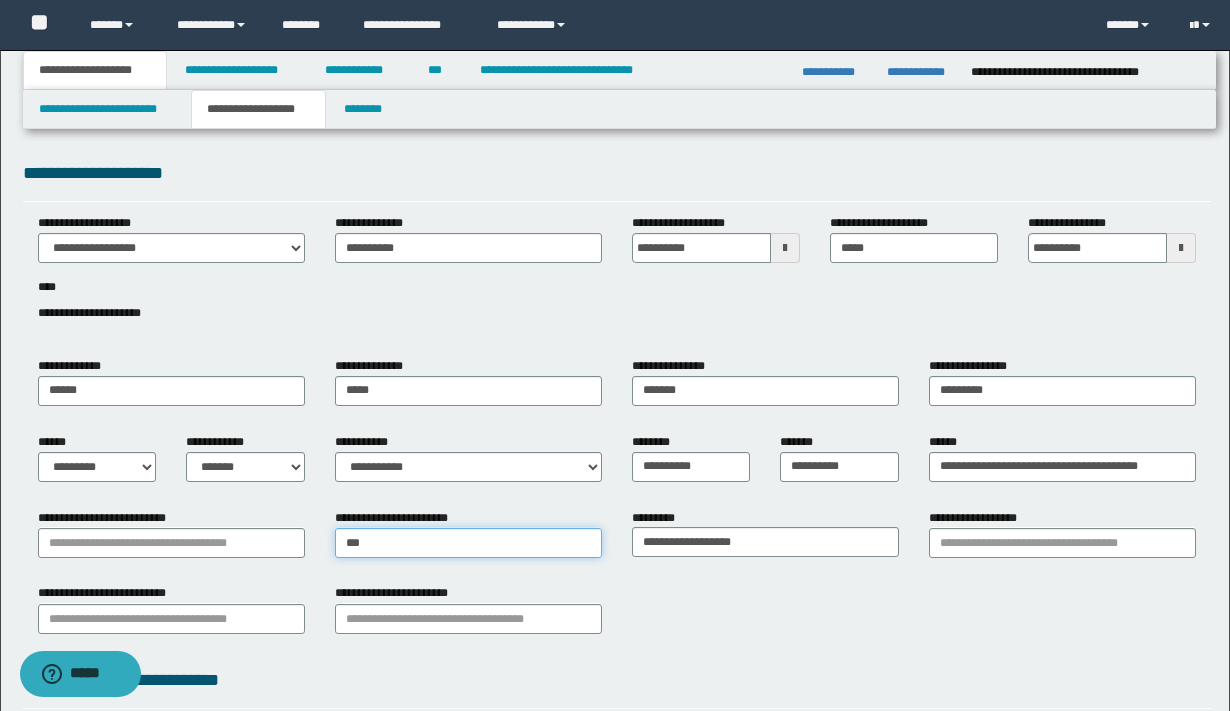 type on "***" 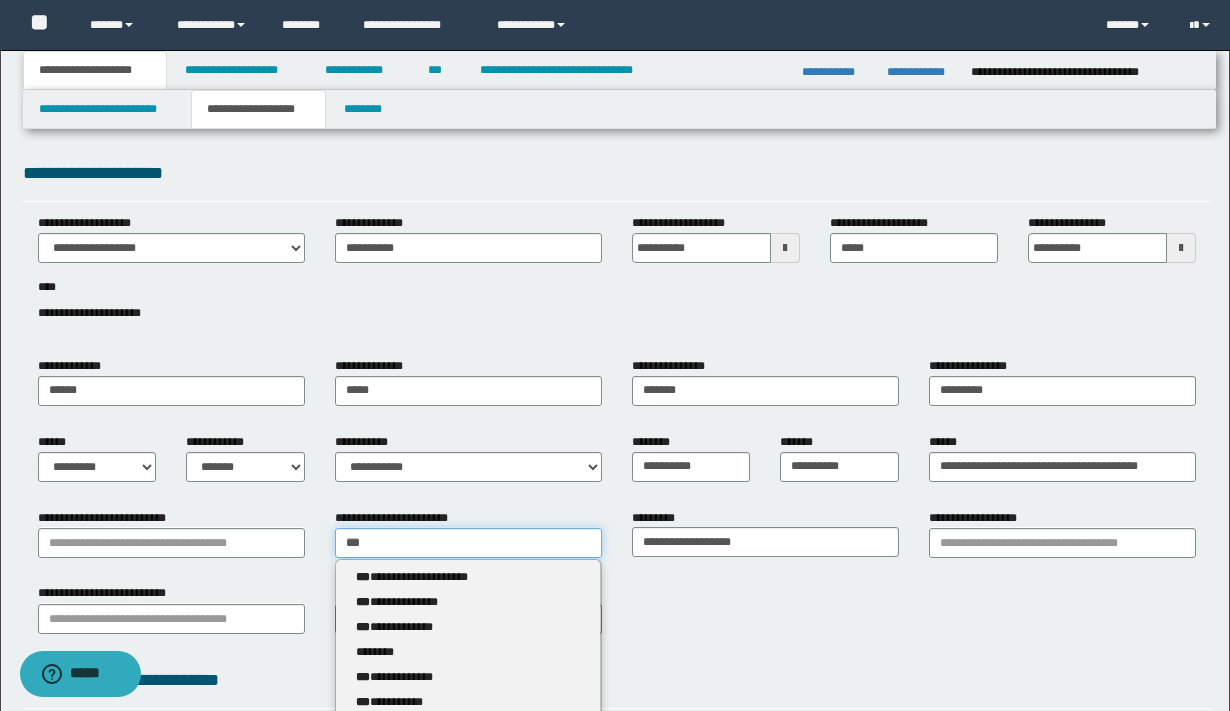 type 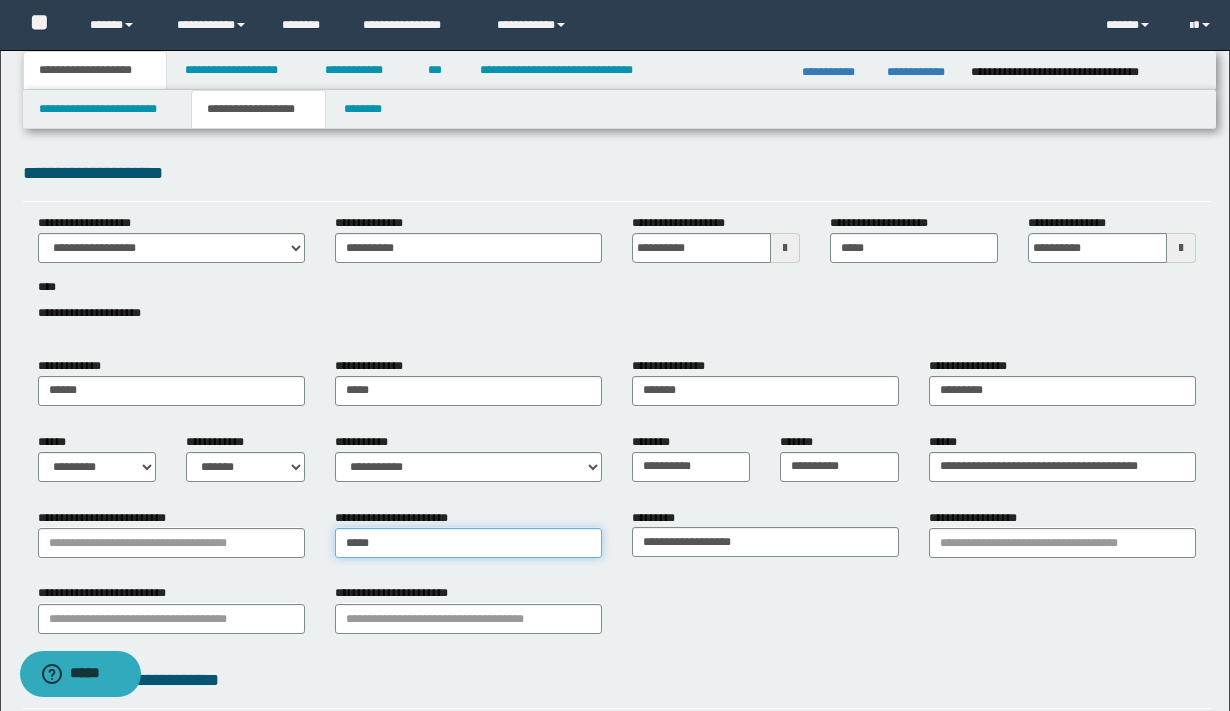 type on "******" 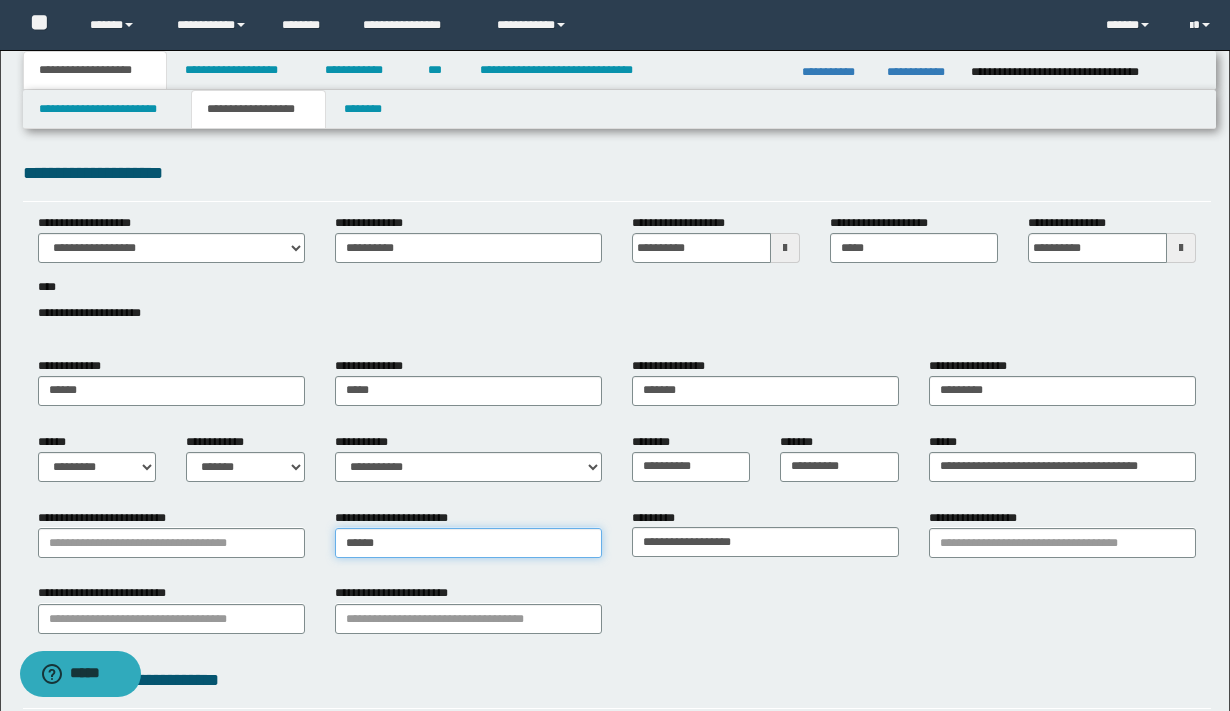 type on "********" 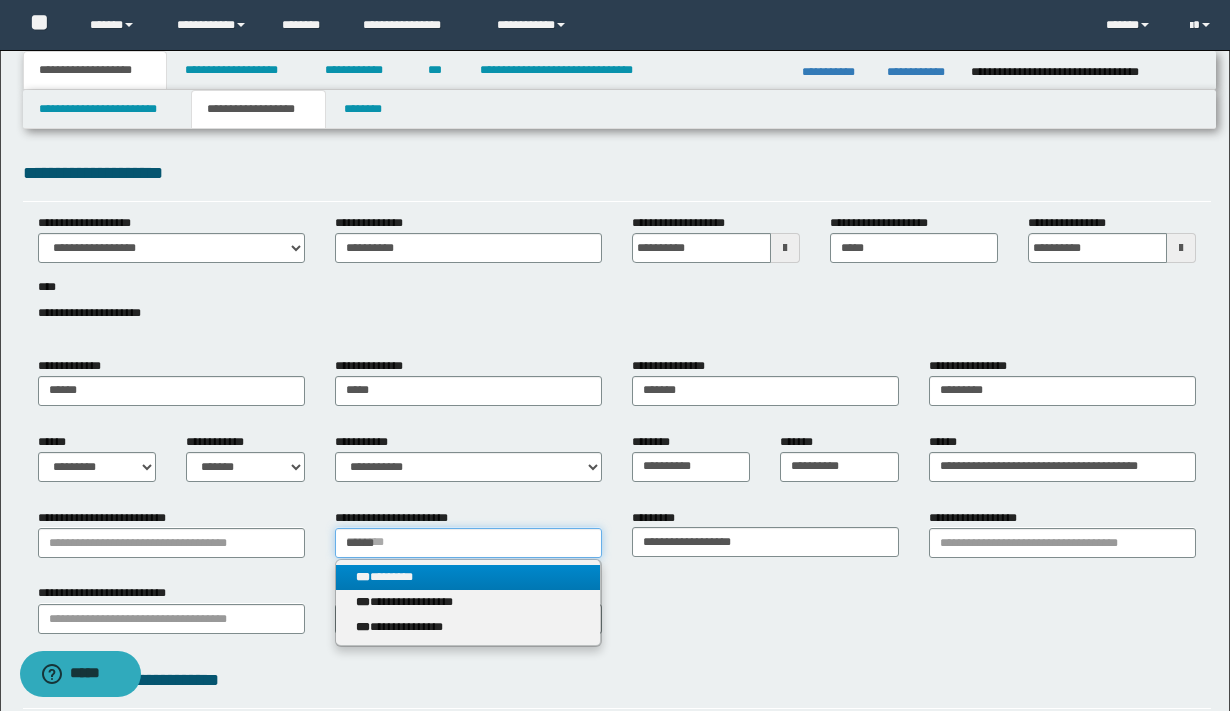type on "******" 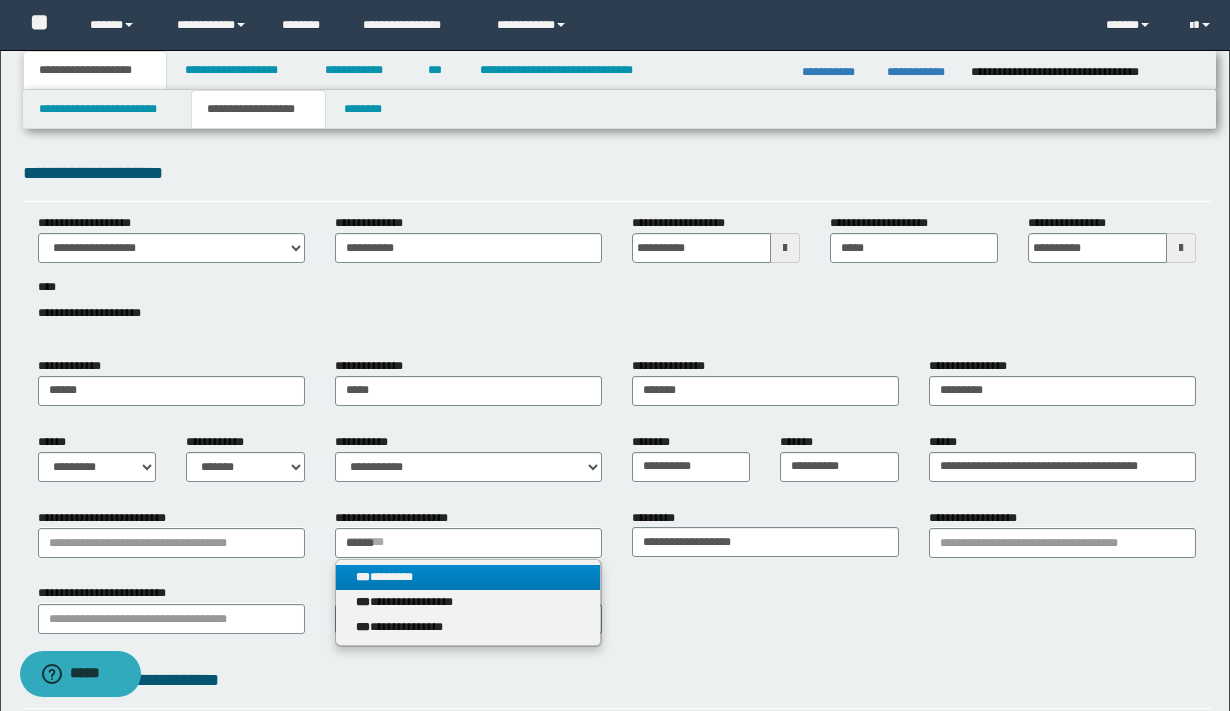 type 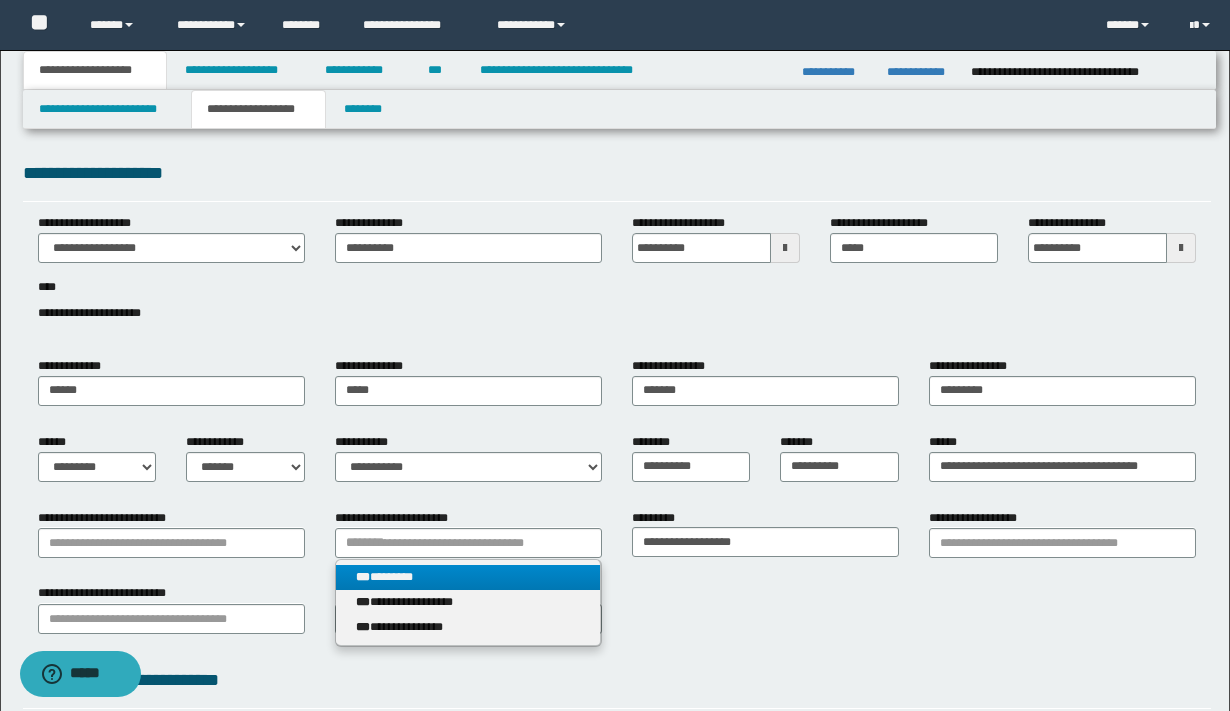 drag, startPoint x: 483, startPoint y: 578, endPoint x: 444, endPoint y: 569, distance: 40.024994 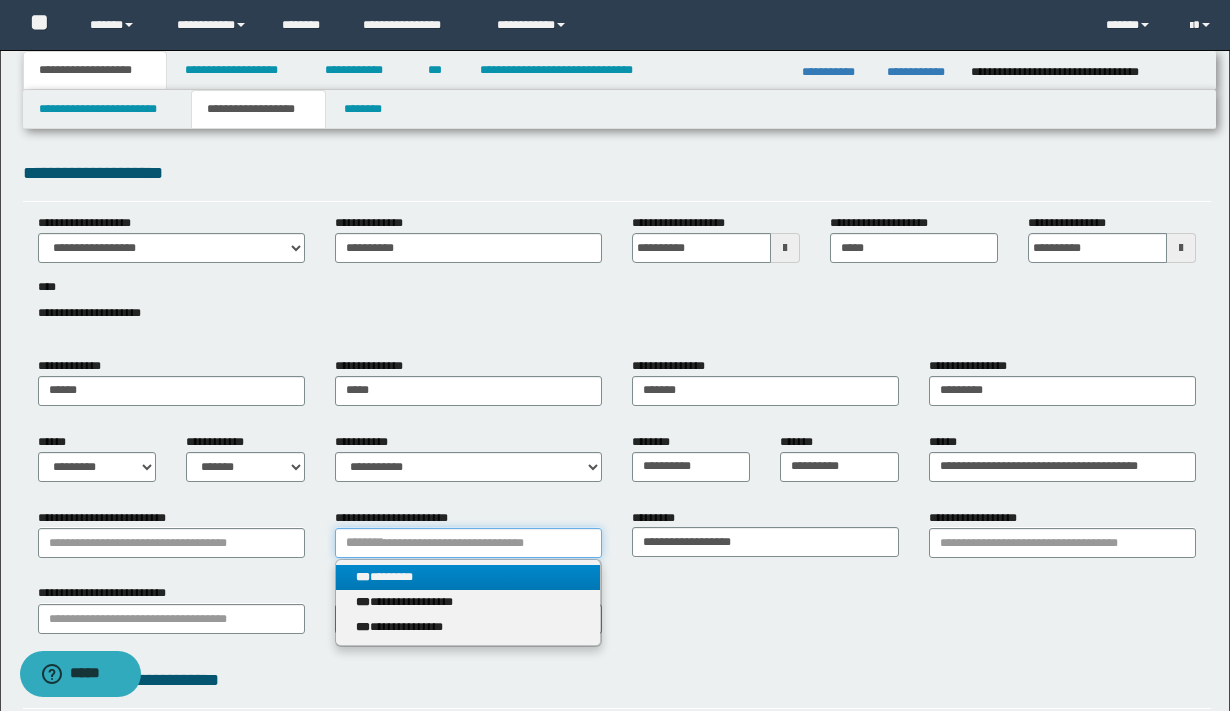 type 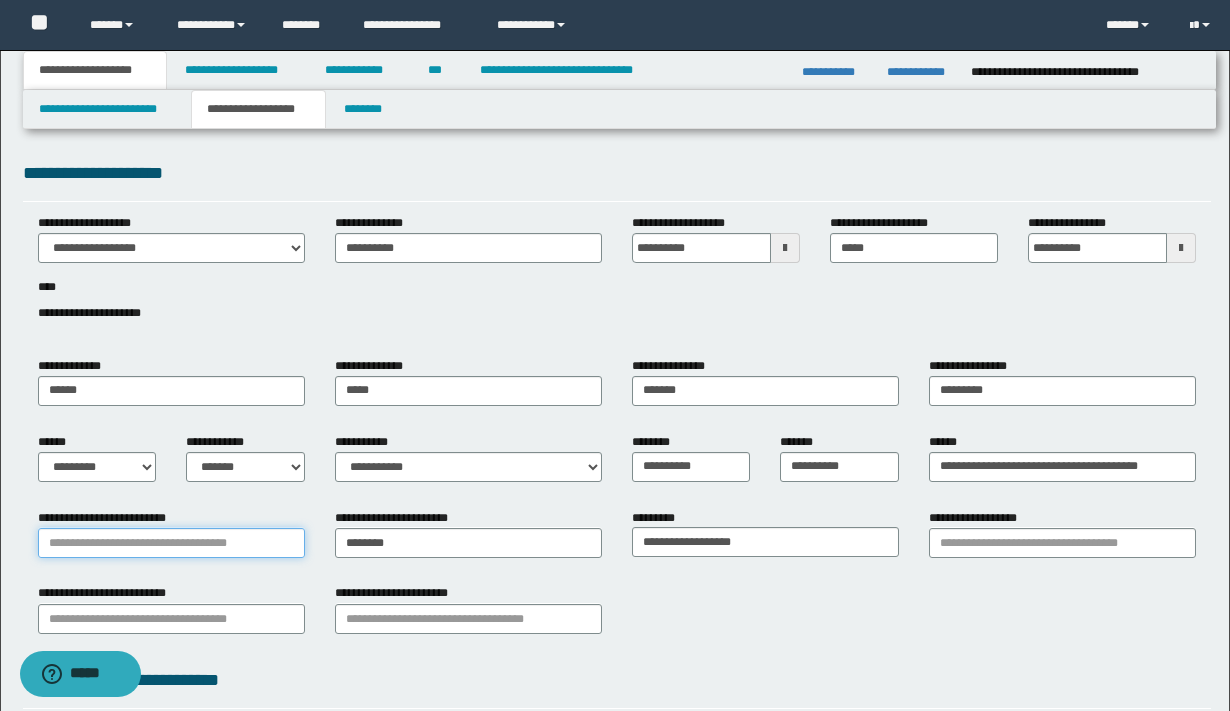 click on "**********" at bounding box center [171, 543] 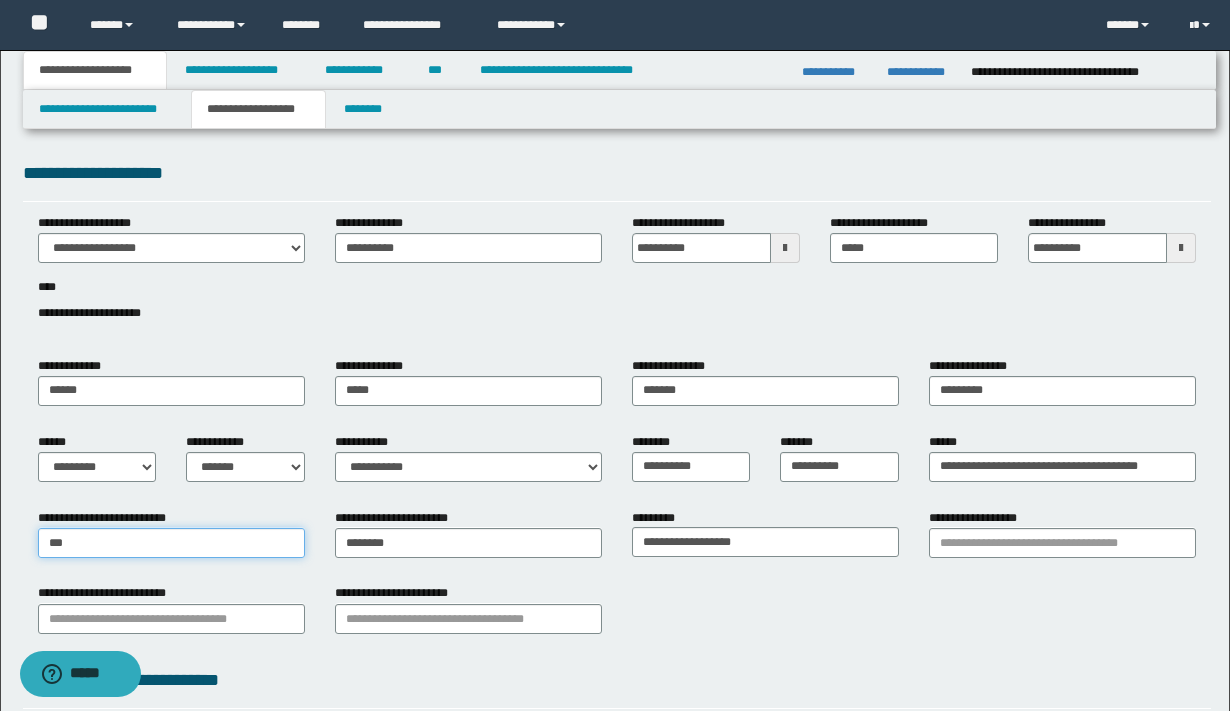 type on "****" 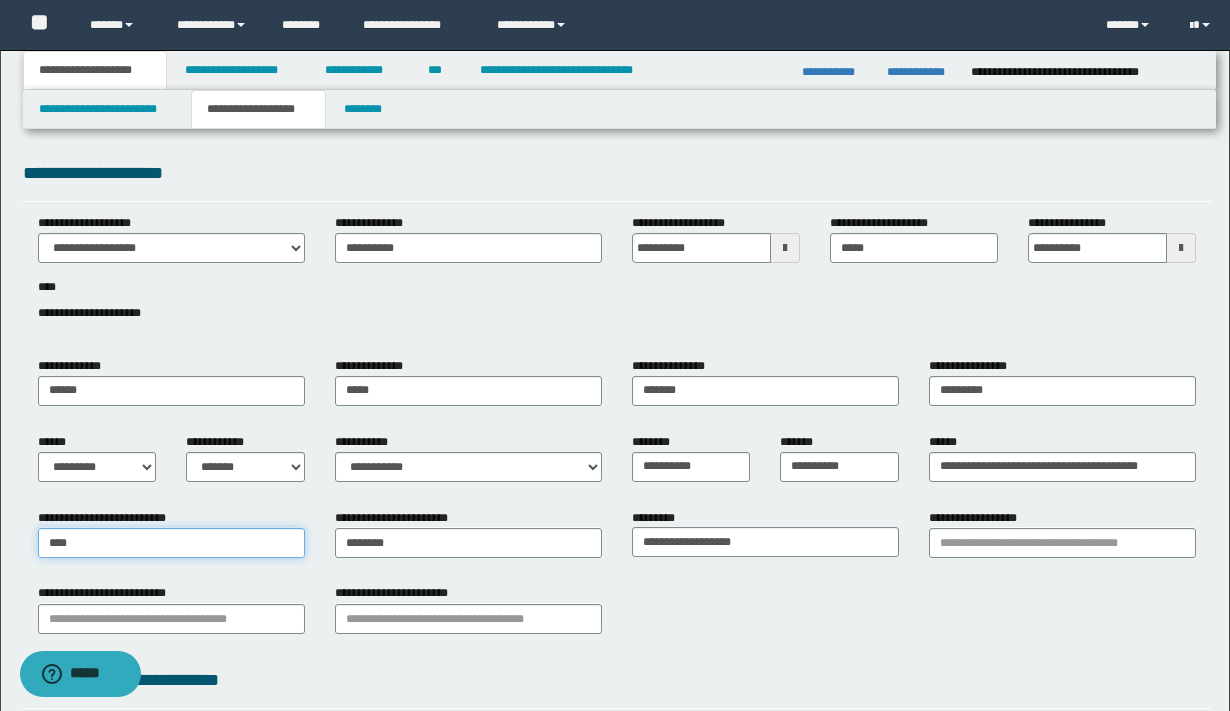 type on "**********" 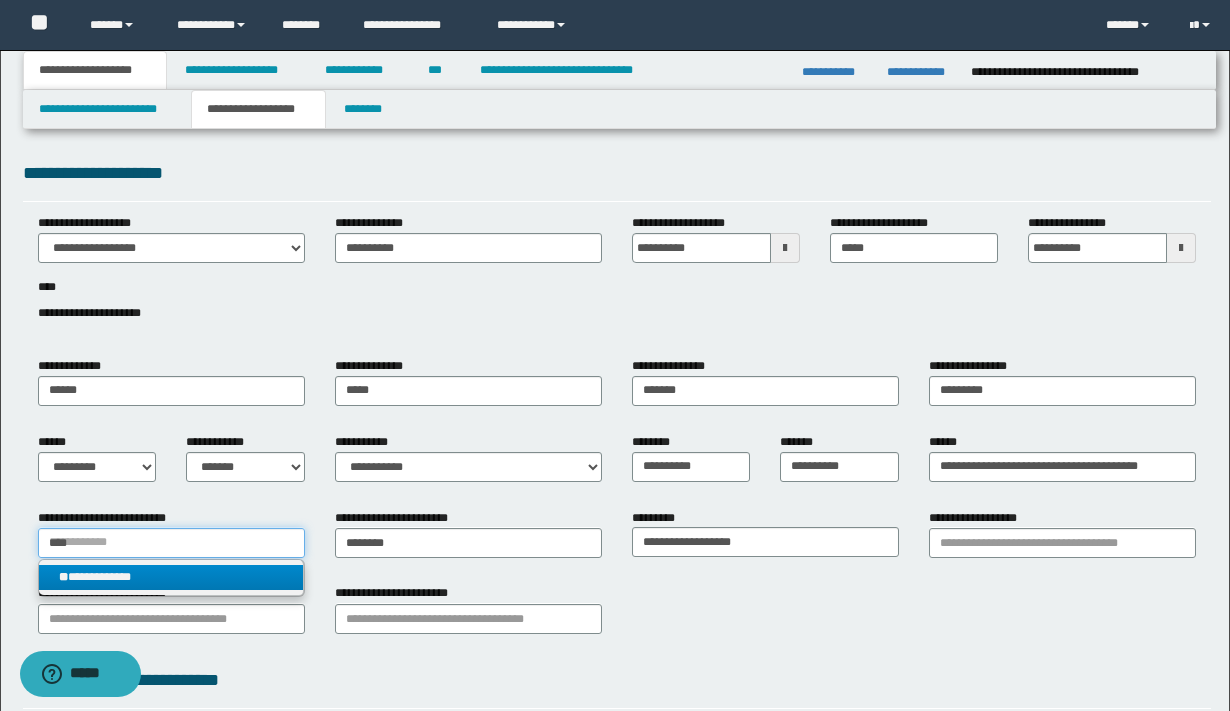 type on "****" 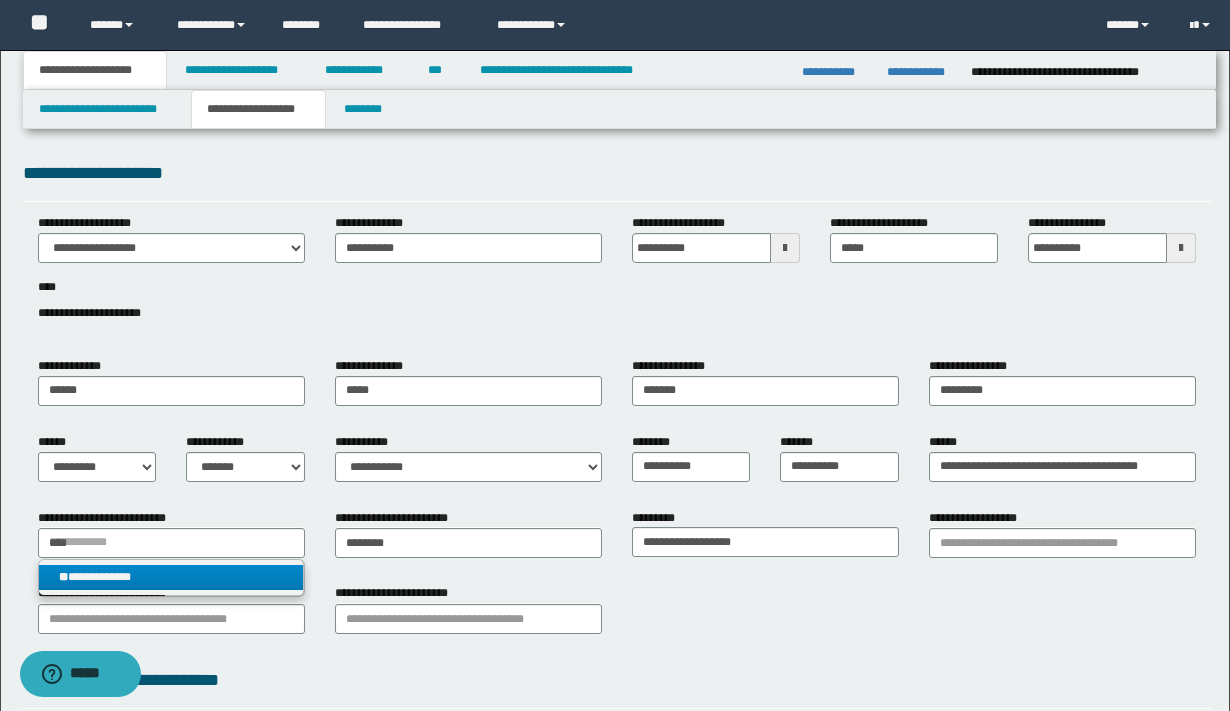 type 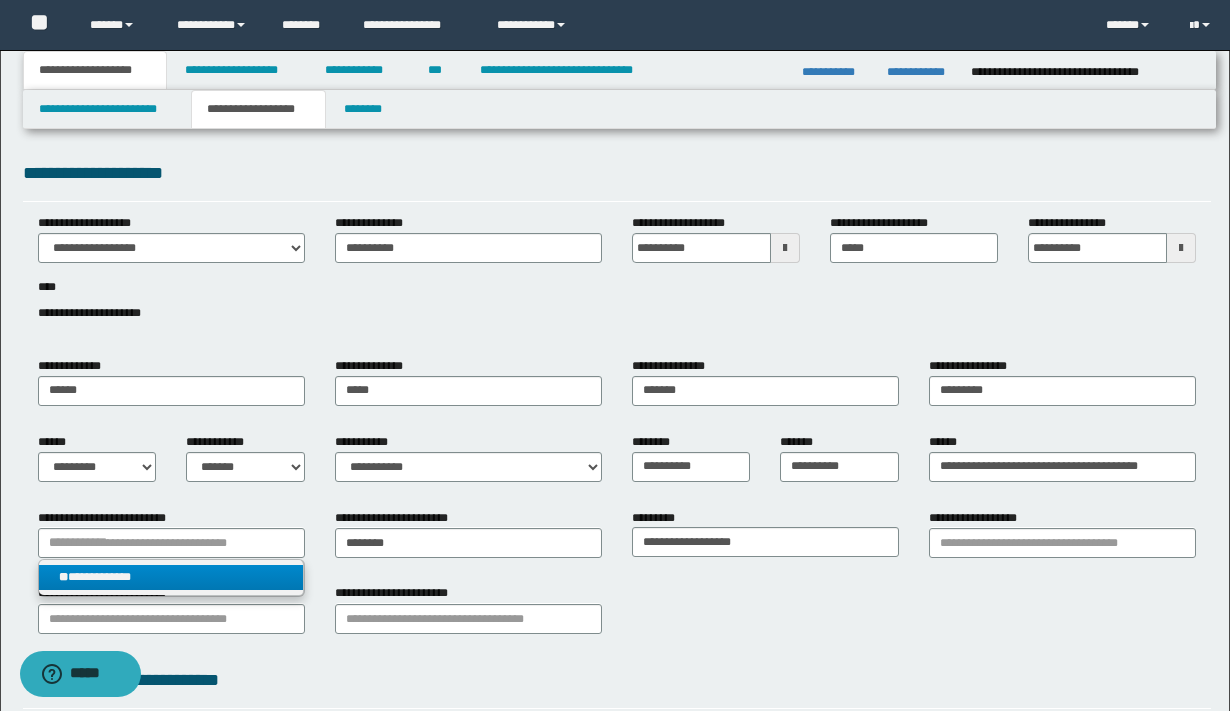 click on "**********" at bounding box center [171, 577] 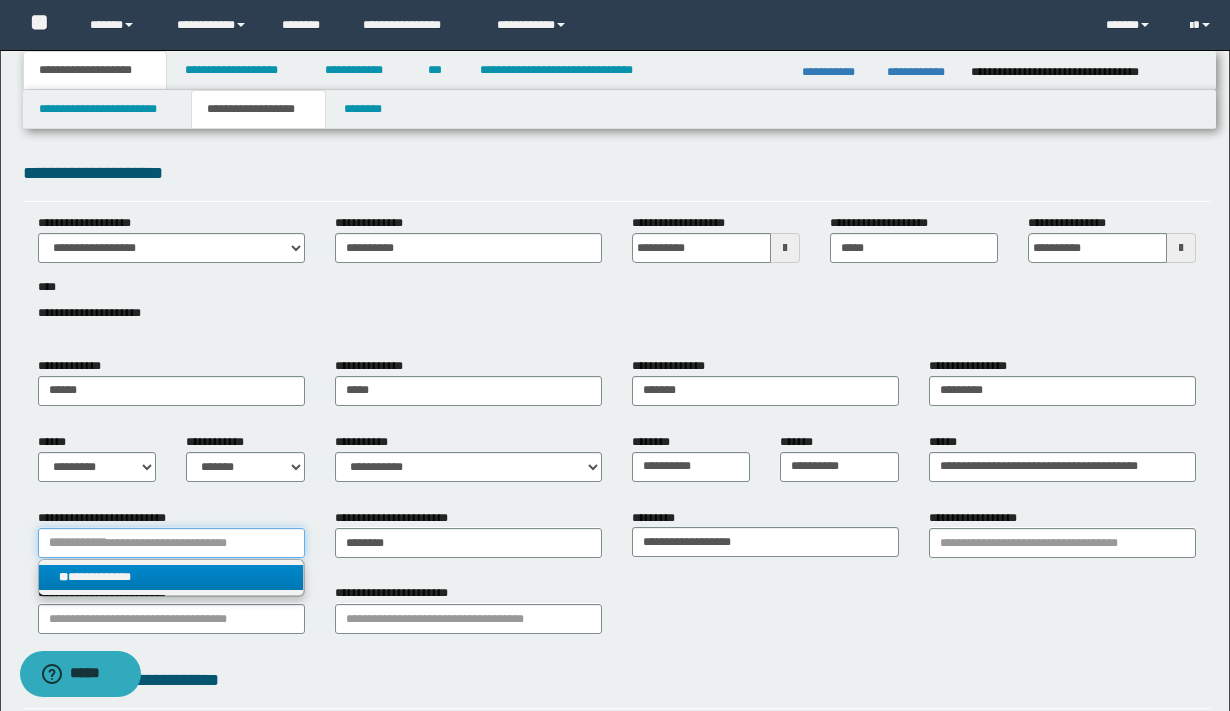 type 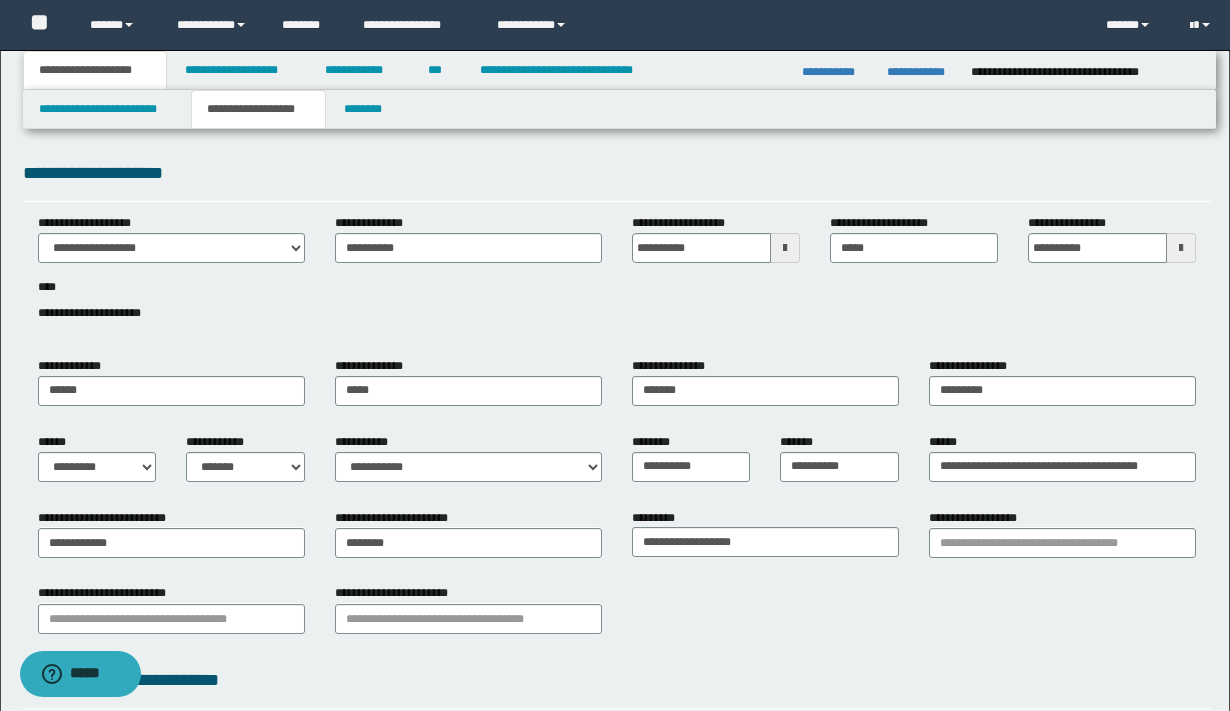 click on "**********" at bounding box center [617, 616] 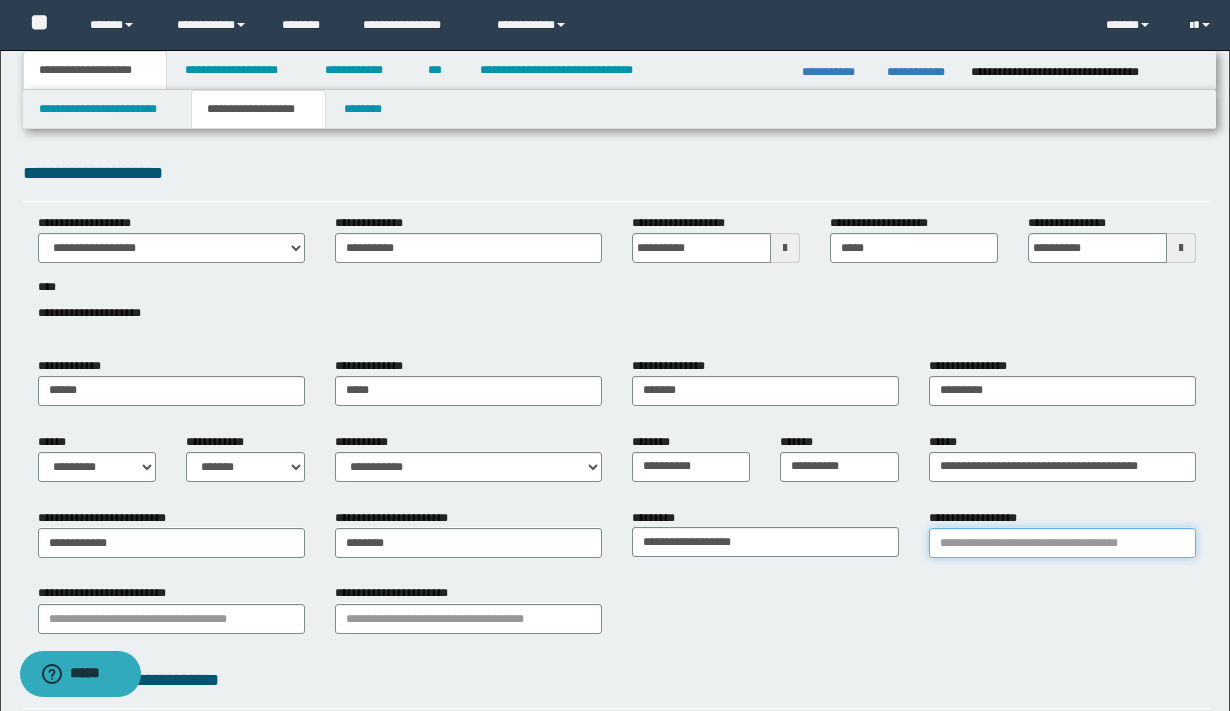 click on "**********" at bounding box center (1062, 543) 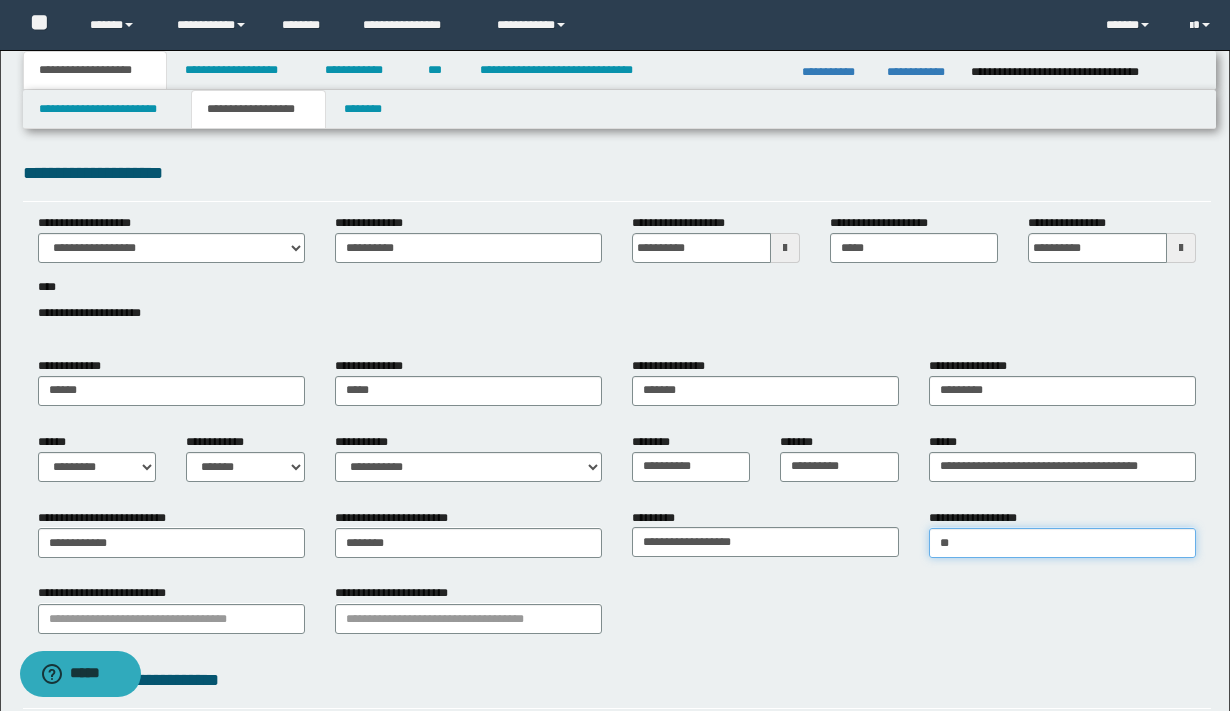 type on "***" 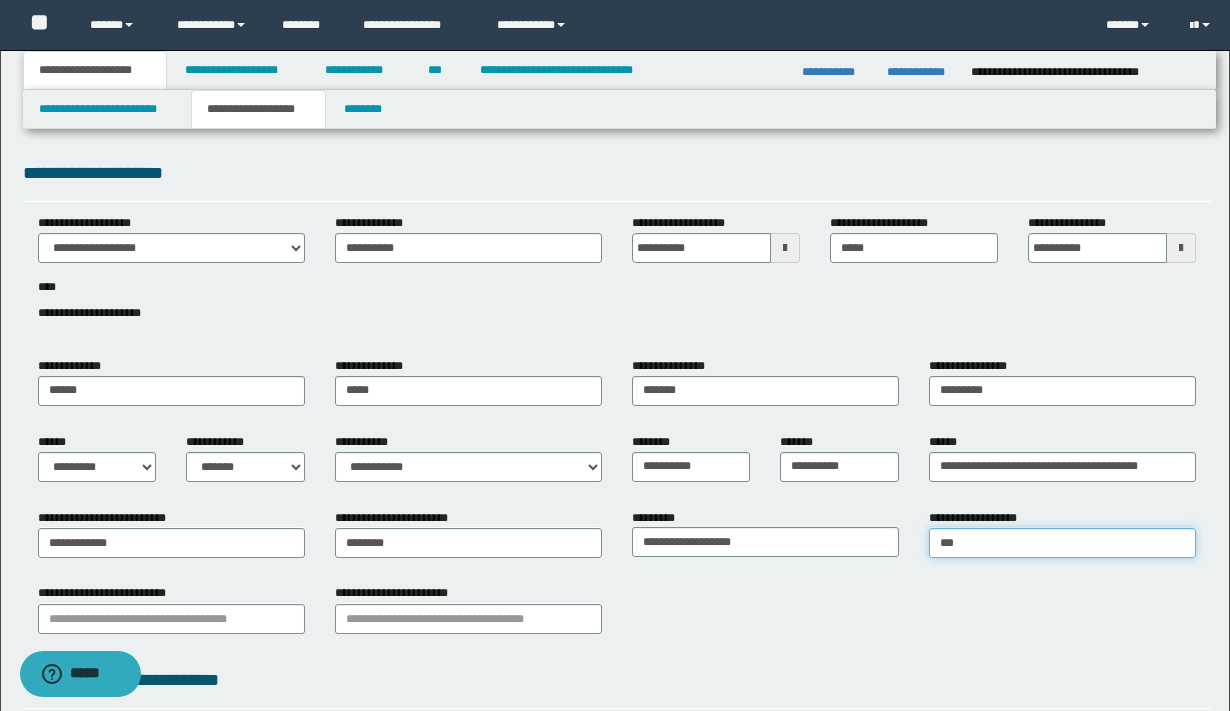 type on "********" 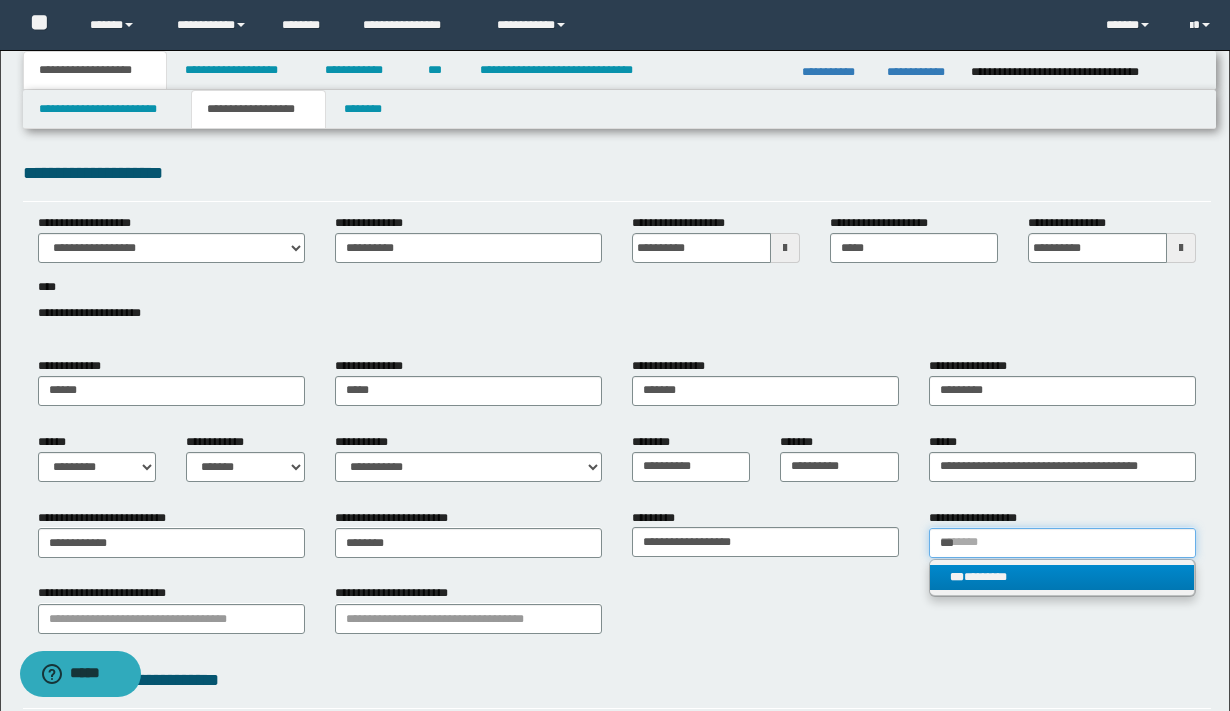 type on "***" 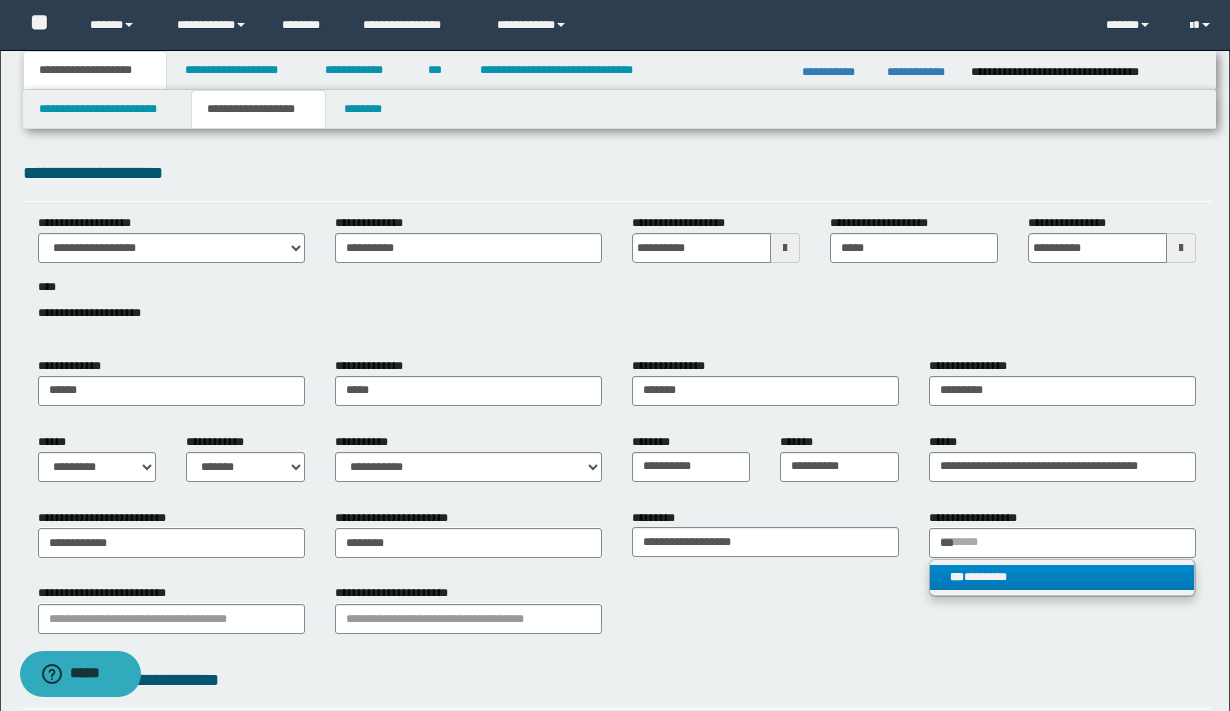 type 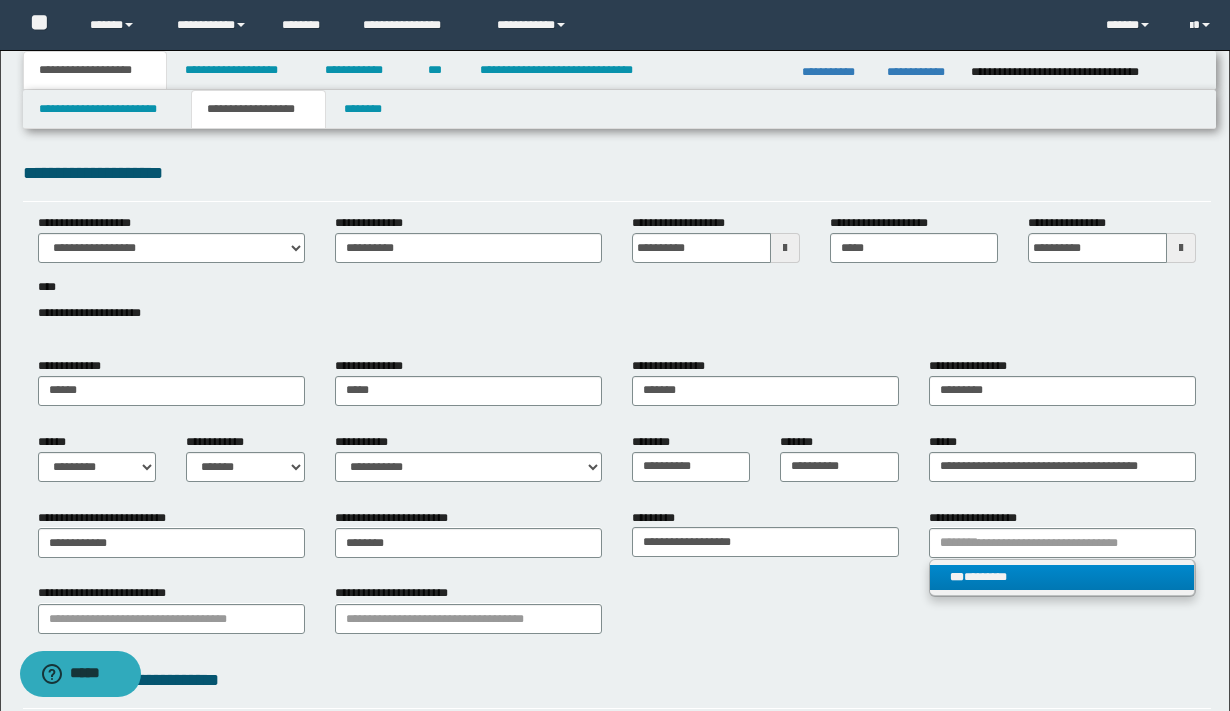 click on "***" at bounding box center [957, 577] 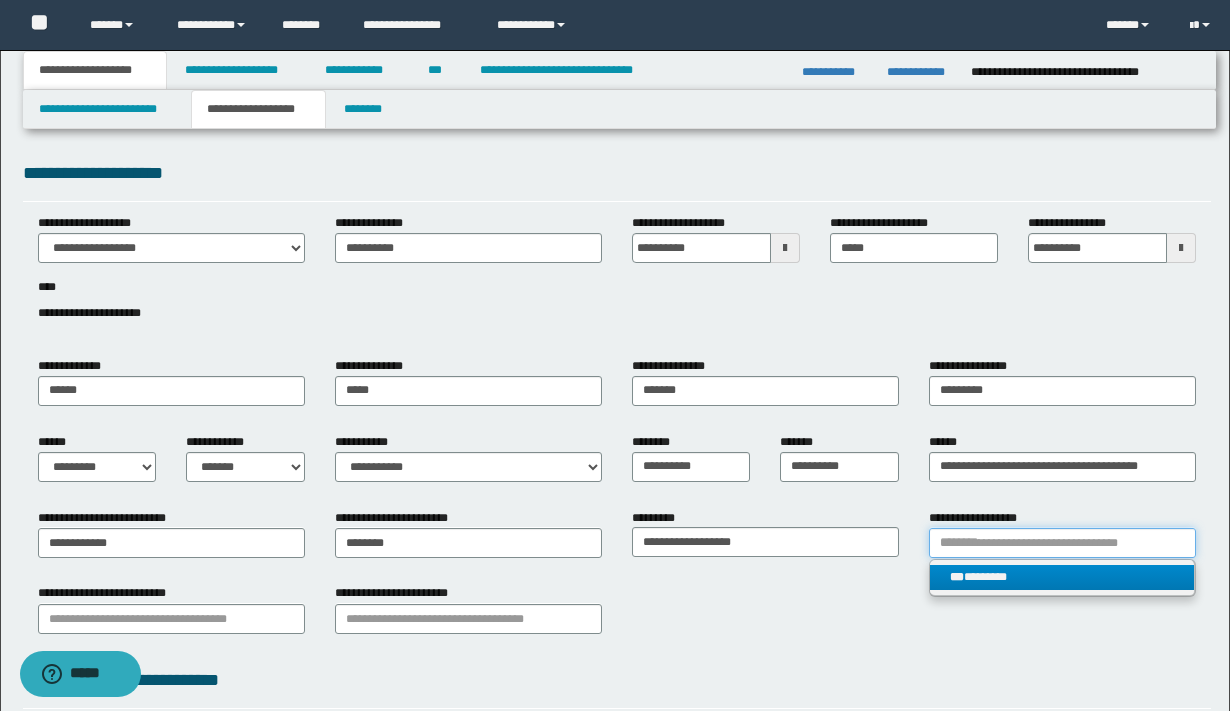 type 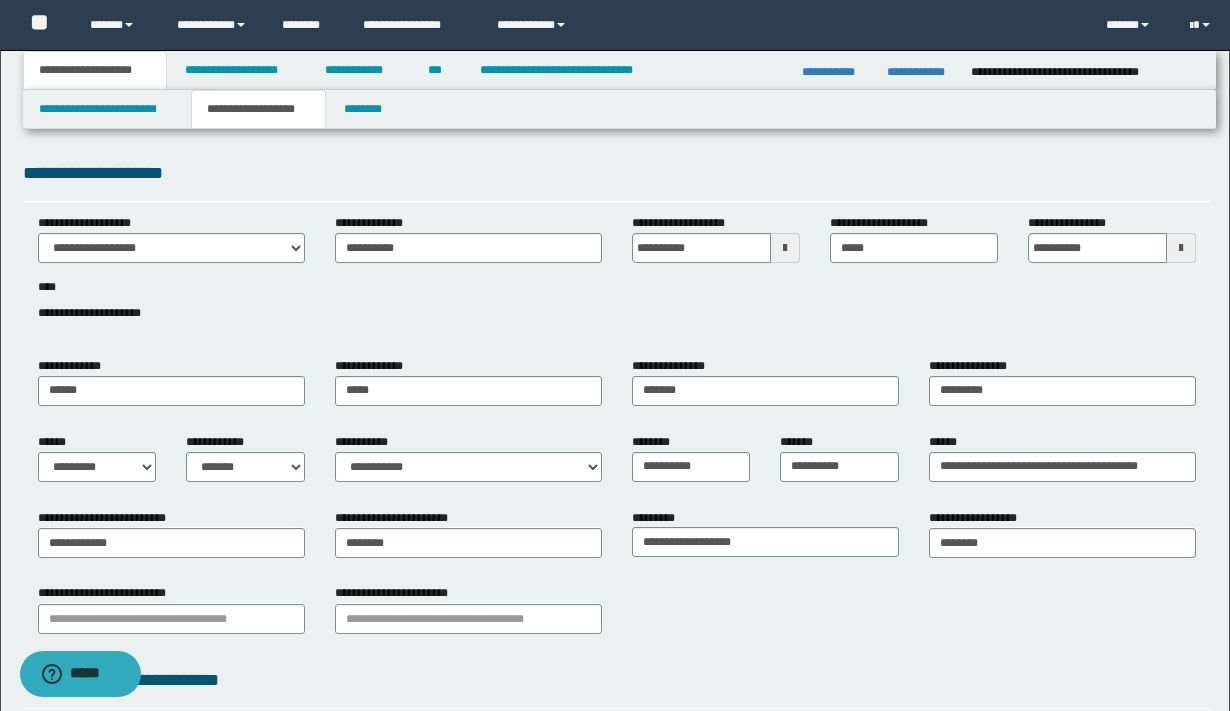 click on "**********" at bounding box center (617, 616) 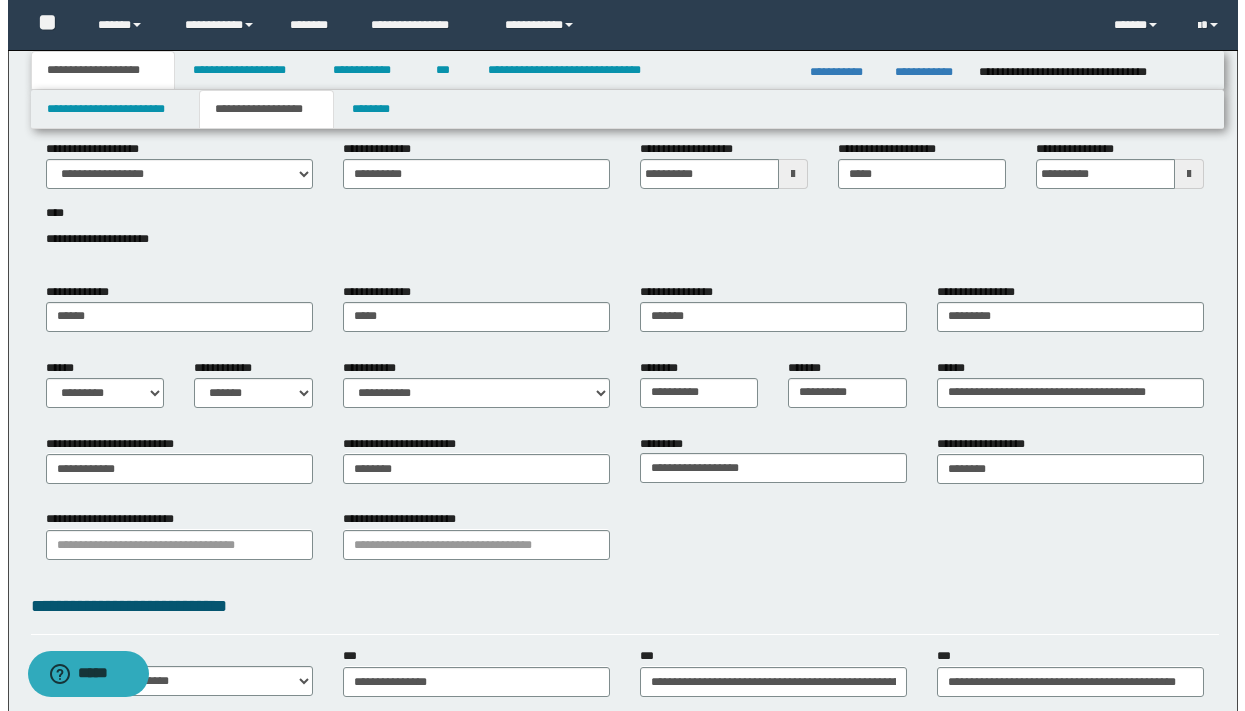 scroll, scrollTop: 0, scrollLeft: 0, axis: both 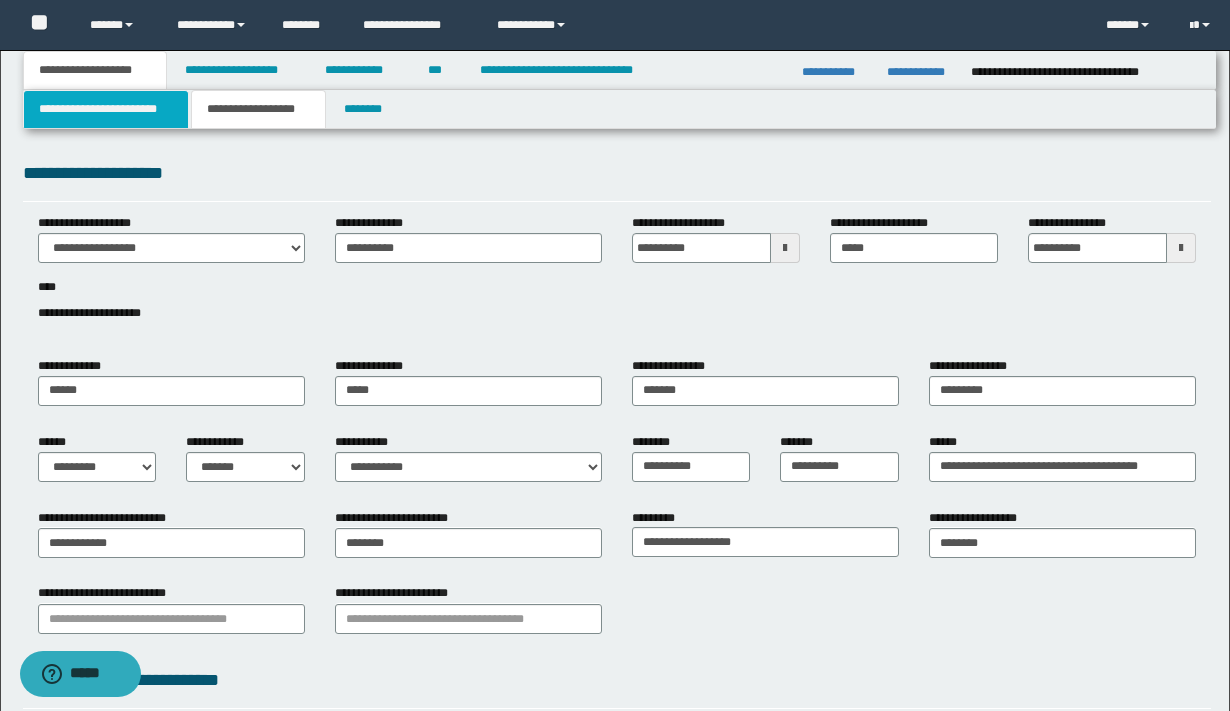 click on "**********" at bounding box center (106, 109) 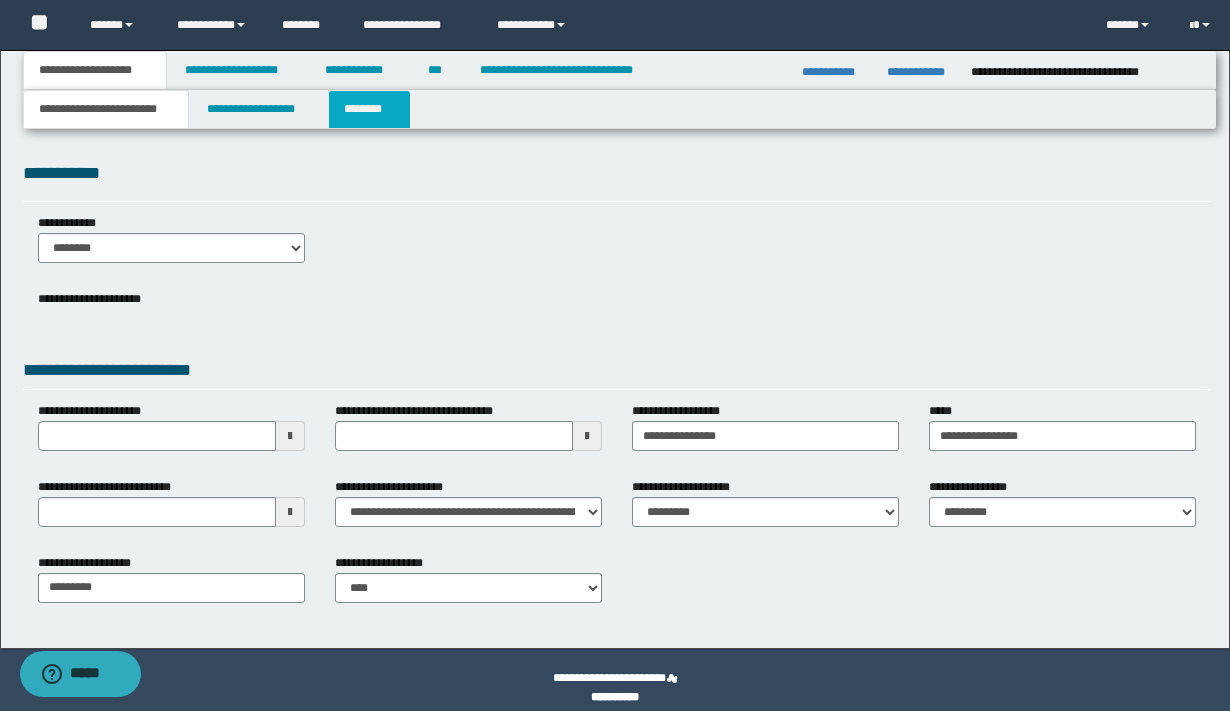 click on "********" at bounding box center (369, 109) 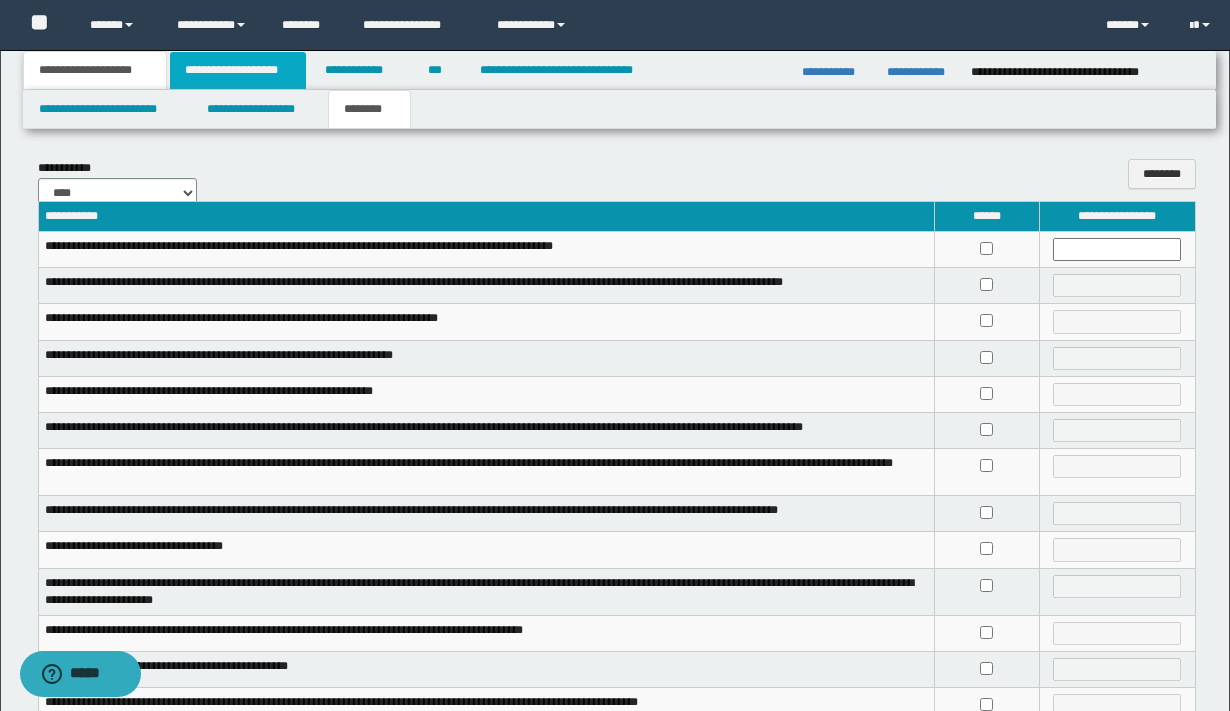 click on "**********" at bounding box center [238, 70] 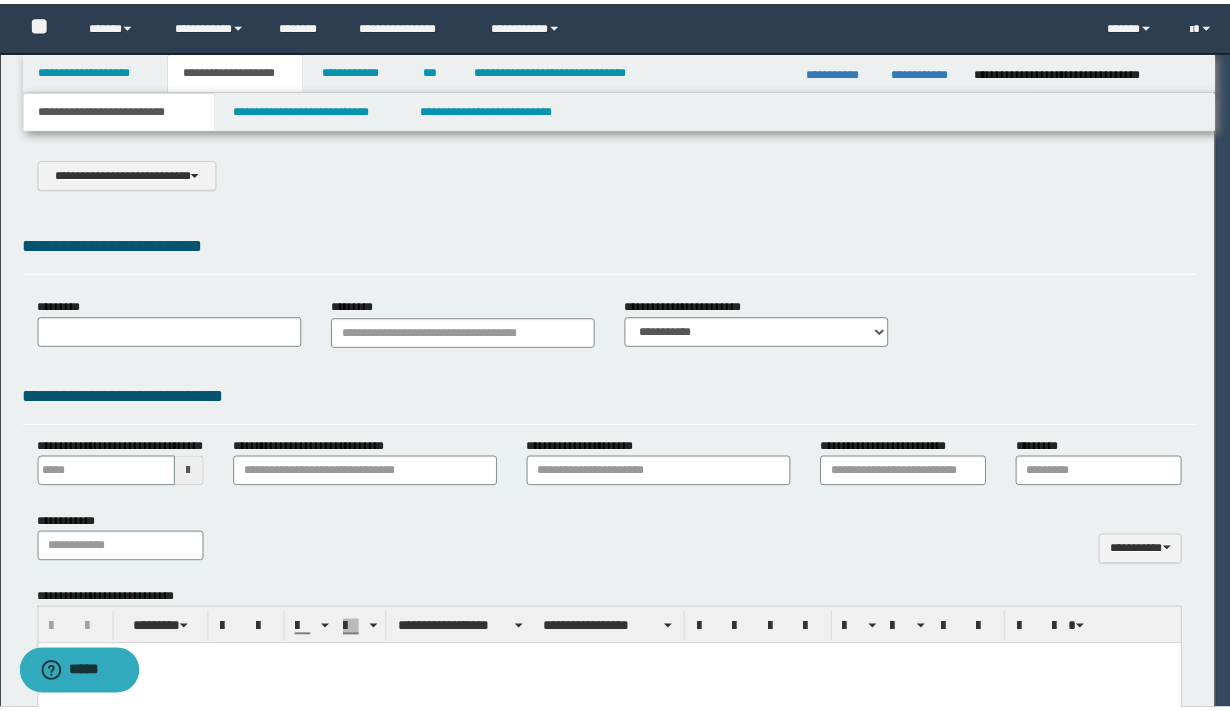 scroll, scrollTop: 0, scrollLeft: 0, axis: both 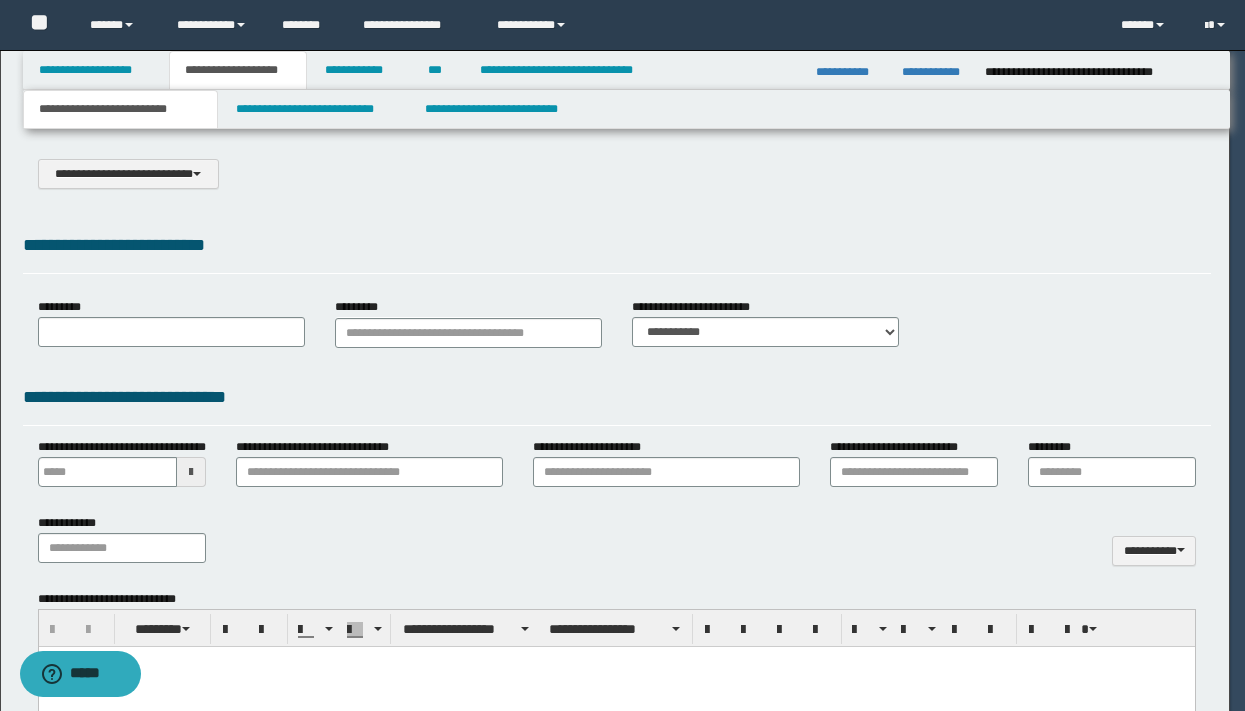 select on "*" 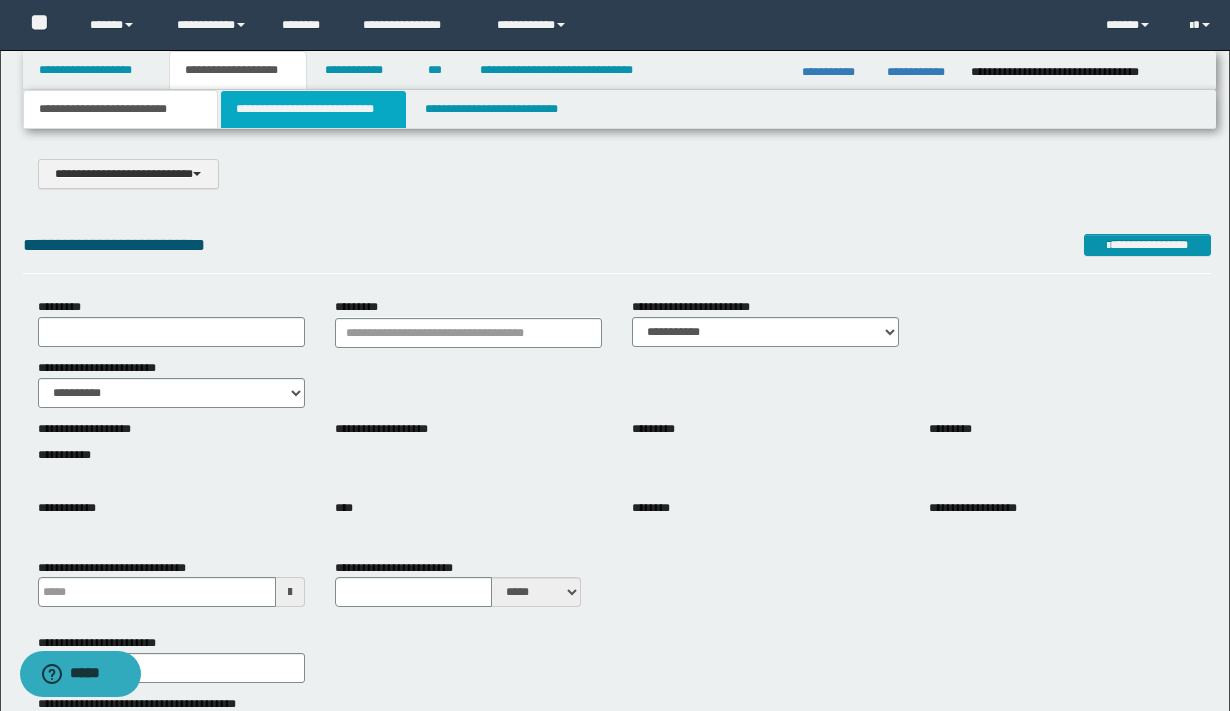click on "**********" at bounding box center [314, 109] 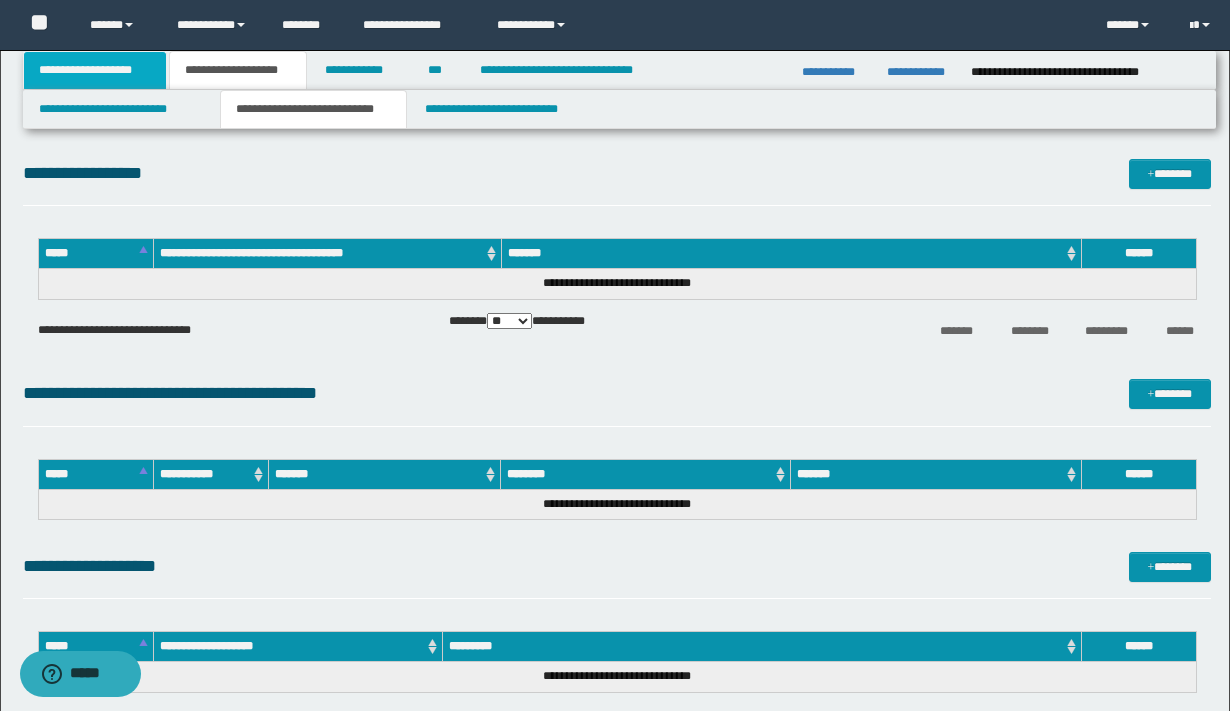 click on "**********" at bounding box center [95, 70] 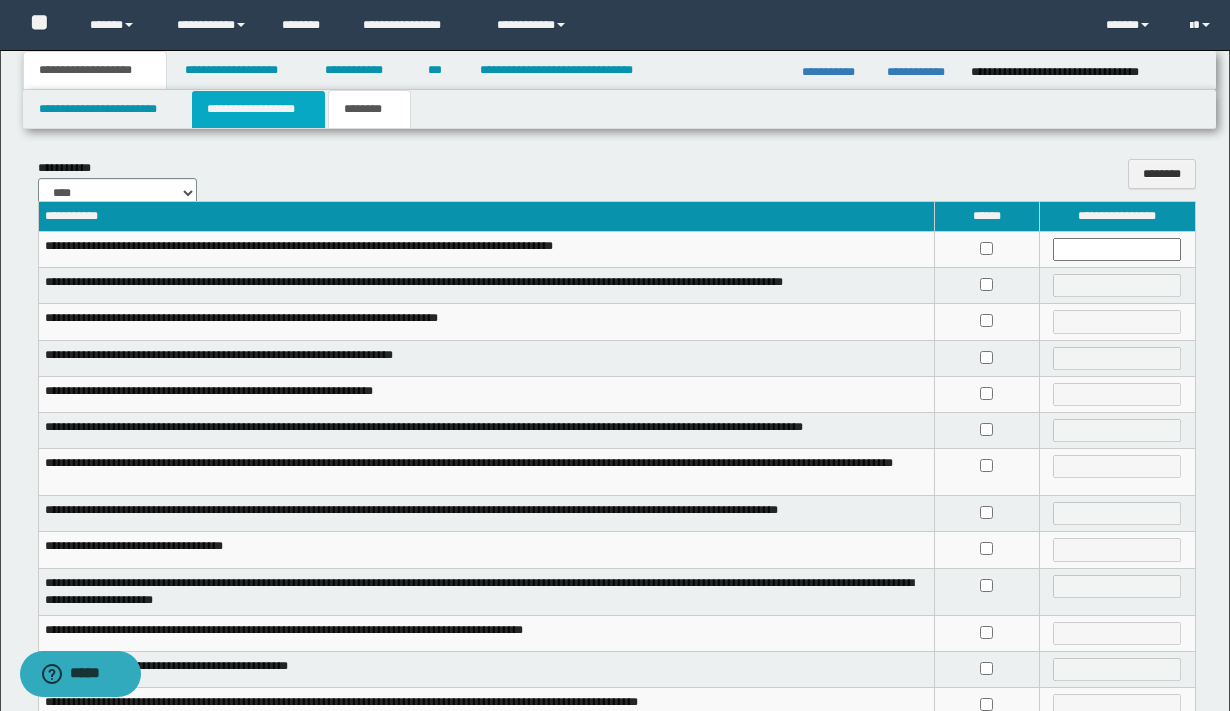 click on "**********" at bounding box center [258, 109] 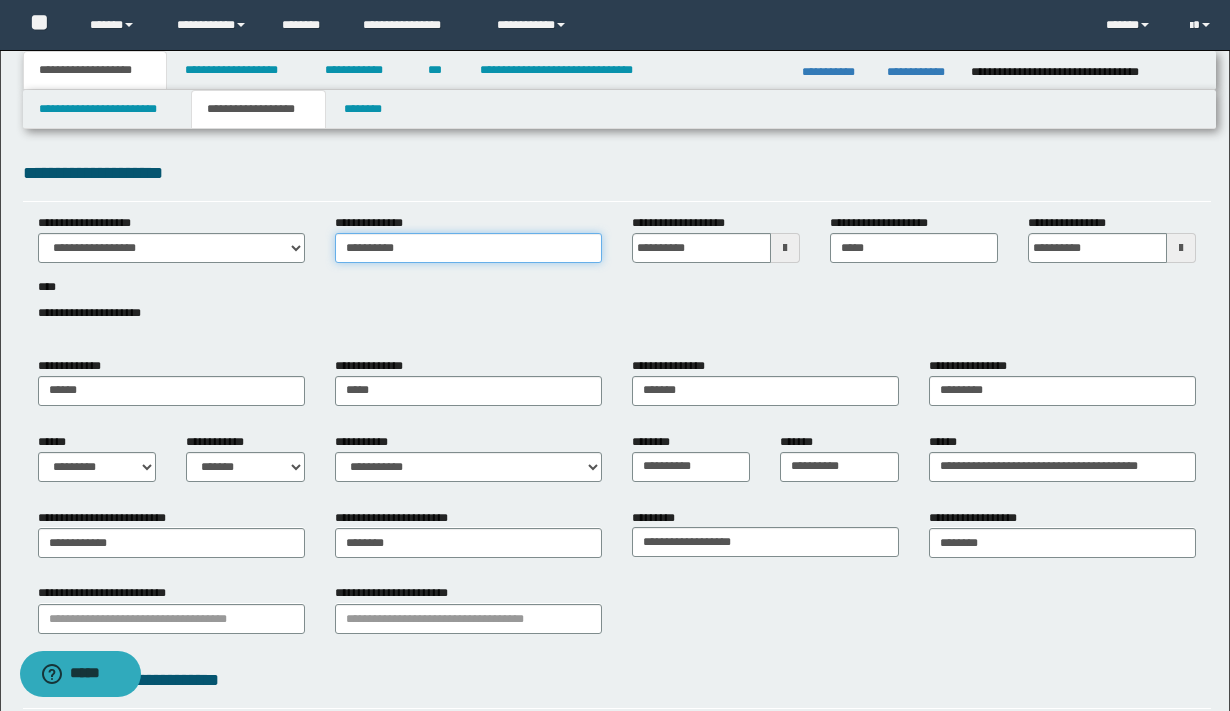drag, startPoint x: 418, startPoint y: 241, endPoint x: 318, endPoint y: 232, distance: 100.40418 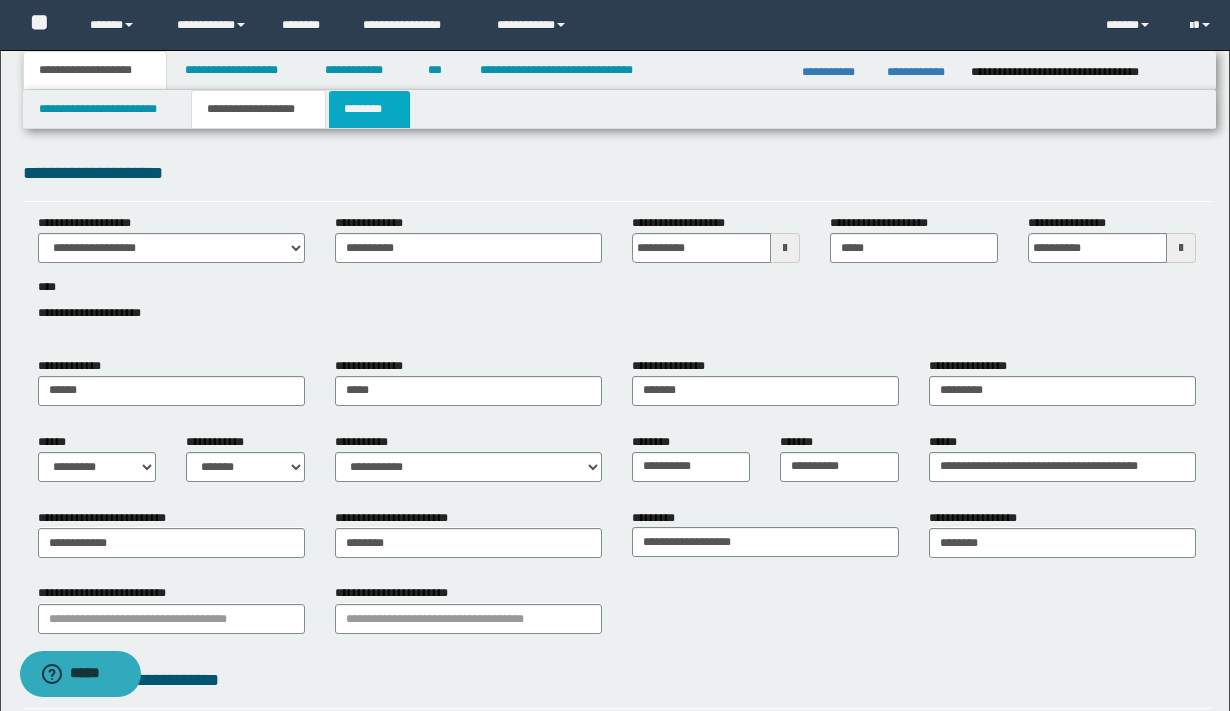 click on "********" at bounding box center (369, 109) 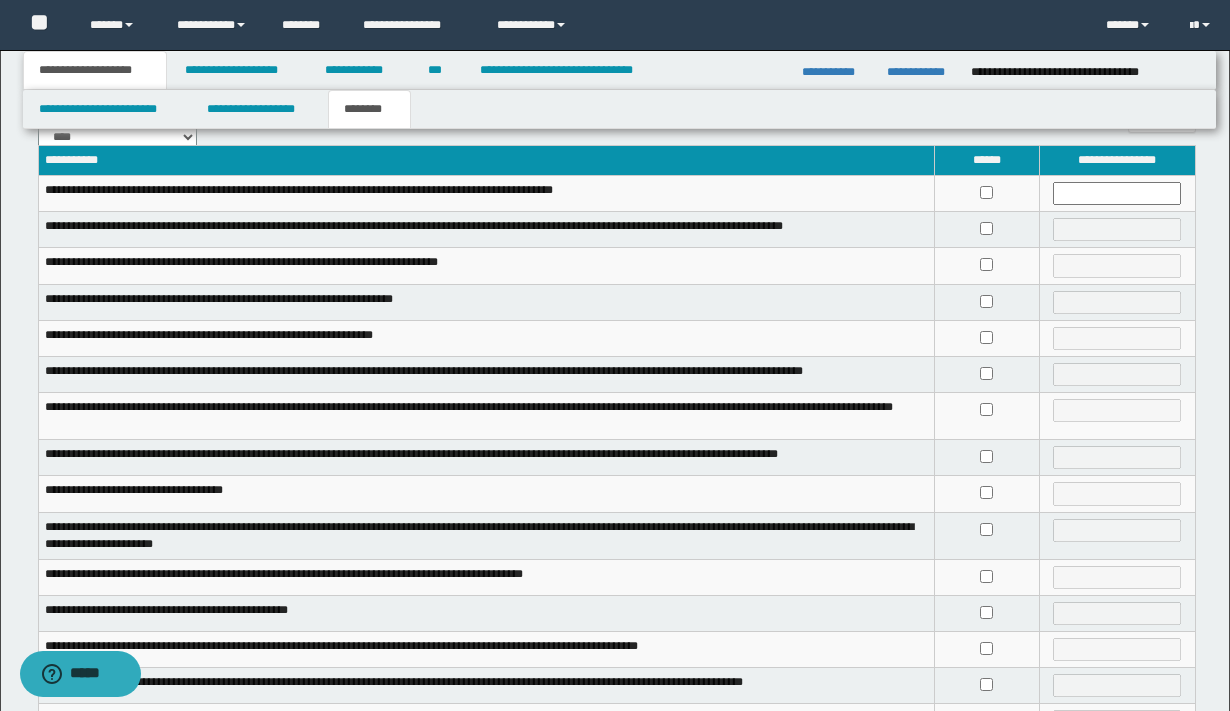 scroll, scrollTop: 0, scrollLeft: 0, axis: both 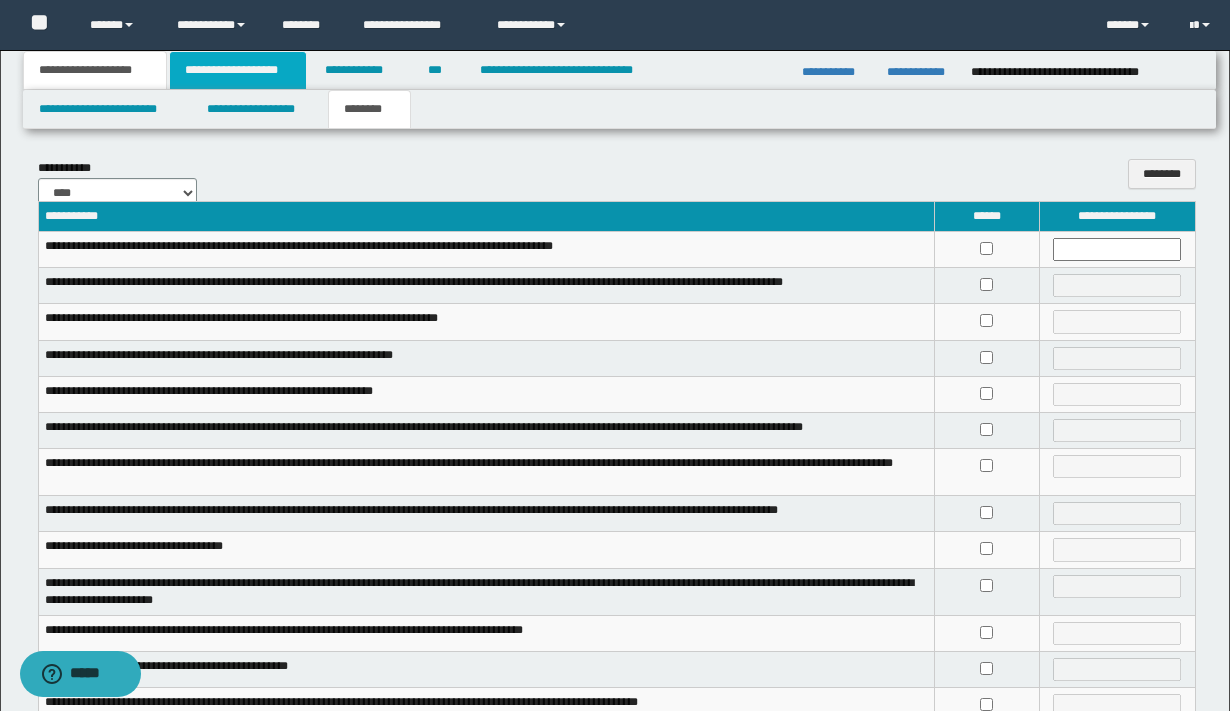 click on "**********" at bounding box center [238, 70] 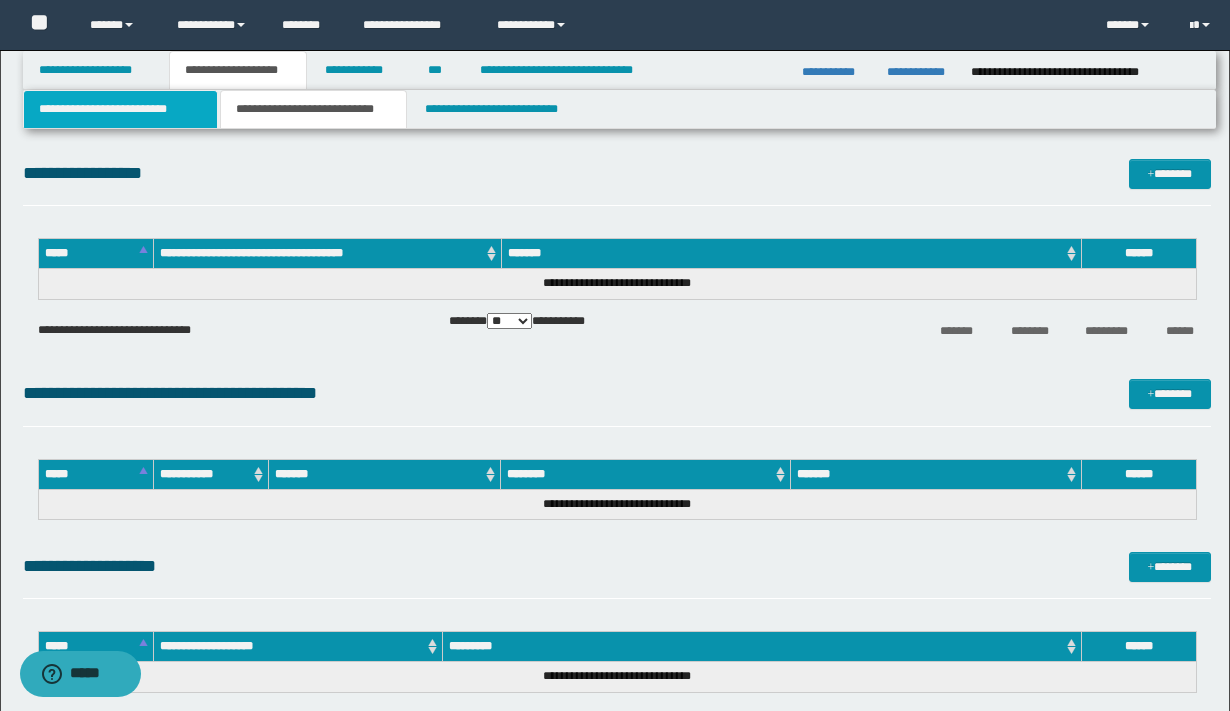 click on "**********" at bounding box center [120, 109] 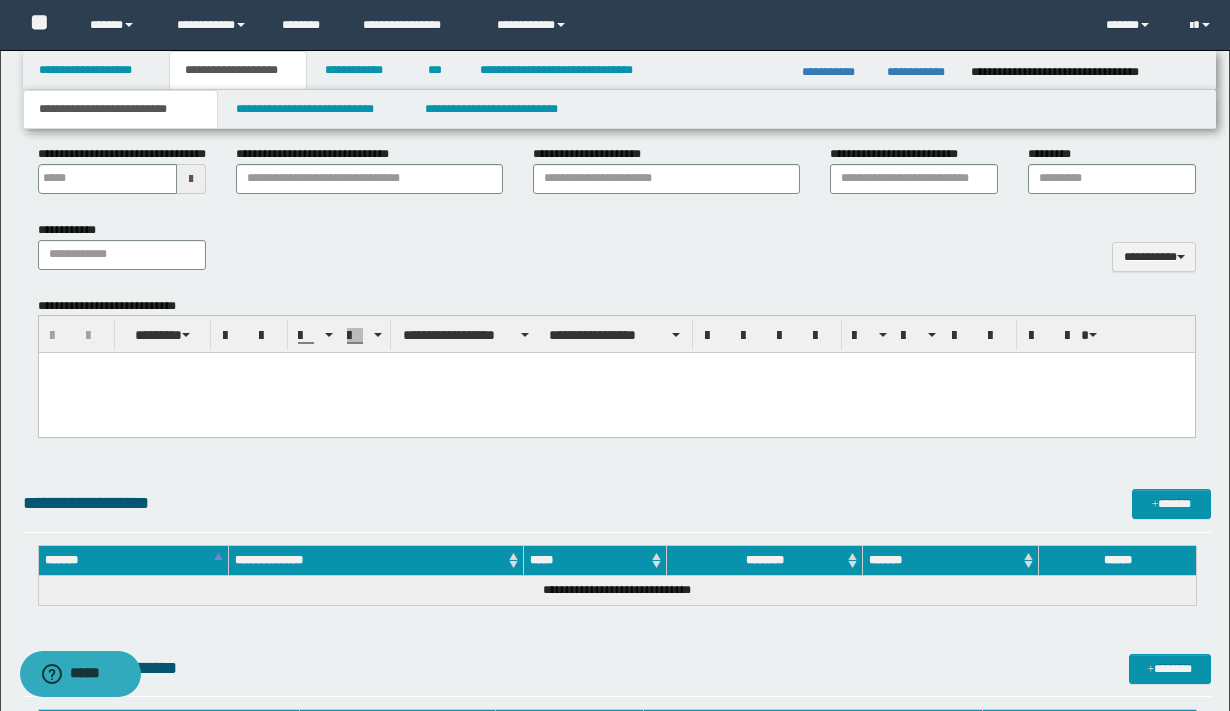 scroll, scrollTop: 1239, scrollLeft: 0, axis: vertical 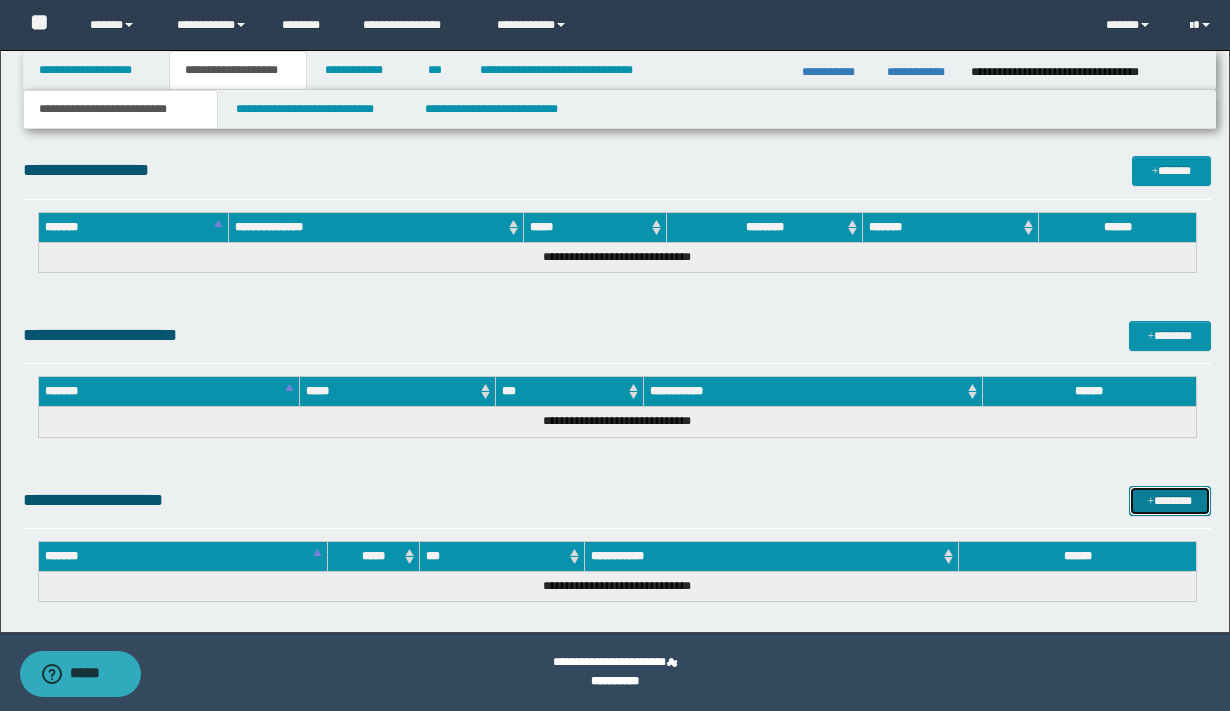 click on "*******" at bounding box center [1170, 501] 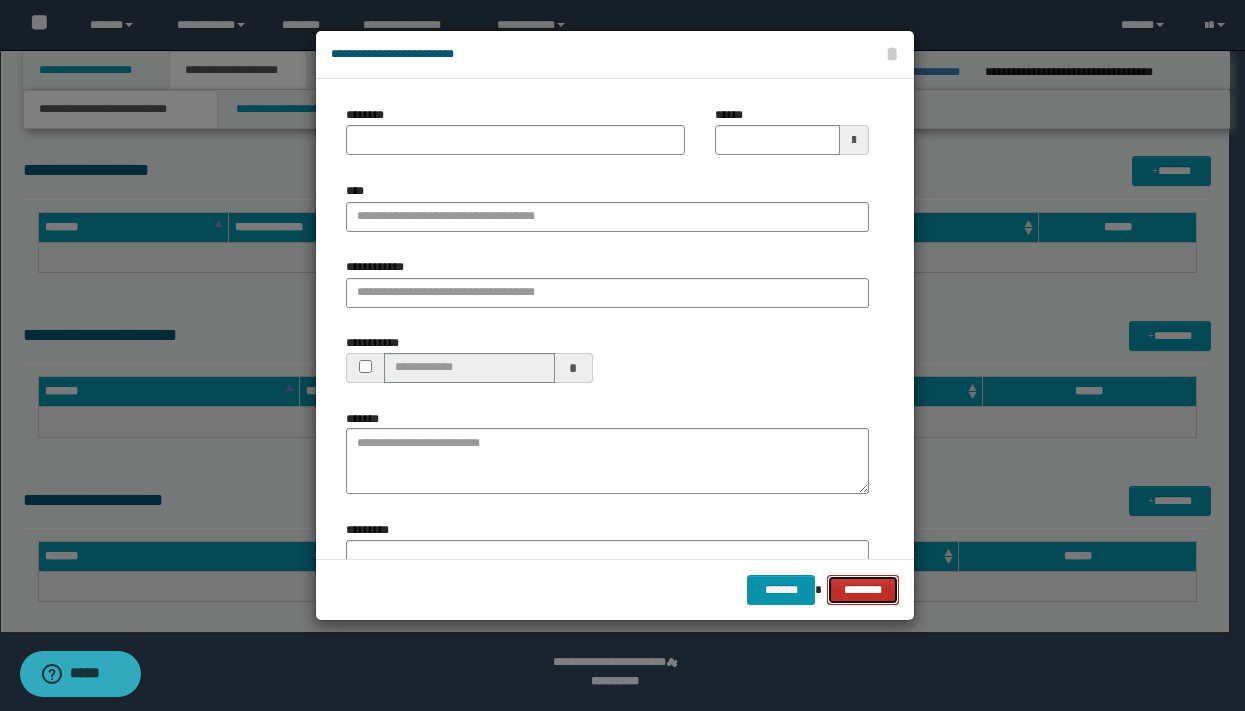 click on "********" at bounding box center [863, 590] 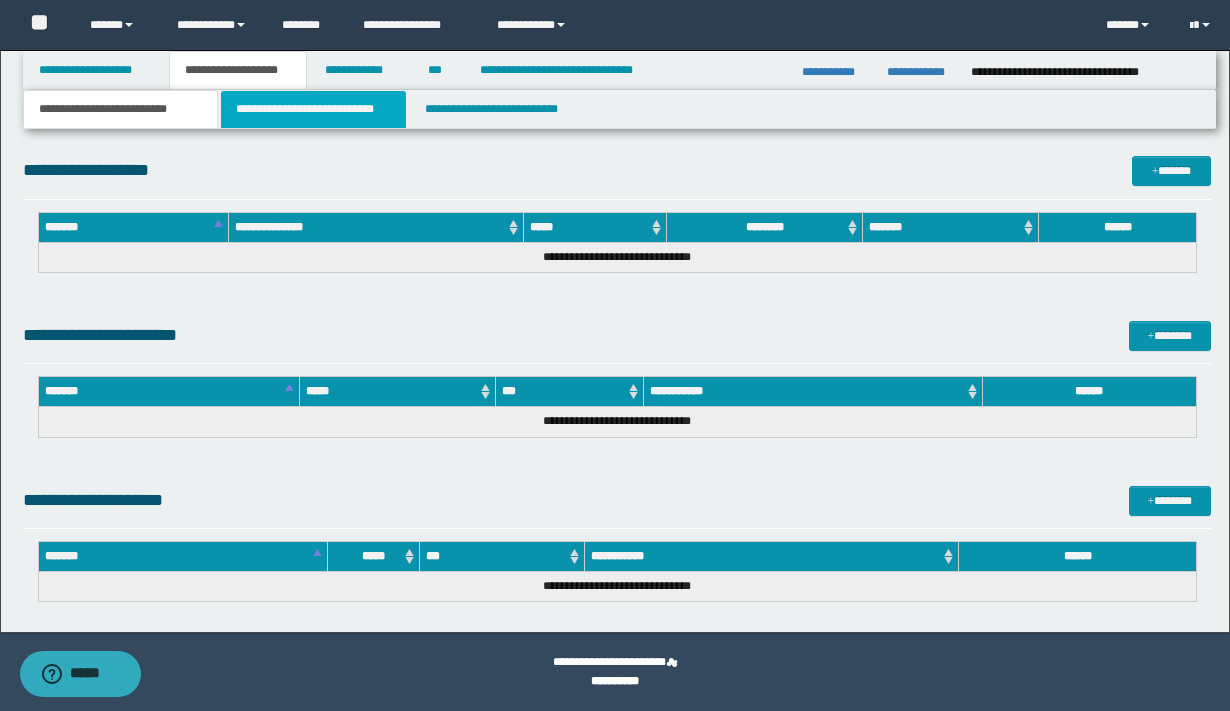 click on "**********" at bounding box center (314, 109) 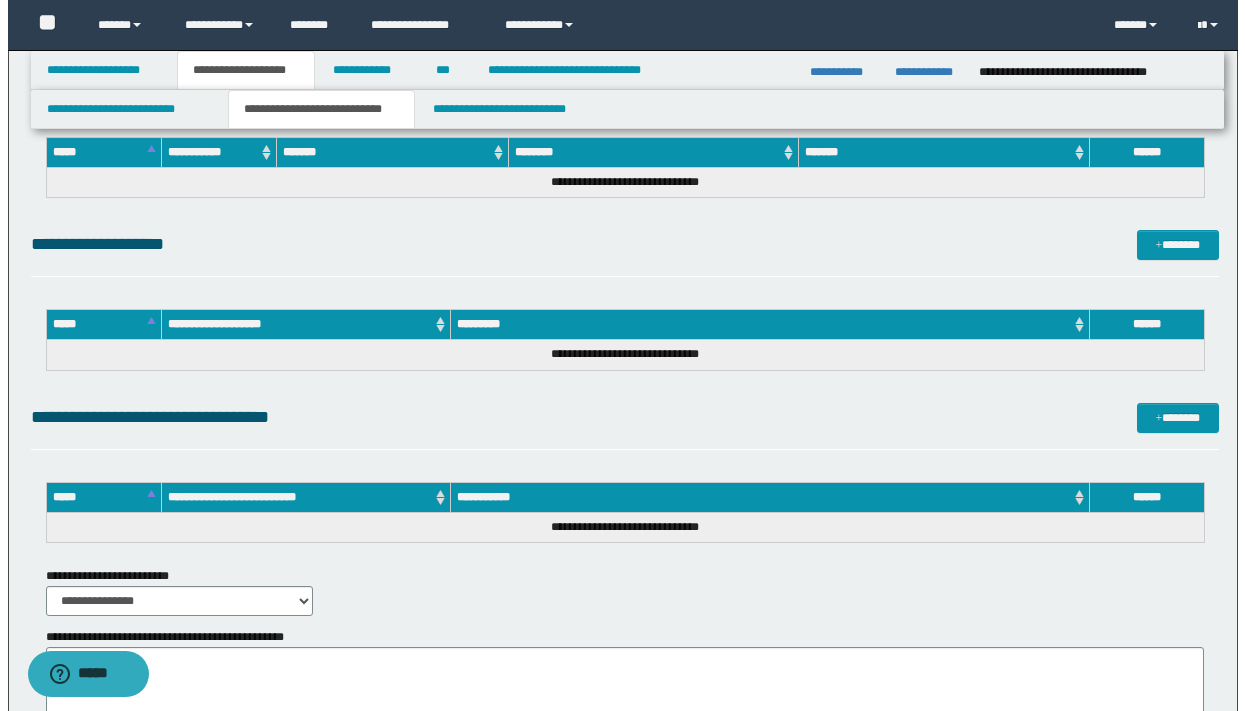 scroll, scrollTop: 337, scrollLeft: 0, axis: vertical 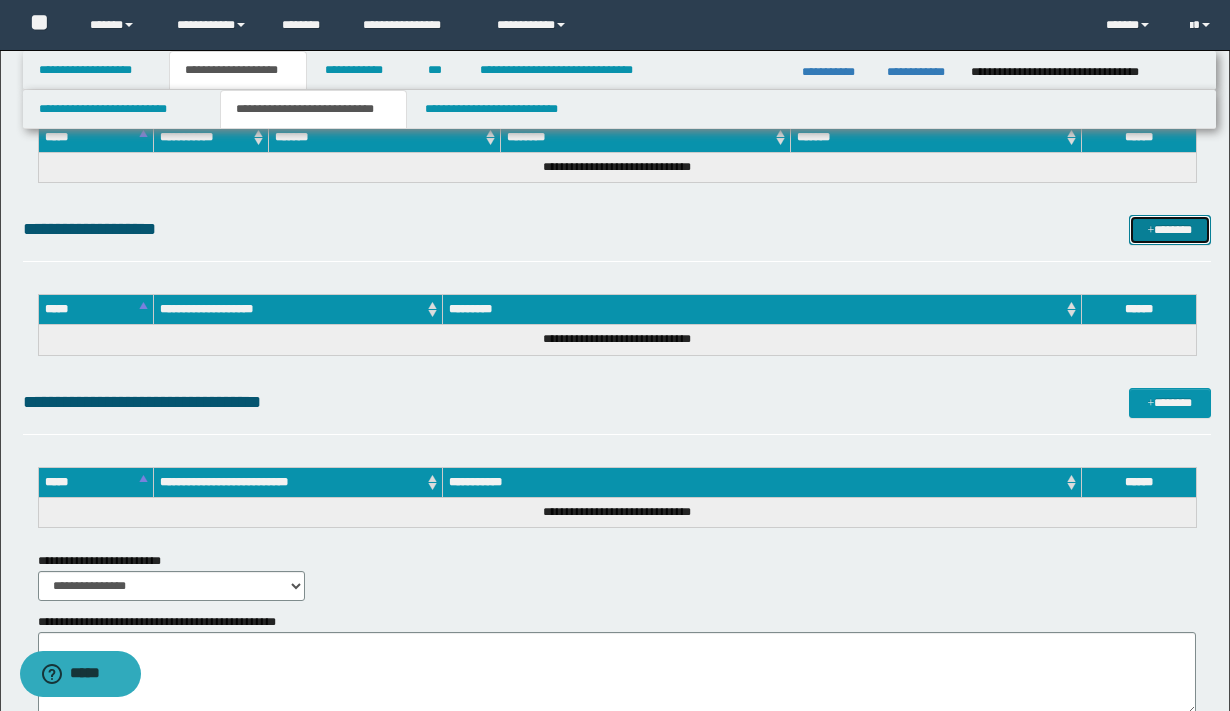 click on "*******" at bounding box center [1170, 230] 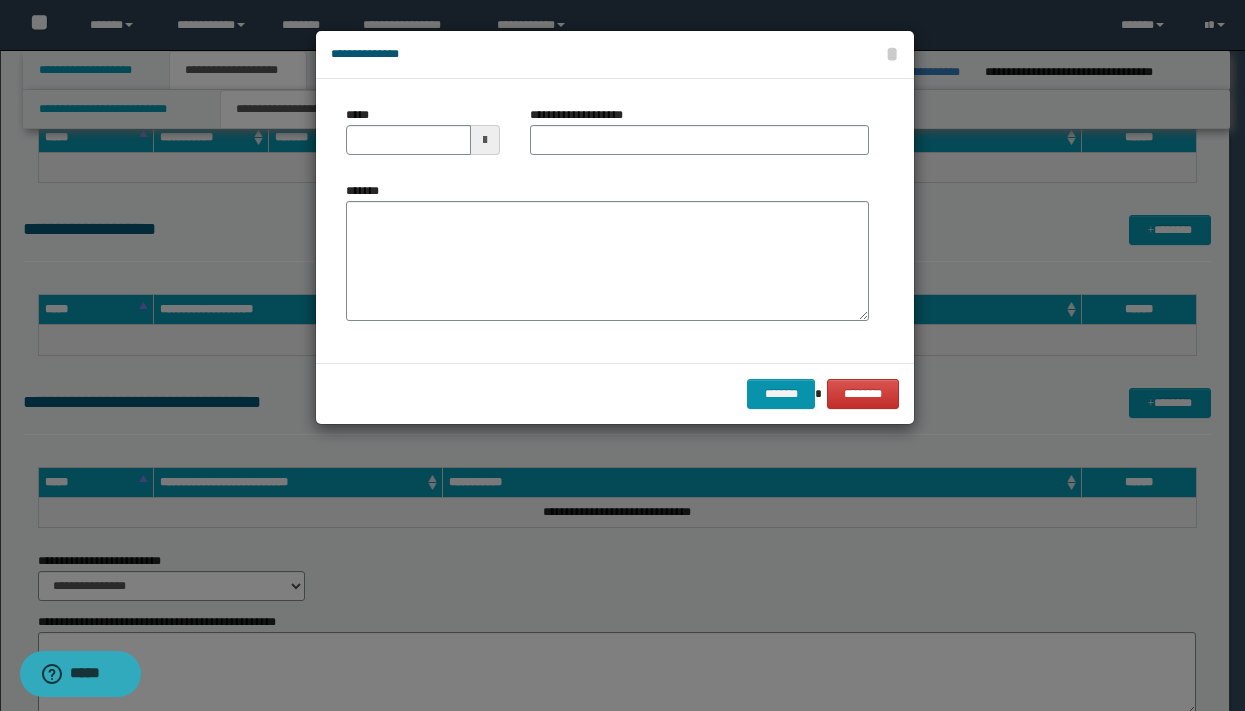 click at bounding box center [485, 140] 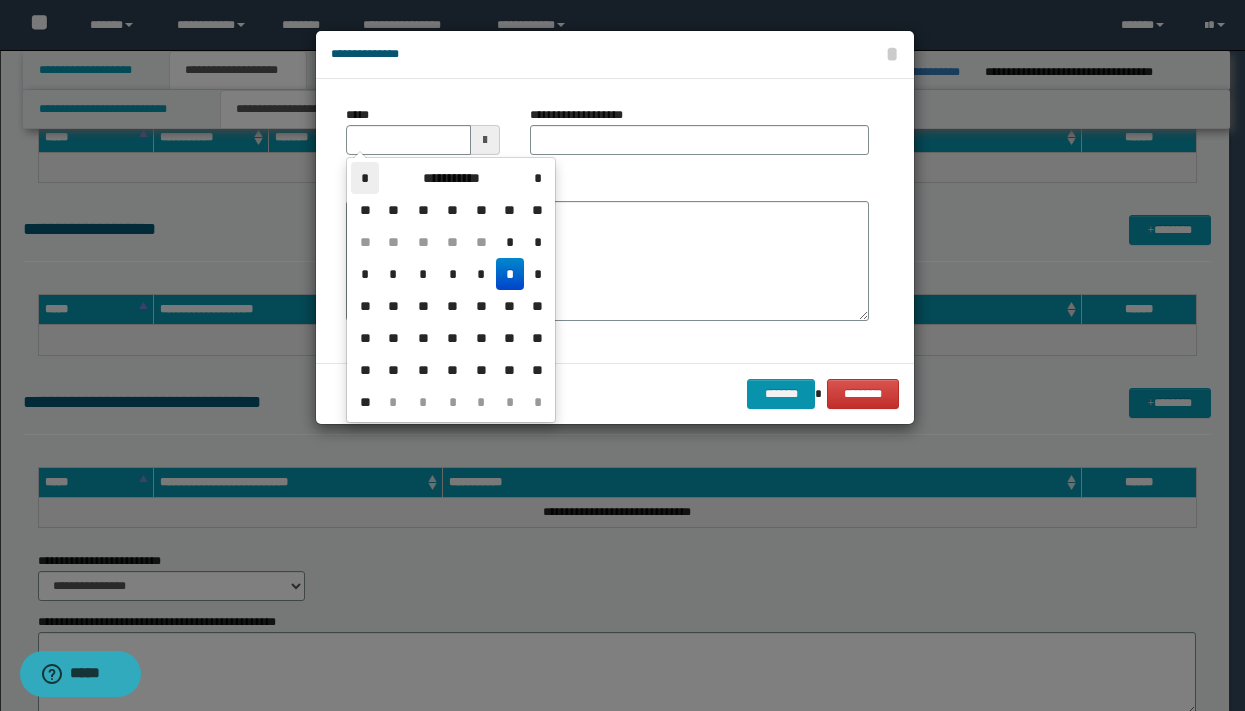 click on "*" at bounding box center (365, 178) 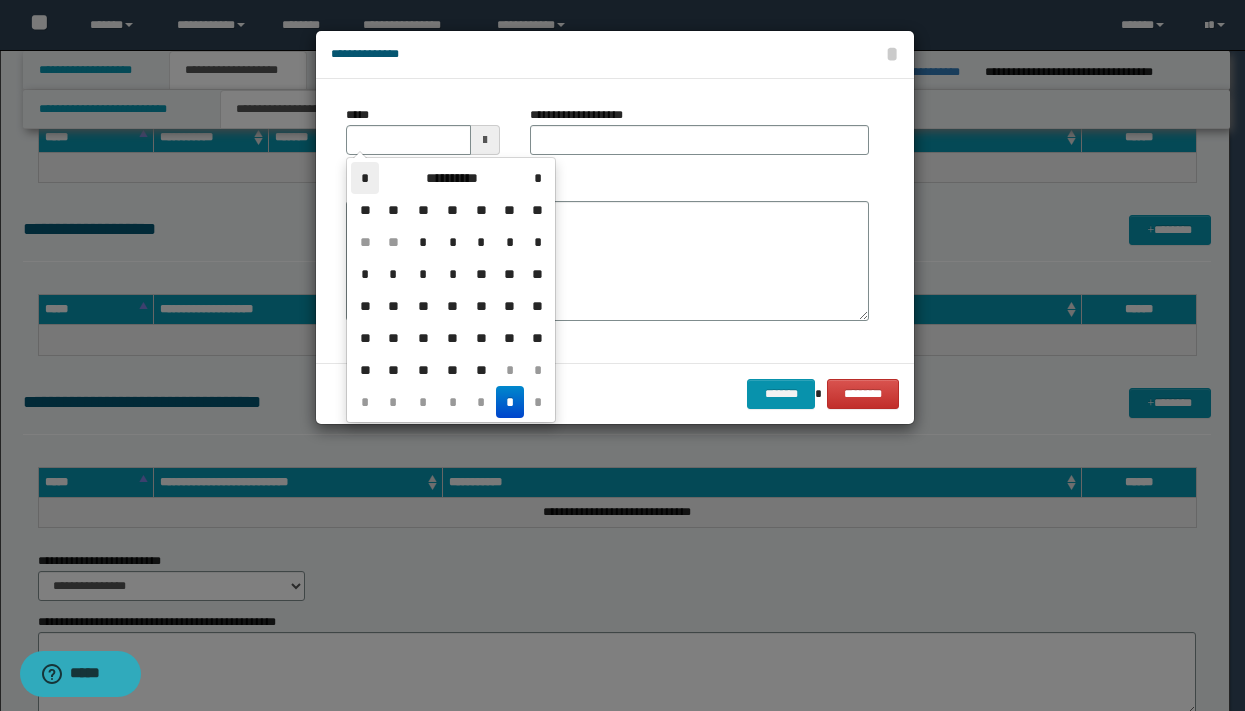 click on "*" at bounding box center [365, 178] 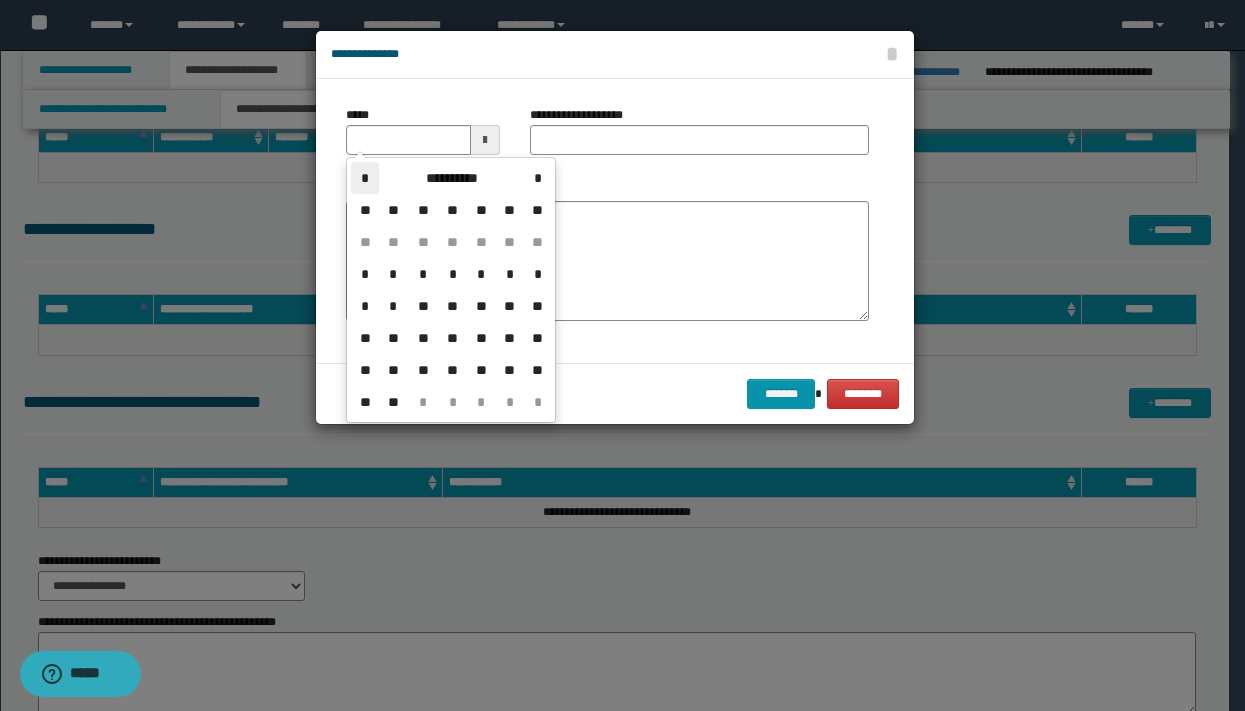 click on "*" at bounding box center (365, 178) 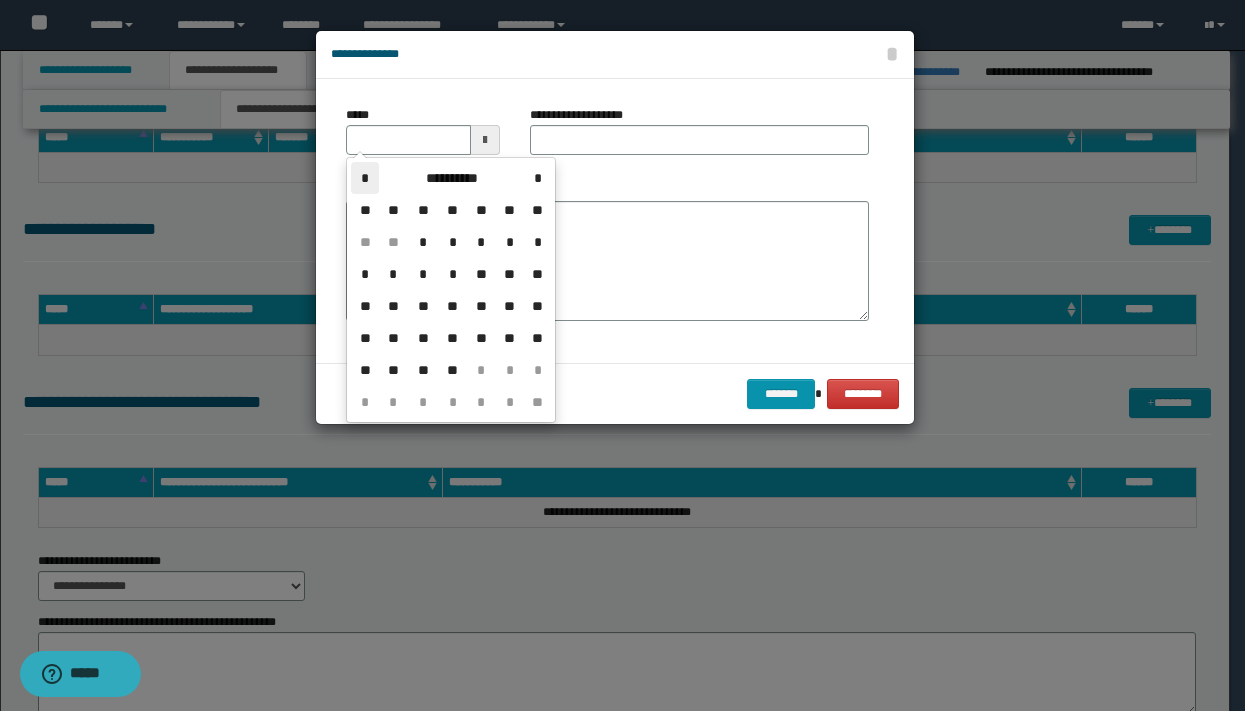 click on "*" at bounding box center [365, 178] 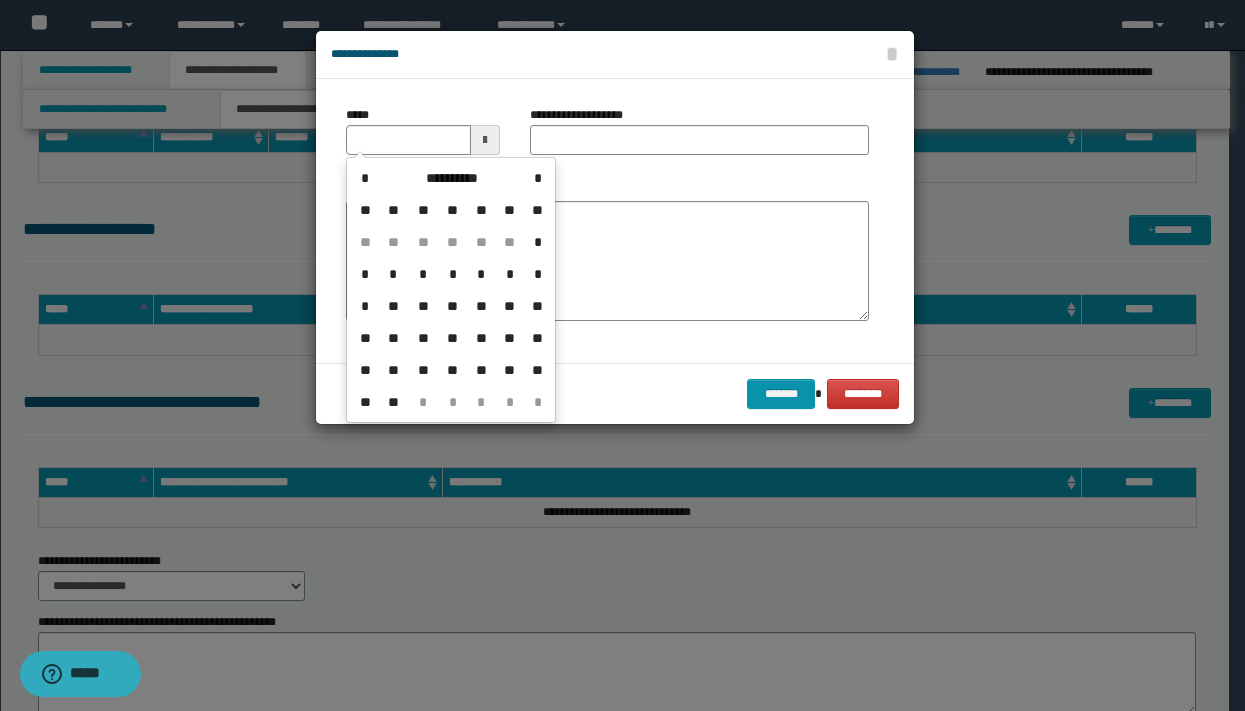 click on "**" at bounding box center (481, 370) 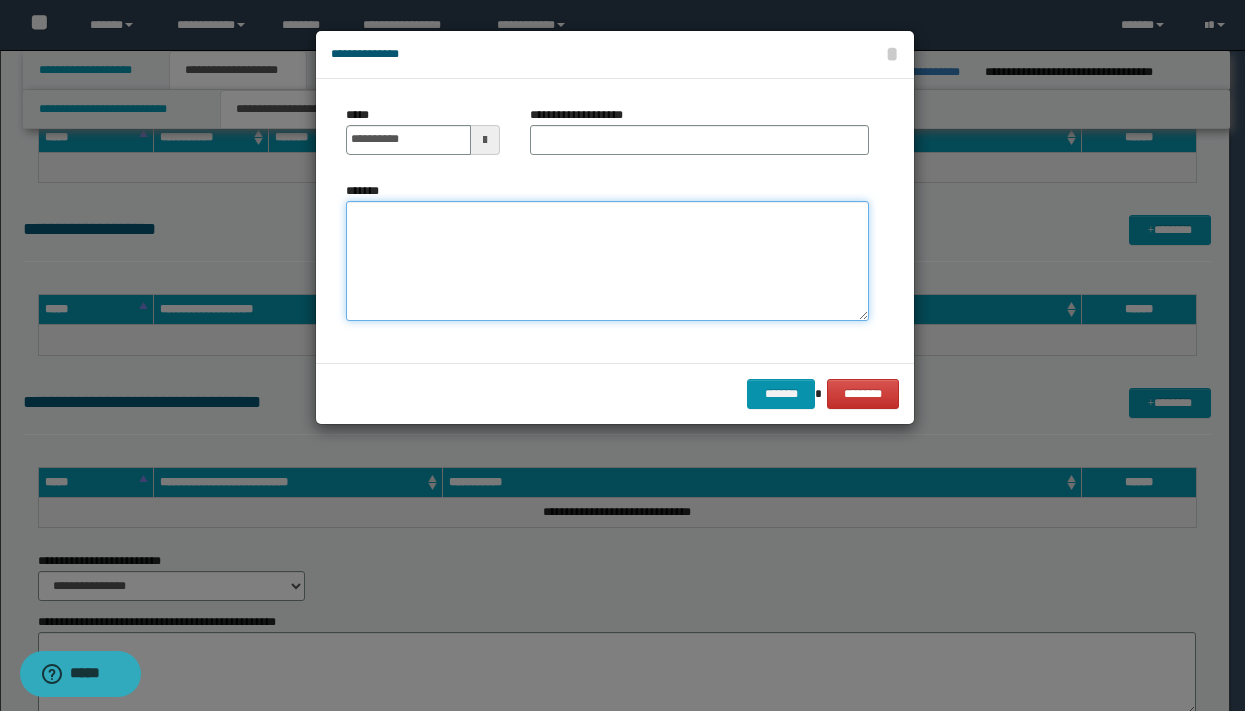 click on "*******" at bounding box center [607, 261] 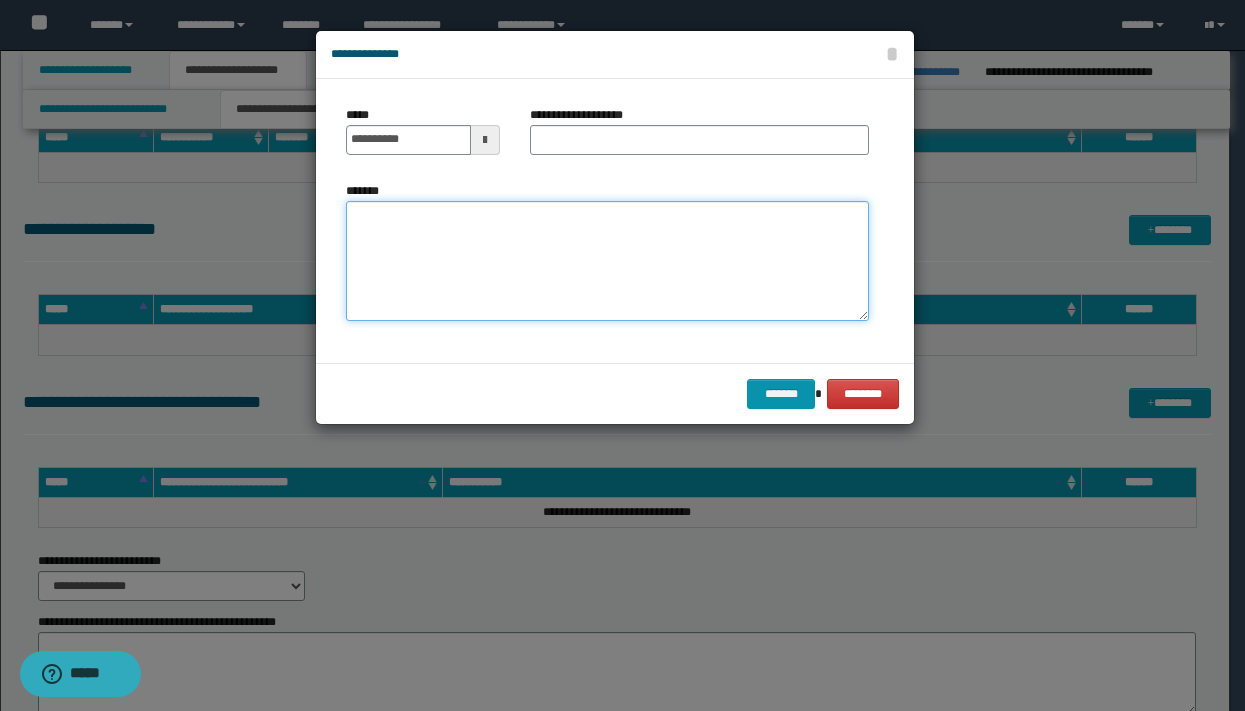 paste on "**********" 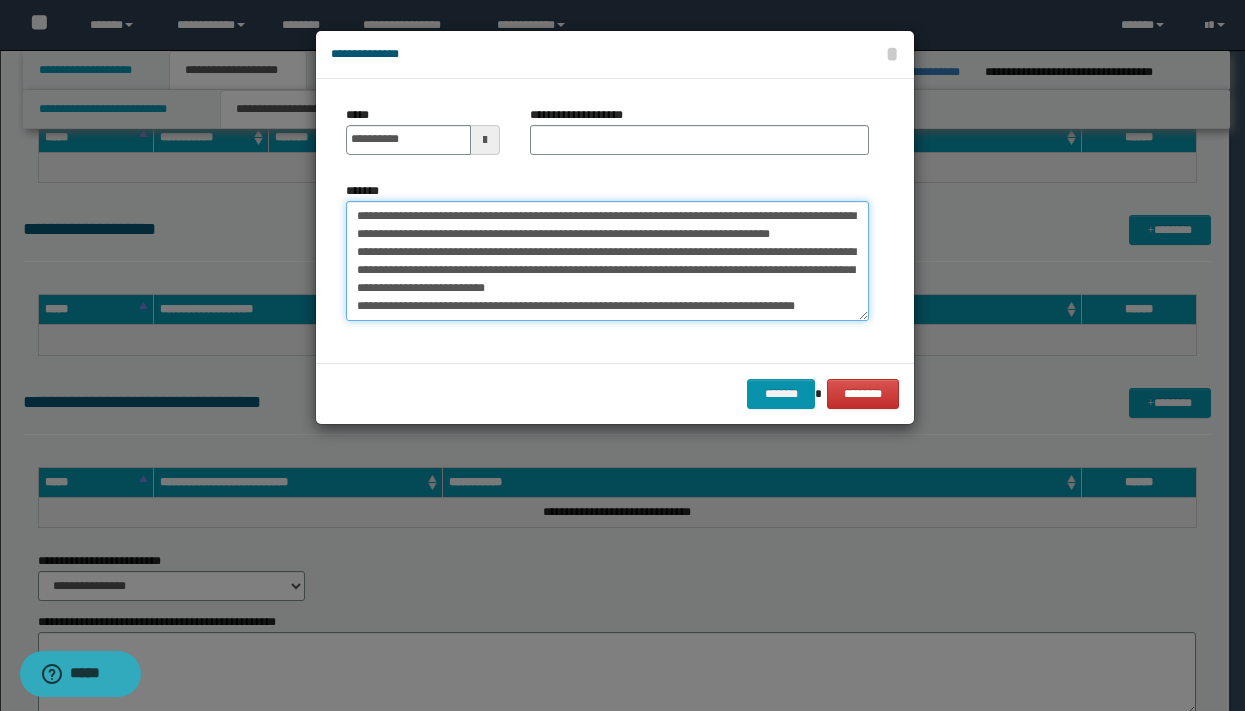 scroll, scrollTop: 11, scrollLeft: 0, axis: vertical 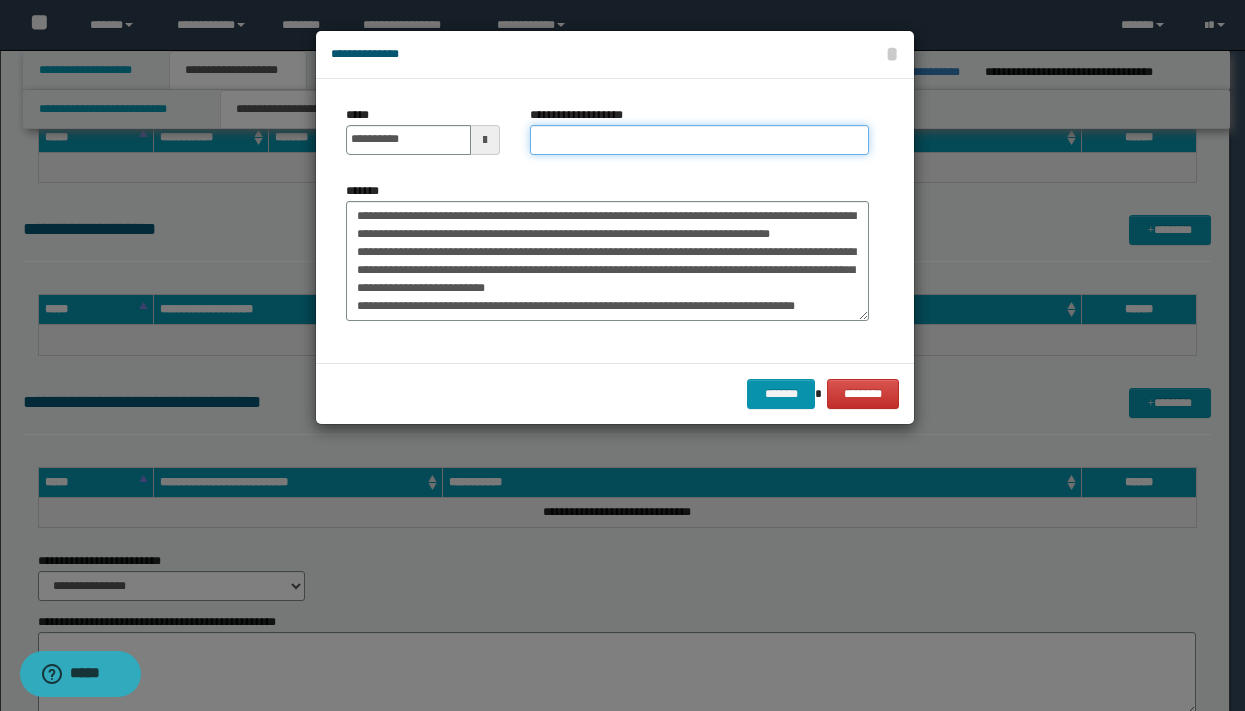 click on "**********" at bounding box center [699, 140] 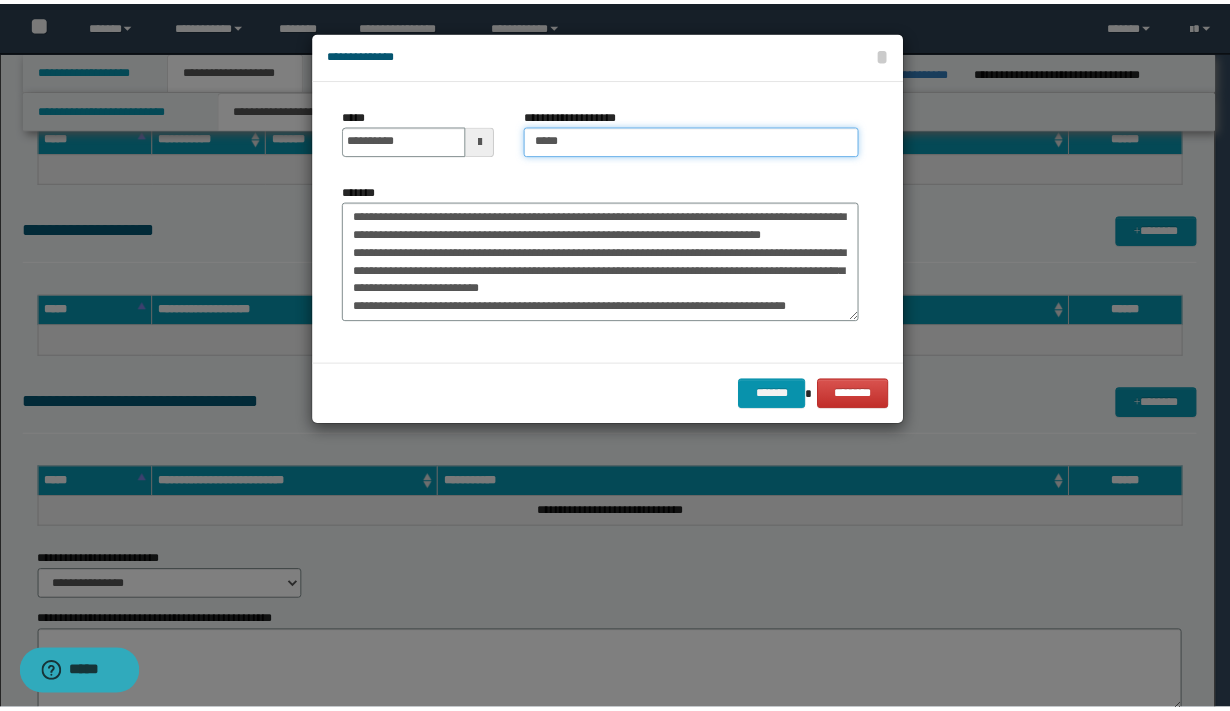 scroll, scrollTop: 18, scrollLeft: 0, axis: vertical 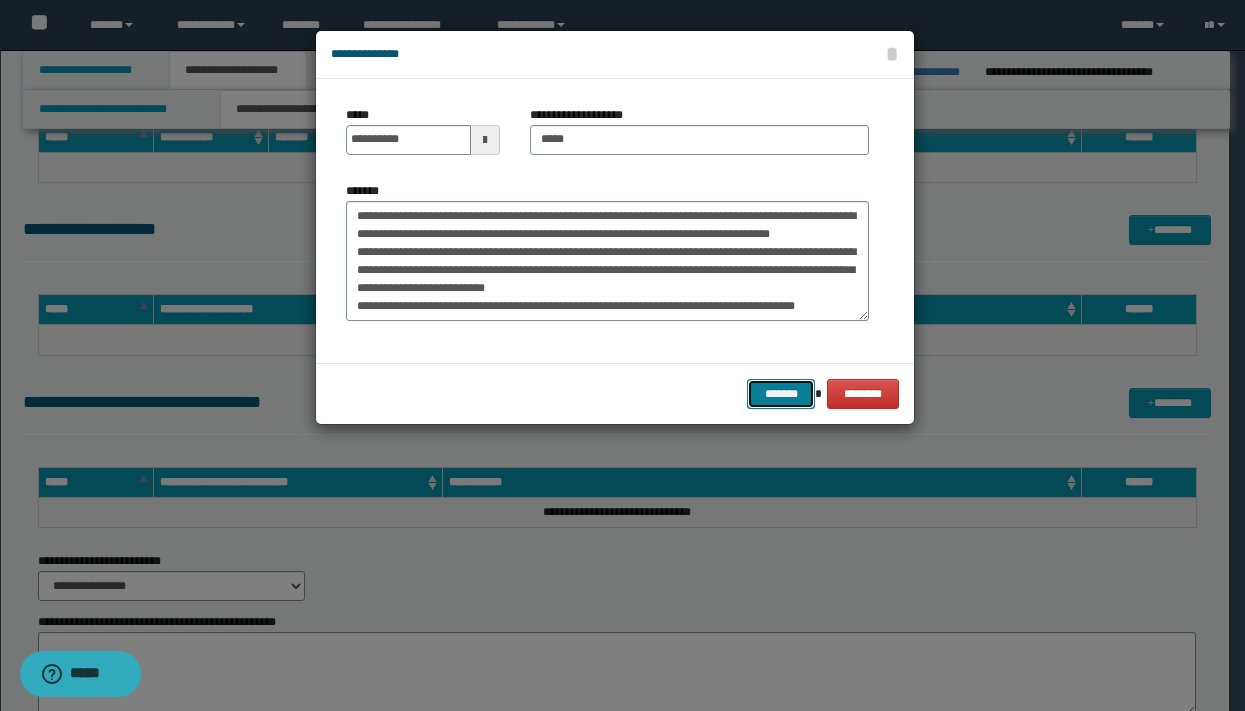 click on "*******" at bounding box center (781, 394) 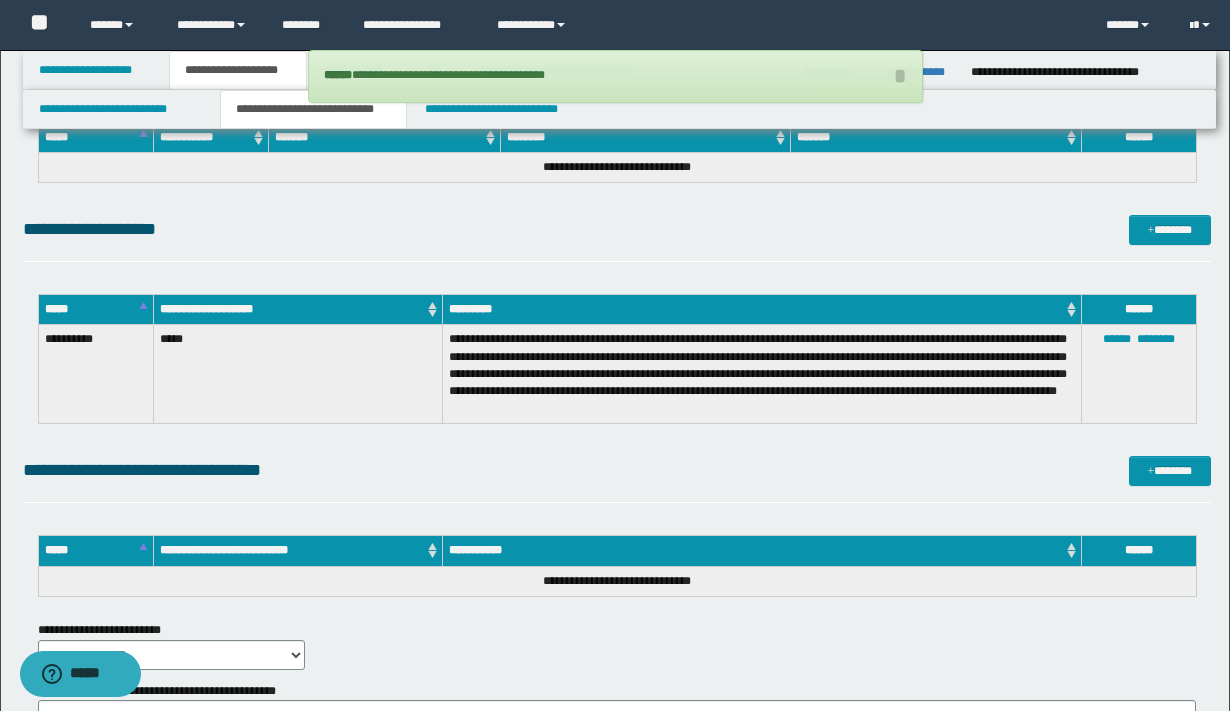 click on "**********" at bounding box center [617, 229] 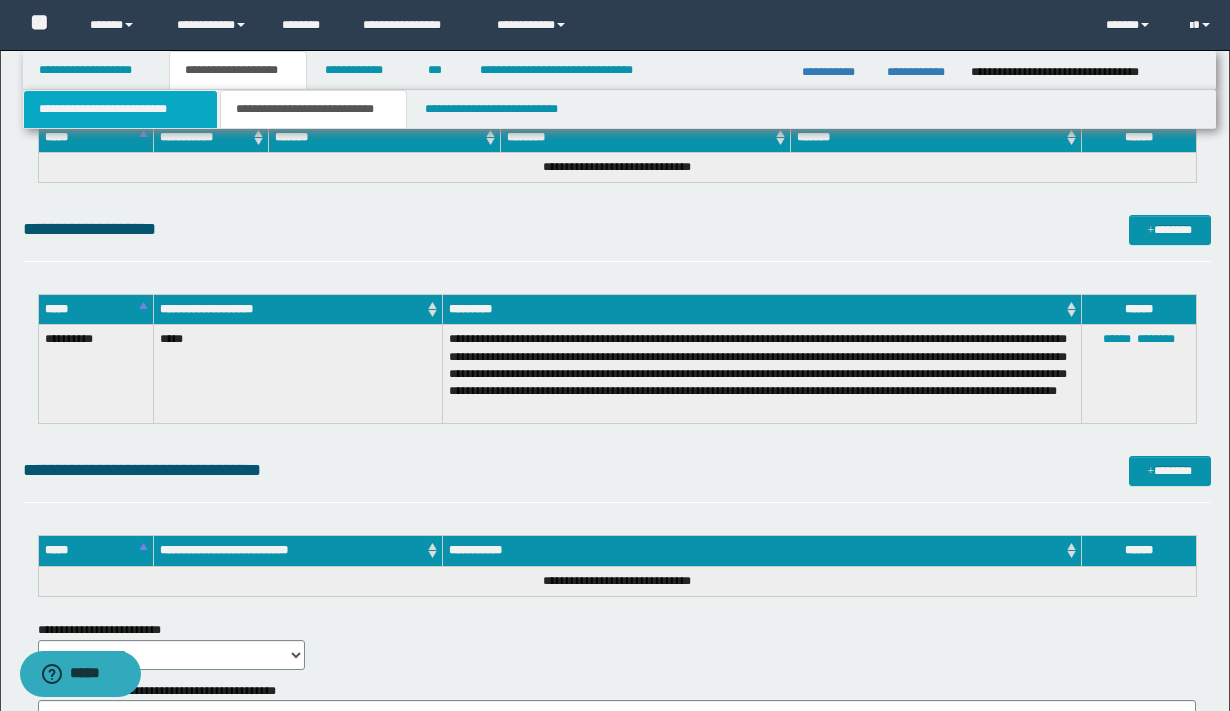 click on "**********" at bounding box center (120, 109) 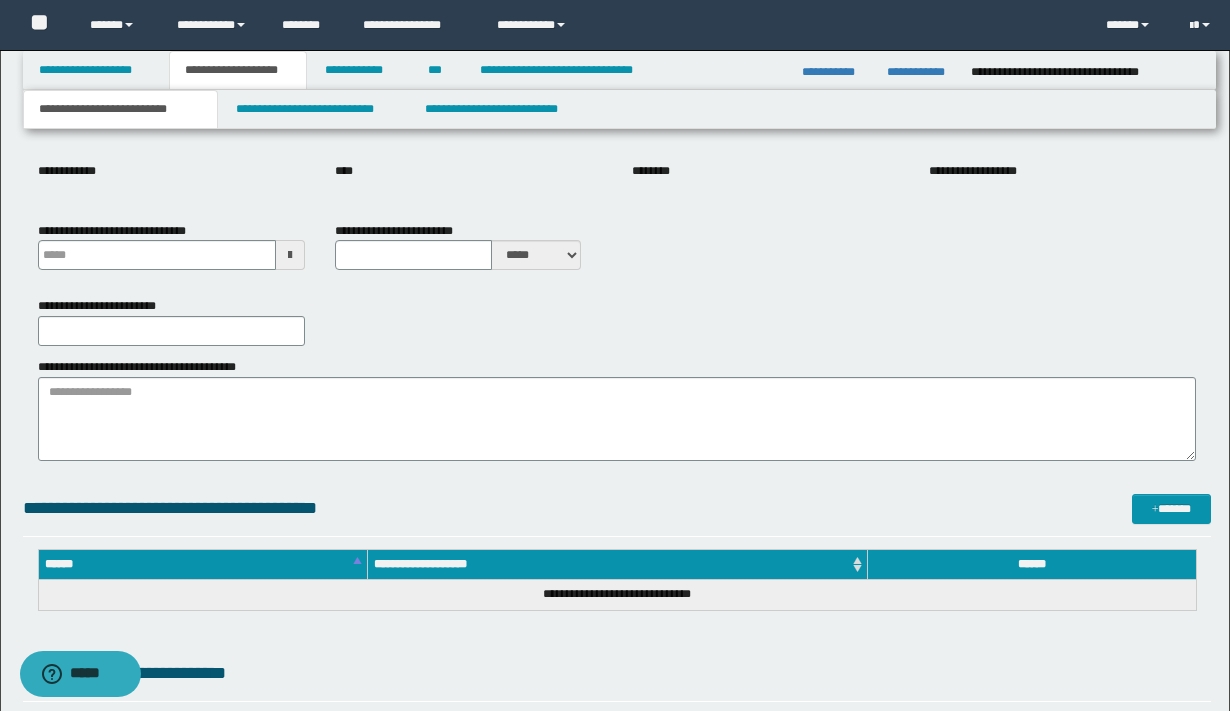 type 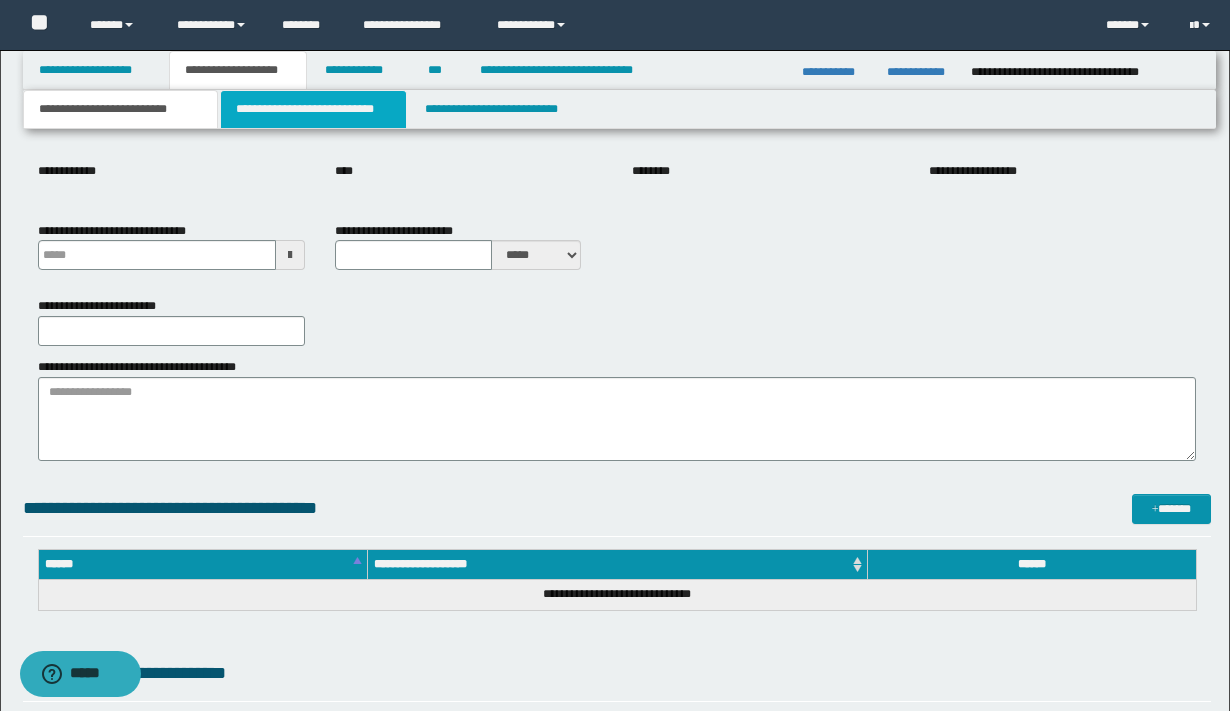 drag, startPoint x: 358, startPoint y: 106, endPoint x: 375, endPoint y: 108, distance: 17.117243 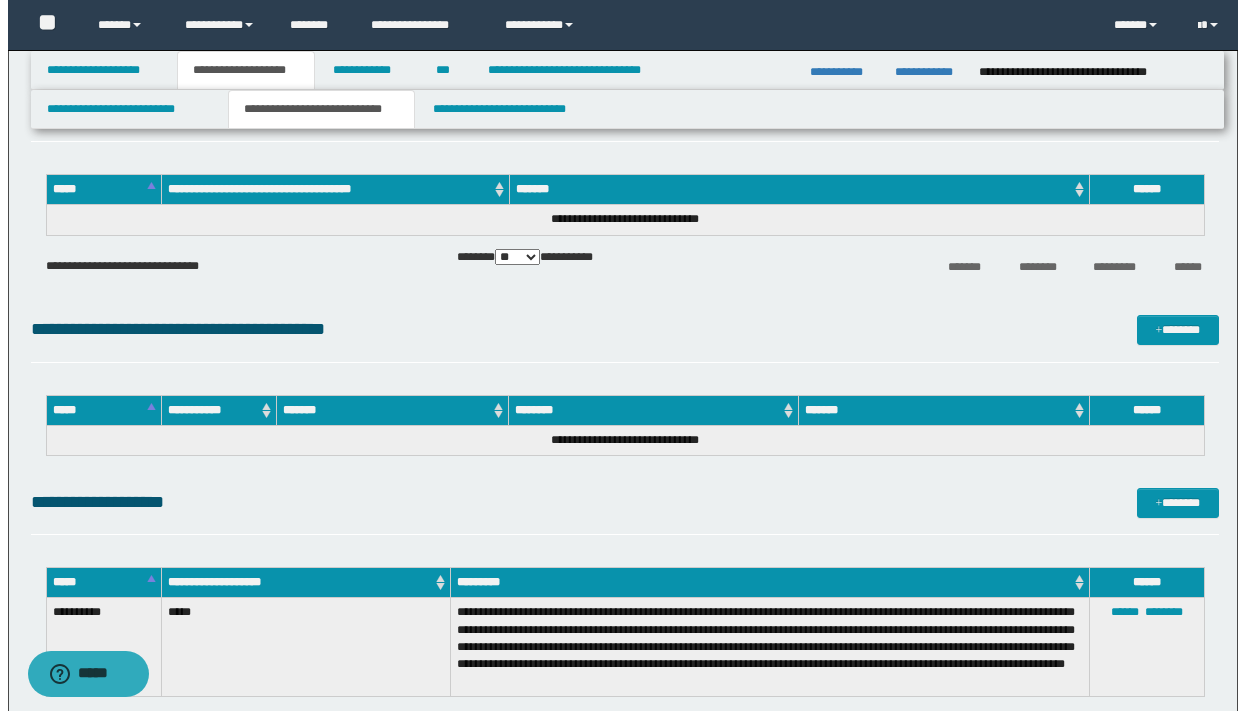 scroll, scrollTop: 0, scrollLeft: 0, axis: both 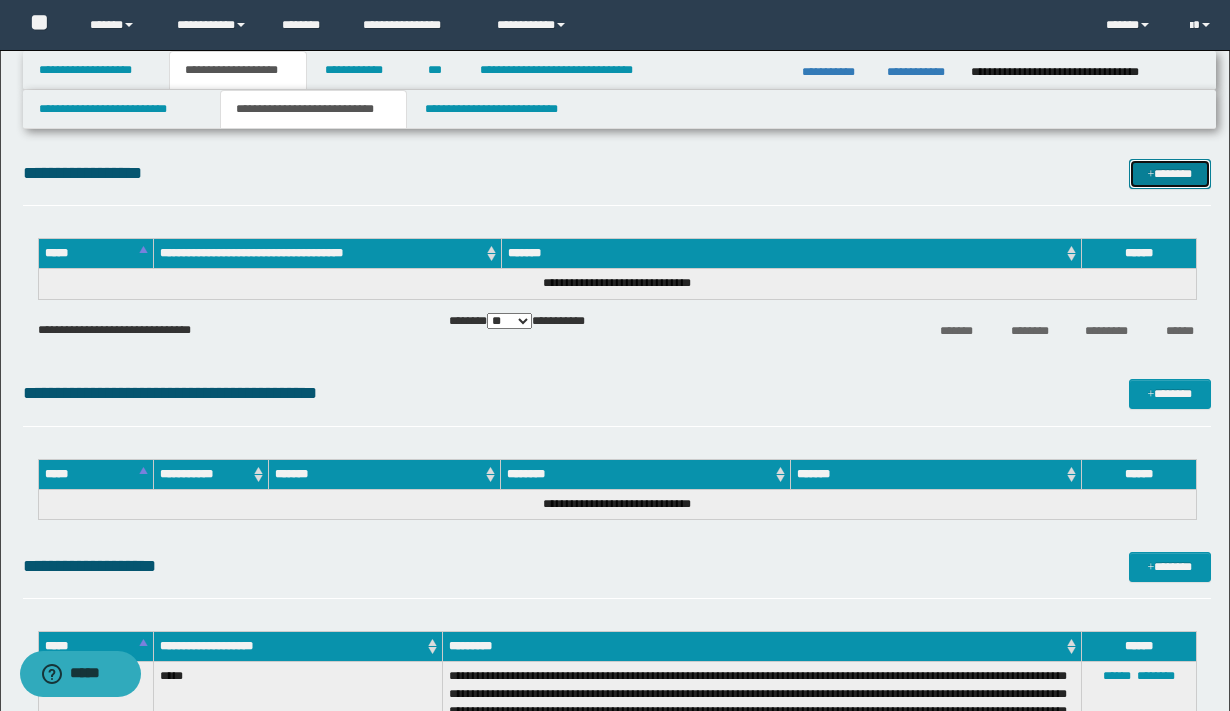 click on "*******" at bounding box center [1170, 174] 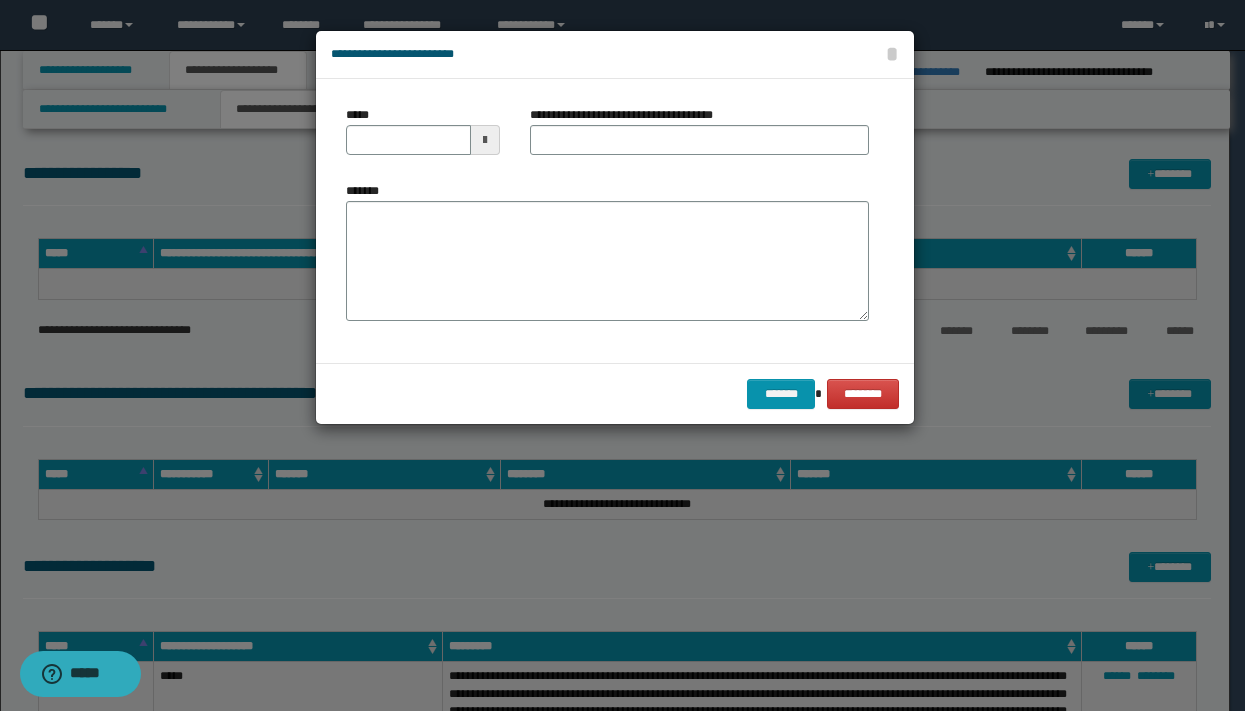 click at bounding box center [485, 140] 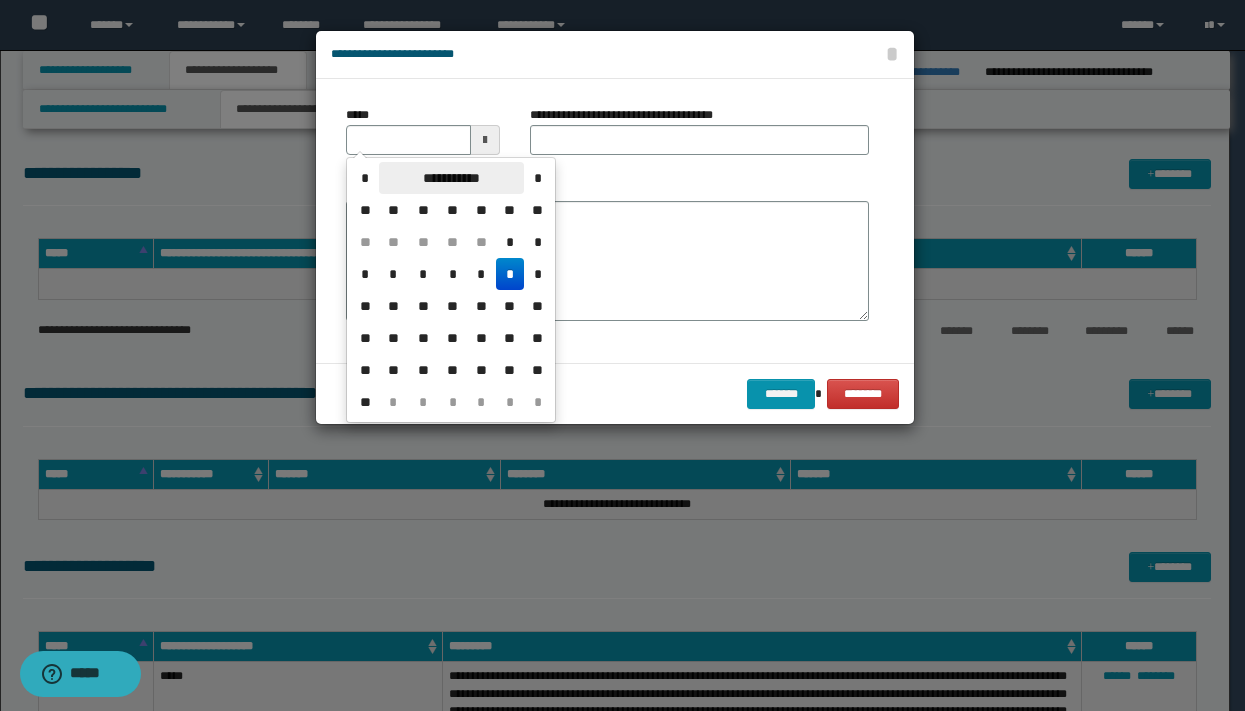 click on "**********" at bounding box center [451, 178] 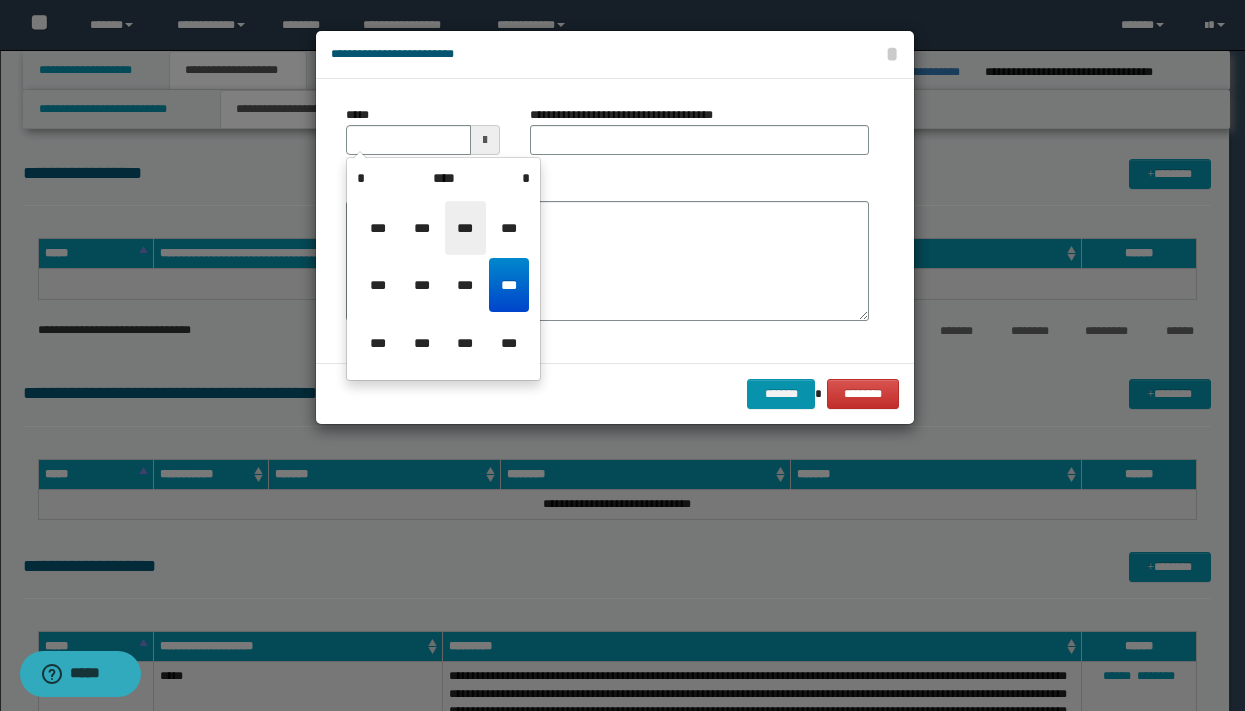 click on "***" at bounding box center [465, 228] 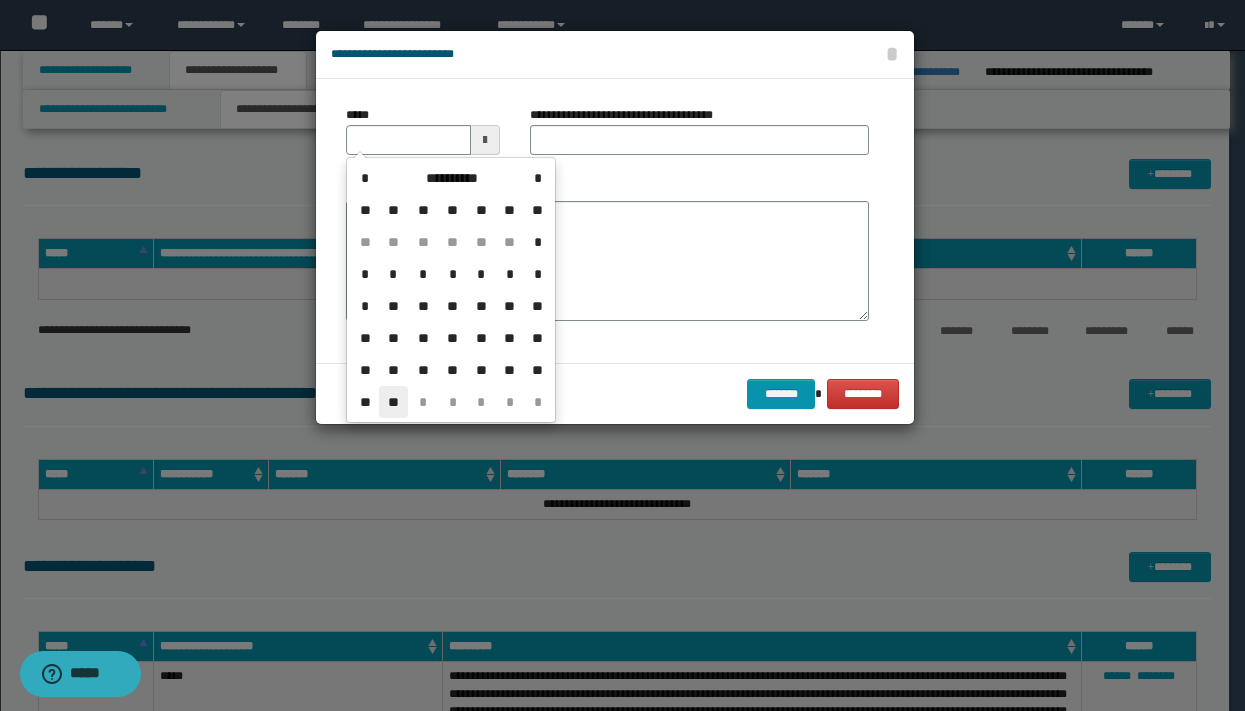click on "**" at bounding box center [393, 402] 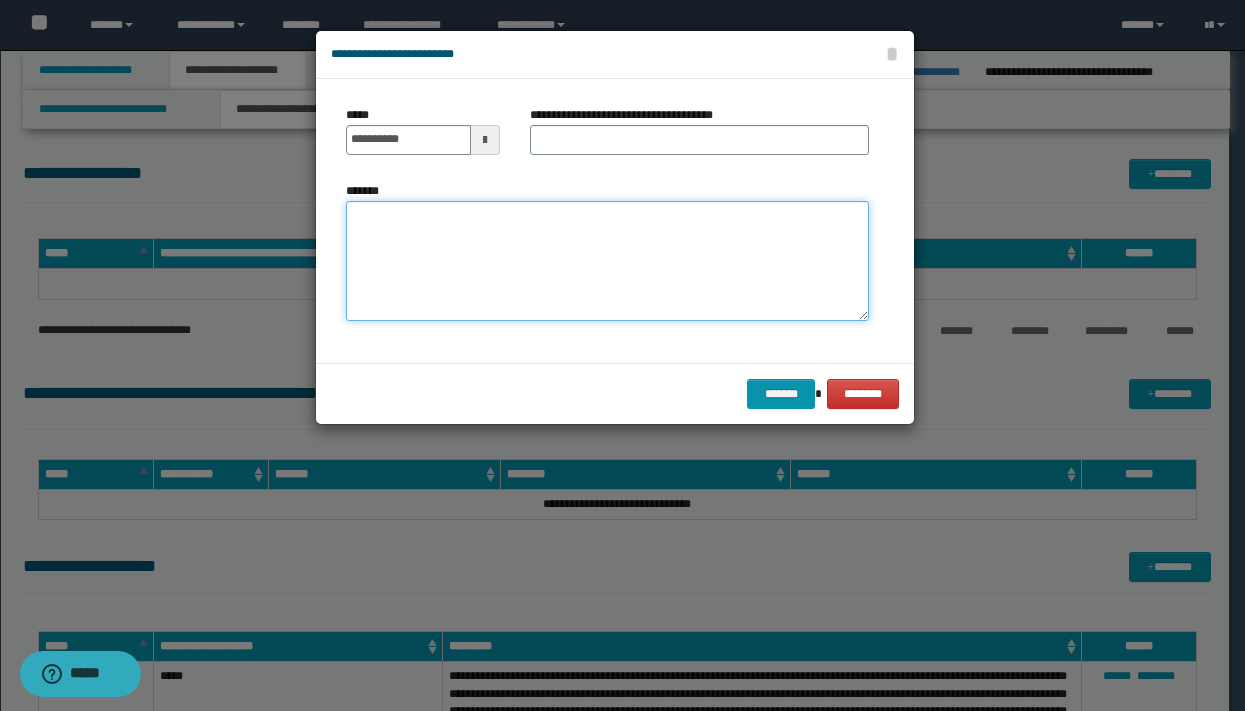 click on "*******" at bounding box center [607, 261] 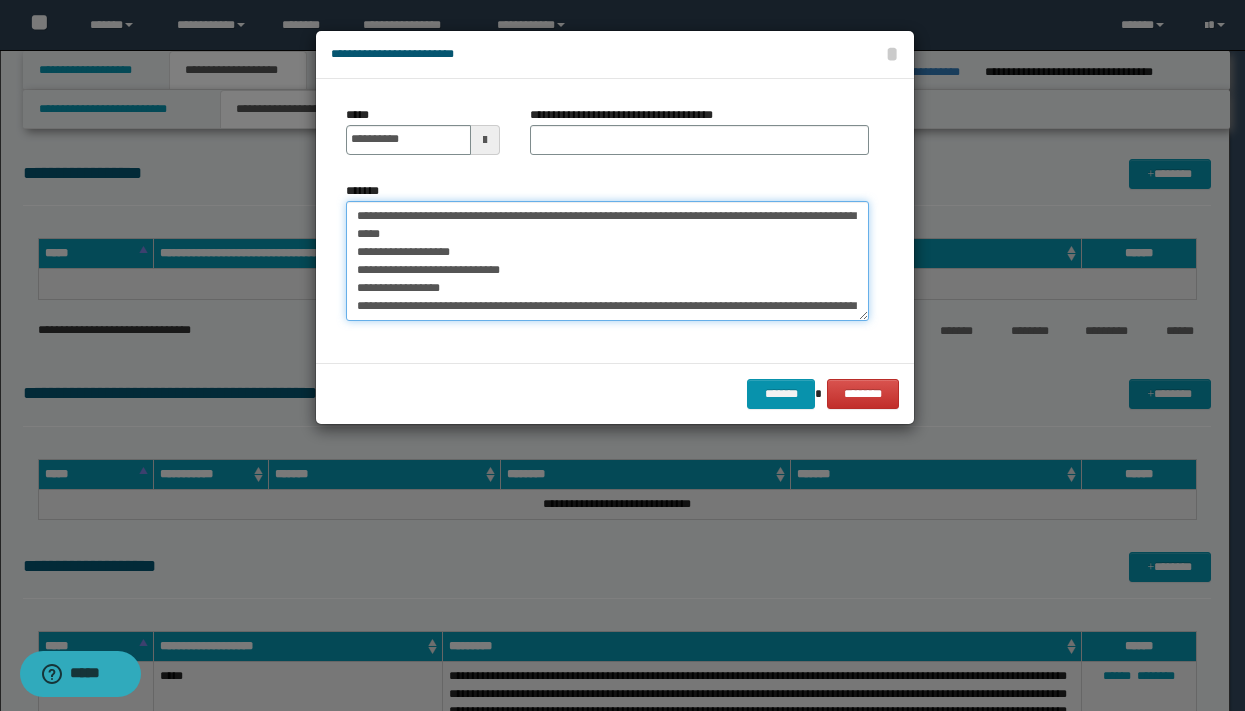 scroll, scrollTop: 605, scrollLeft: 0, axis: vertical 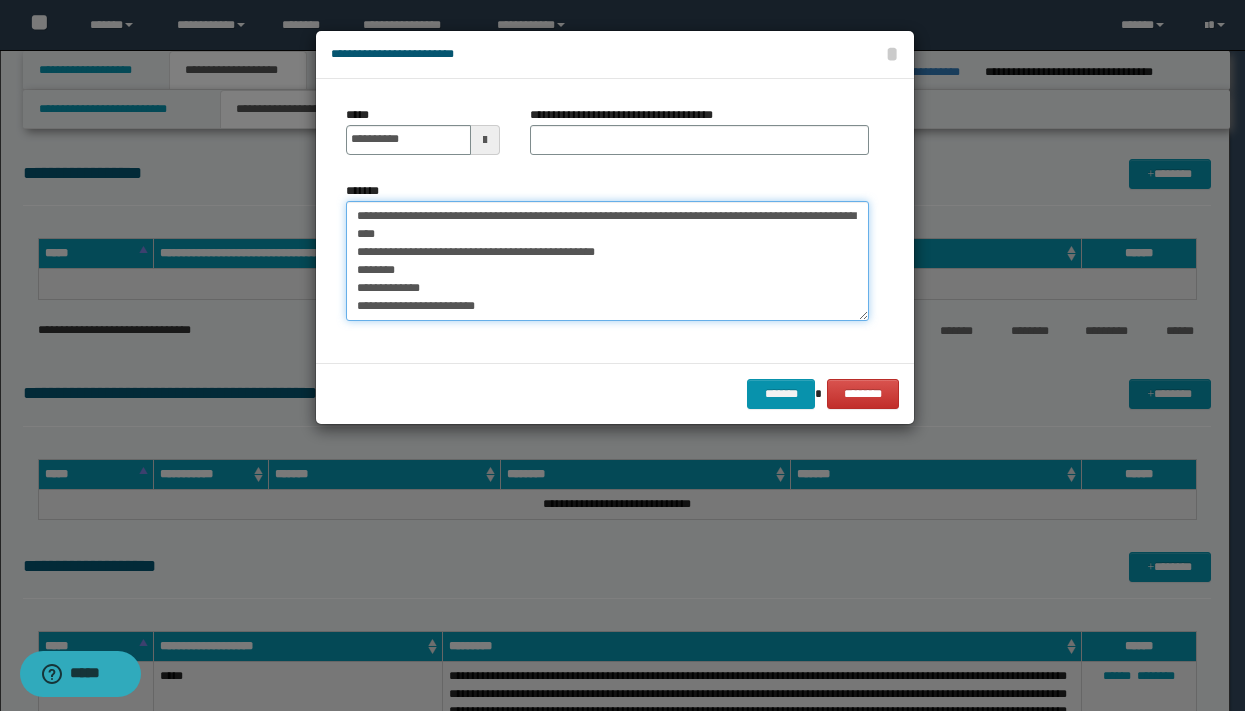 type on "**********" 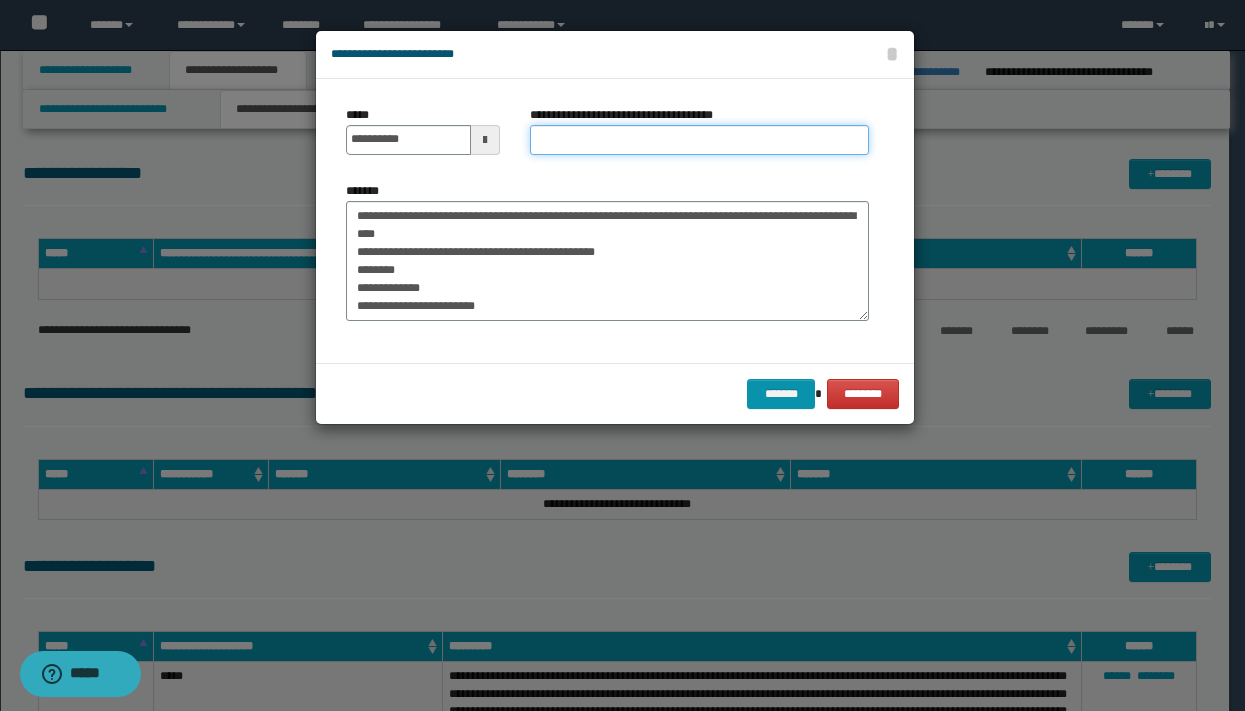 click on "**********" at bounding box center (699, 140) 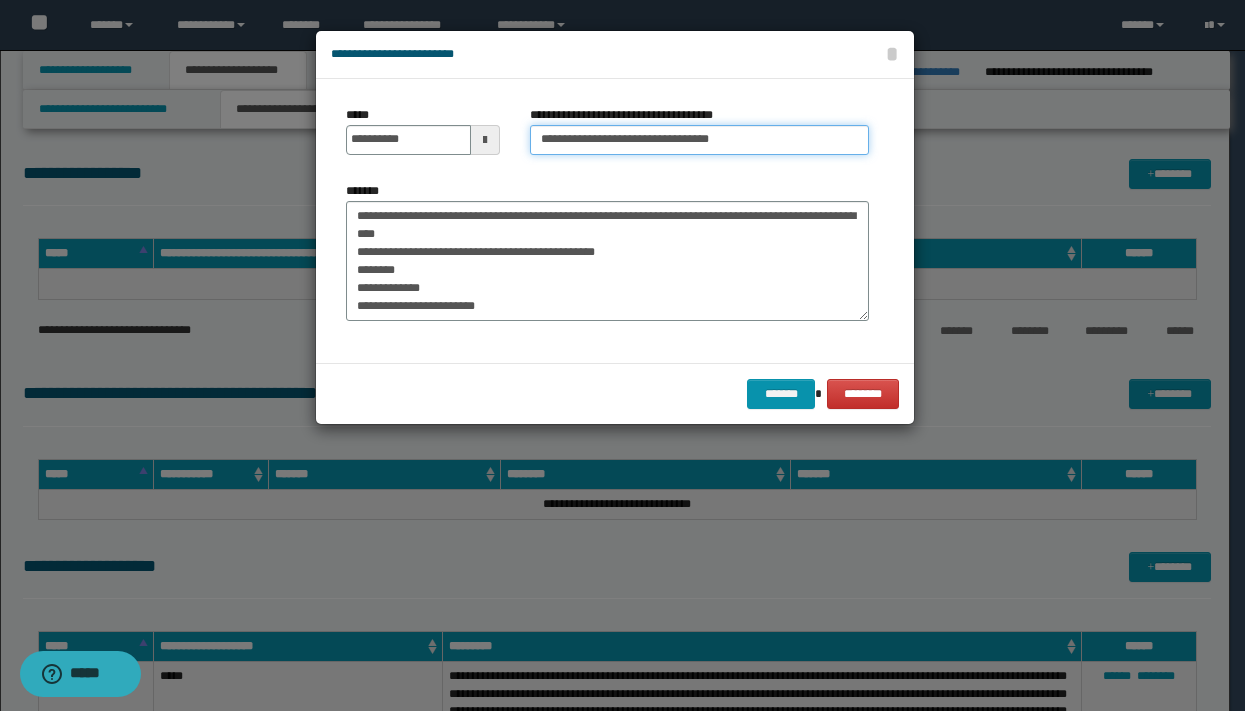 drag, startPoint x: 630, startPoint y: 144, endPoint x: 502, endPoint y: 131, distance: 128.65846 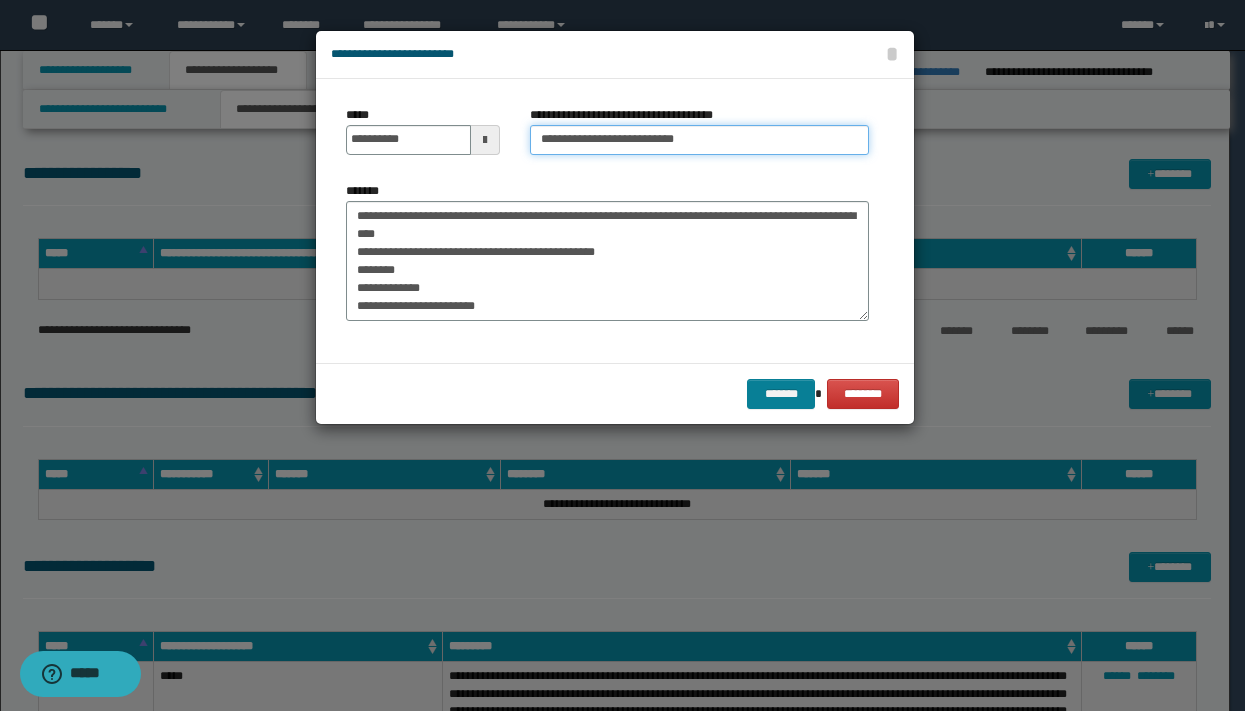 type on "**********" 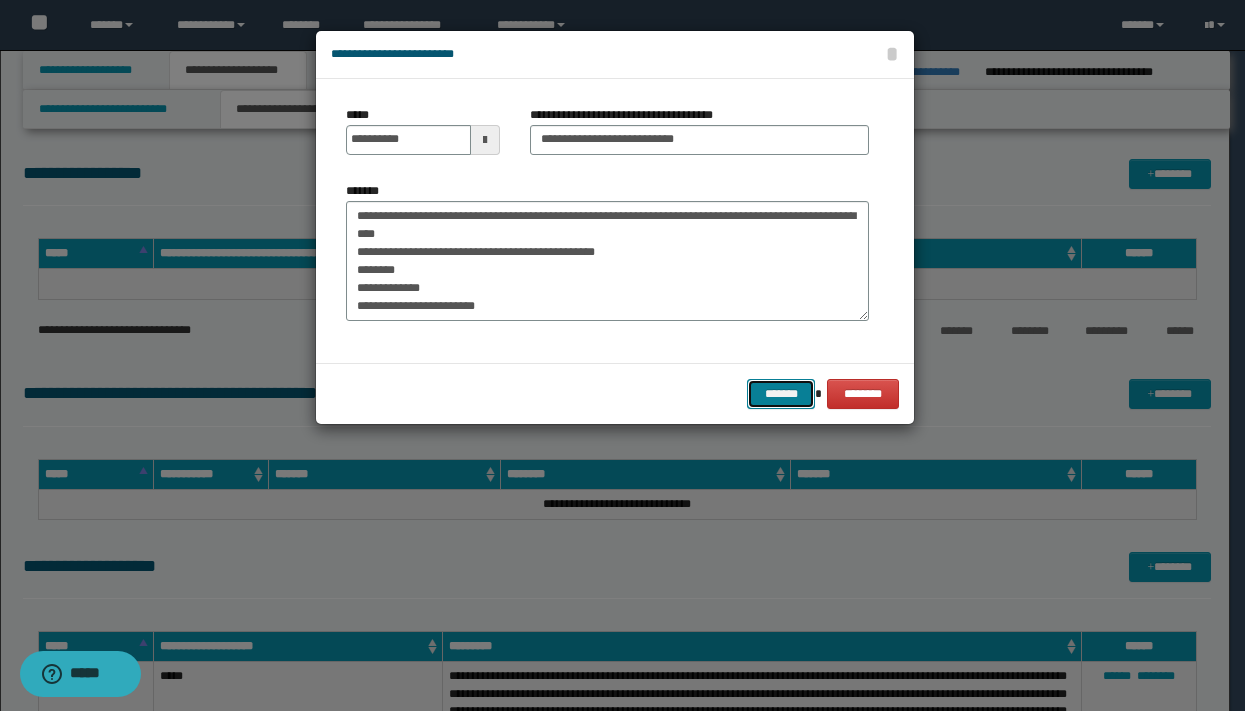 click on "*******" at bounding box center (781, 394) 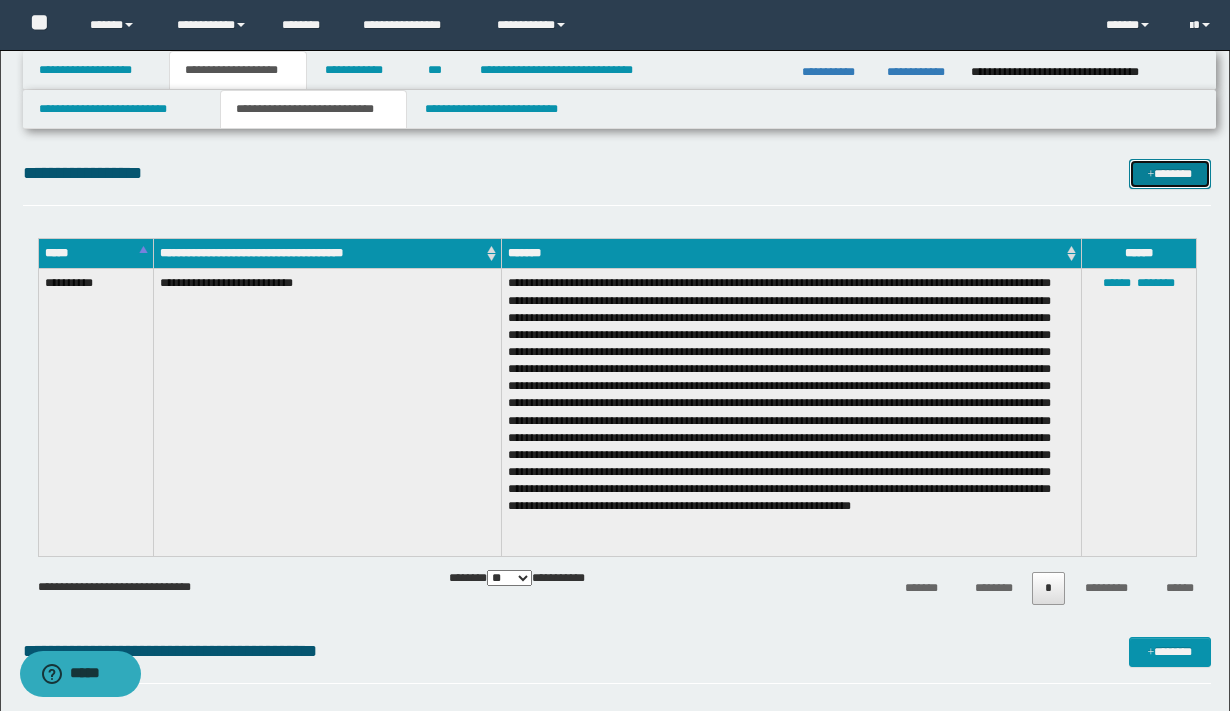 click on "*******" at bounding box center [1170, 174] 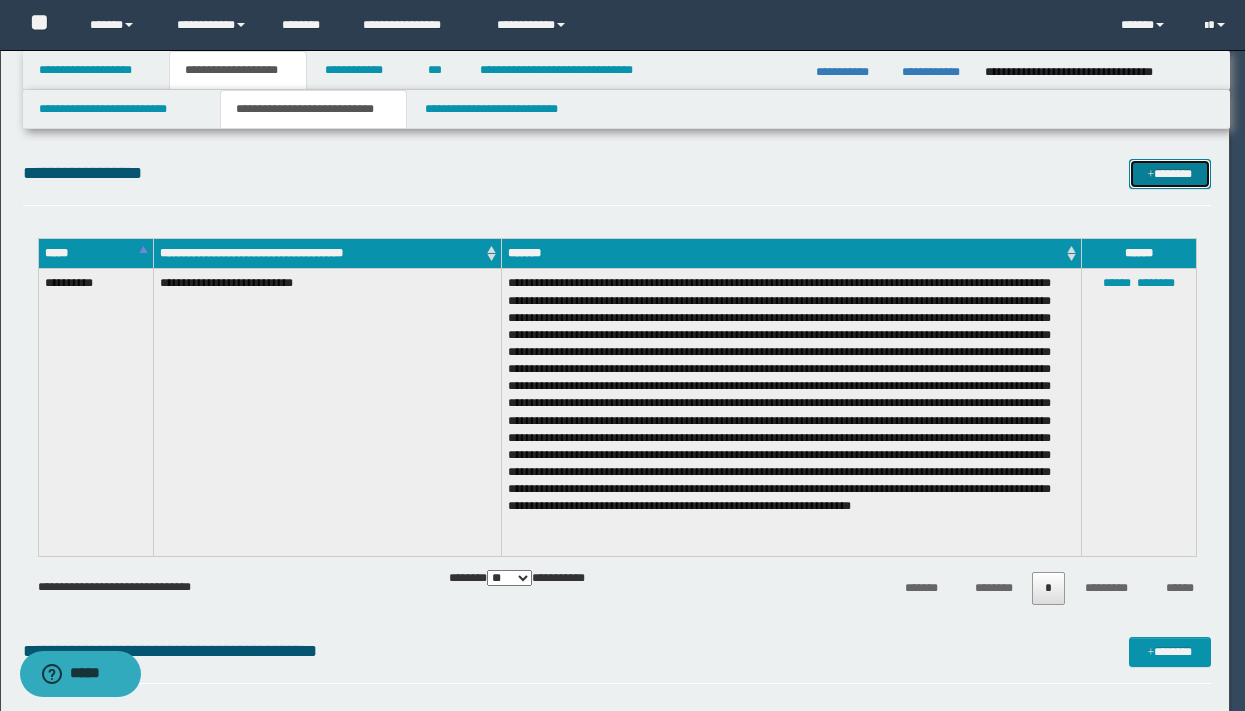scroll, scrollTop: 0, scrollLeft: 0, axis: both 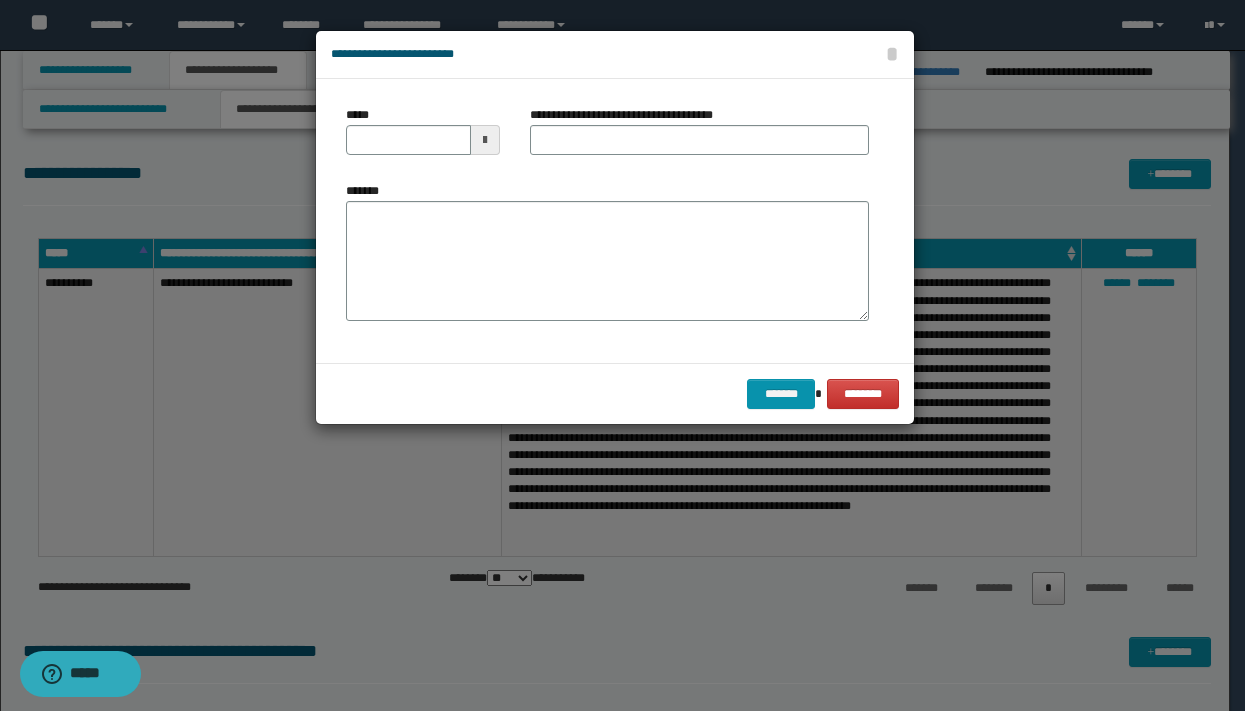 click at bounding box center [485, 140] 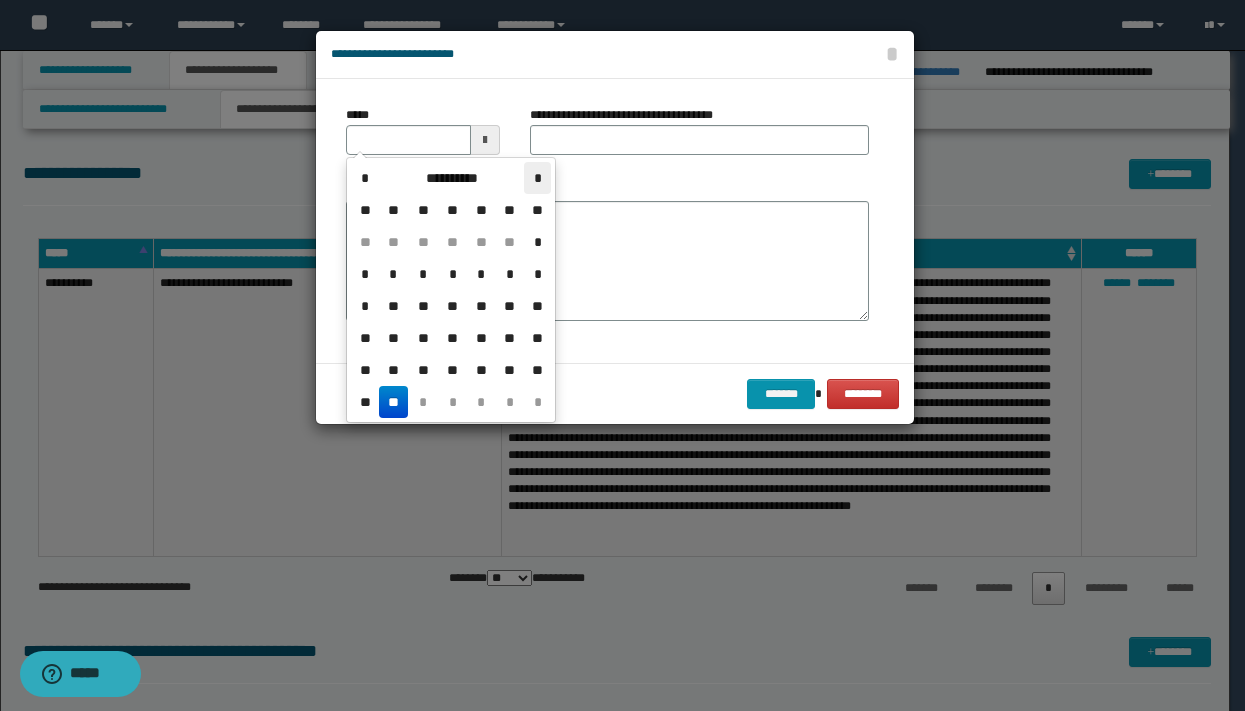 click on "*" at bounding box center (537, 178) 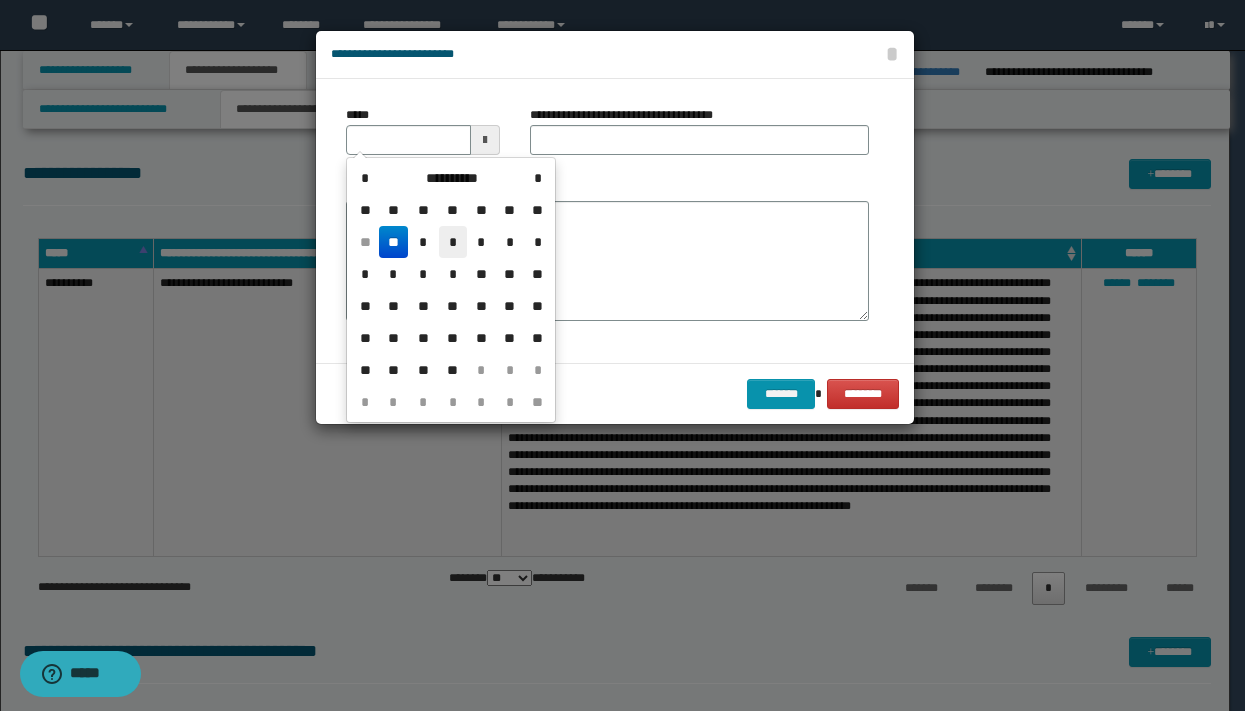 click on "*" at bounding box center (453, 242) 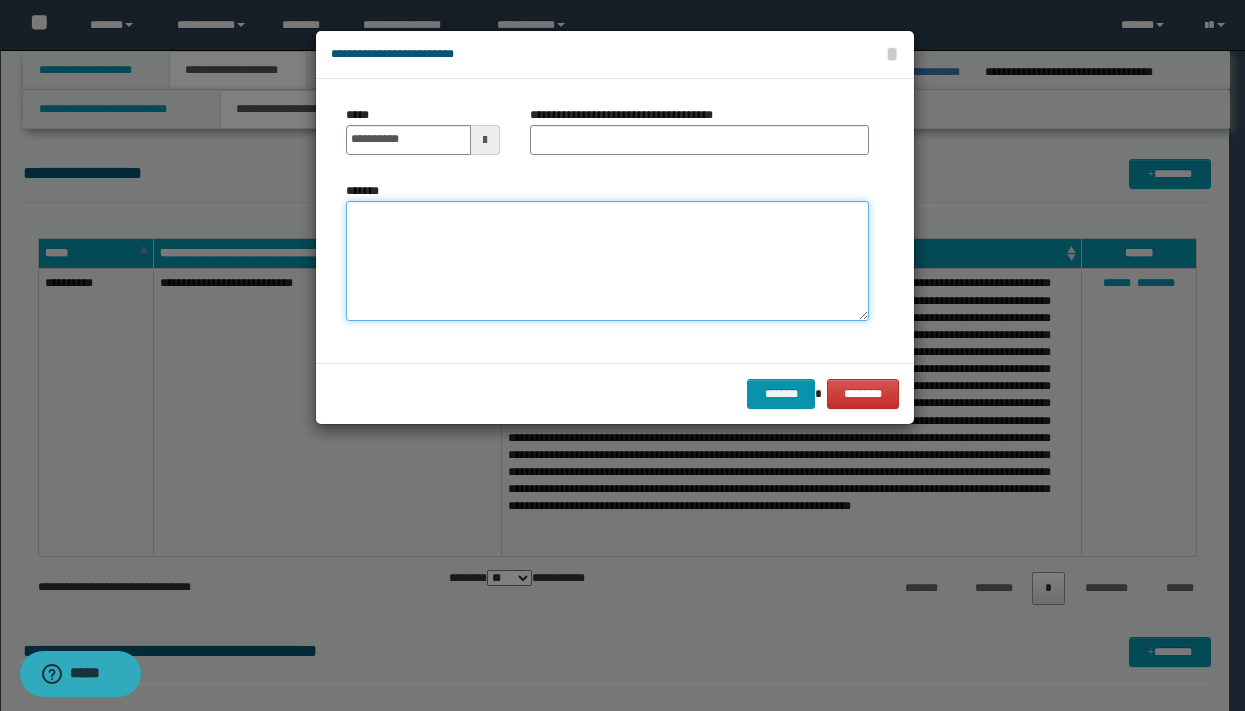 click on "*******" at bounding box center [607, 261] 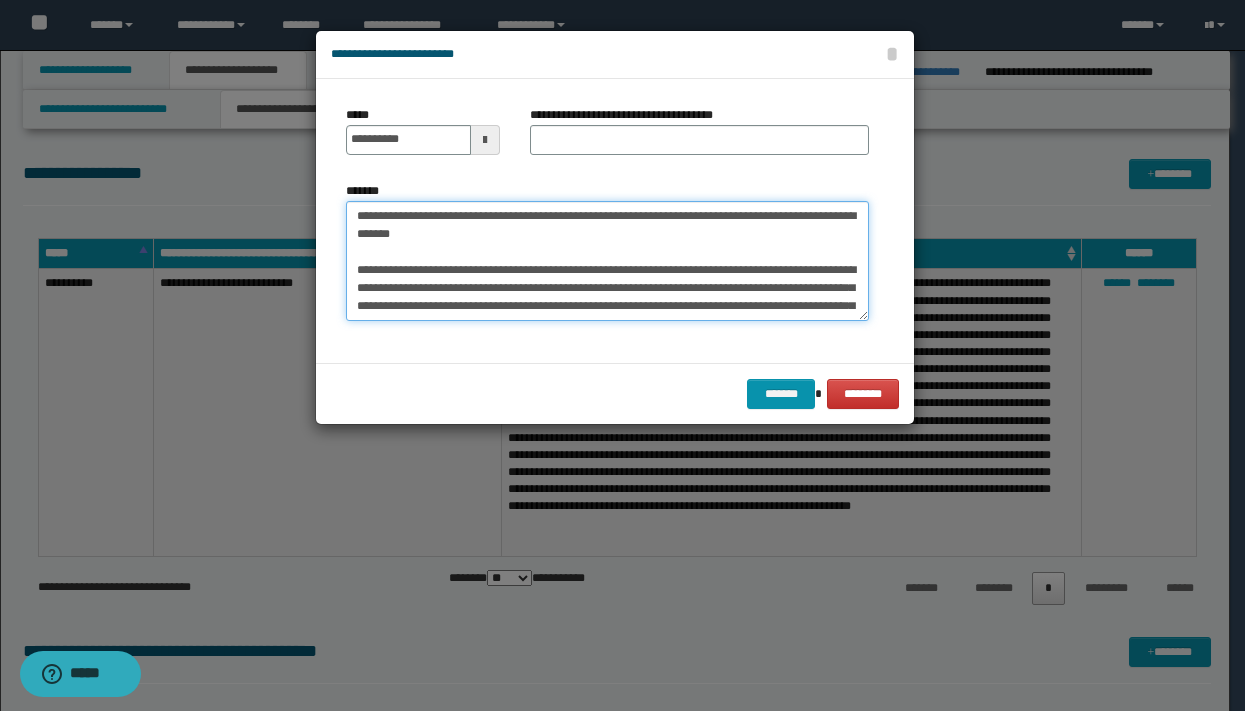 scroll, scrollTop: 155, scrollLeft: 0, axis: vertical 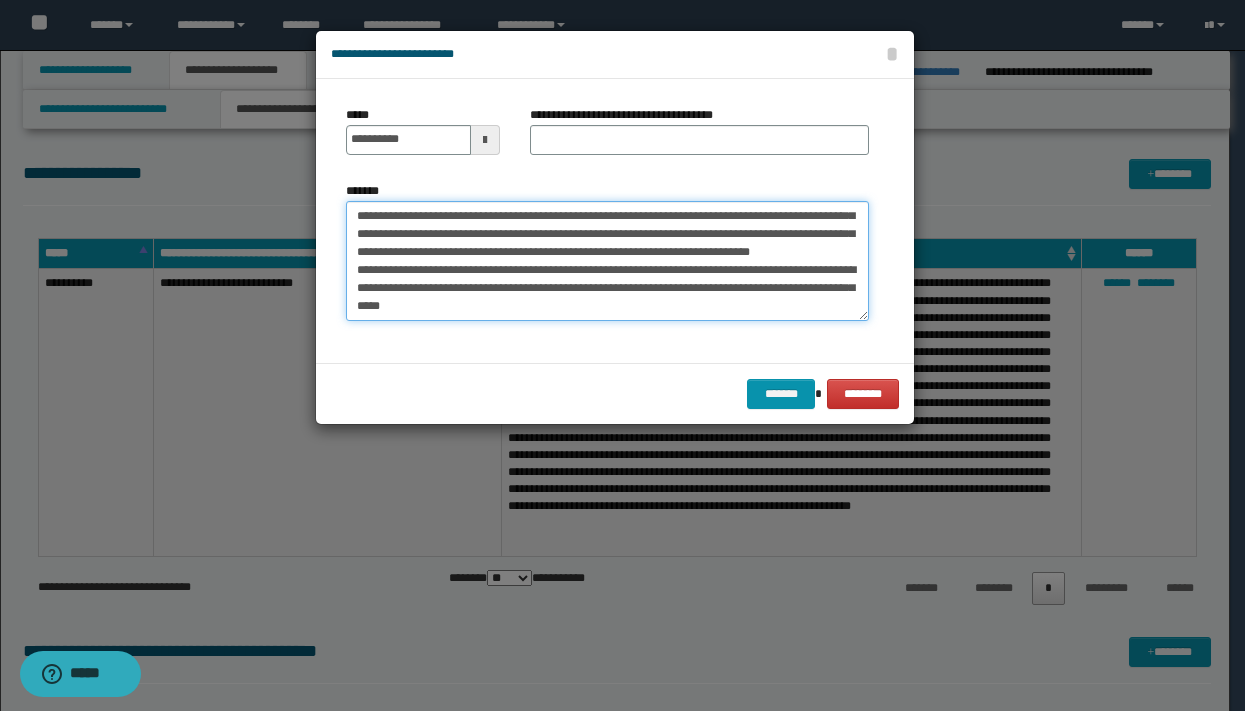 type on "**********" 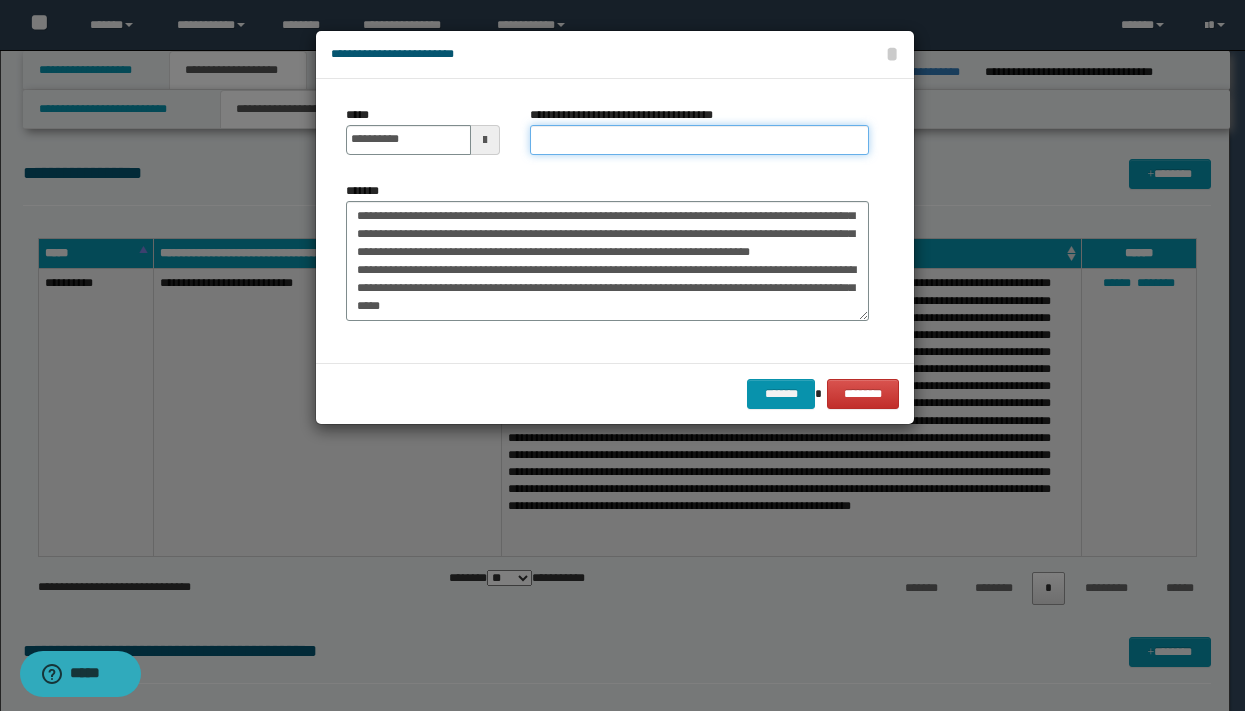 click on "**********" at bounding box center (699, 140) 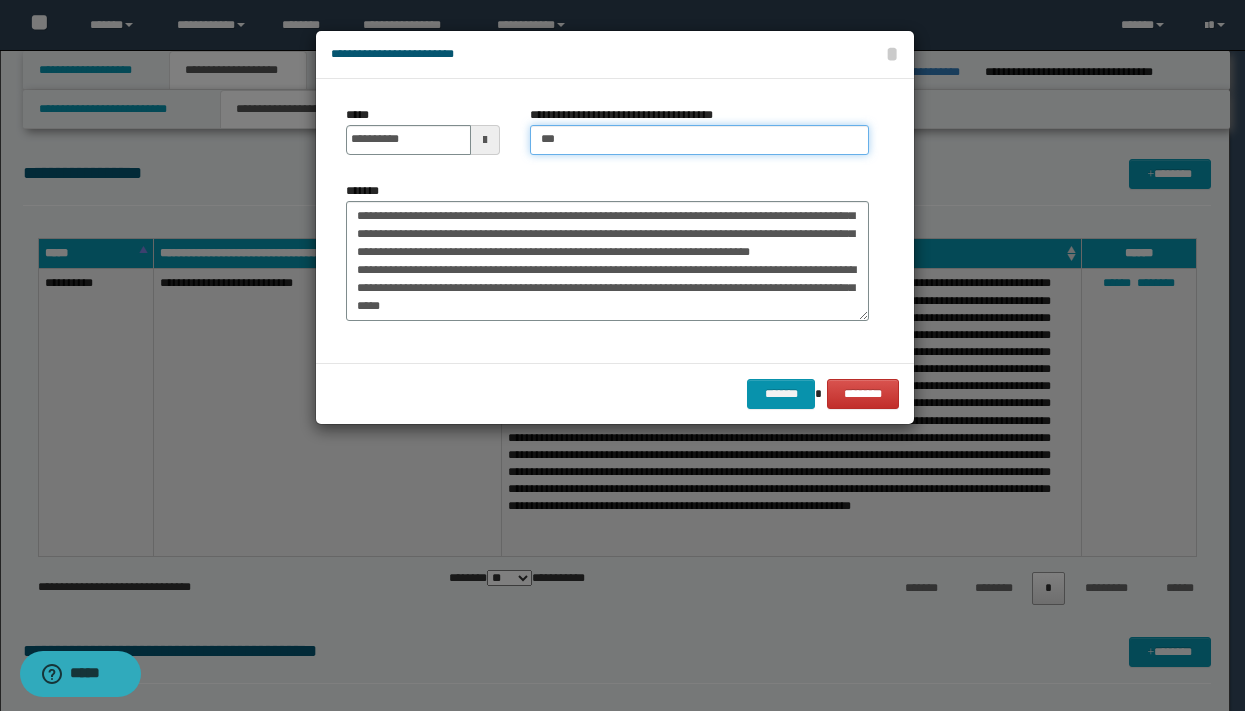 type on "**********" 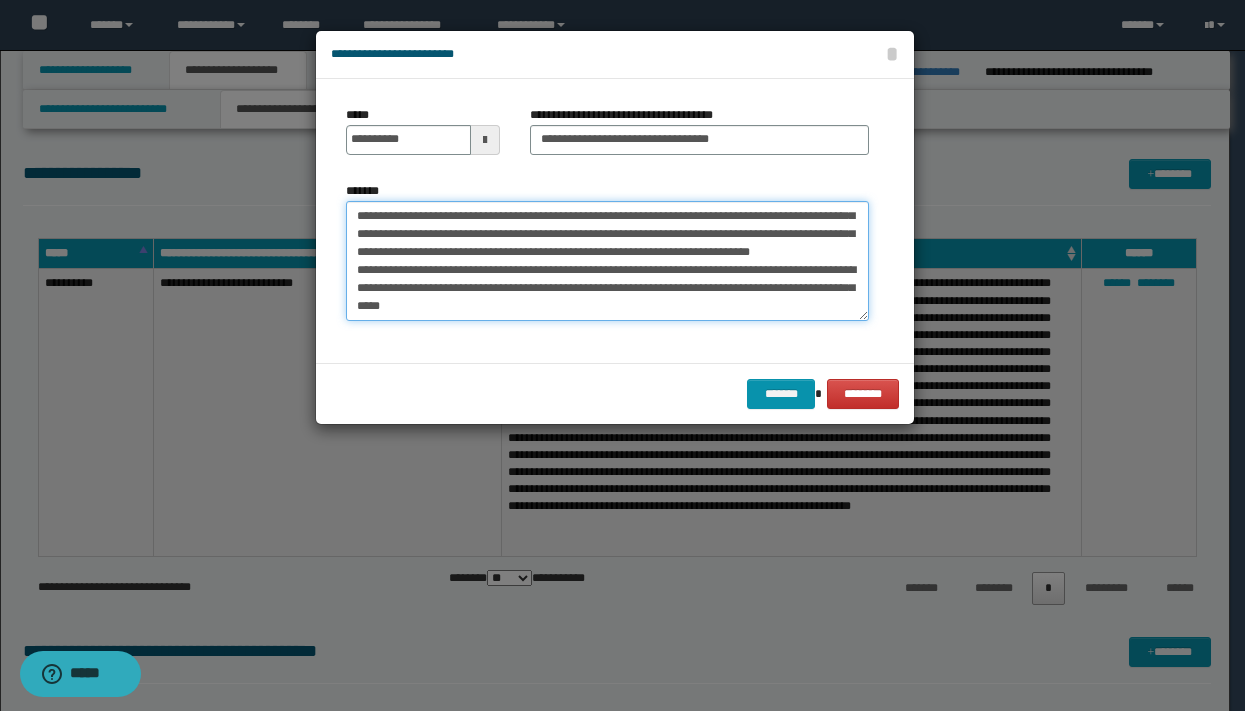 click on "**********" at bounding box center [607, 261] 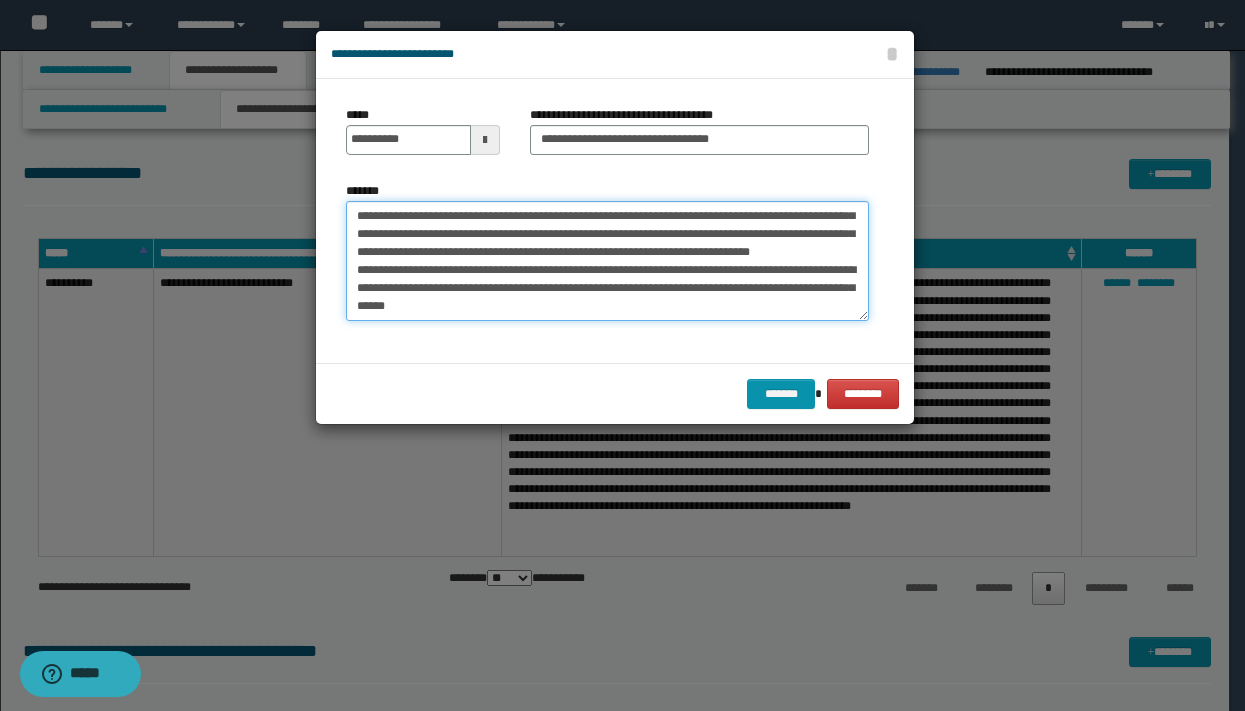 scroll, scrollTop: 173, scrollLeft: 0, axis: vertical 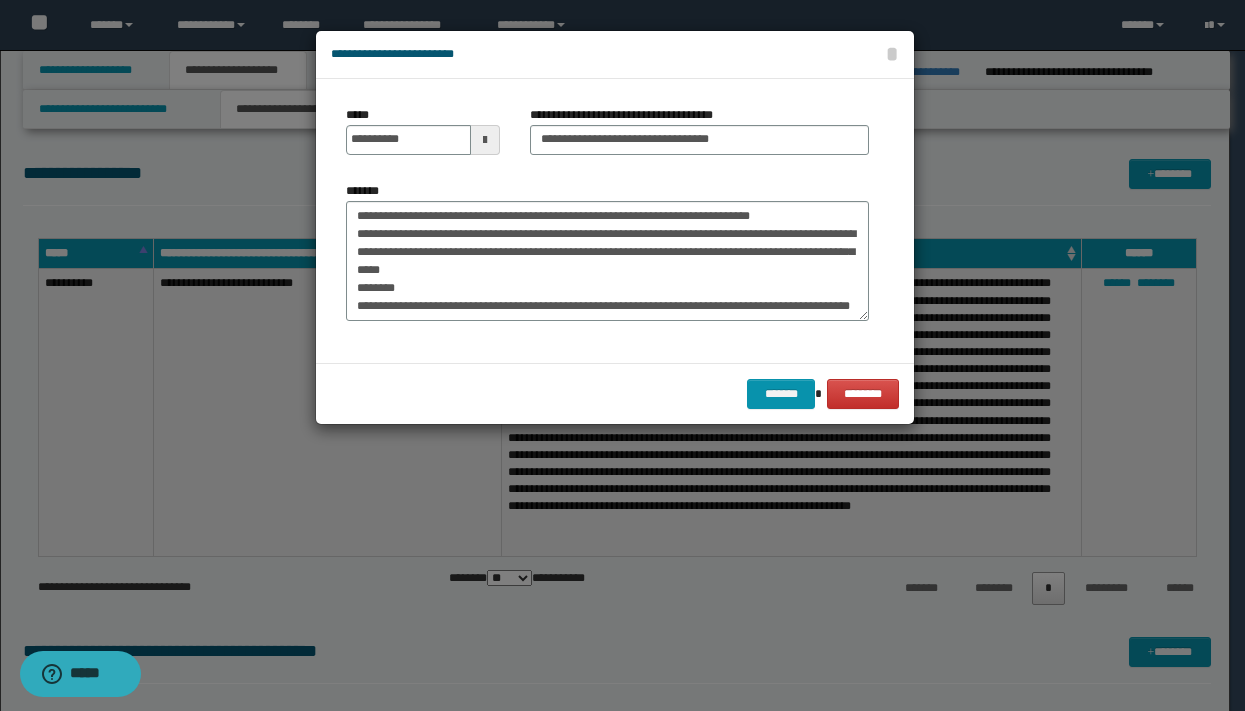click at bounding box center [622, 355] 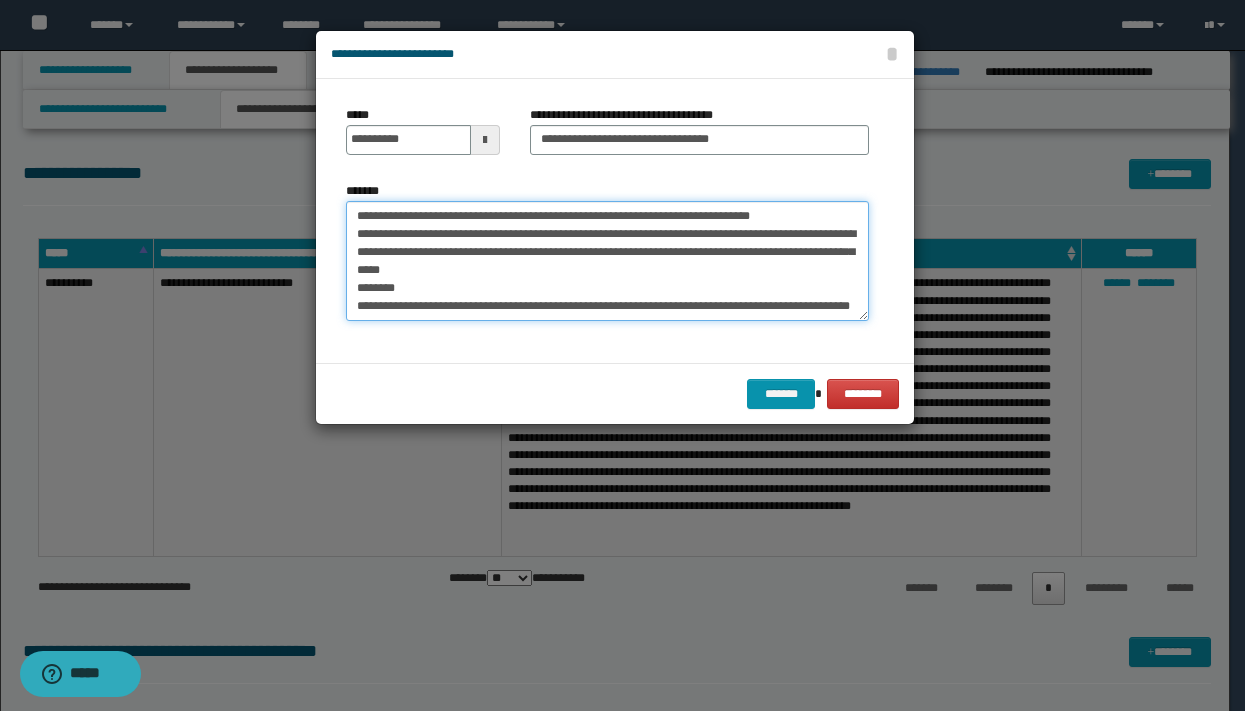click on "*******" at bounding box center [607, 261] 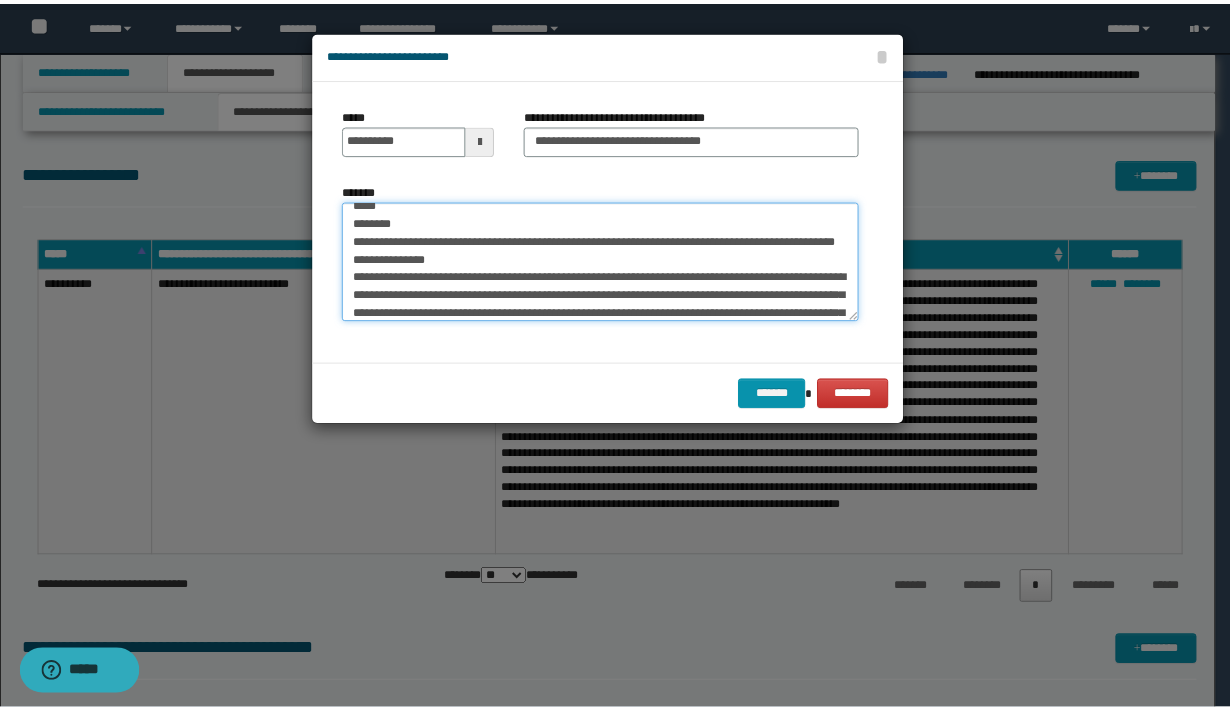 scroll, scrollTop: 515, scrollLeft: 0, axis: vertical 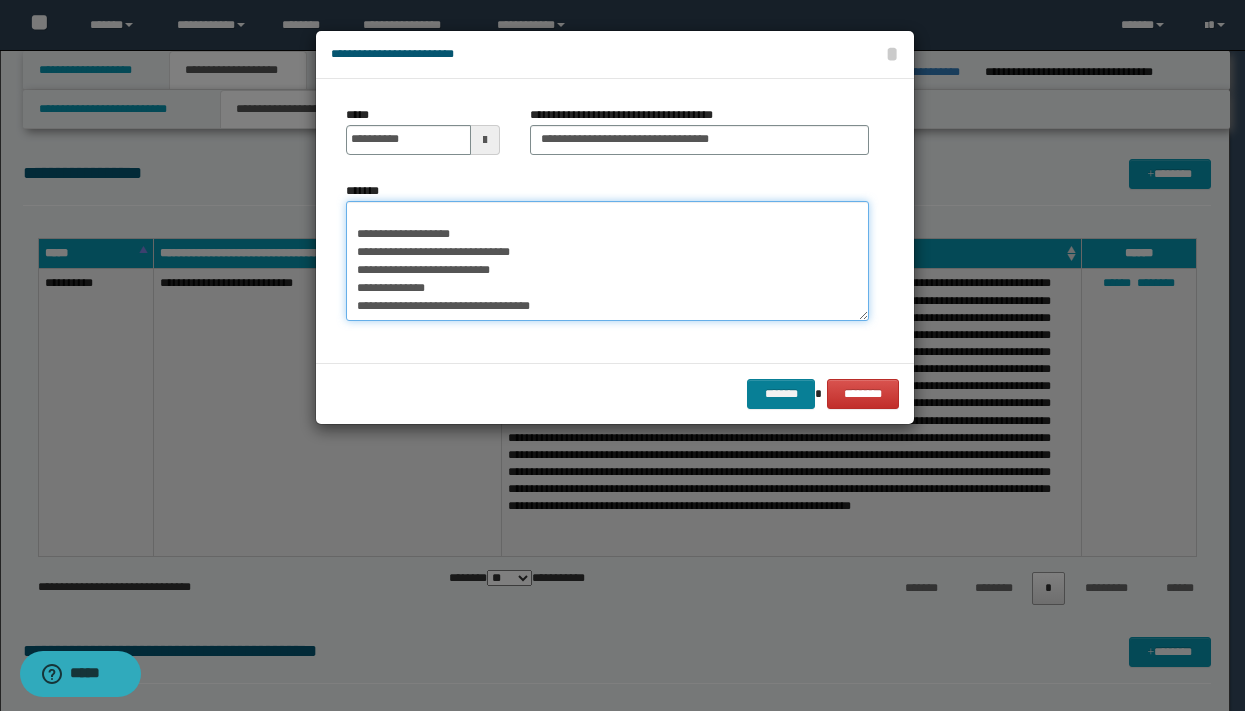 type on "**********" 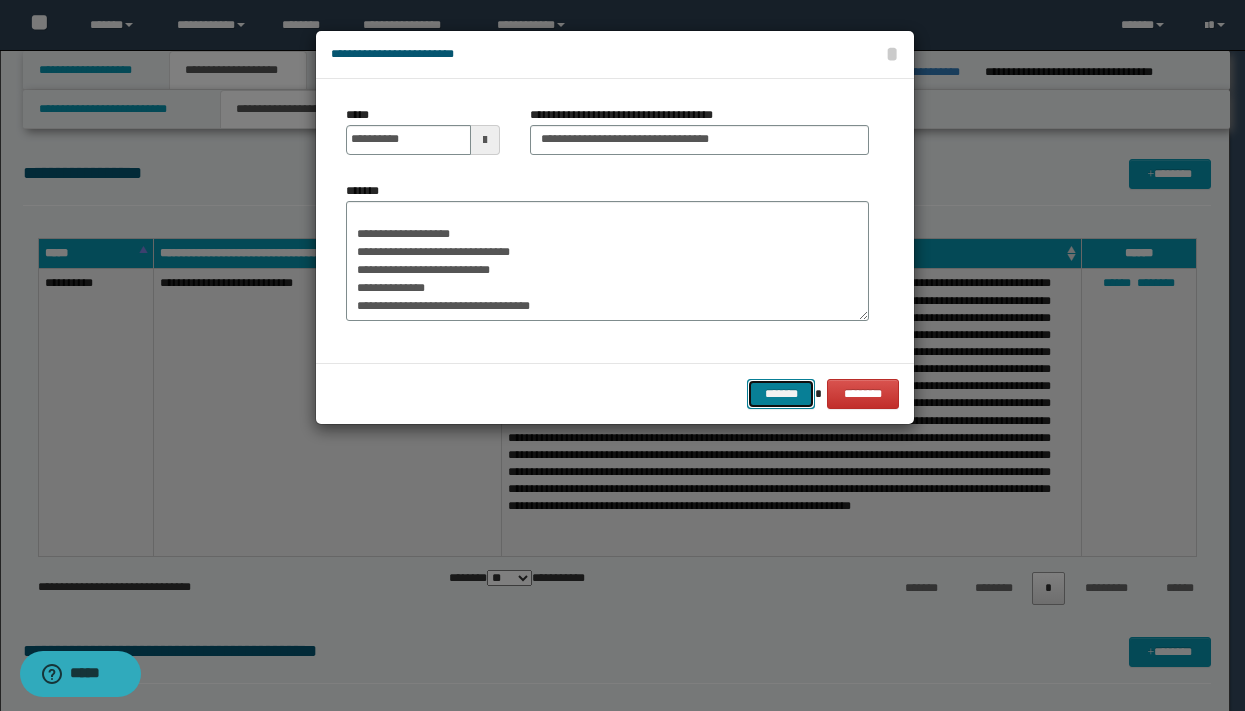 click on "*******" at bounding box center (781, 394) 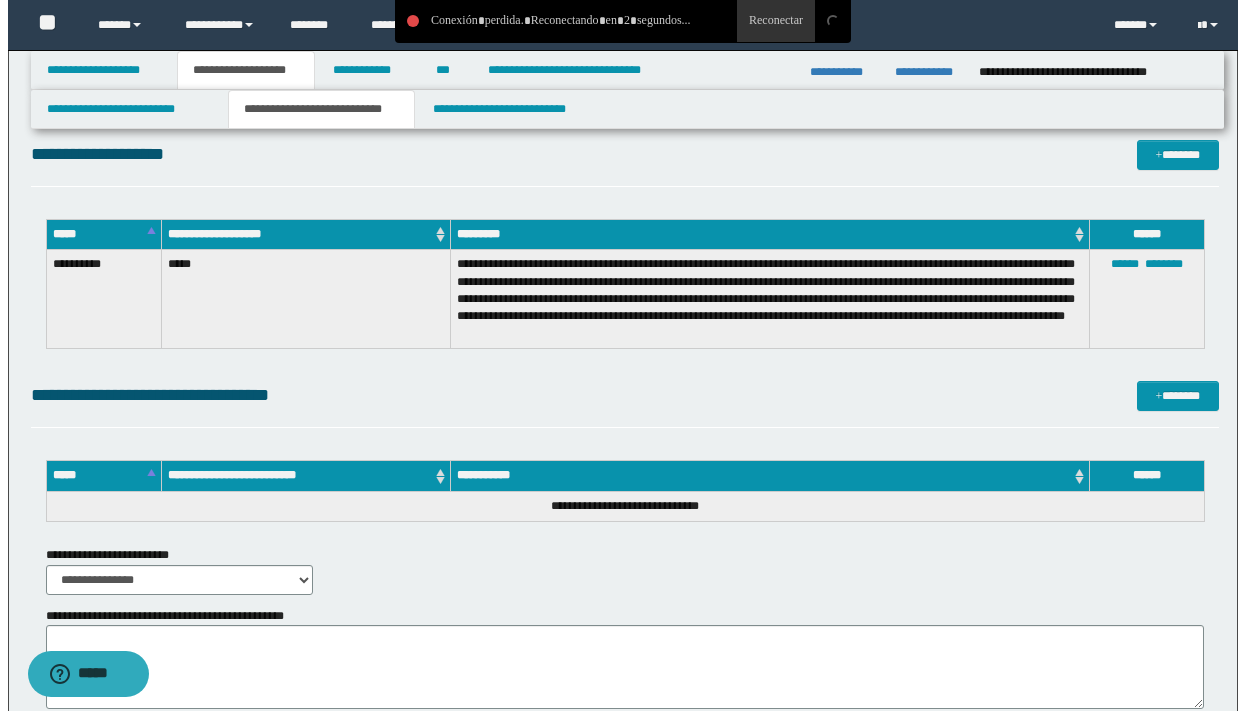 scroll, scrollTop: 1017, scrollLeft: 0, axis: vertical 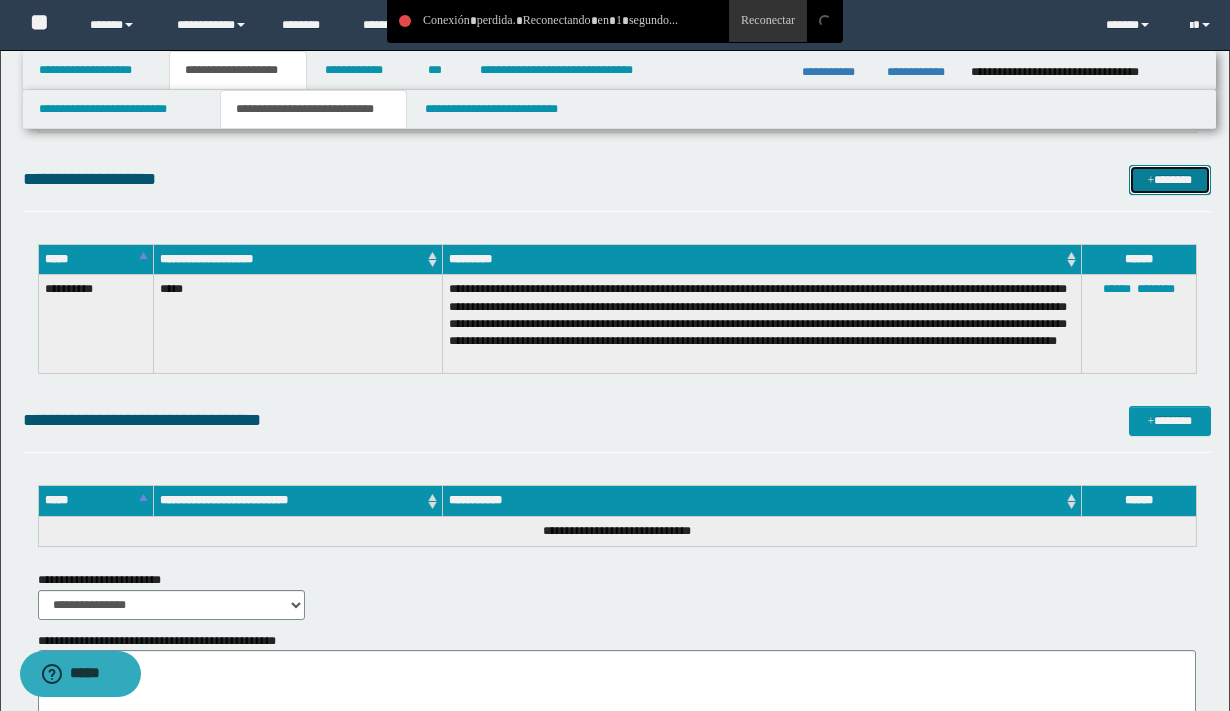 click on "*******" at bounding box center [1170, 180] 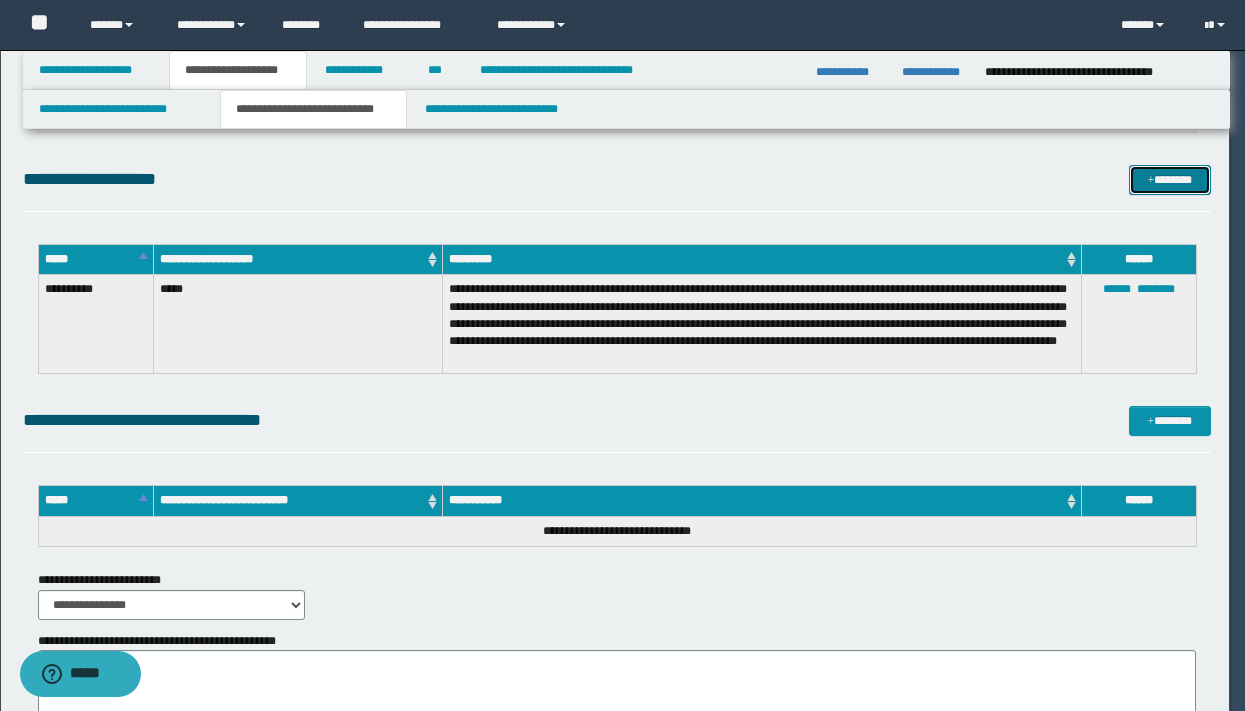 scroll, scrollTop: 0, scrollLeft: 0, axis: both 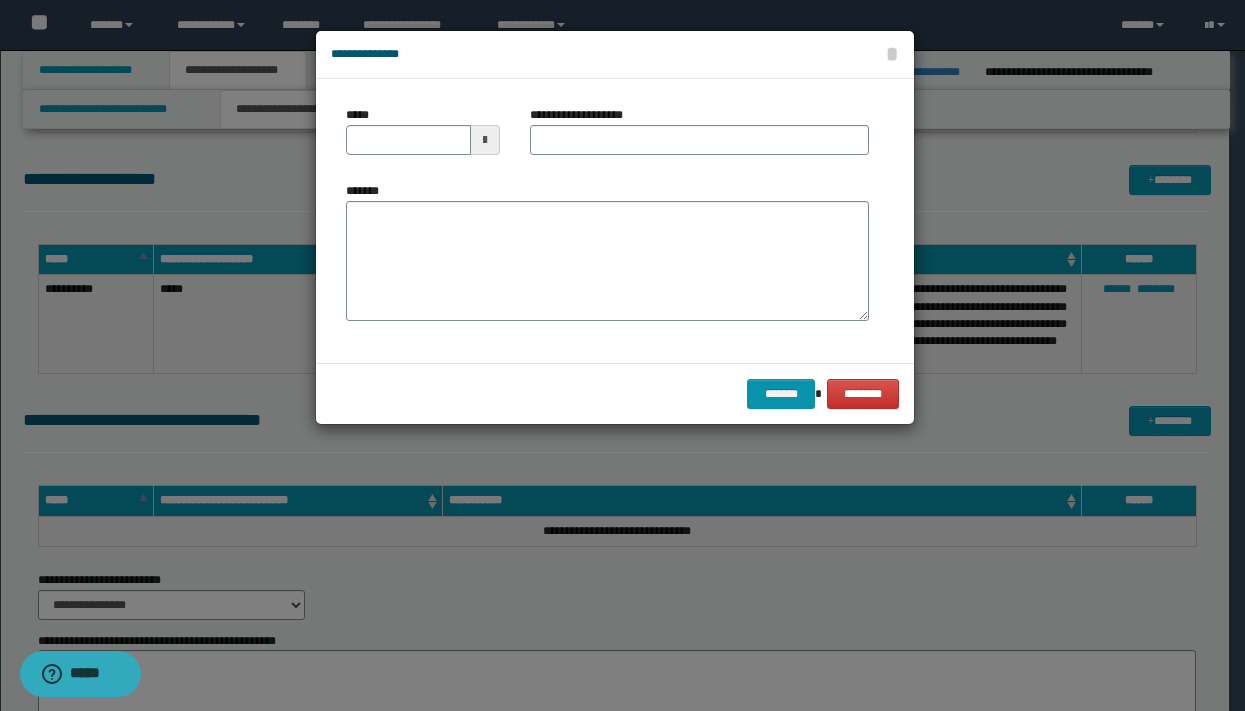 click at bounding box center [485, 140] 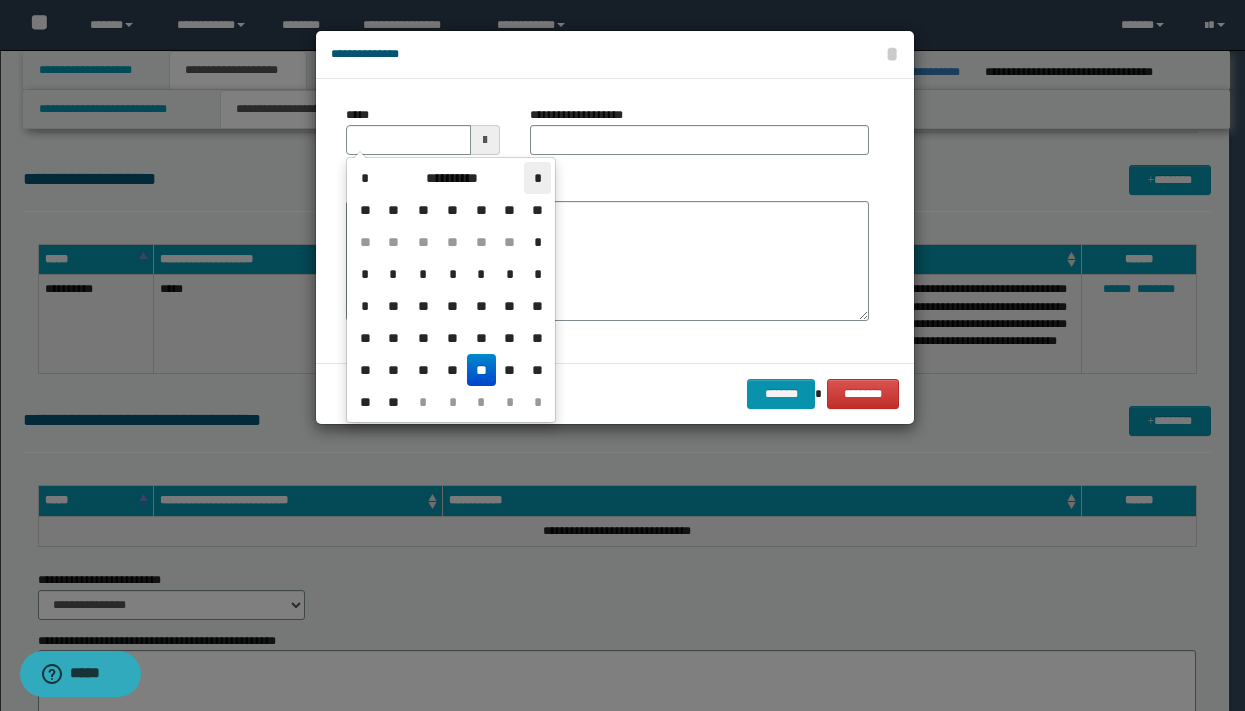 click on "*" at bounding box center (537, 178) 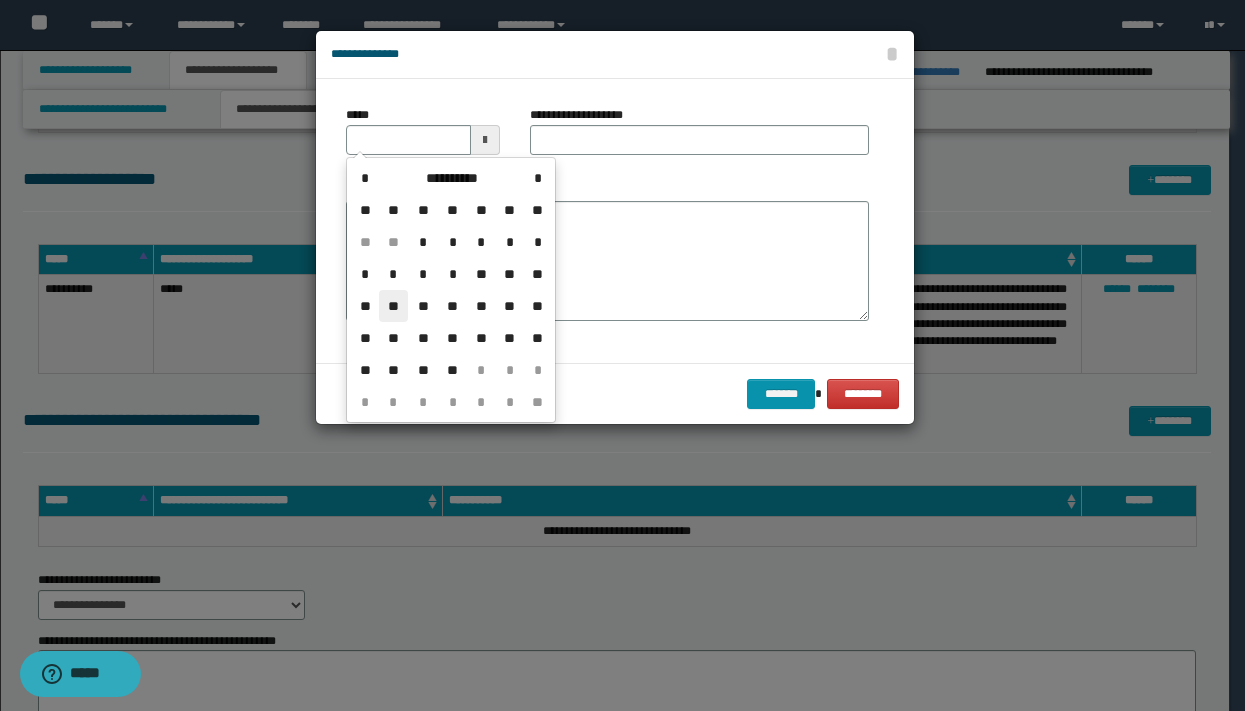 click on "**" at bounding box center (393, 306) 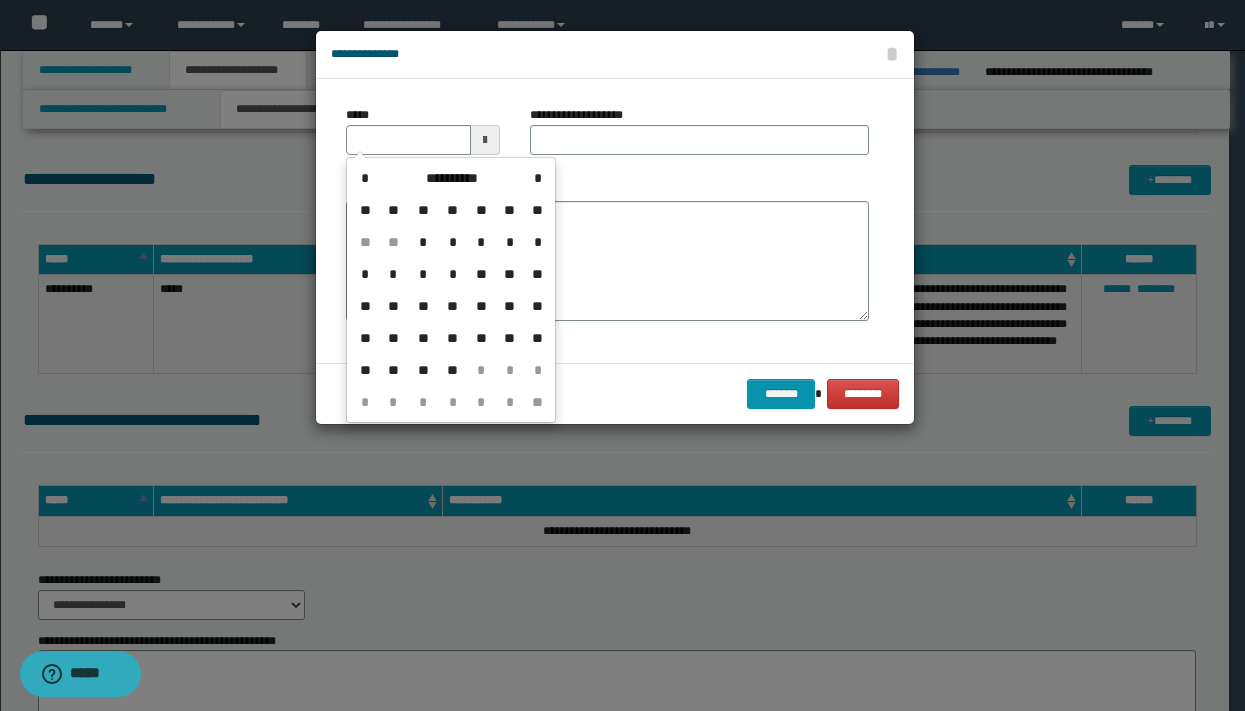 type on "**********" 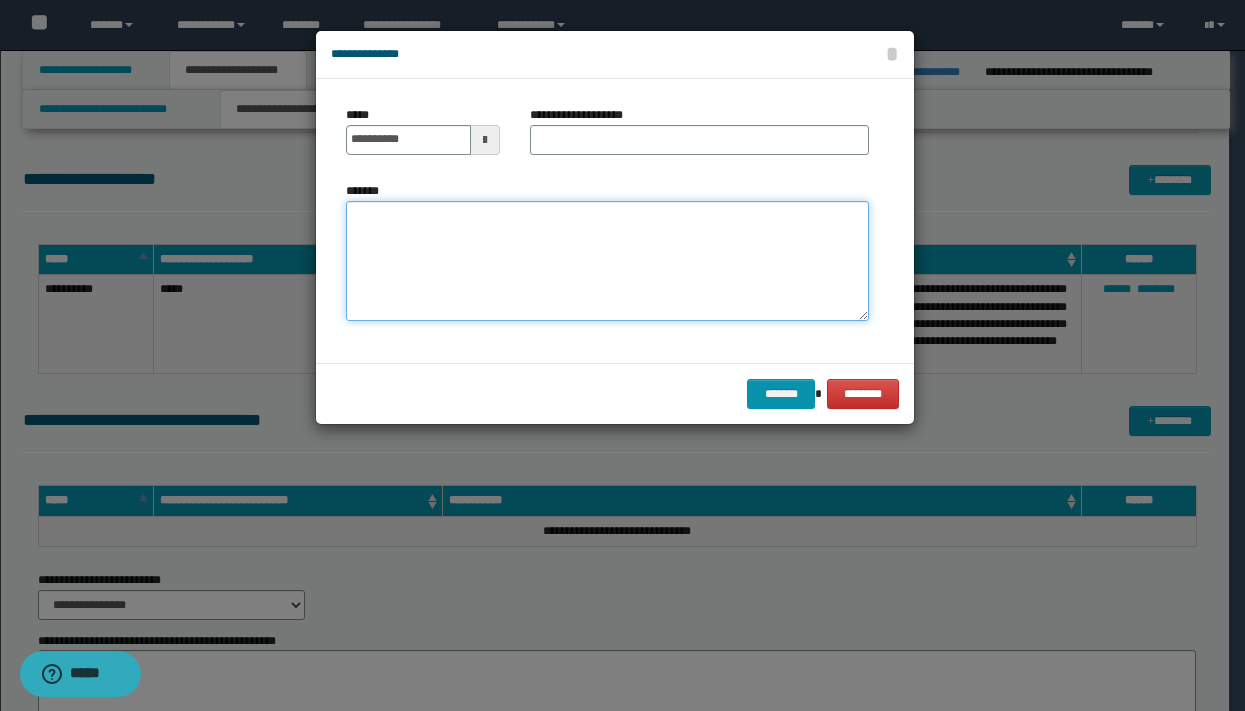 click on "*******" at bounding box center [607, 261] 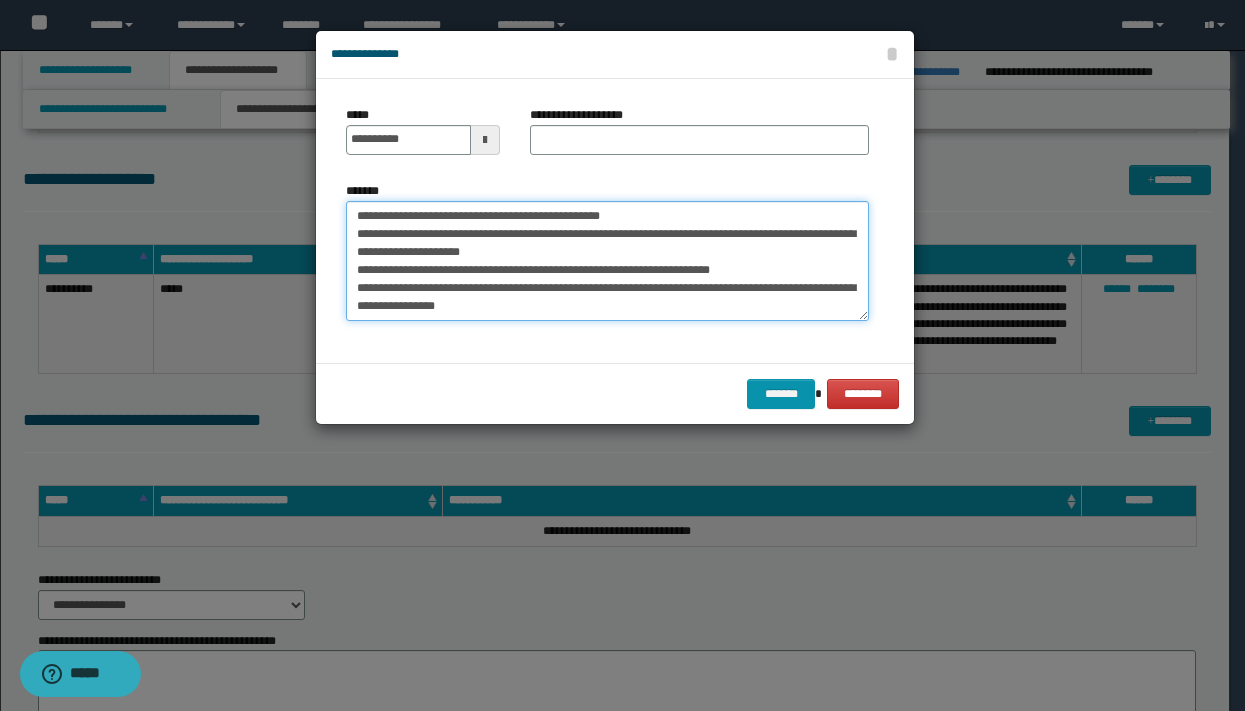 scroll, scrollTop: 461, scrollLeft: 0, axis: vertical 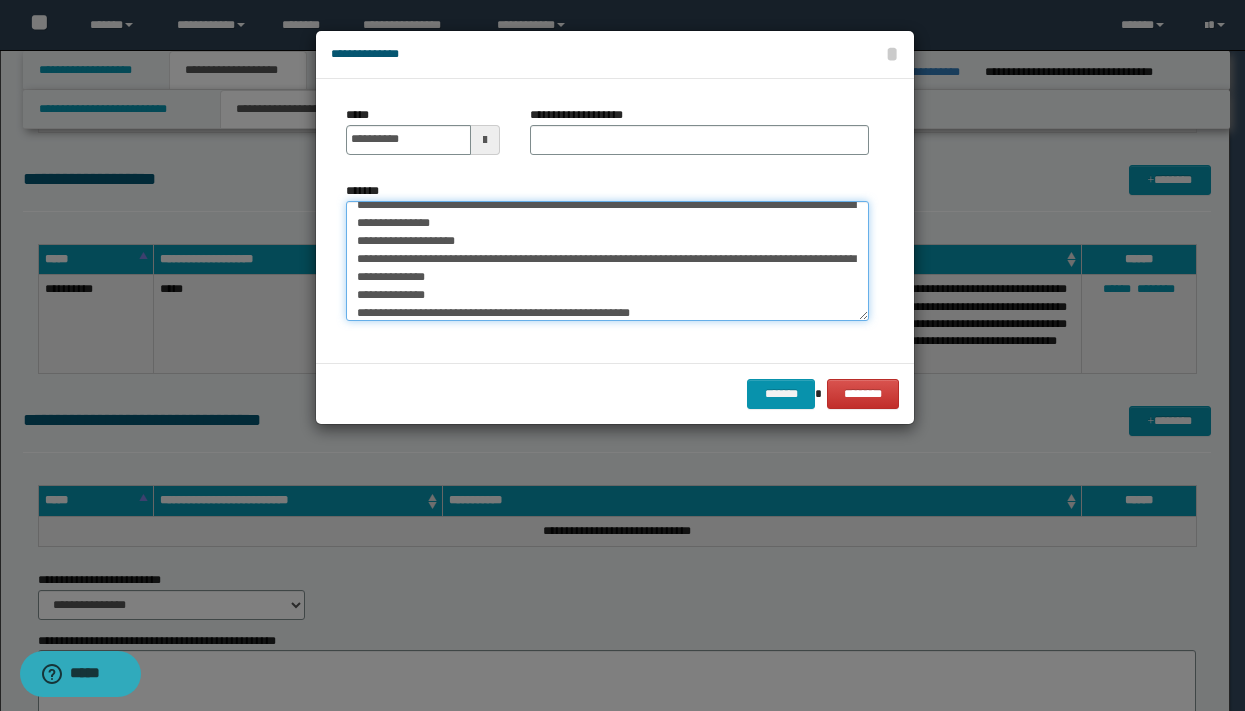 type on "**********" 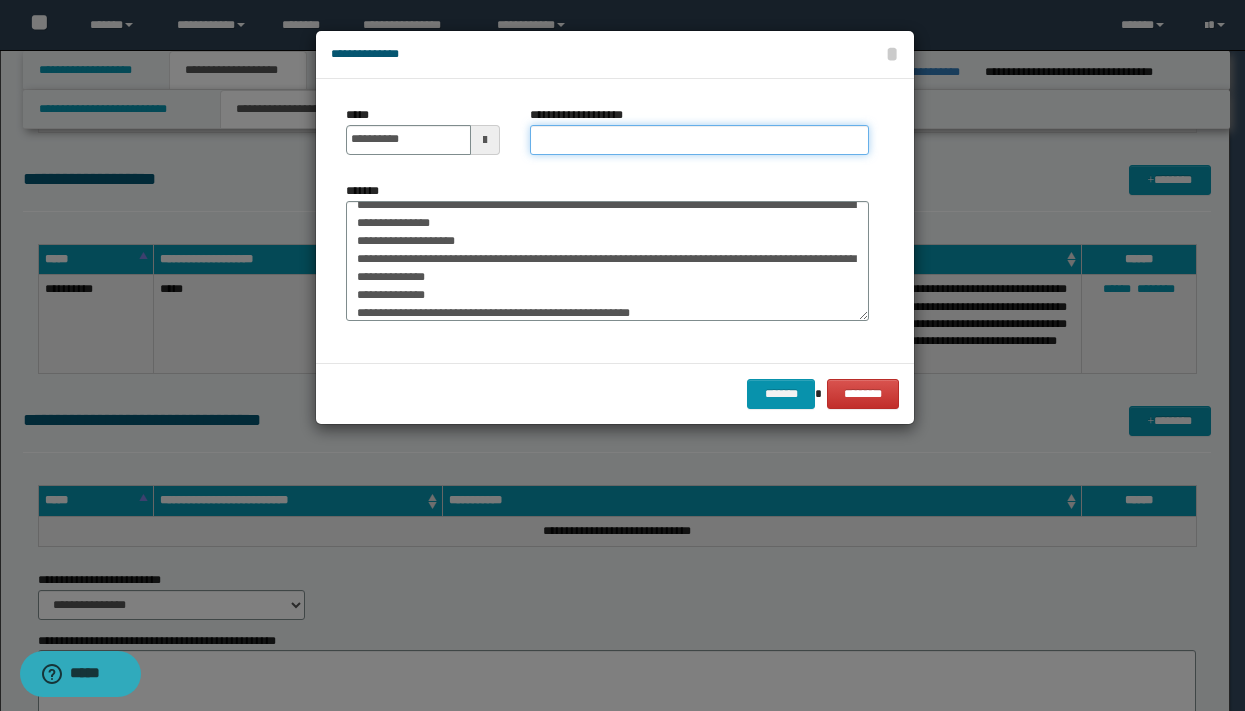 click on "**********" at bounding box center (699, 140) 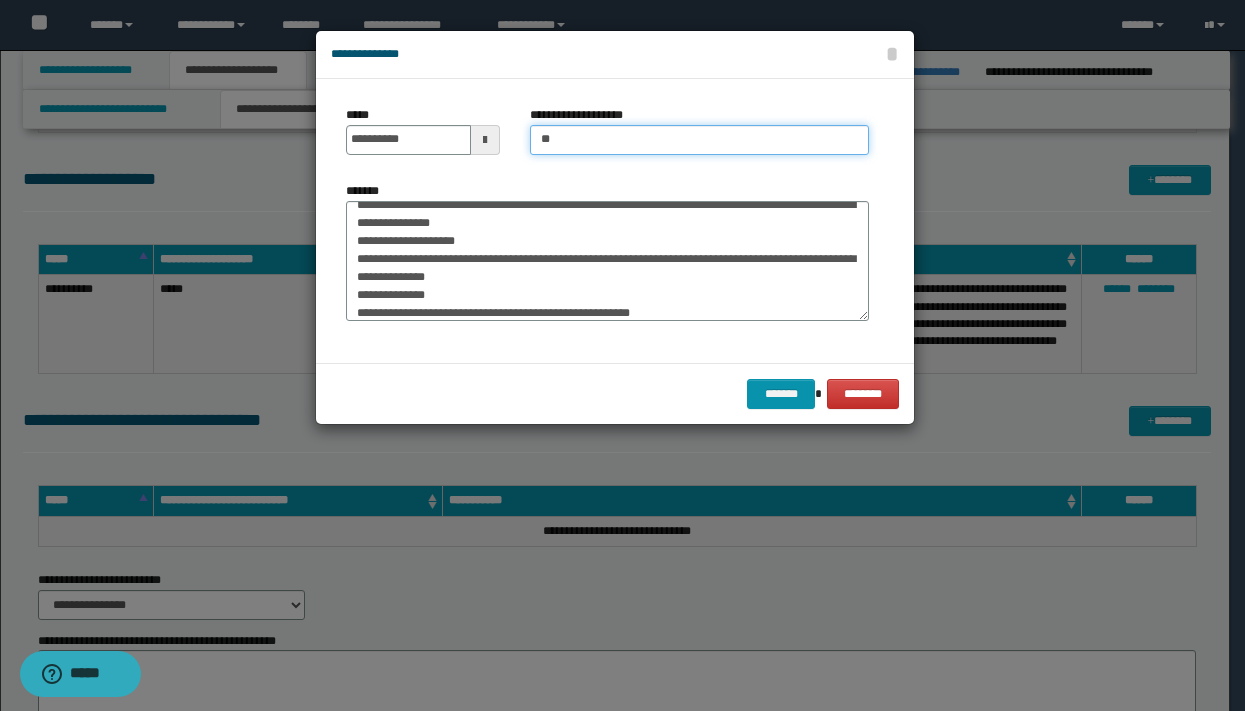 click on "**" at bounding box center [699, 140] 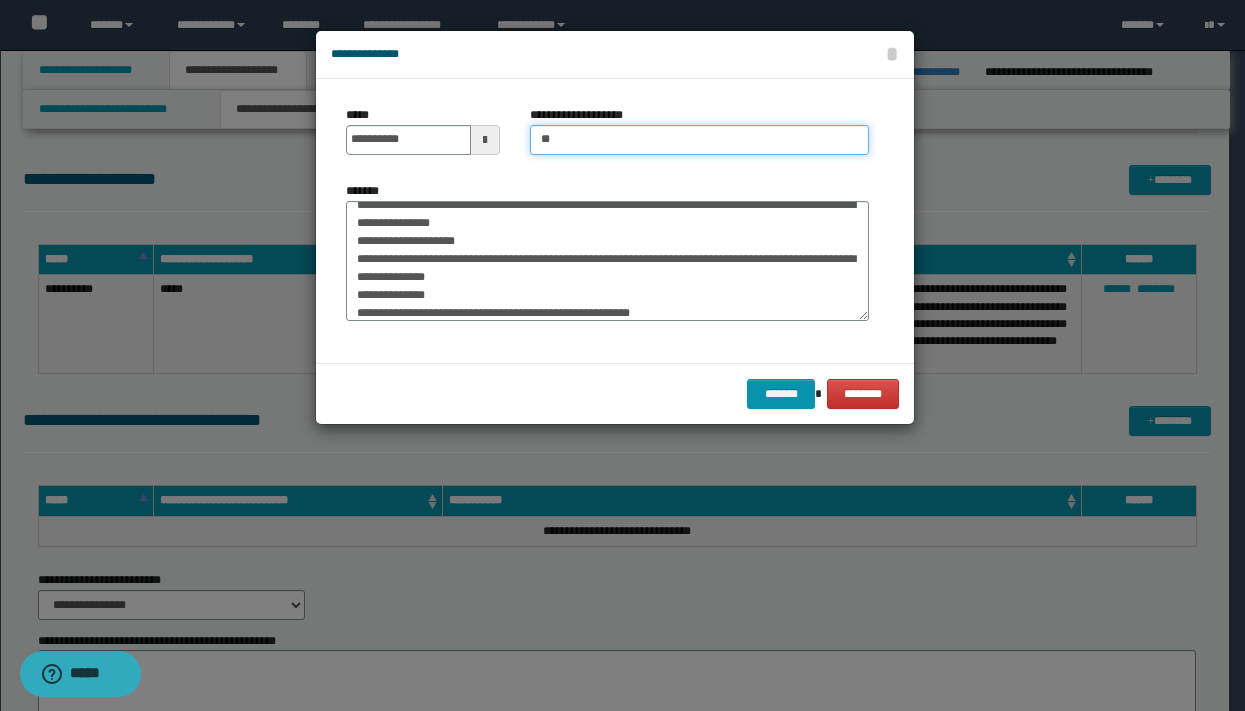 type on "*" 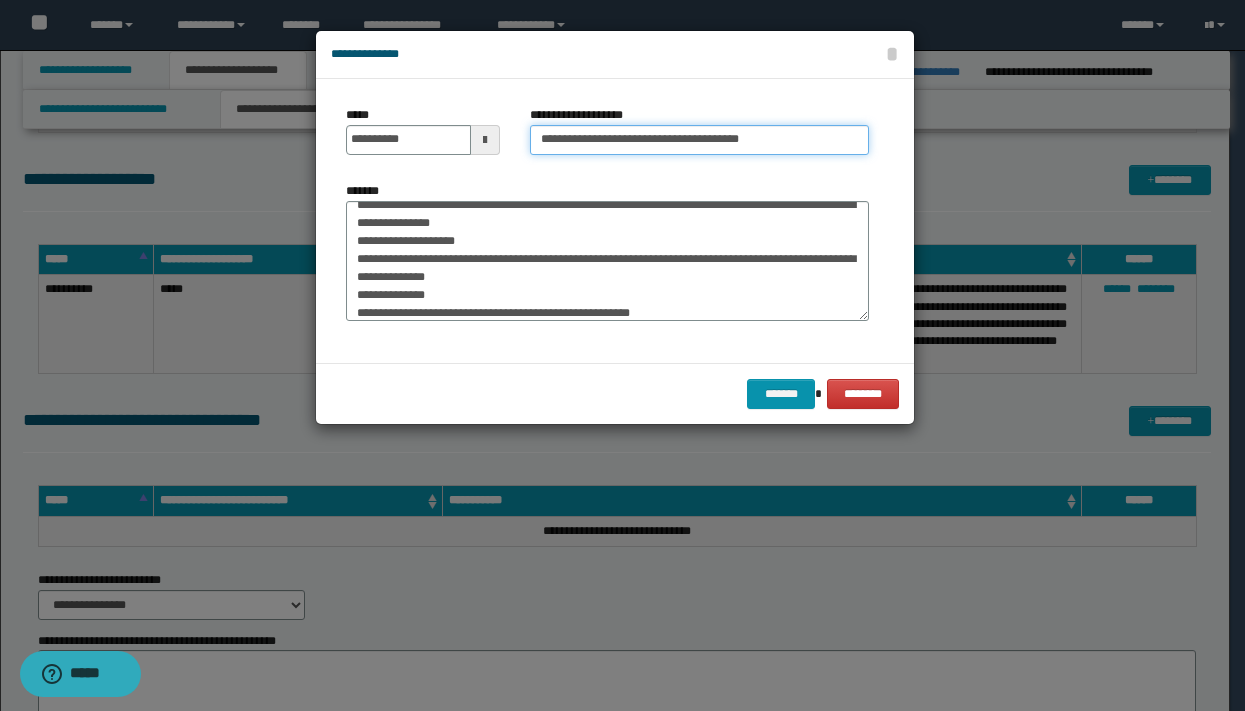 drag, startPoint x: 816, startPoint y: 140, endPoint x: 742, endPoint y: 143, distance: 74.06078 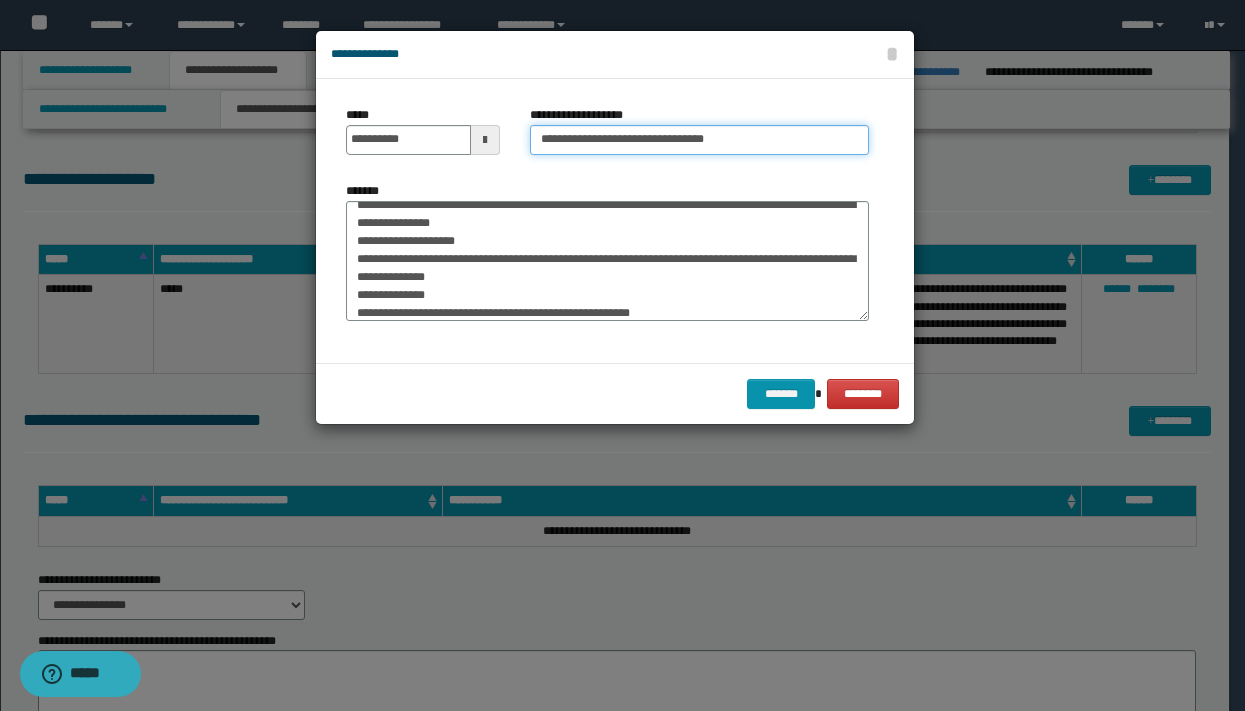 type on "**********" 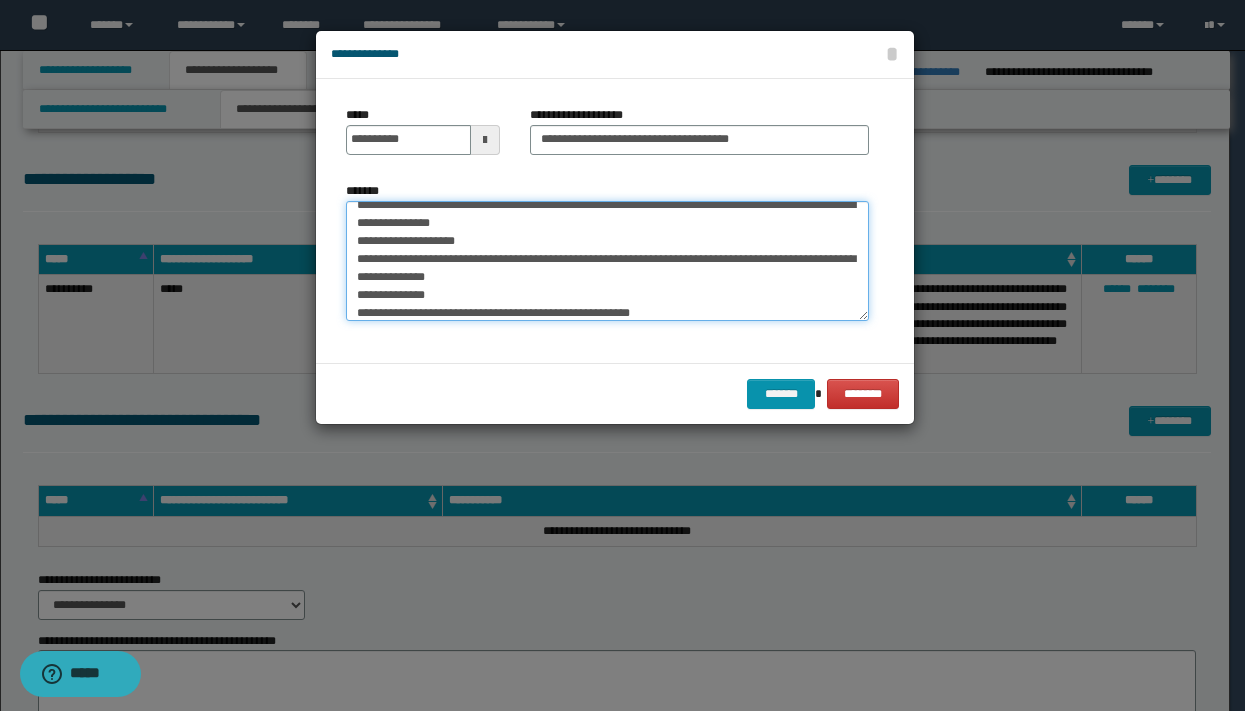 click on "*******" at bounding box center (607, 261) 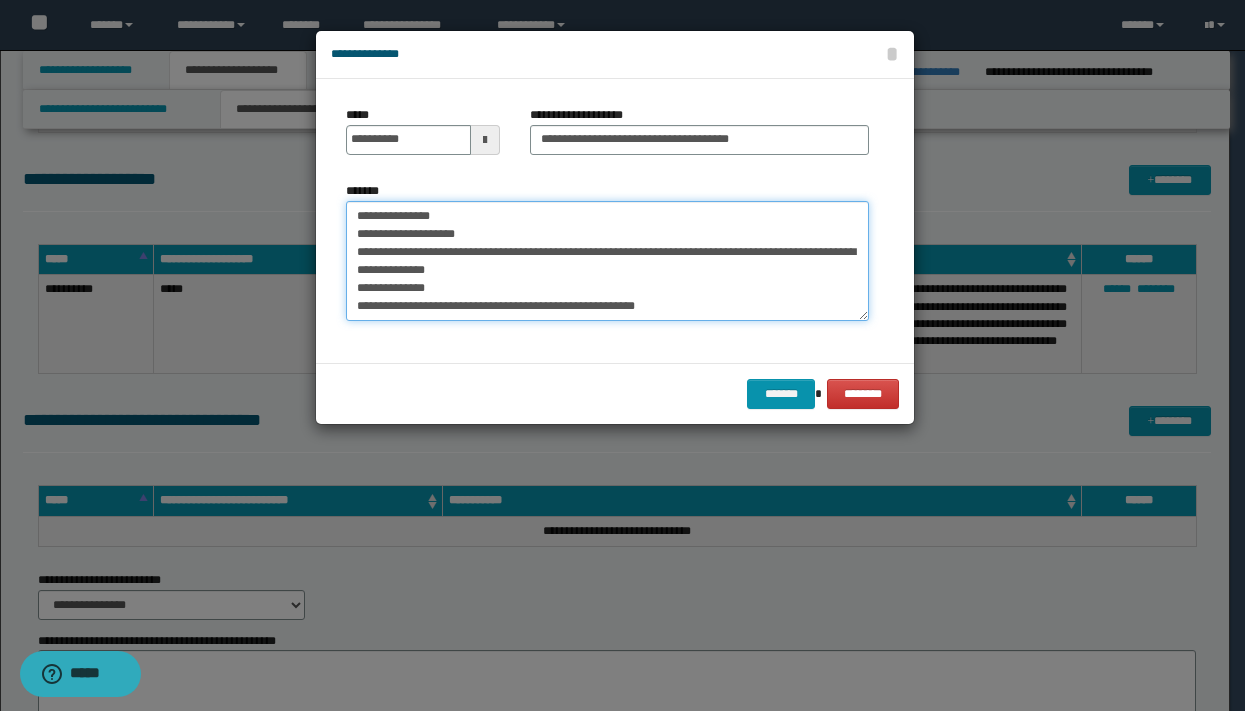 paste on "**********" 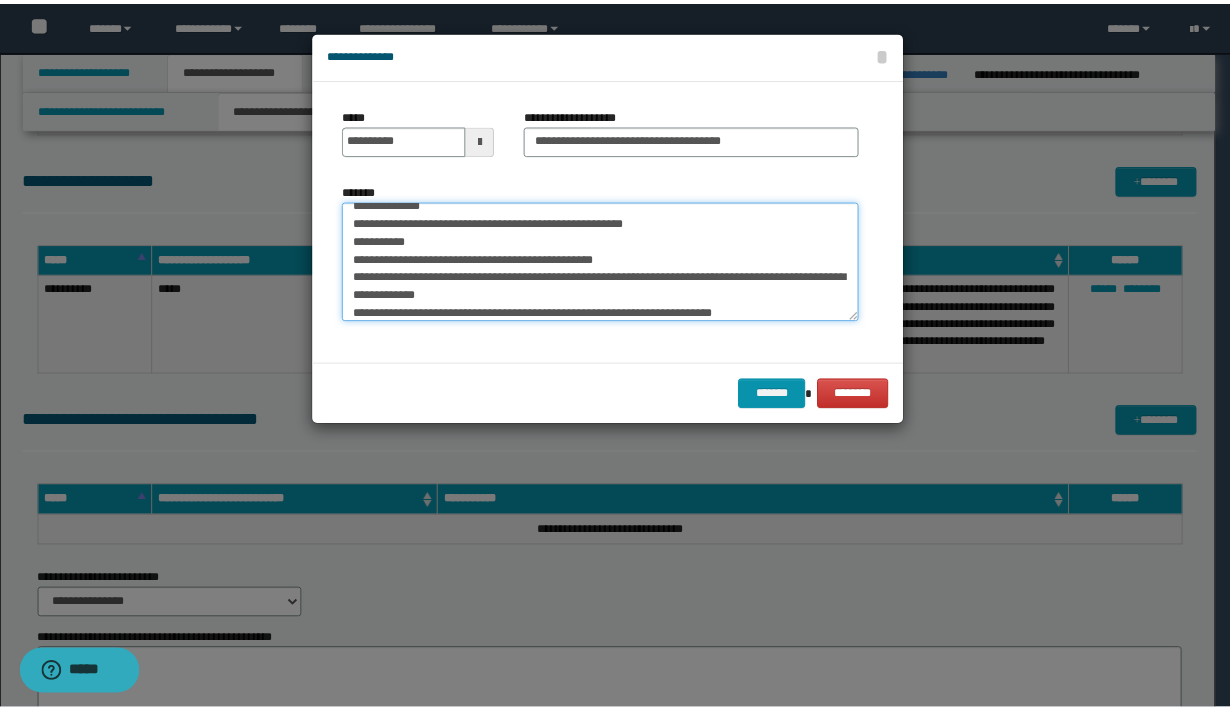 scroll, scrollTop: 569, scrollLeft: 0, axis: vertical 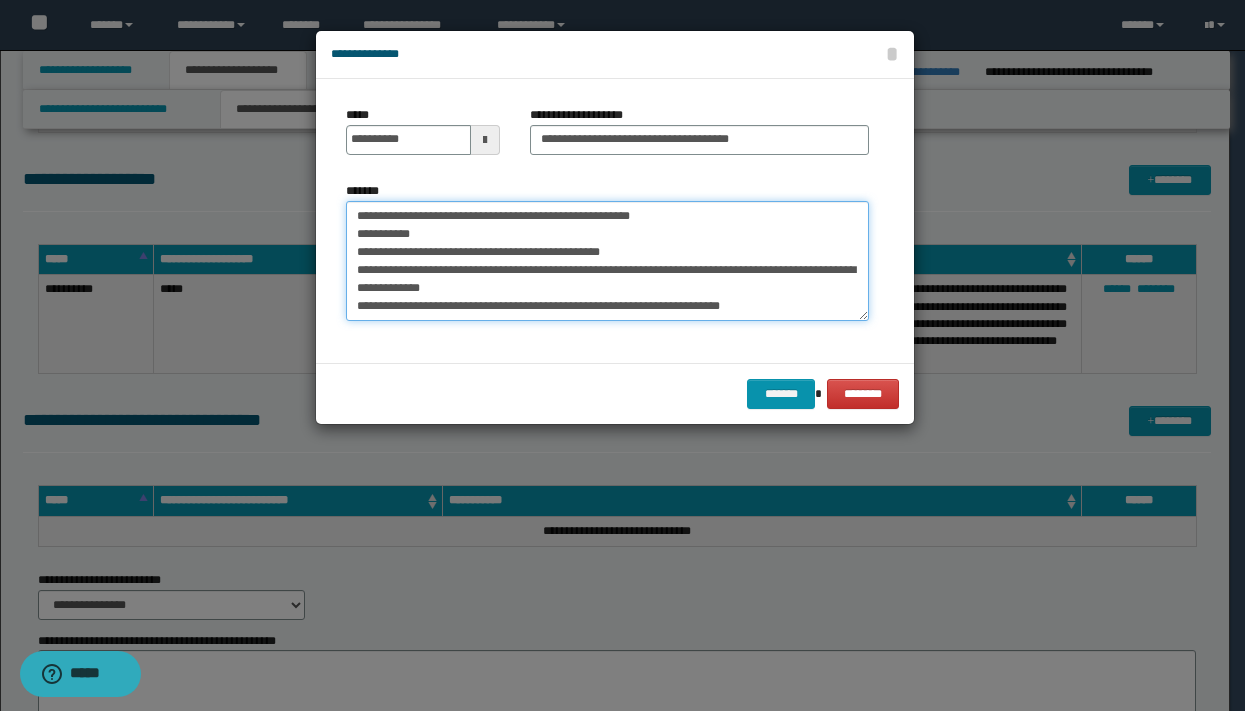 type on "**********" 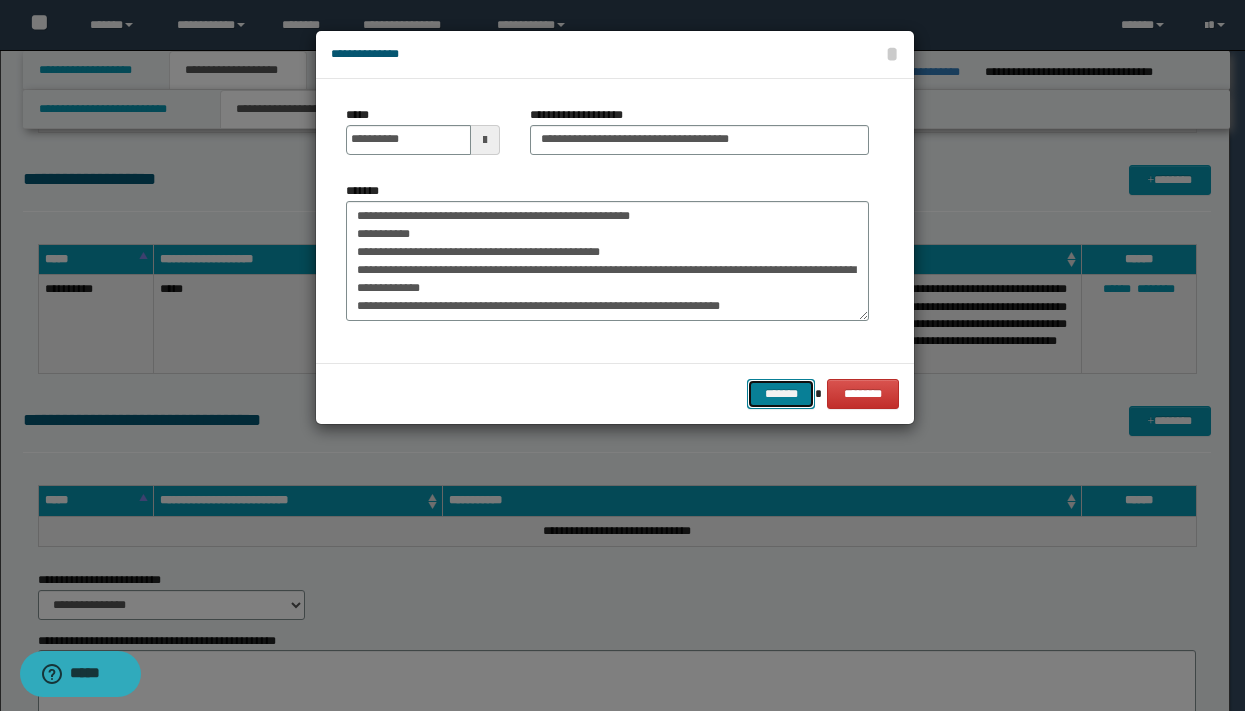click on "*******" at bounding box center [781, 394] 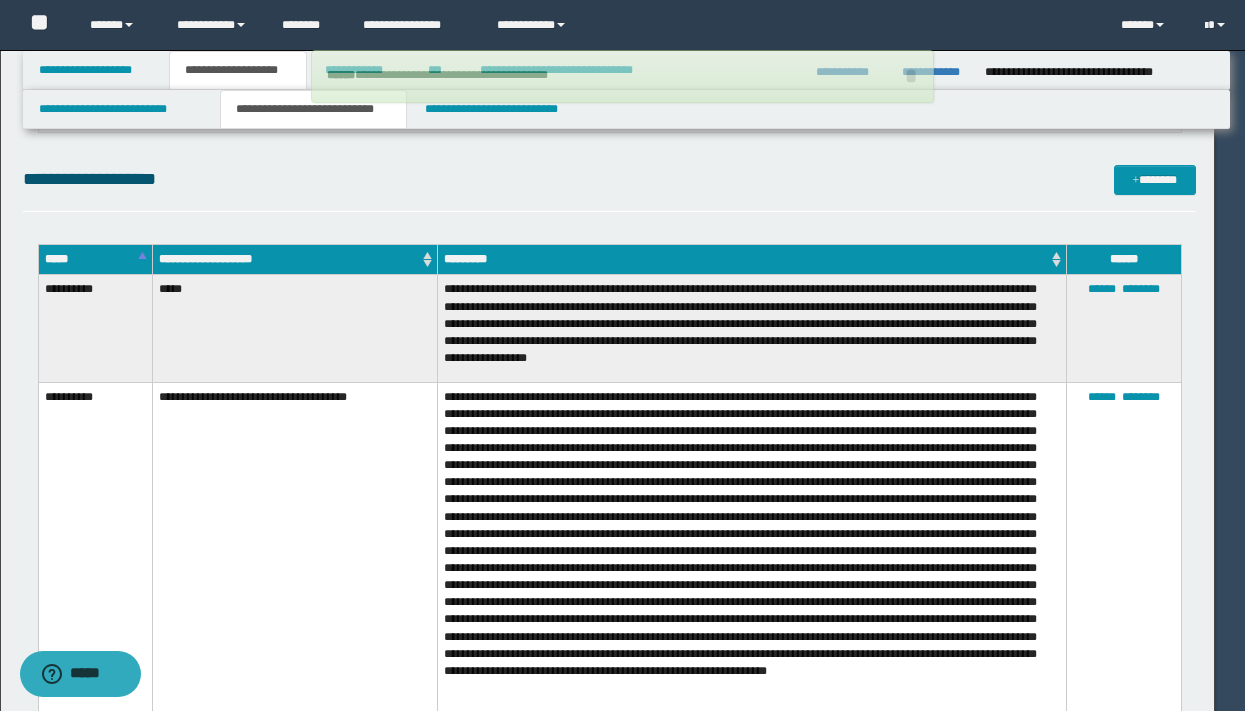 type 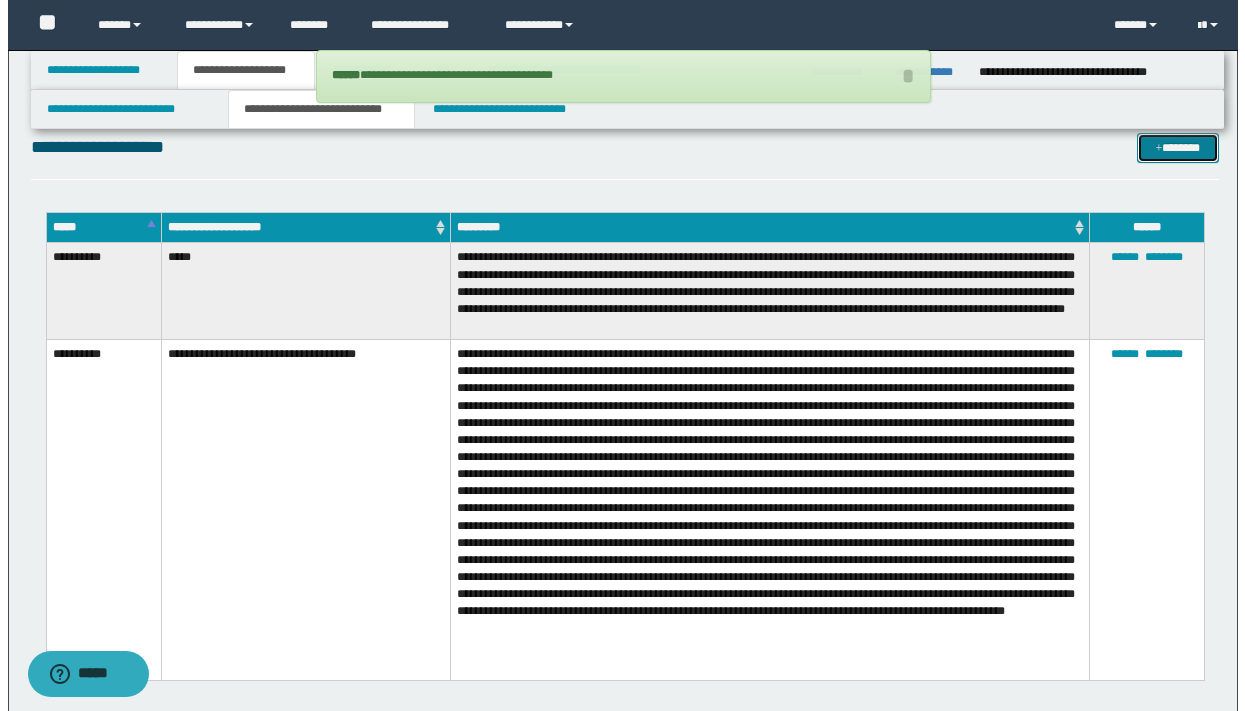 scroll, scrollTop: 1050, scrollLeft: 0, axis: vertical 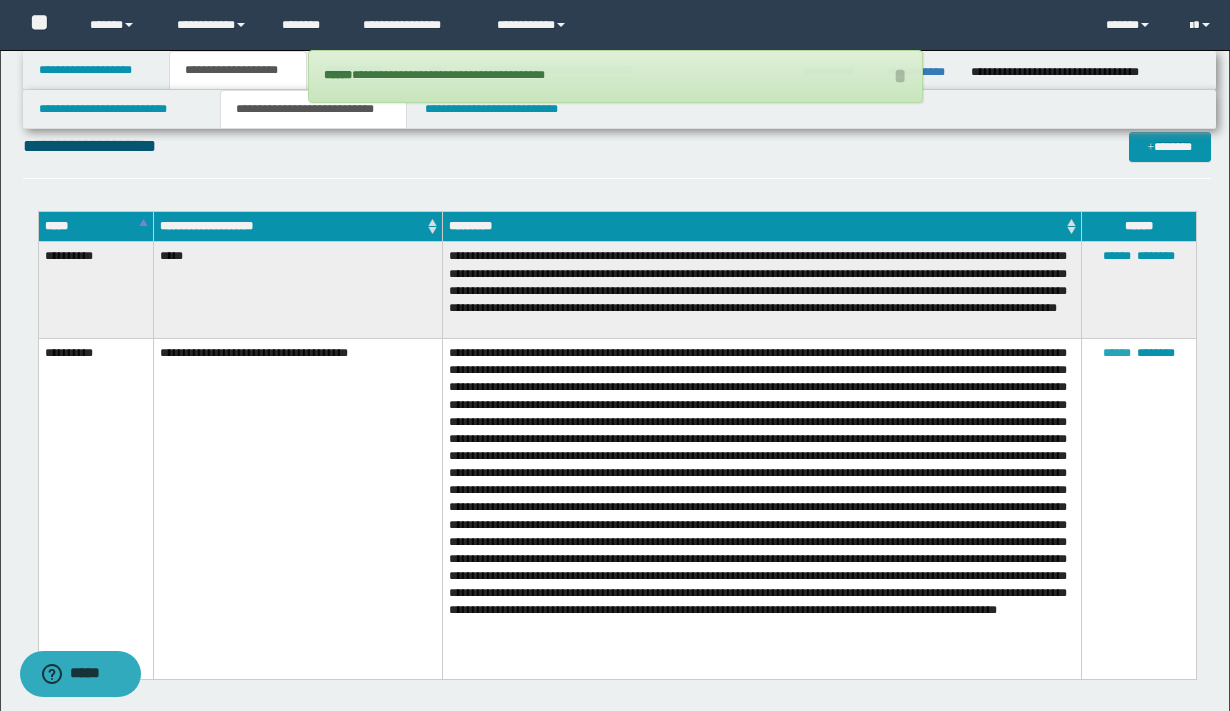 click on "******" at bounding box center [1117, 353] 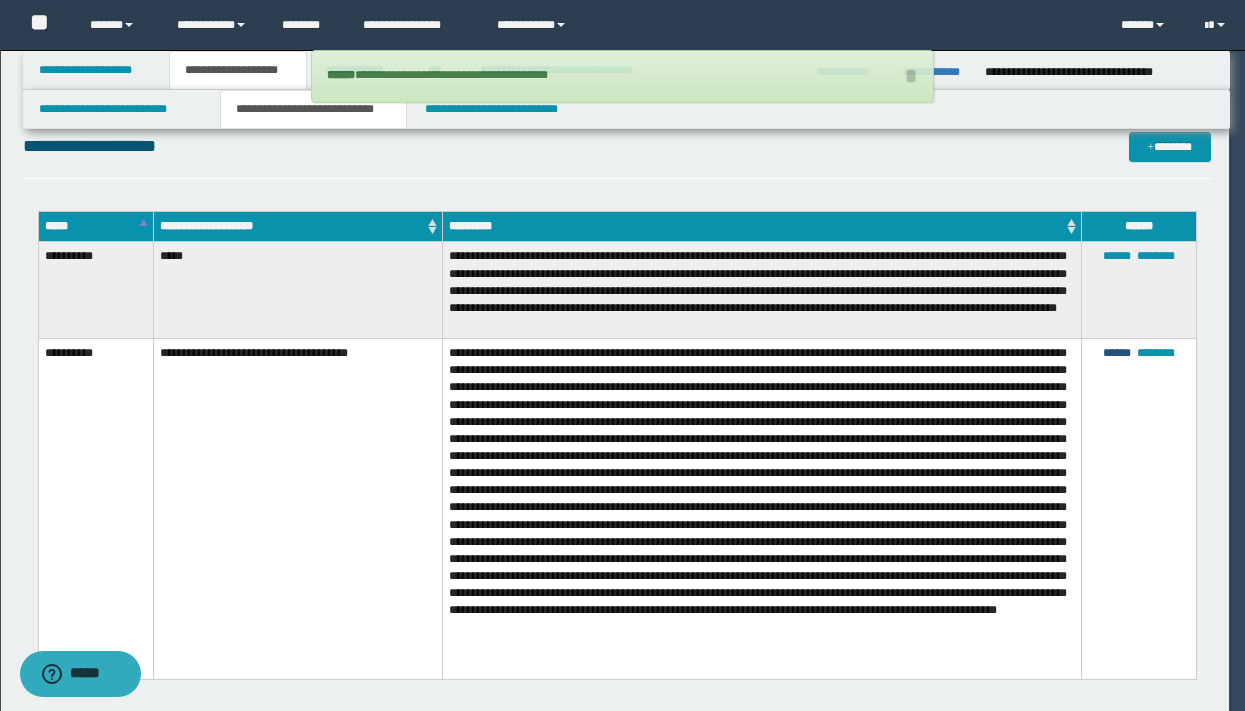 scroll, scrollTop: 342, scrollLeft: 0, axis: vertical 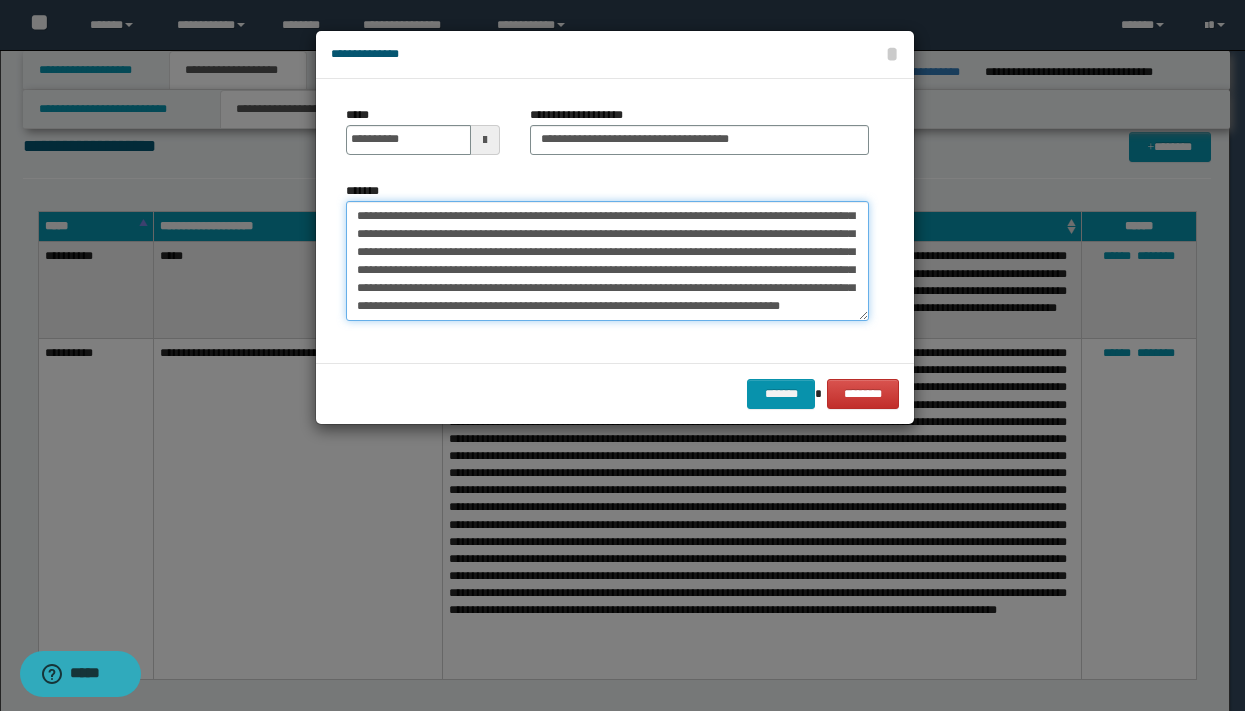 drag, startPoint x: 776, startPoint y: 256, endPoint x: 707, endPoint y: 253, distance: 69.065186 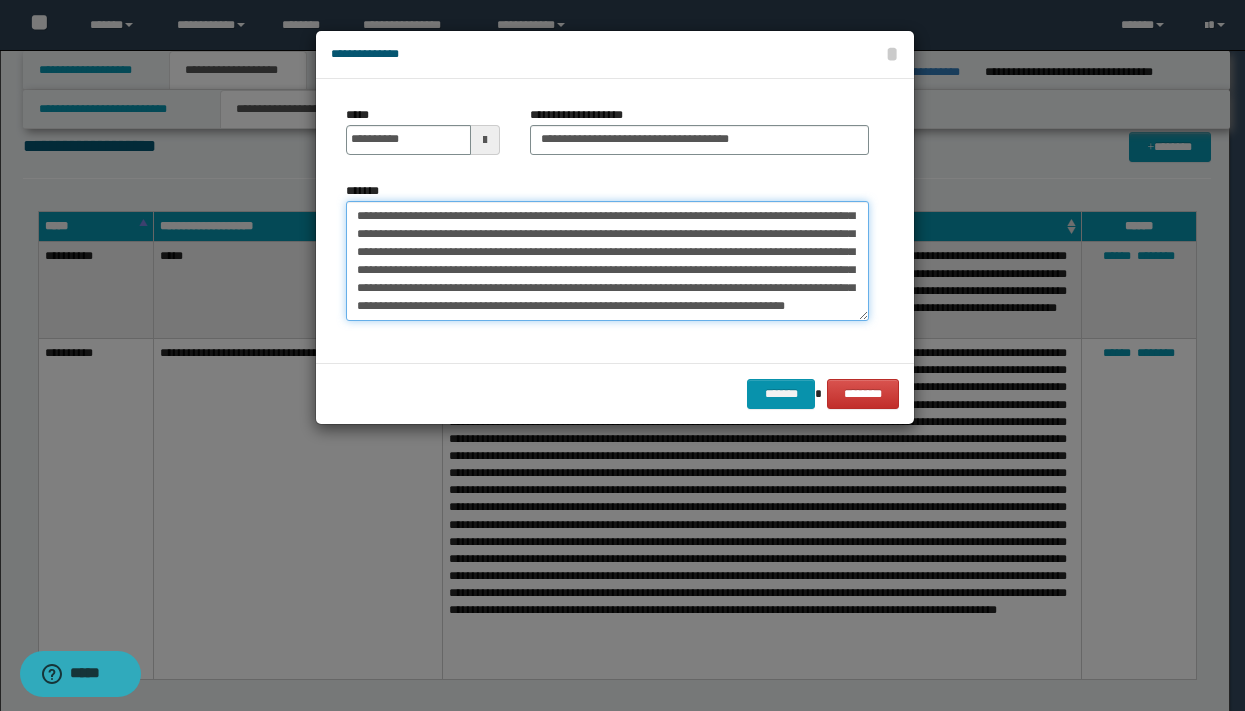 click on "*******" at bounding box center [607, 261] 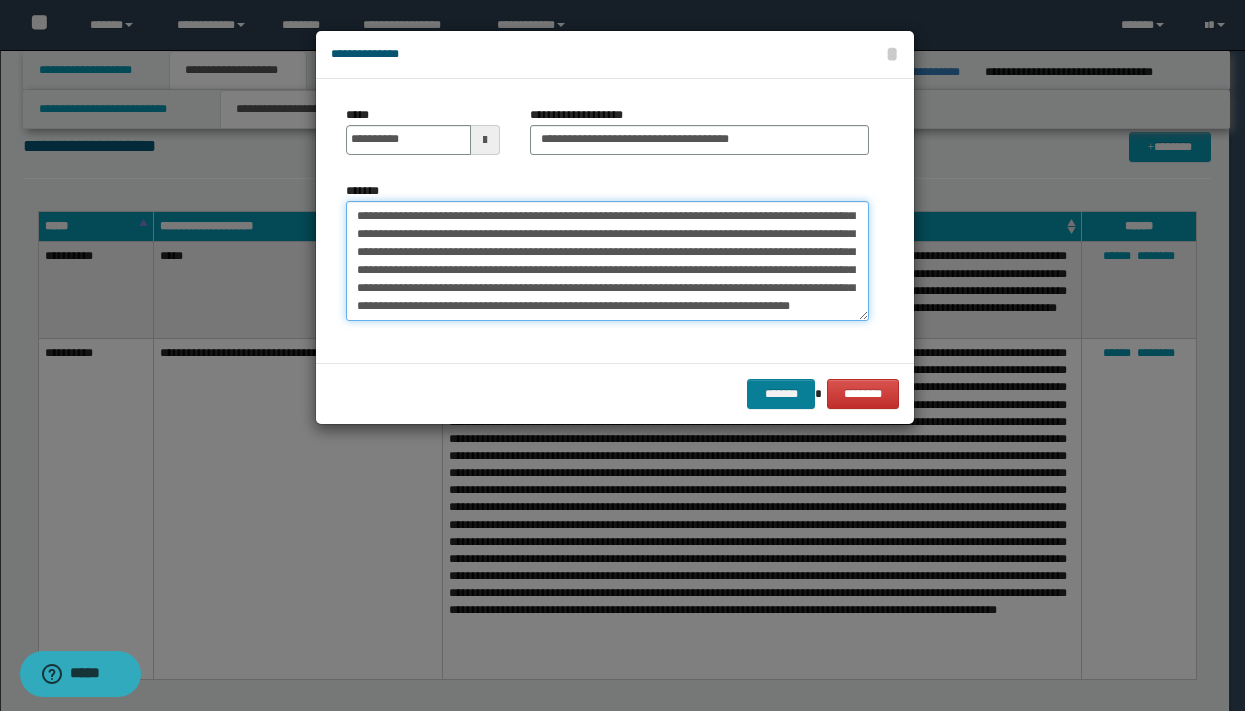 type on "**********" 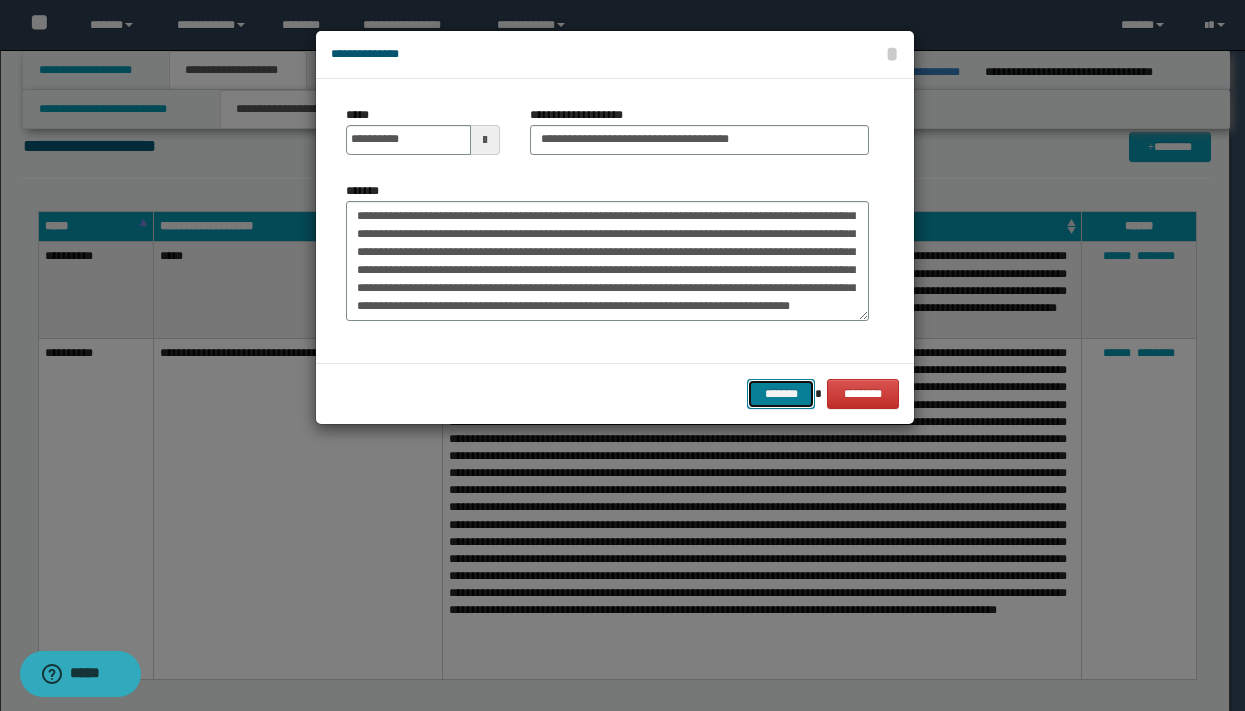 click on "*******" at bounding box center [781, 394] 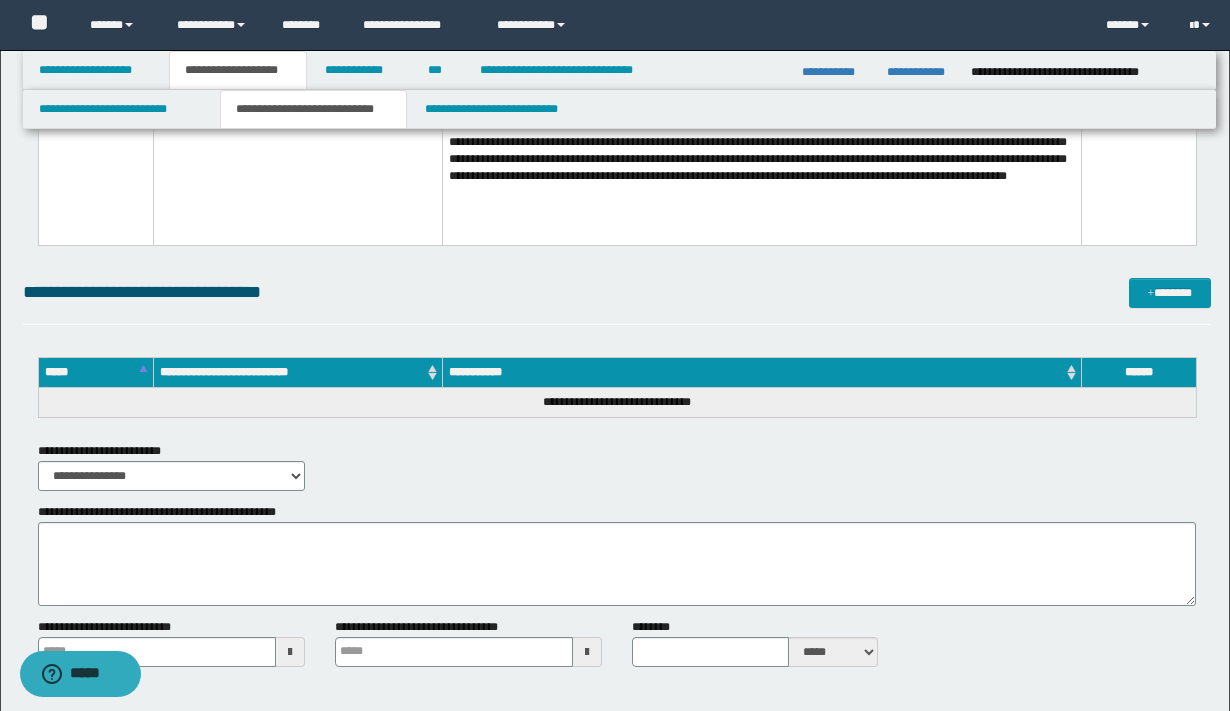 scroll, scrollTop: 1552, scrollLeft: 0, axis: vertical 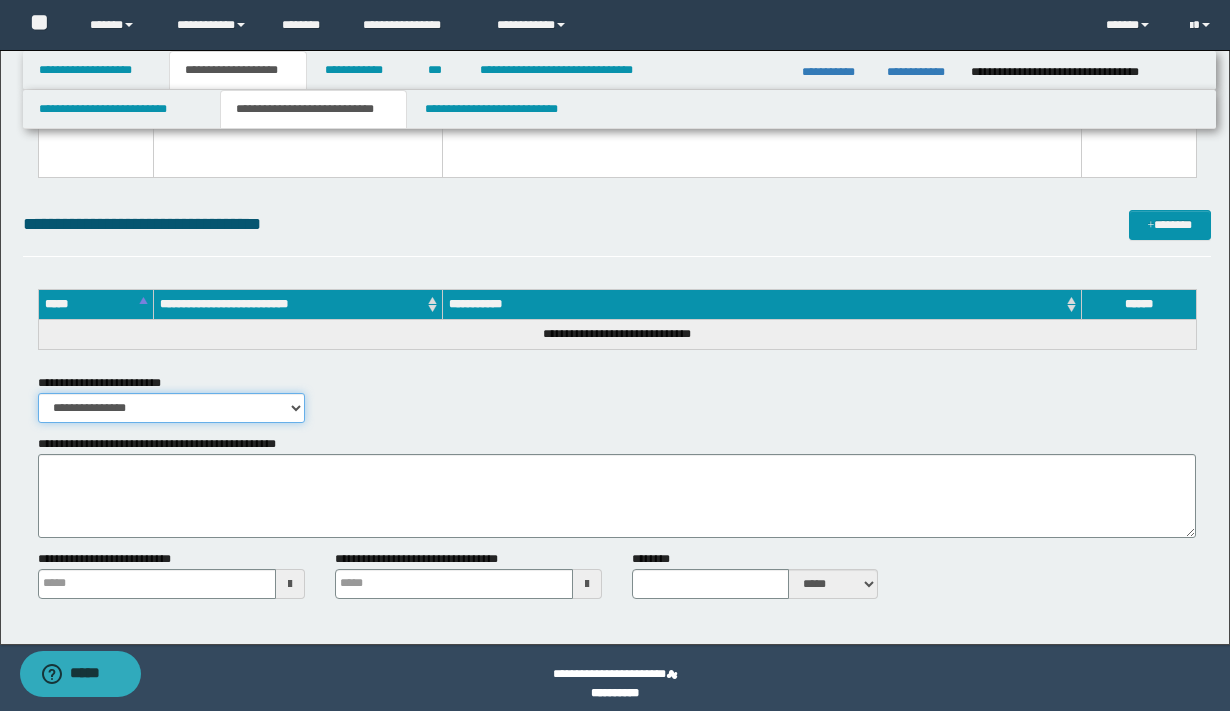 click on "**********" at bounding box center [171, 408] 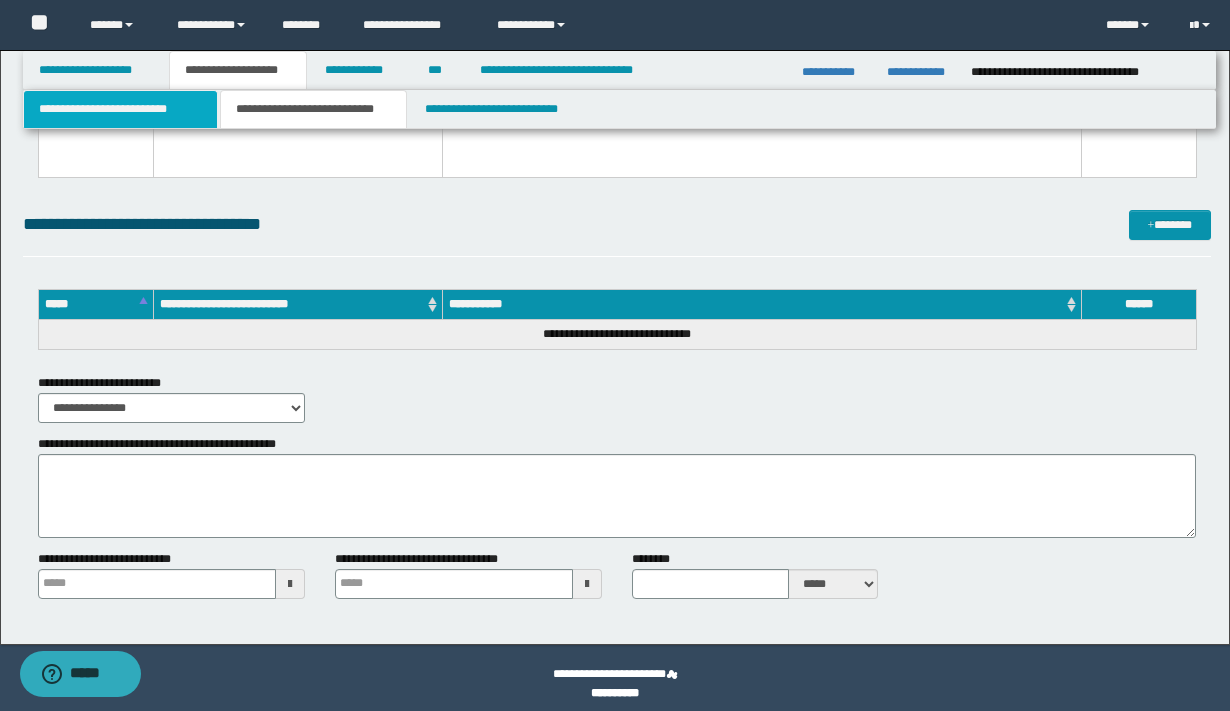 click on "**********" at bounding box center (120, 109) 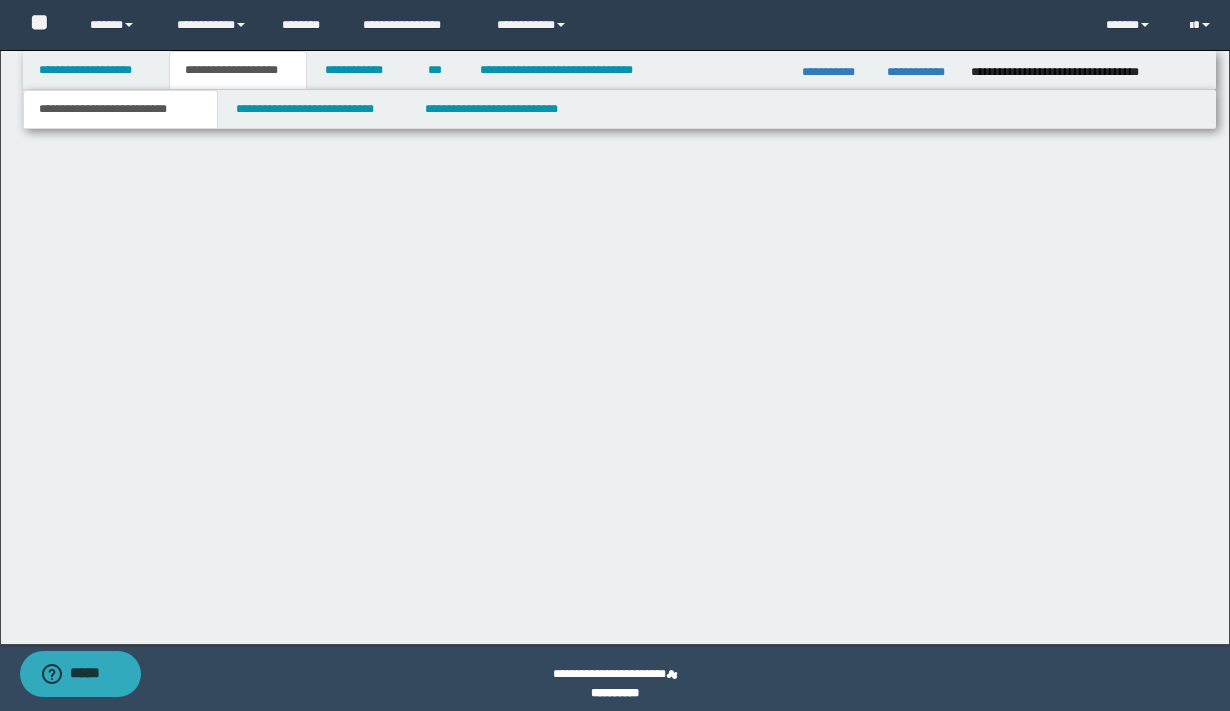scroll, scrollTop: 1239, scrollLeft: 0, axis: vertical 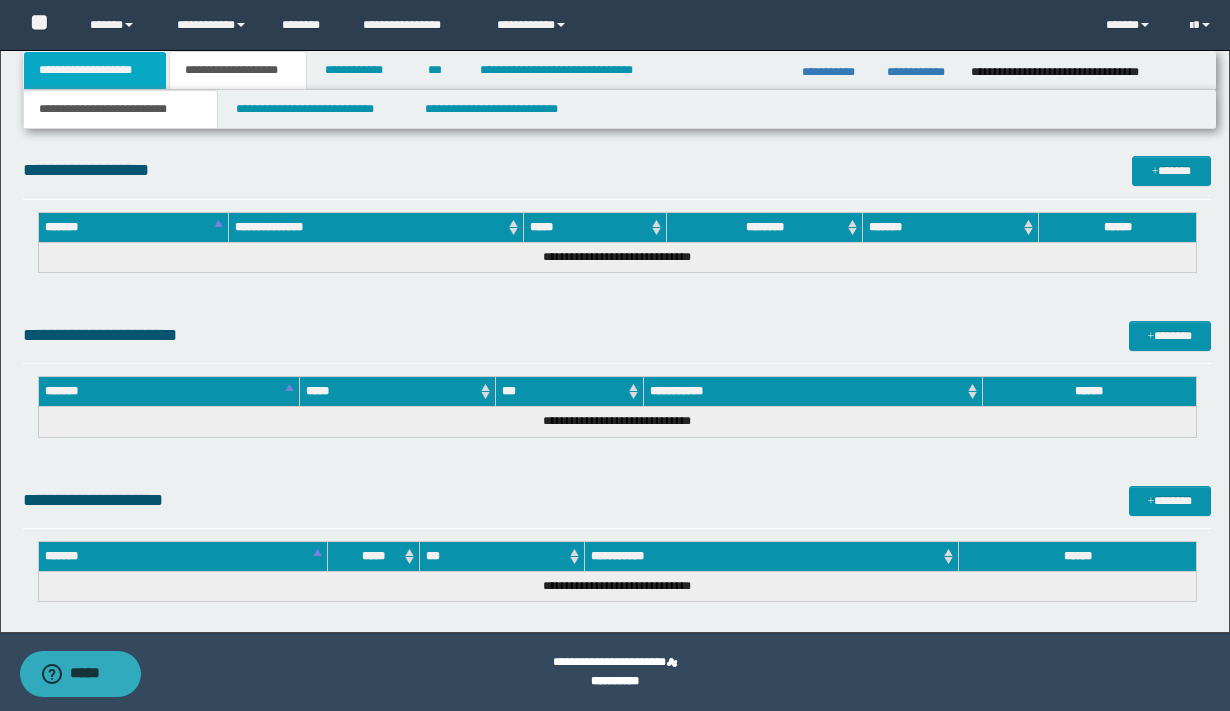 click on "**********" at bounding box center [95, 70] 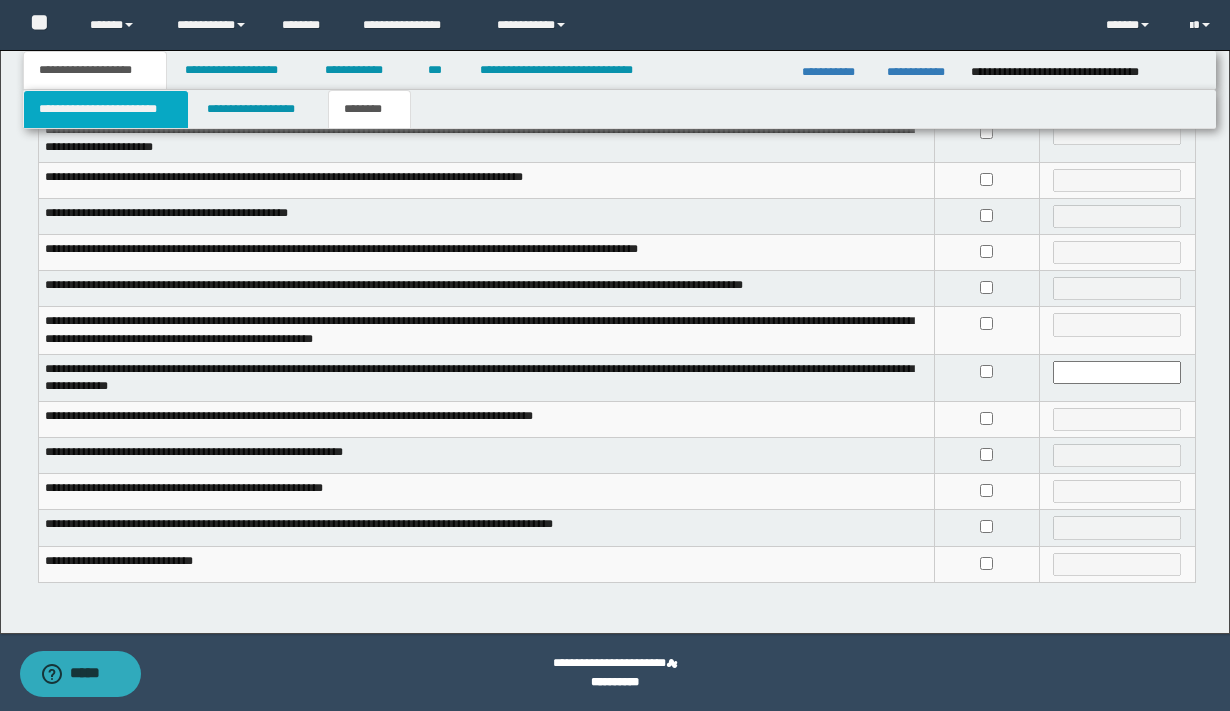 click on "**********" at bounding box center [106, 109] 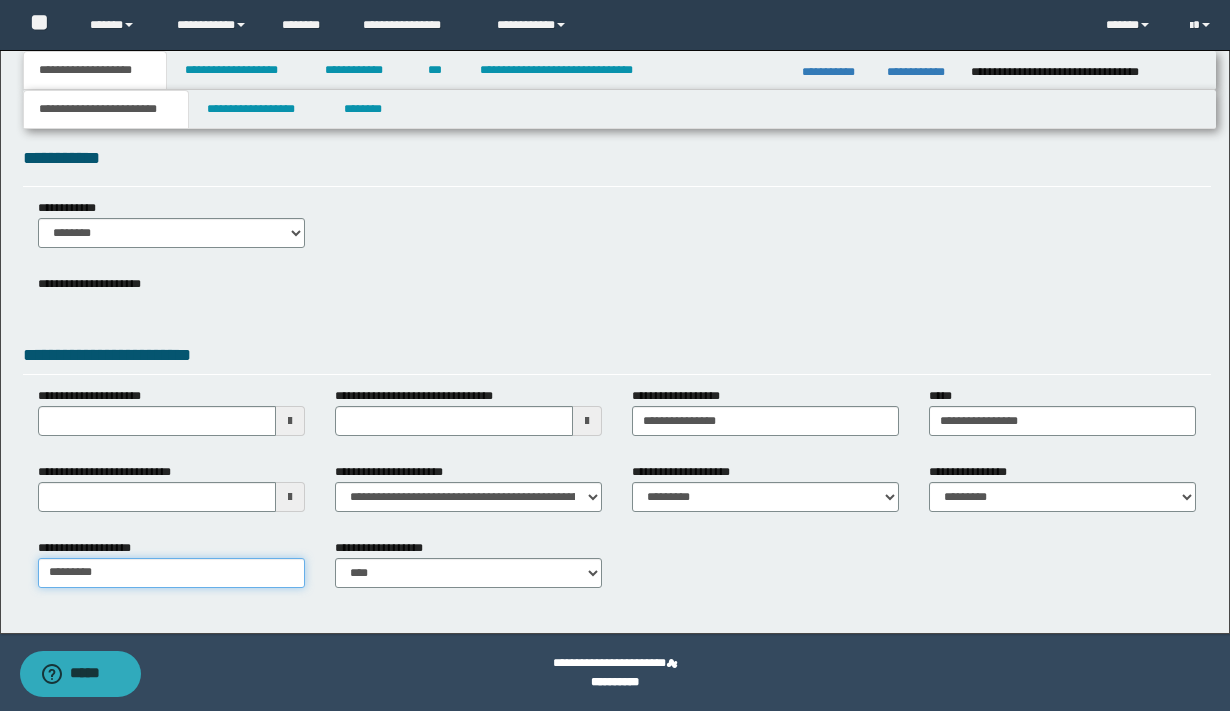 drag, startPoint x: 122, startPoint y: 578, endPoint x: 57, endPoint y: 557, distance: 68.30813 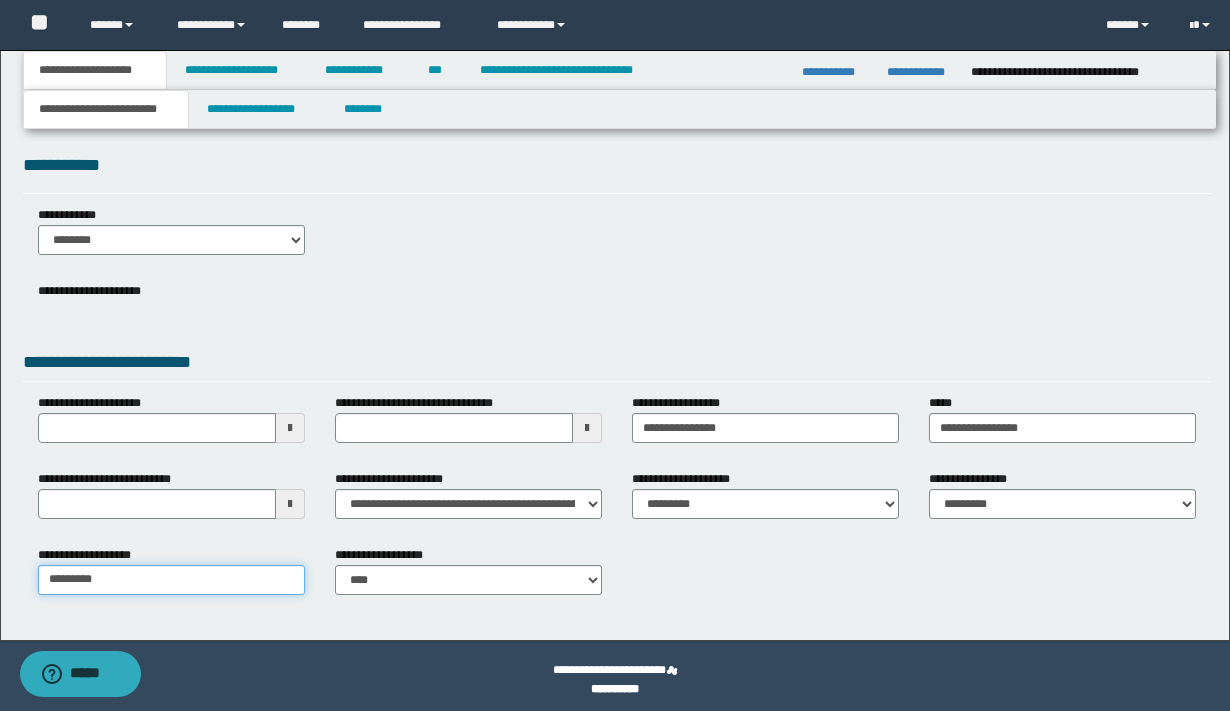 scroll, scrollTop: 0, scrollLeft: 0, axis: both 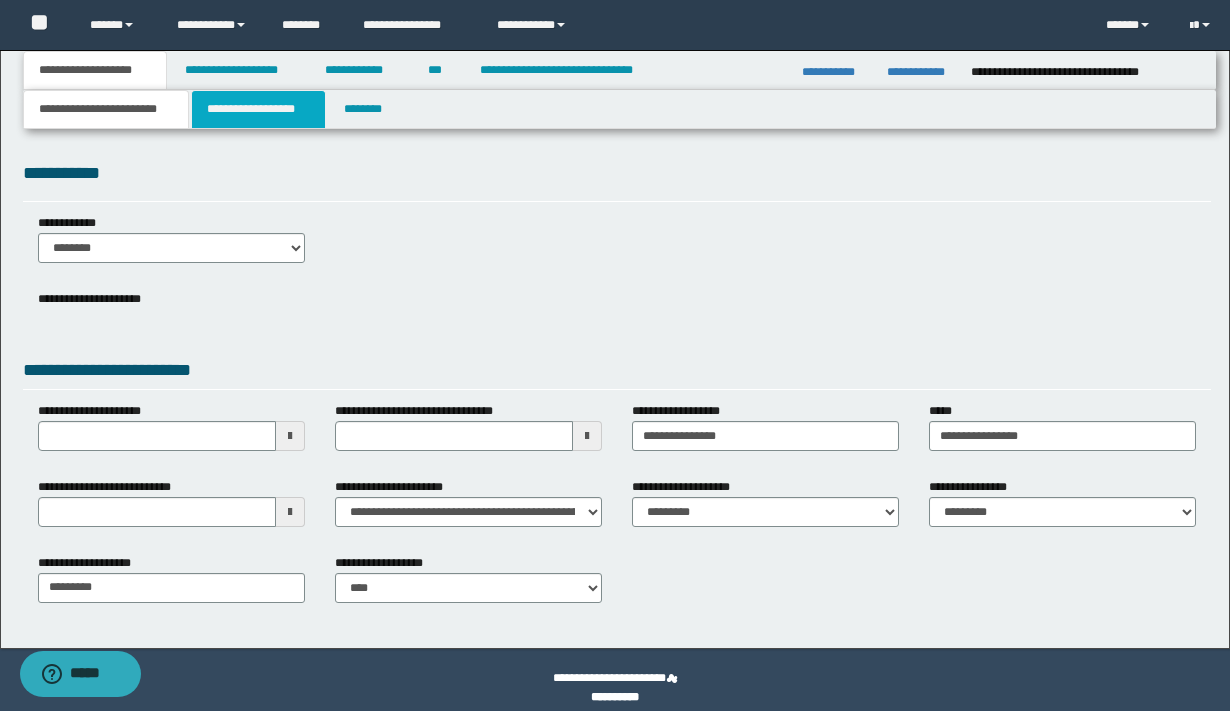 click on "**********" at bounding box center (258, 109) 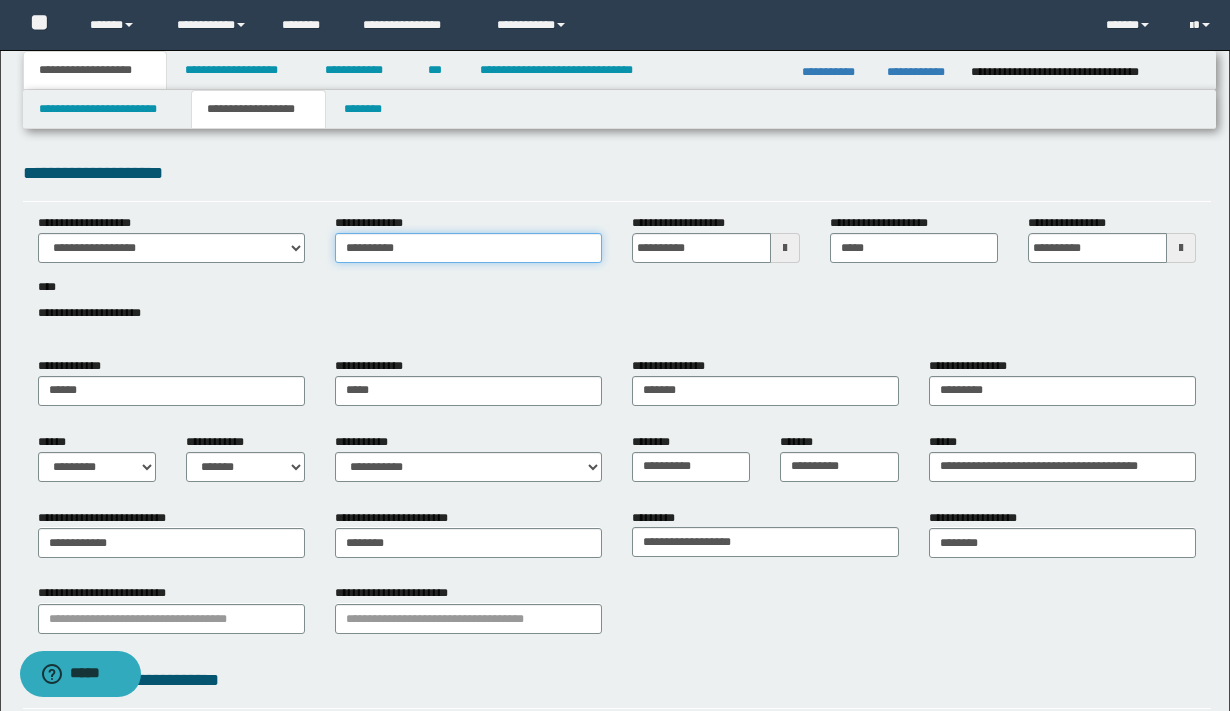 drag, startPoint x: 449, startPoint y: 251, endPoint x: 332, endPoint y: 250, distance: 117.00427 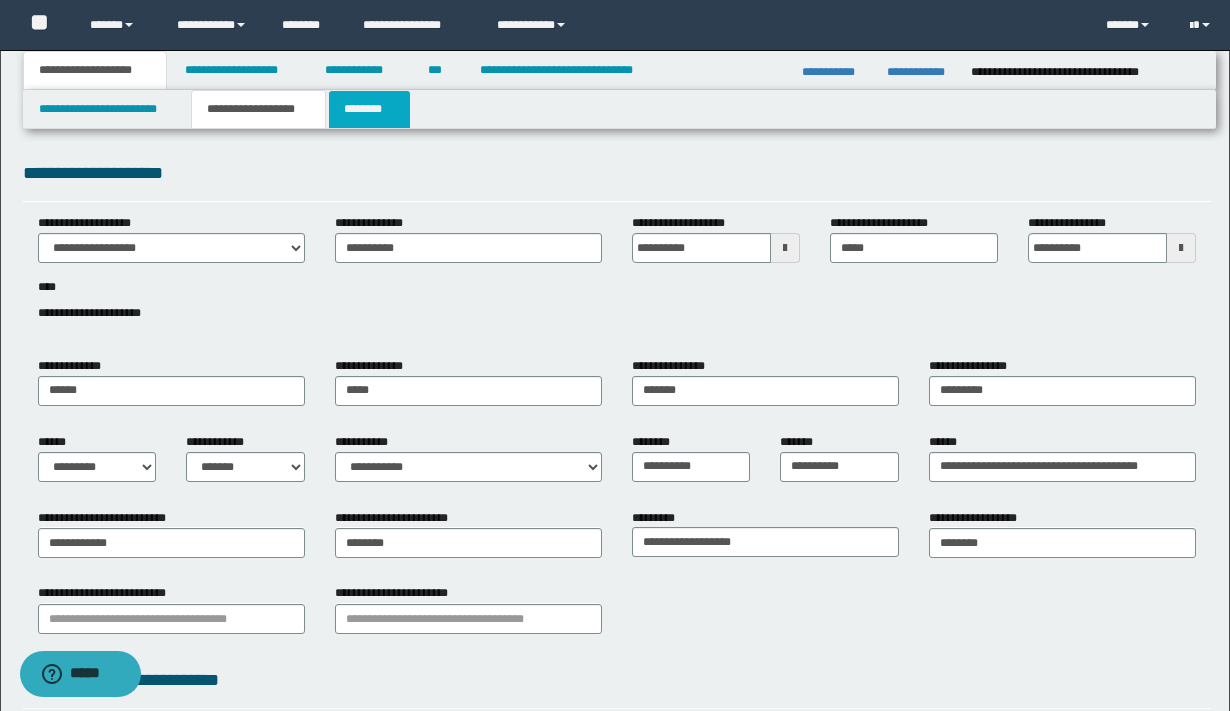 click on "********" at bounding box center (369, 109) 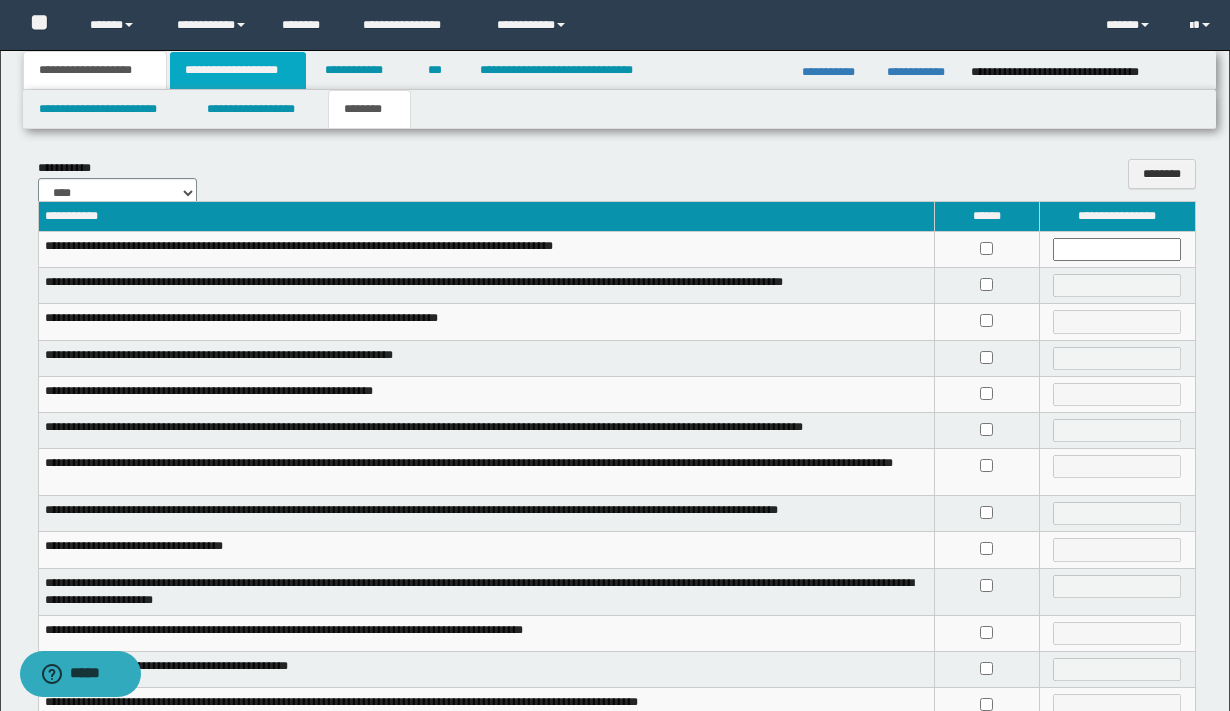 click on "**********" at bounding box center (238, 70) 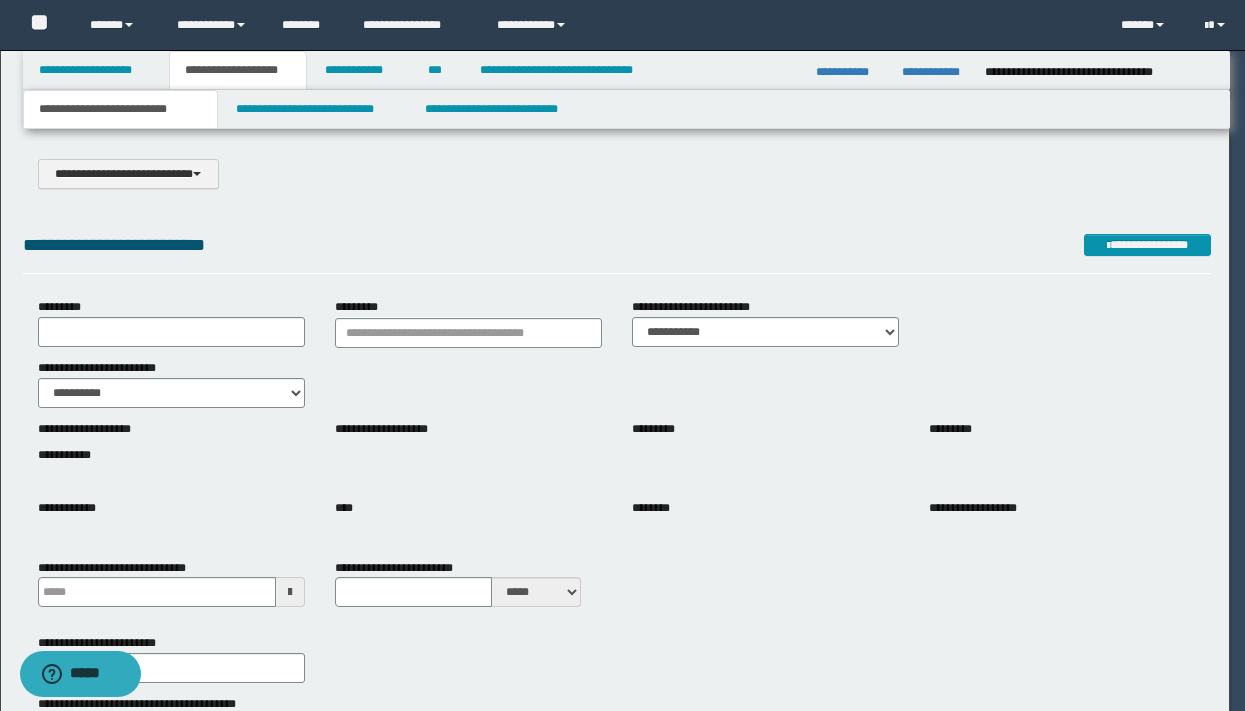 type 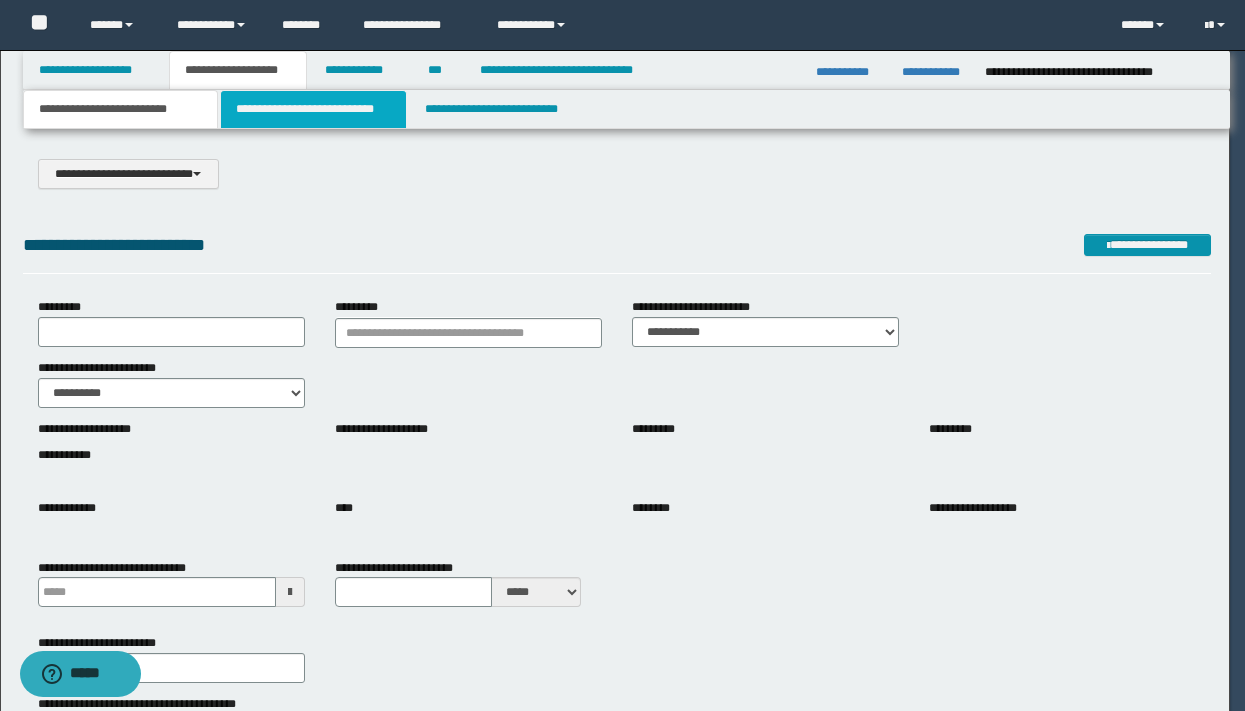 click on "**********" at bounding box center [314, 109] 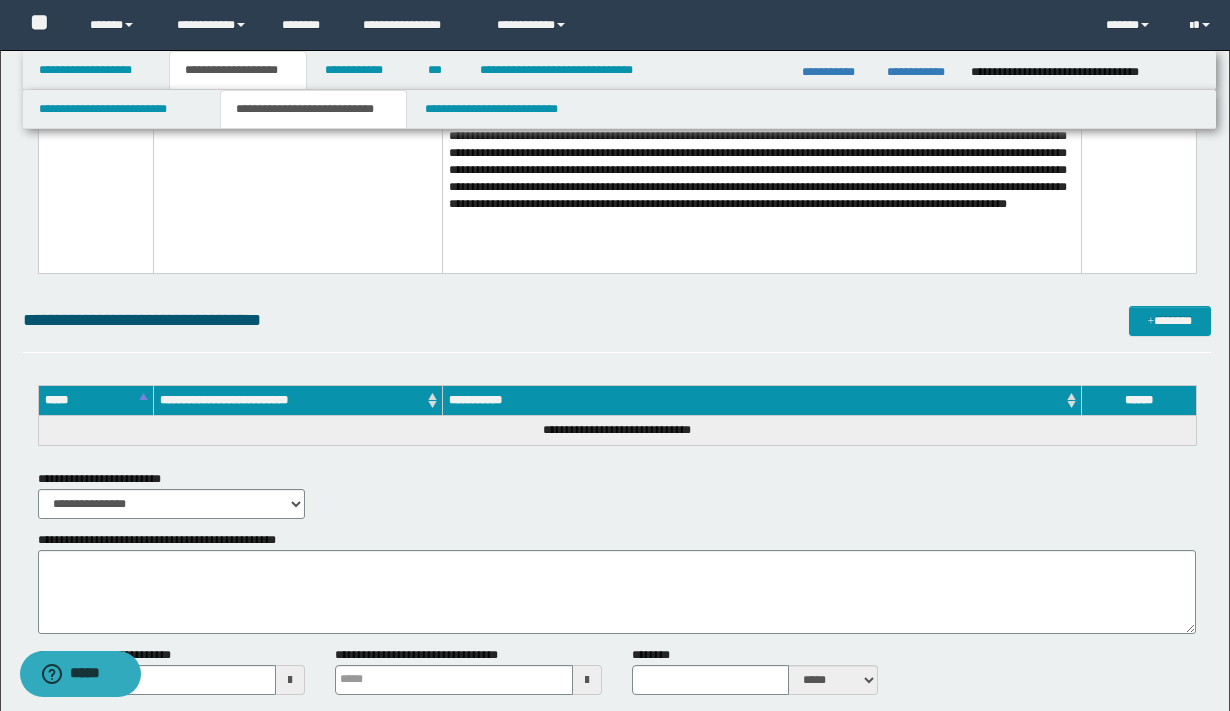 scroll, scrollTop: 1563, scrollLeft: 0, axis: vertical 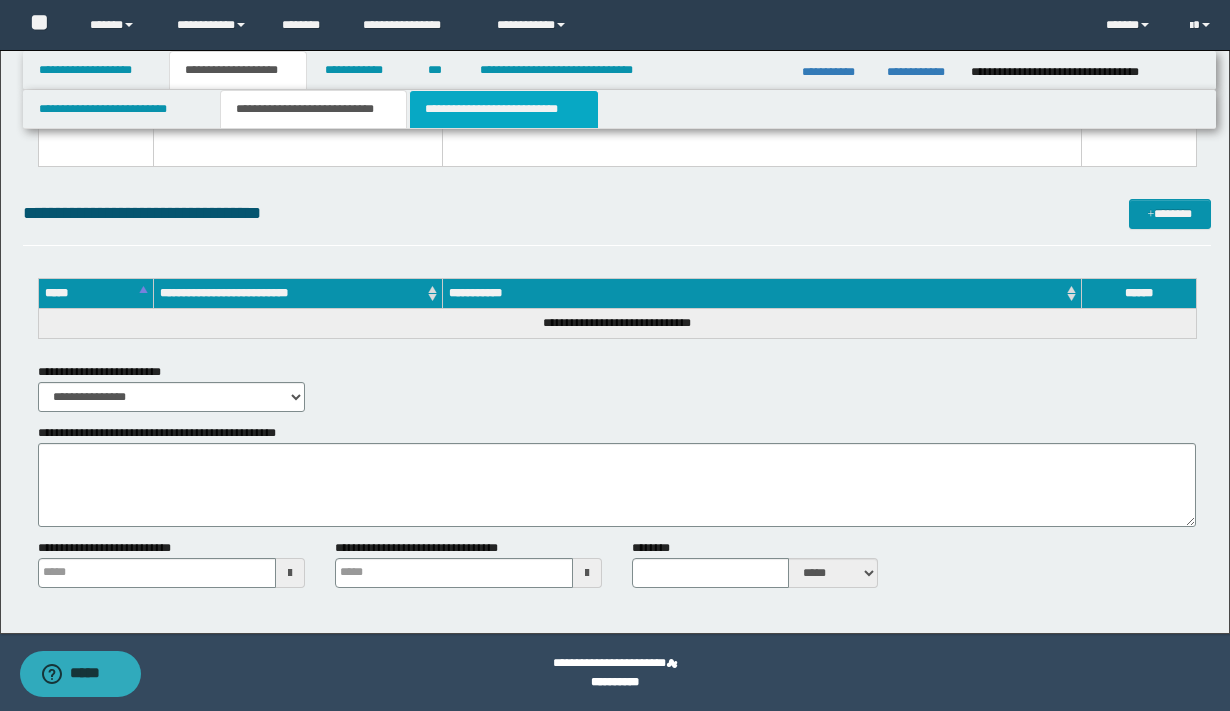 click on "**********" at bounding box center [504, 109] 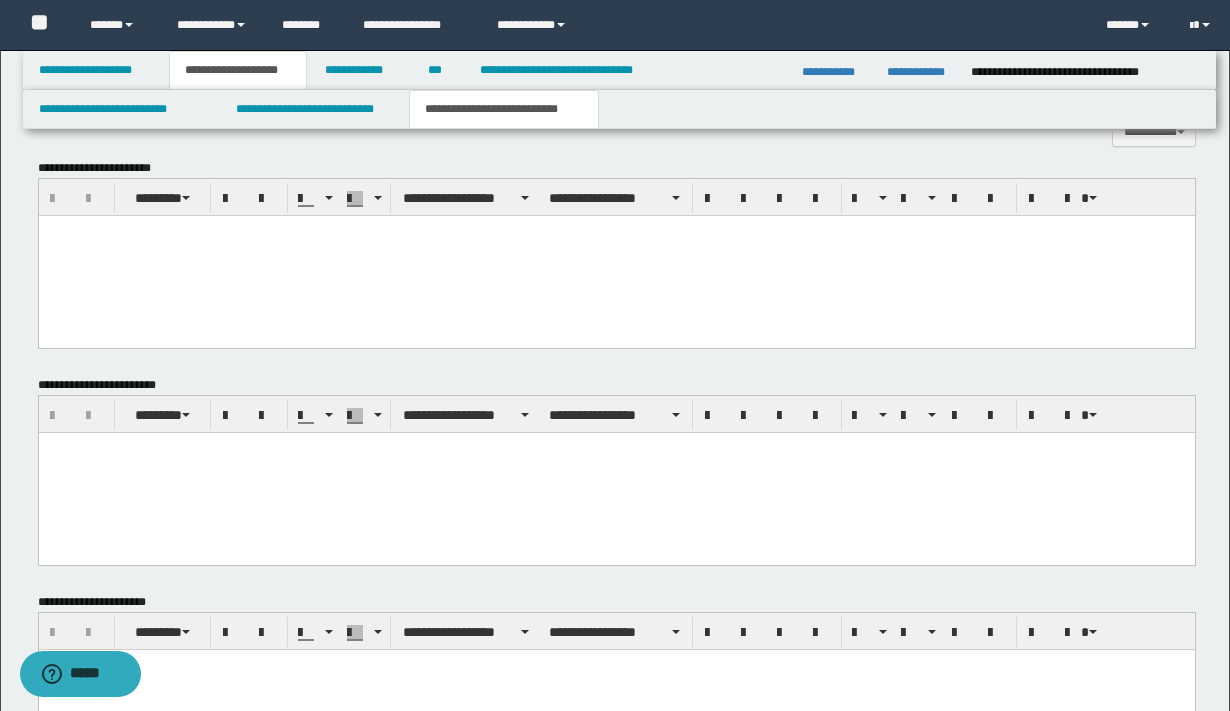 scroll, scrollTop: 807, scrollLeft: 0, axis: vertical 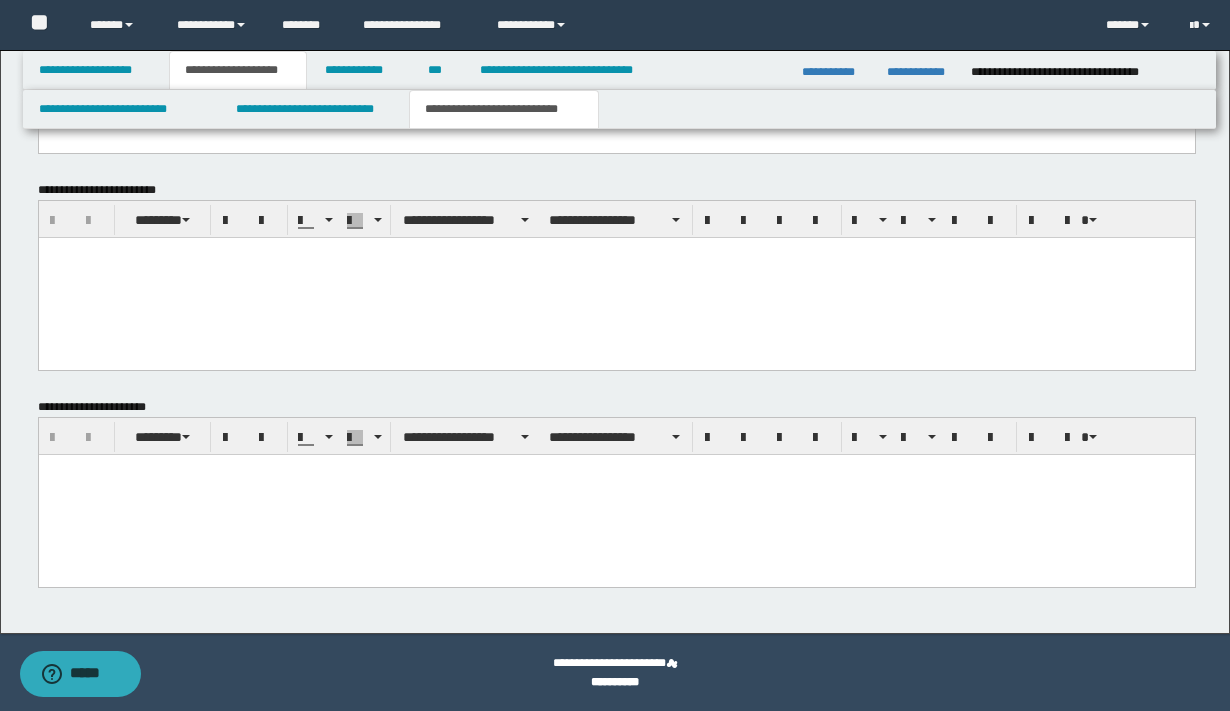 click at bounding box center (616, 469) 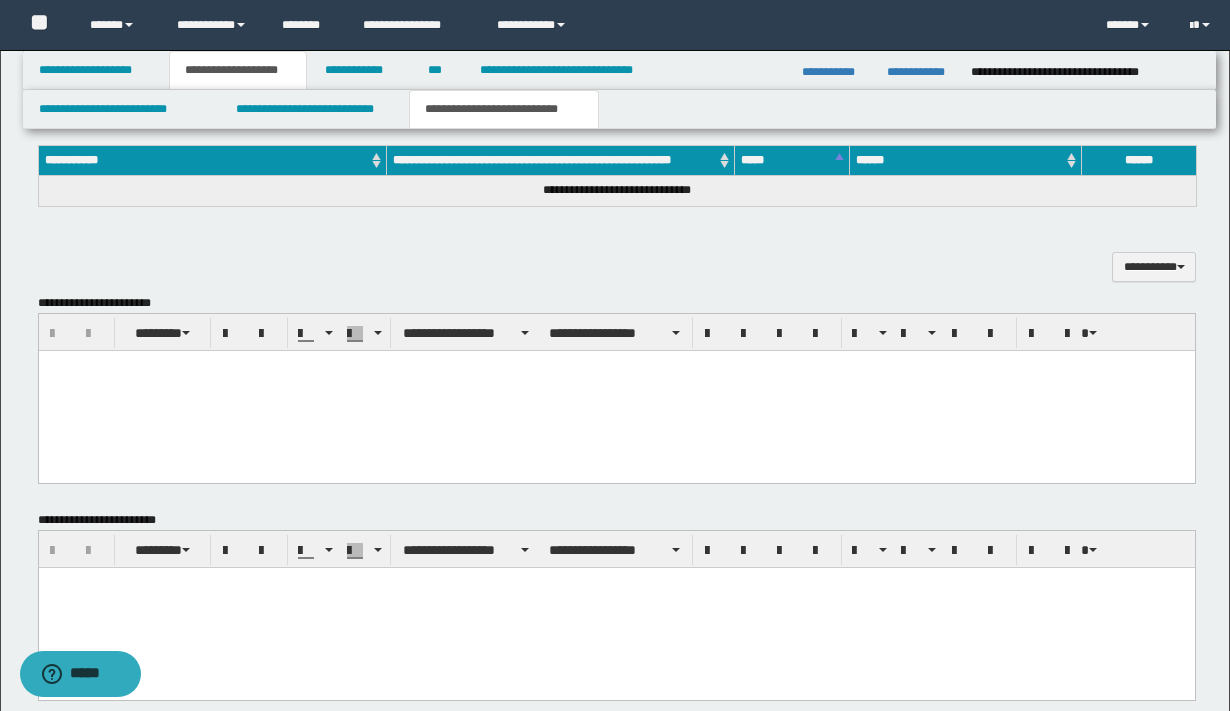 scroll, scrollTop: 472, scrollLeft: 0, axis: vertical 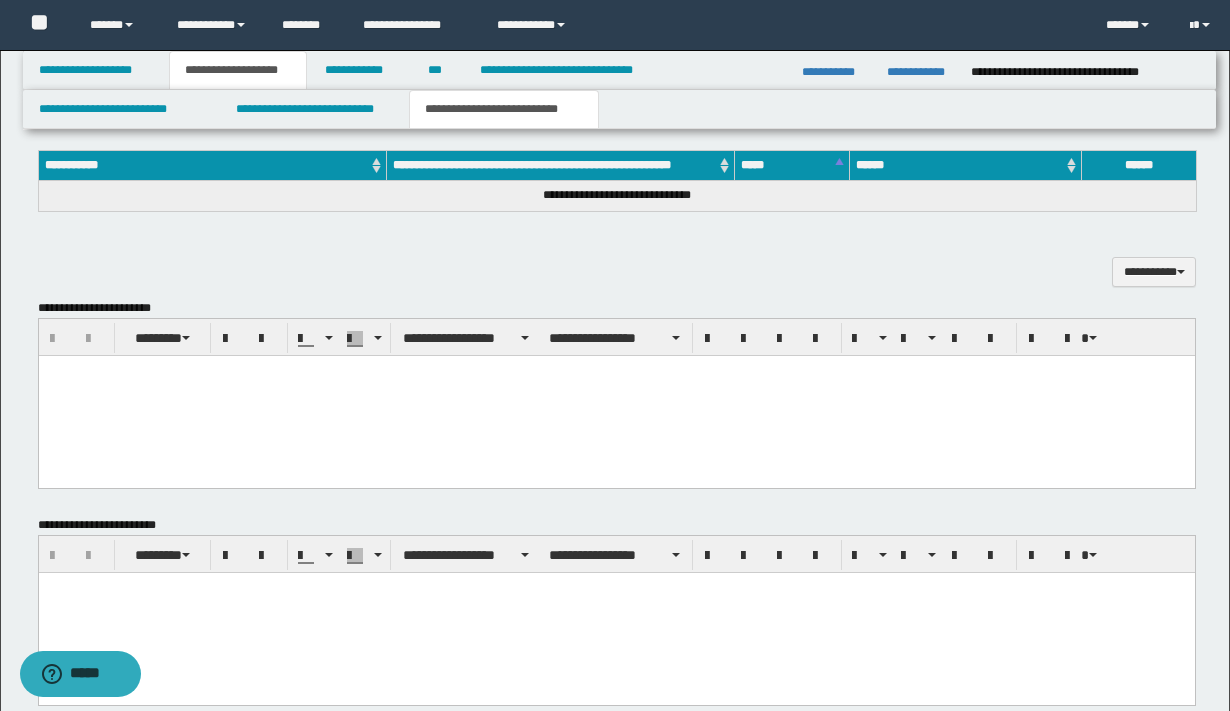 click at bounding box center (616, 371) 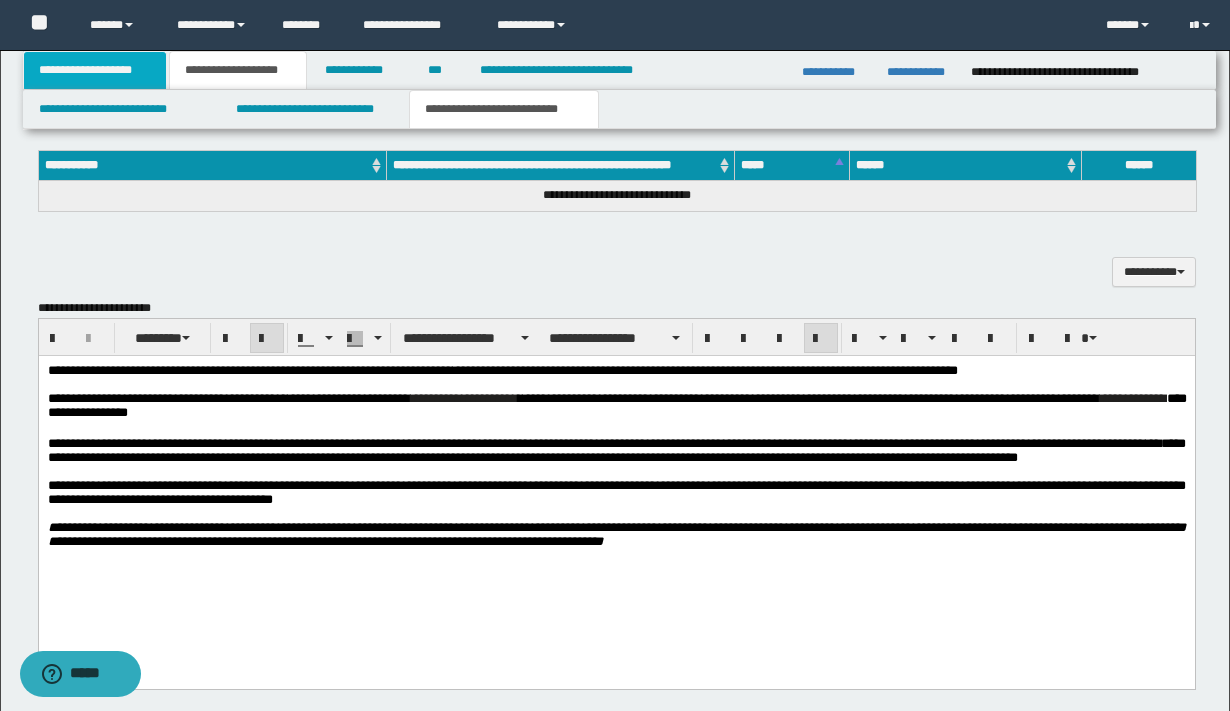 click on "**********" at bounding box center [95, 70] 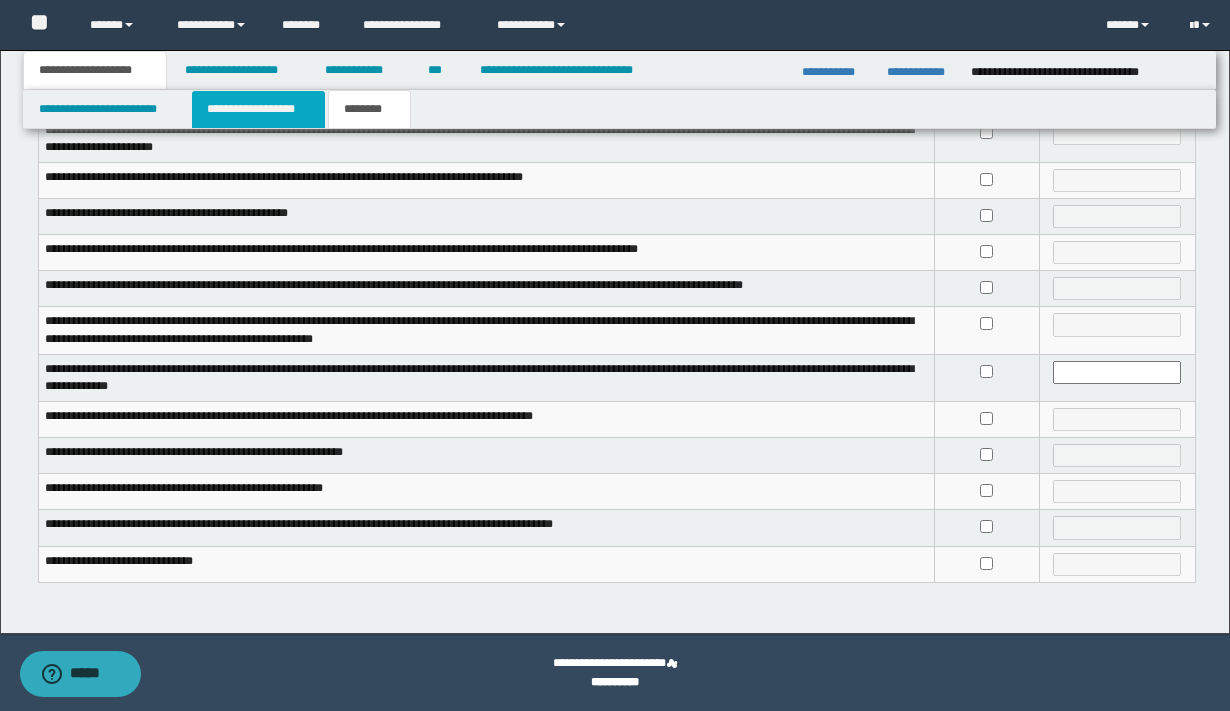 click on "**********" at bounding box center [258, 109] 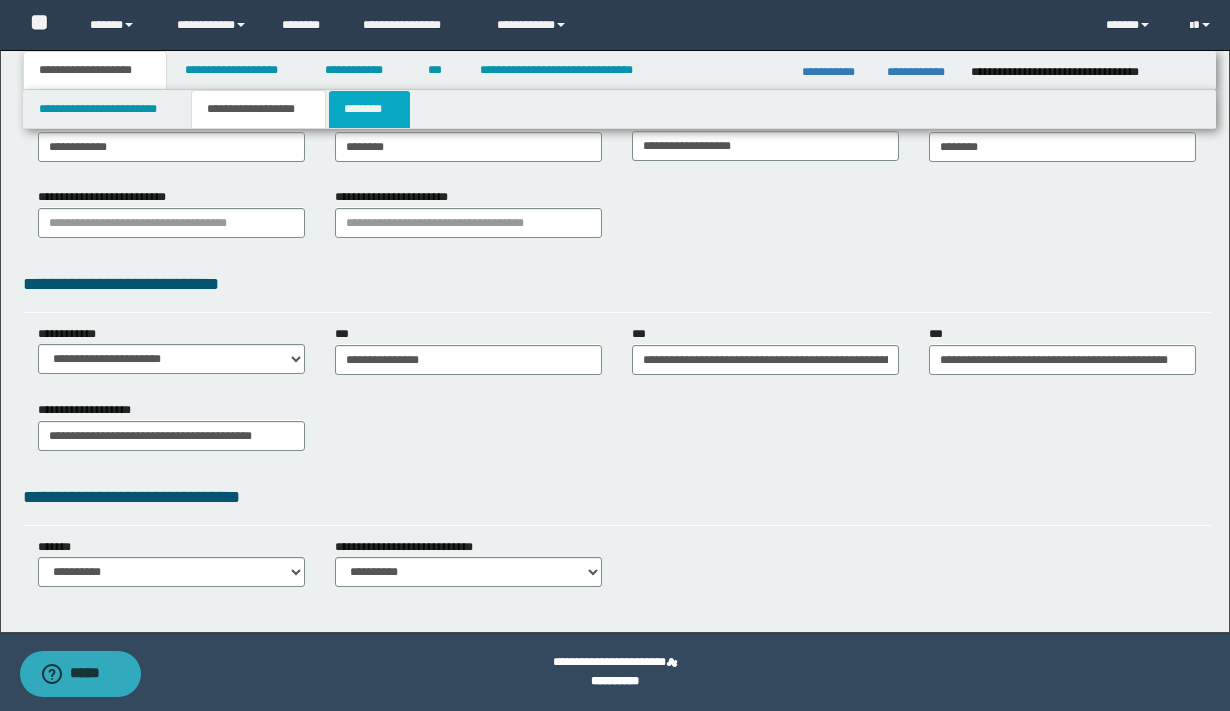click on "********" at bounding box center [369, 109] 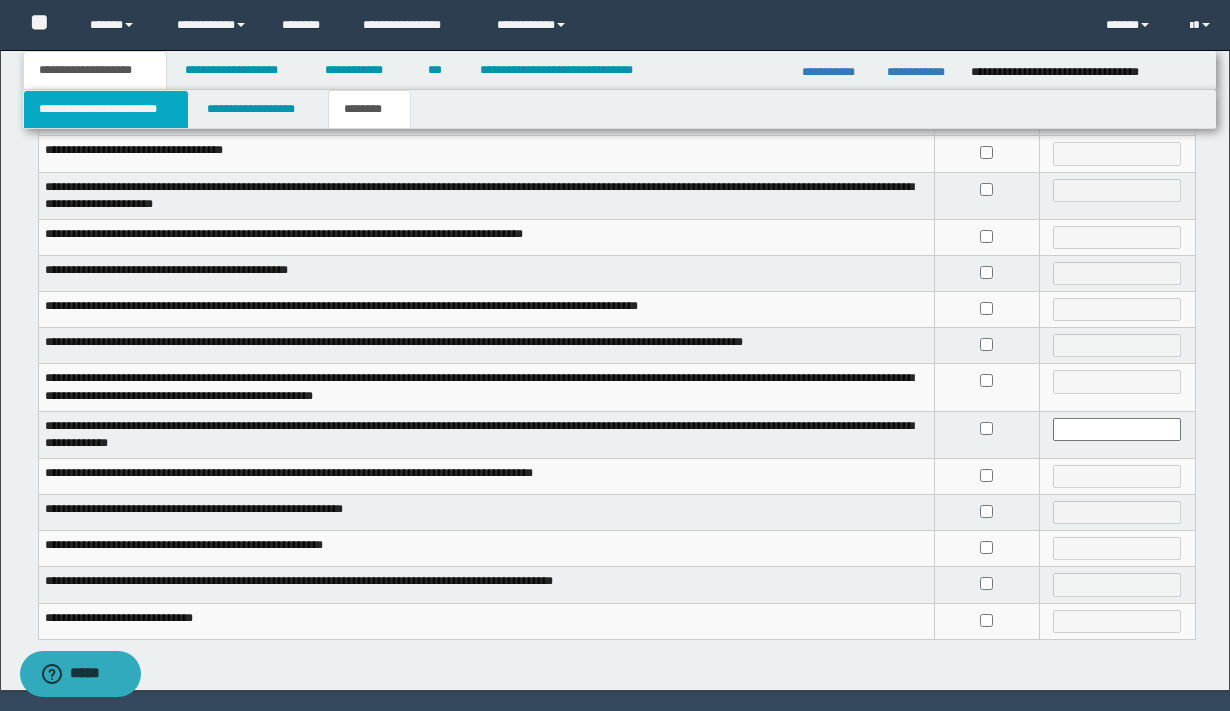 click on "**********" at bounding box center [106, 109] 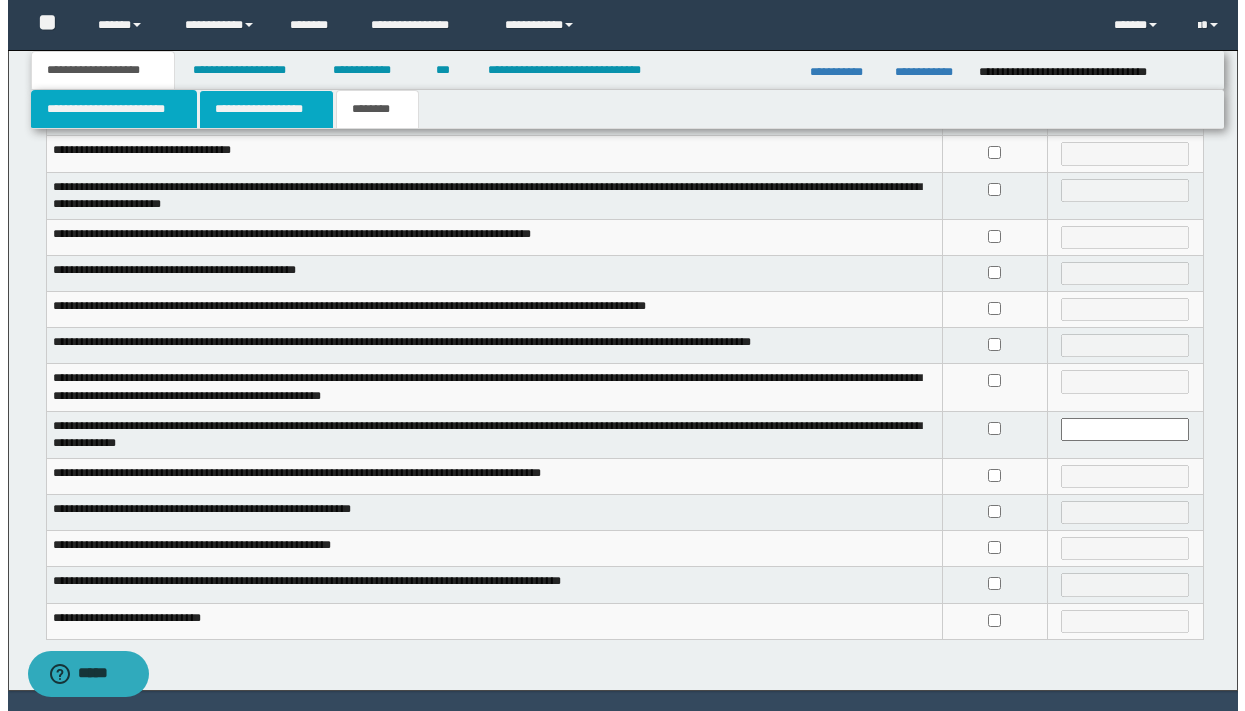 scroll, scrollTop: 15, scrollLeft: 0, axis: vertical 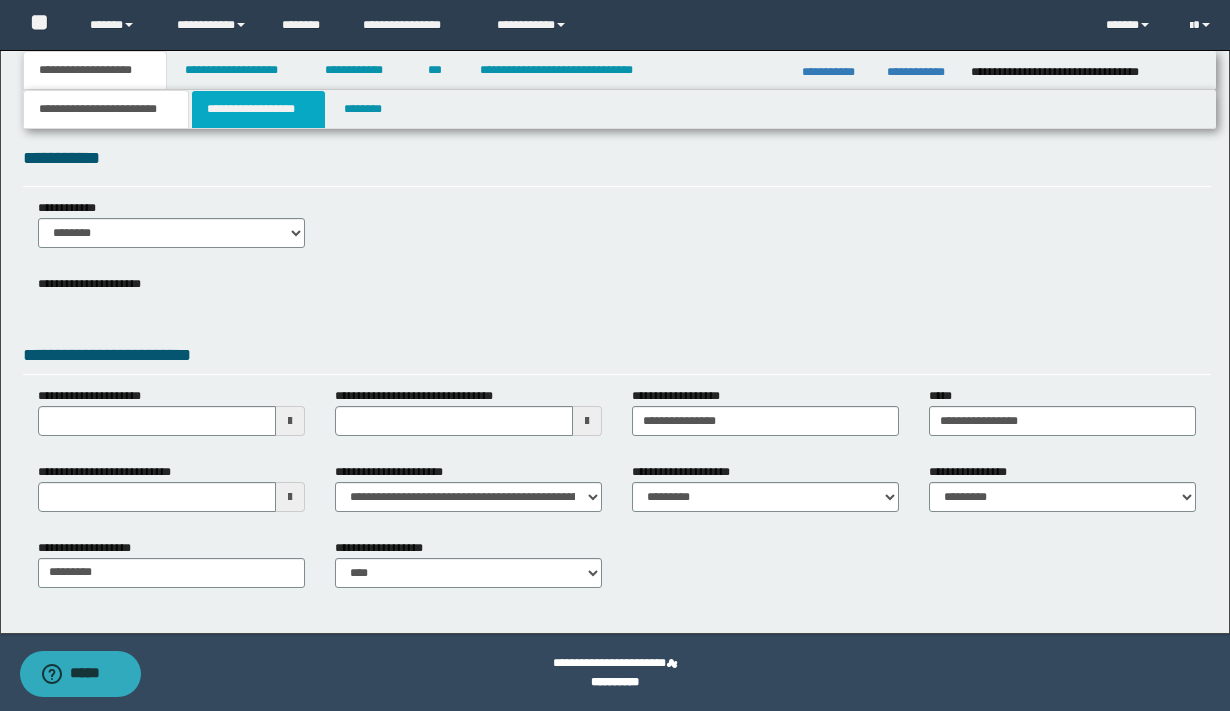 click on "**********" at bounding box center [258, 109] 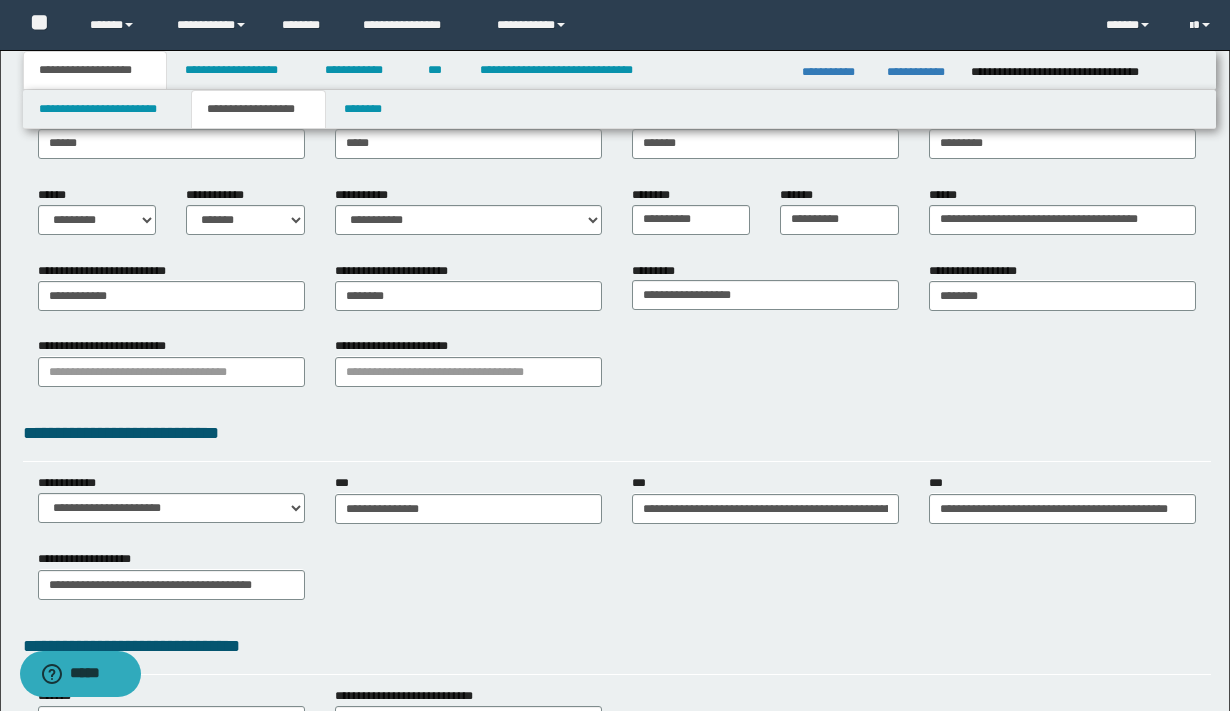 scroll, scrollTop: 203, scrollLeft: 0, axis: vertical 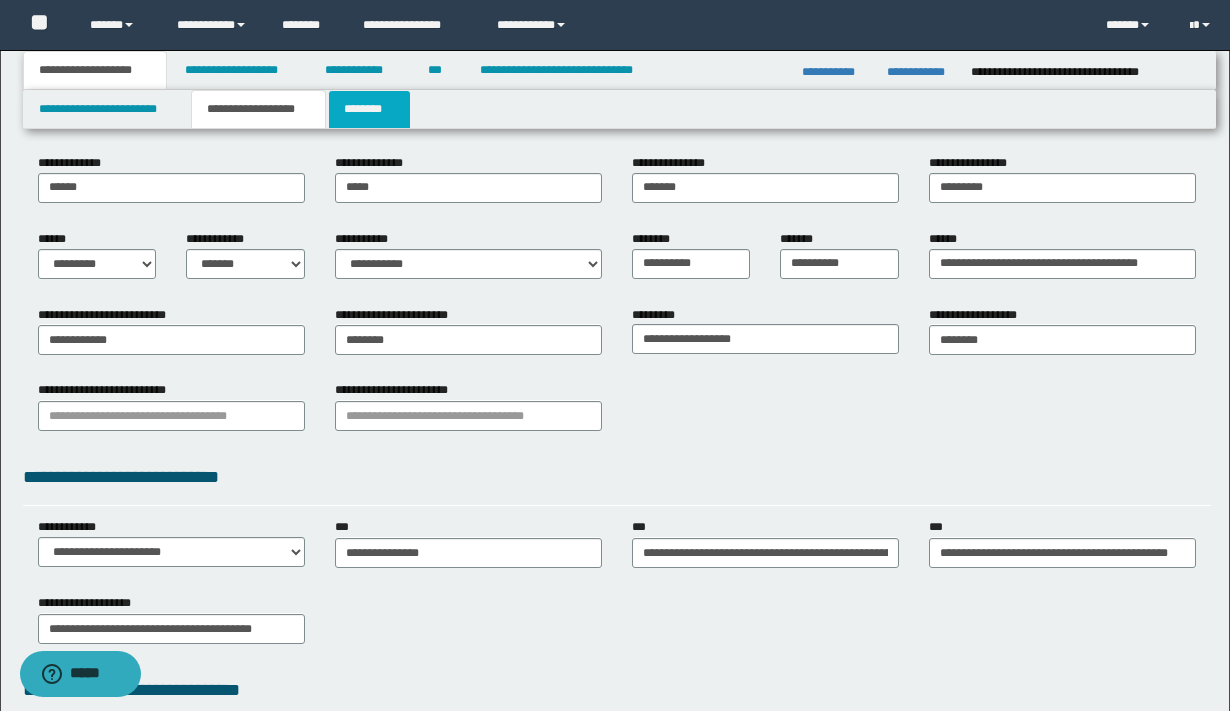 click on "********" at bounding box center [369, 109] 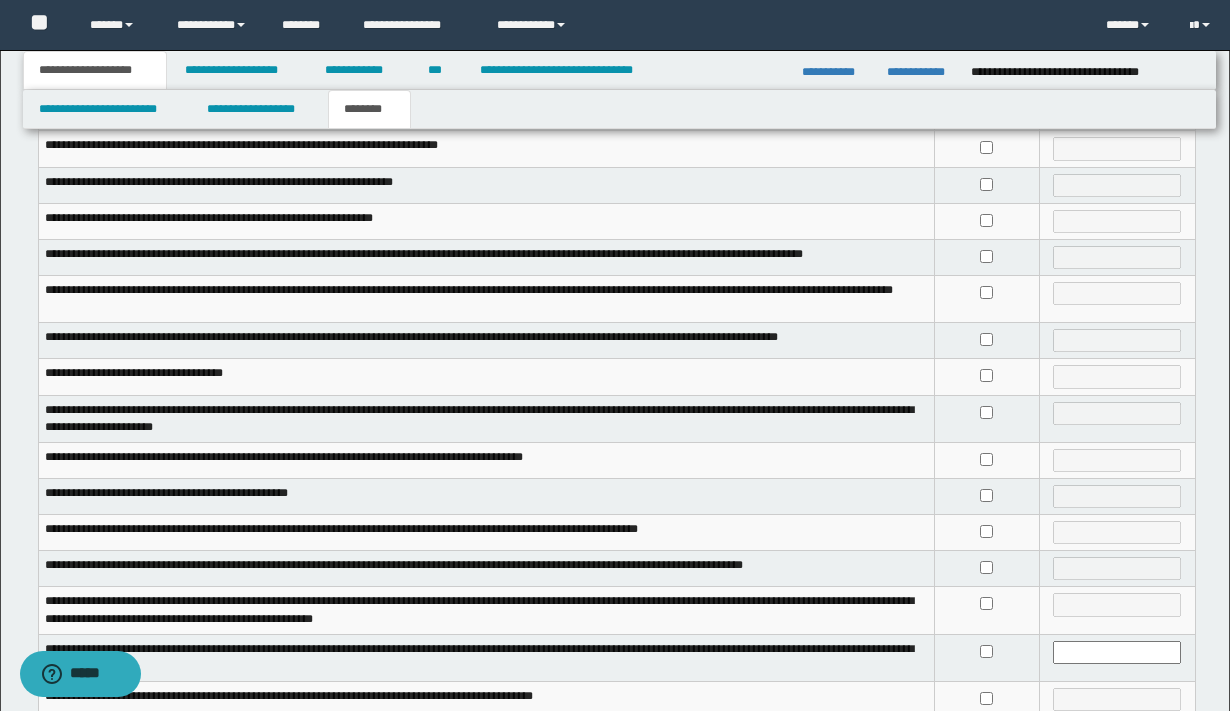 scroll, scrollTop: 0, scrollLeft: 0, axis: both 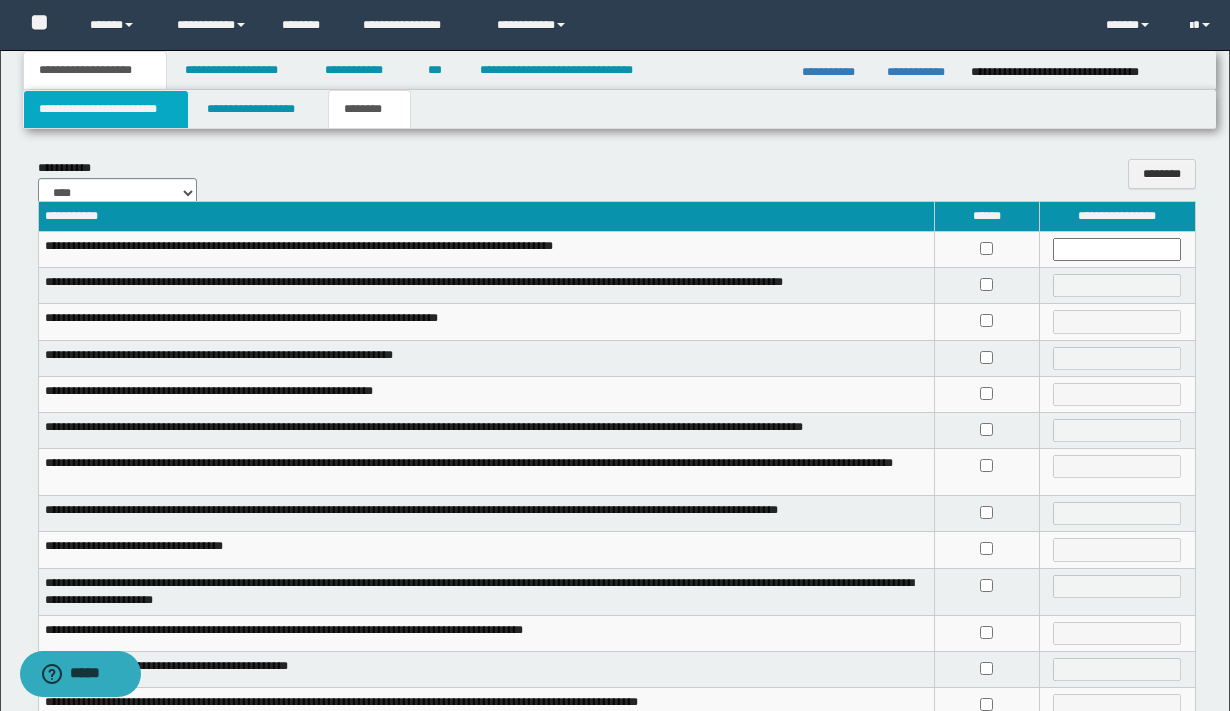 click on "**********" at bounding box center (106, 109) 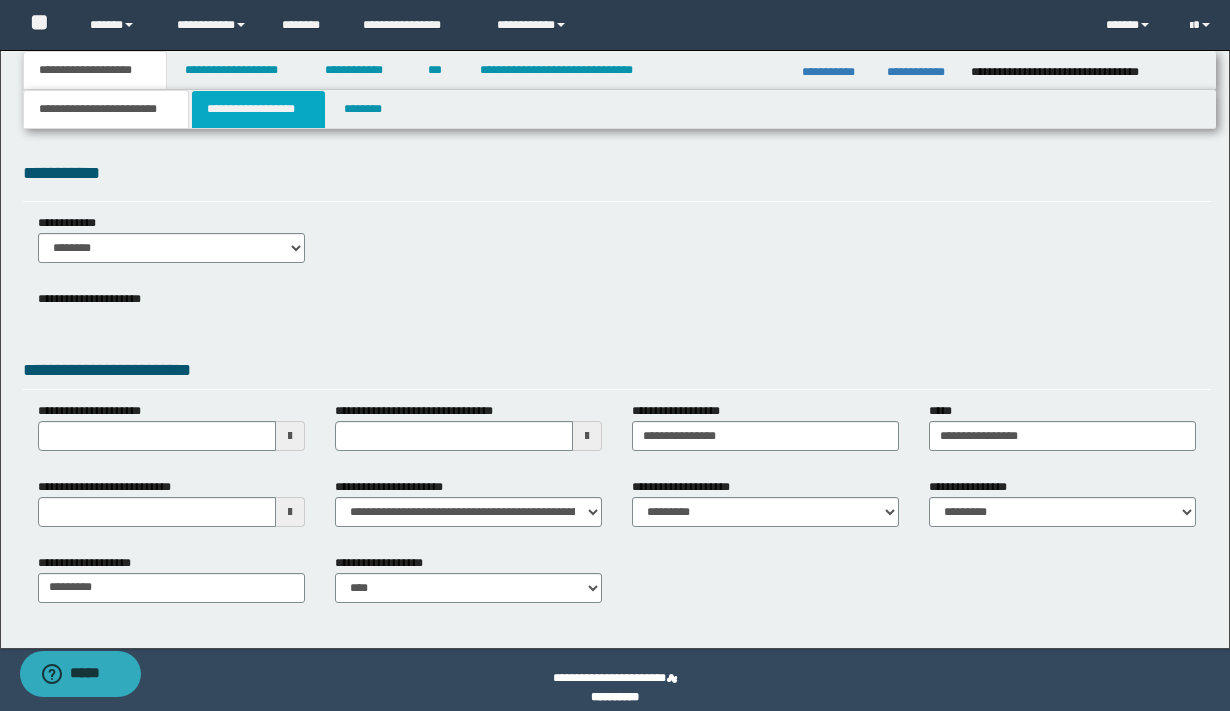 click on "**********" at bounding box center (258, 109) 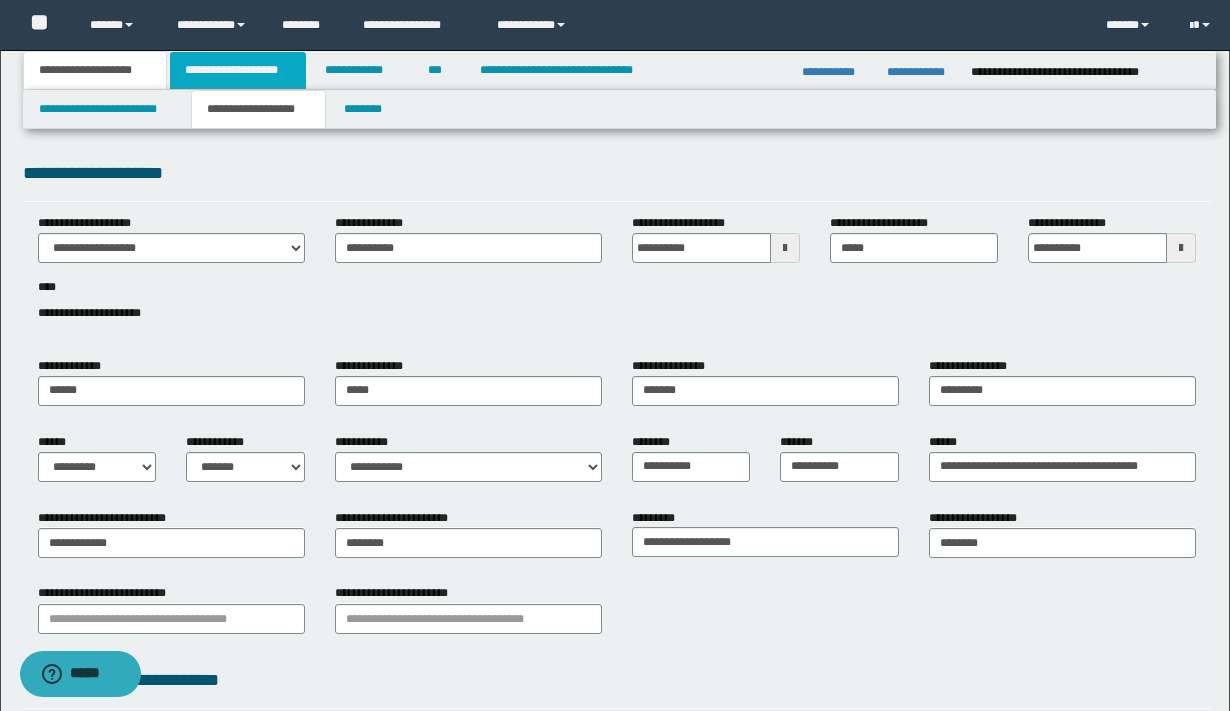 click on "**********" at bounding box center [238, 70] 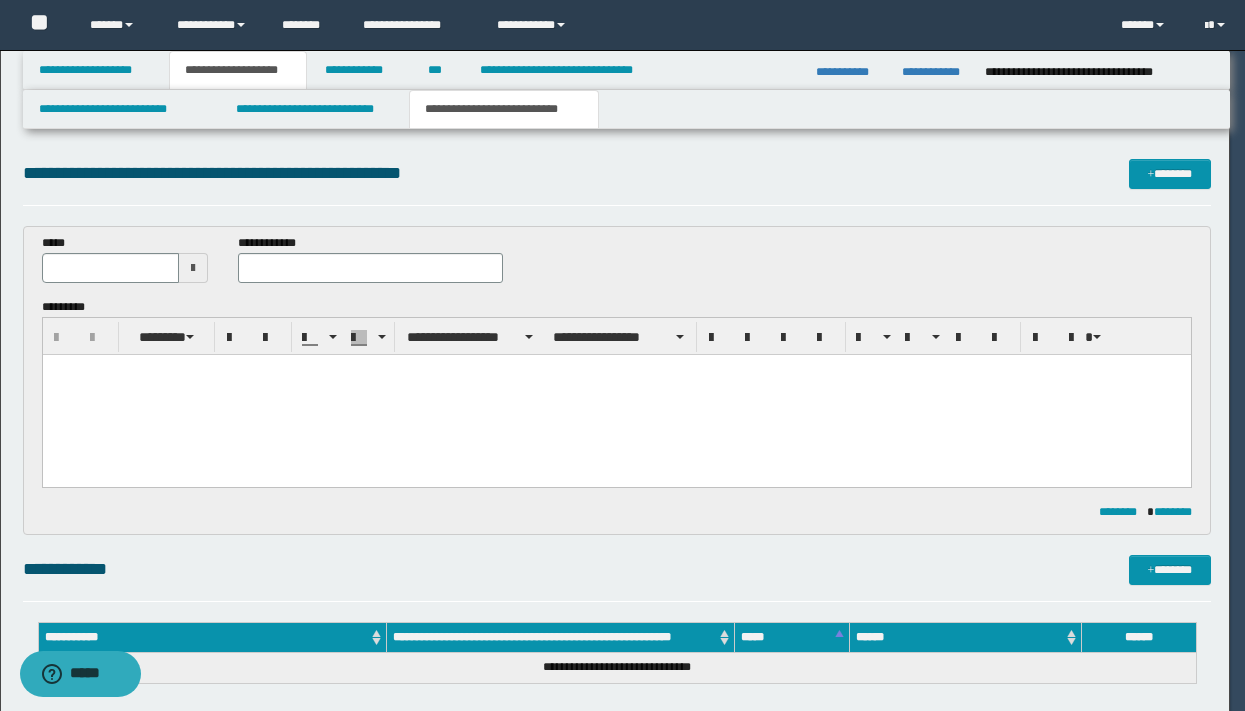 type 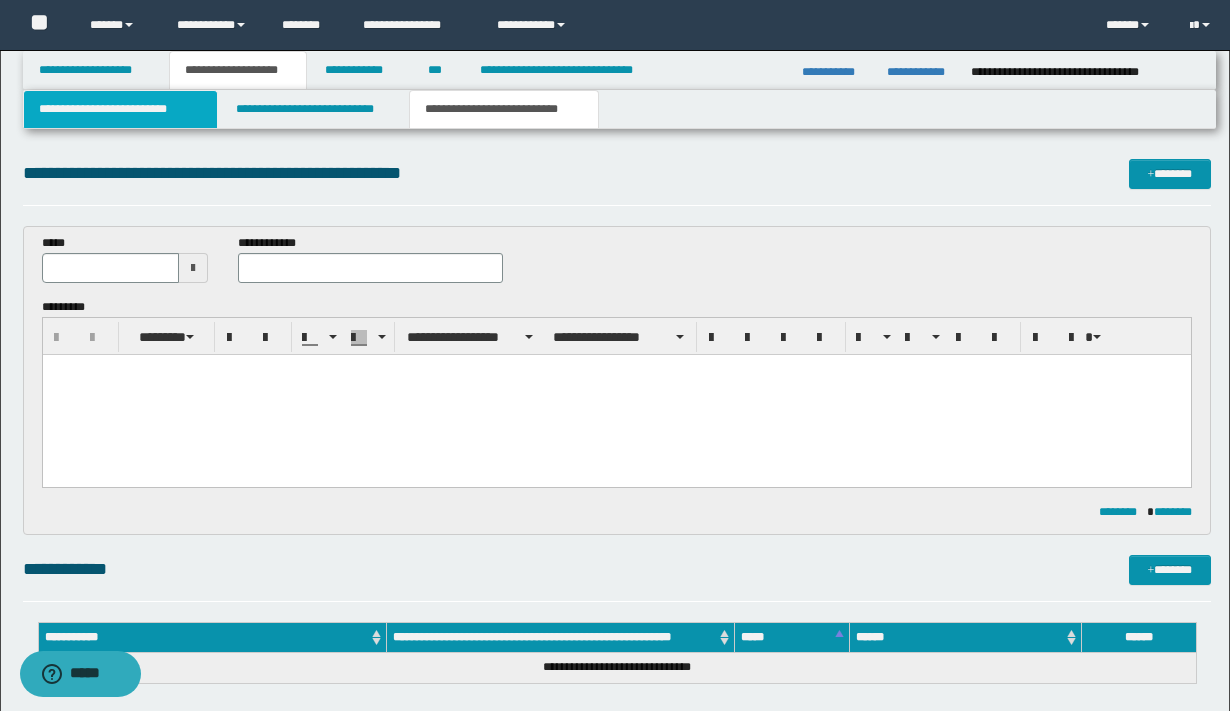 click on "**********" at bounding box center [120, 109] 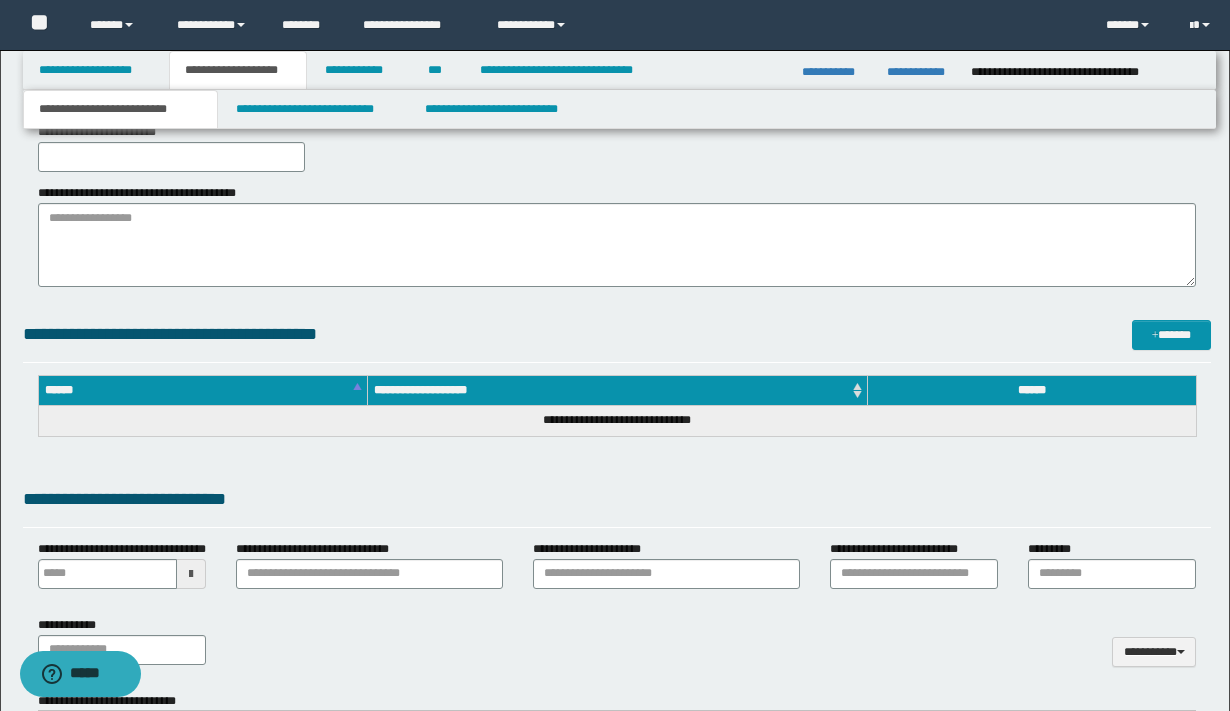 scroll, scrollTop: 410, scrollLeft: 0, axis: vertical 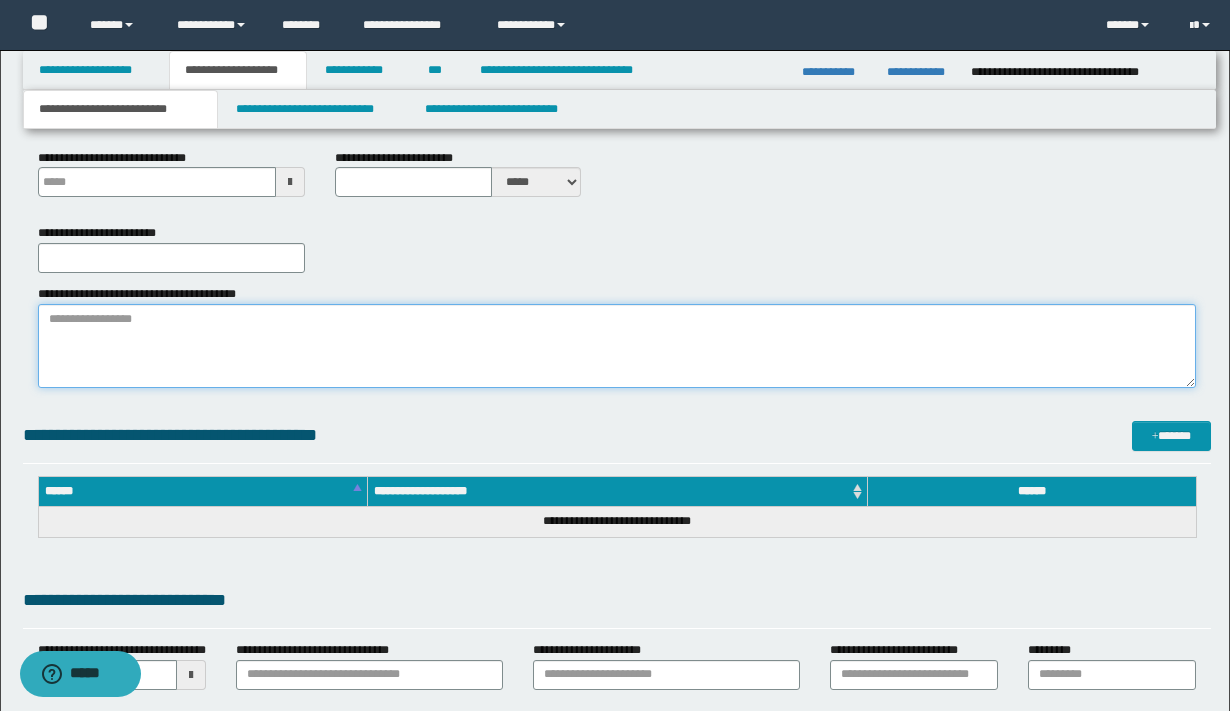 click on "**********" at bounding box center (617, 346) 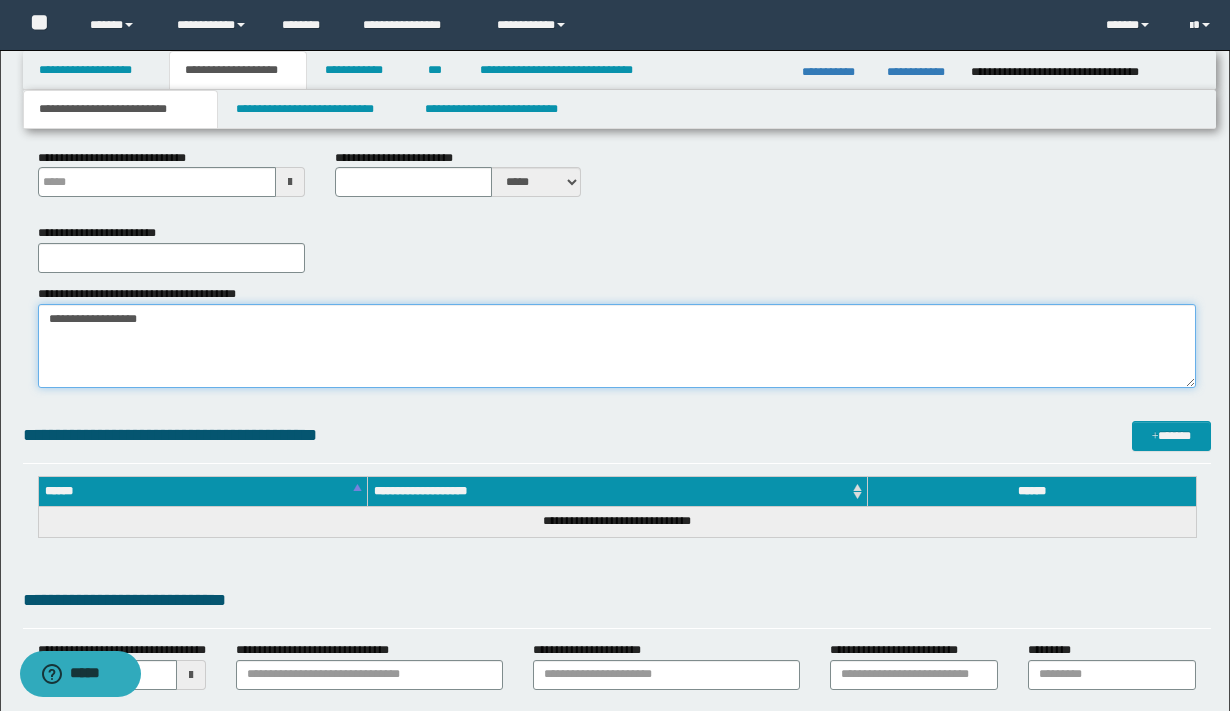 type on "**********" 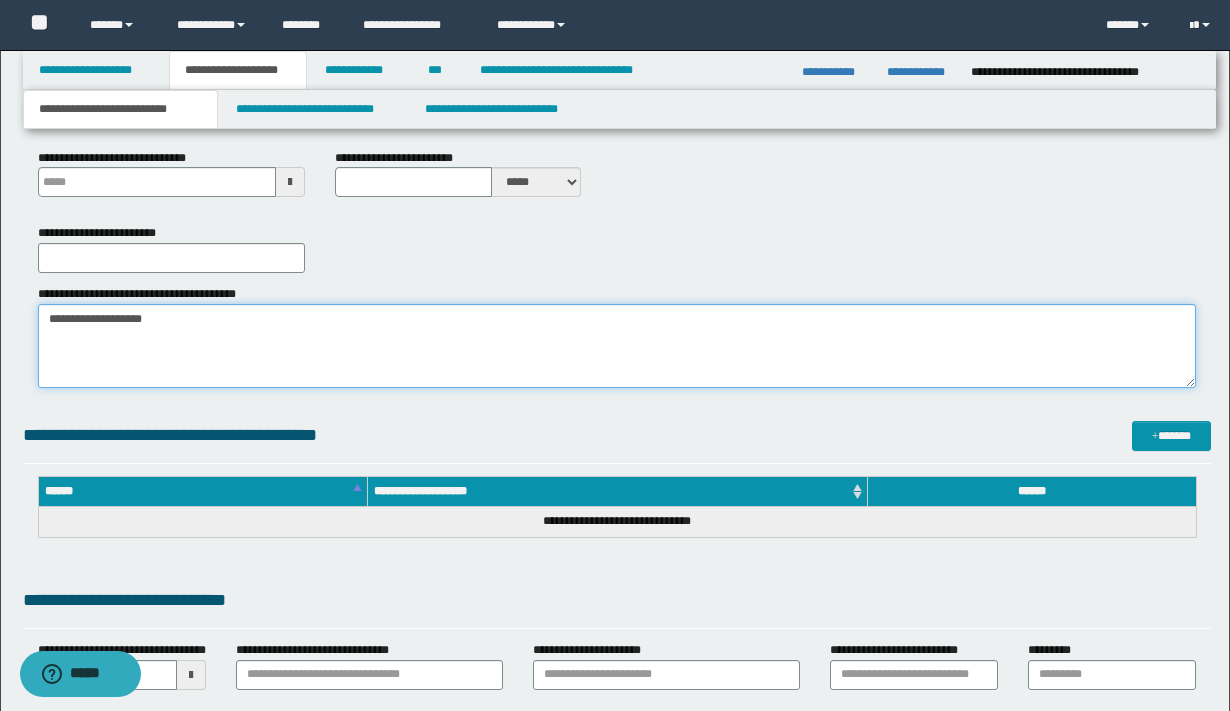 type 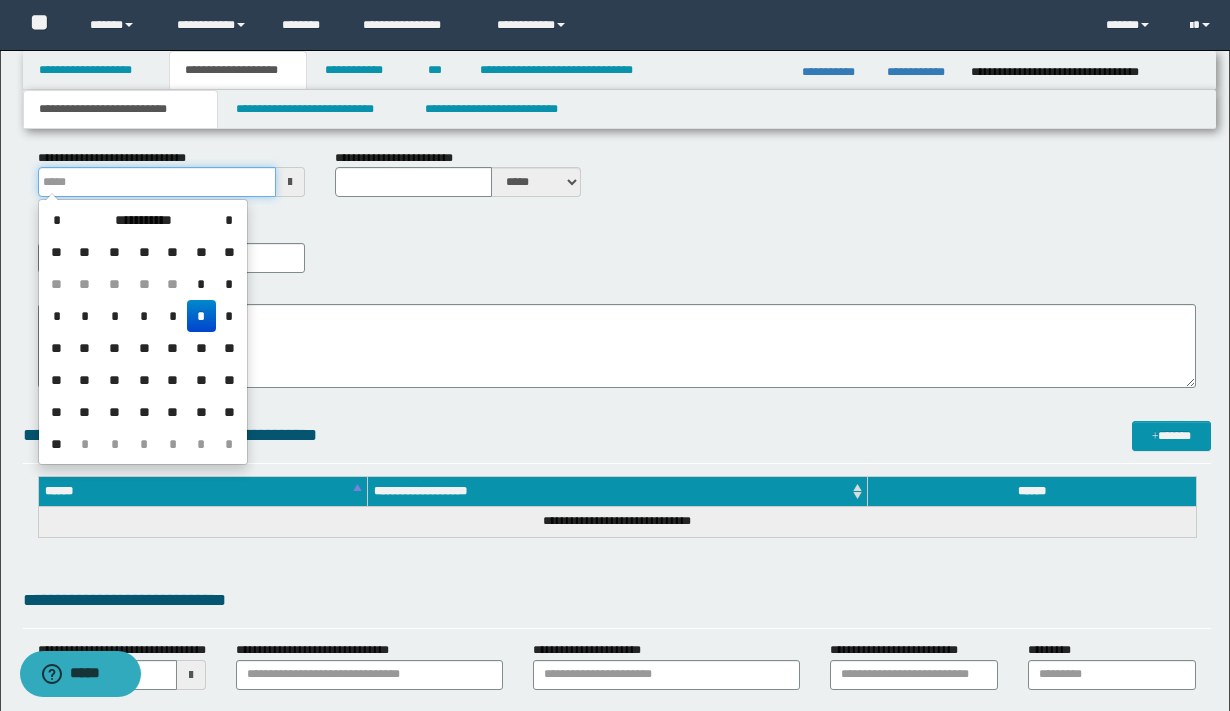 drag, startPoint x: 152, startPoint y: 190, endPoint x: 35, endPoint y: 167, distance: 119.23926 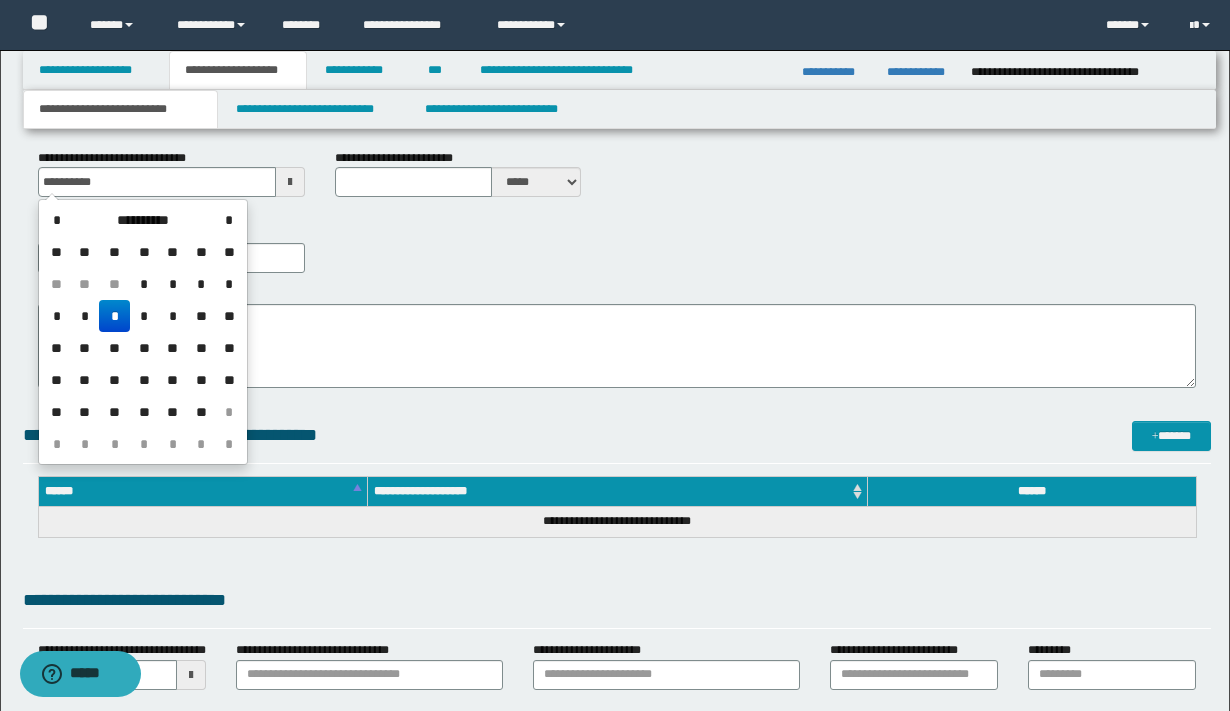 type on "**********" 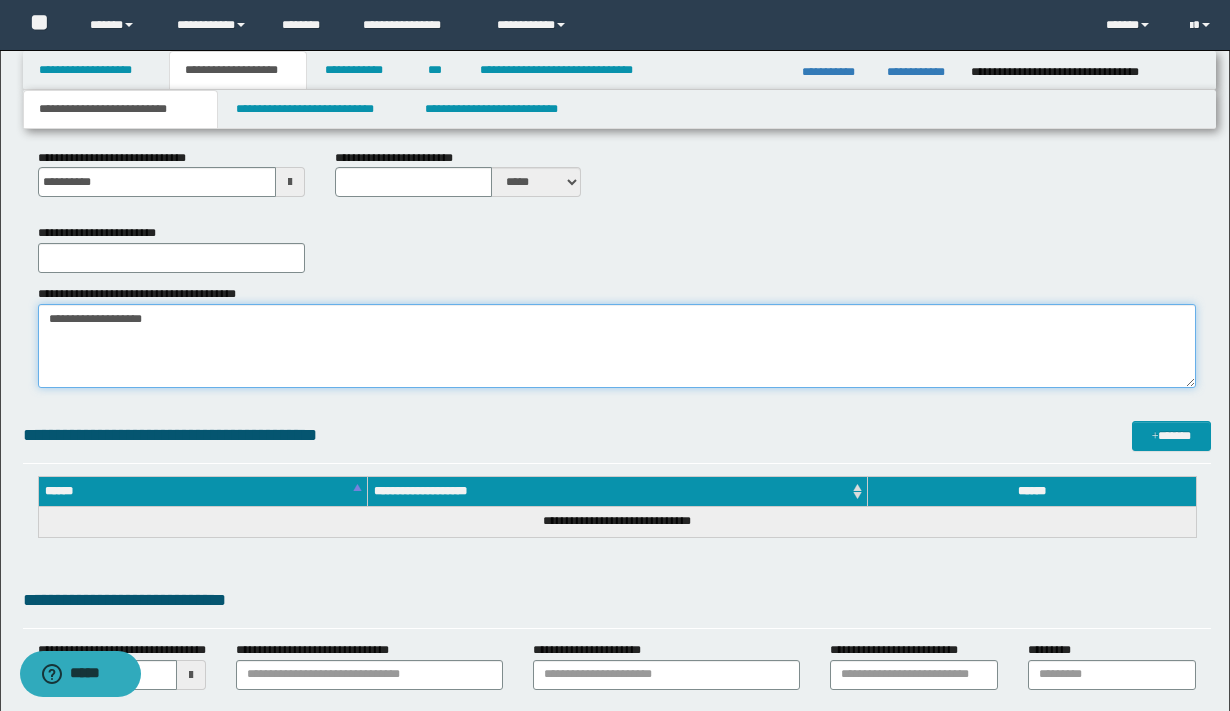 drag, startPoint x: 253, startPoint y: 326, endPoint x: 28, endPoint y: 325, distance: 225.00223 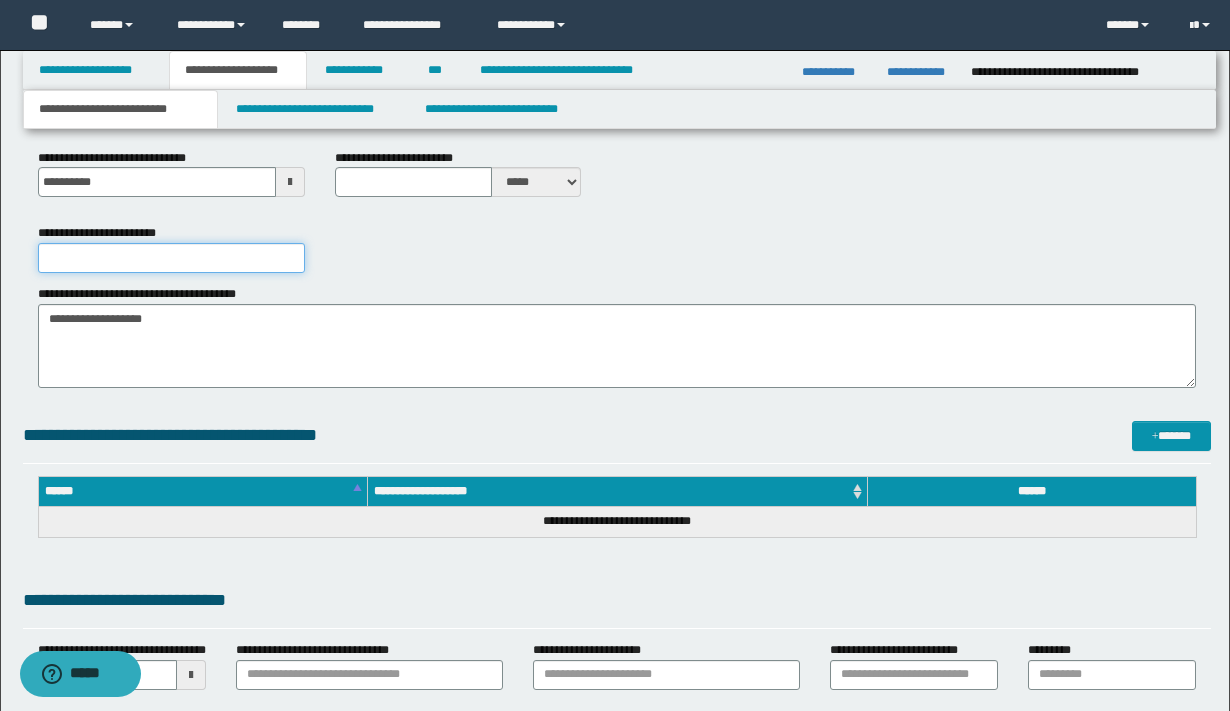 click on "**********" at bounding box center [171, 258] 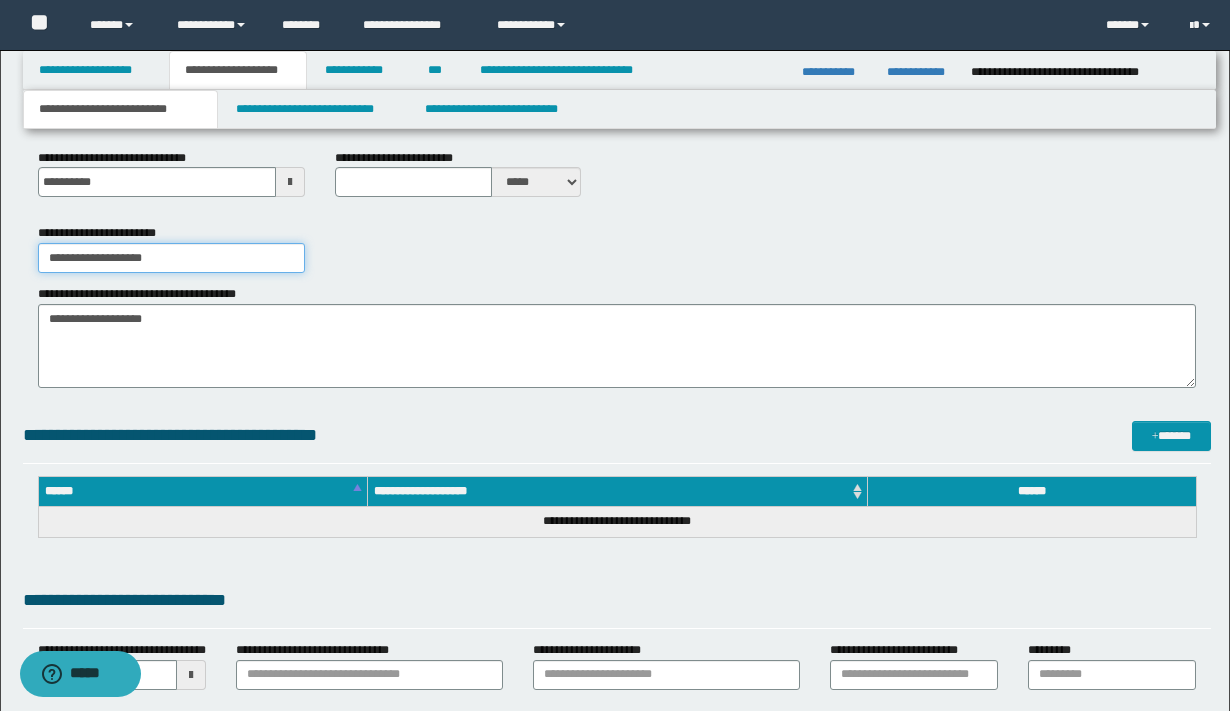 type on "**********" 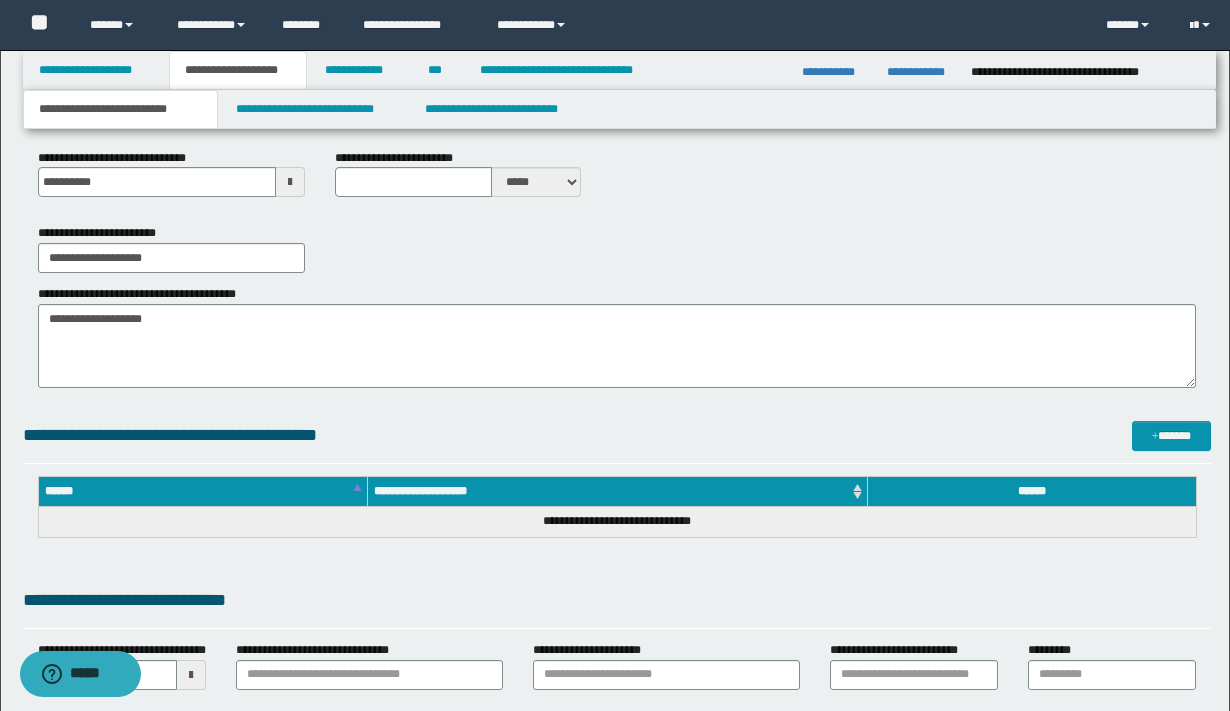 click on "**********" at bounding box center [617, 248] 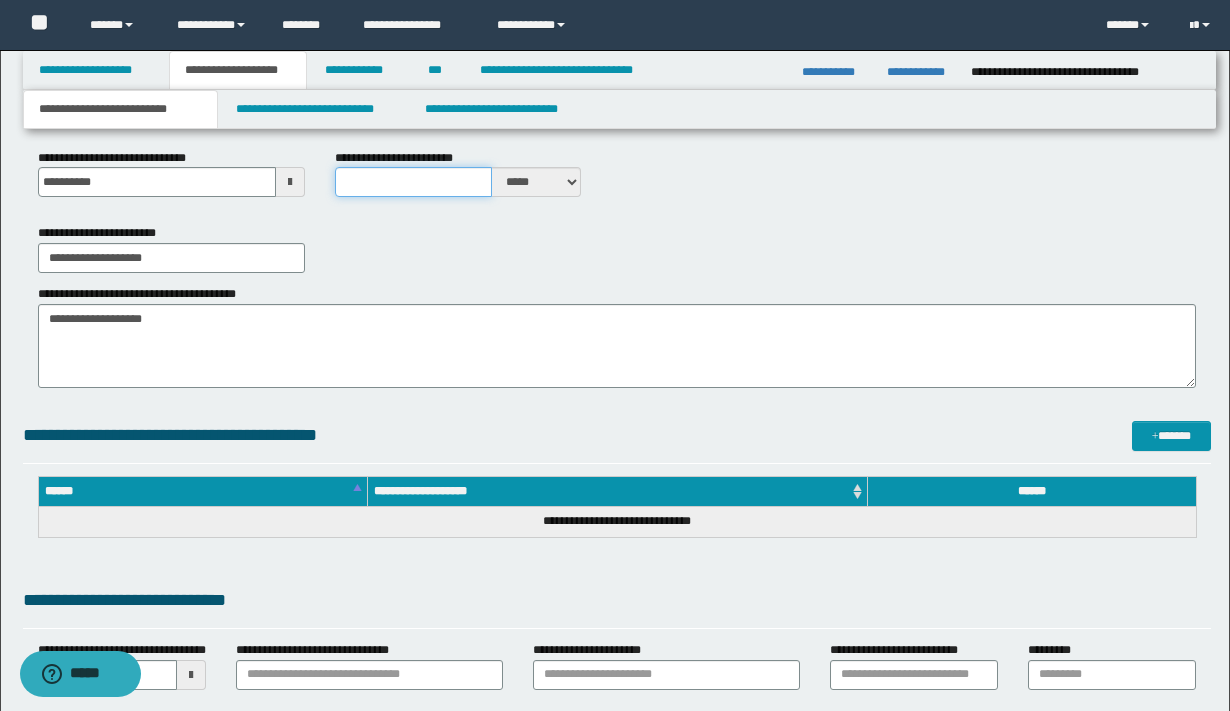 click on "**********" at bounding box center (414, 182) 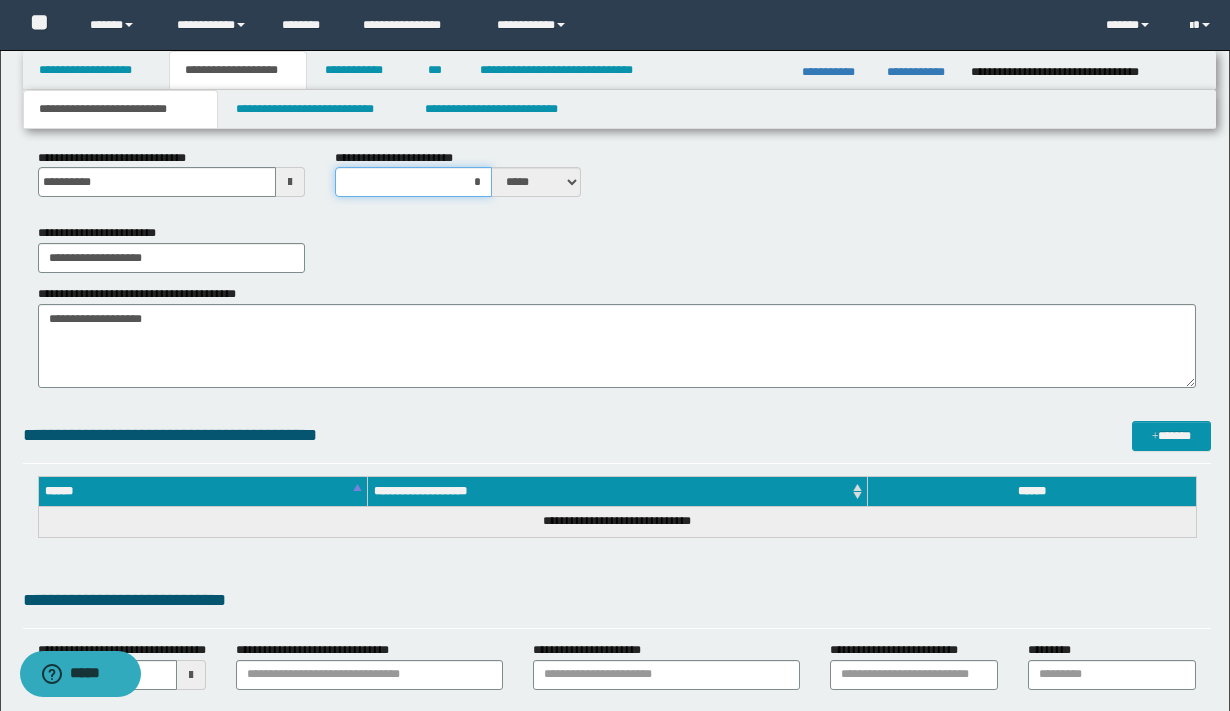 type on "**" 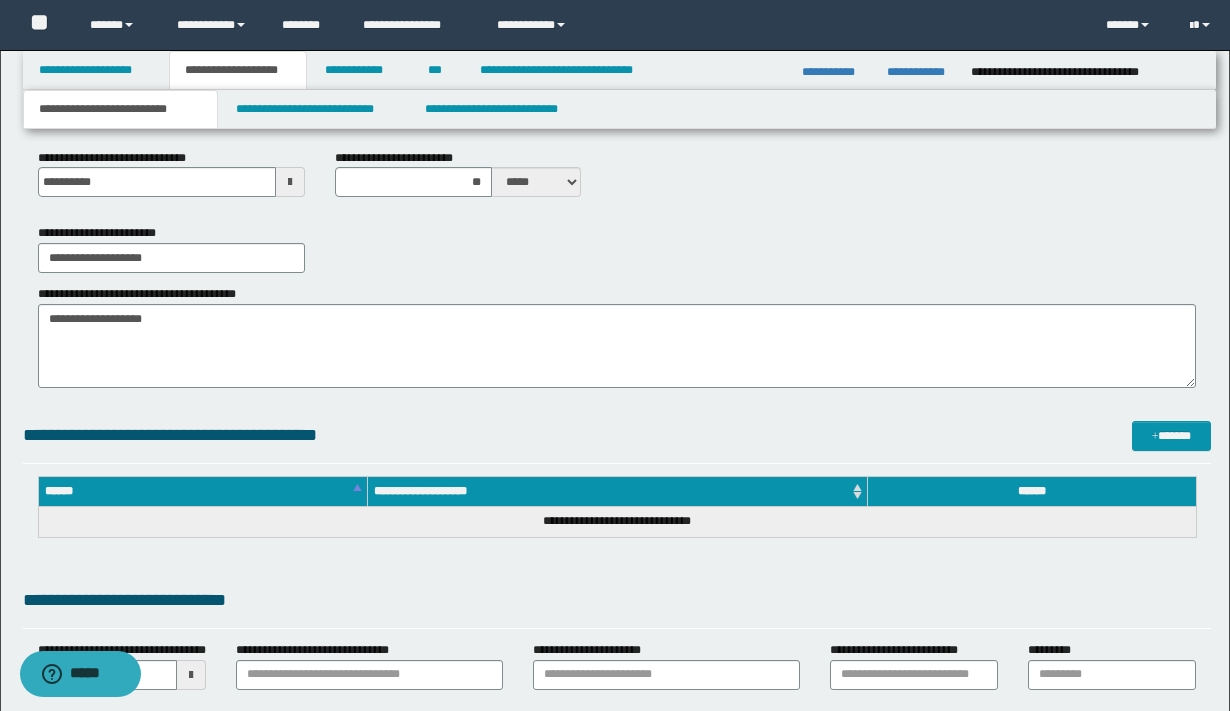 click on "**********" at bounding box center [617, 249] 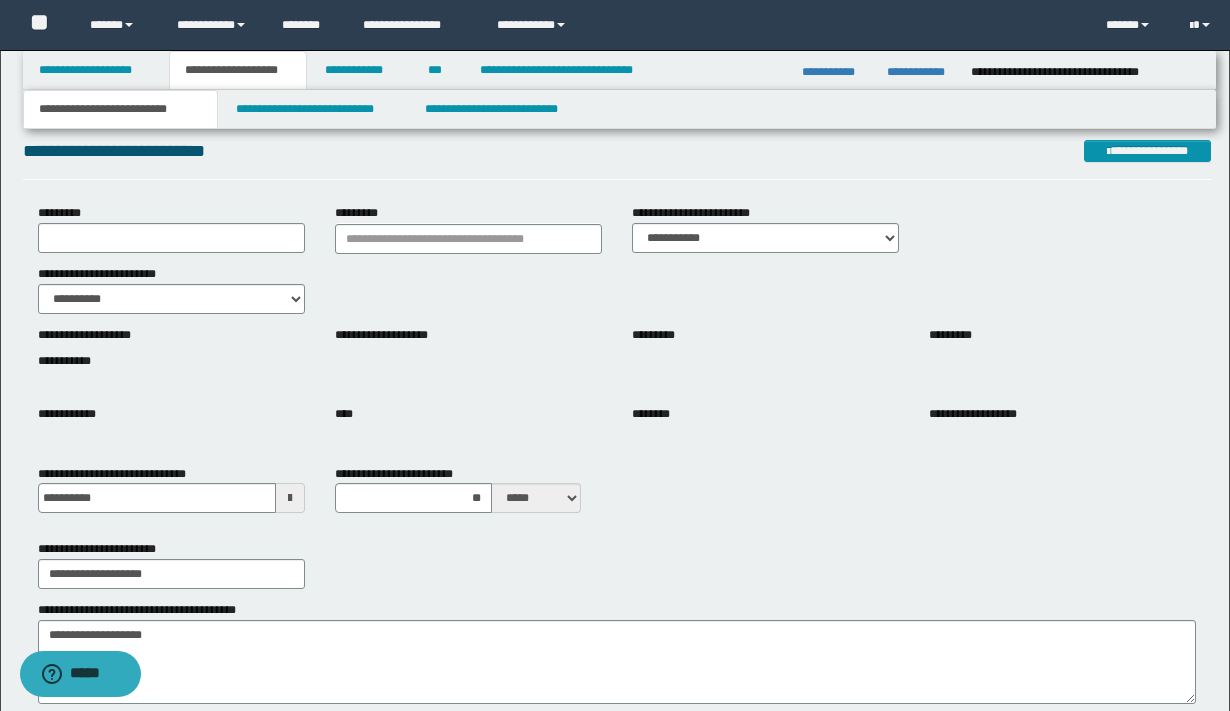 scroll, scrollTop: 93, scrollLeft: 0, axis: vertical 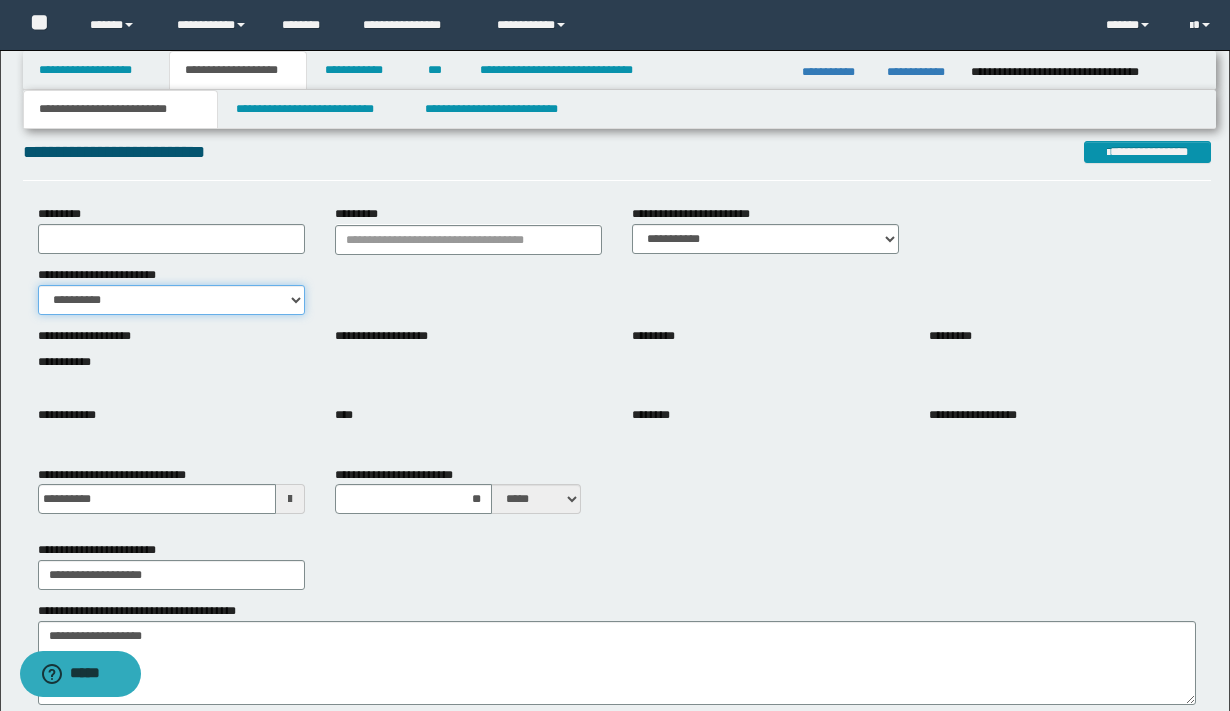 click on "**********" at bounding box center [171, 300] 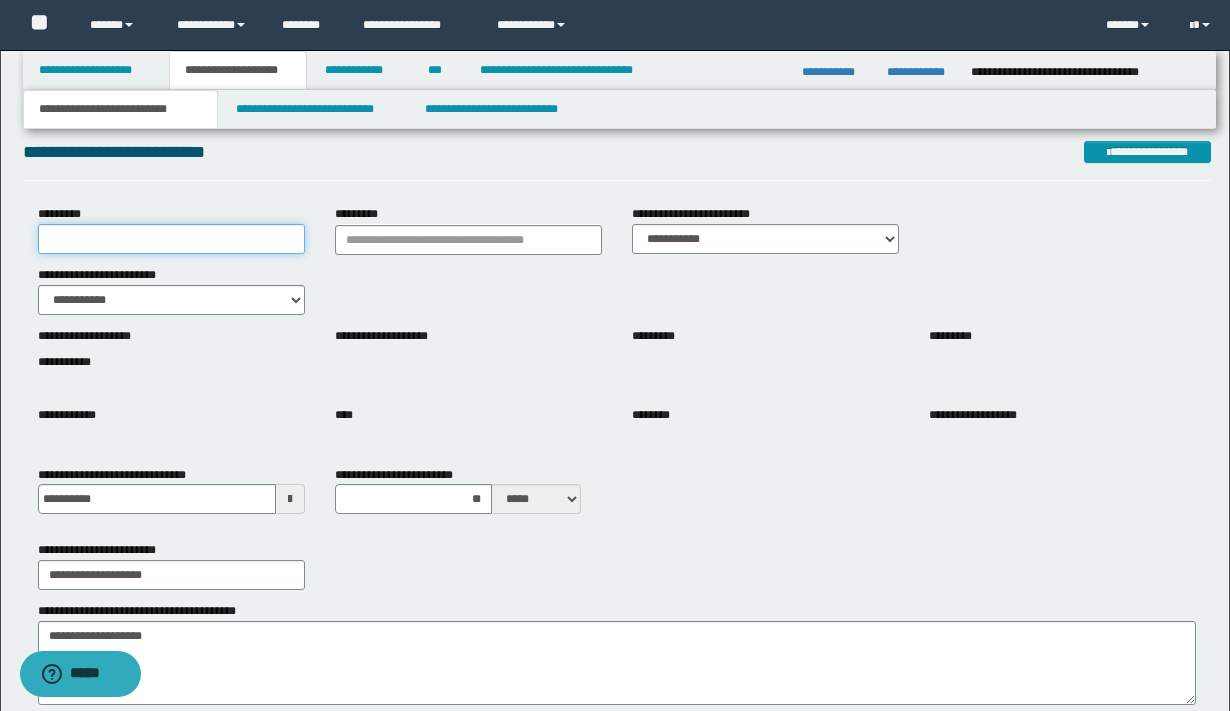 click on "*********" at bounding box center [171, 239] 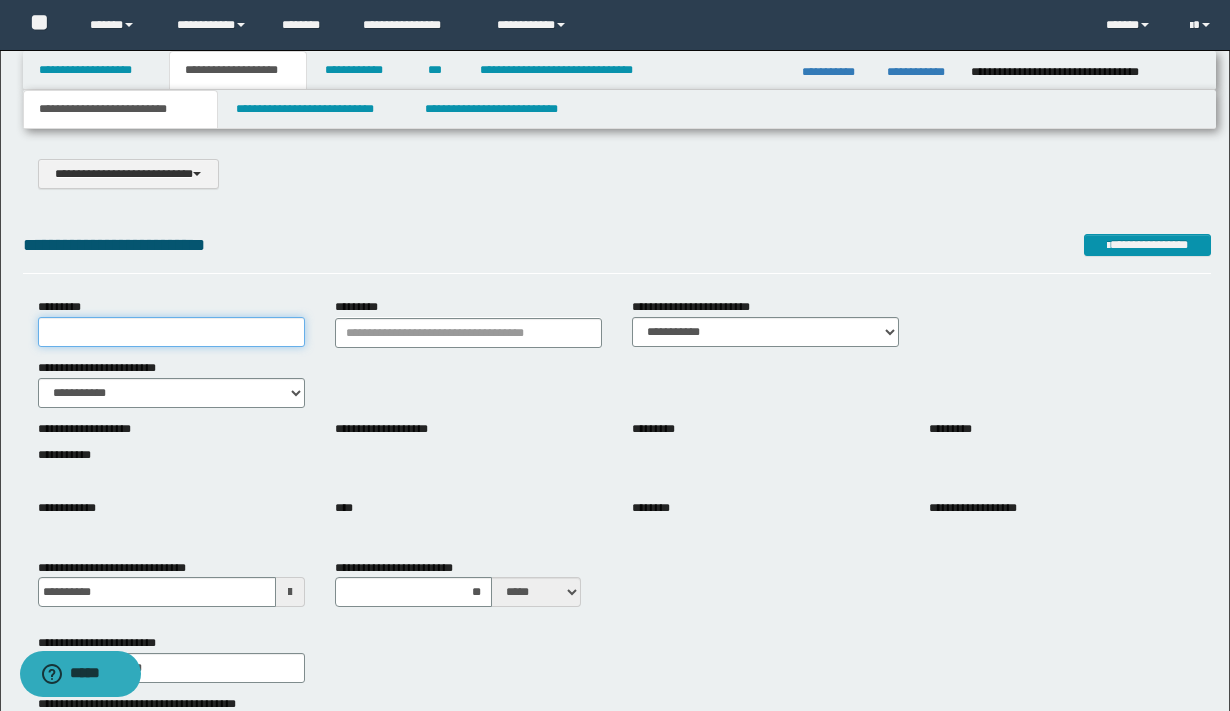 paste on "**********" 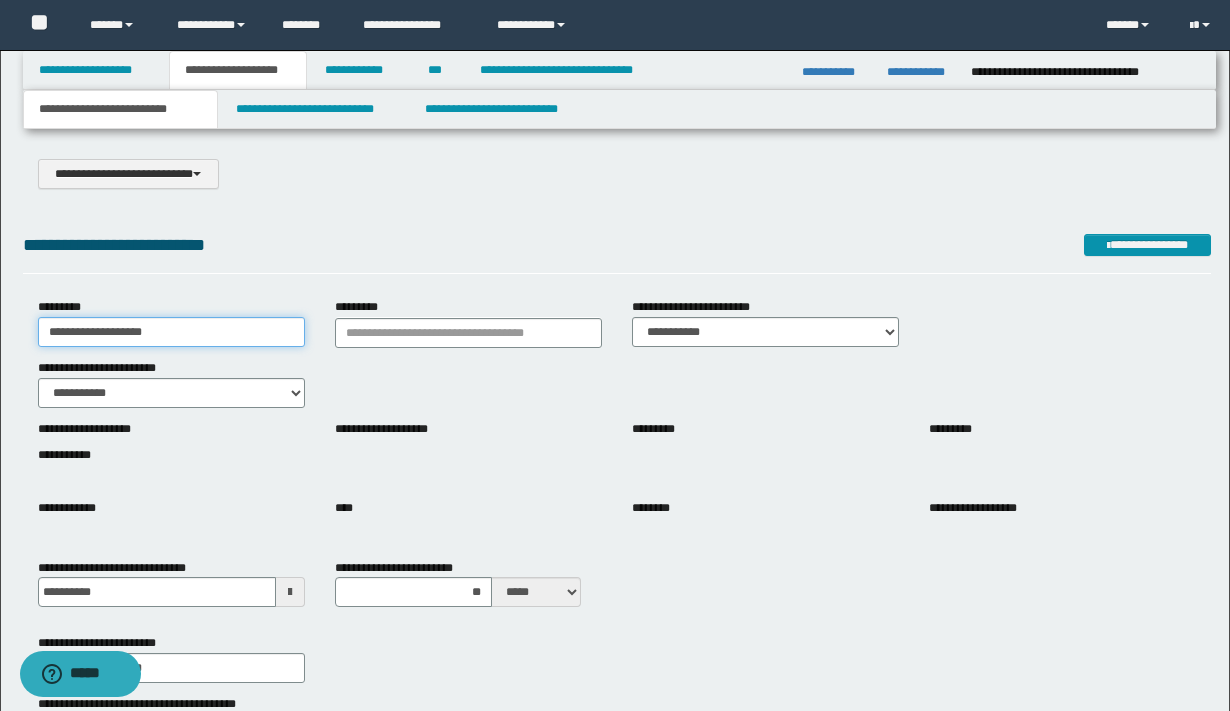 type on "**********" 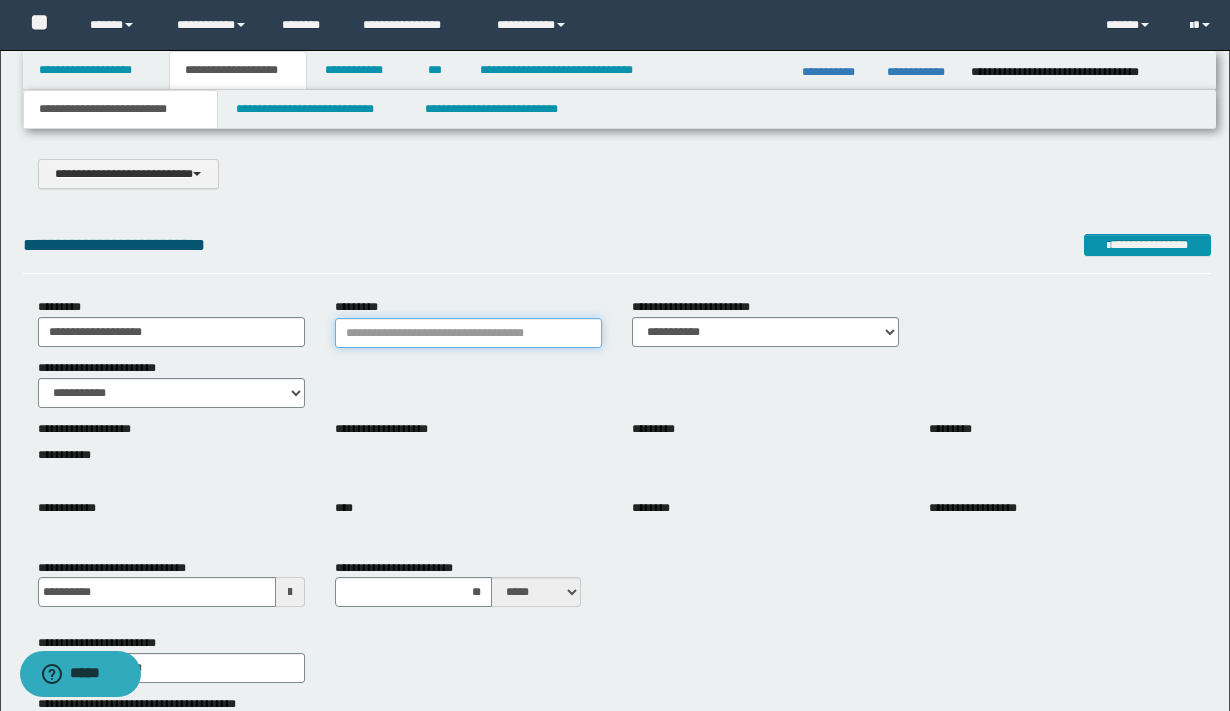 click on "*********" at bounding box center (468, 333) 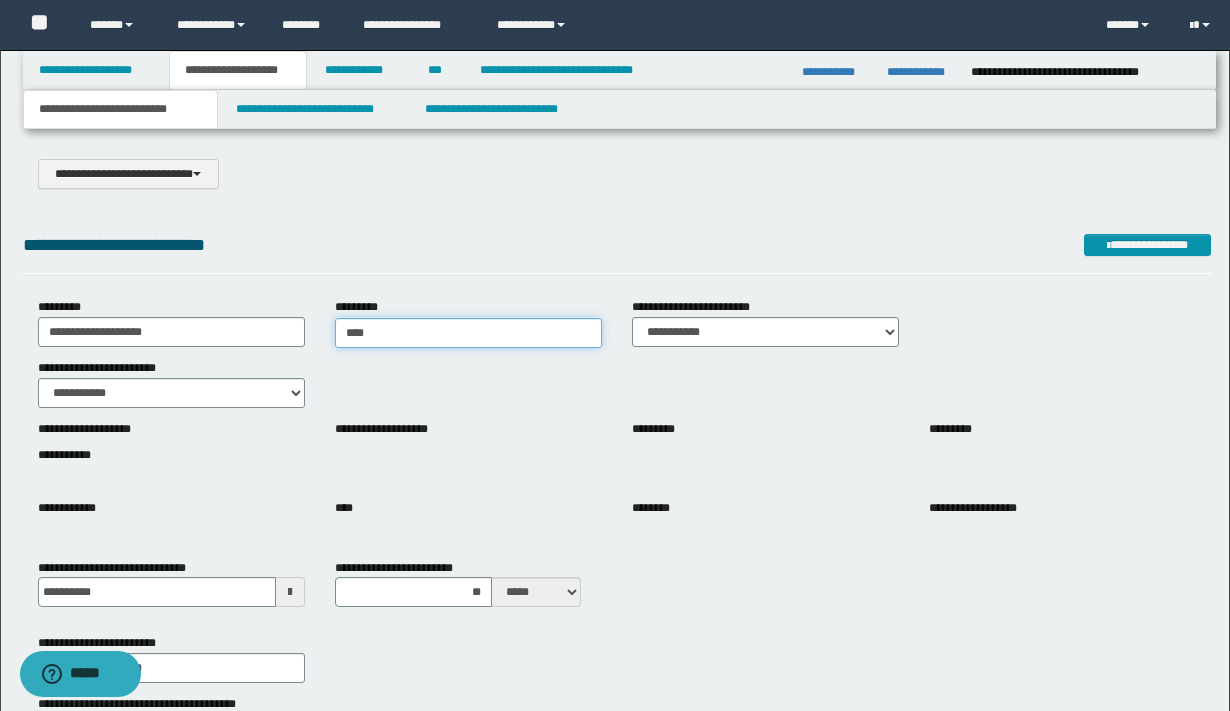 type on "*****" 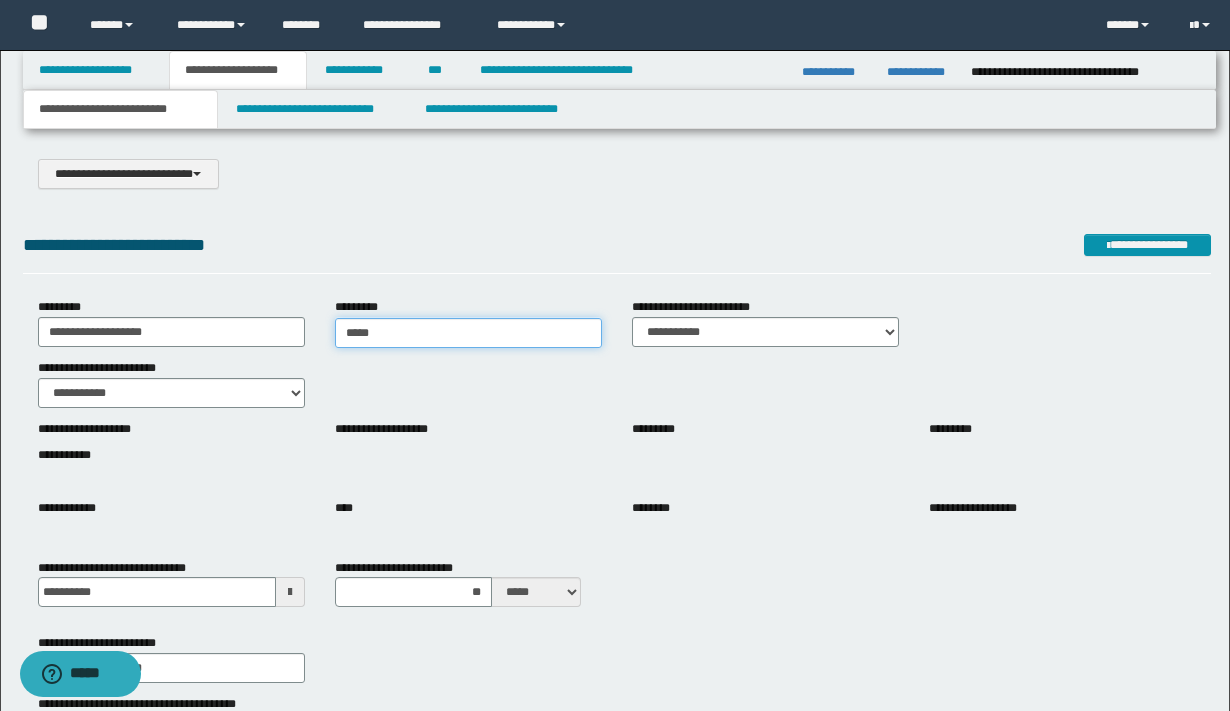 type on "*****" 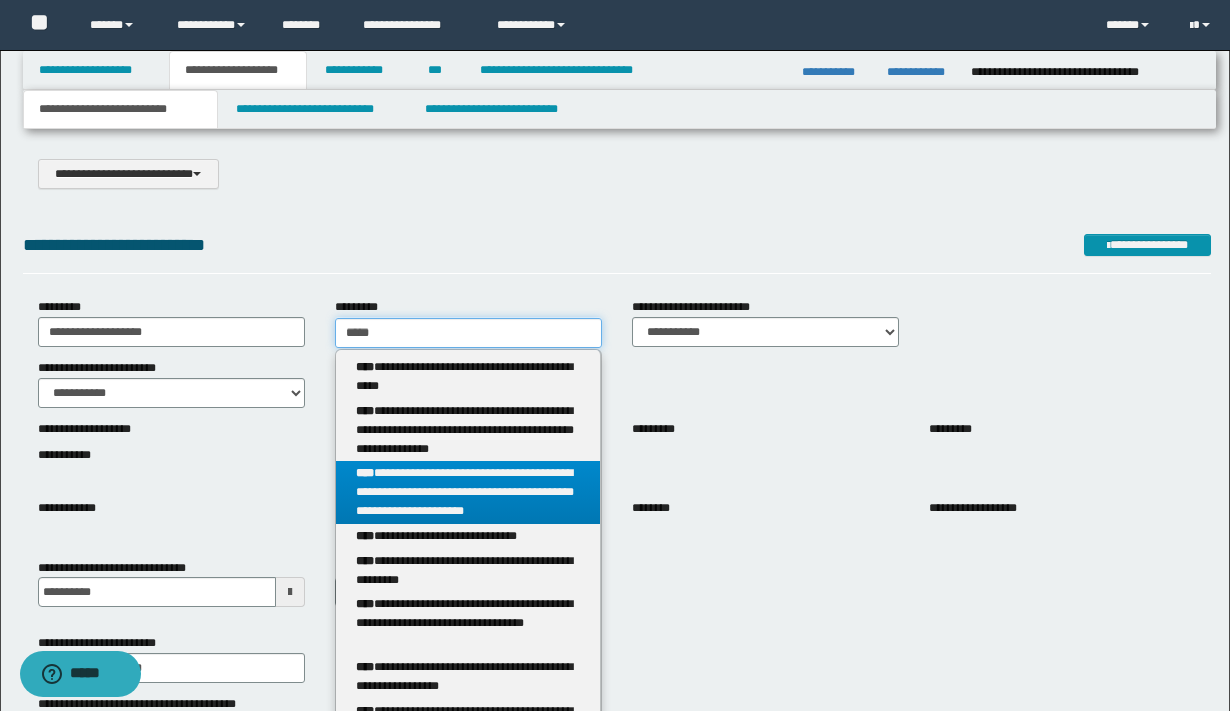 type on "*****" 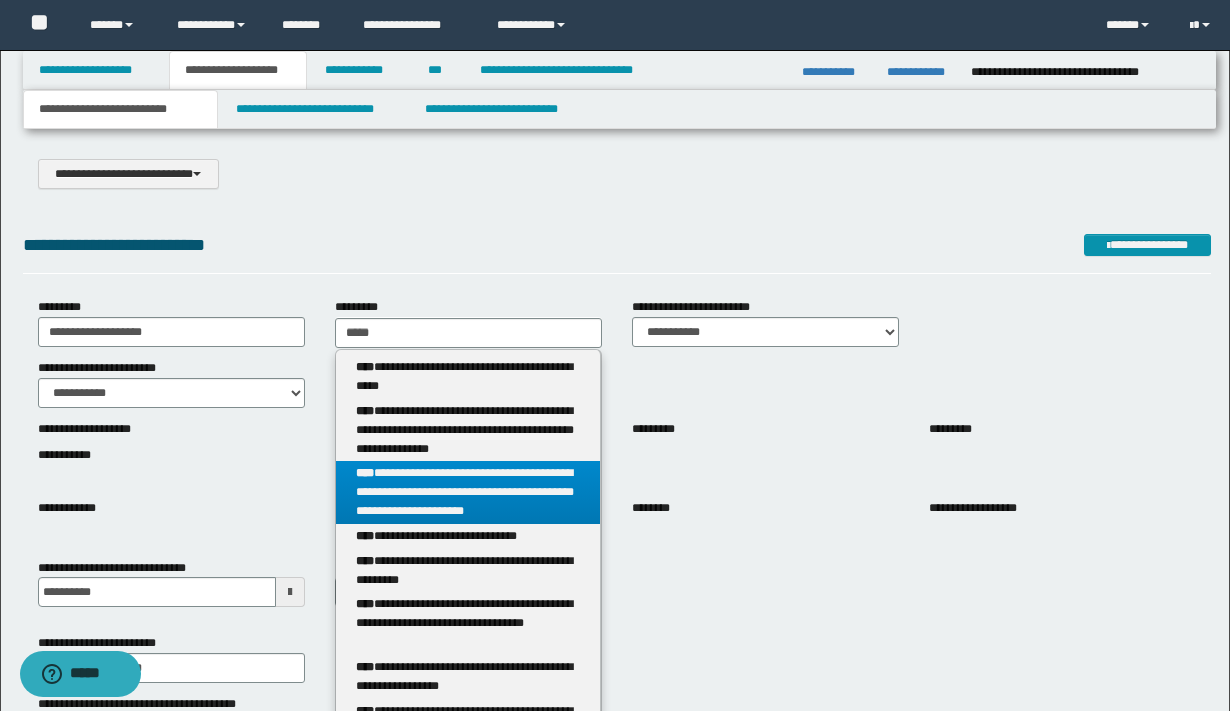 click on "**********" at bounding box center [468, 492] 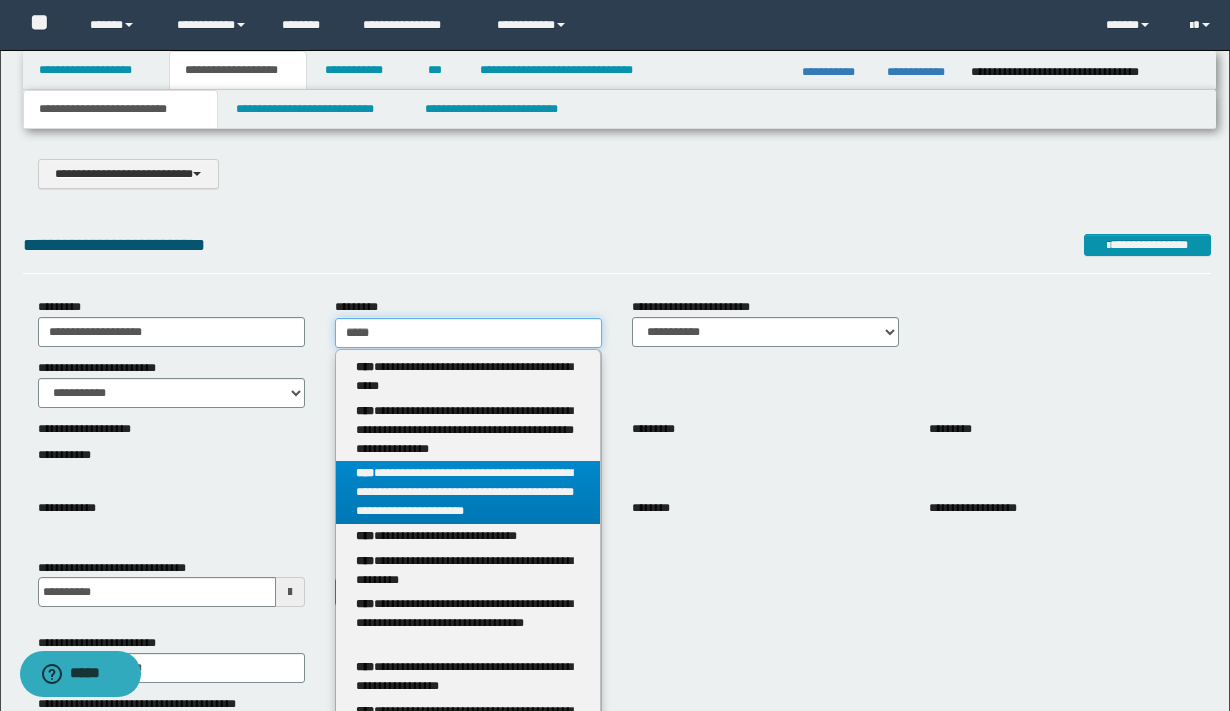 type 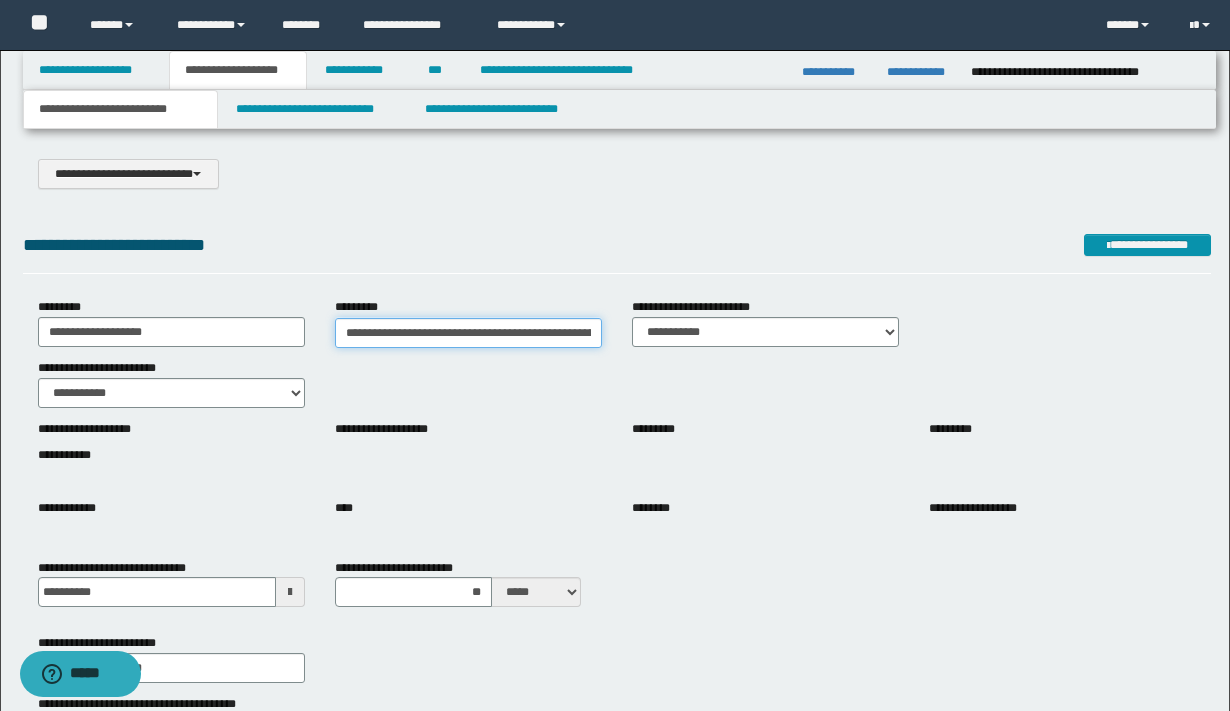 scroll, scrollTop: 0, scrollLeft: 351, axis: horizontal 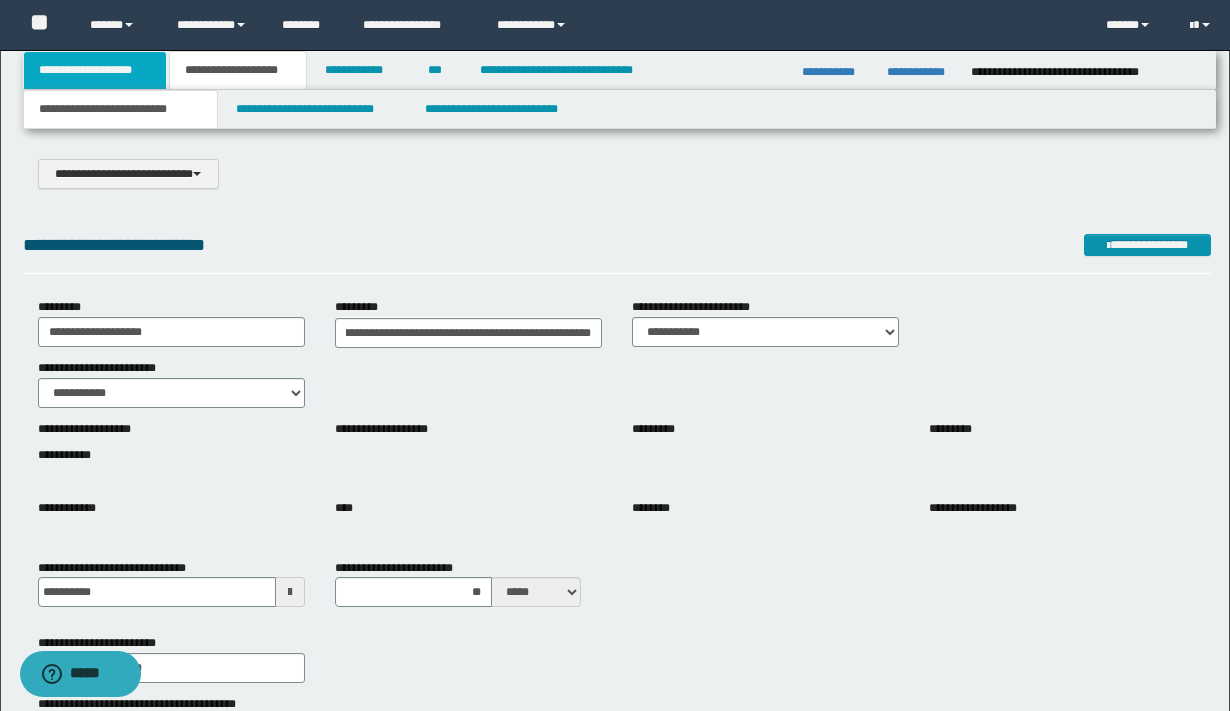 click on "**********" at bounding box center [95, 70] 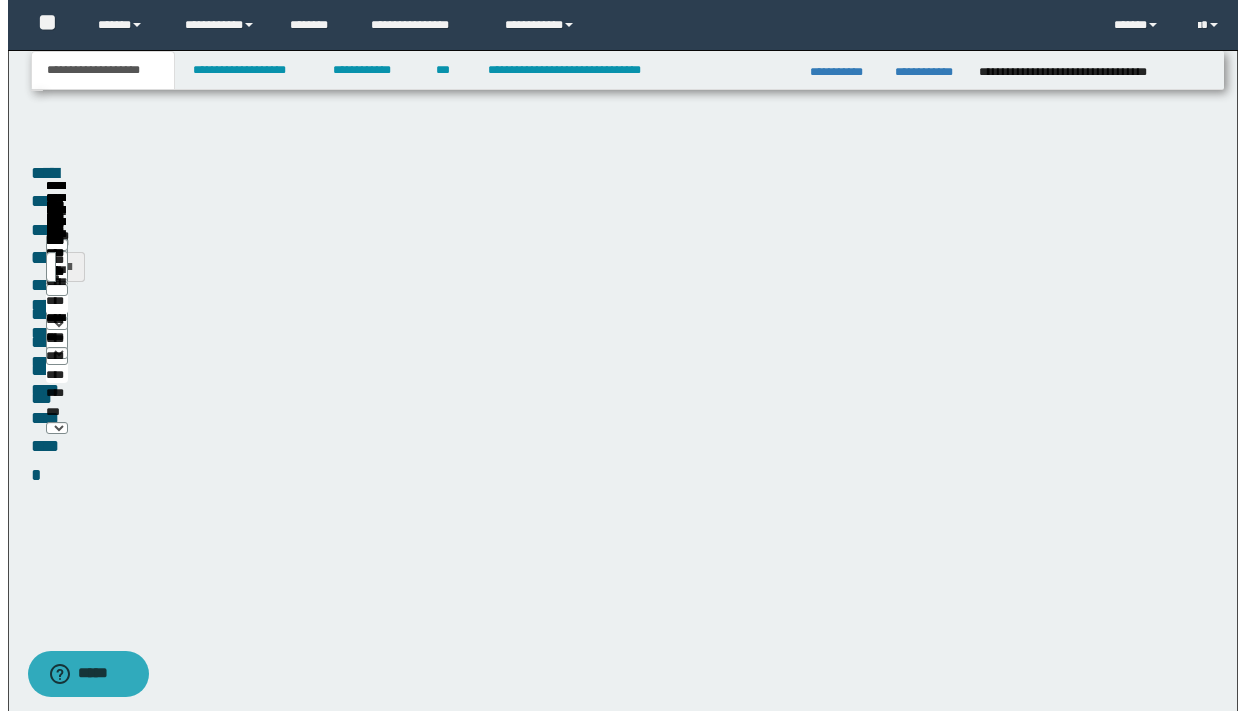 scroll, scrollTop: 0, scrollLeft: 0, axis: both 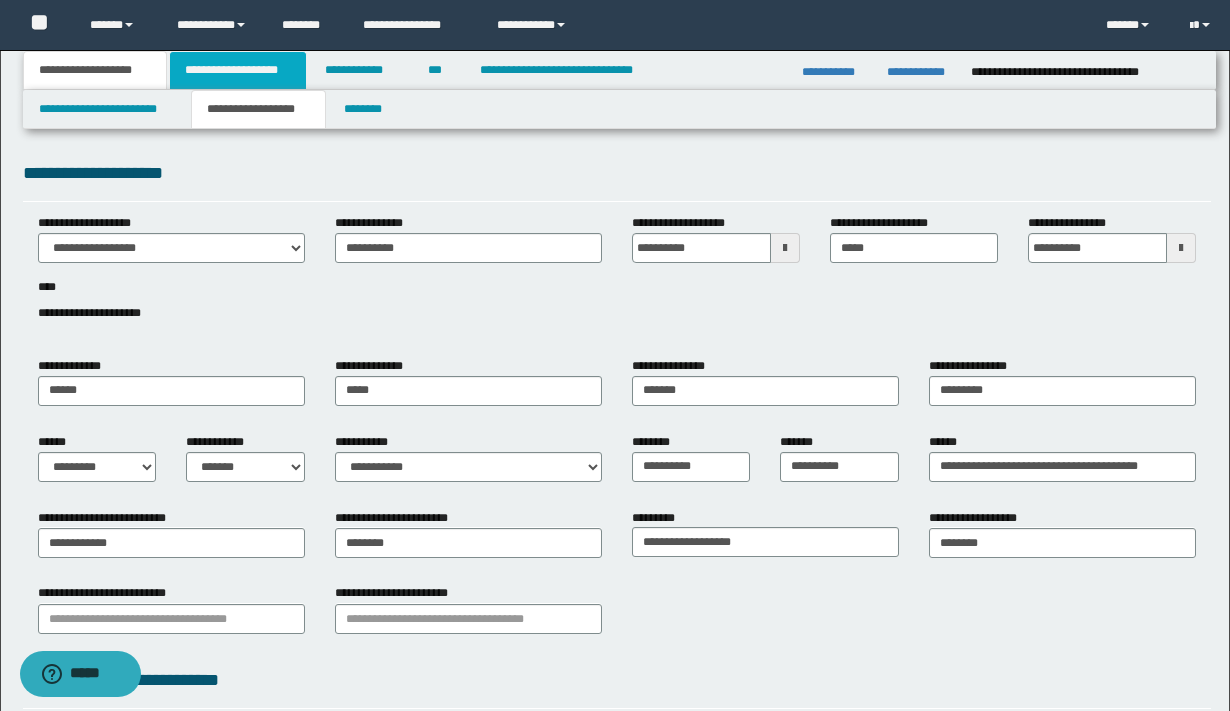 click on "**********" at bounding box center [238, 70] 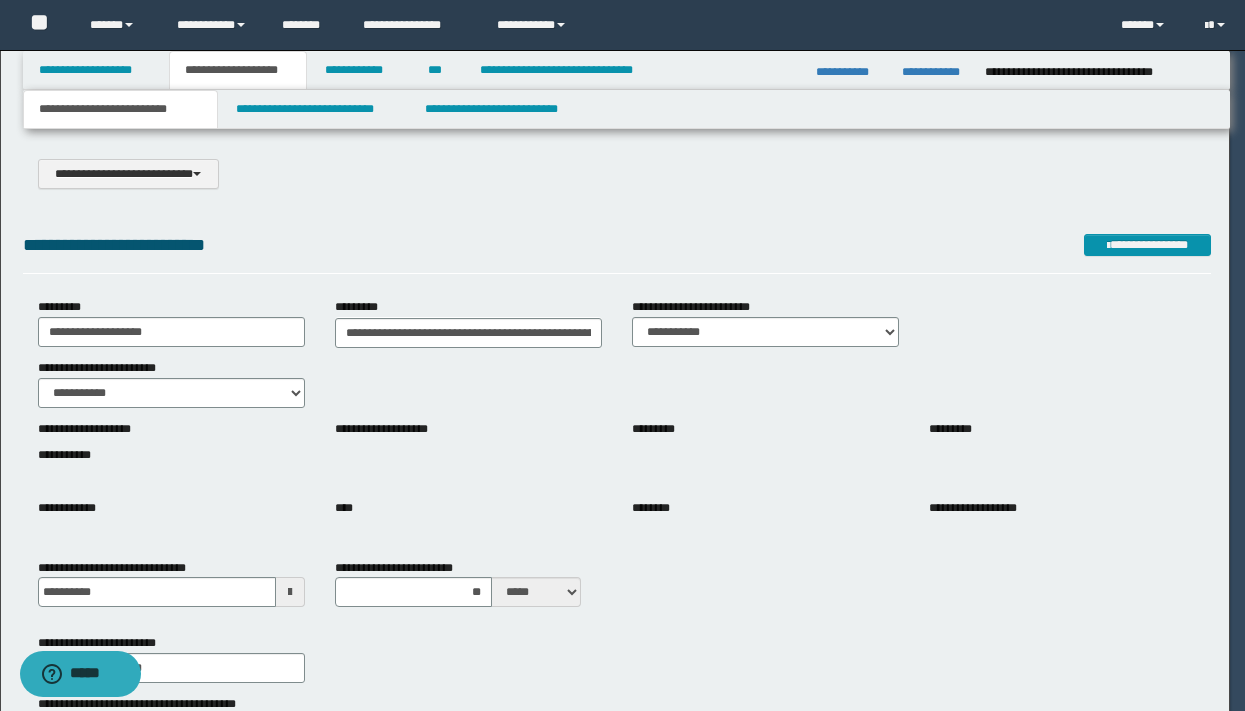 type on "**********" 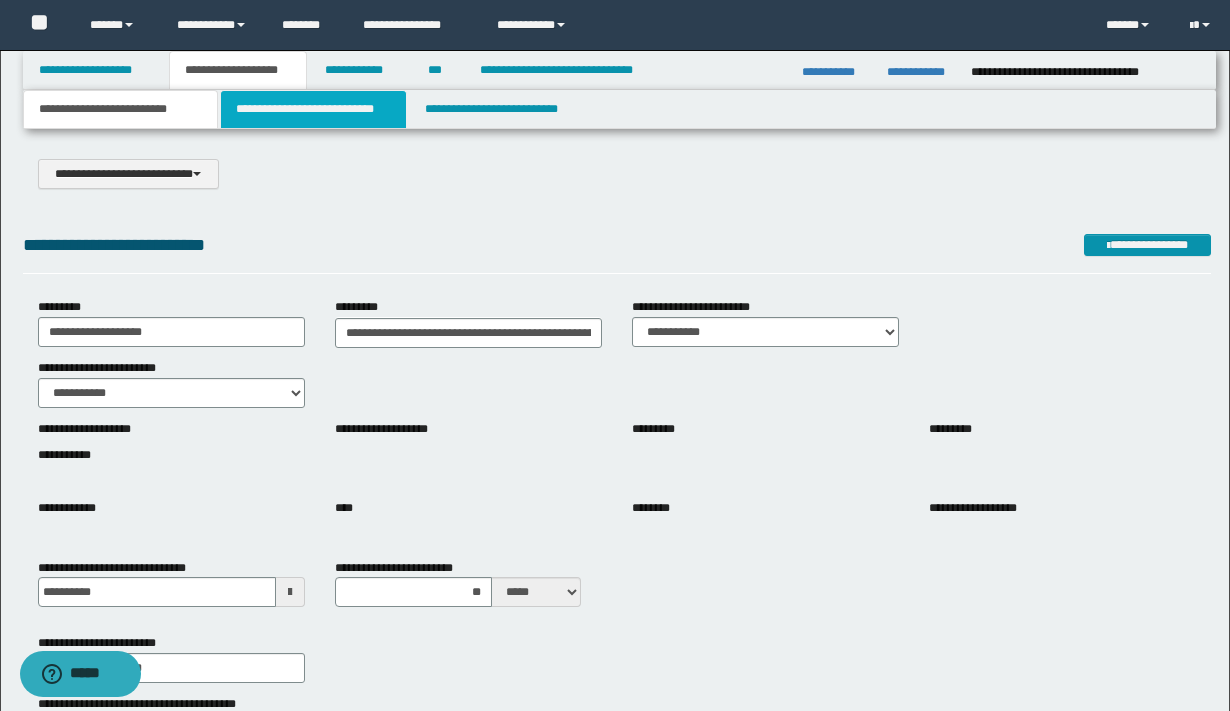 click on "**********" at bounding box center [314, 109] 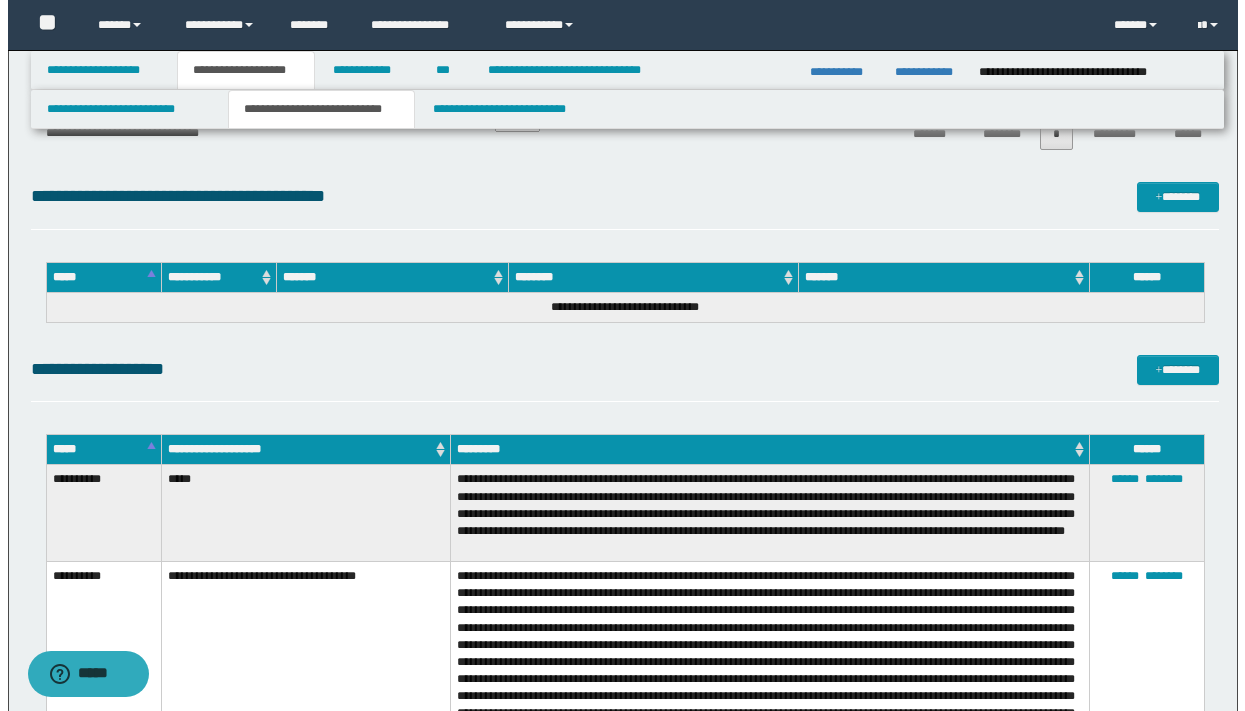 scroll, scrollTop: 998, scrollLeft: 0, axis: vertical 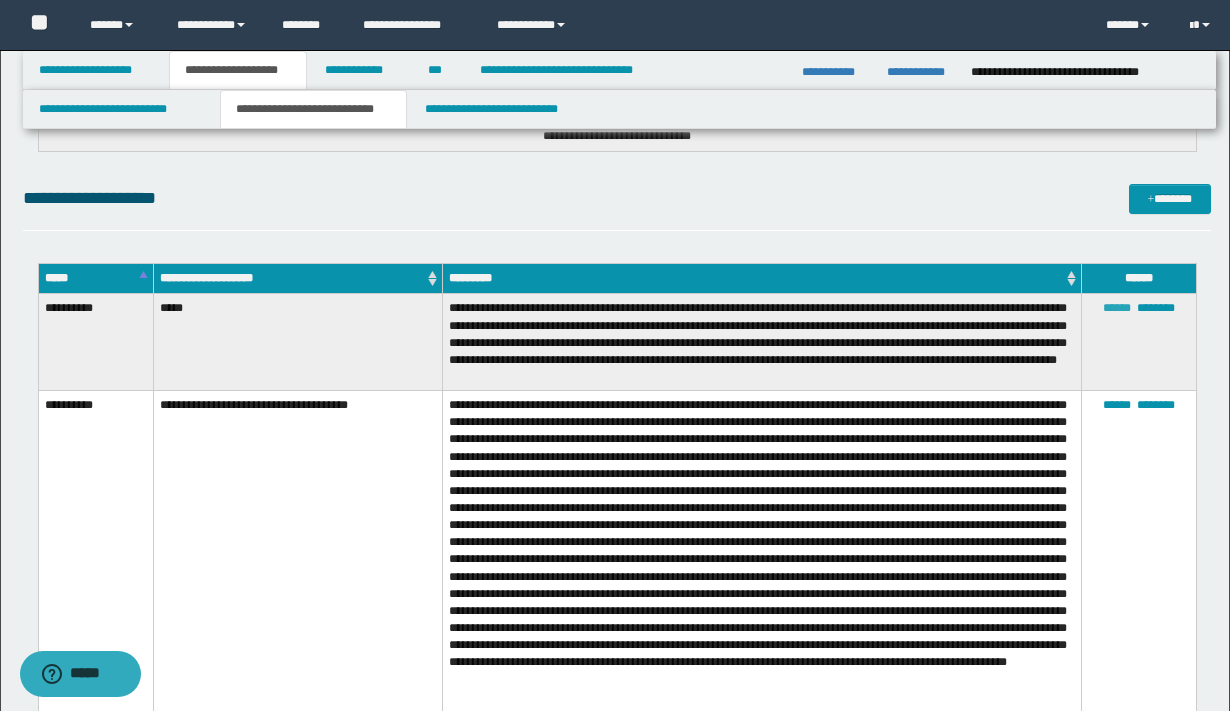 click on "******" at bounding box center [1117, 308] 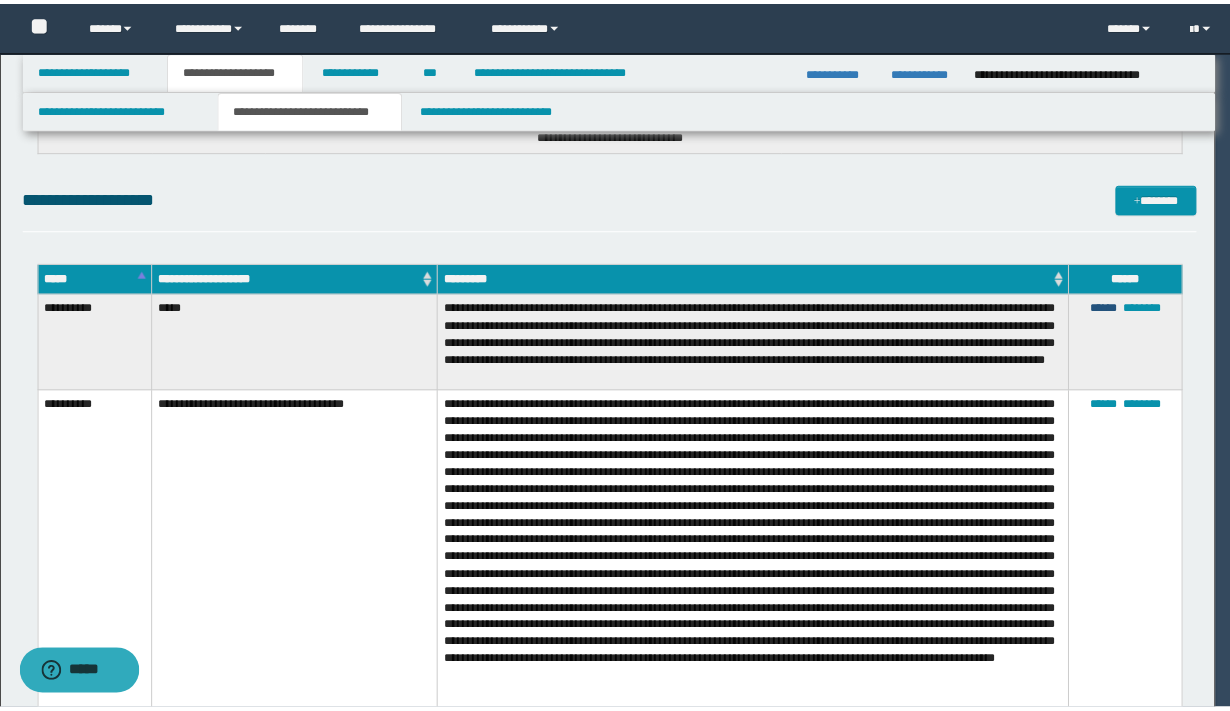 scroll, scrollTop: 0, scrollLeft: 0, axis: both 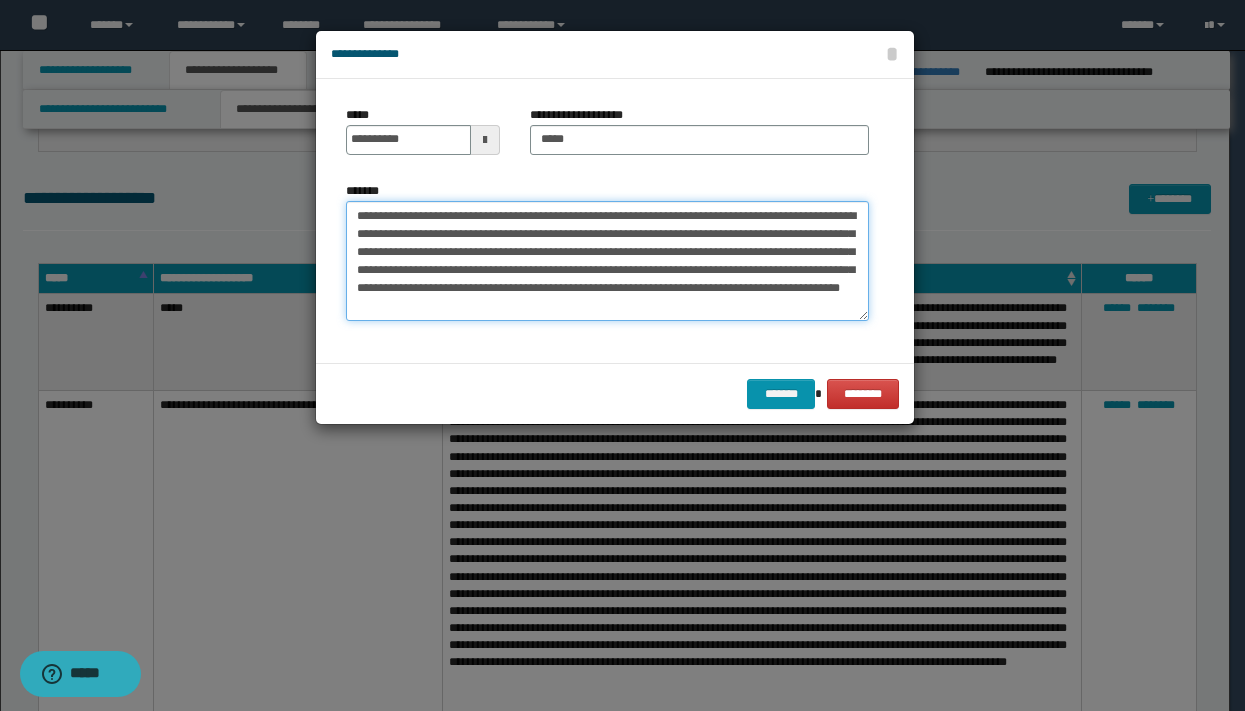 drag, startPoint x: 782, startPoint y: 309, endPoint x: 304, endPoint y: 133, distance: 509.37216 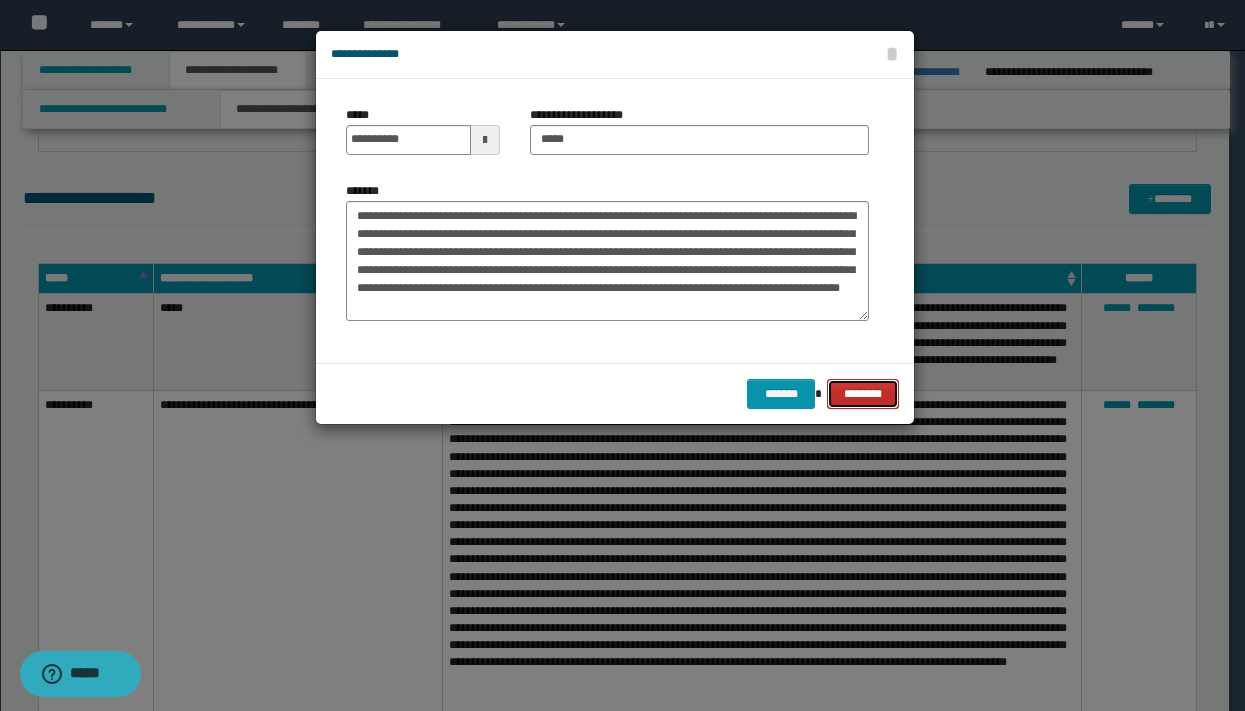 click on "********" at bounding box center [863, 394] 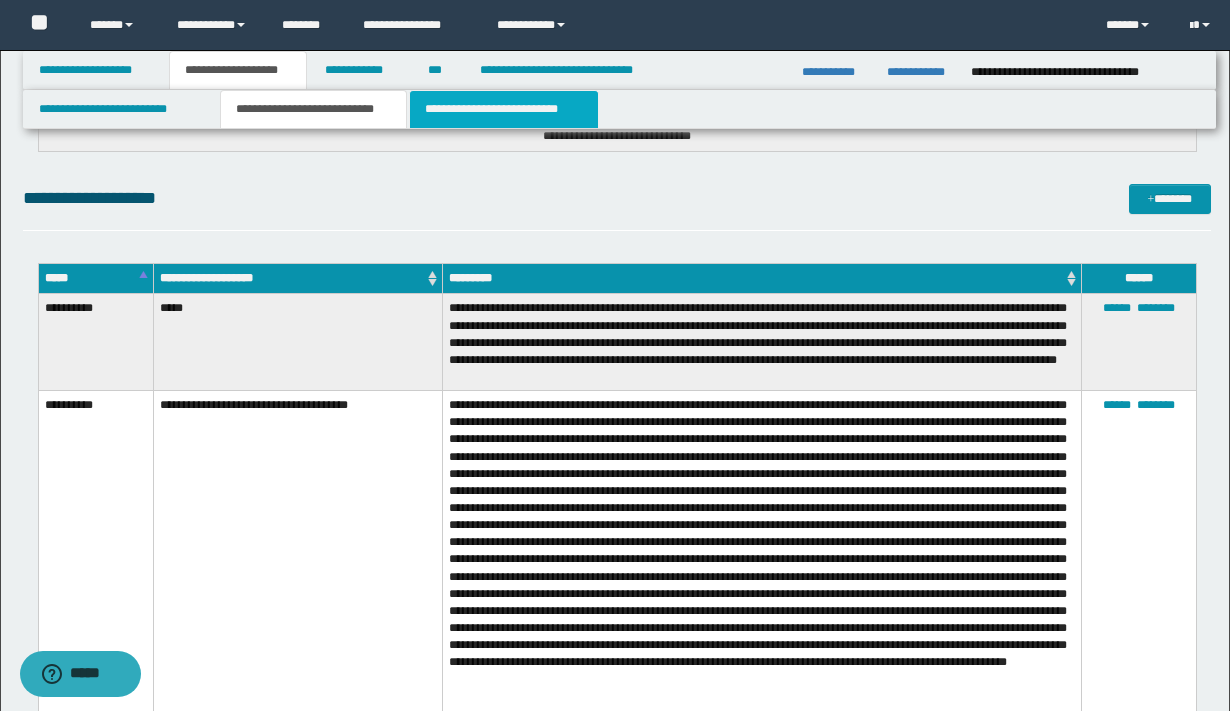 click on "**********" at bounding box center [504, 109] 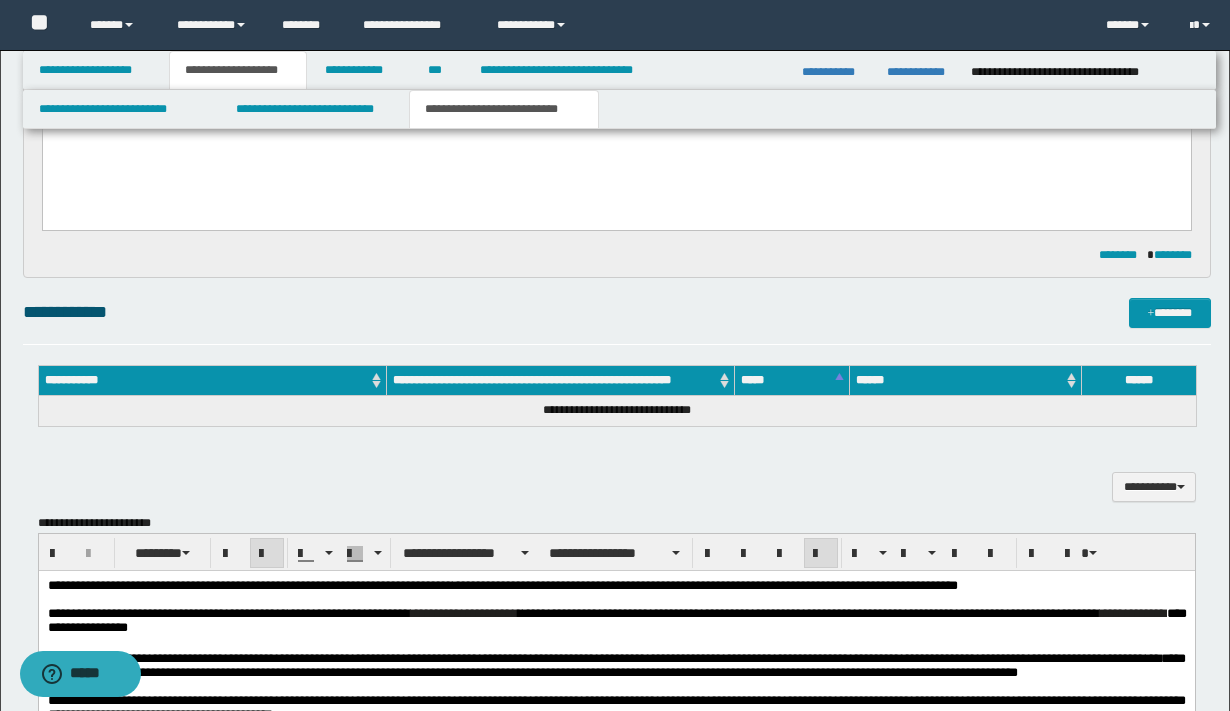 scroll, scrollTop: 0, scrollLeft: 0, axis: both 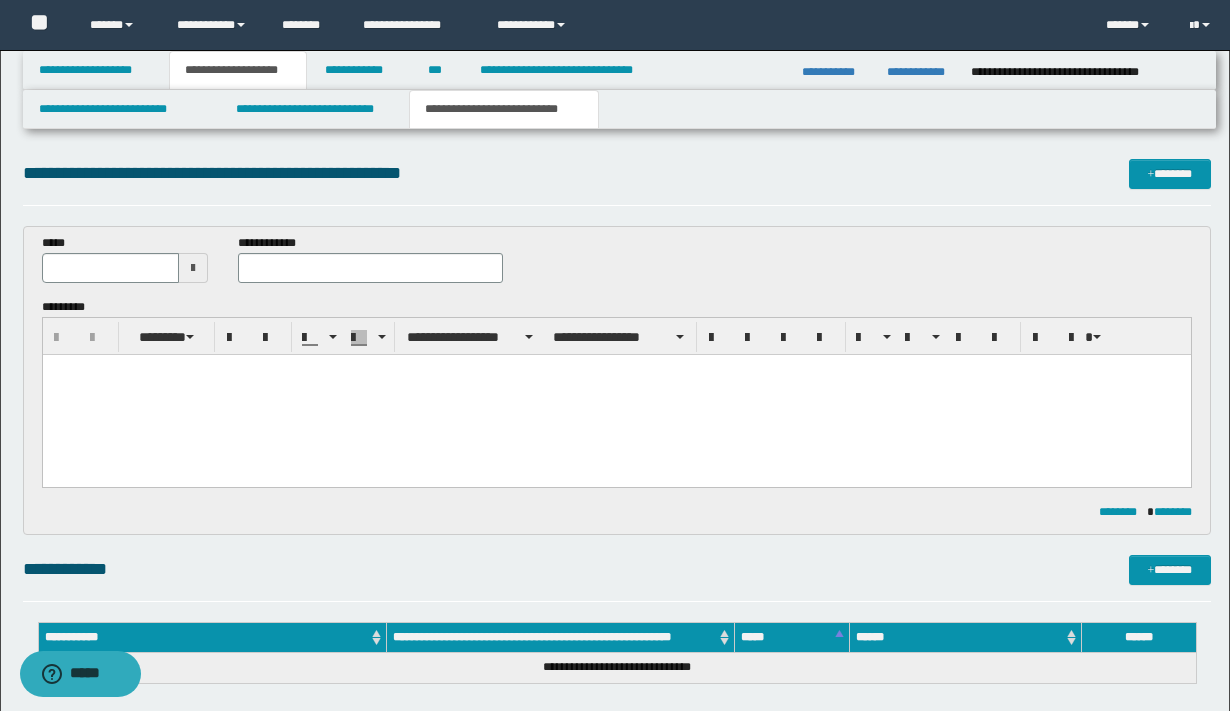 click at bounding box center (193, 268) 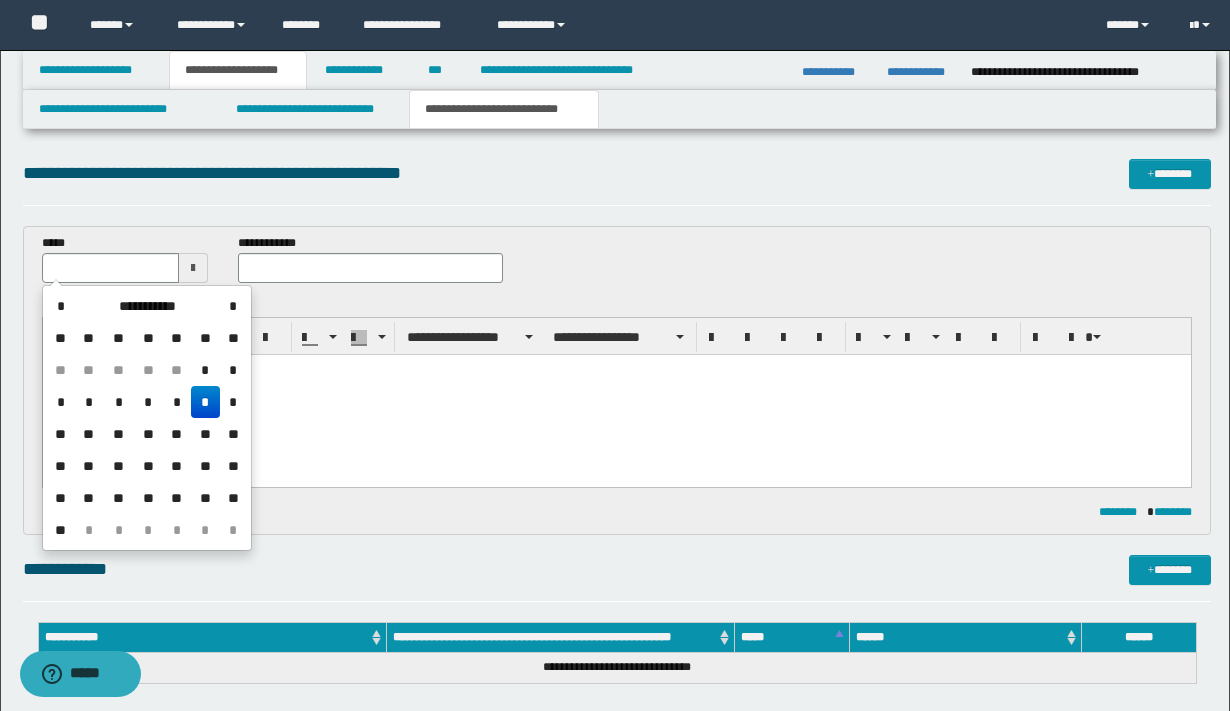 click on "*" at bounding box center (205, 402) 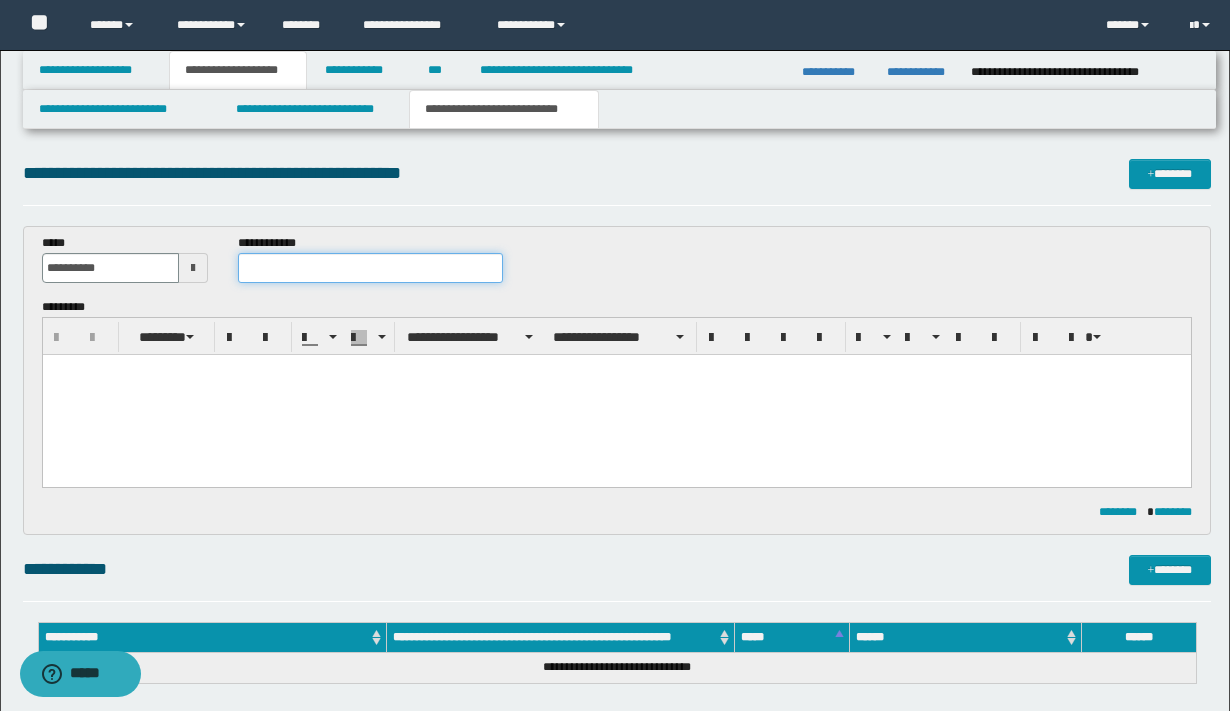 click at bounding box center (370, 268) 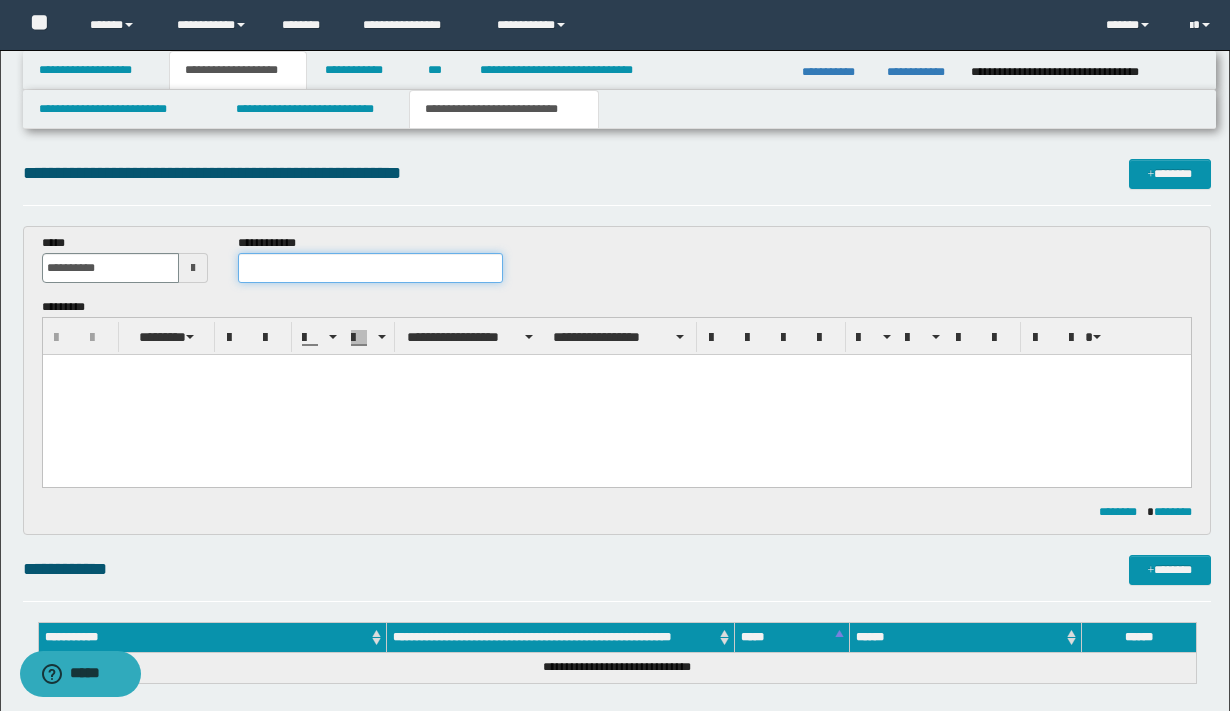 type on "*" 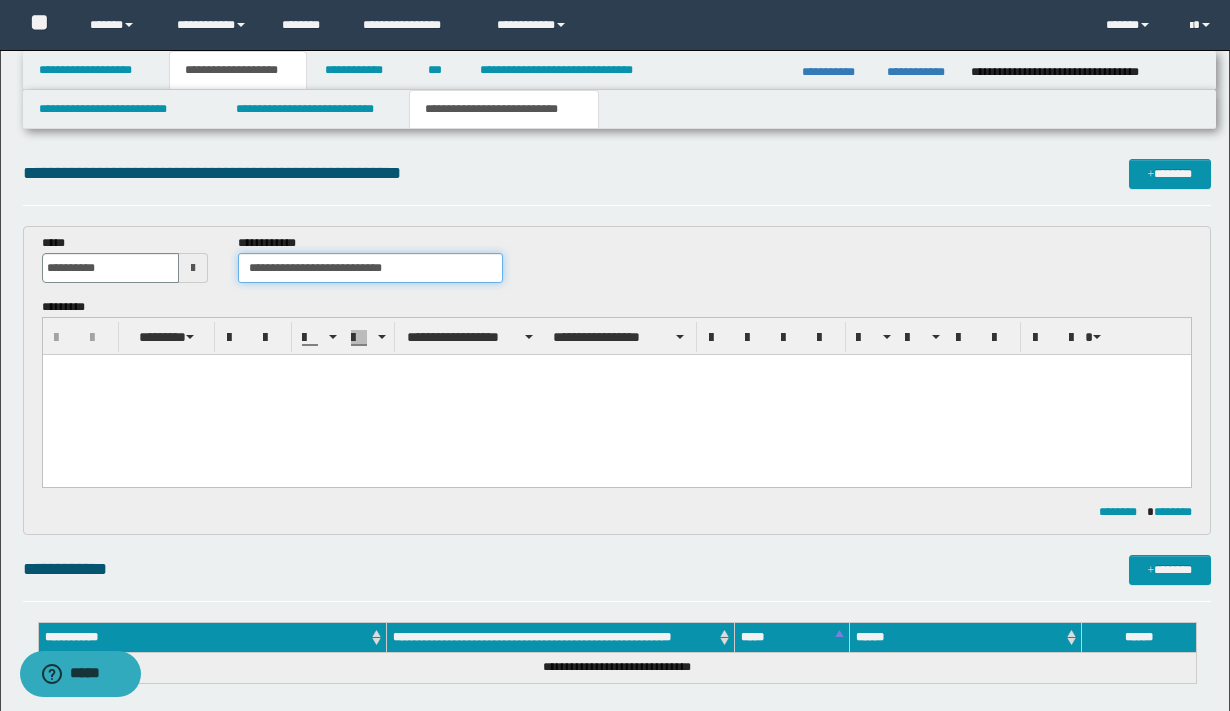 type on "**********" 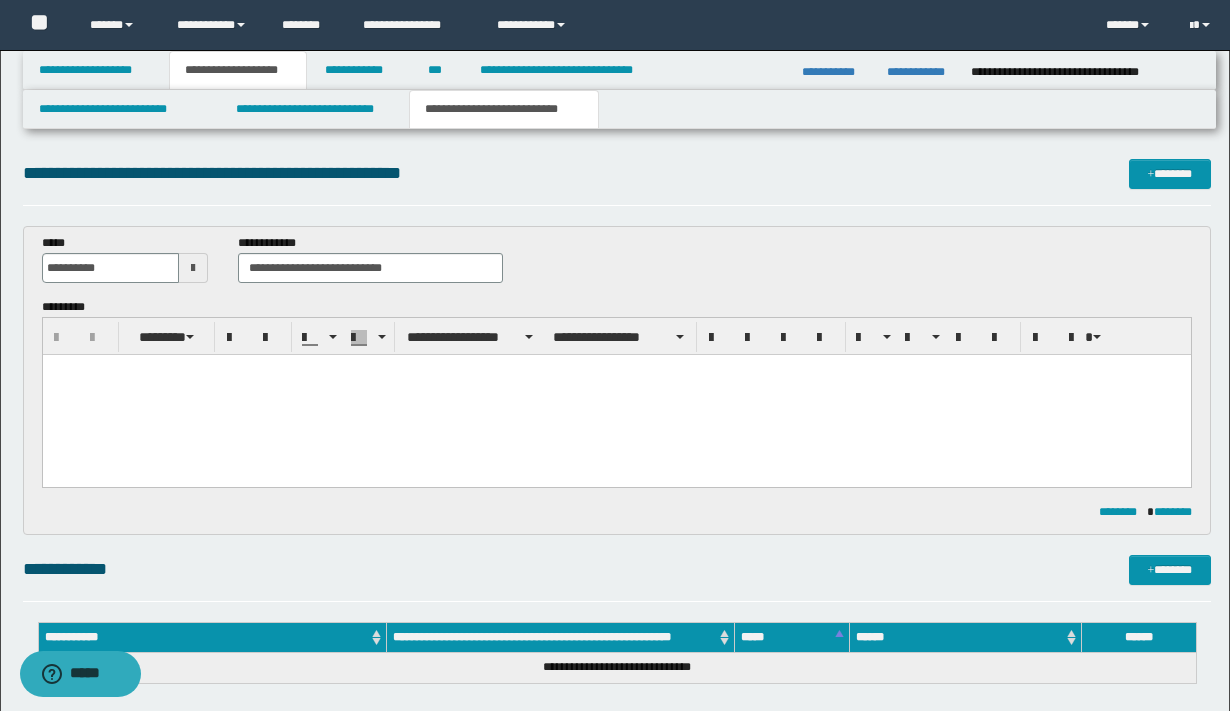 click at bounding box center (616, 395) 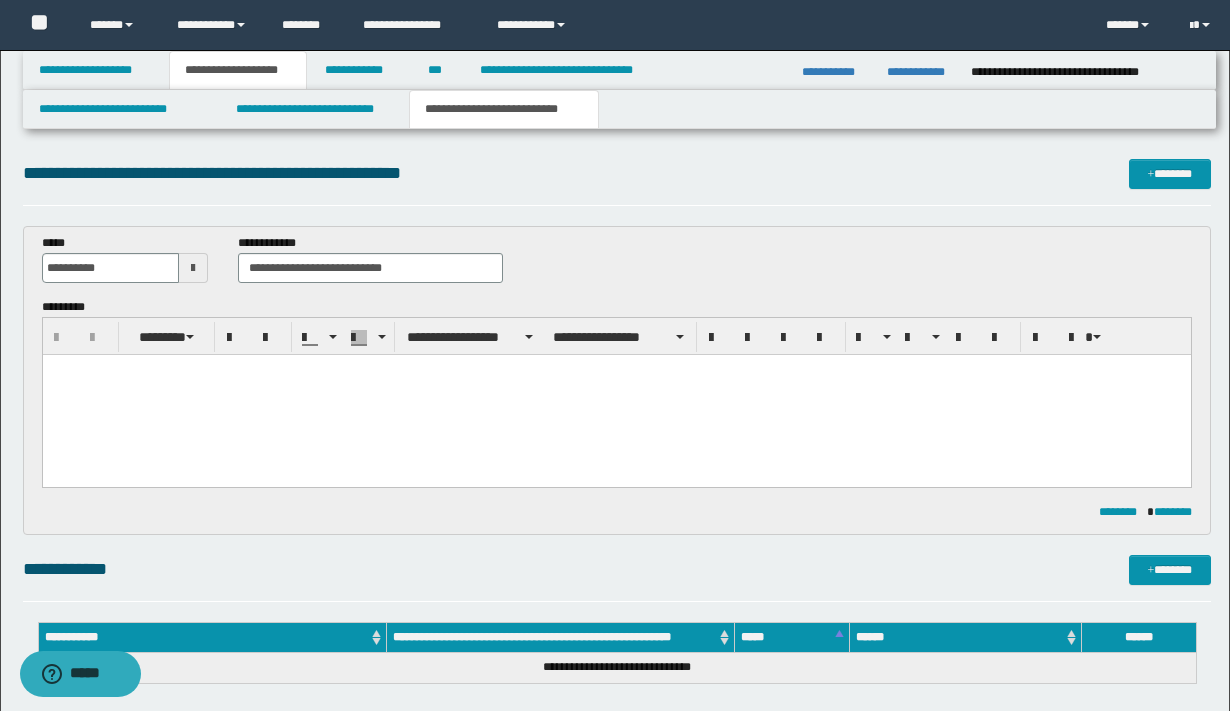 type 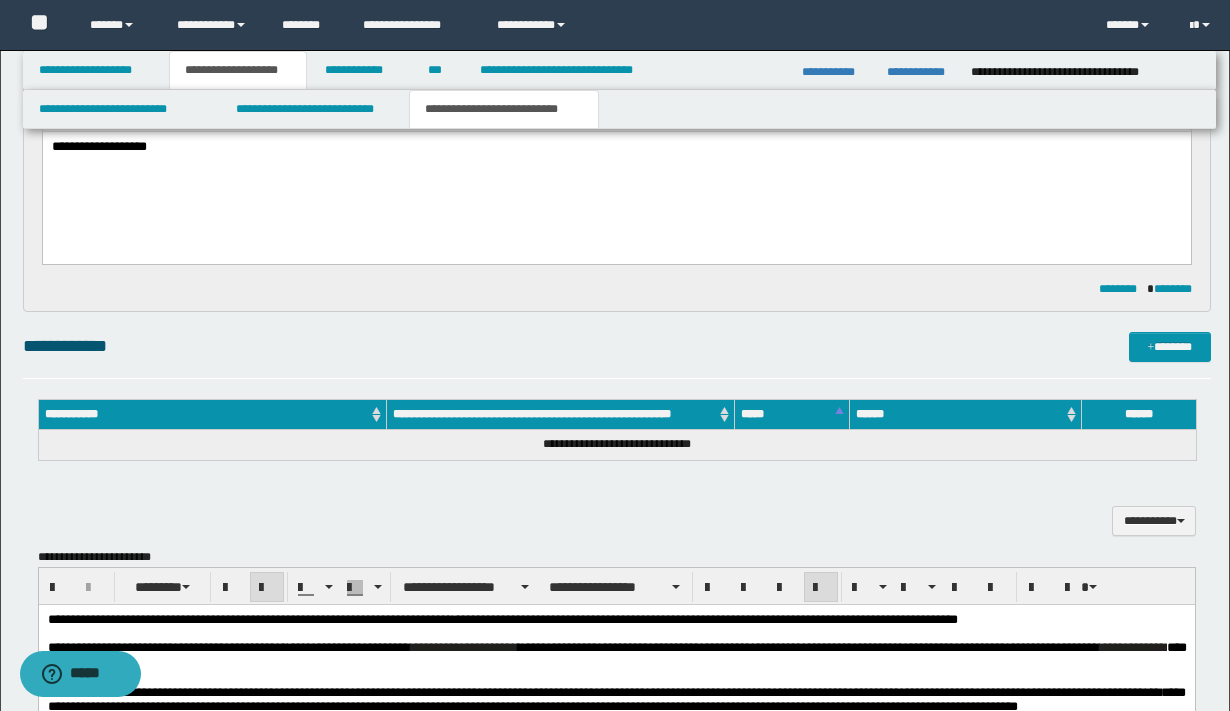 scroll, scrollTop: 259, scrollLeft: 0, axis: vertical 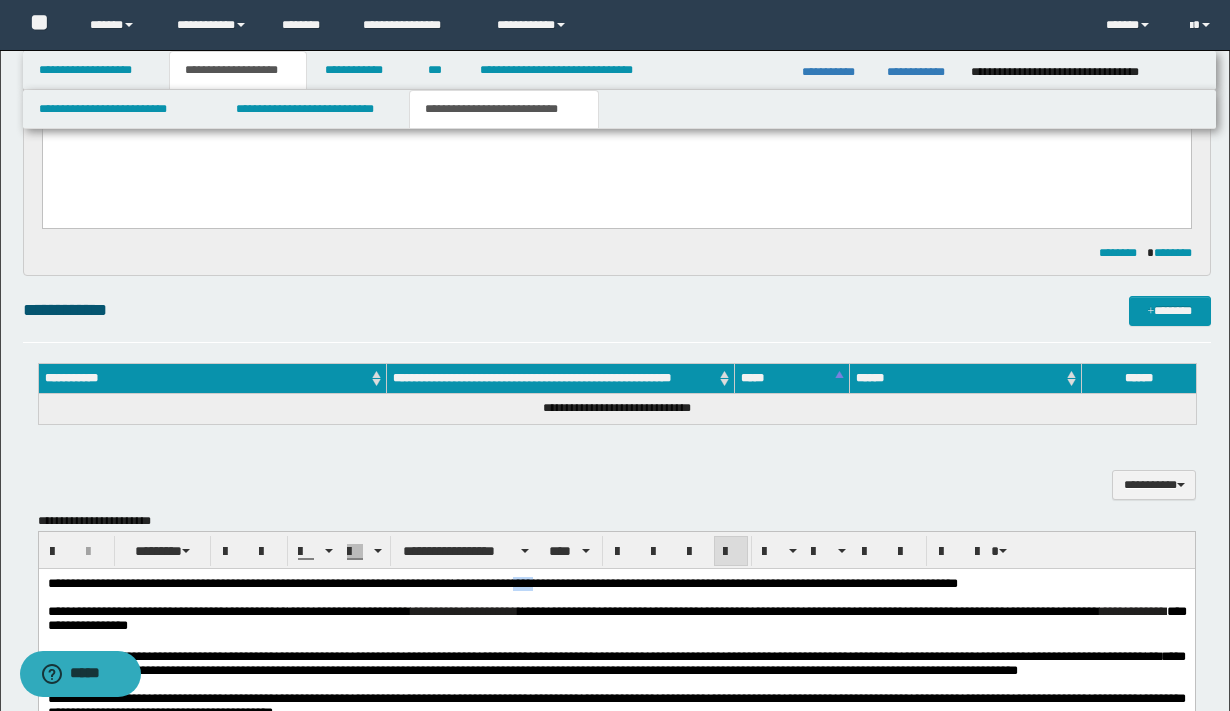 drag, startPoint x: 611, startPoint y: 587, endPoint x: 591, endPoint y: 588, distance: 20.024984 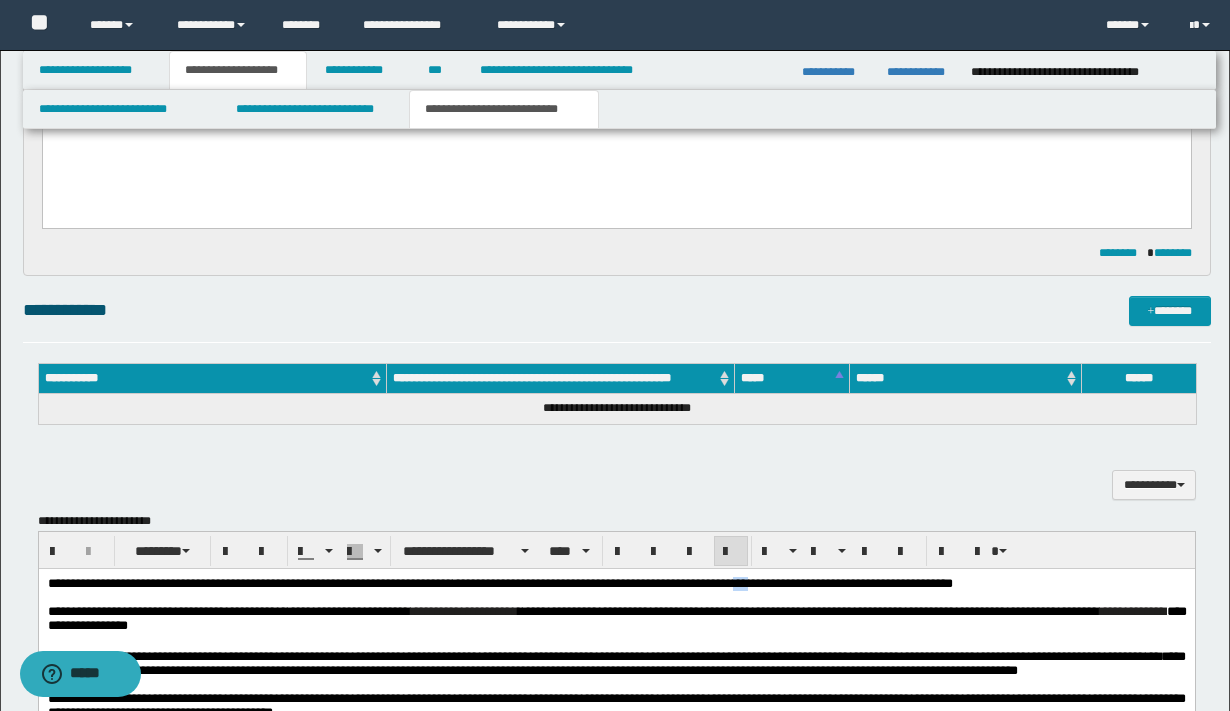 drag, startPoint x: 891, startPoint y: 578, endPoint x: 873, endPoint y: 581, distance: 18.248287 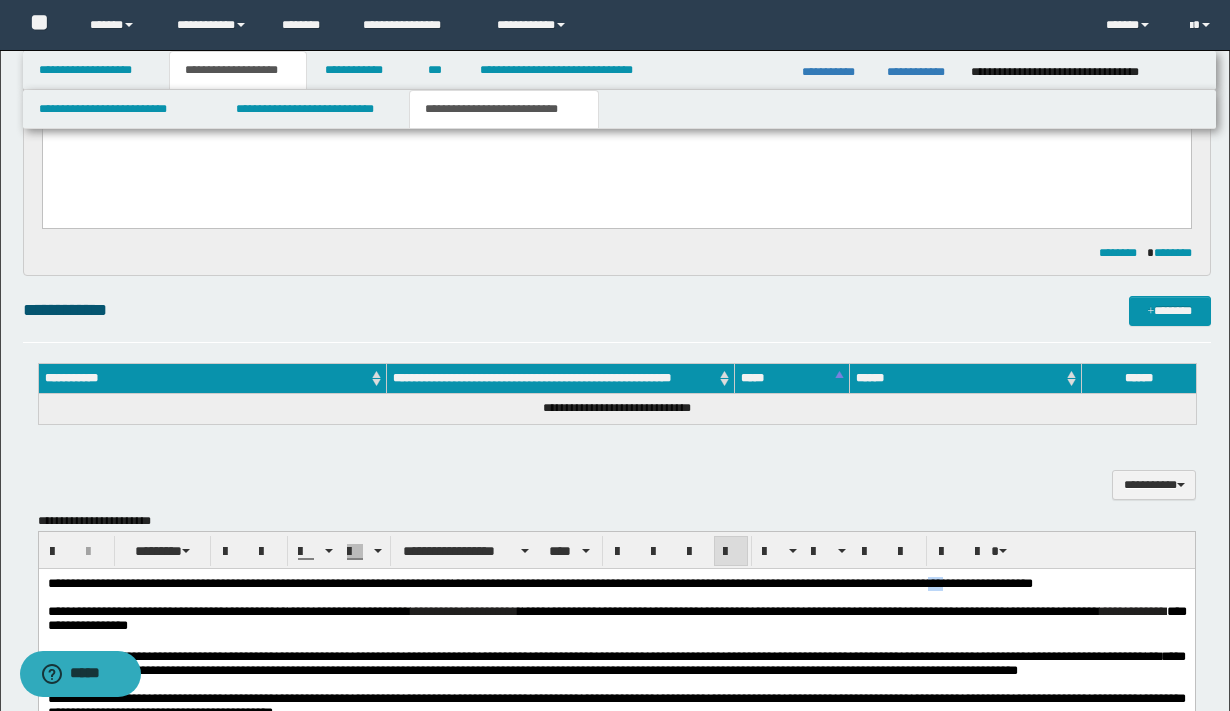 drag, startPoint x: 1140, startPoint y: 586, endPoint x: 1122, endPoint y: 586, distance: 18 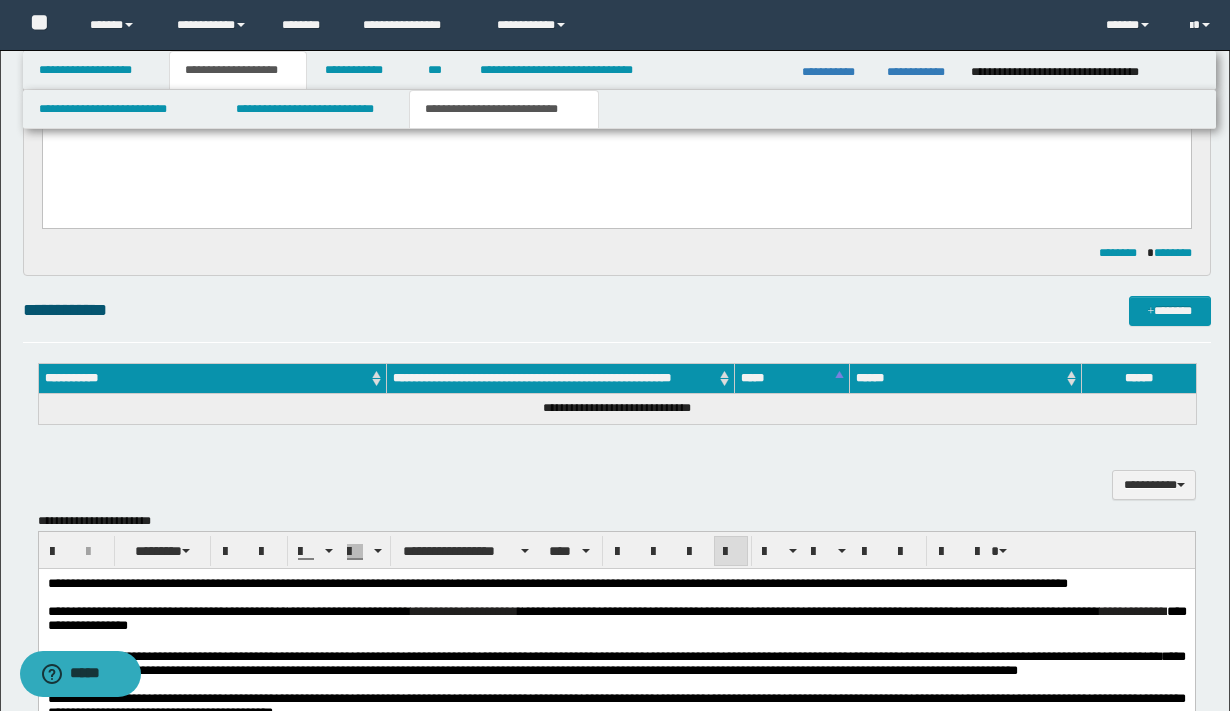 click on "**********" at bounding box center (759, 583) 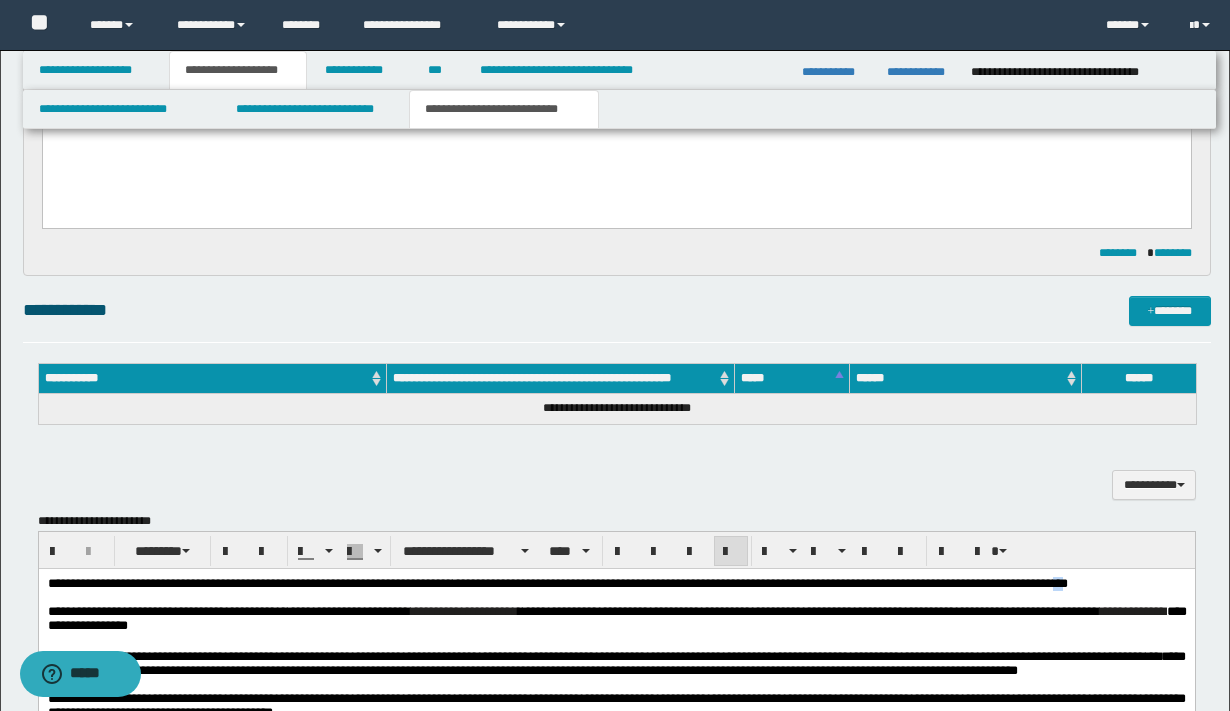 drag, startPoint x: 154, startPoint y: 599, endPoint x: 140, endPoint y: 597, distance: 14.142136 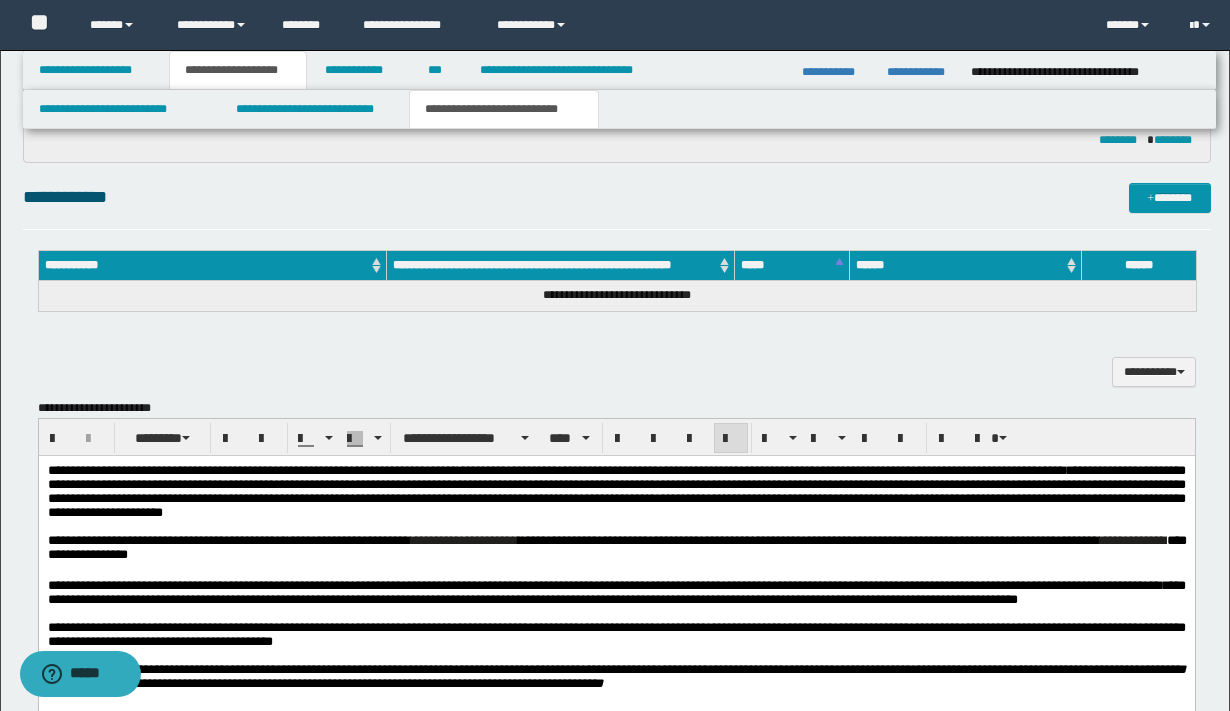 scroll, scrollTop: 374, scrollLeft: 0, axis: vertical 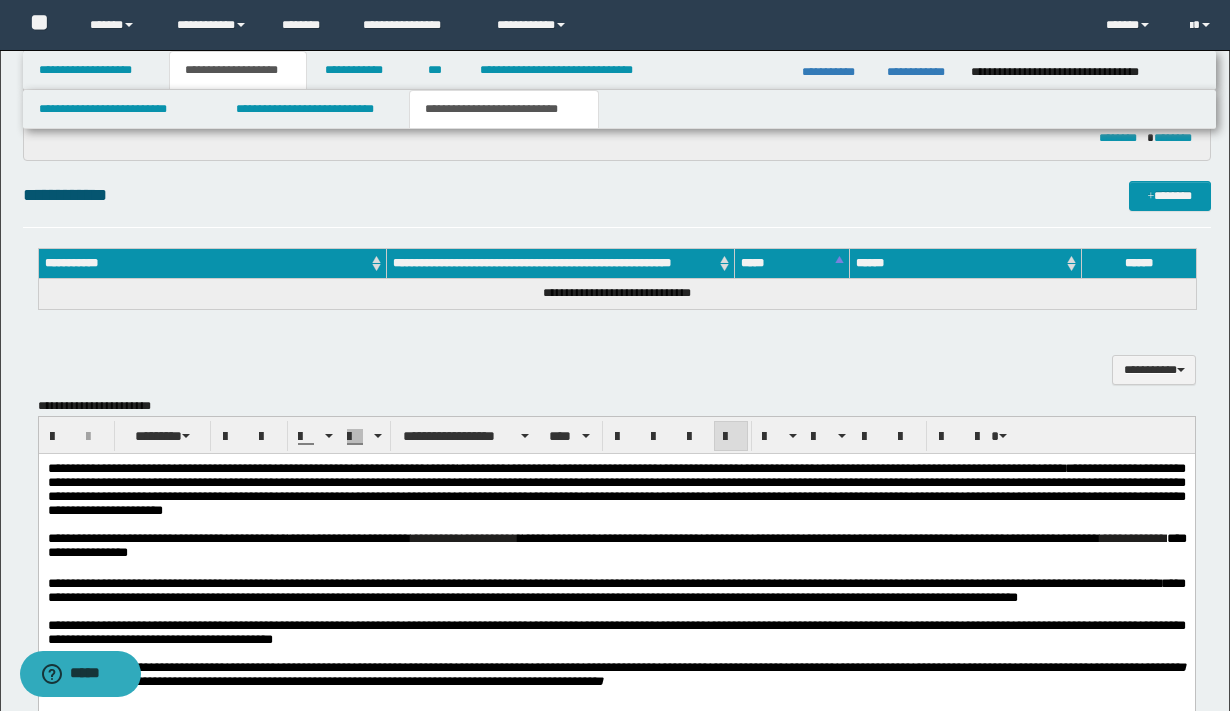 click on "******" at bounding box center [269, 538] 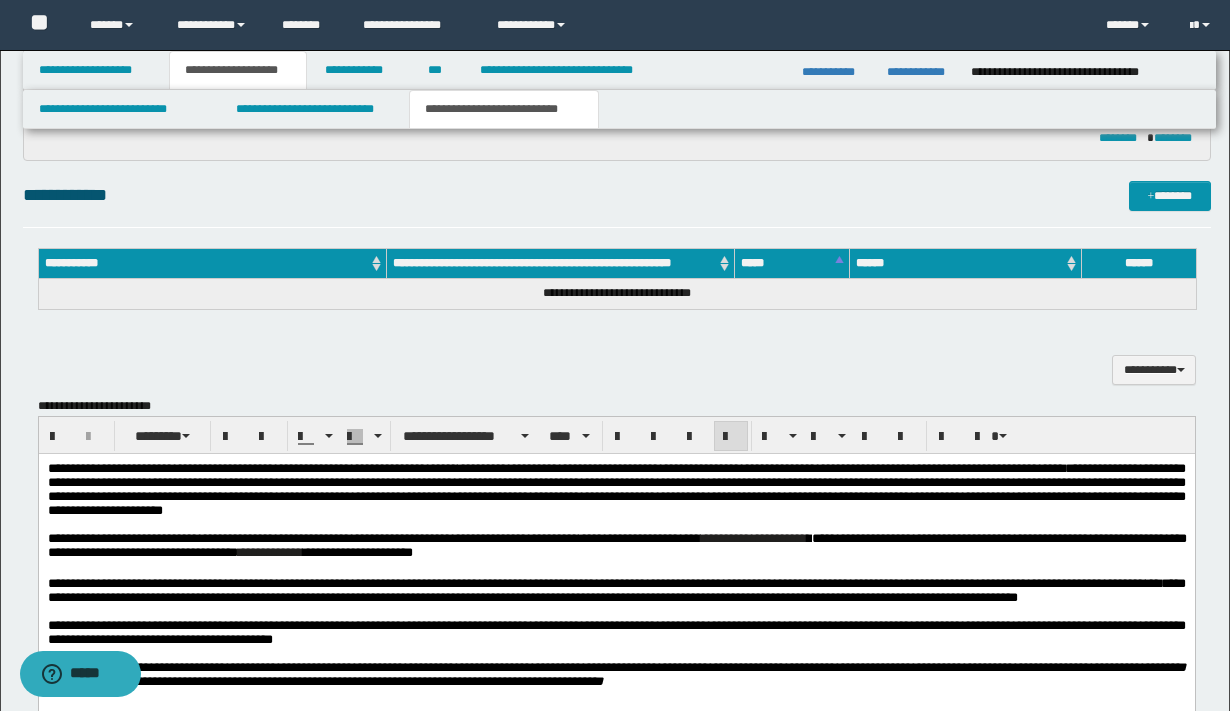 click on "******" at bounding box center [561, 538] 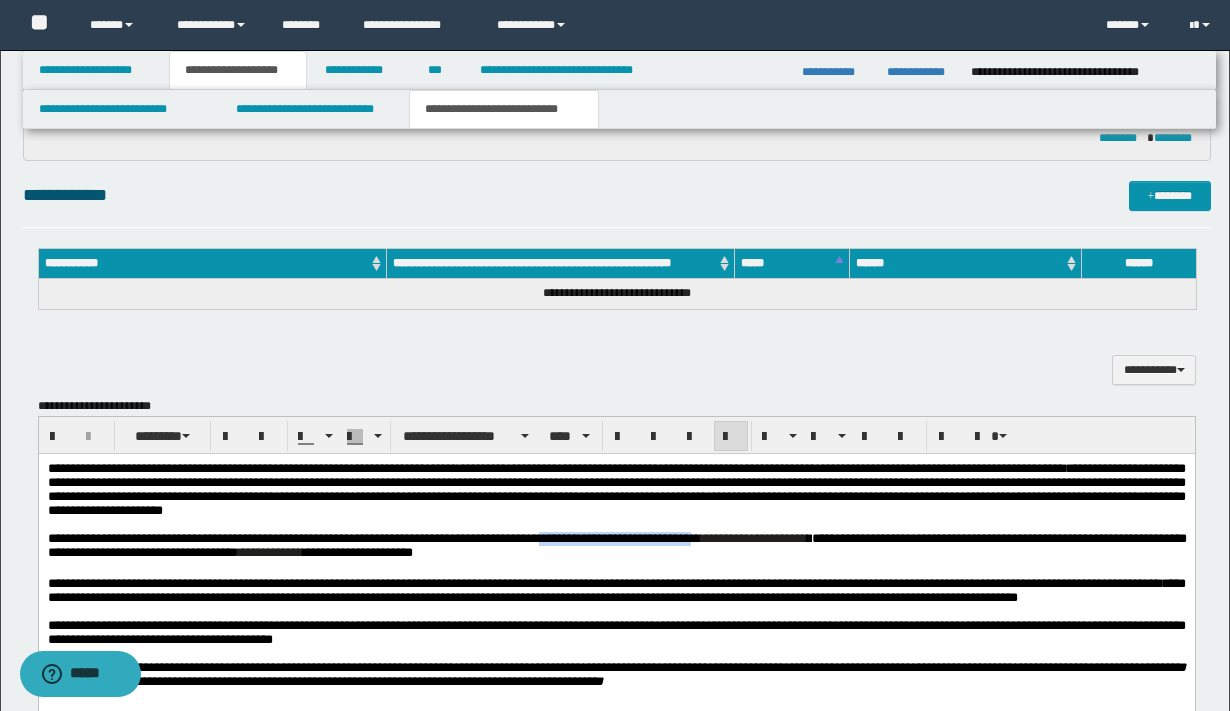 drag, startPoint x: 848, startPoint y: 546, endPoint x: 654, endPoint y: 553, distance: 194.12625 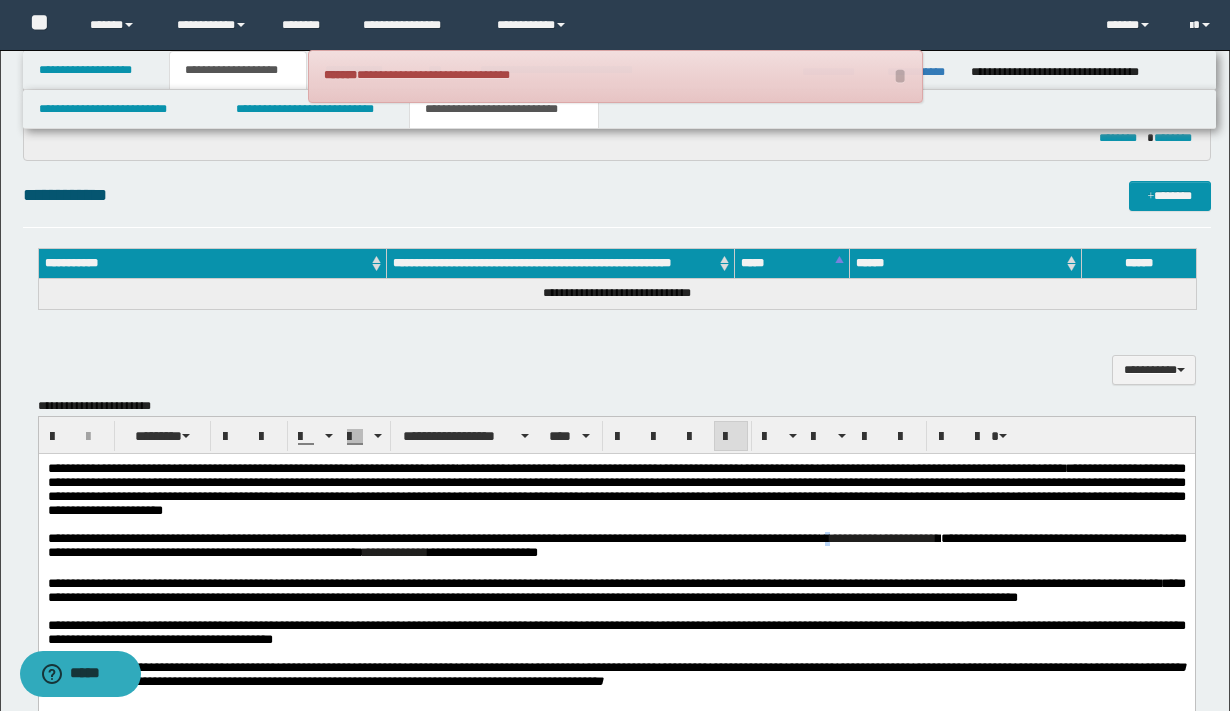 click on "*" at bounding box center (824, 538) 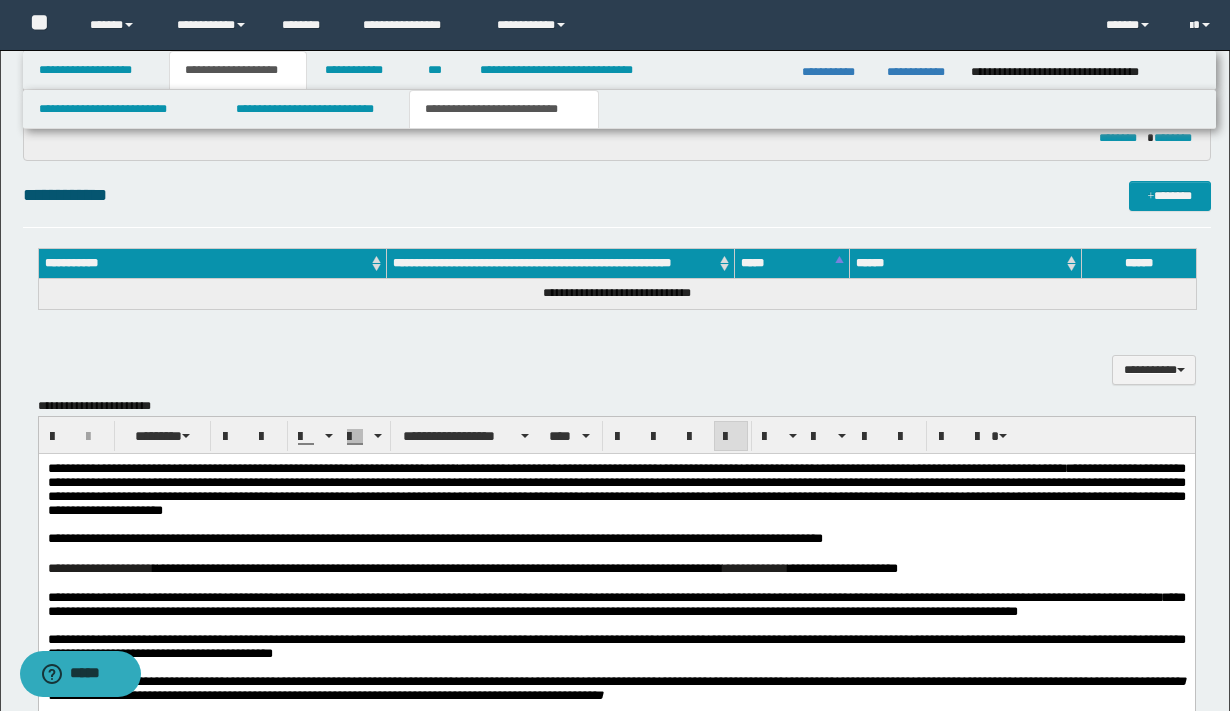 click on "**********" at bounding box center (439, 568) 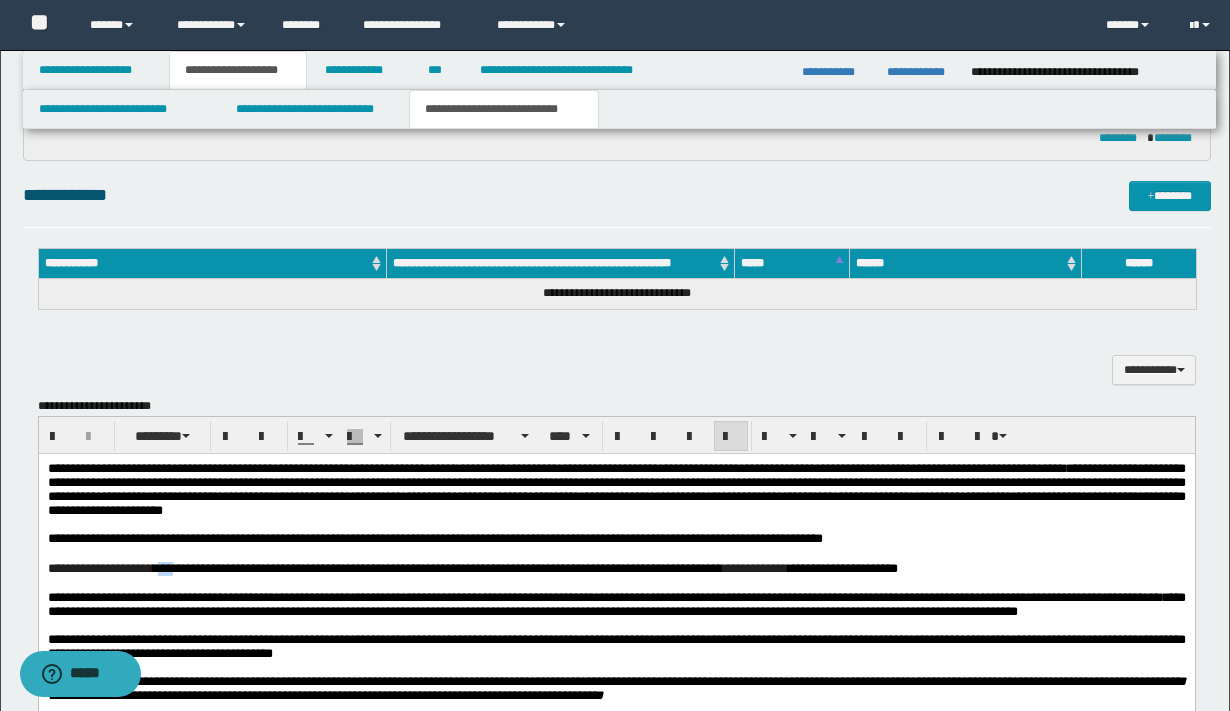 drag, startPoint x: 205, startPoint y: 577, endPoint x: 183, endPoint y: 577, distance: 22 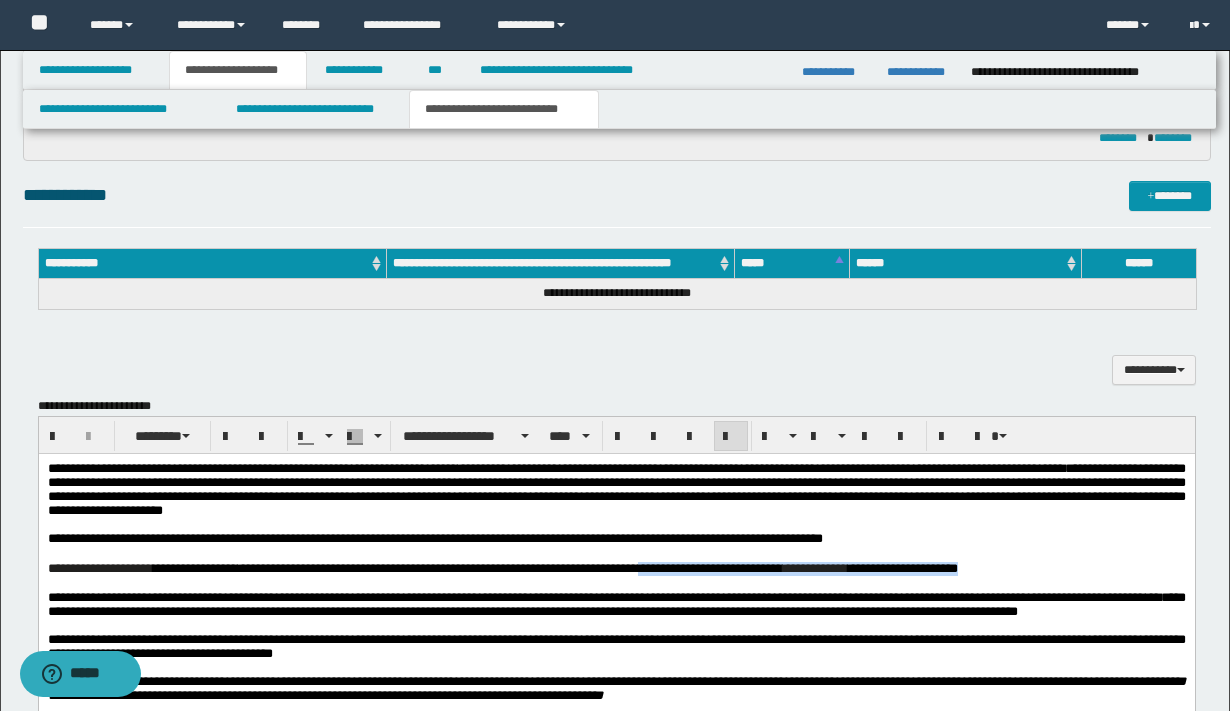 drag, startPoint x: 757, startPoint y: 575, endPoint x: 1165, endPoint y: 582, distance: 408.06006 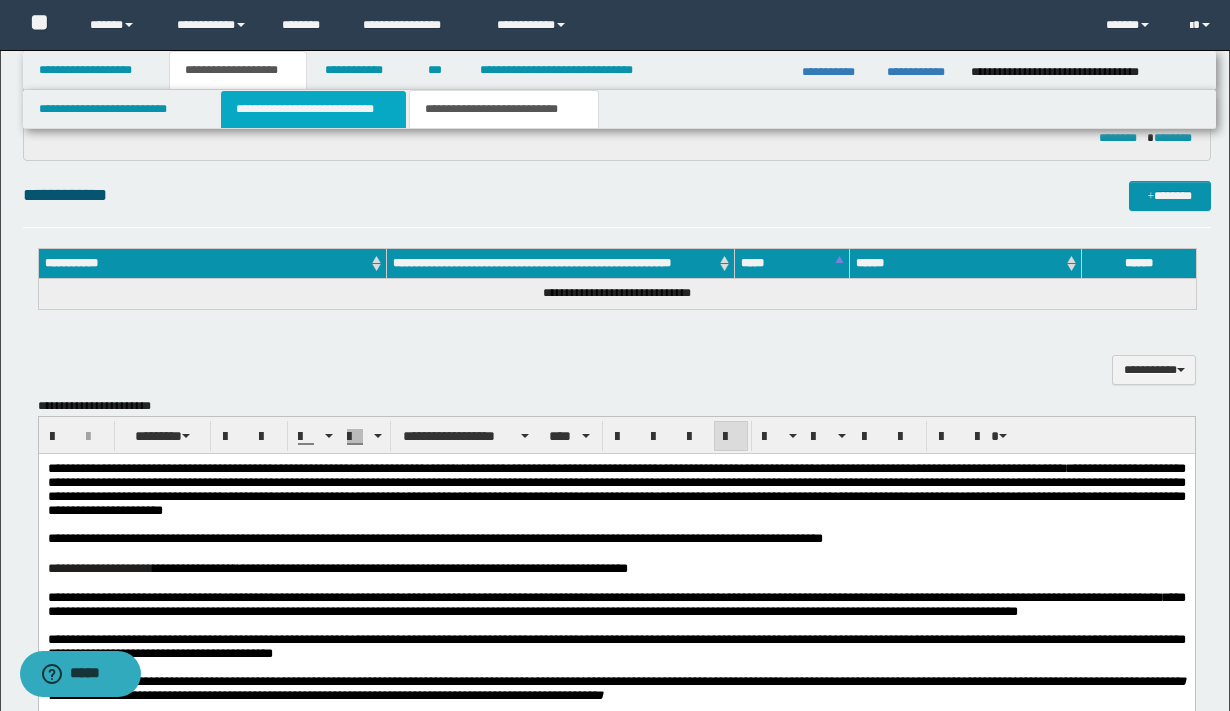 click on "**********" at bounding box center [314, 109] 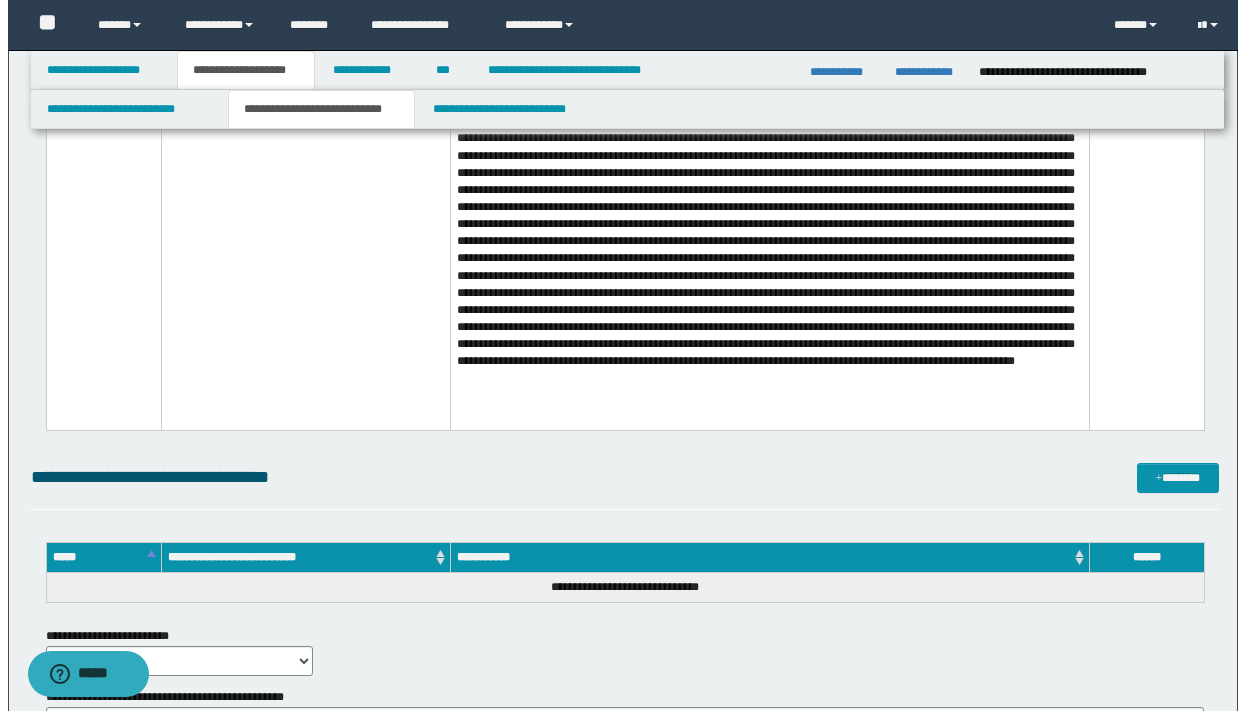 scroll, scrollTop: 1176, scrollLeft: 0, axis: vertical 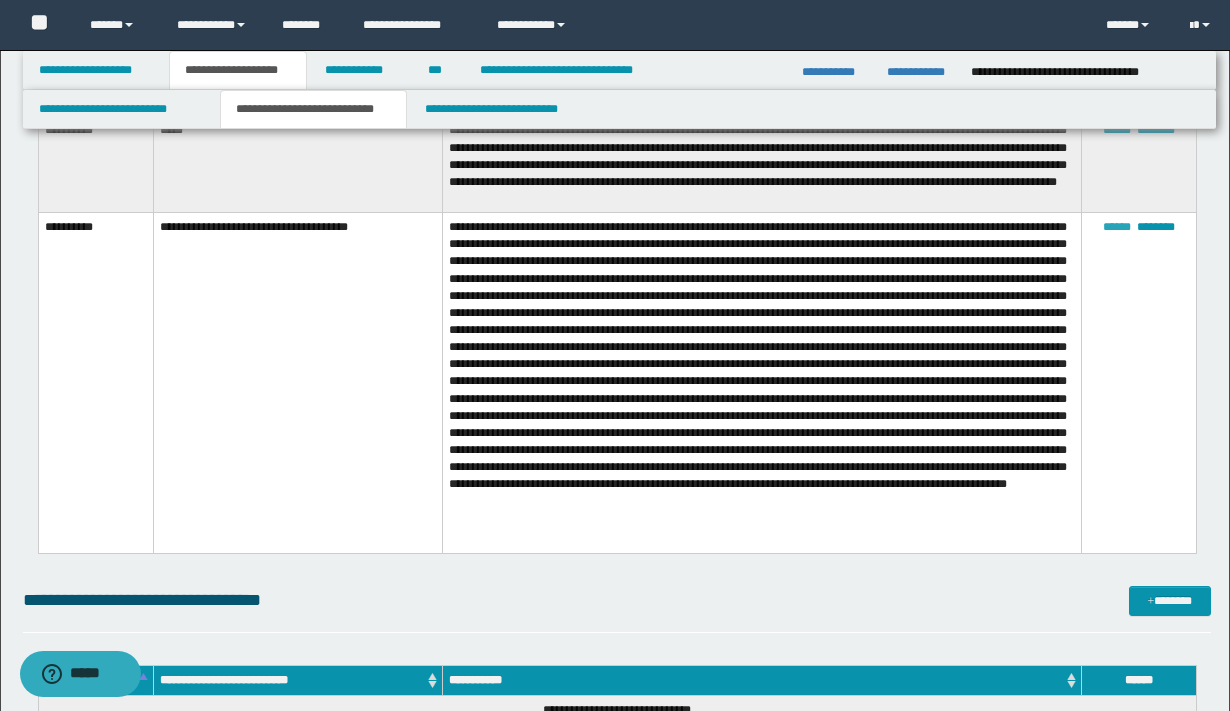 click on "******" at bounding box center [1117, 227] 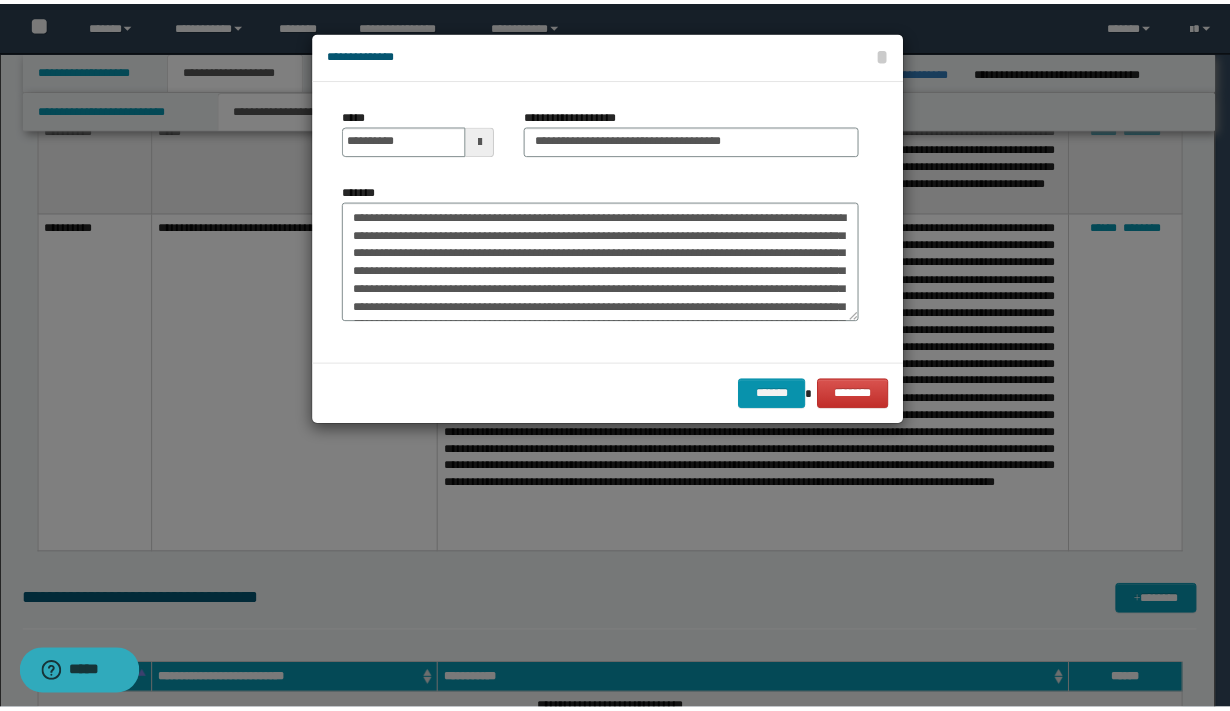 scroll, scrollTop: 342, scrollLeft: 0, axis: vertical 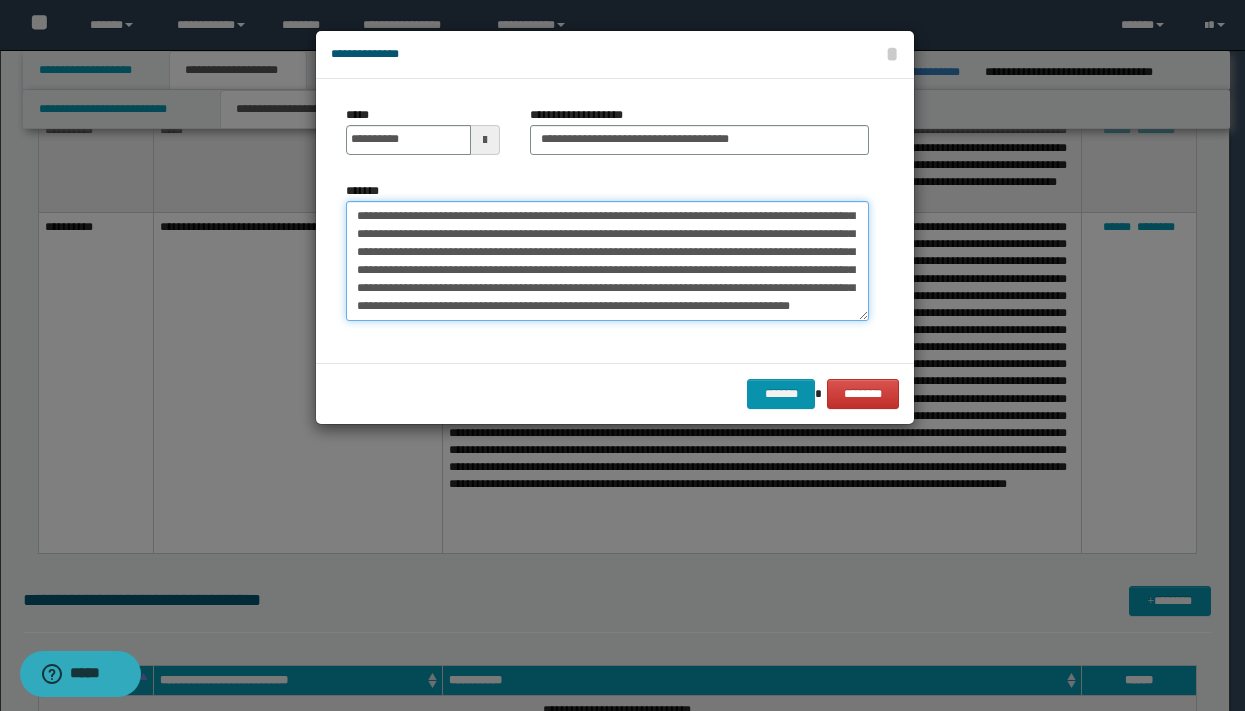 drag, startPoint x: 772, startPoint y: 255, endPoint x: 802, endPoint y: 317, distance: 68.8767 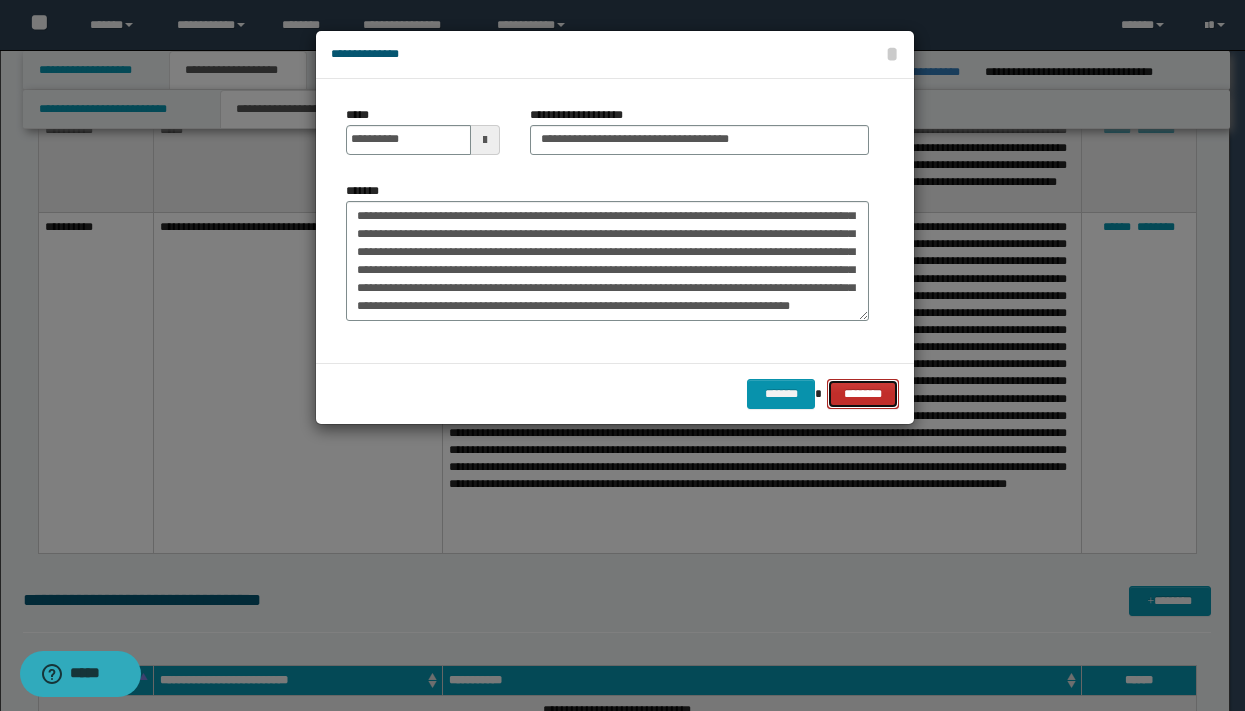 click on "********" at bounding box center [863, 394] 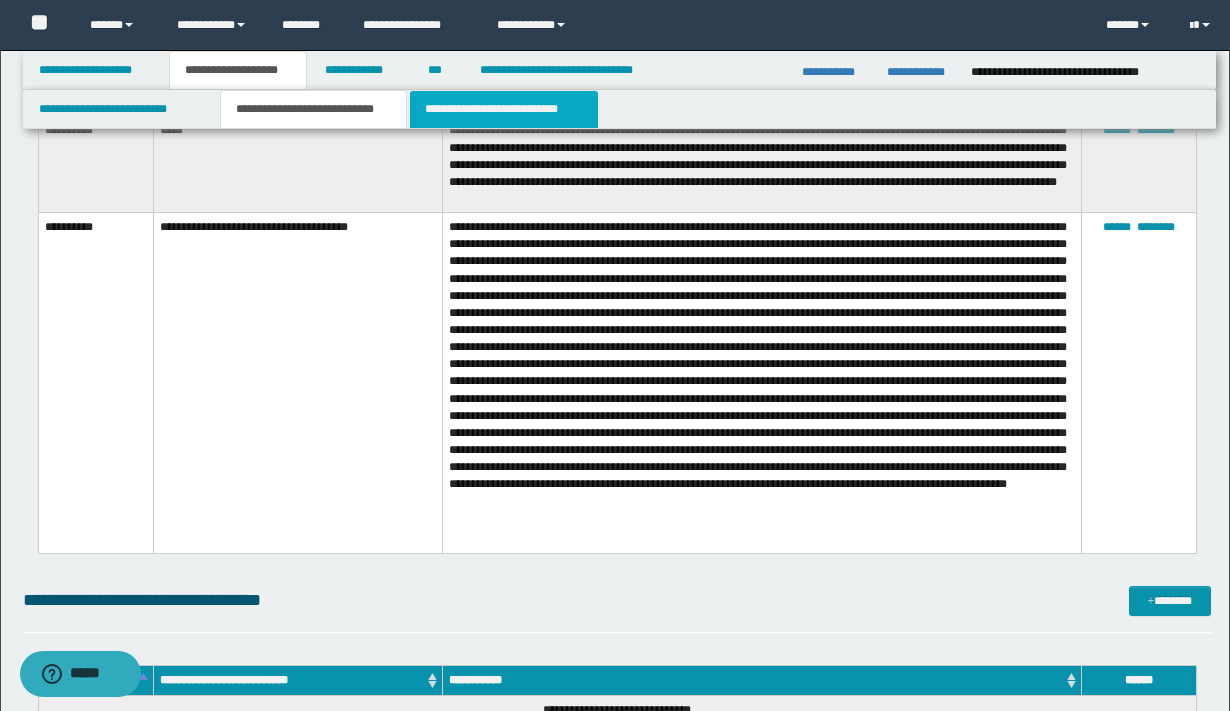 click on "**********" at bounding box center (504, 109) 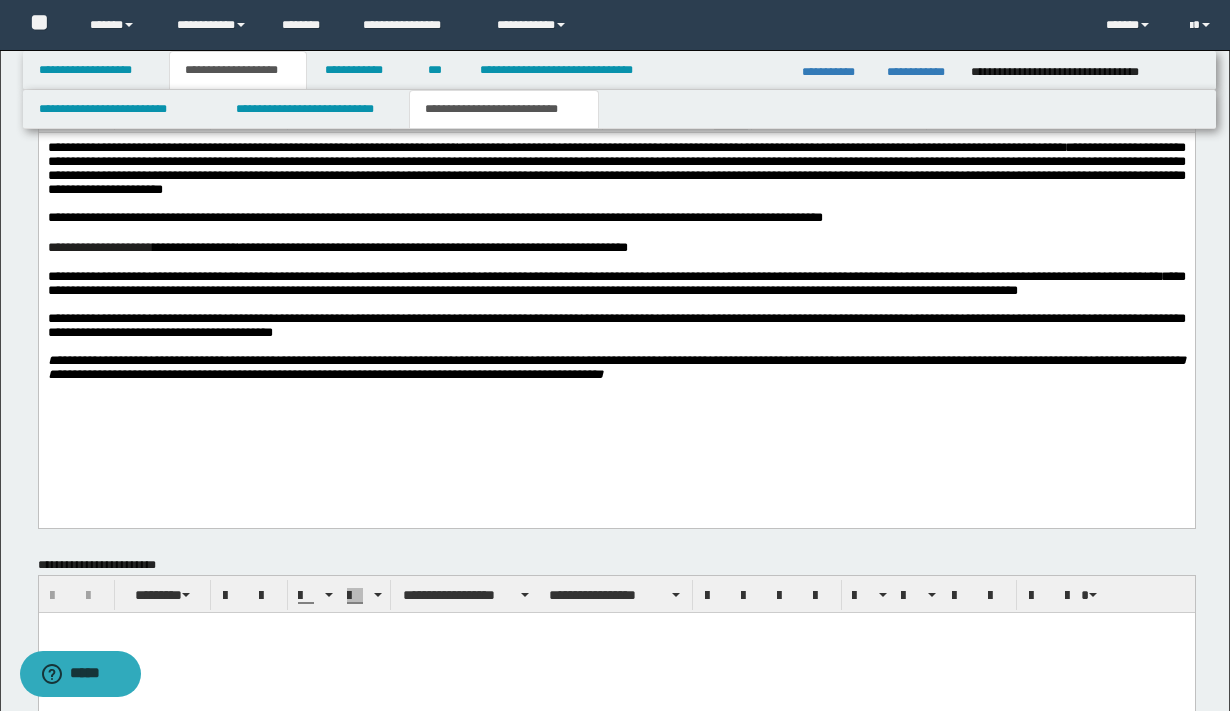 scroll, scrollTop: 693, scrollLeft: 0, axis: vertical 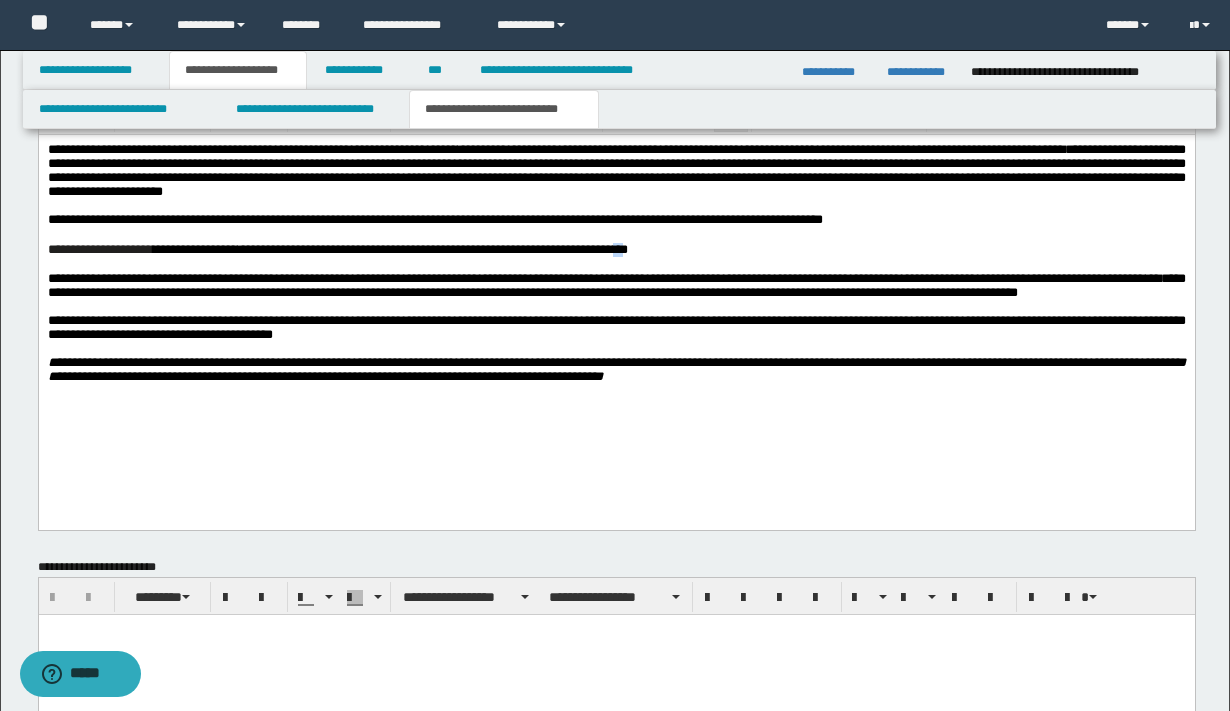 drag, startPoint x: 744, startPoint y: 259, endPoint x: 730, endPoint y: 257, distance: 14.142136 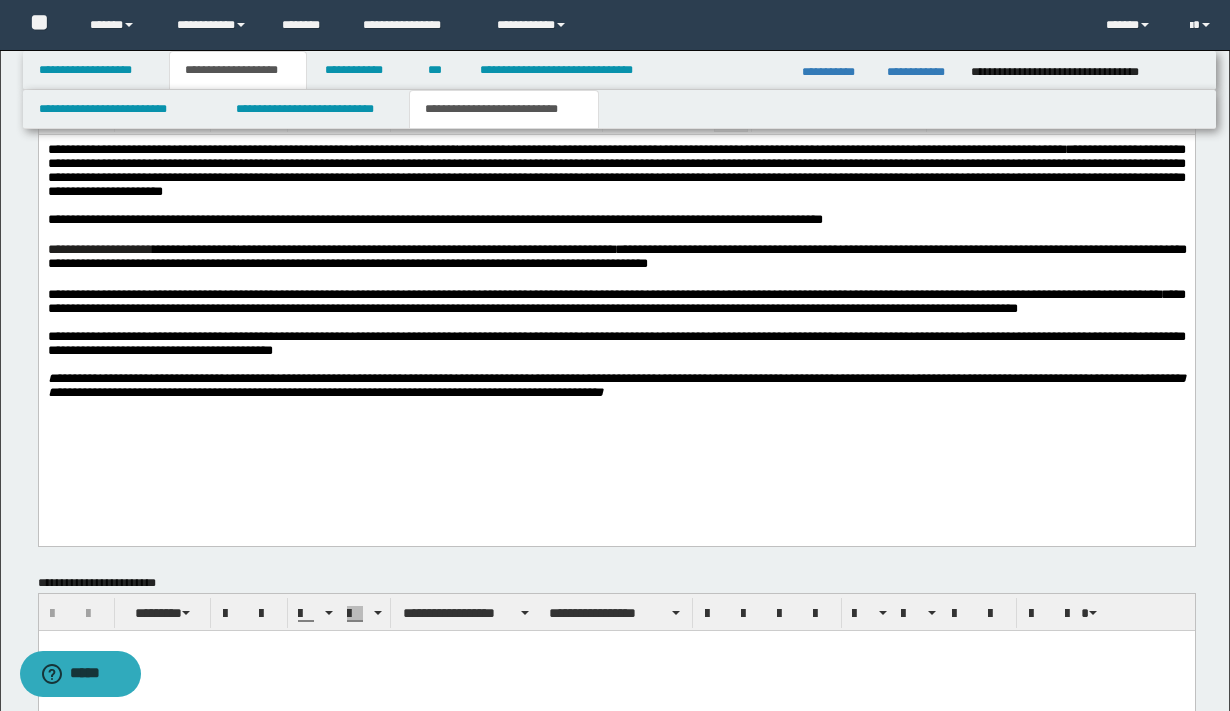 click on "**********" at bounding box center [616, 296] 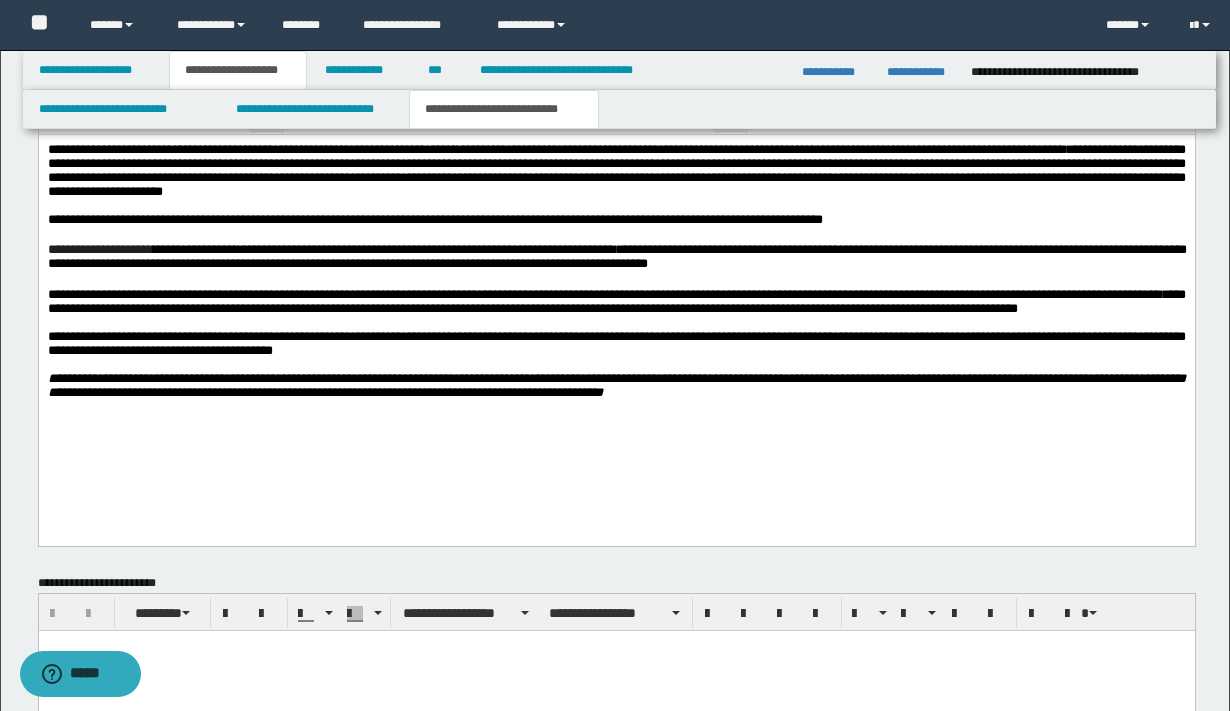click on "**********" at bounding box center (616, 296) 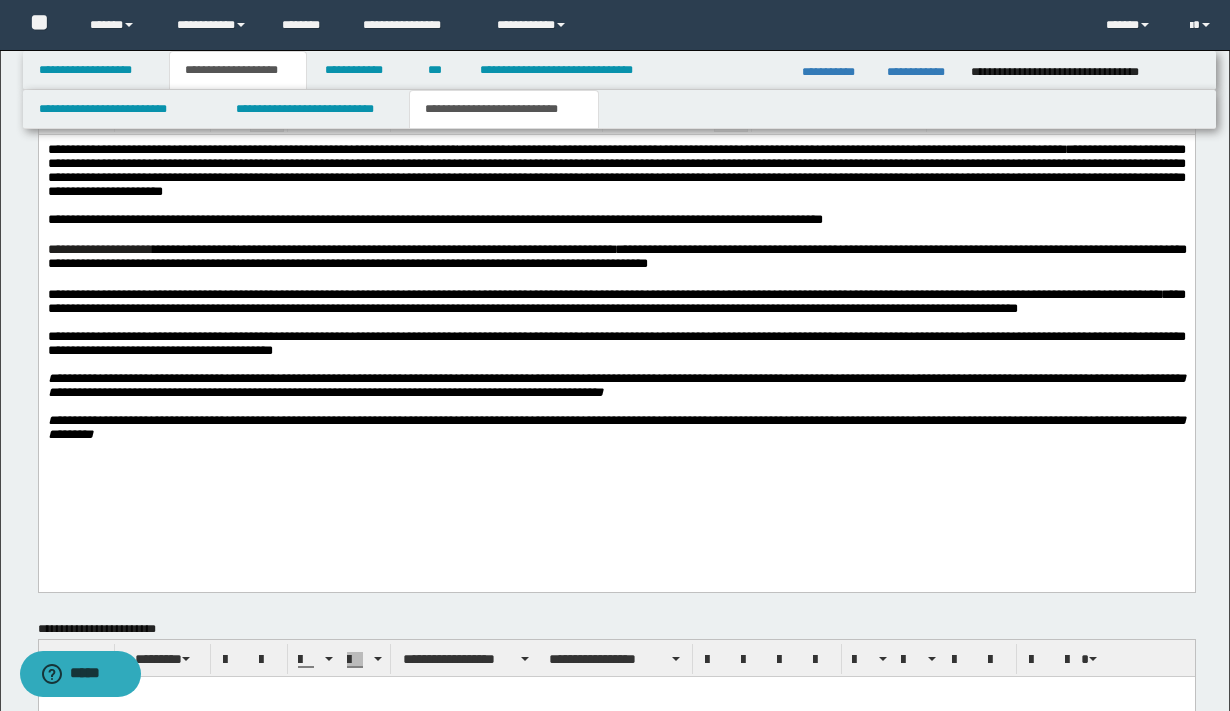 click on "**********" at bounding box center [616, 427] 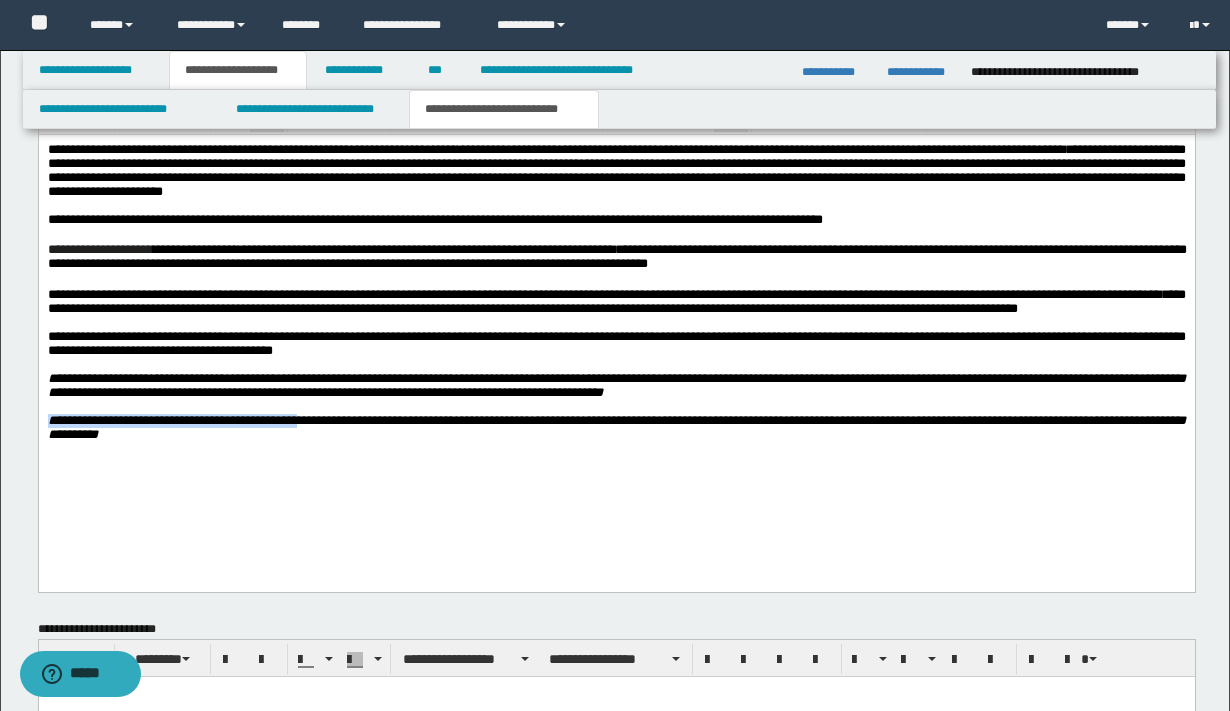 drag, startPoint x: 332, startPoint y: 460, endPoint x: 47, endPoint y: 463, distance: 285.01578 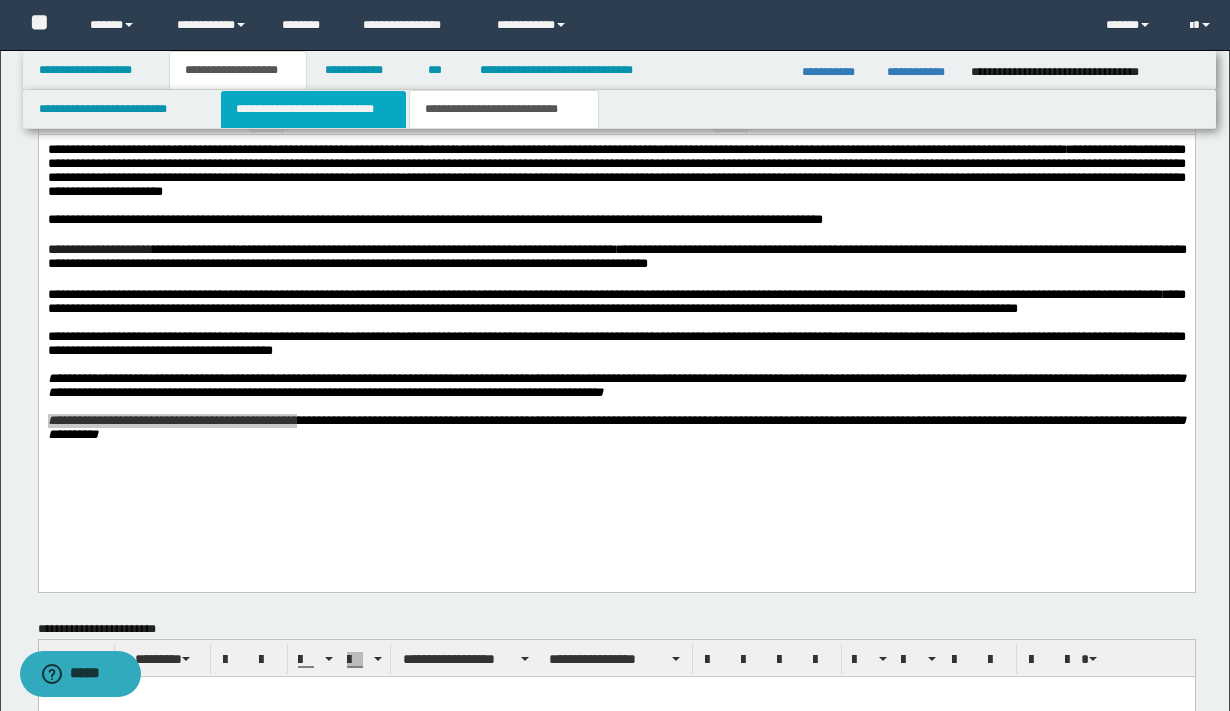 click on "**********" at bounding box center [314, 109] 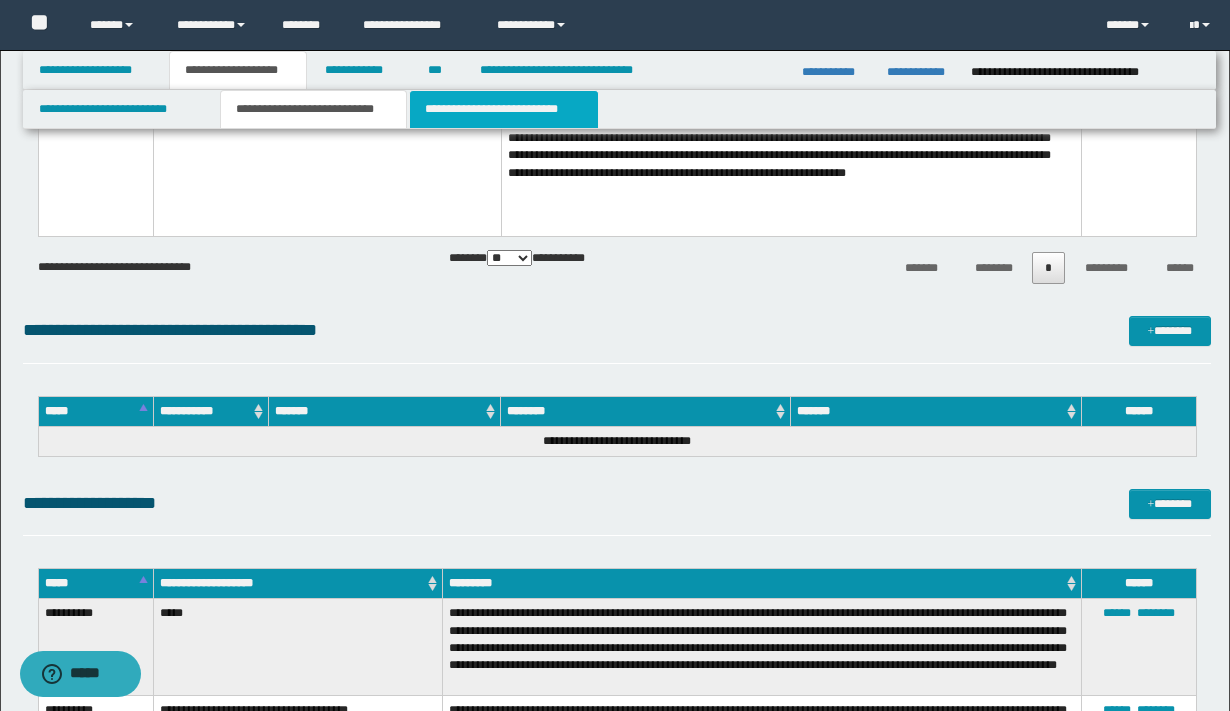 click on "**********" at bounding box center [504, 109] 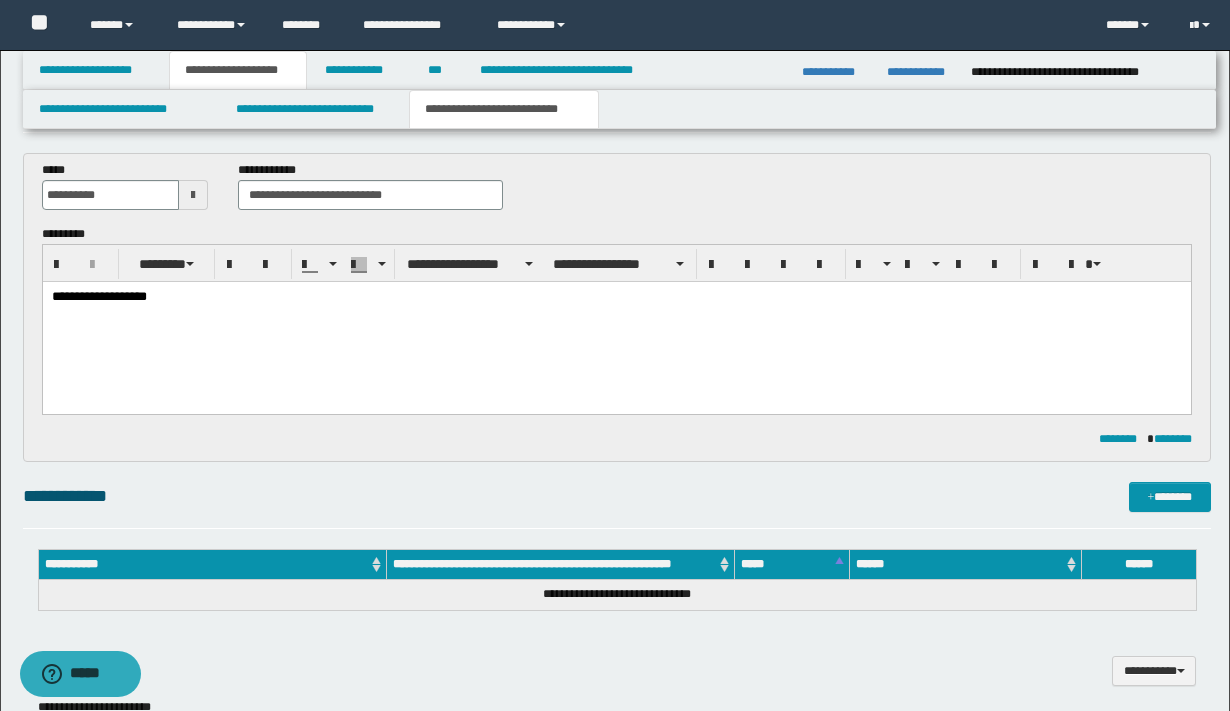 scroll, scrollTop: 170, scrollLeft: 0, axis: vertical 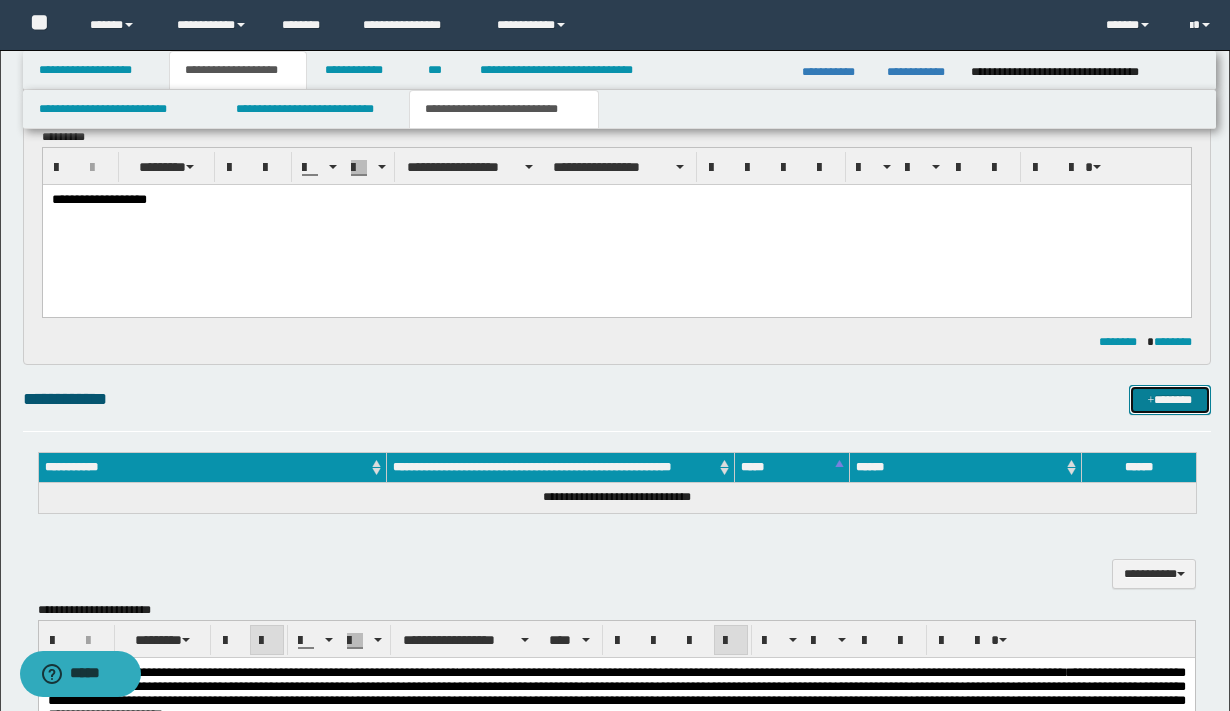 click on "*******" at bounding box center (1170, 400) 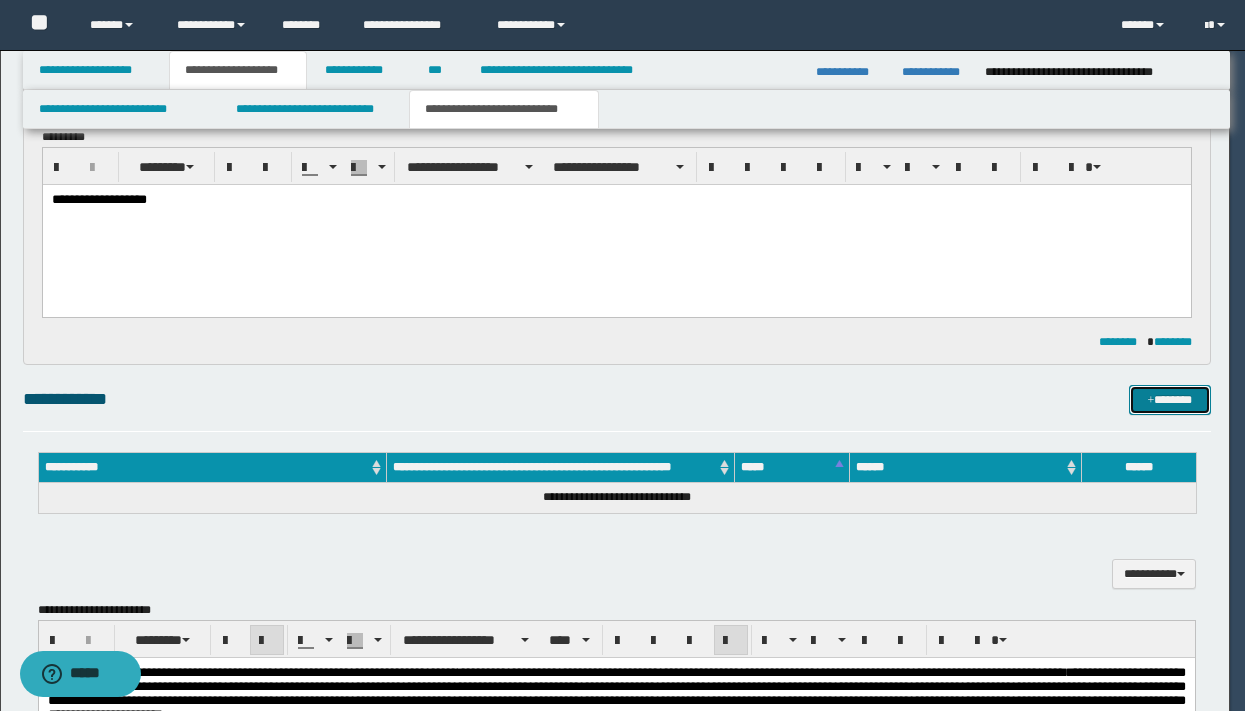 type 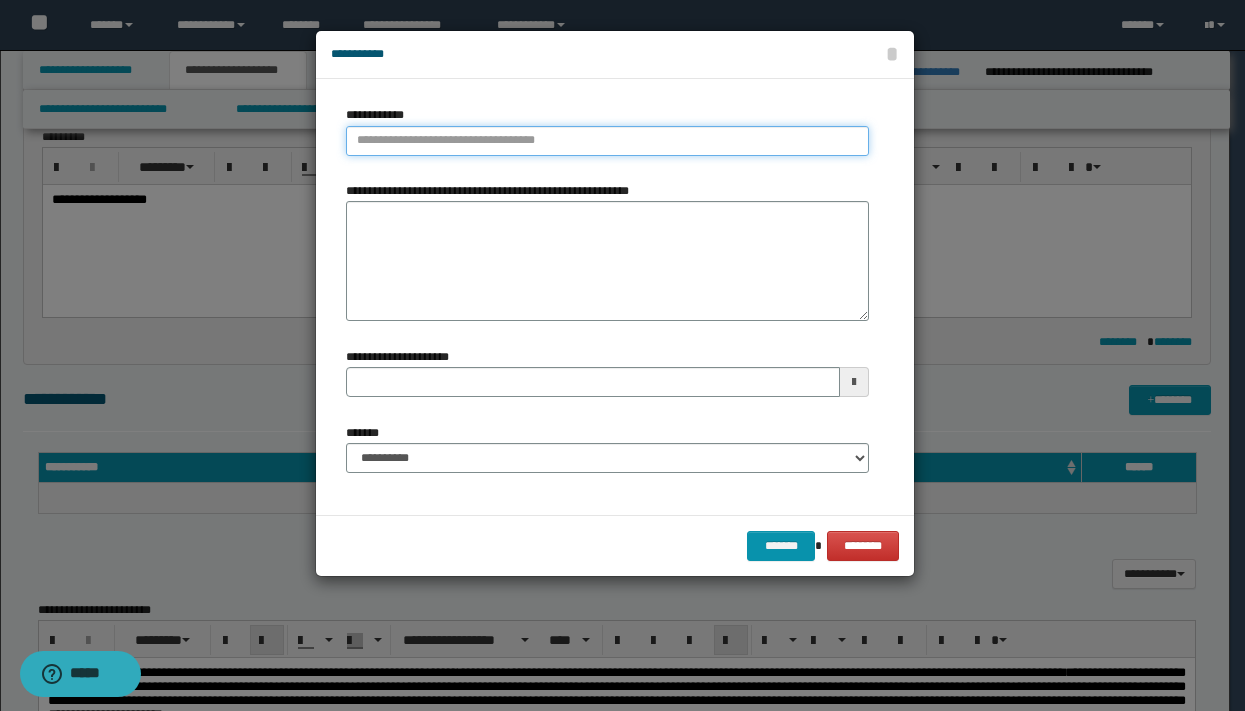 click on "**********" at bounding box center [607, 141] 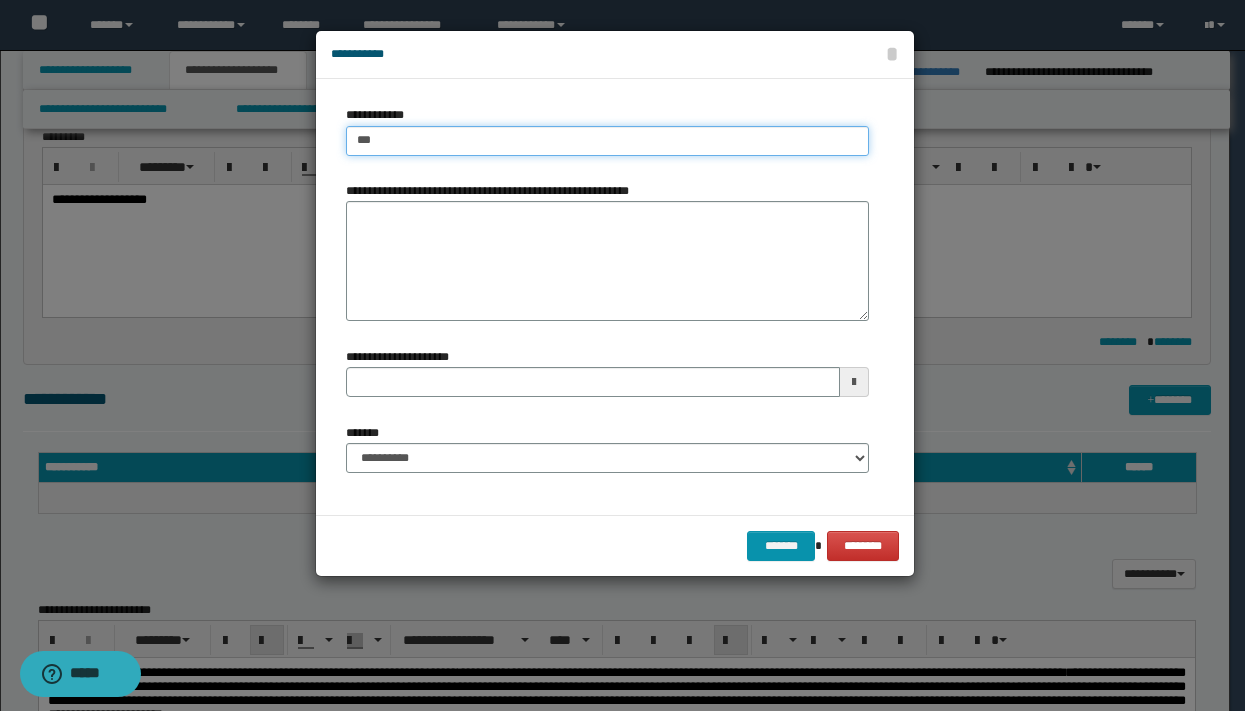 type on "****" 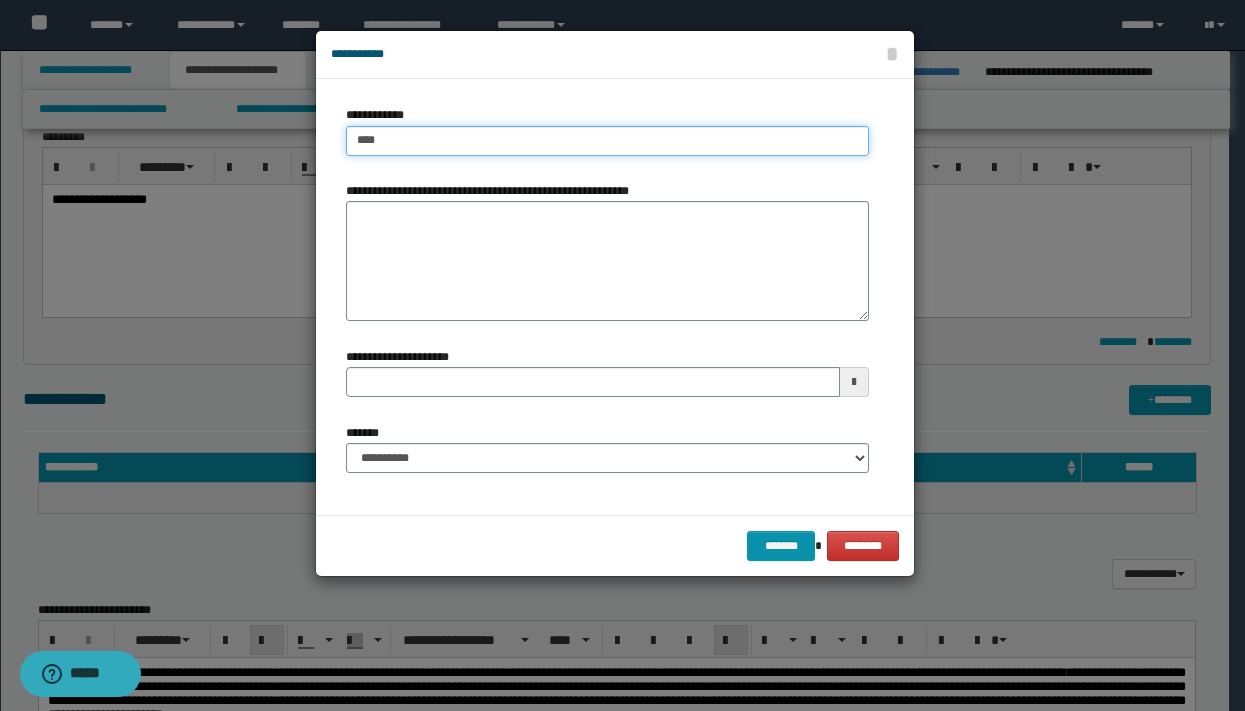 type on "****" 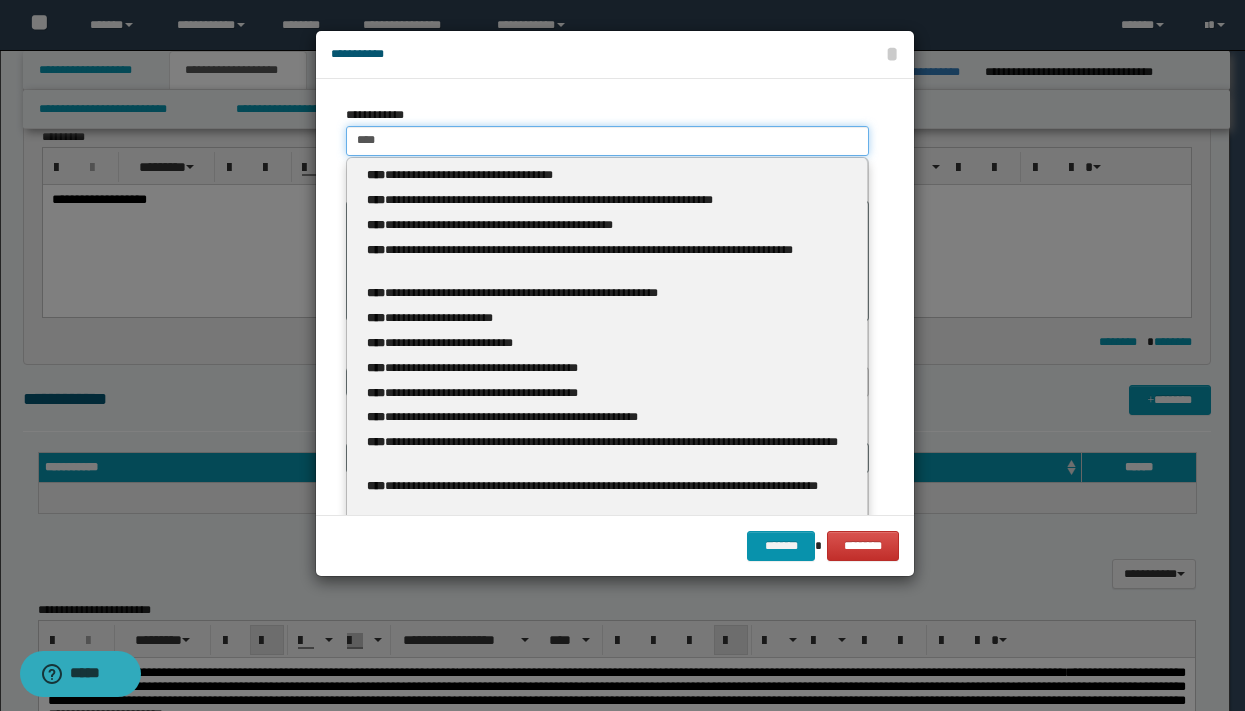 type 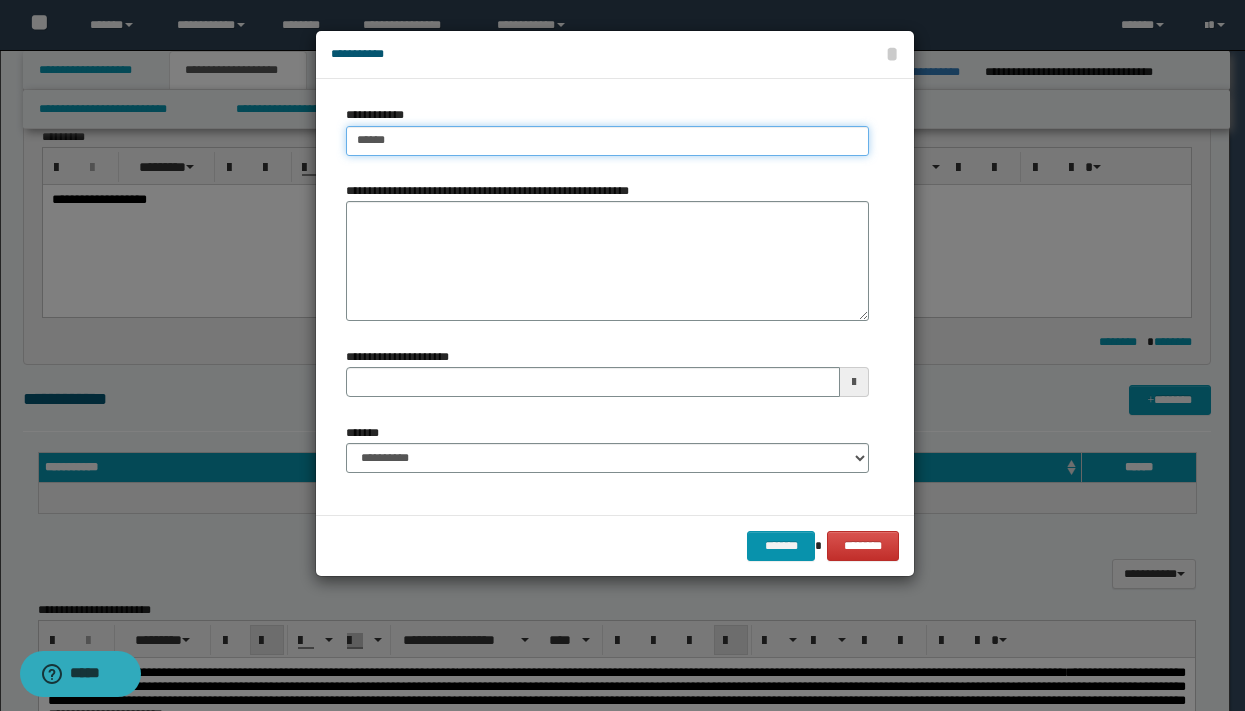 type on "*******" 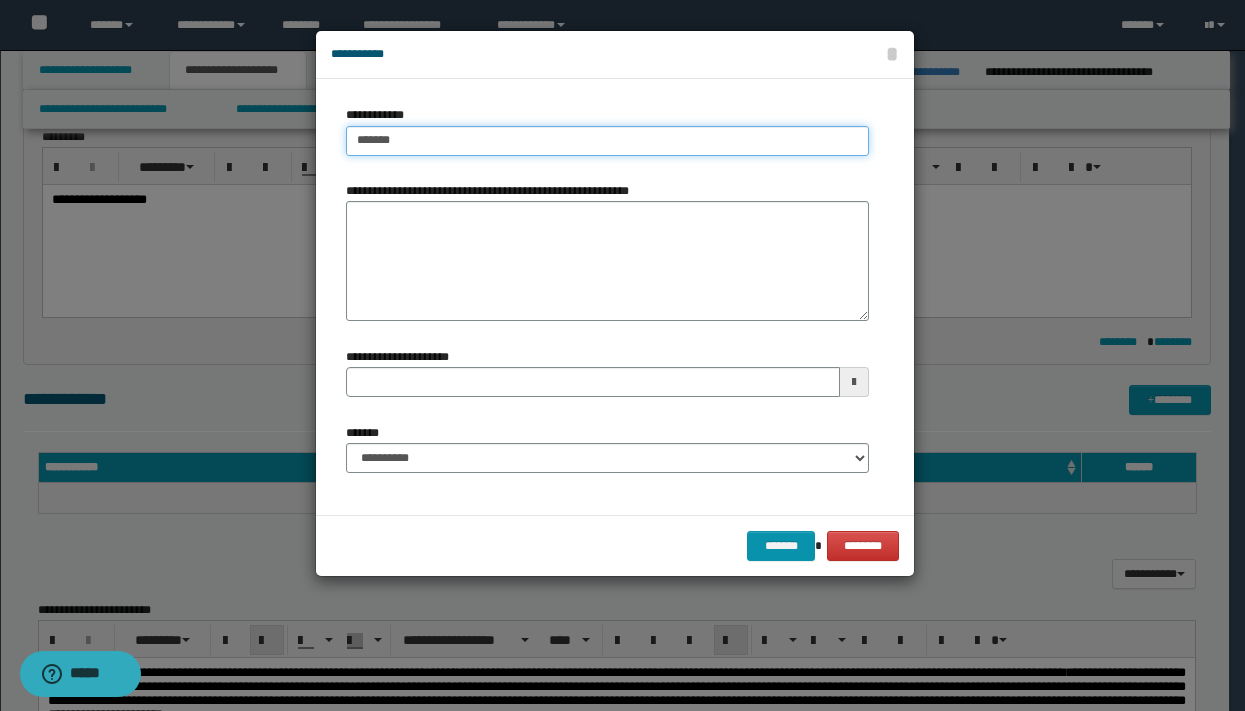 type on "**********" 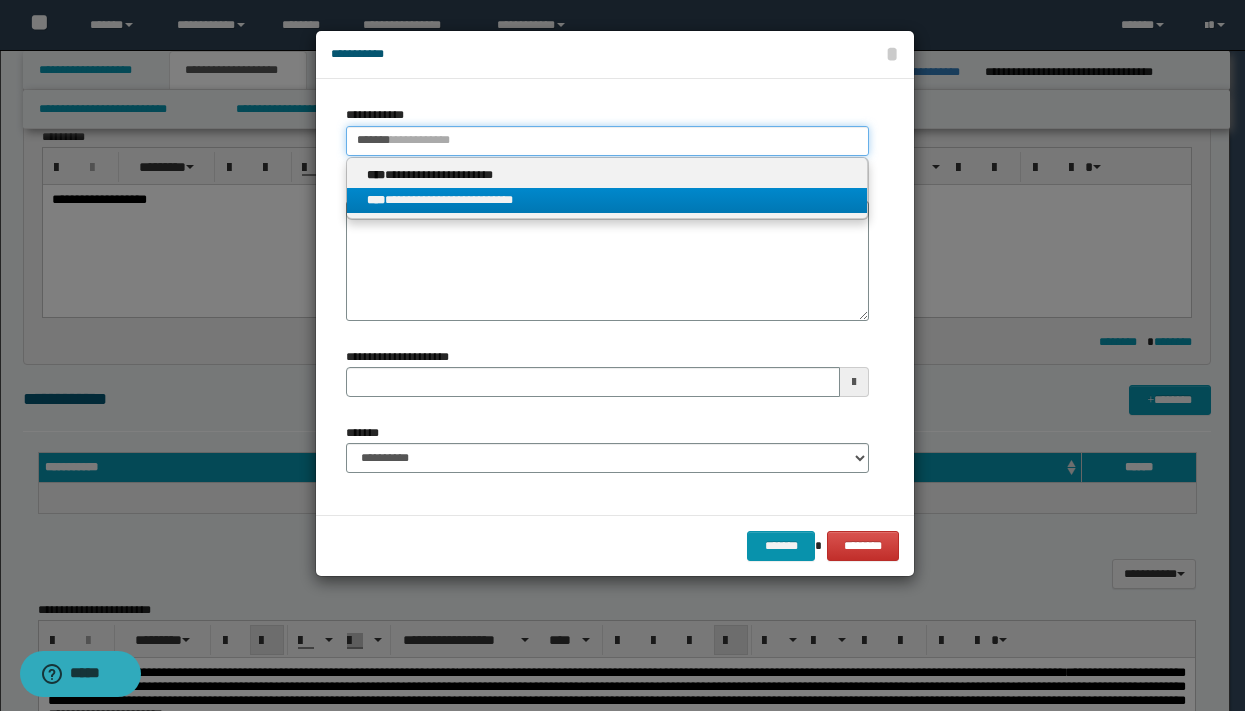 type on "*******" 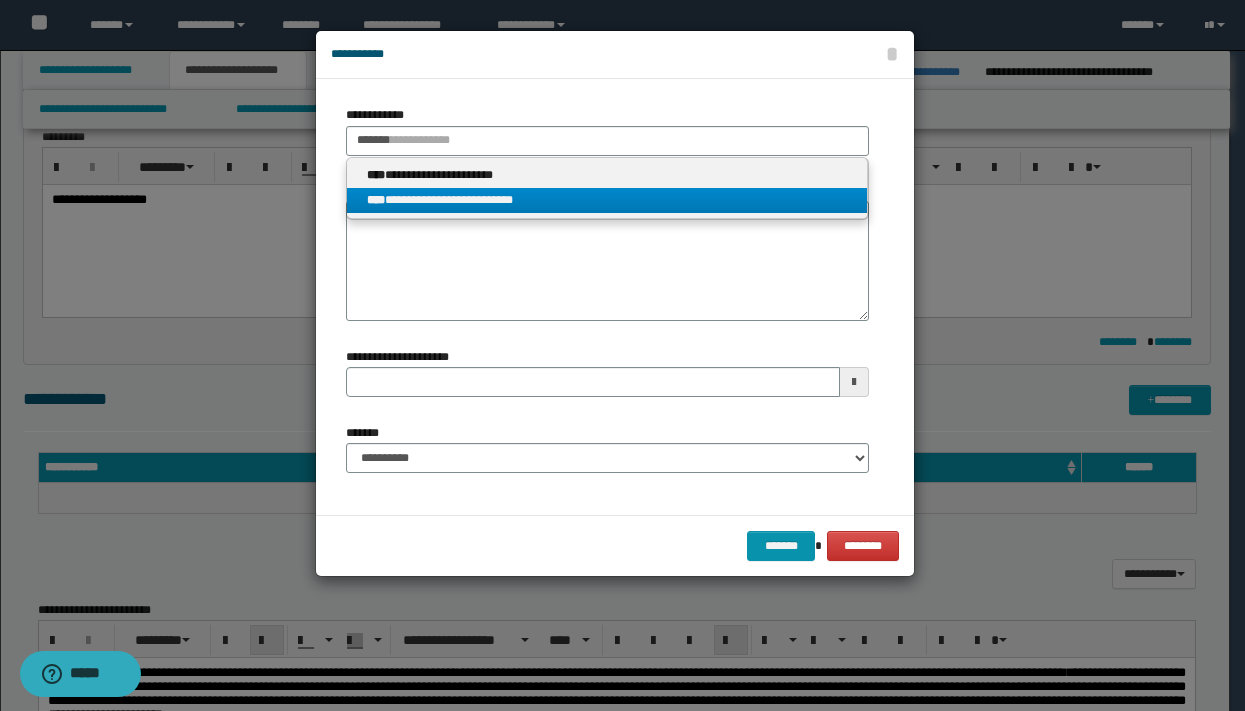 click on "**********" at bounding box center (607, 200) 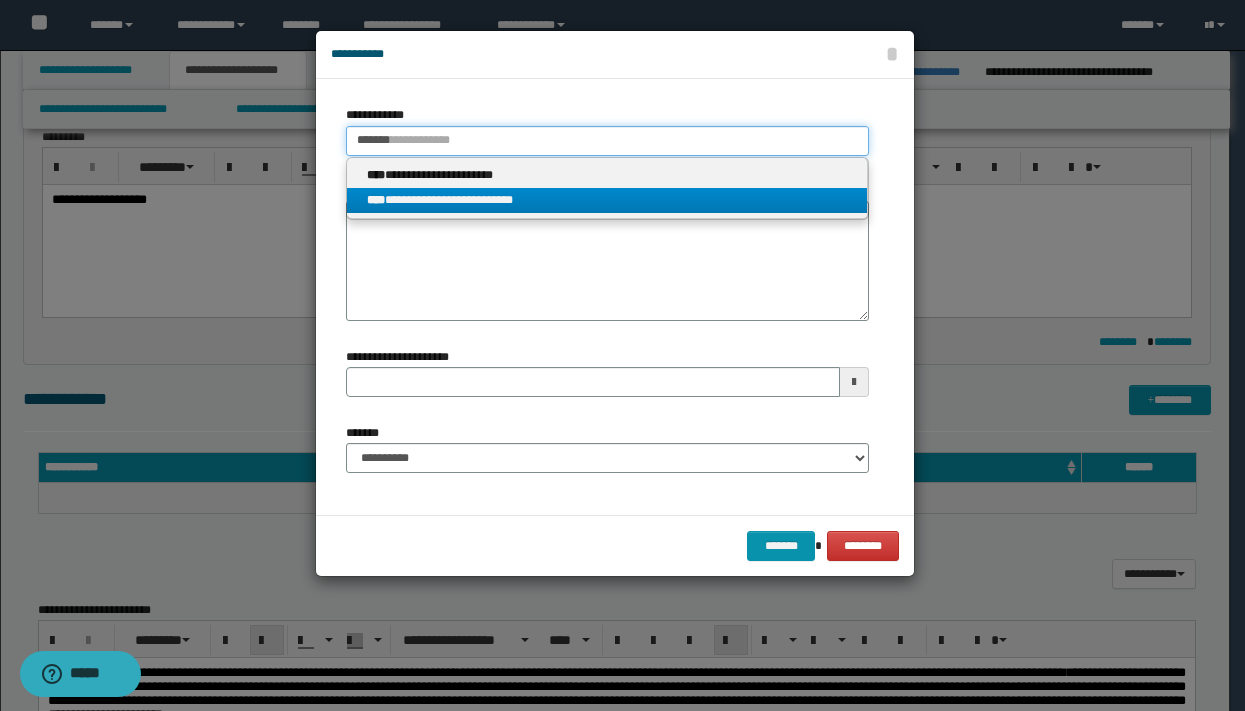 type 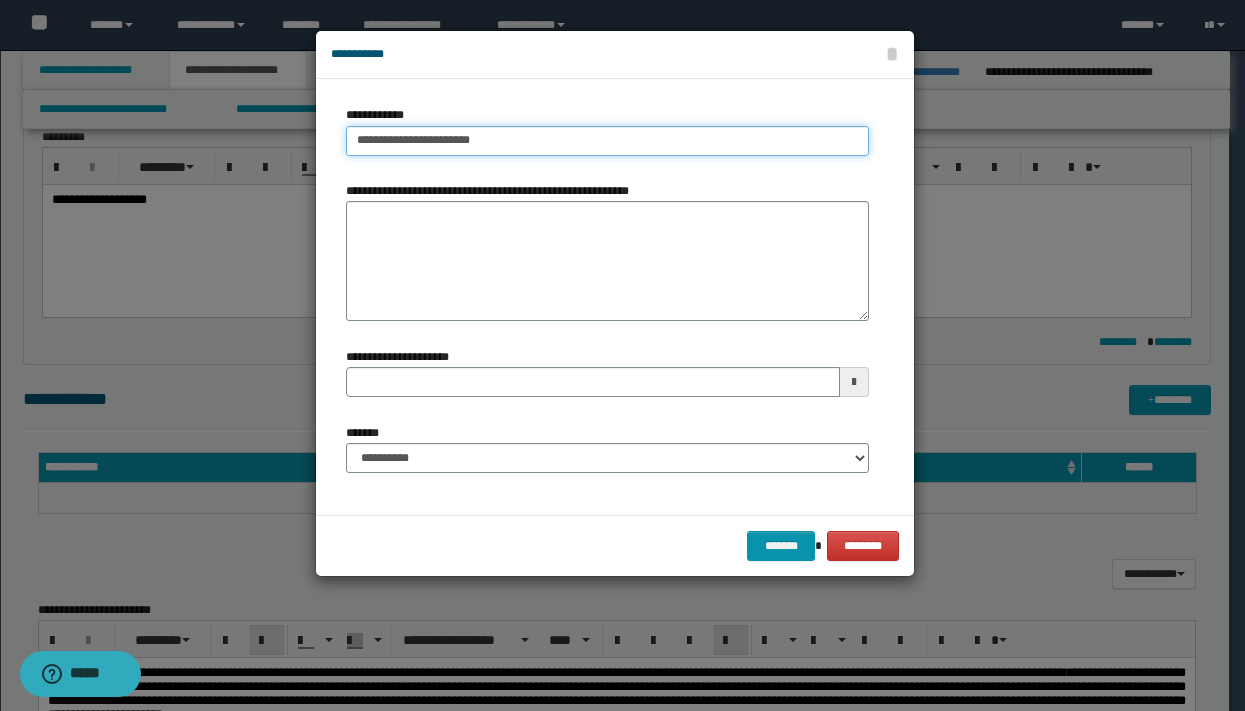 drag, startPoint x: 517, startPoint y: 141, endPoint x: 265, endPoint y: 138, distance: 252.01785 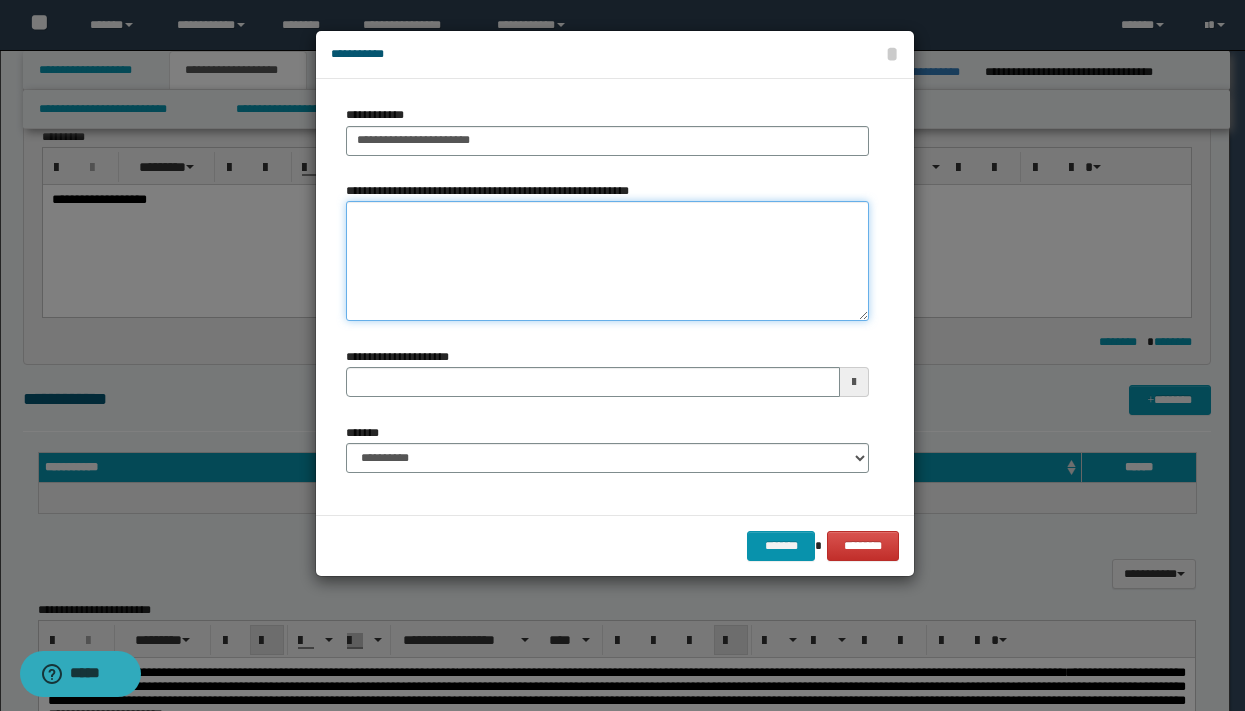 click on "**********" at bounding box center [607, 261] 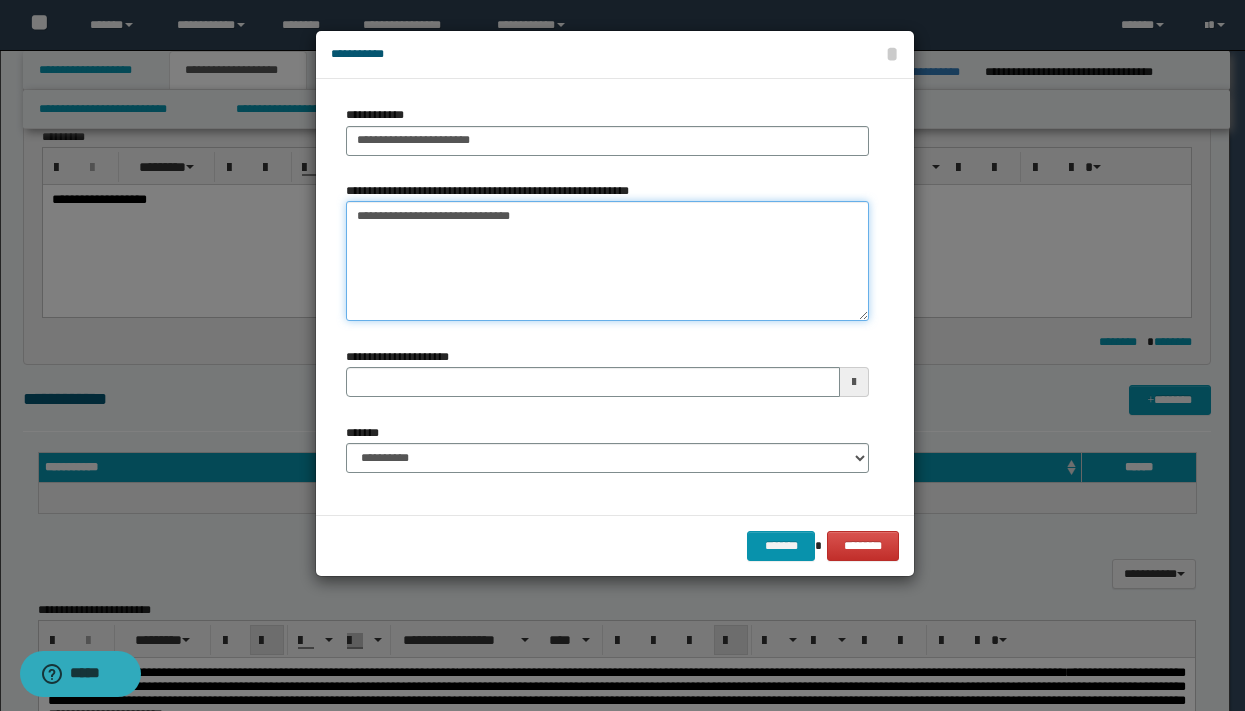 type on "**********" 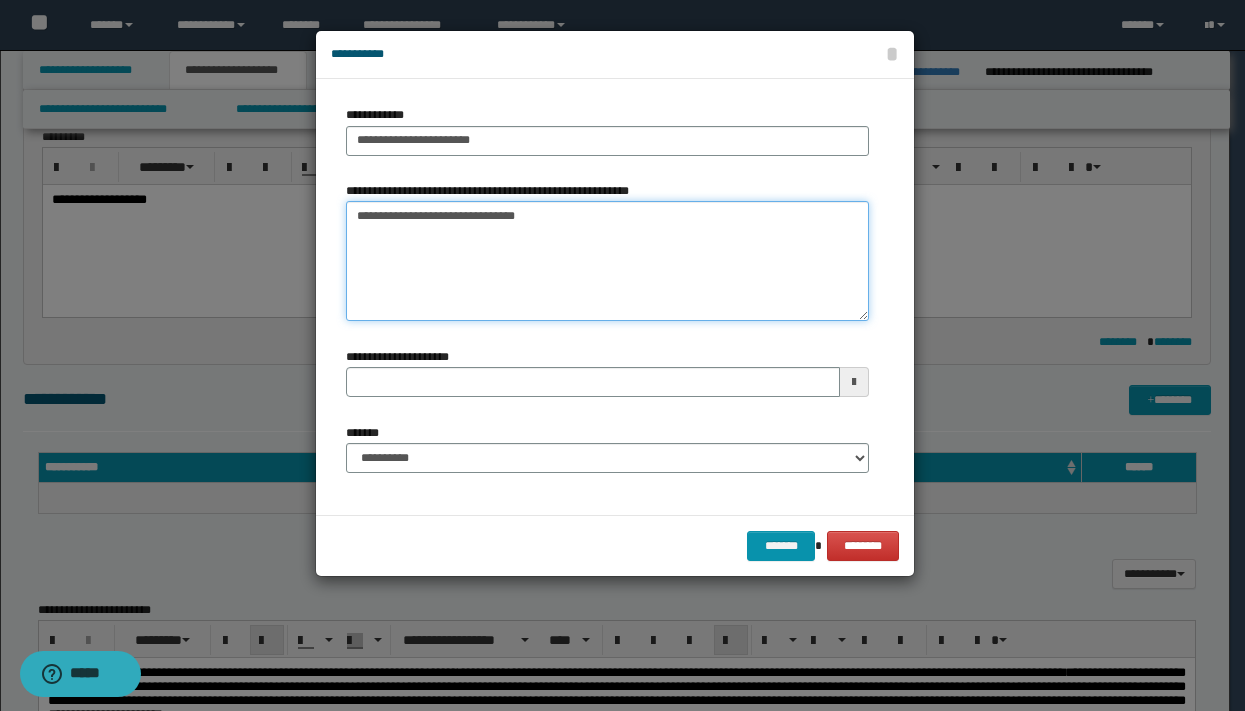 type 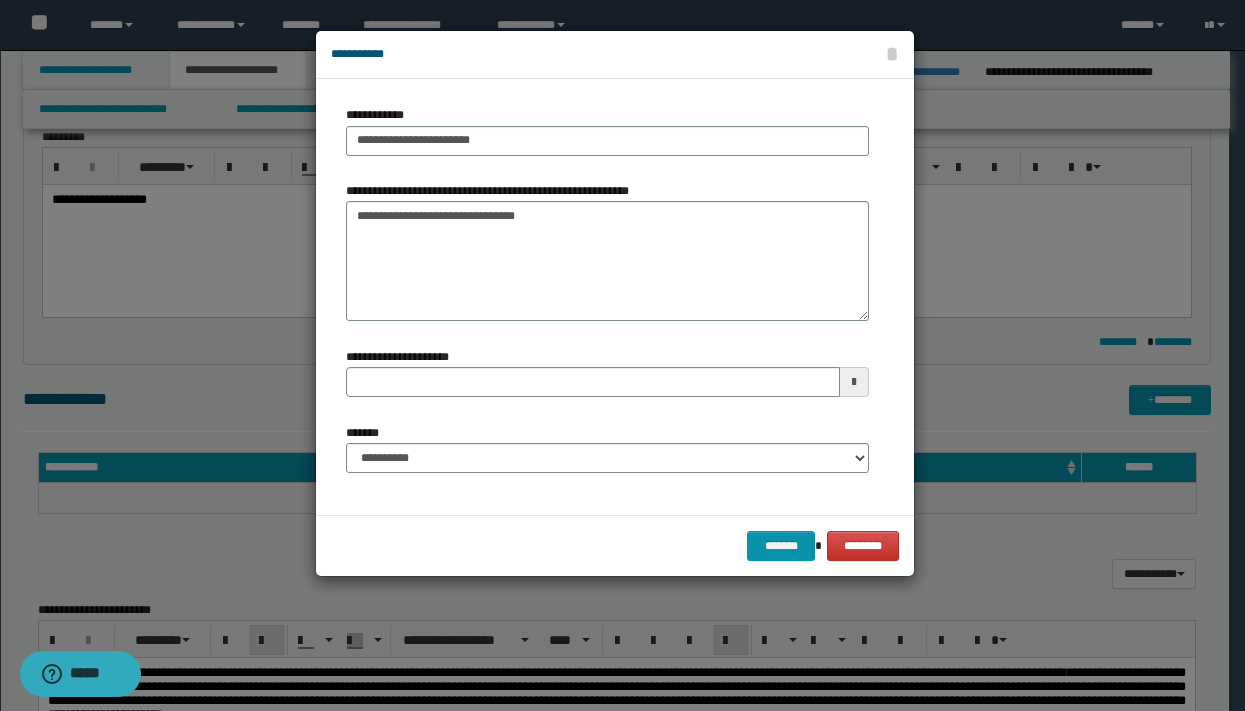 click at bounding box center [854, 382] 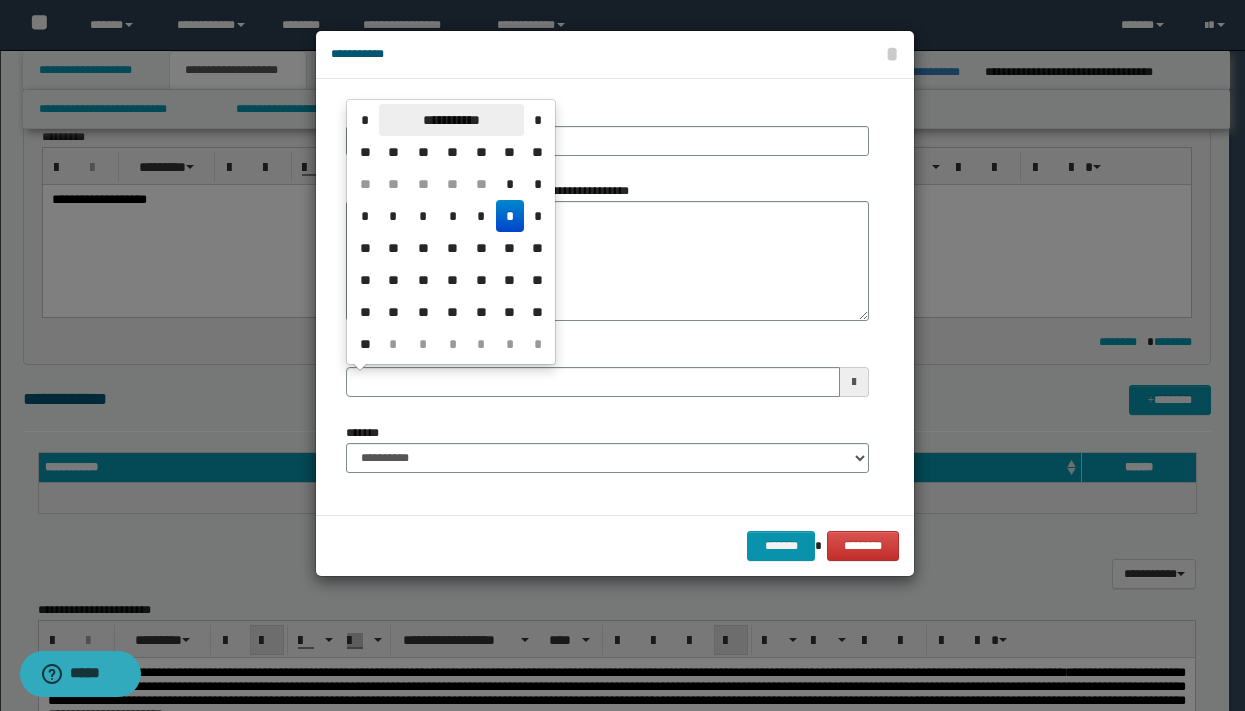 click on "**********" at bounding box center [451, 120] 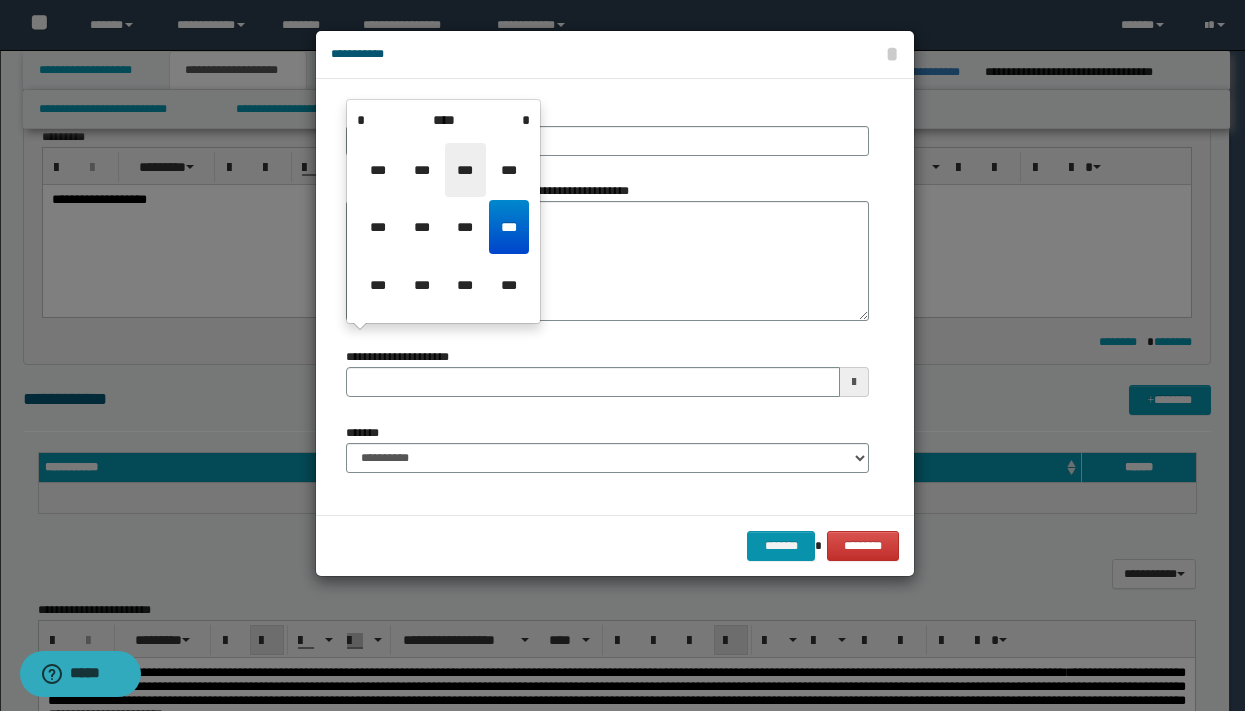 click on "***" at bounding box center (465, 170) 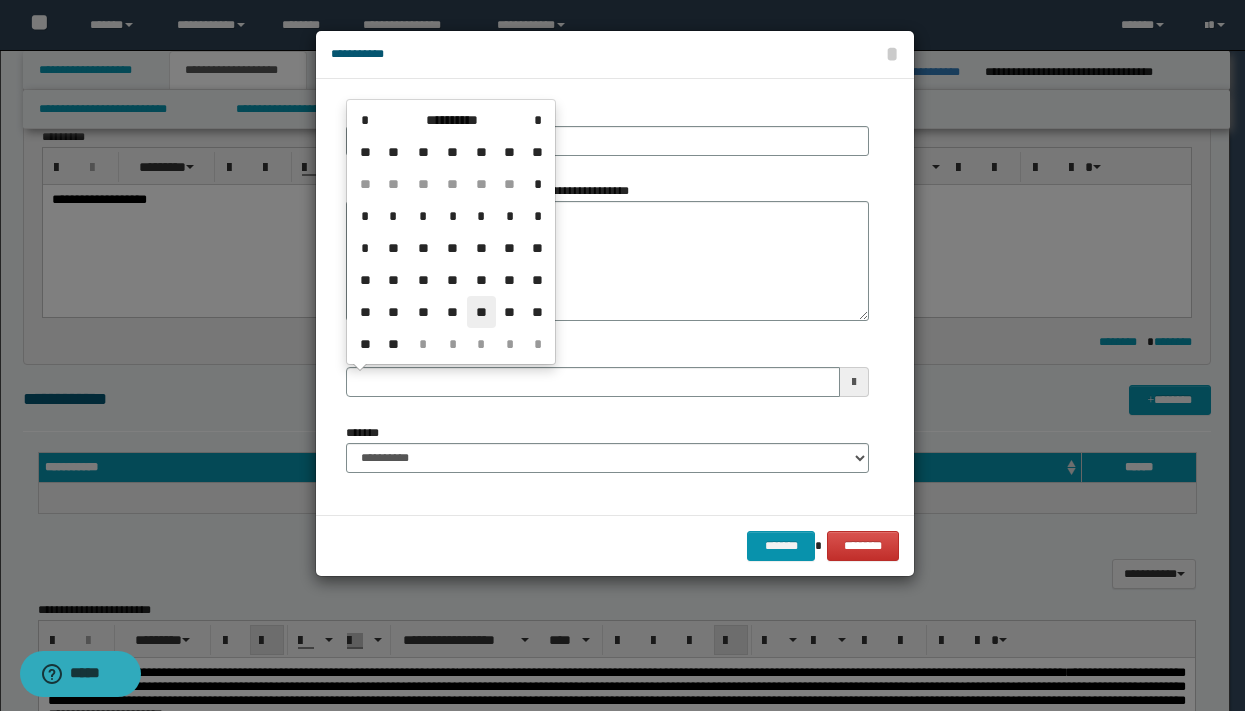 click on "**" at bounding box center [481, 312] 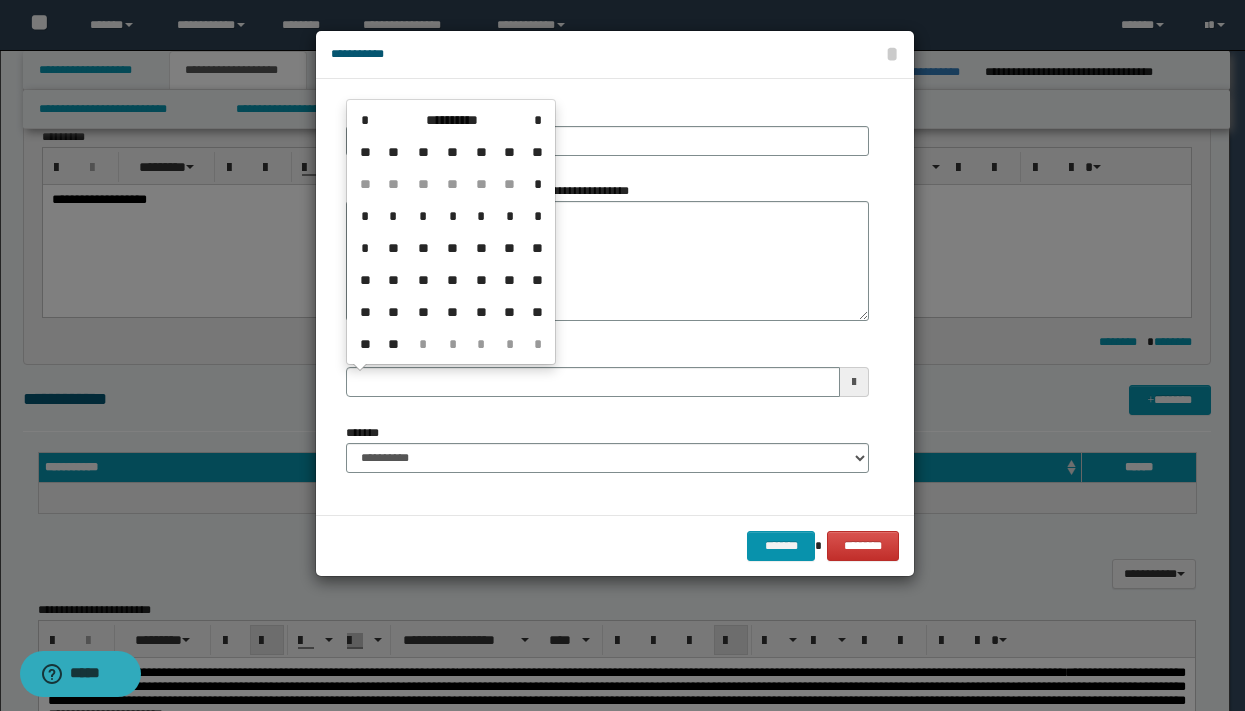 type on "**********" 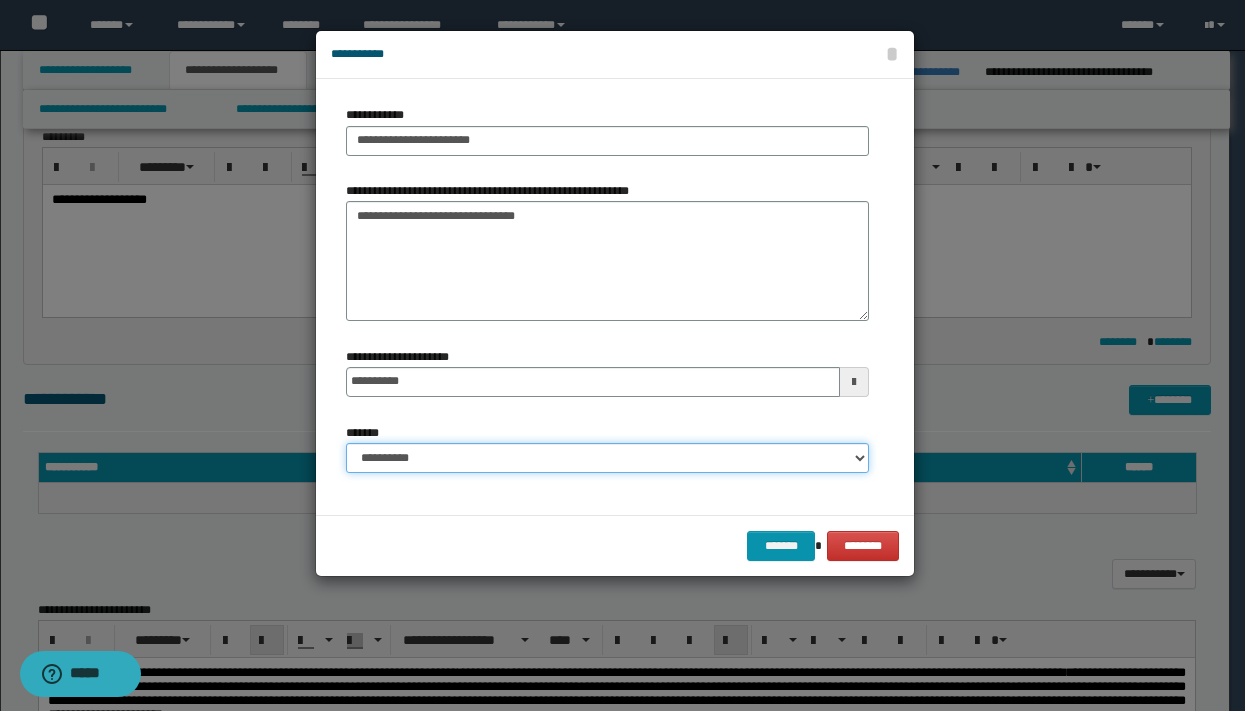 click on "**********" at bounding box center [607, 458] 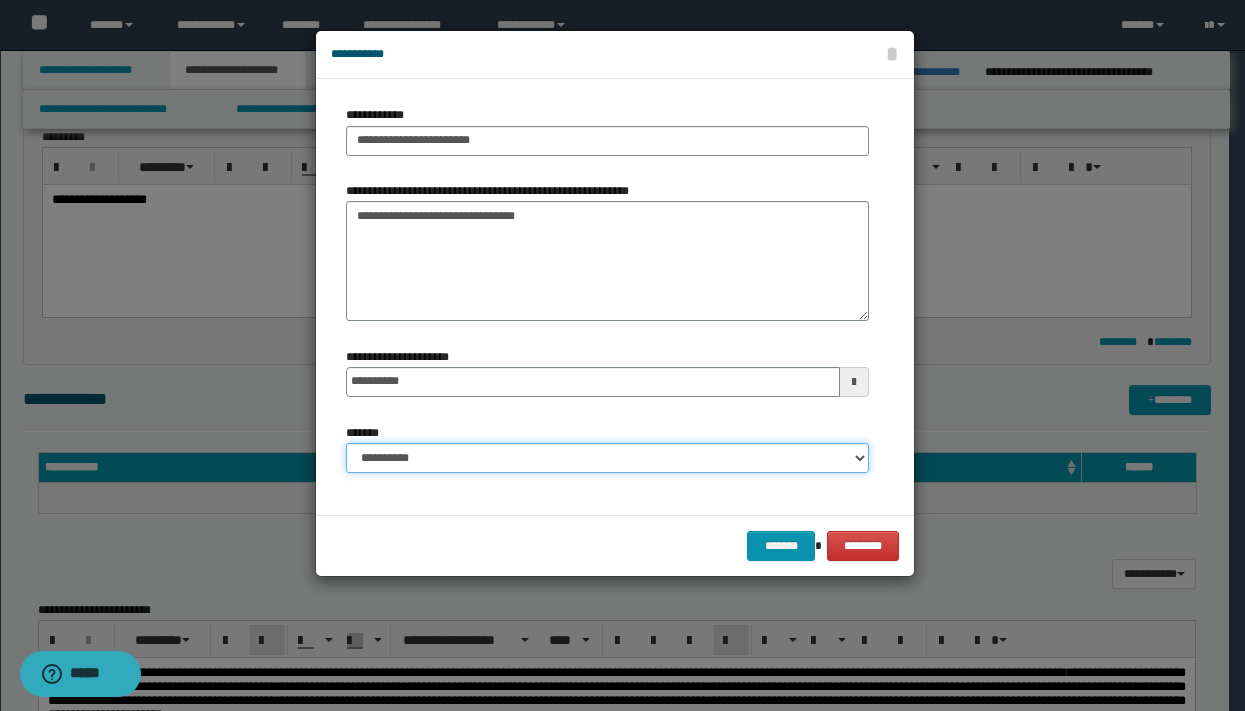 select on "*" 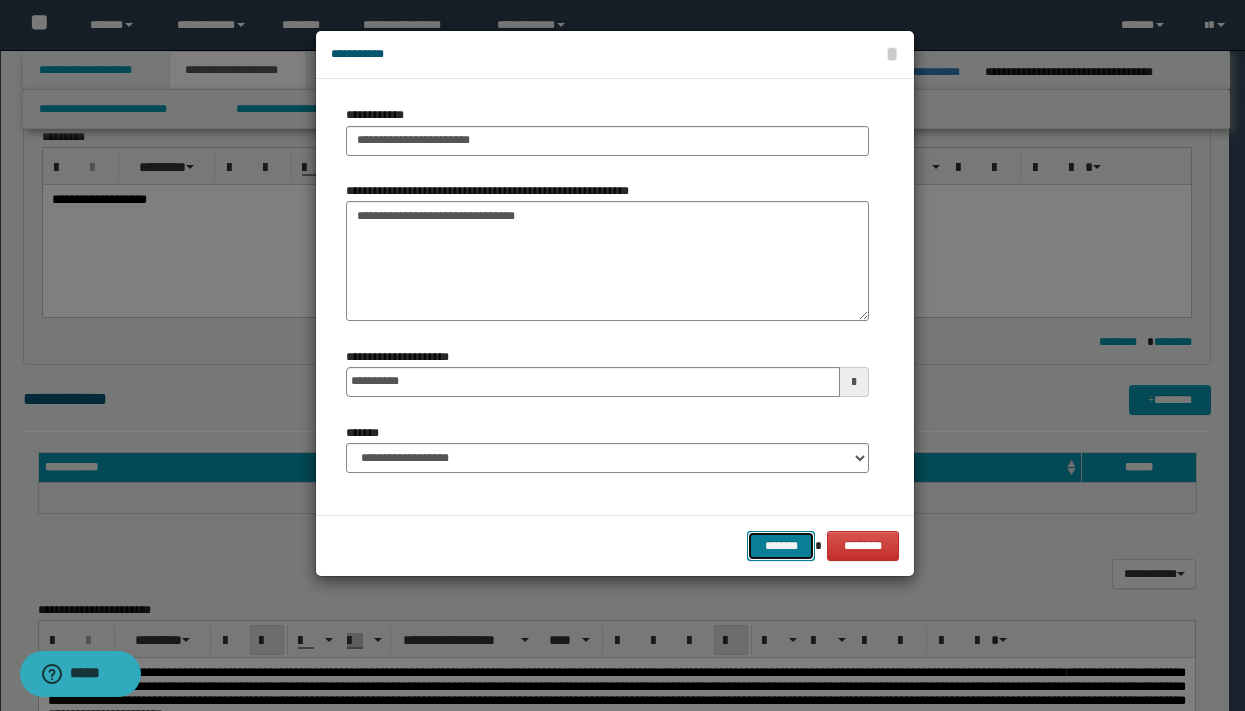 click on "*******" at bounding box center [781, 546] 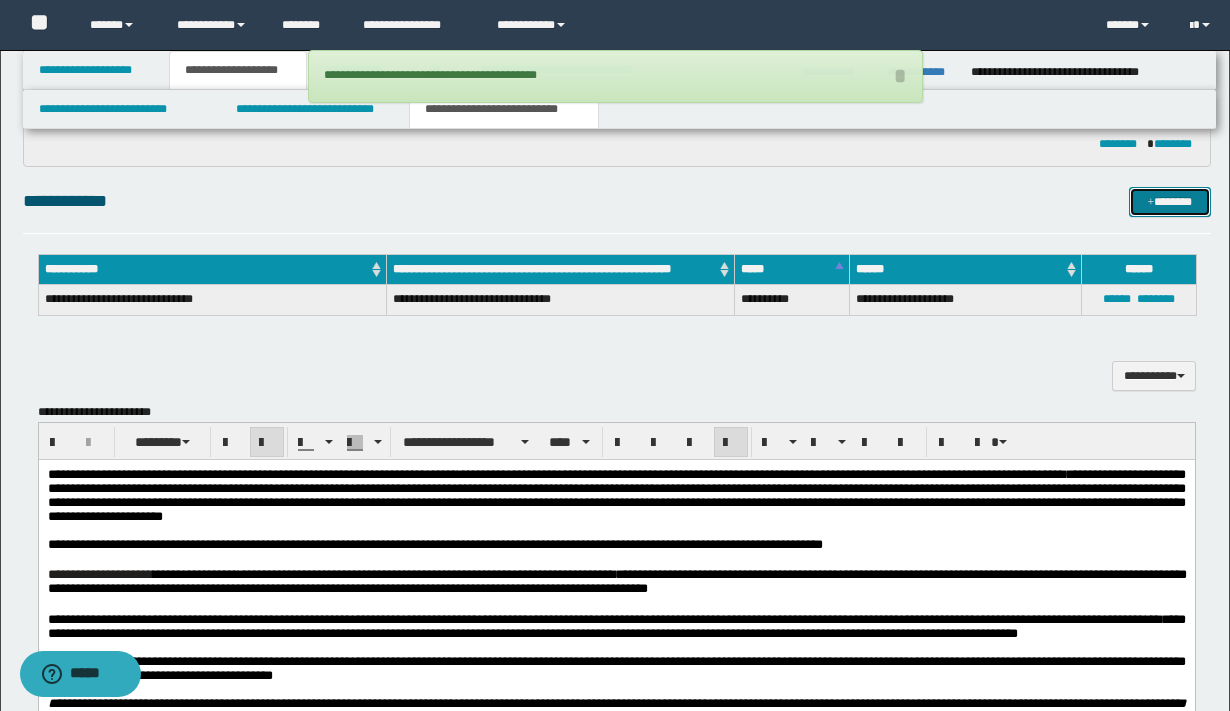 scroll, scrollTop: 543, scrollLeft: 0, axis: vertical 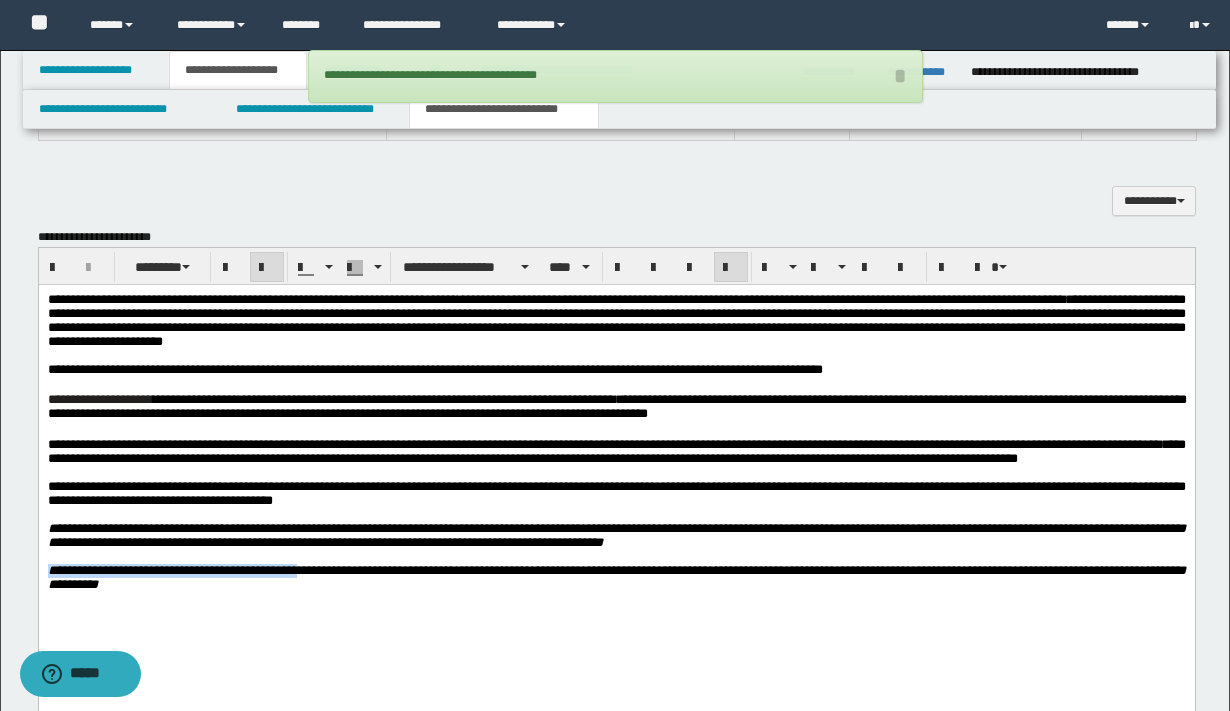 click on "**********" at bounding box center [616, 577] 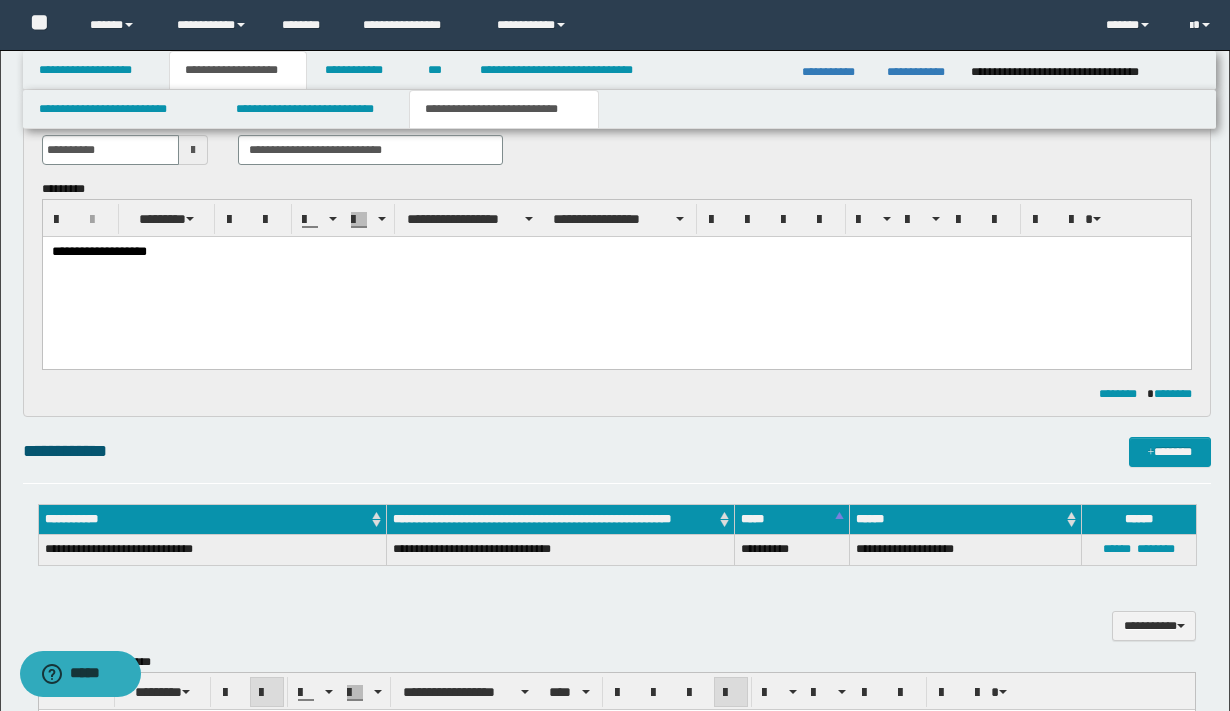 scroll, scrollTop: 170, scrollLeft: 0, axis: vertical 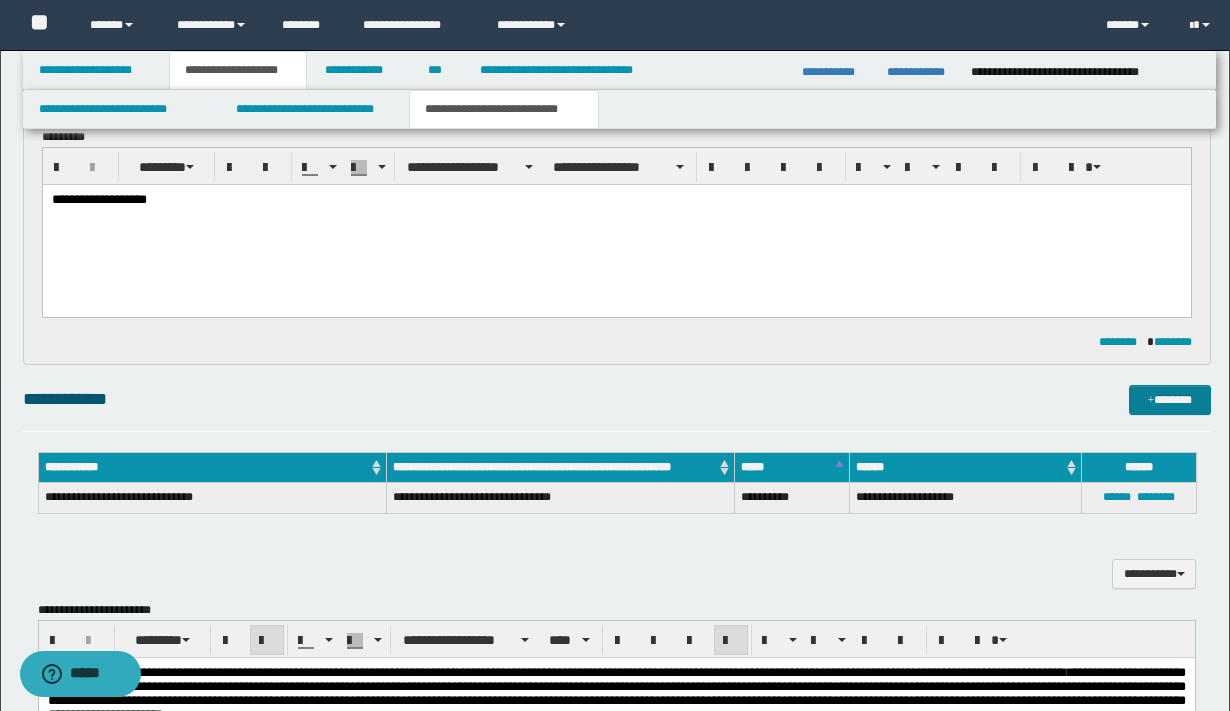 click on "*******" at bounding box center [1170, 400] 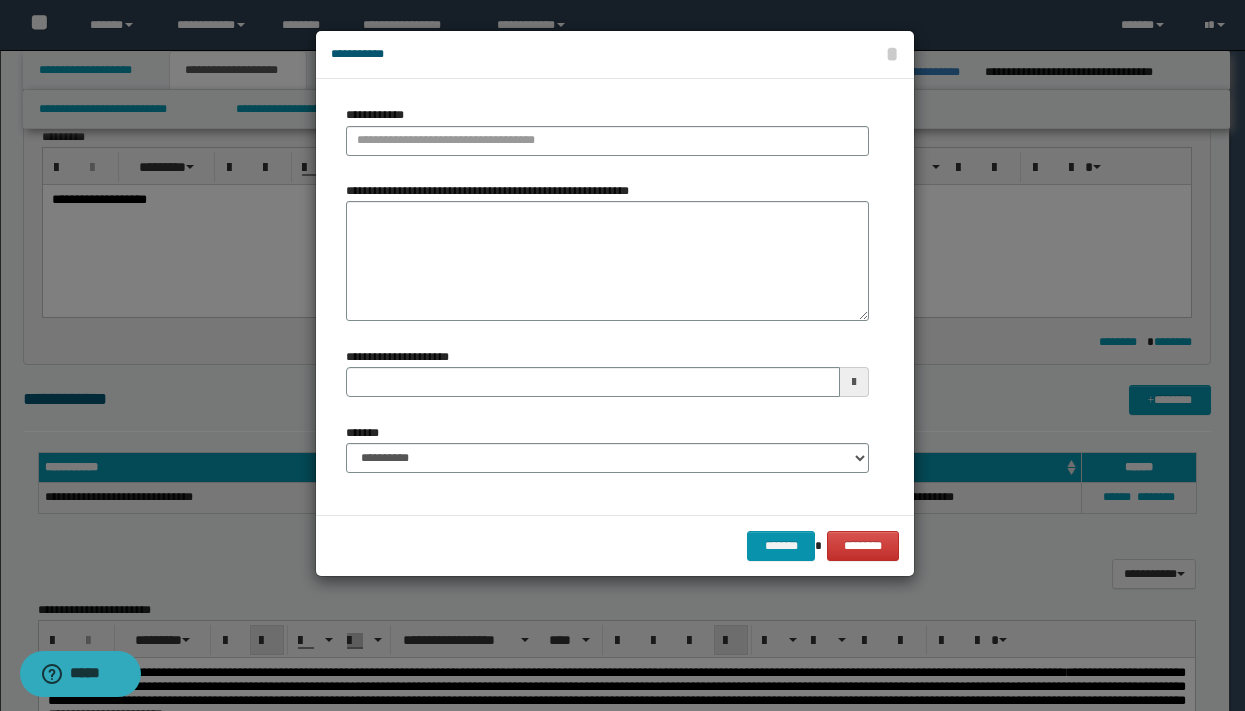 type 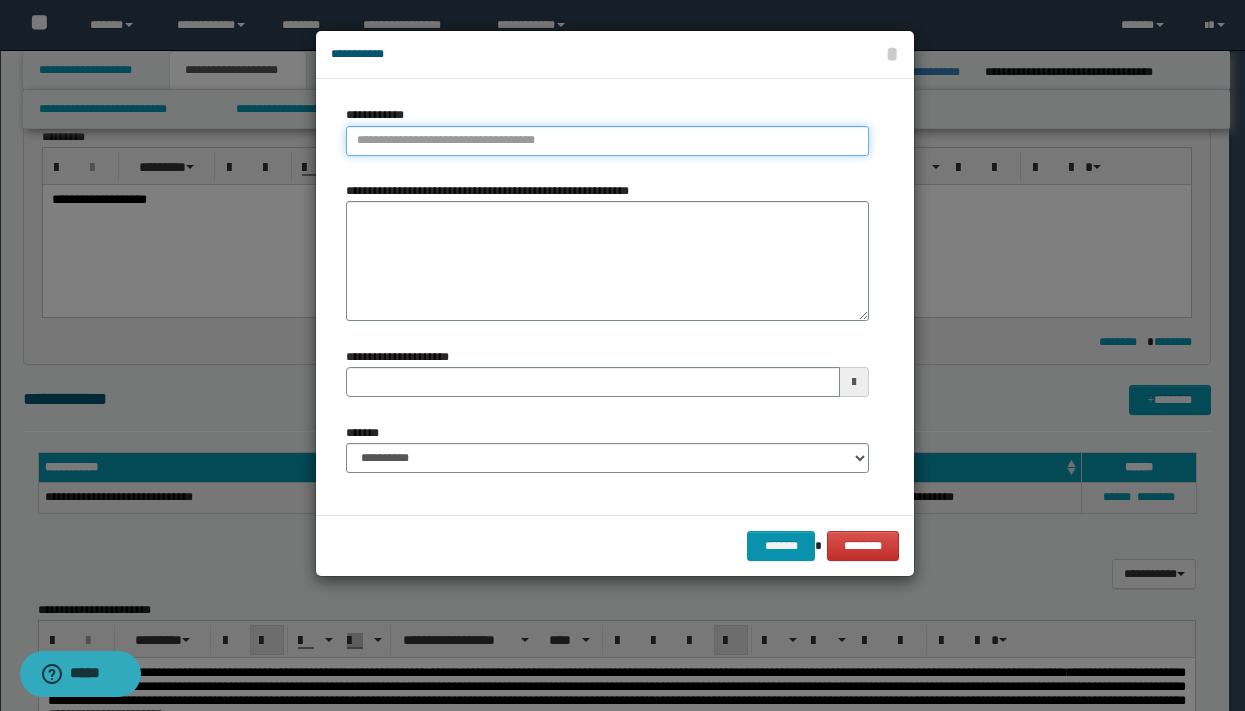 type on "**********" 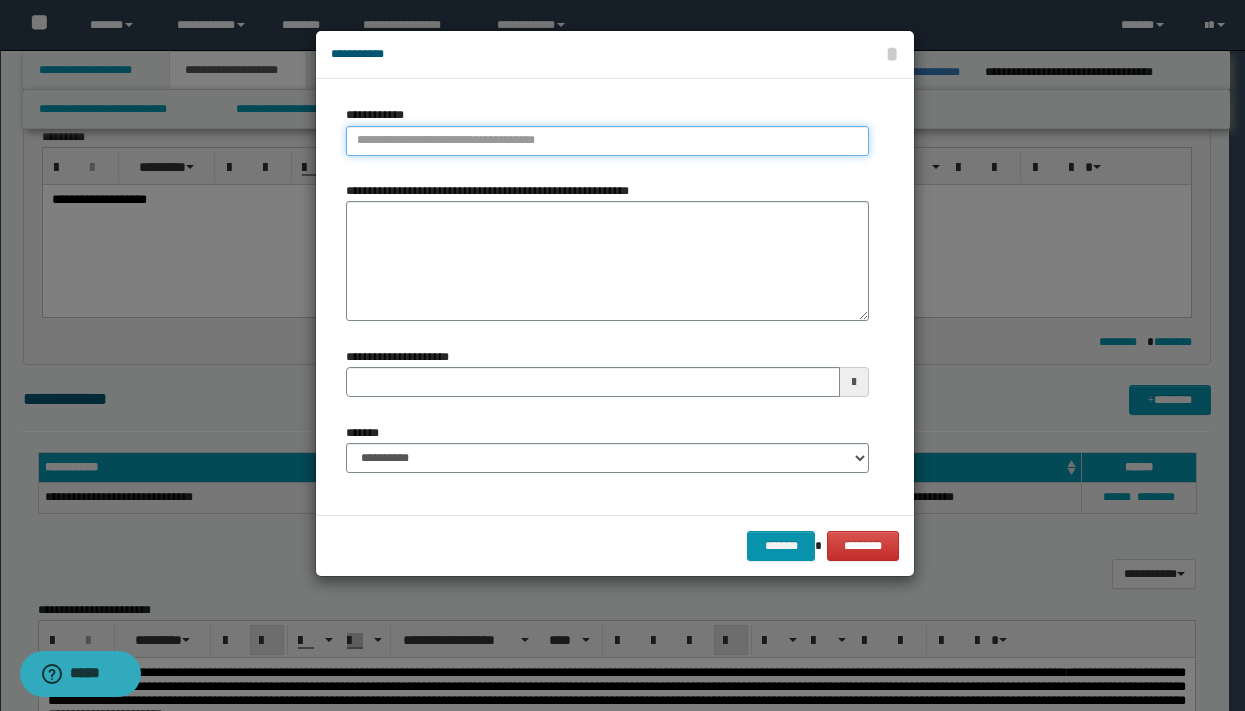 click on "**********" at bounding box center [607, 141] 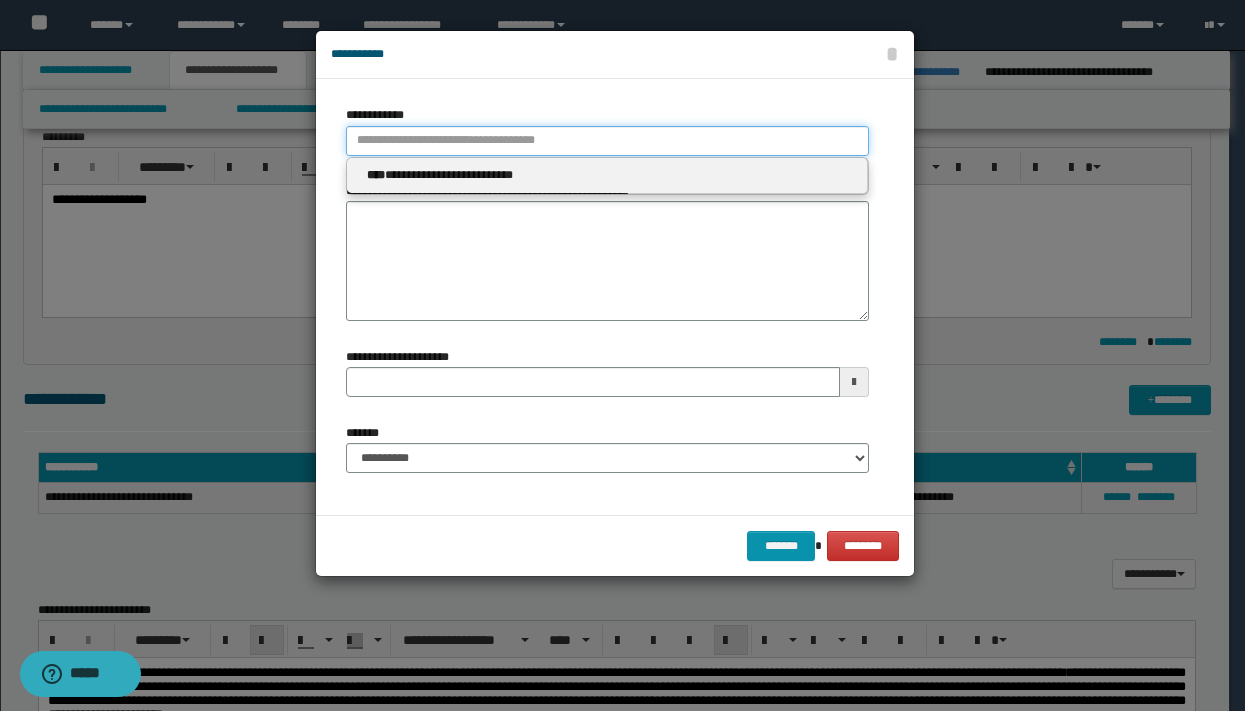 type 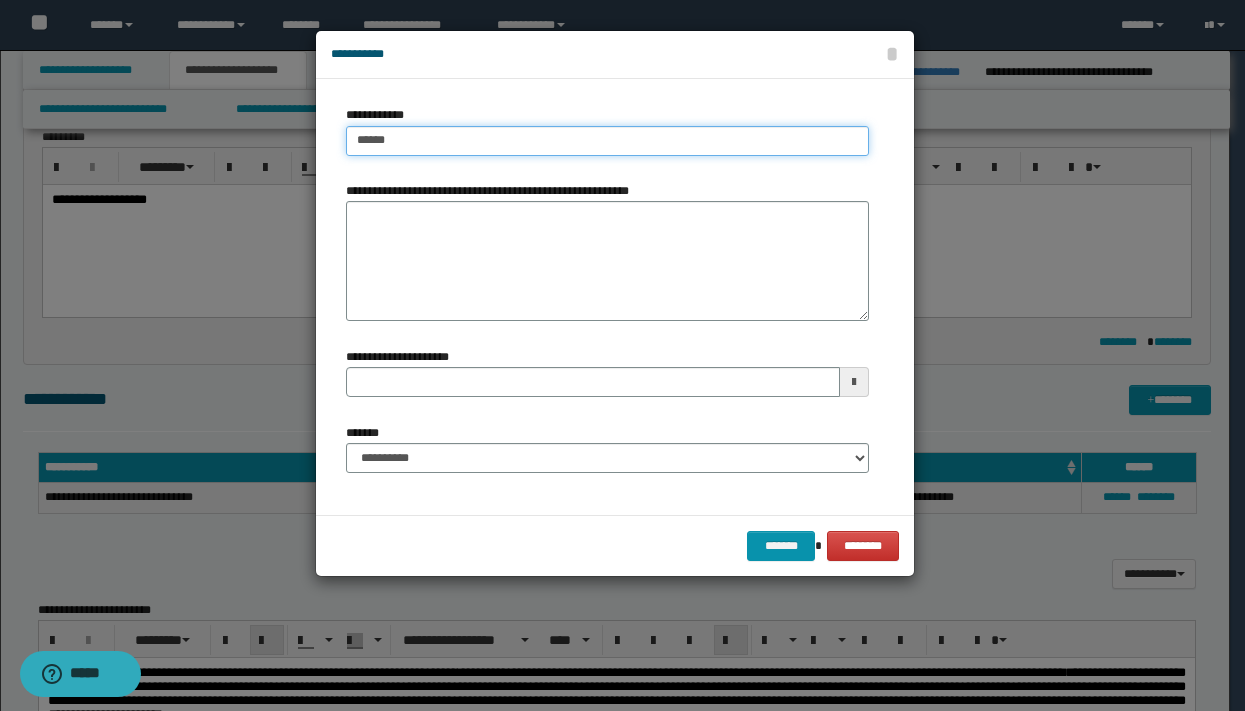 type on "*******" 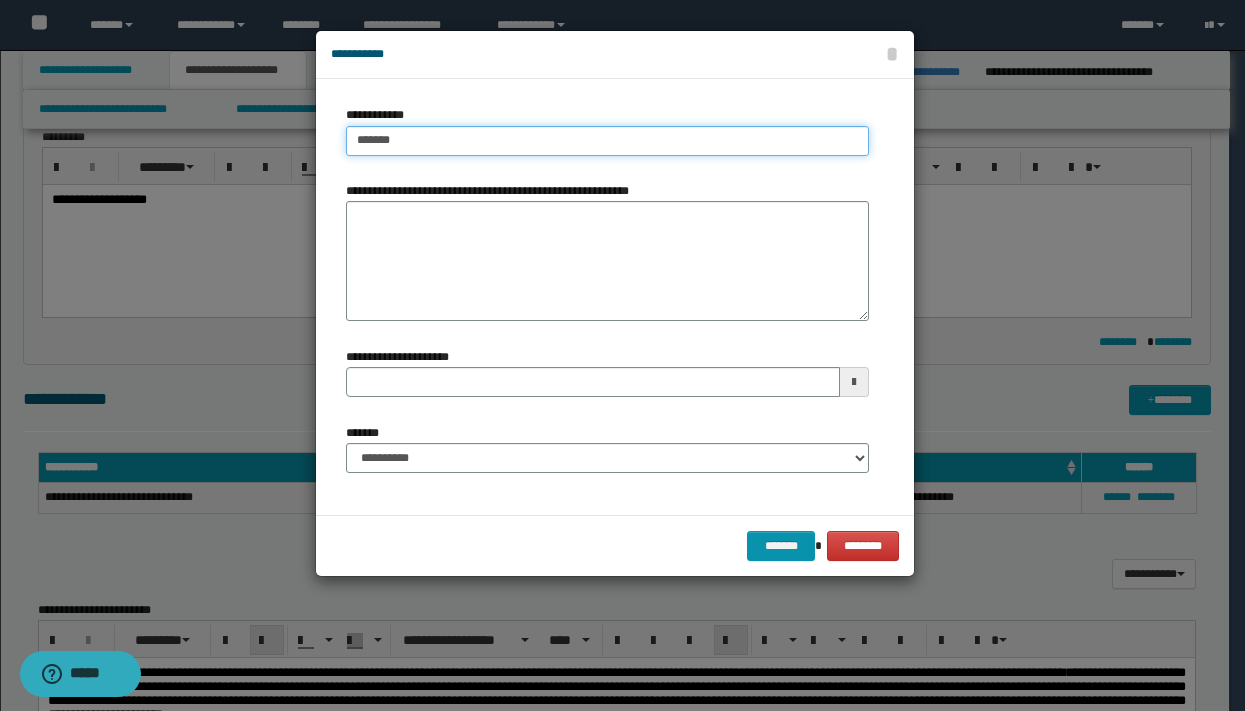 type on "**********" 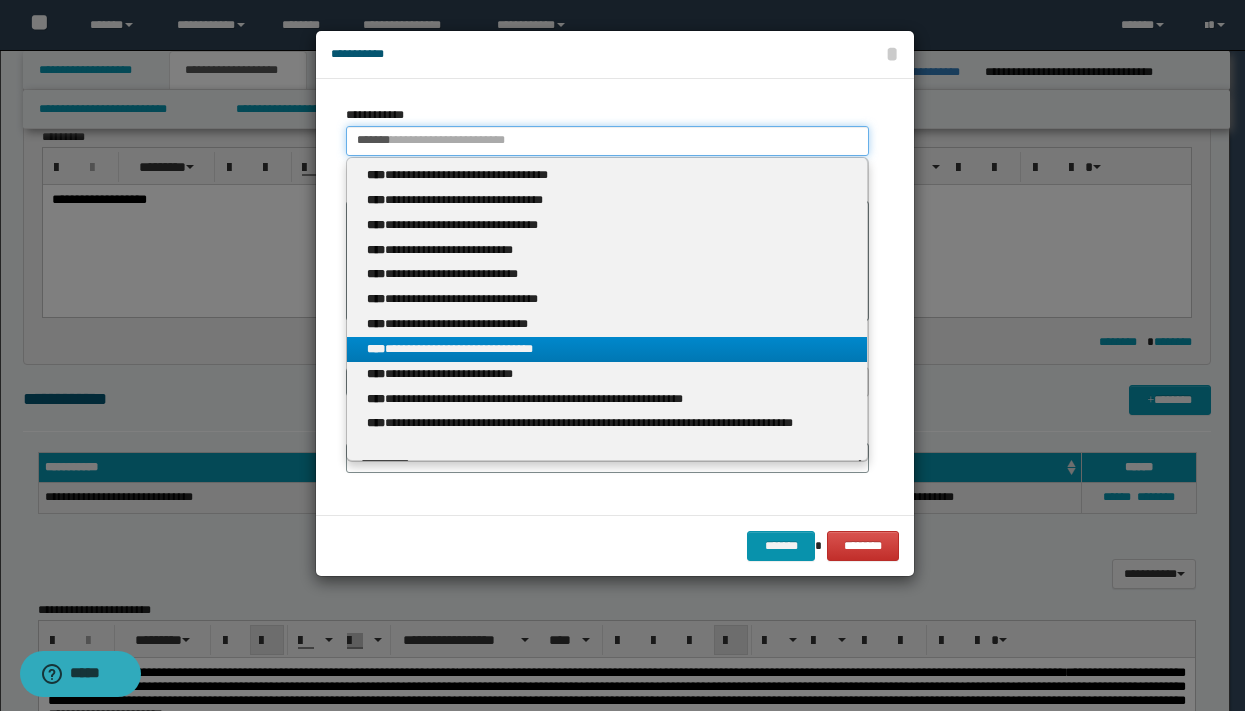 type on "*******" 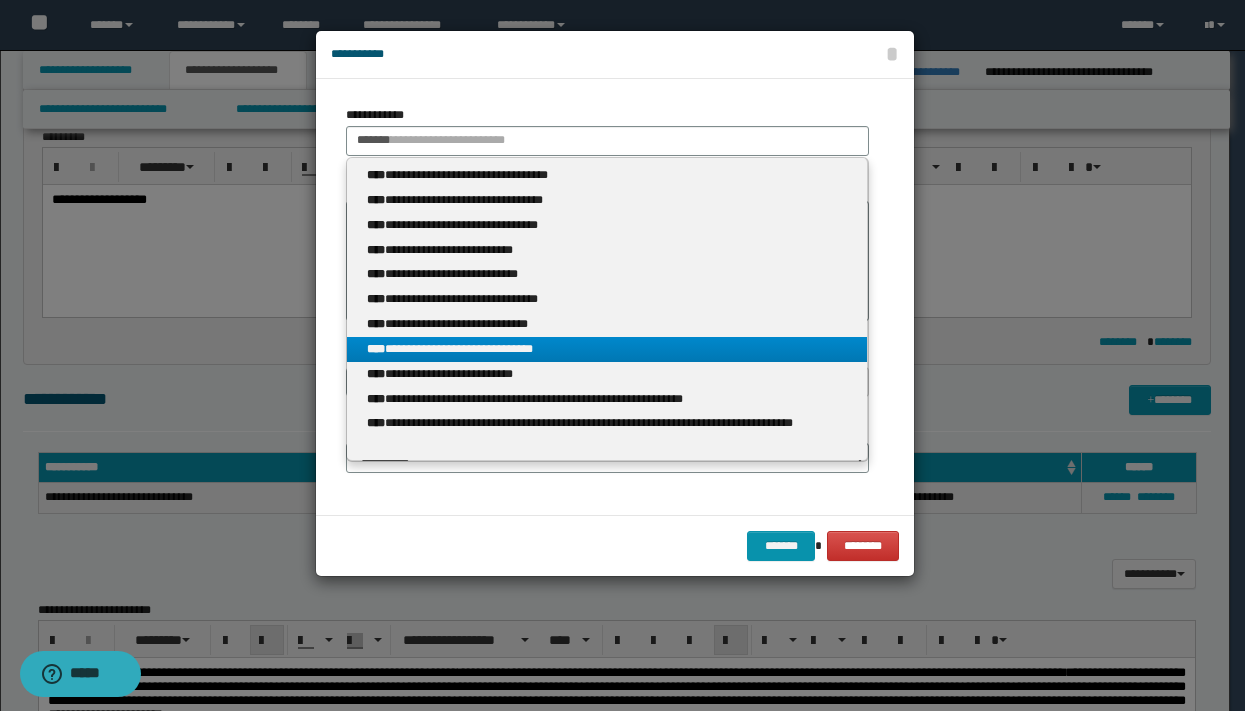 click on "**********" at bounding box center [607, 349] 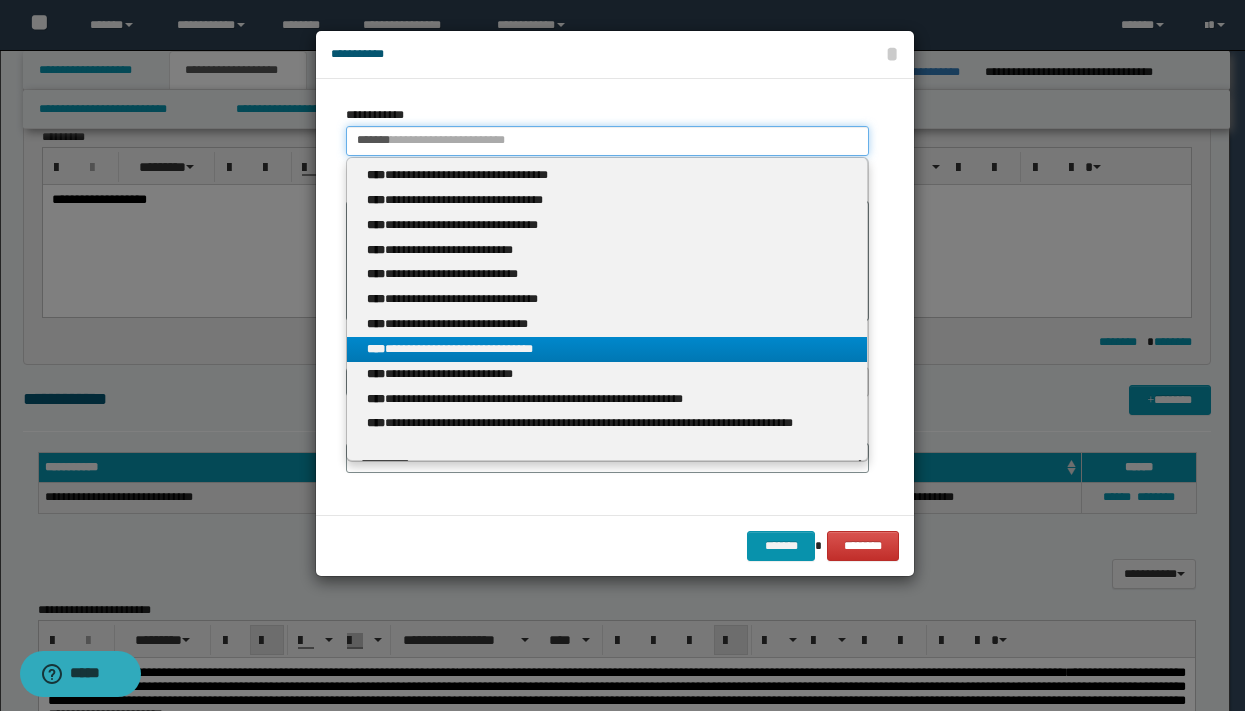 type 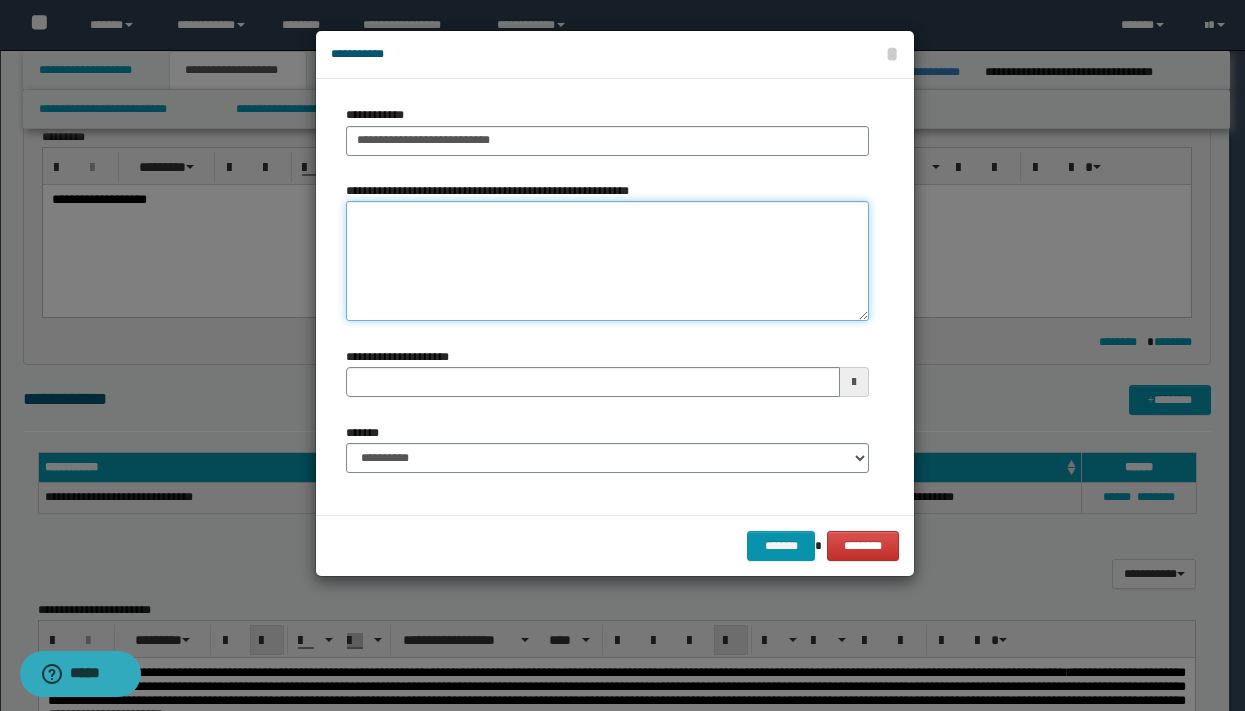 click on "**********" at bounding box center [607, 261] 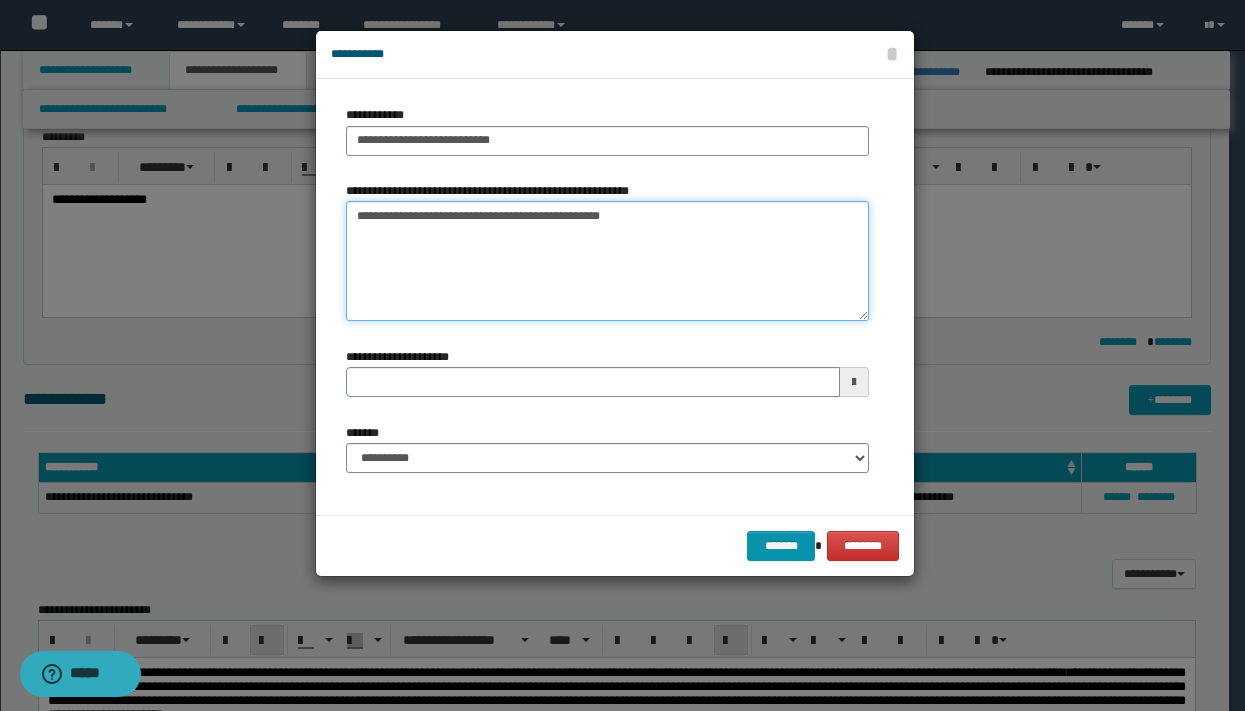type 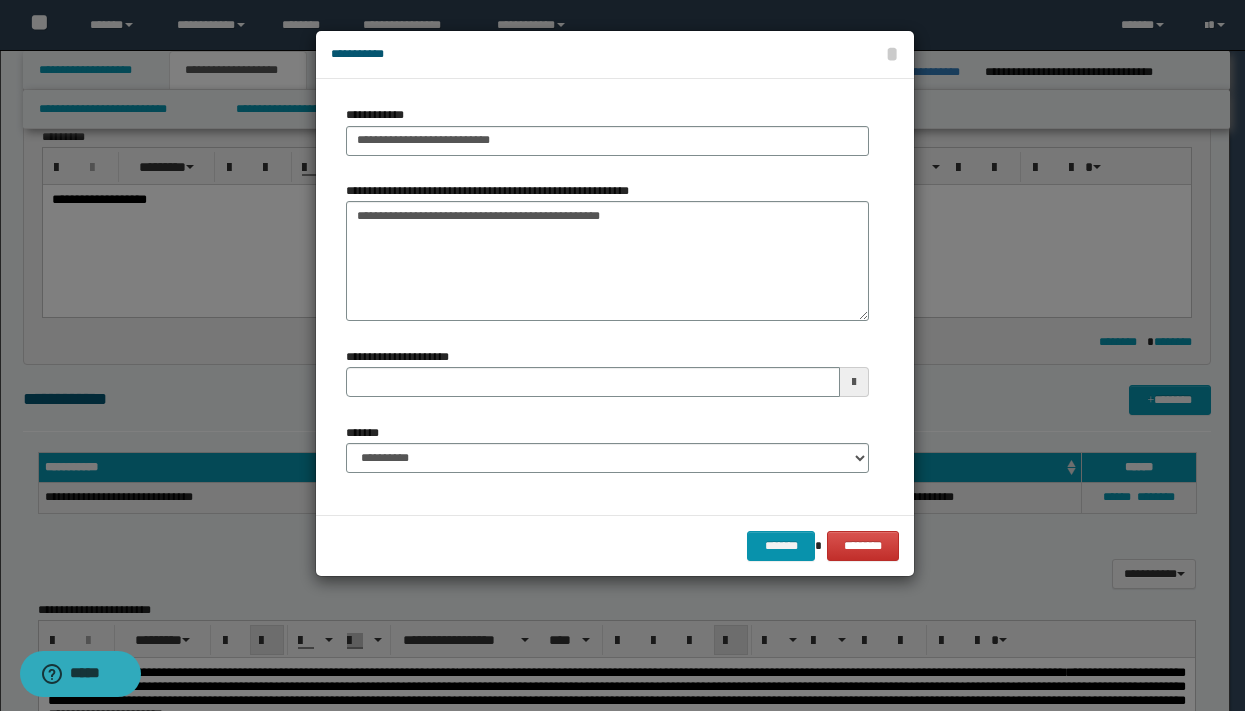 click at bounding box center (854, 382) 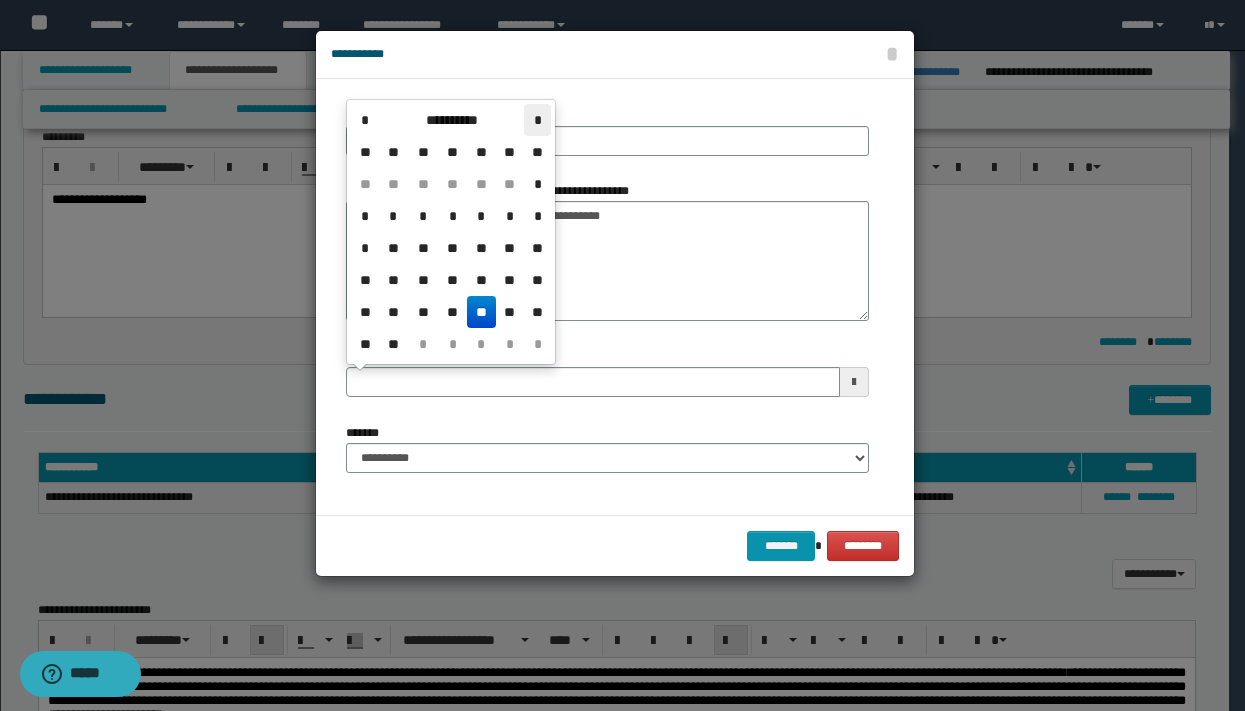 click on "*" at bounding box center [537, 120] 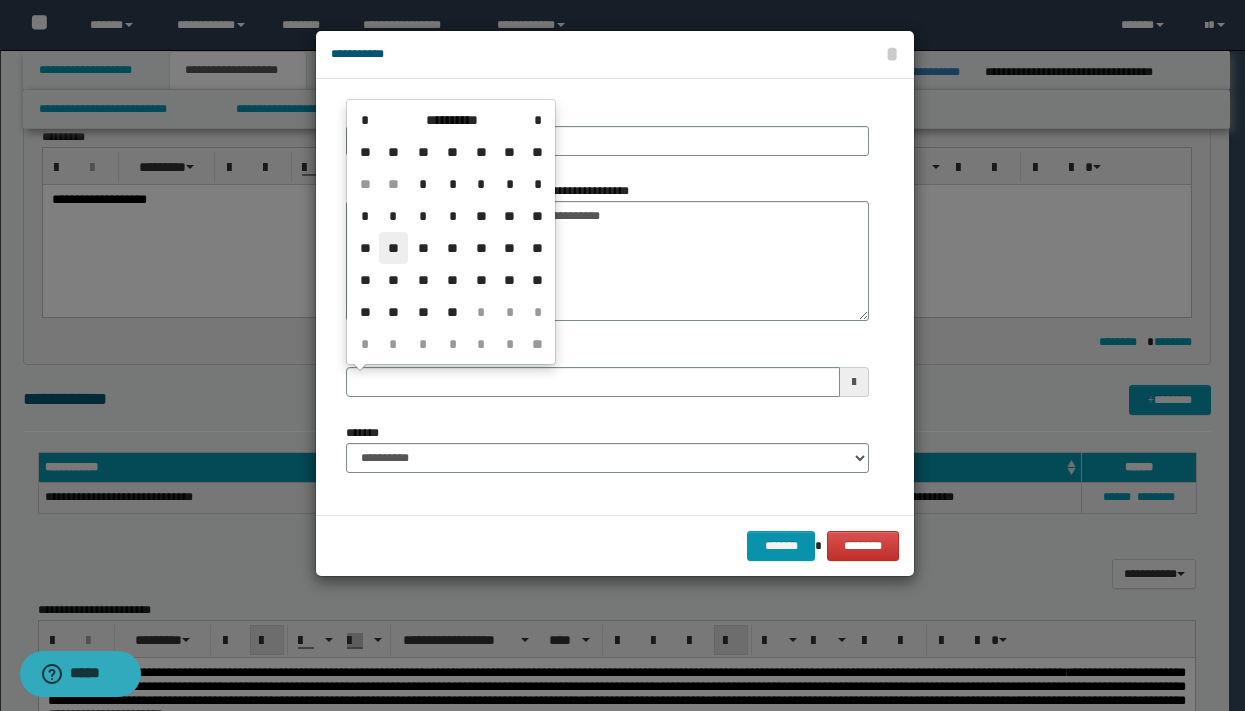 click on "**" at bounding box center [393, 248] 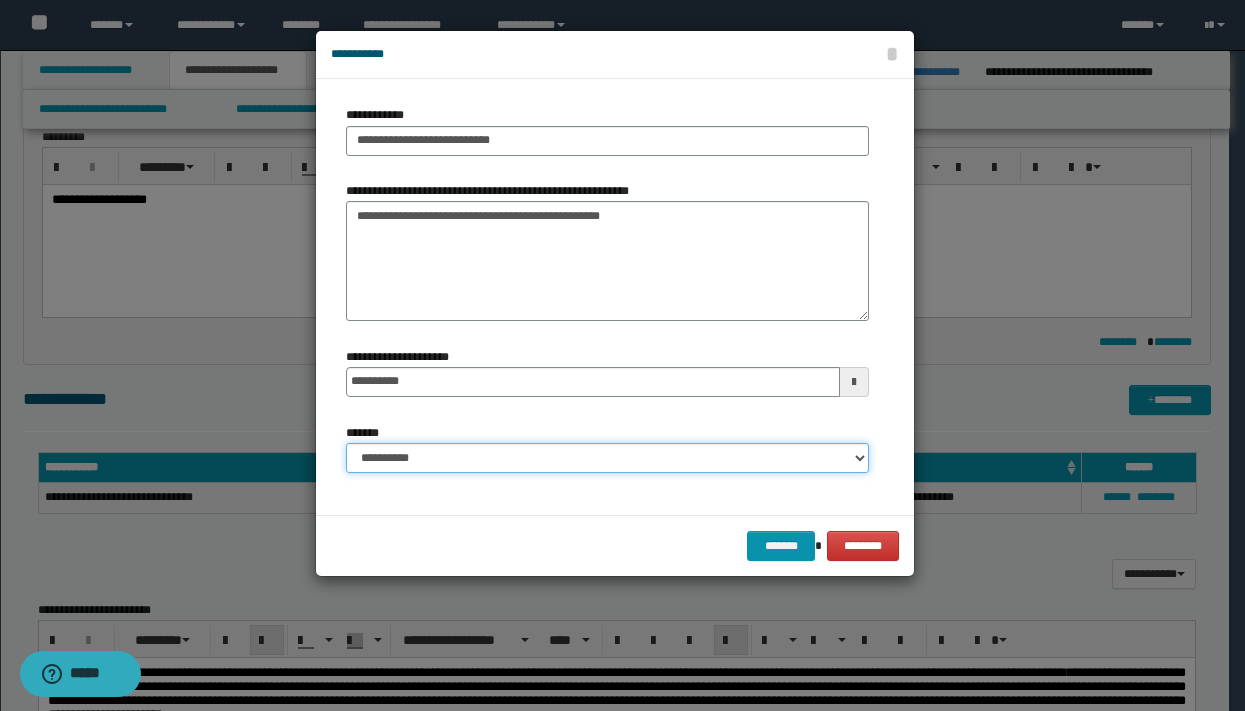 click on "**********" at bounding box center [607, 458] 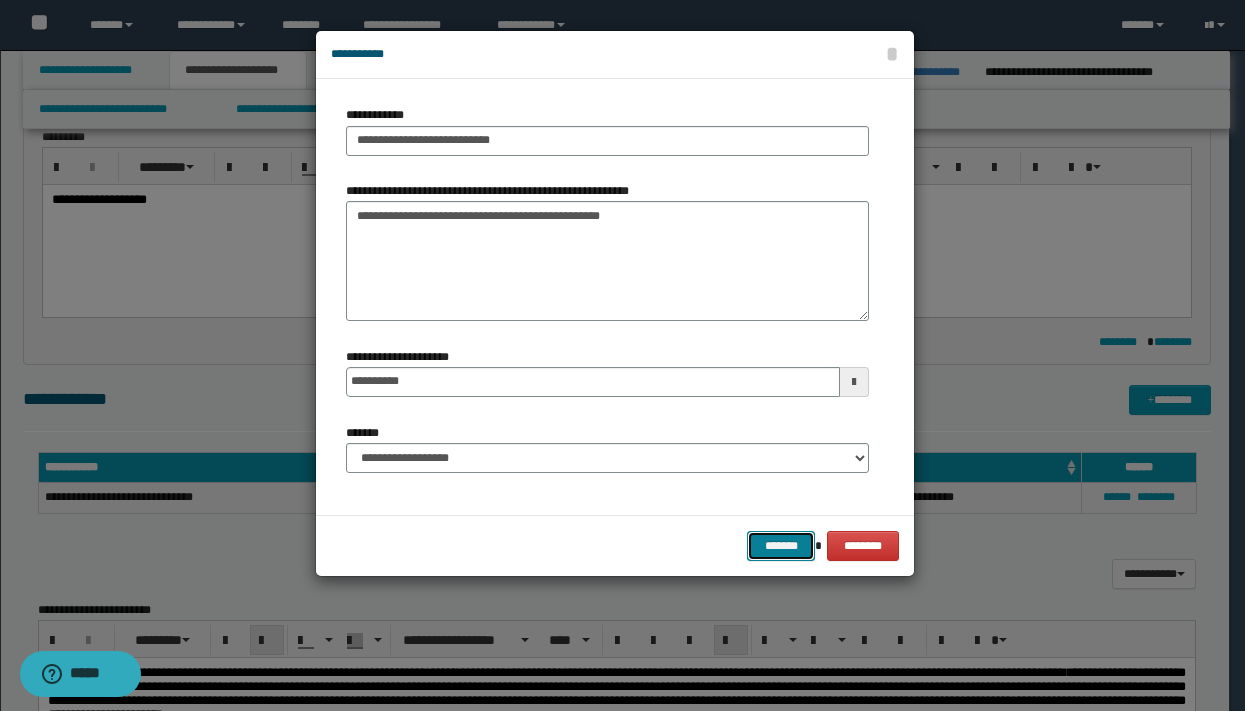 click on "*******" at bounding box center (781, 546) 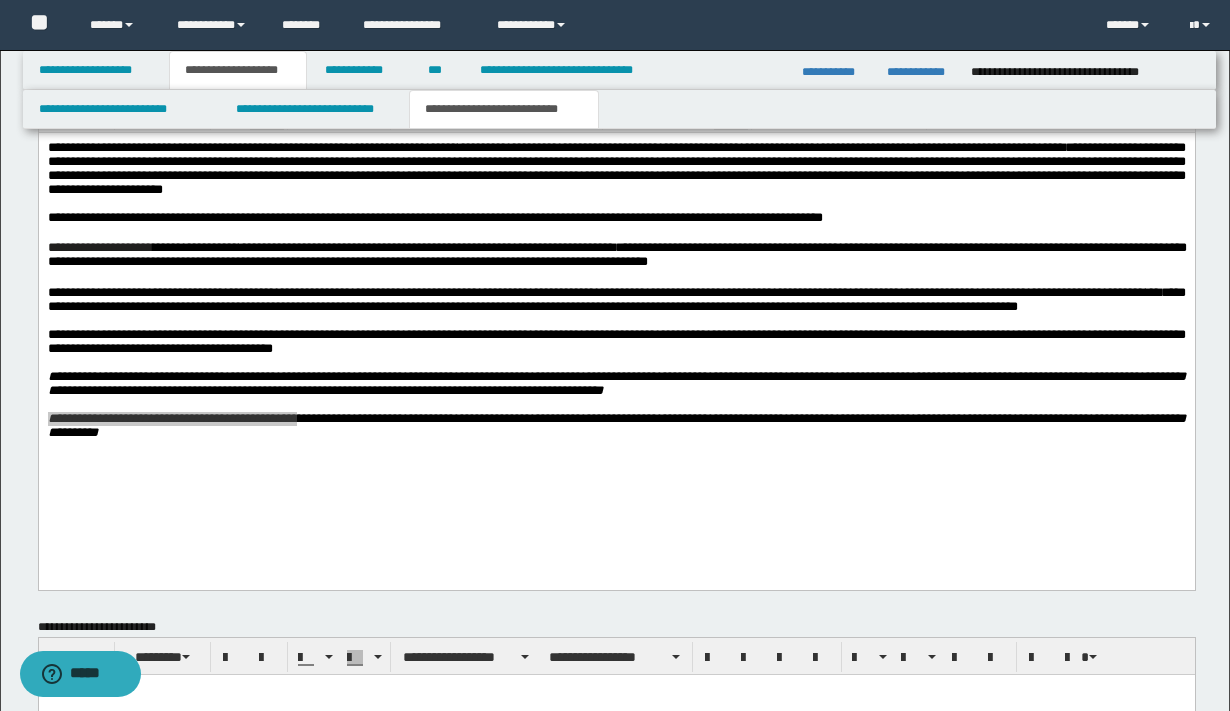 scroll, scrollTop: 728, scrollLeft: 0, axis: vertical 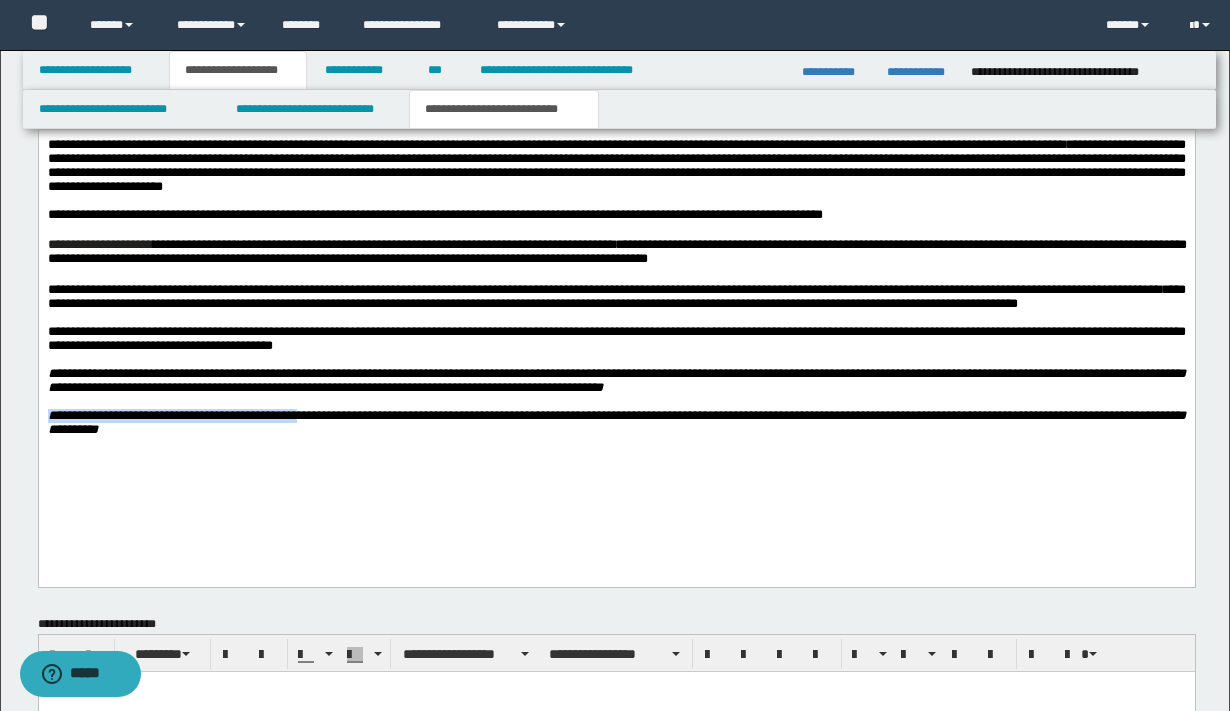 click on "**********" at bounding box center [616, 423] 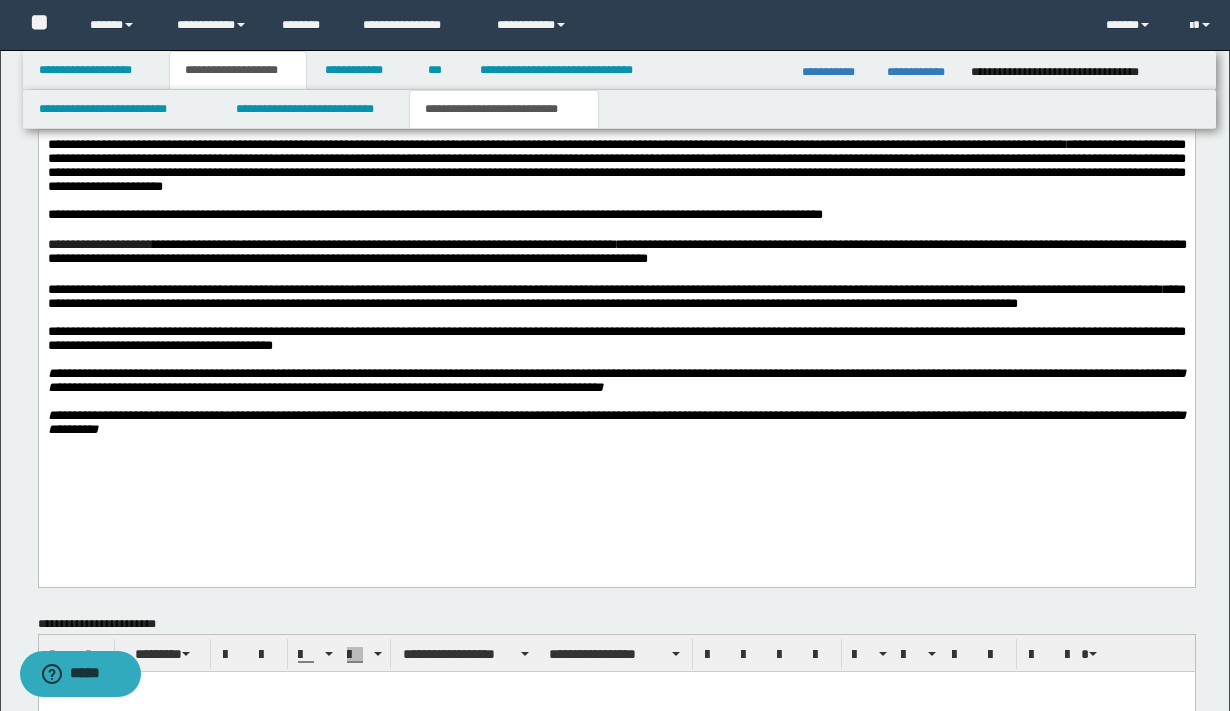 click on "**********" at bounding box center (616, 422) 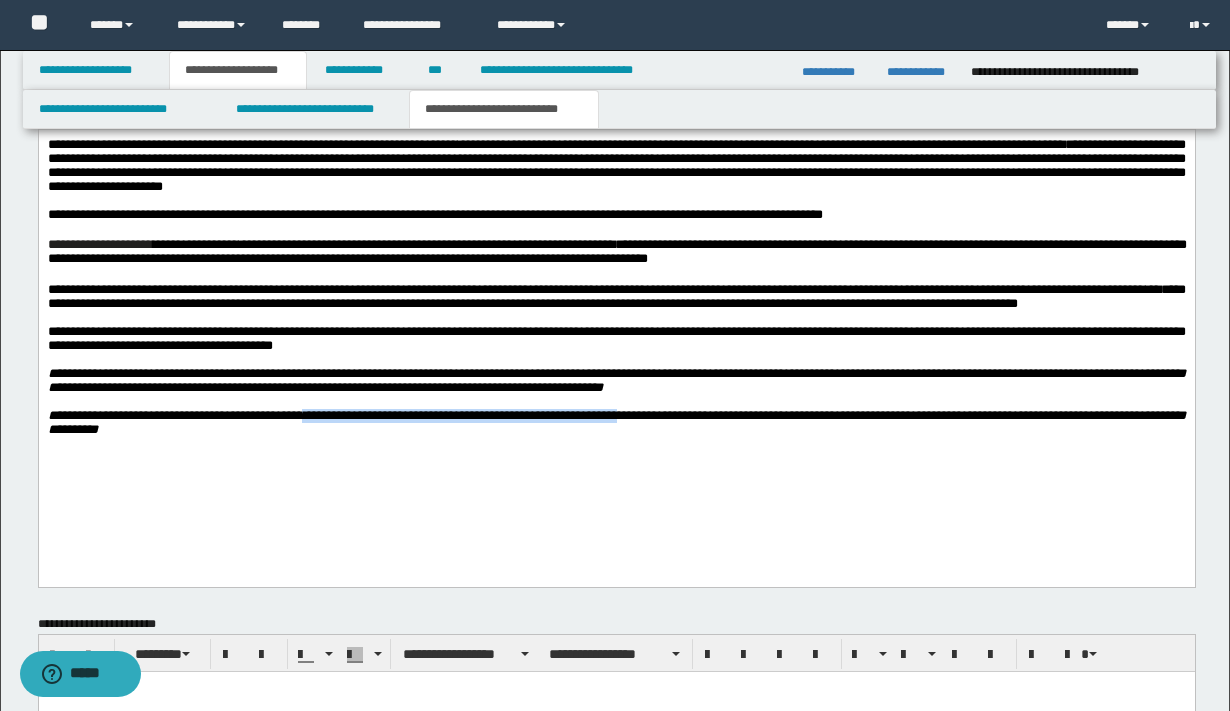 drag, startPoint x: 342, startPoint y: 455, endPoint x: 743, endPoint y: 455, distance: 401 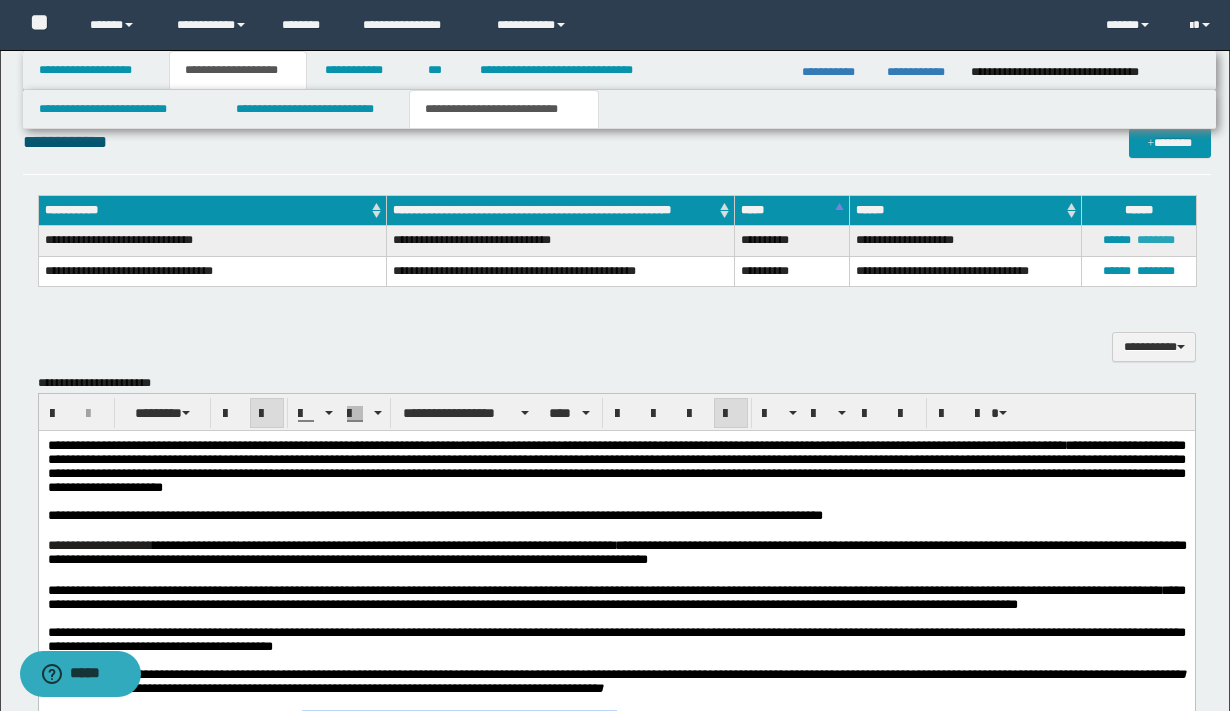 scroll, scrollTop: 410, scrollLeft: 0, axis: vertical 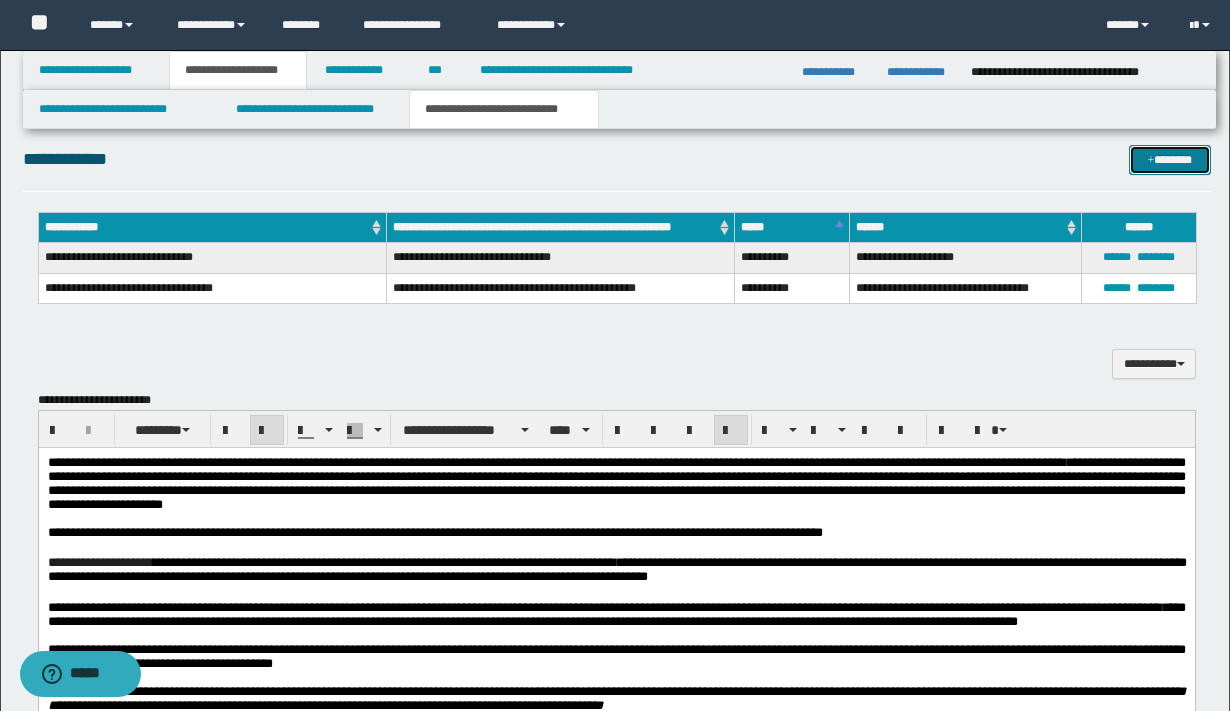 click on "*******" at bounding box center (1170, 160) 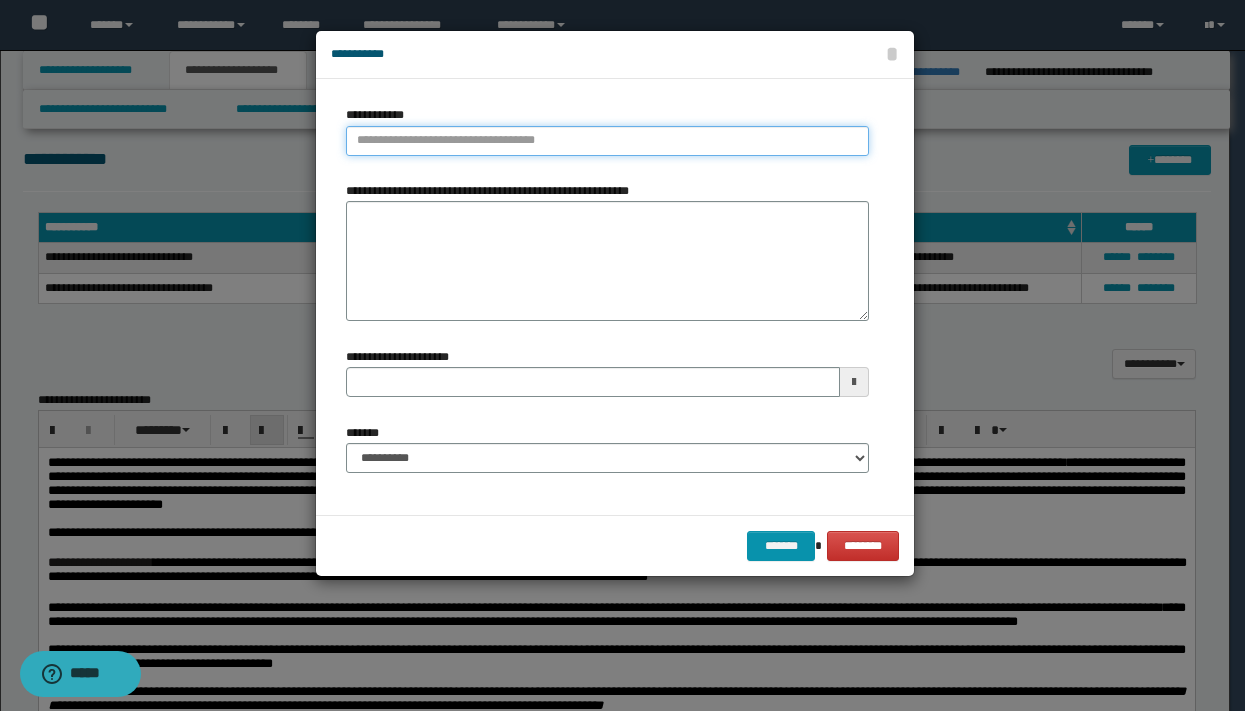 type on "**********" 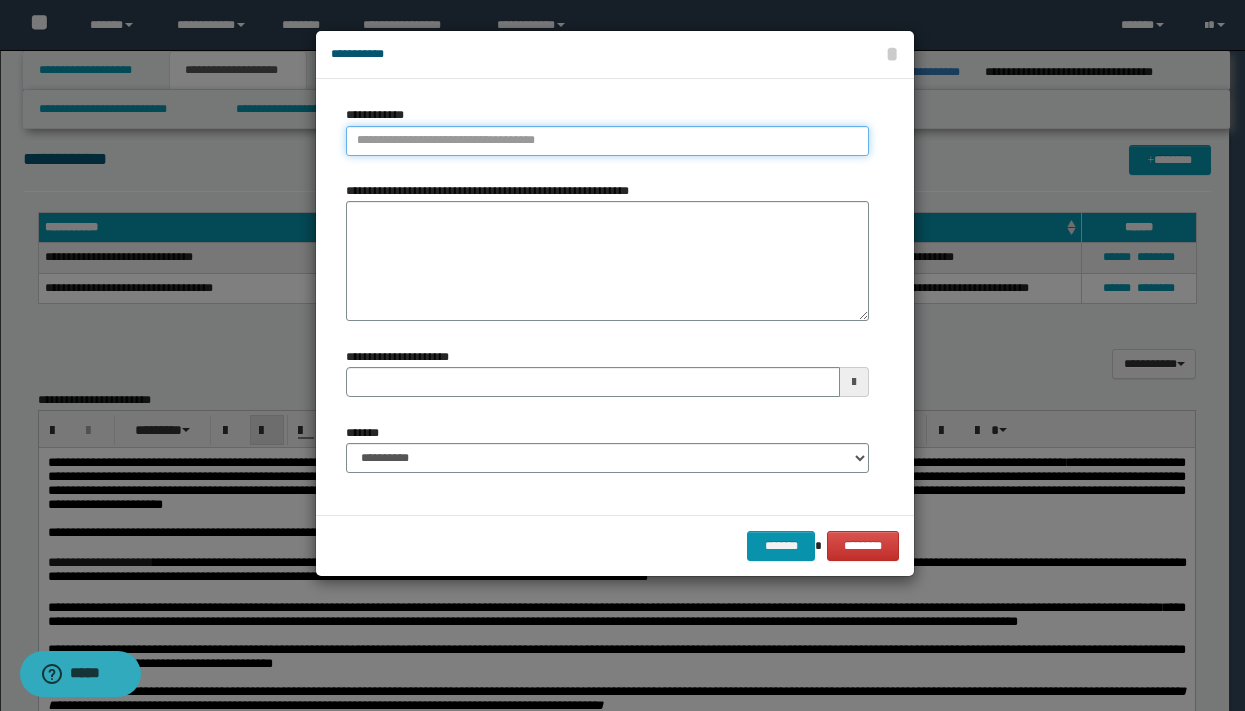 click on "**********" at bounding box center (607, 141) 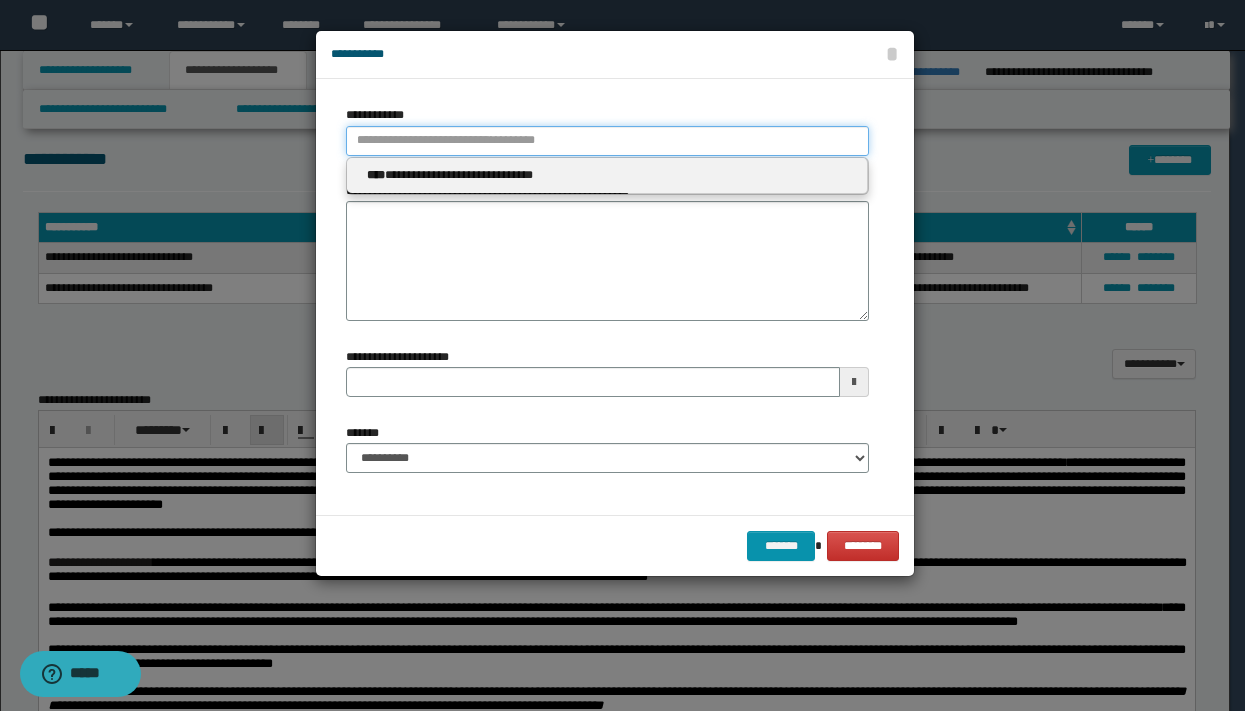 type 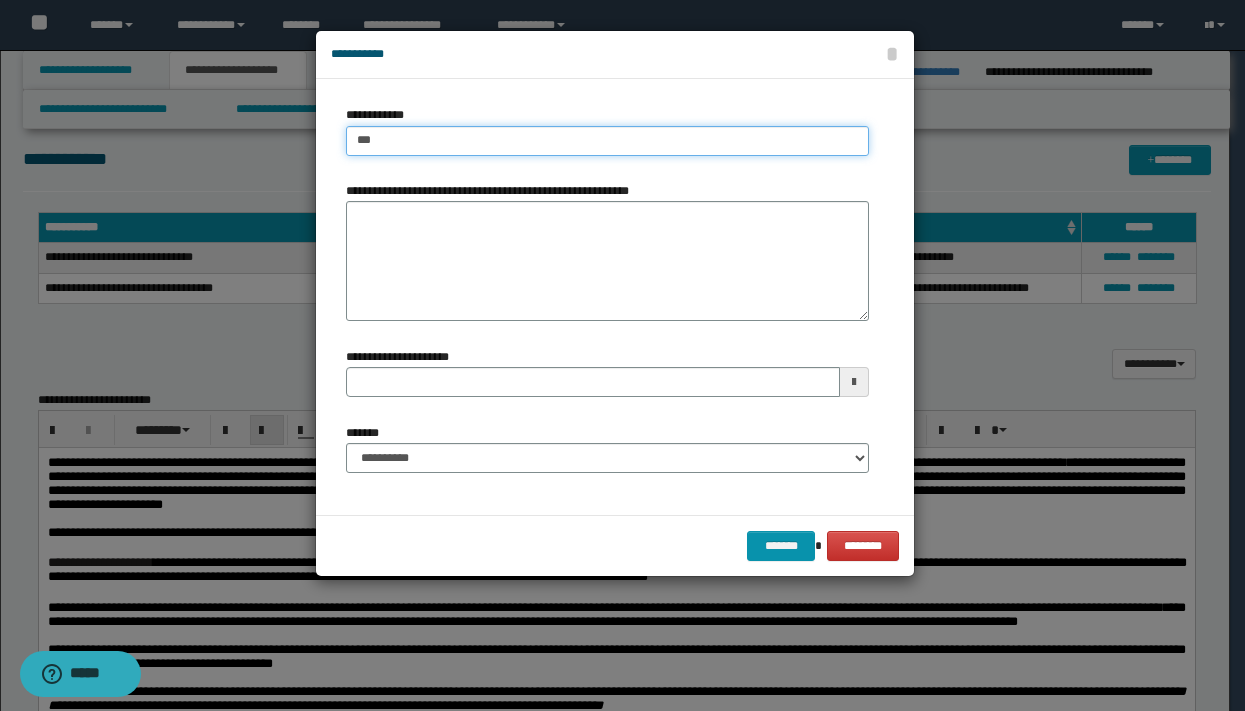 type on "****" 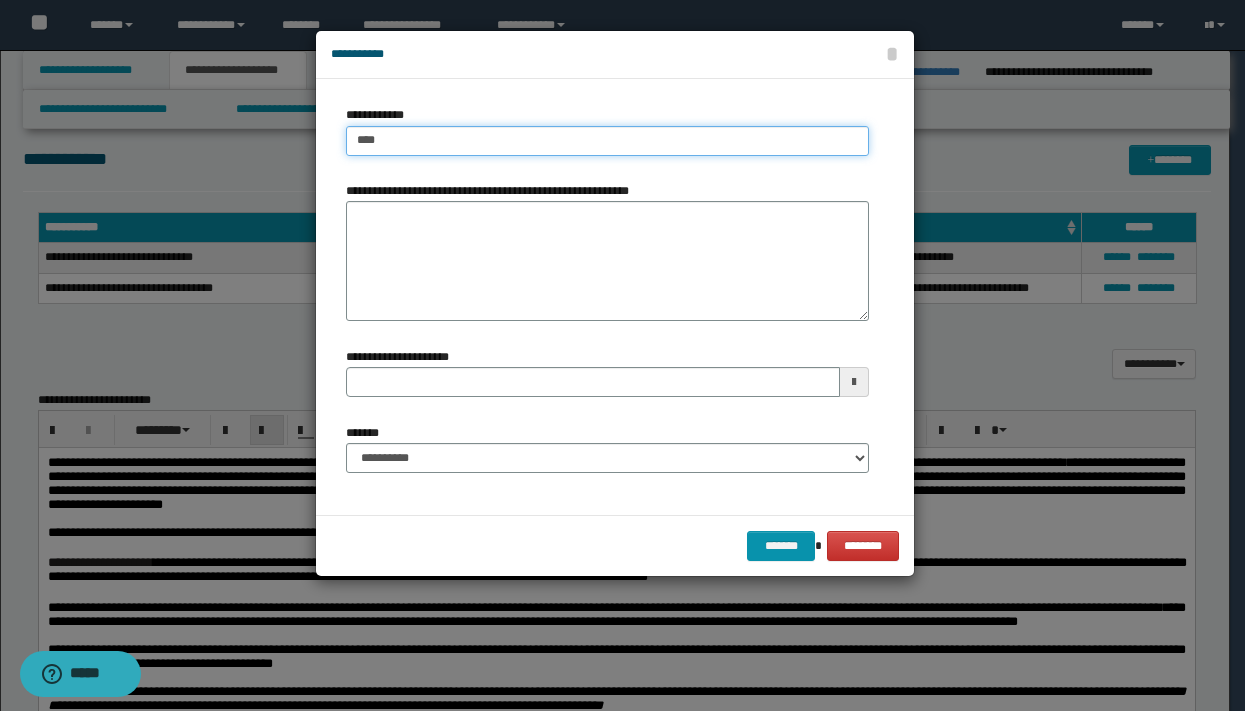 type on "****" 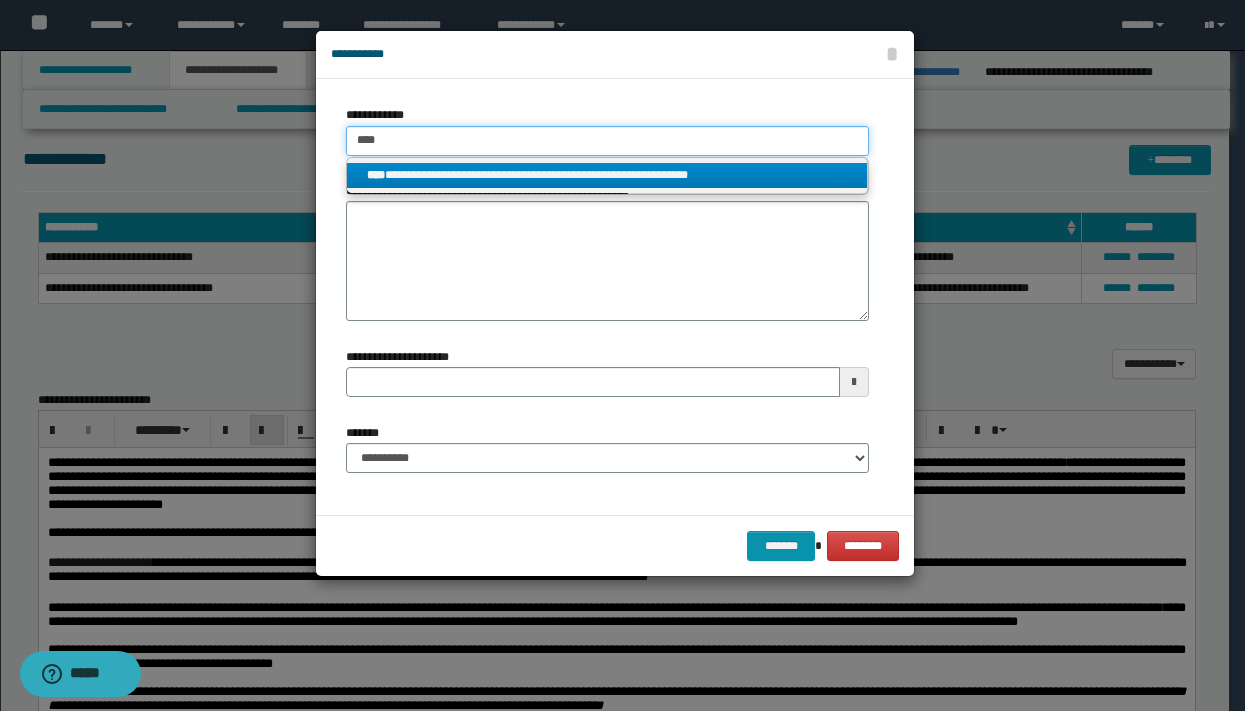 type on "****" 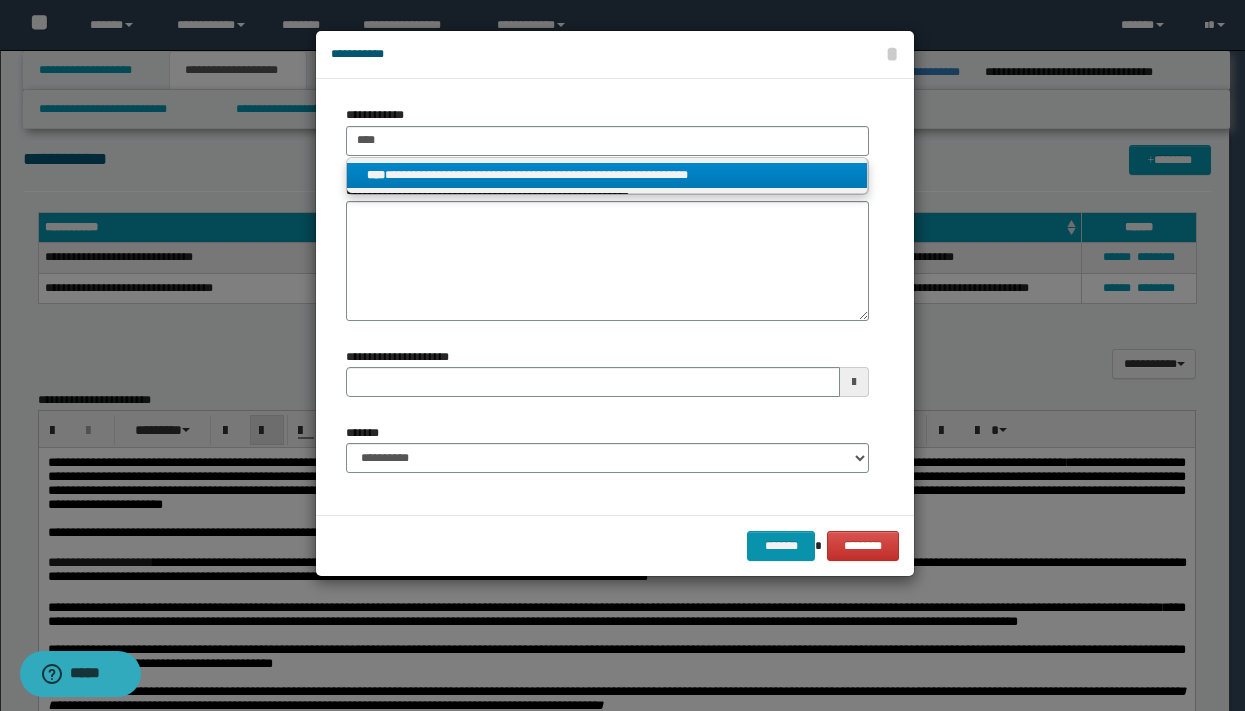 click on "**********" at bounding box center (607, 175) 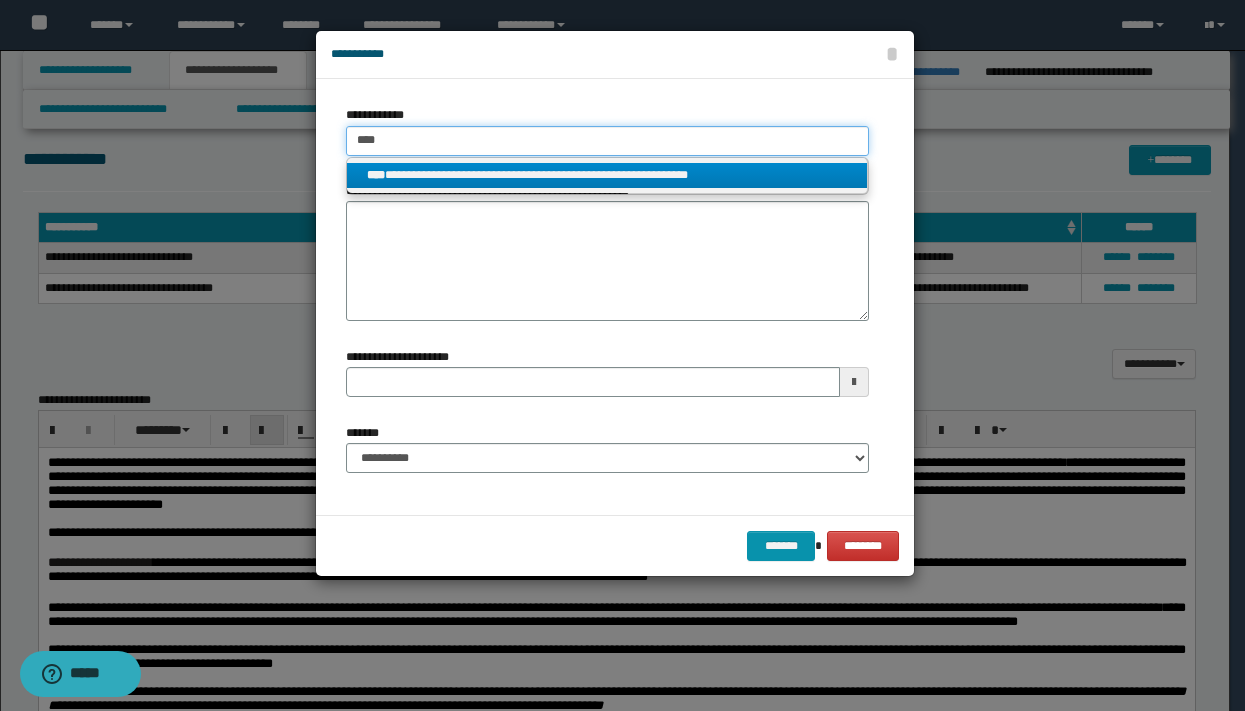type 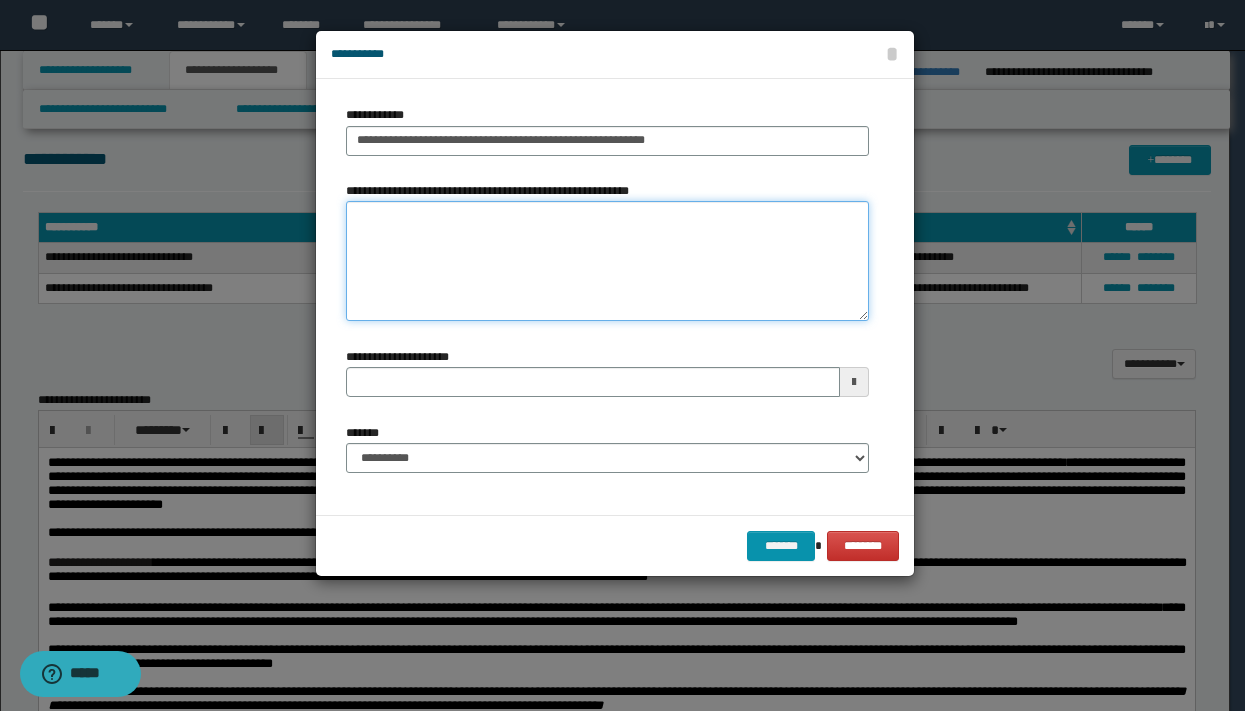 click on "**********" at bounding box center (607, 261) 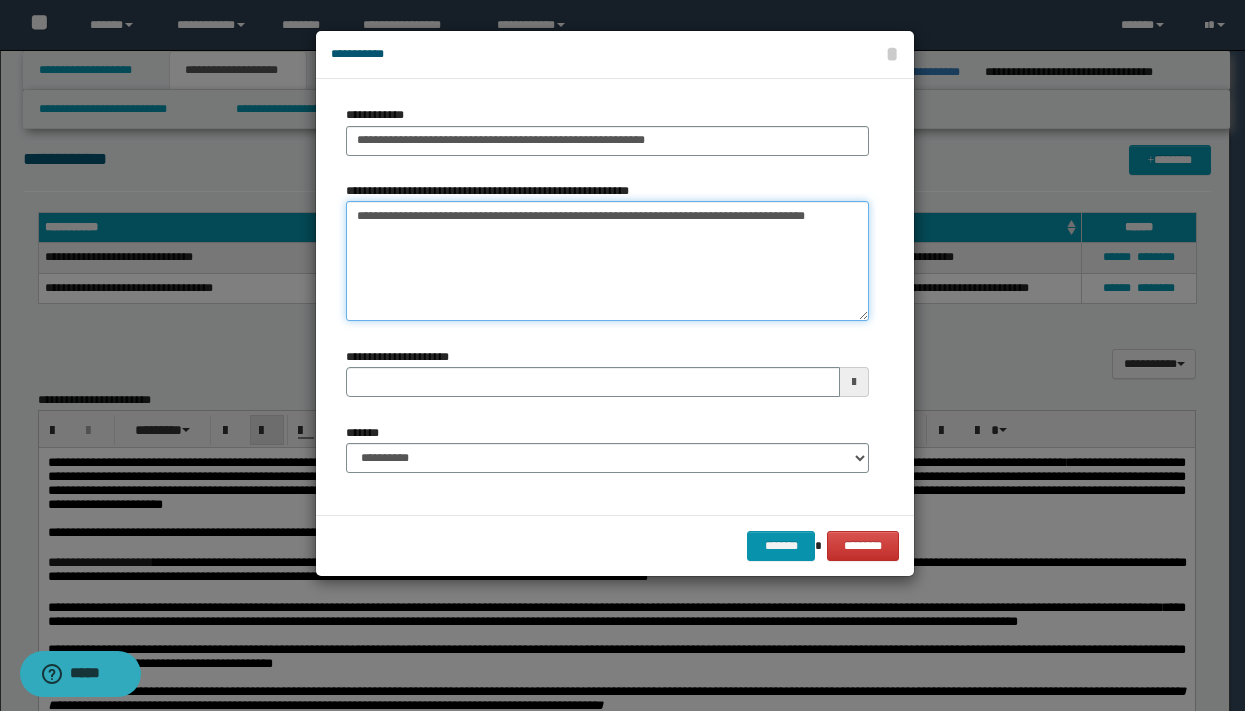 type on "**********" 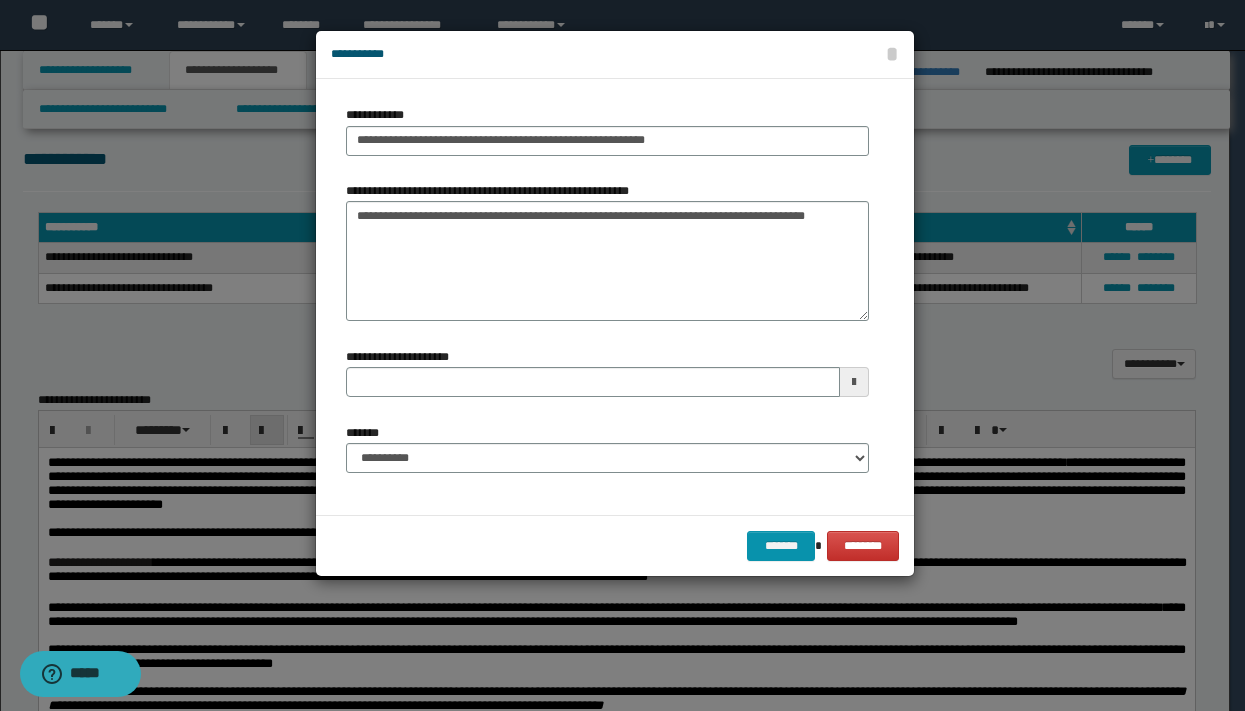 click at bounding box center (854, 382) 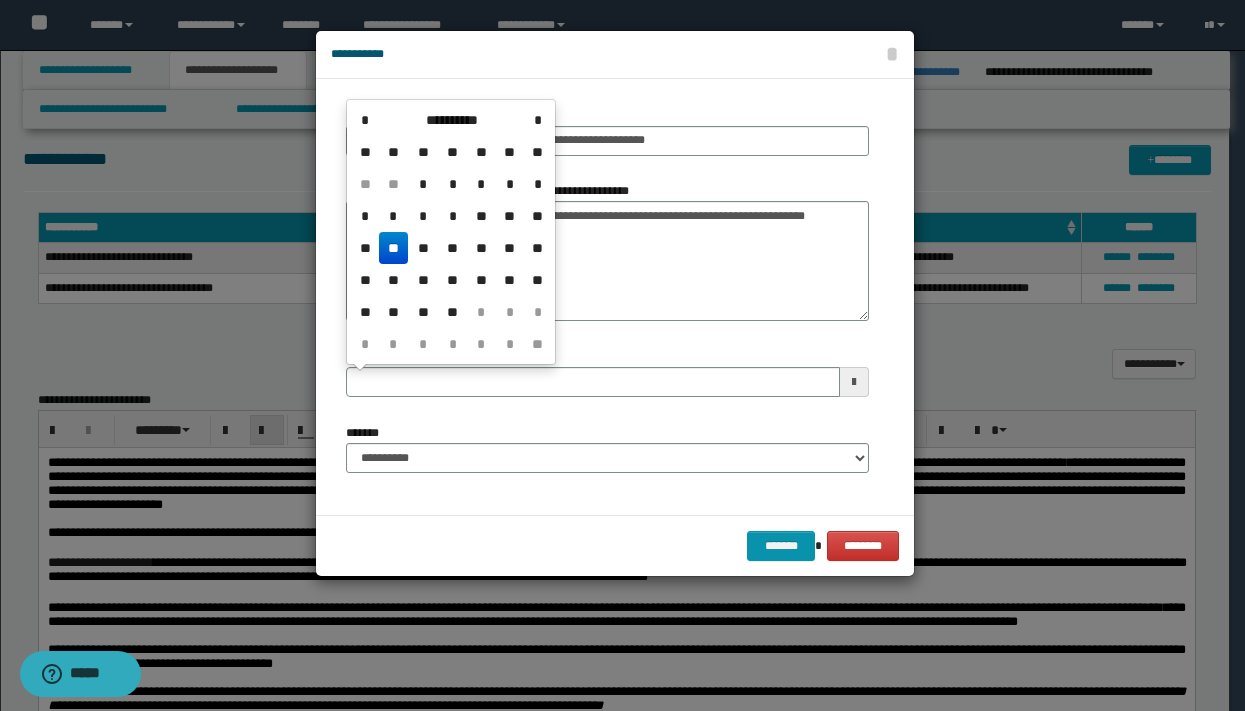 click on "**" at bounding box center (393, 248) 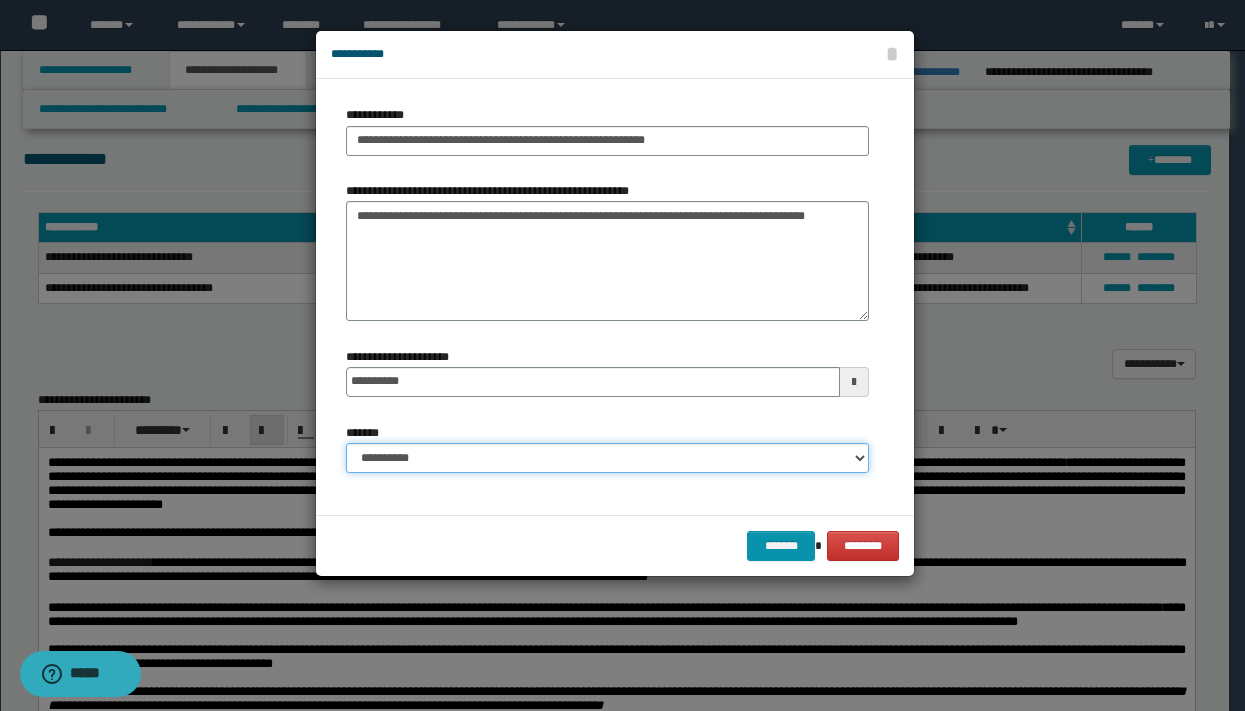 click on "**********" at bounding box center (607, 458) 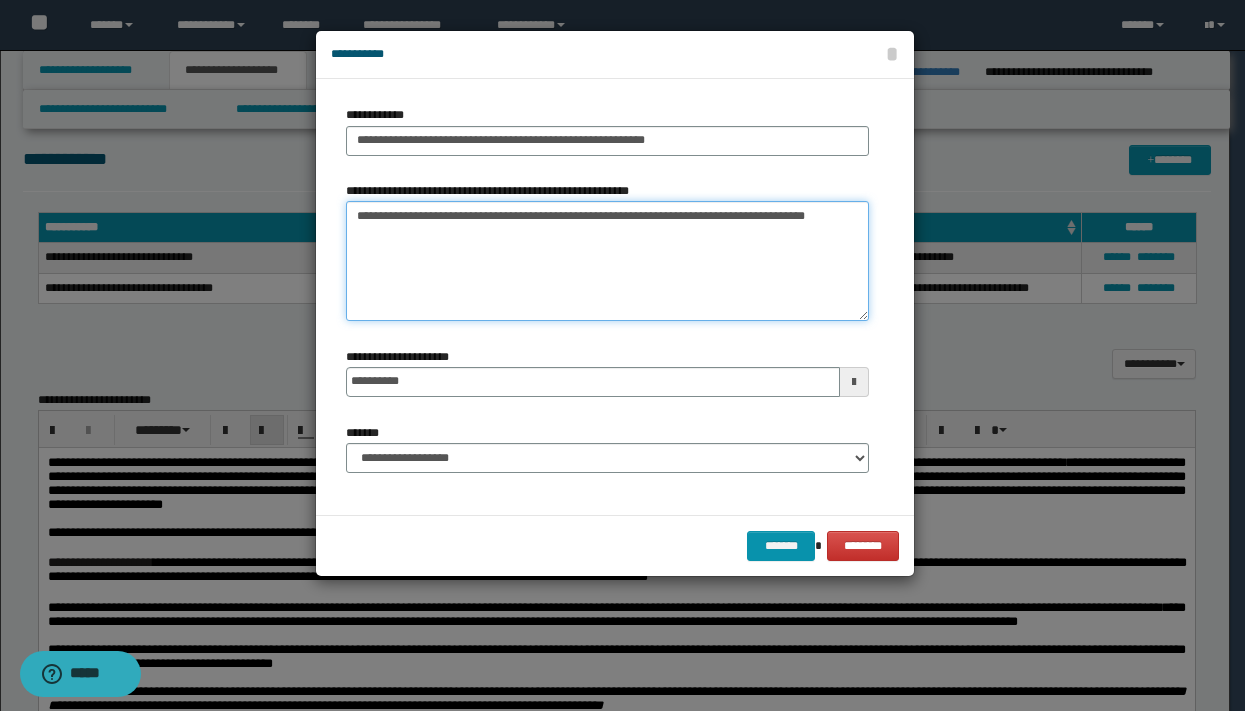 click on "**********" at bounding box center (607, 261) 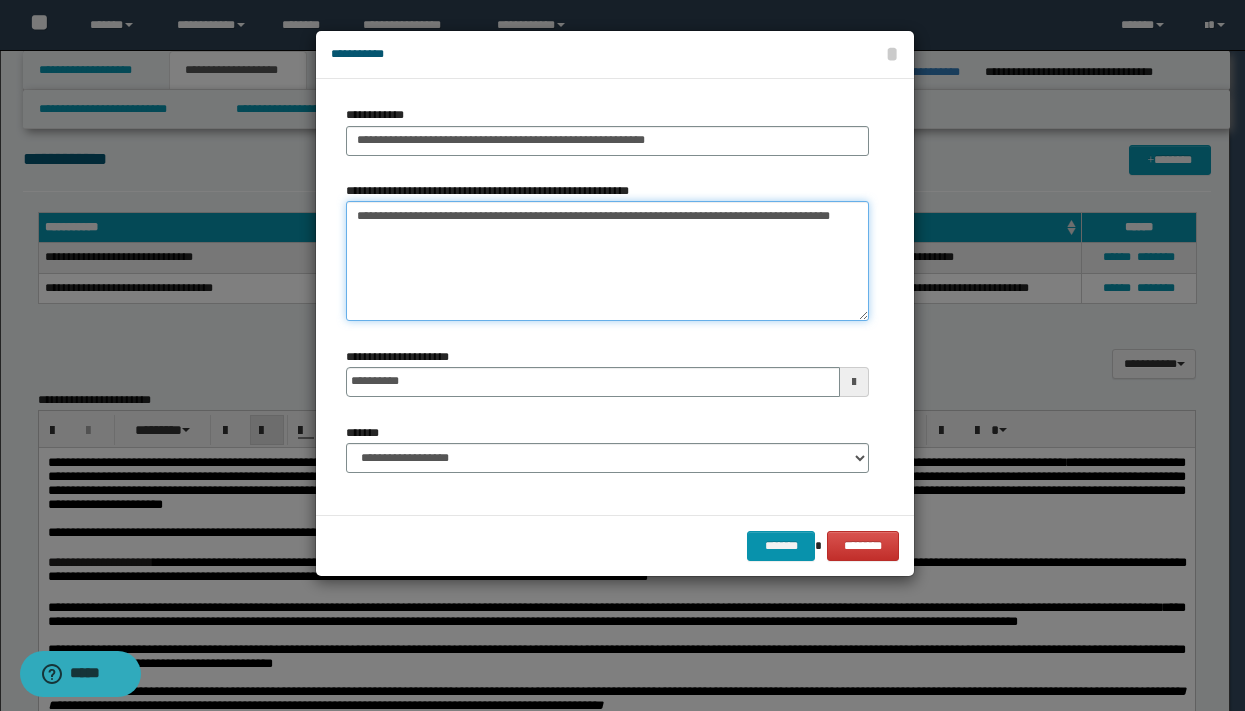 paste on "**********" 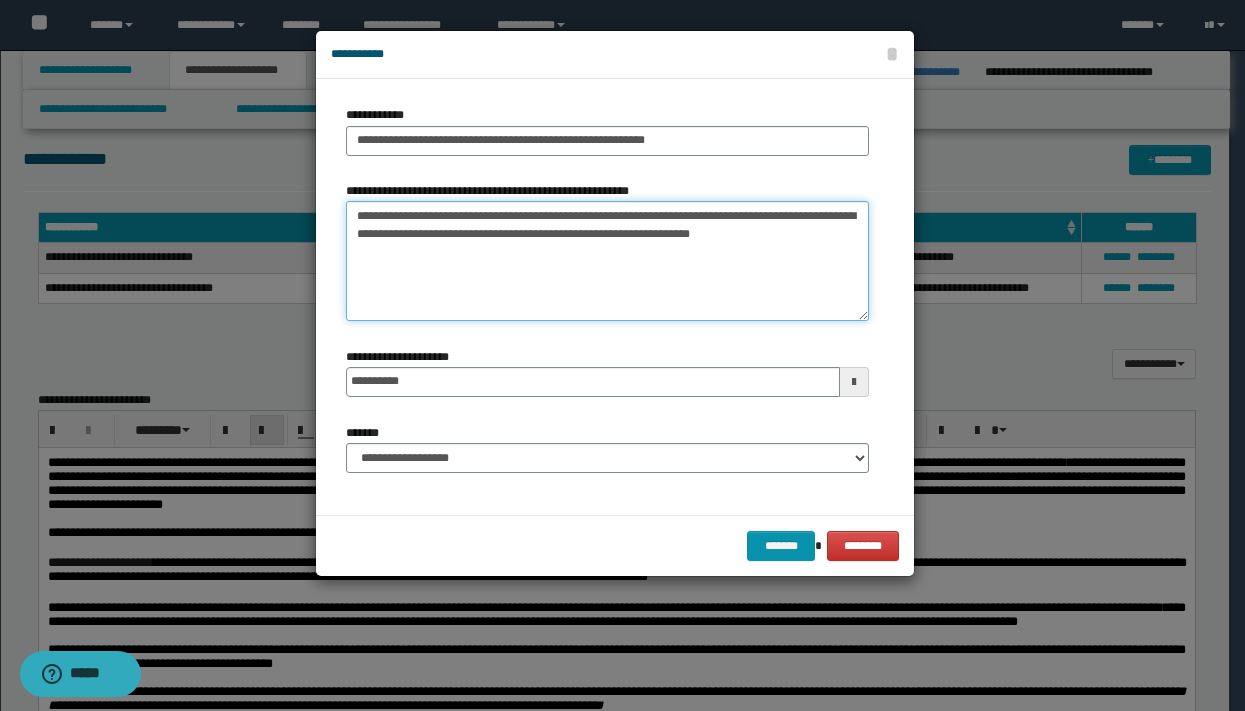 click on "**********" at bounding box center [607, 261] 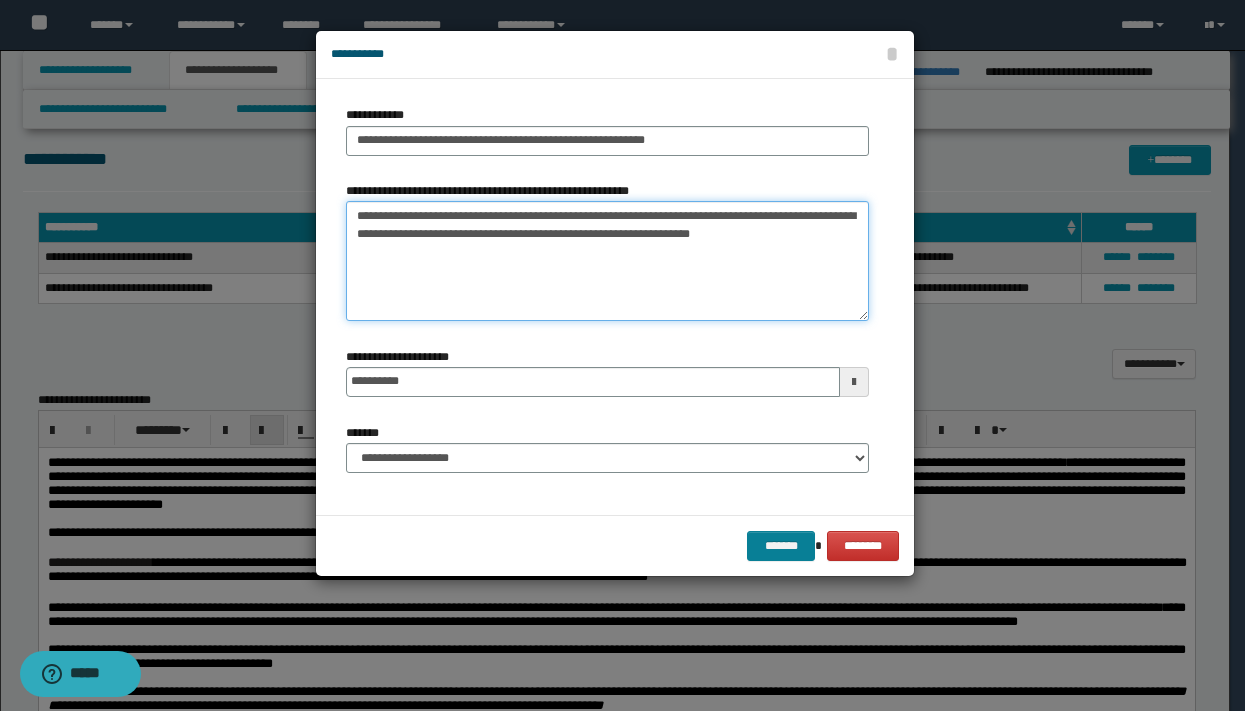 type on "**********" 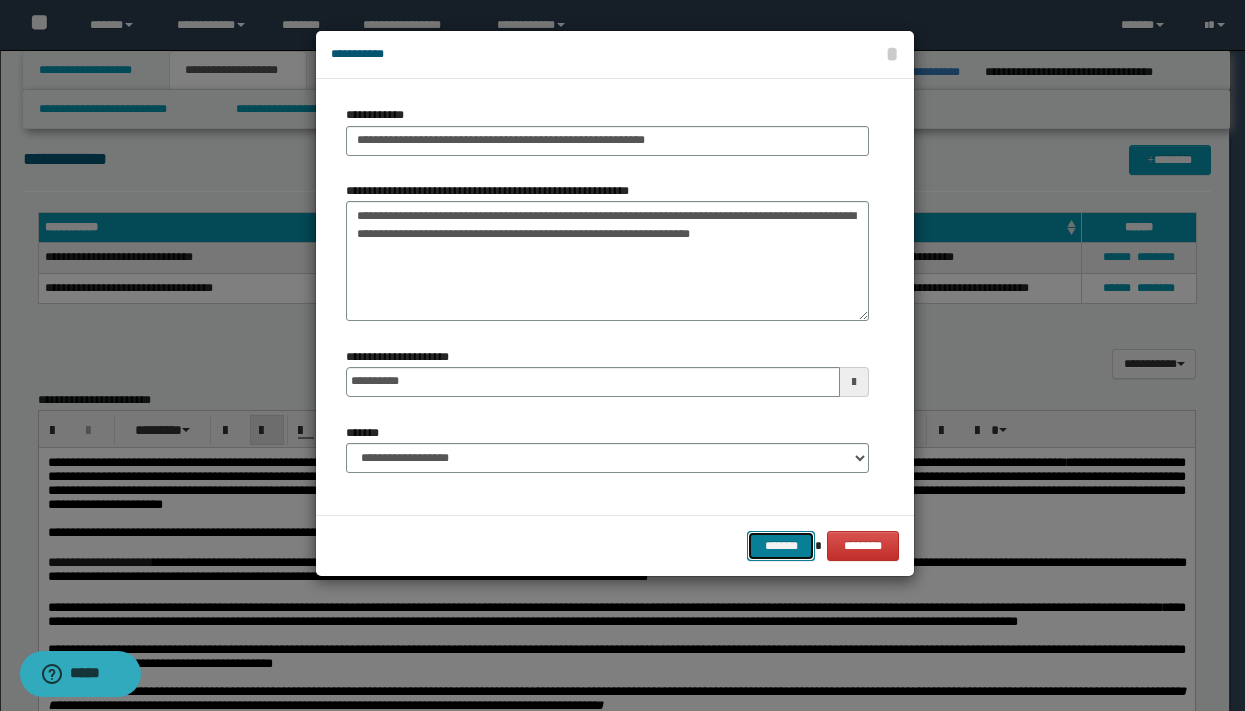 click on "*******" at bounding box center [781, 546] 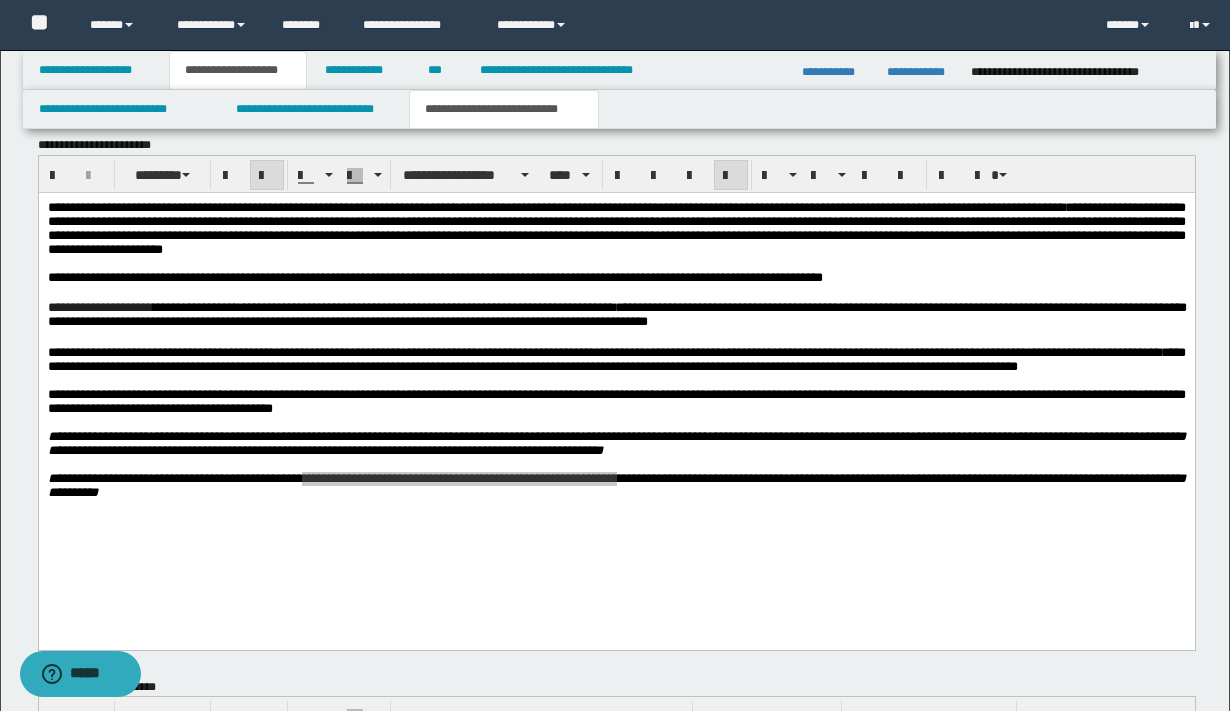 scroll, scrollTop: 765, scrollLeft: 0, axis: vertical 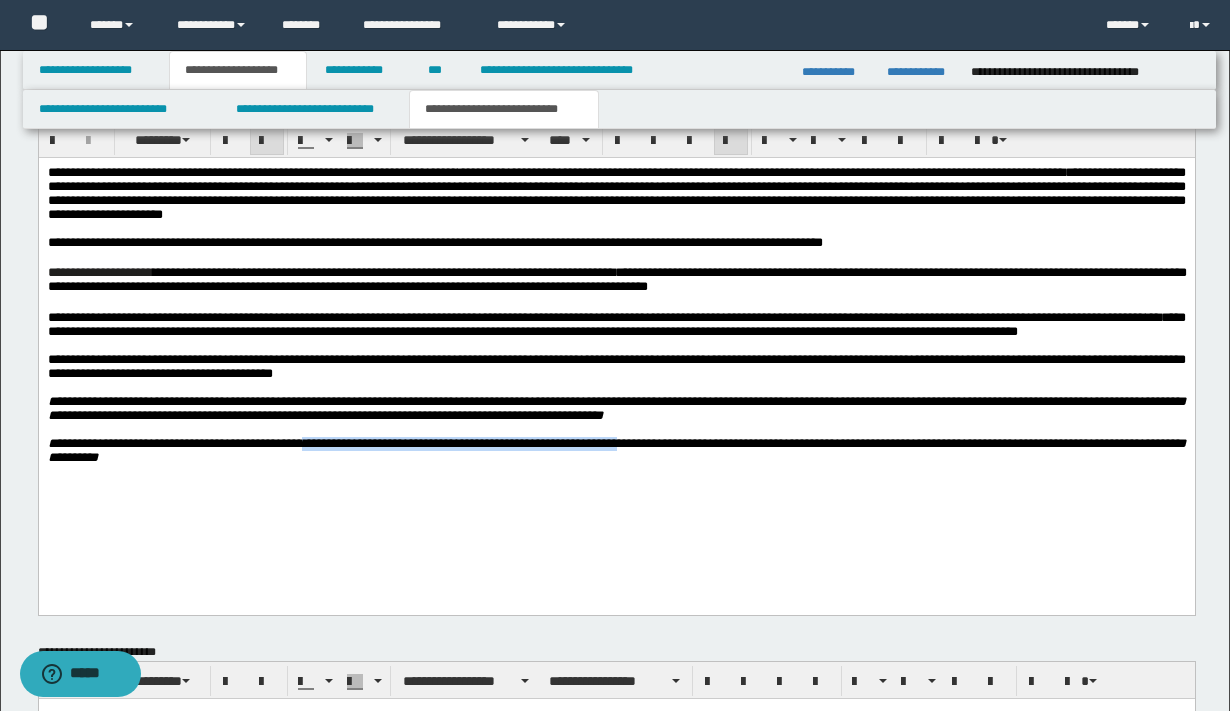 click on "**********" at bounding box center [616, 449] 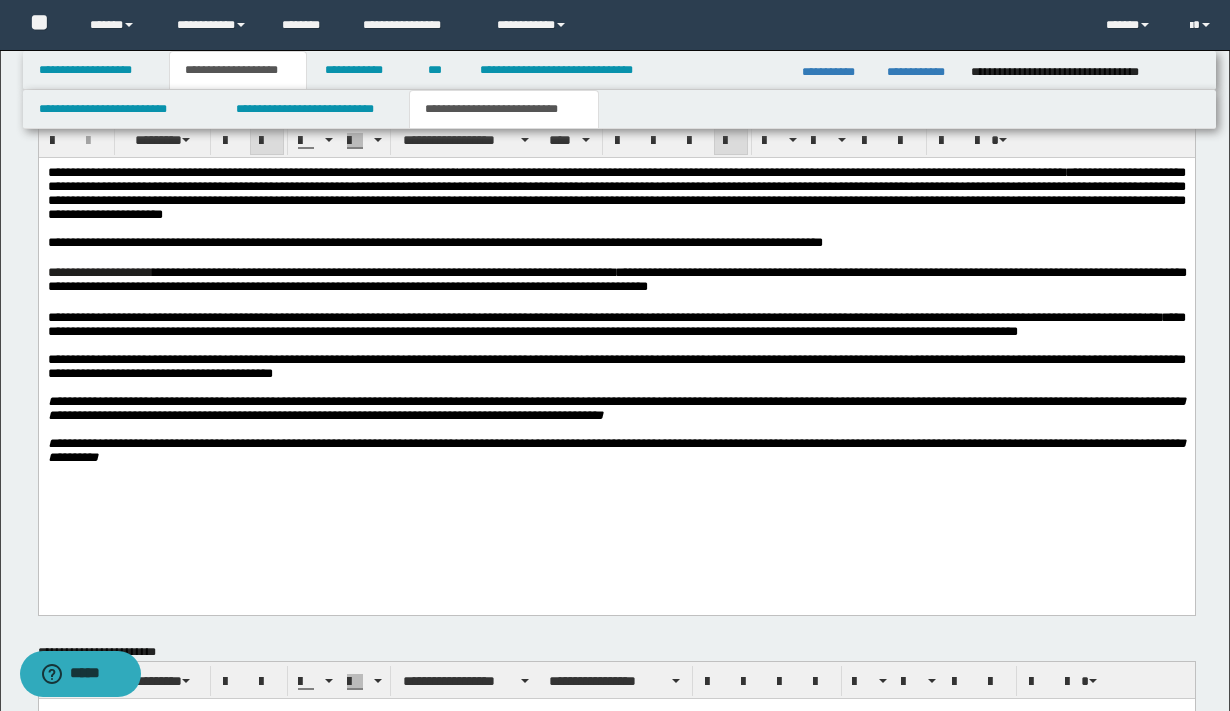 click on "**********" at bounding box center (616, 339) 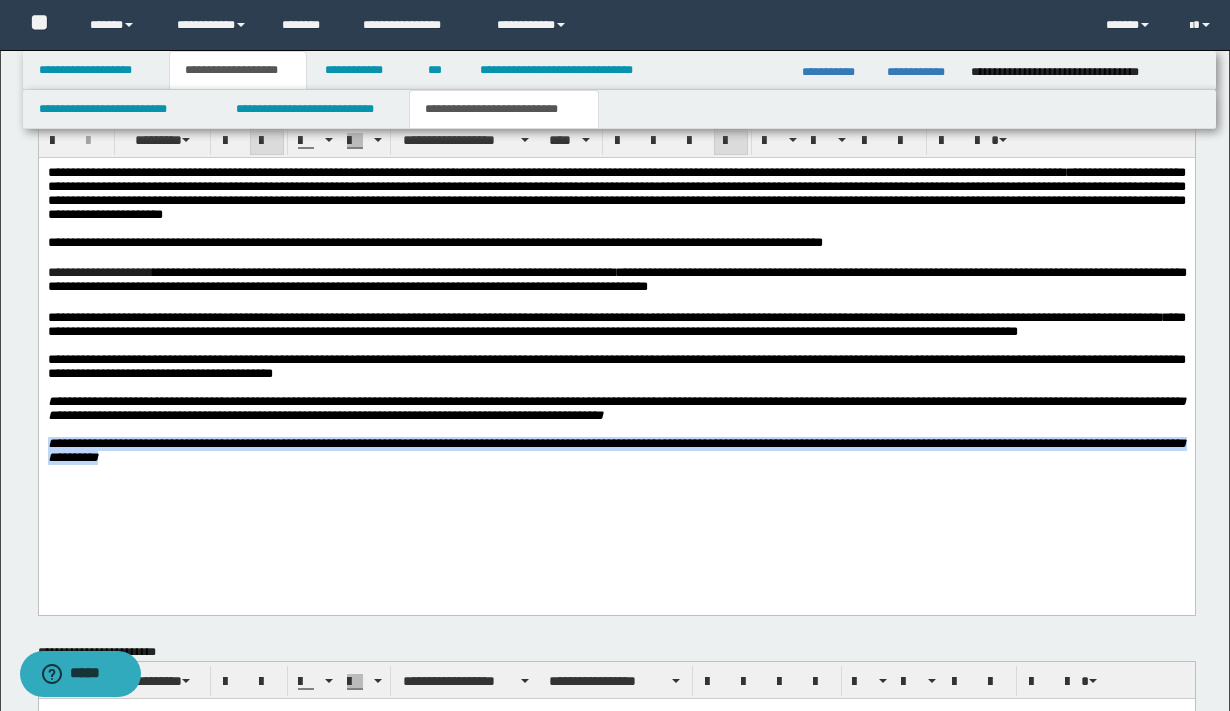 drag, startPoint x: 48, startPoint y: 480, endPoint x: 368, endPoint y: 516, distance: 322.01865 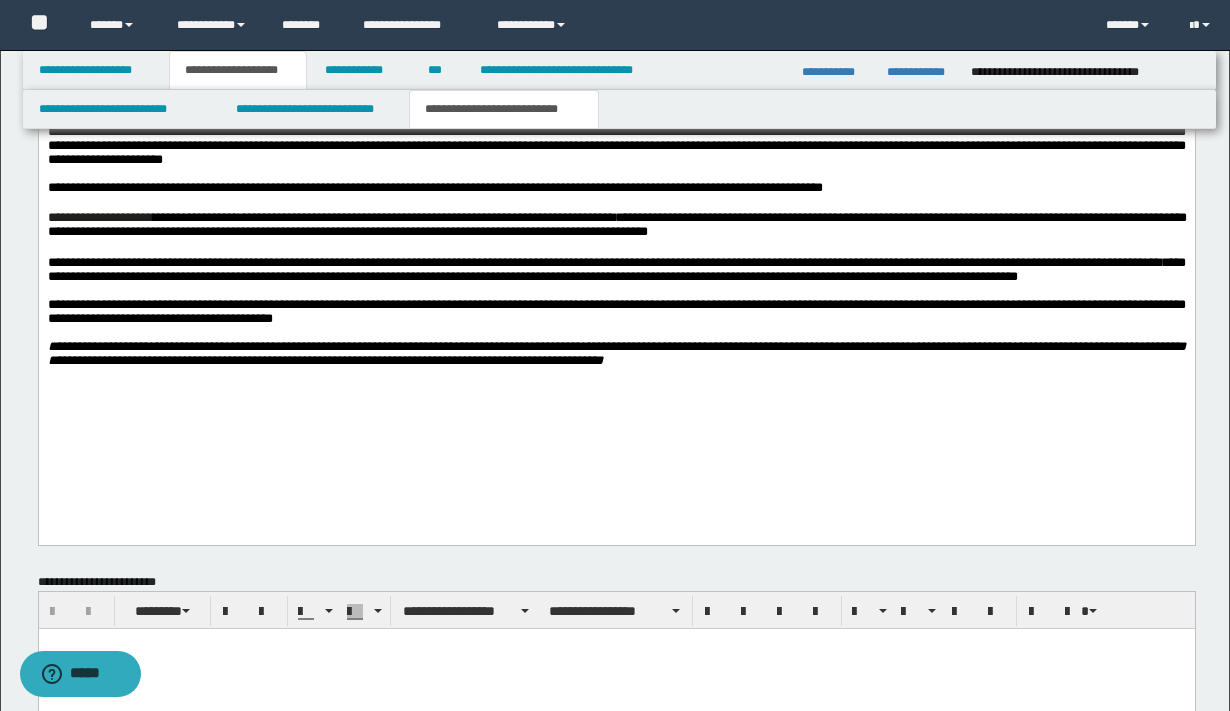 scroll, scrollTop: 99, scrollLeft: 0, axis: vertical 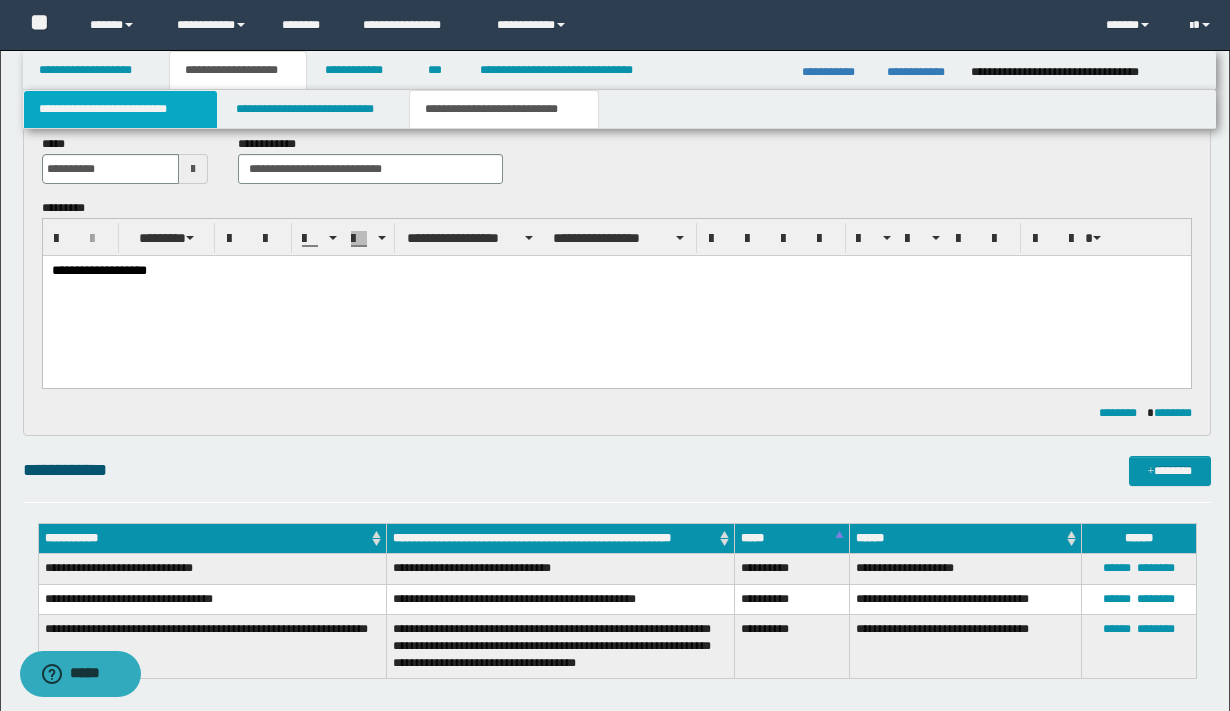 click on "**********" at bounding box center [120, 109] 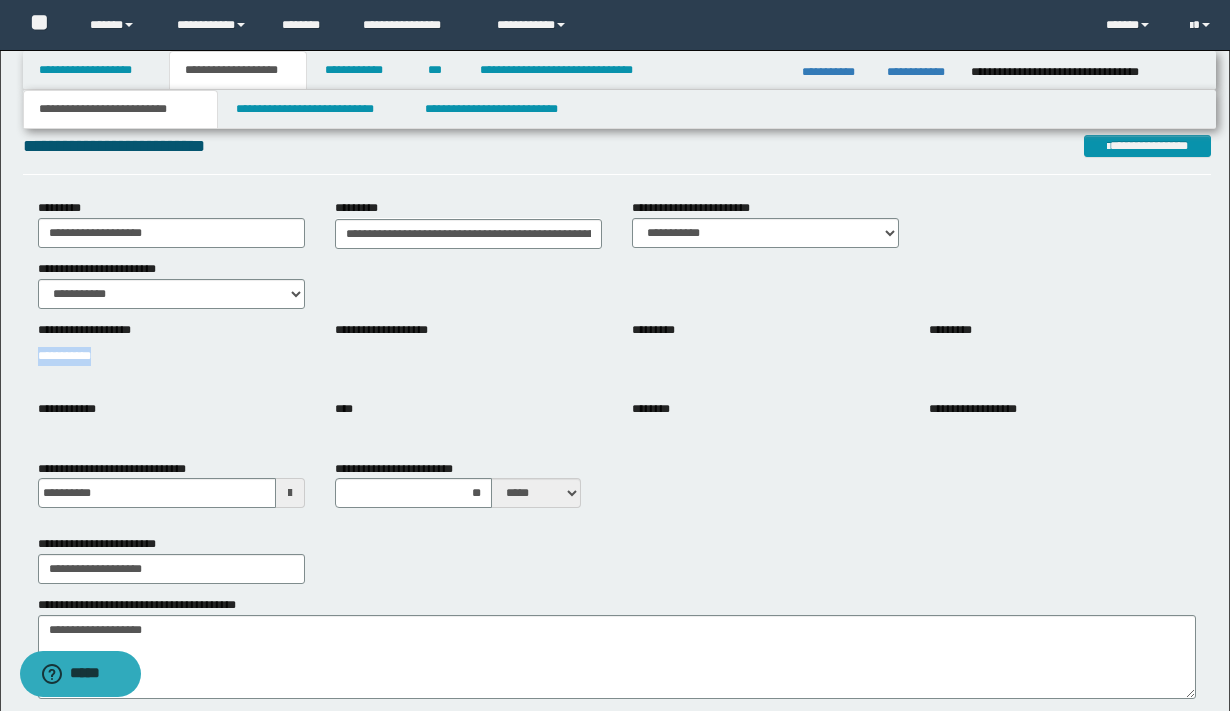 drag, startPoint x: 172, startPoint y: 361, endPoint x: 9, endPoint y: 358, distance: 163.0276 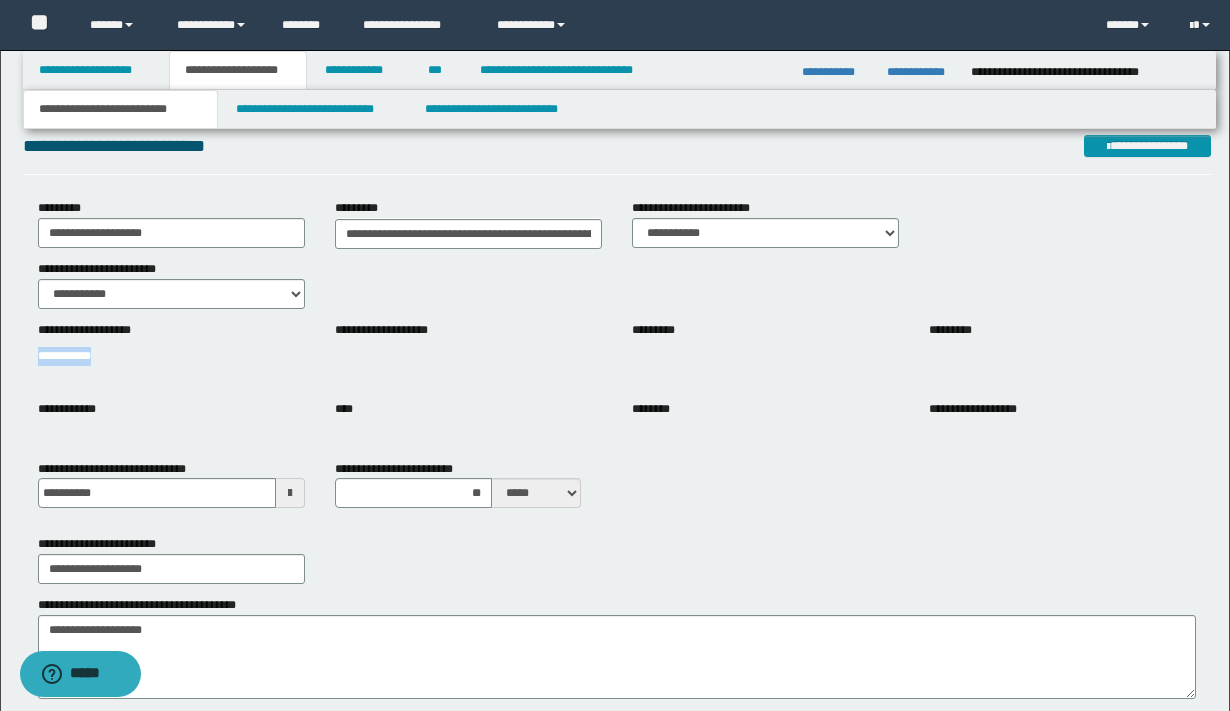 copy on "**********" 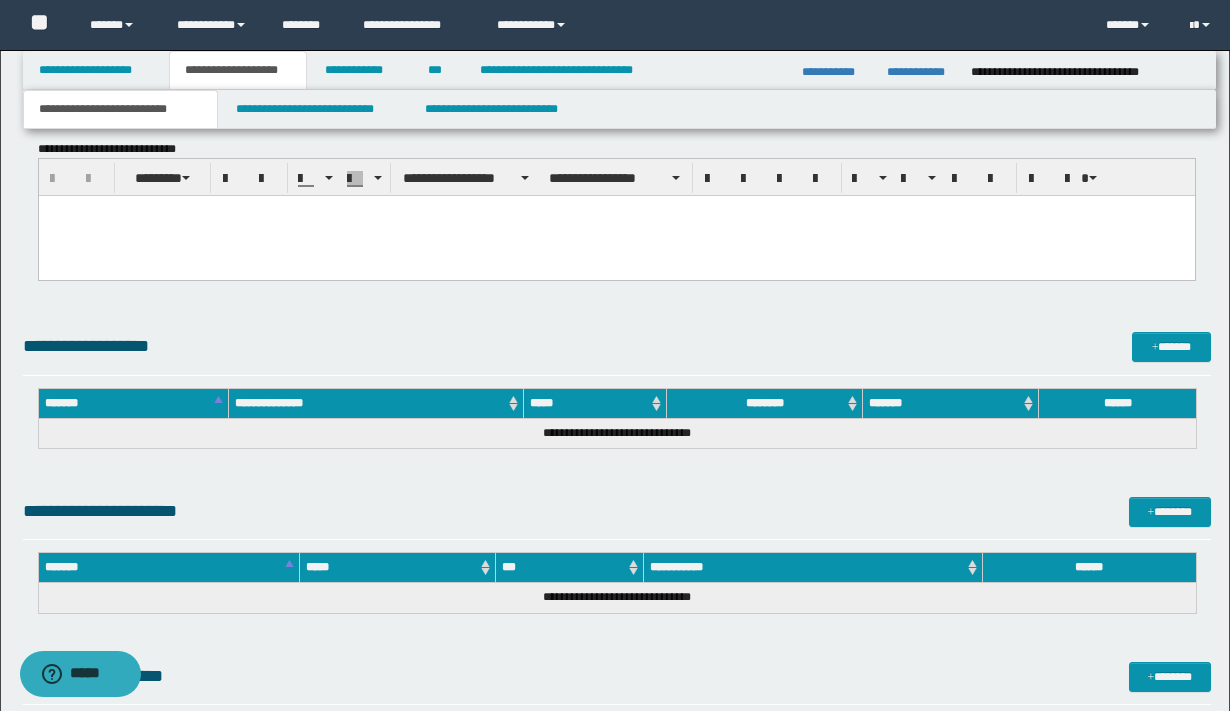 scroll, scrollTop: 1239, scrollLeft: 0, axis: vertical 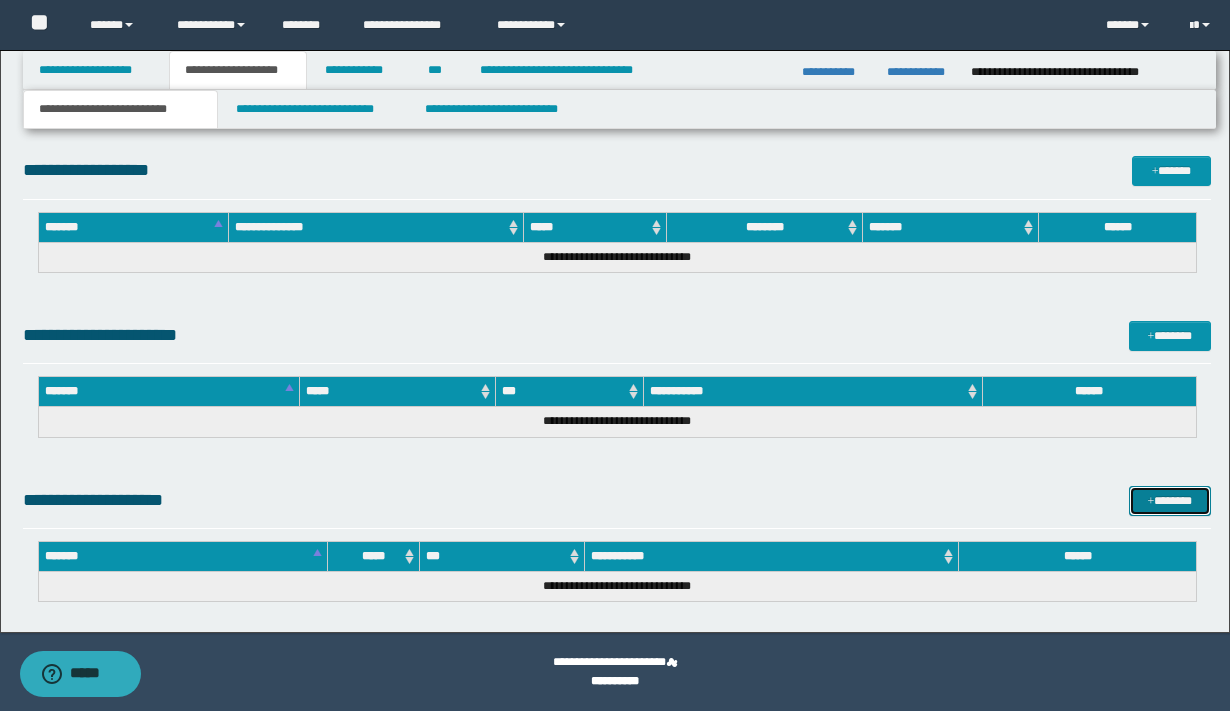 click on "*******" at bounding box center [1170, 501] 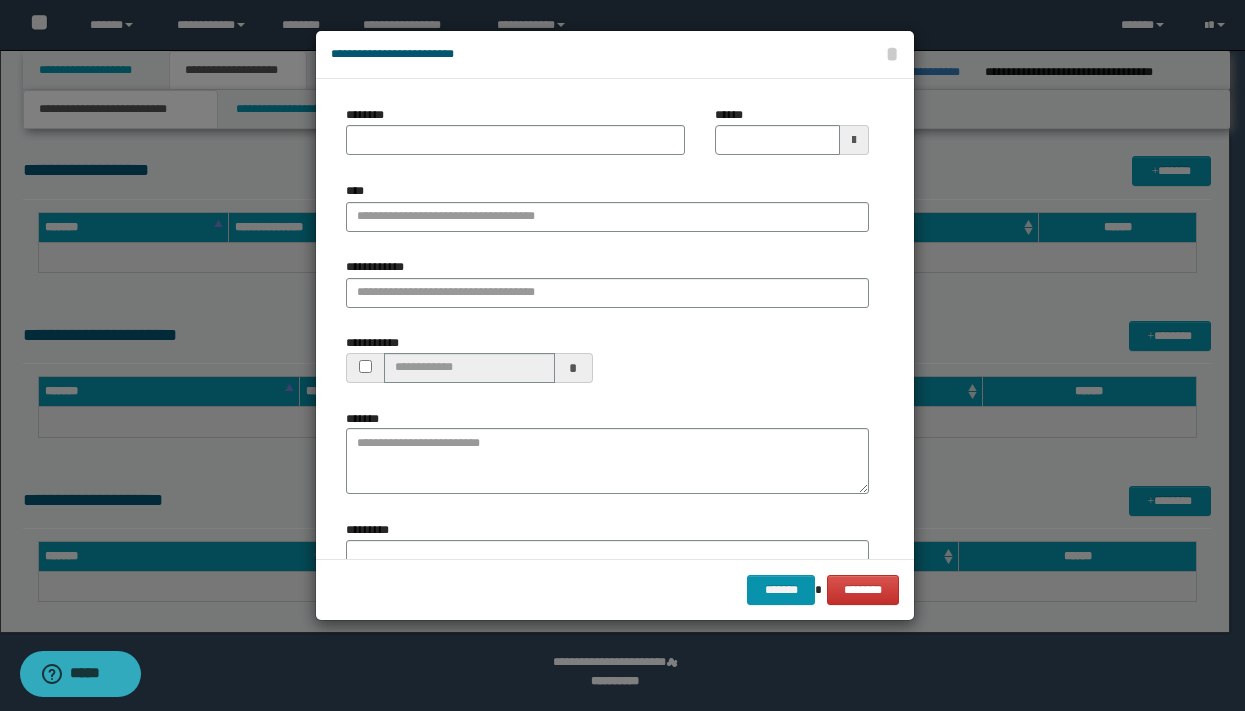 click at bounding box center [854, 140] 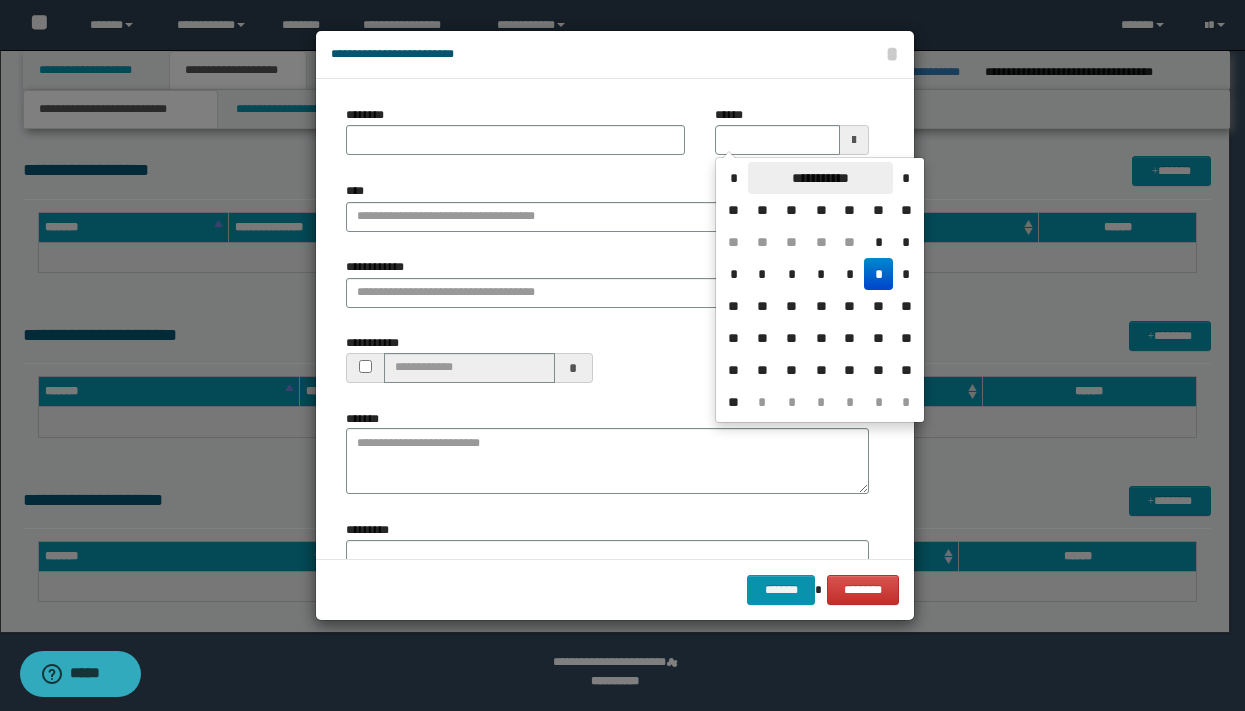 click on "**********" at bounding box center [820, 178] 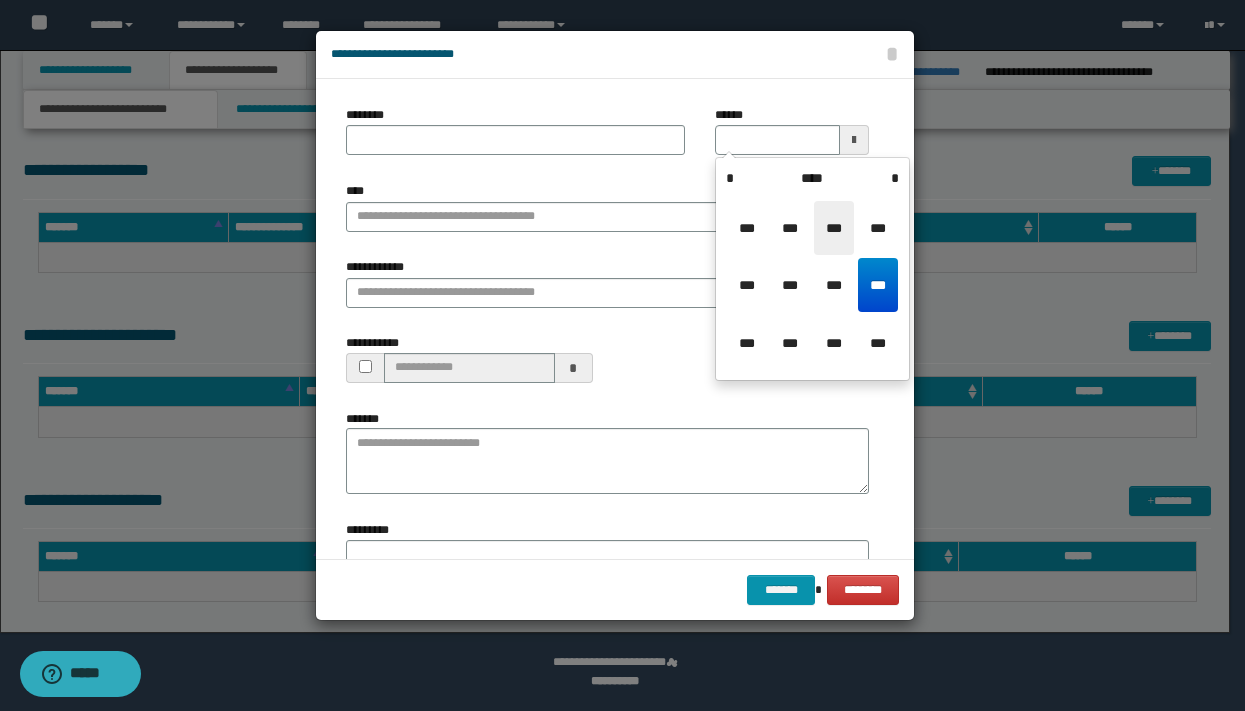 click on "***" at bounding box center (834, 228) 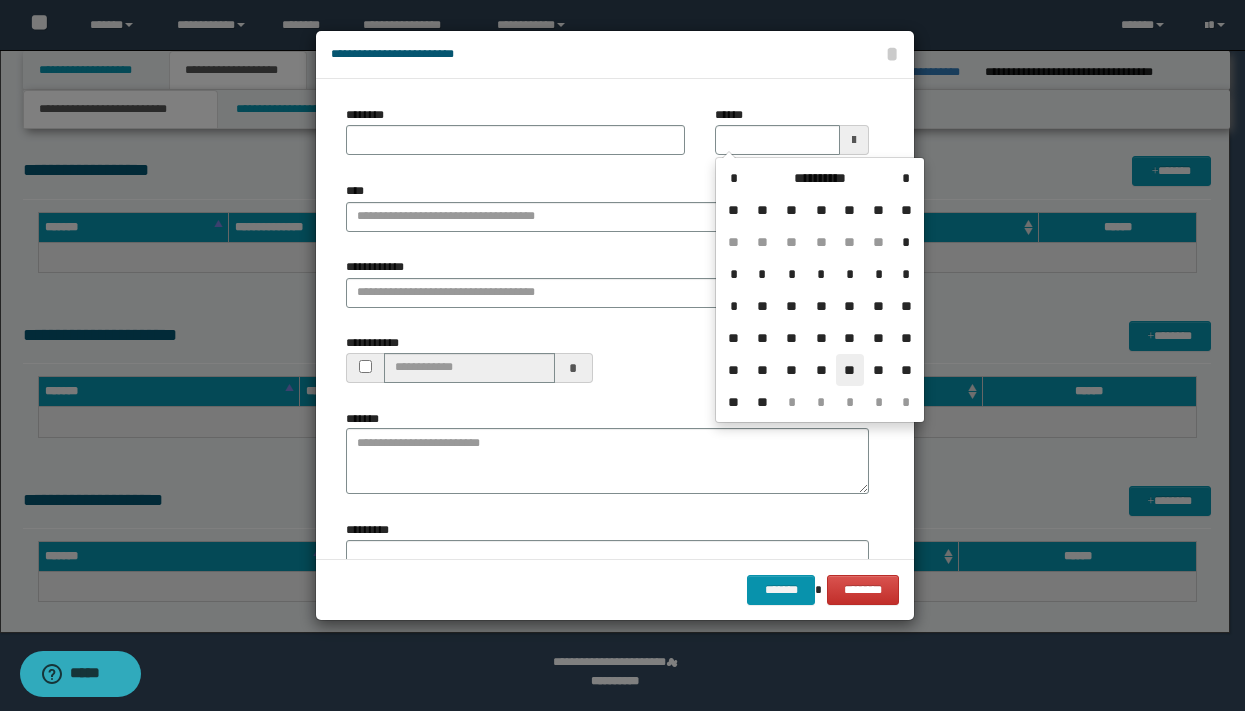 click on "**" at bounding box center (850, 370) 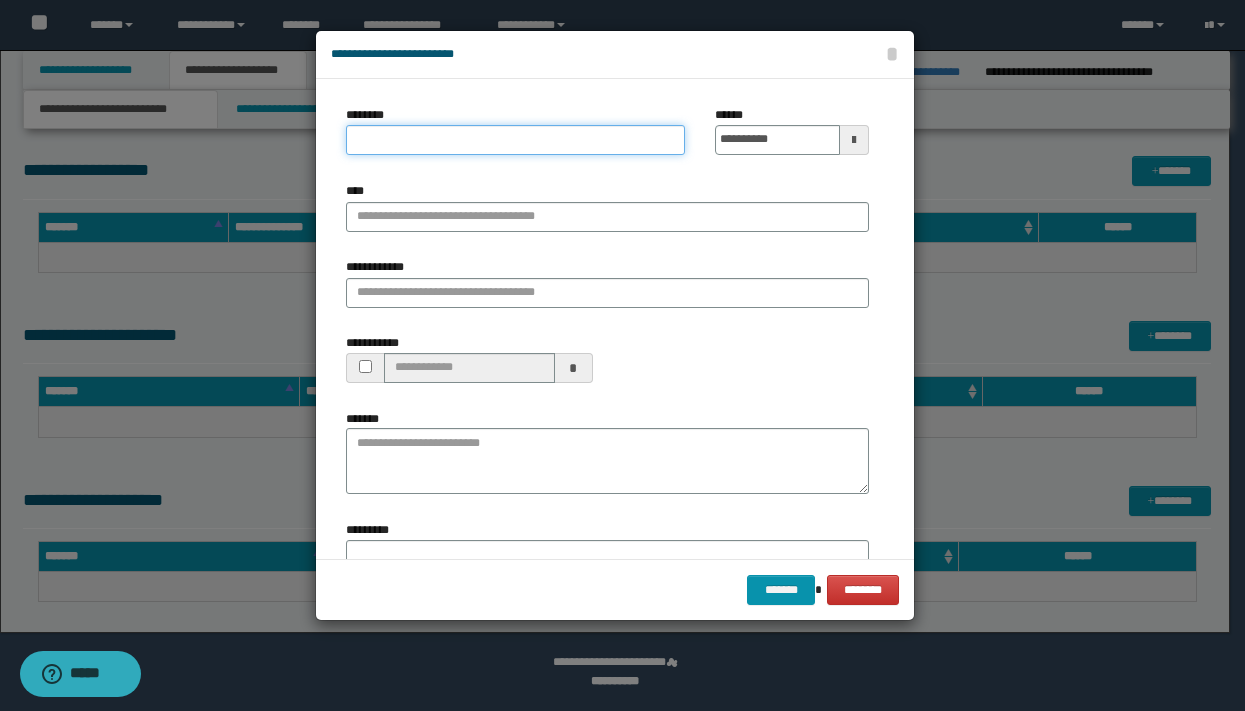 click on "********" at bounding box center (515, 140) 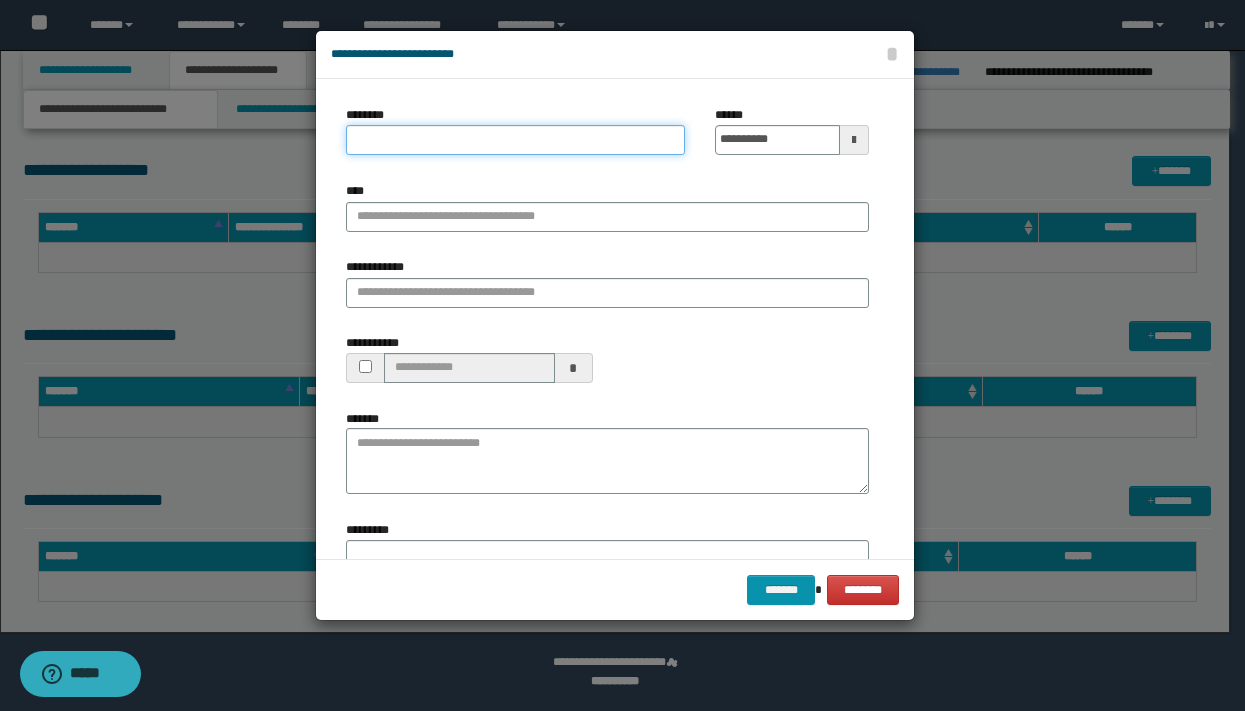 paste on "**********" 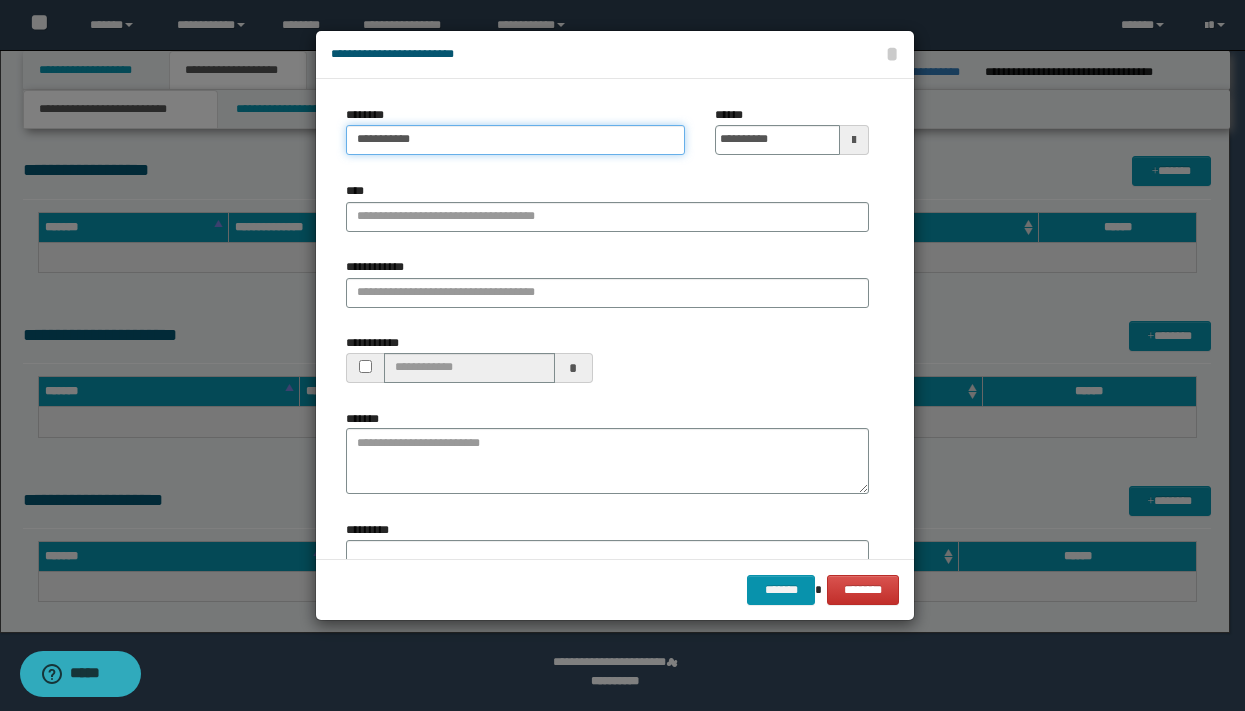 type on "**********" 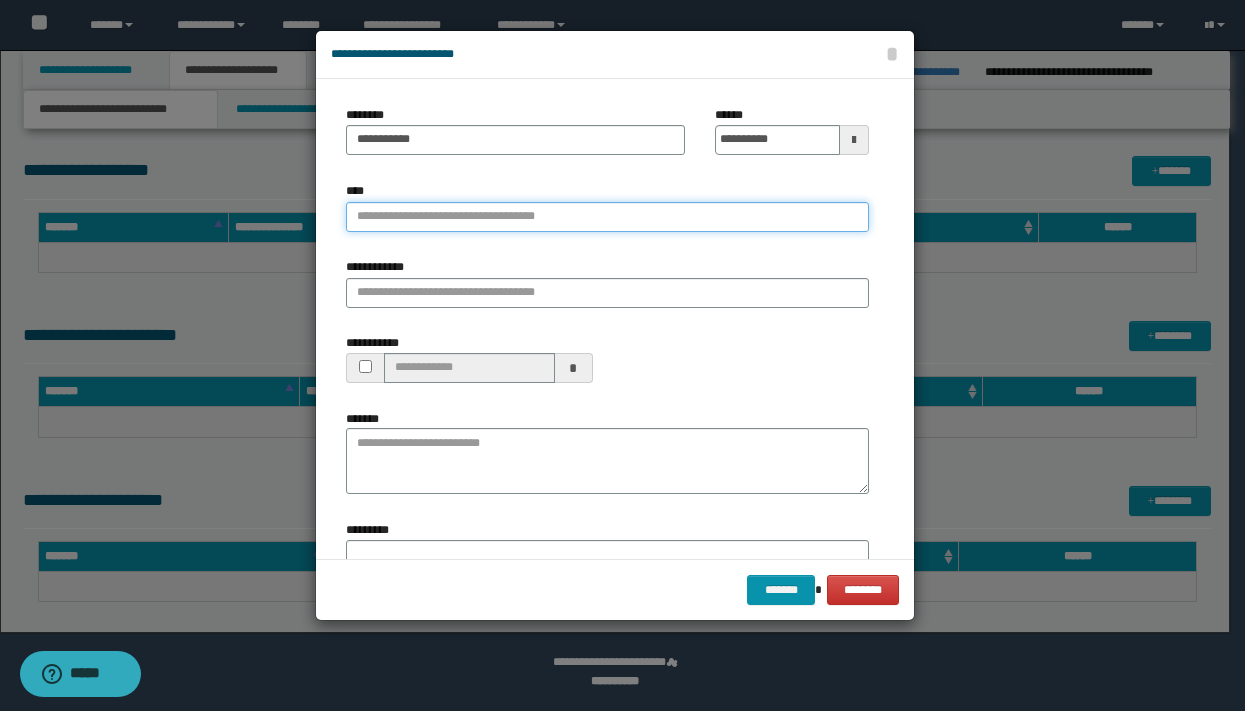 click on "****" at bounding box center [607, 217] 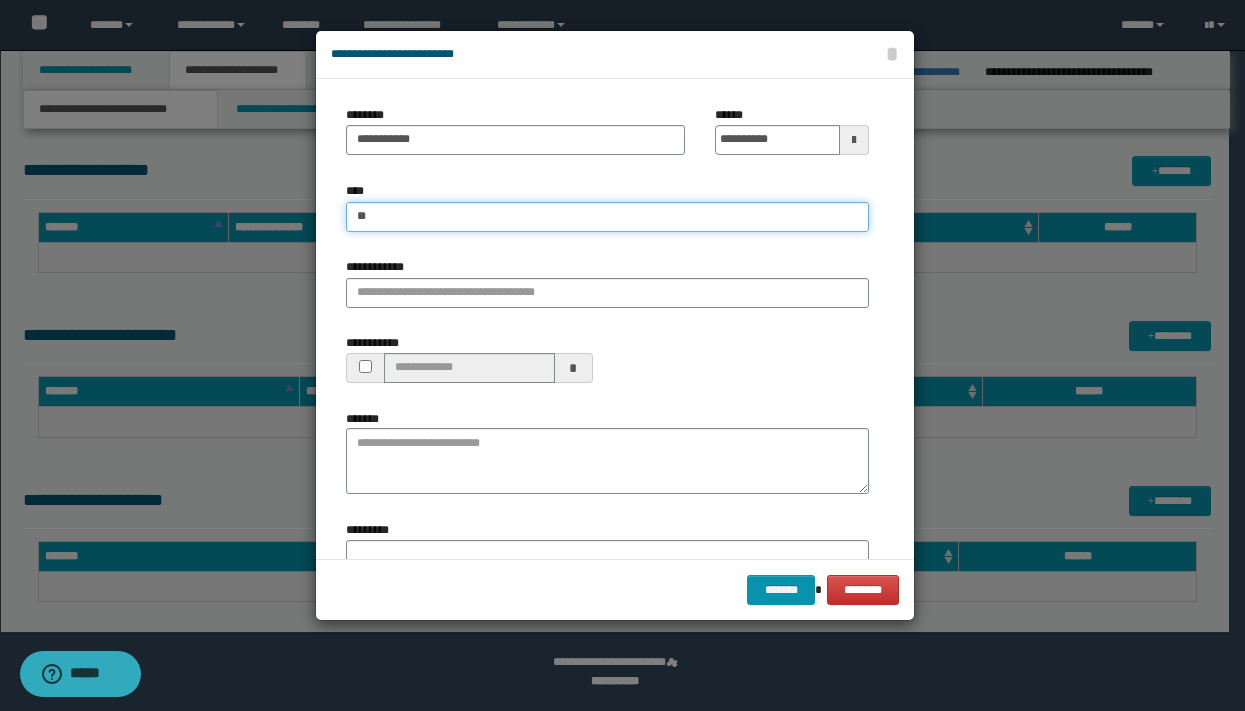 type on "***" 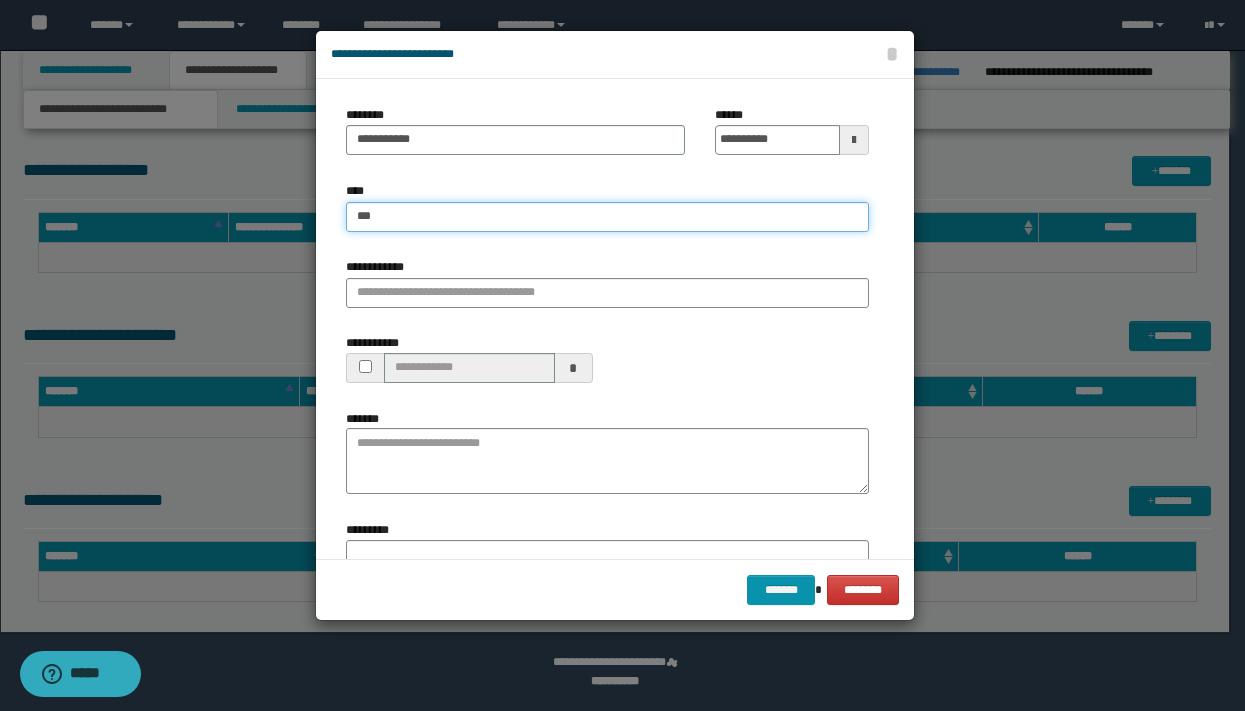 type on "***" 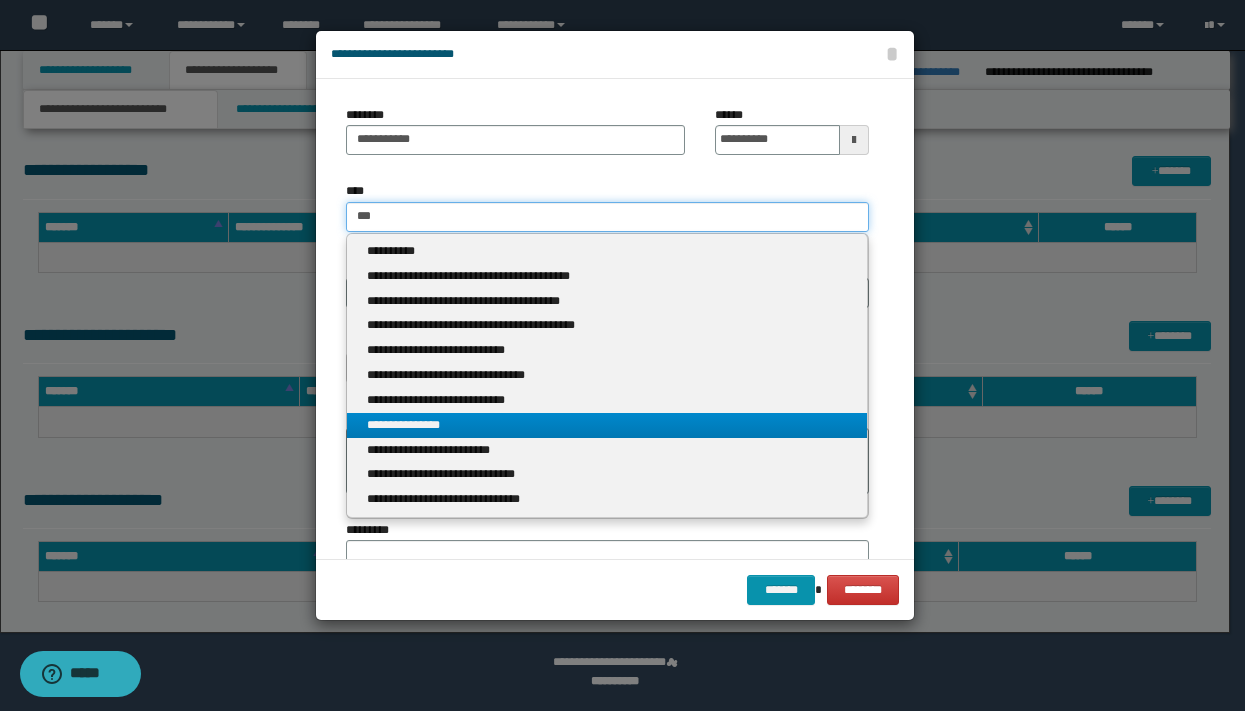 type on "***" 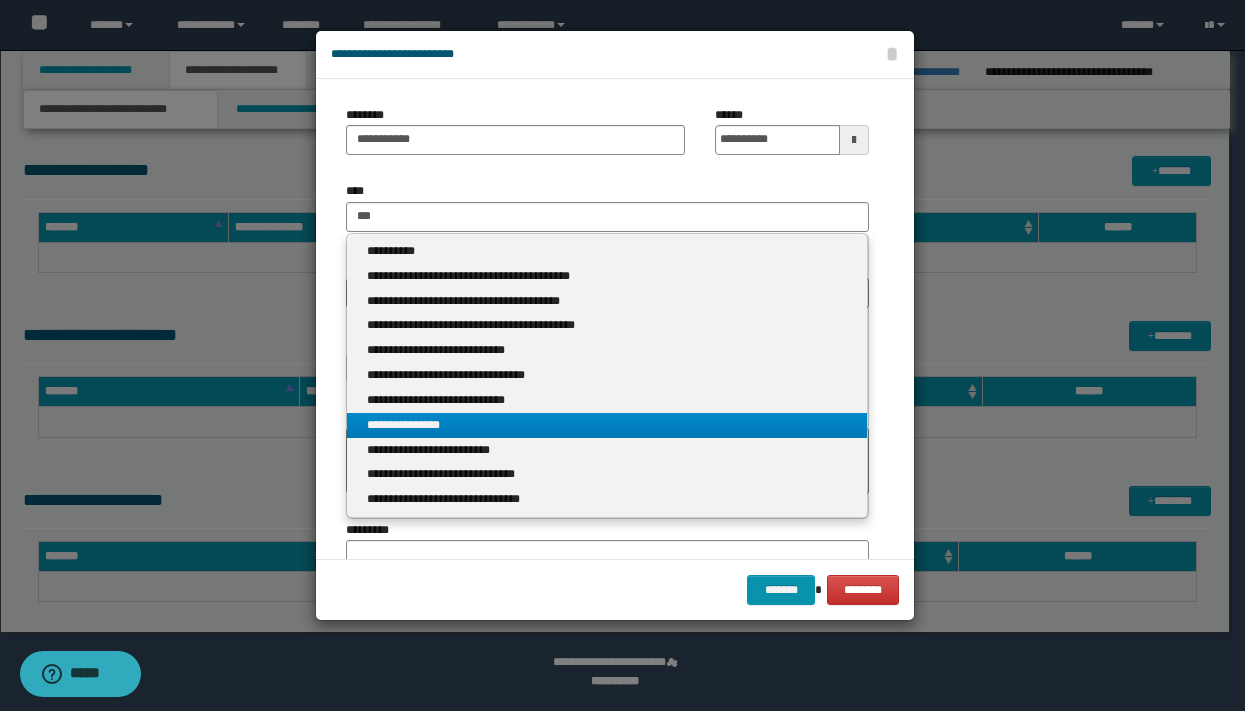 click on "**********" at bounding box center (607, 425) 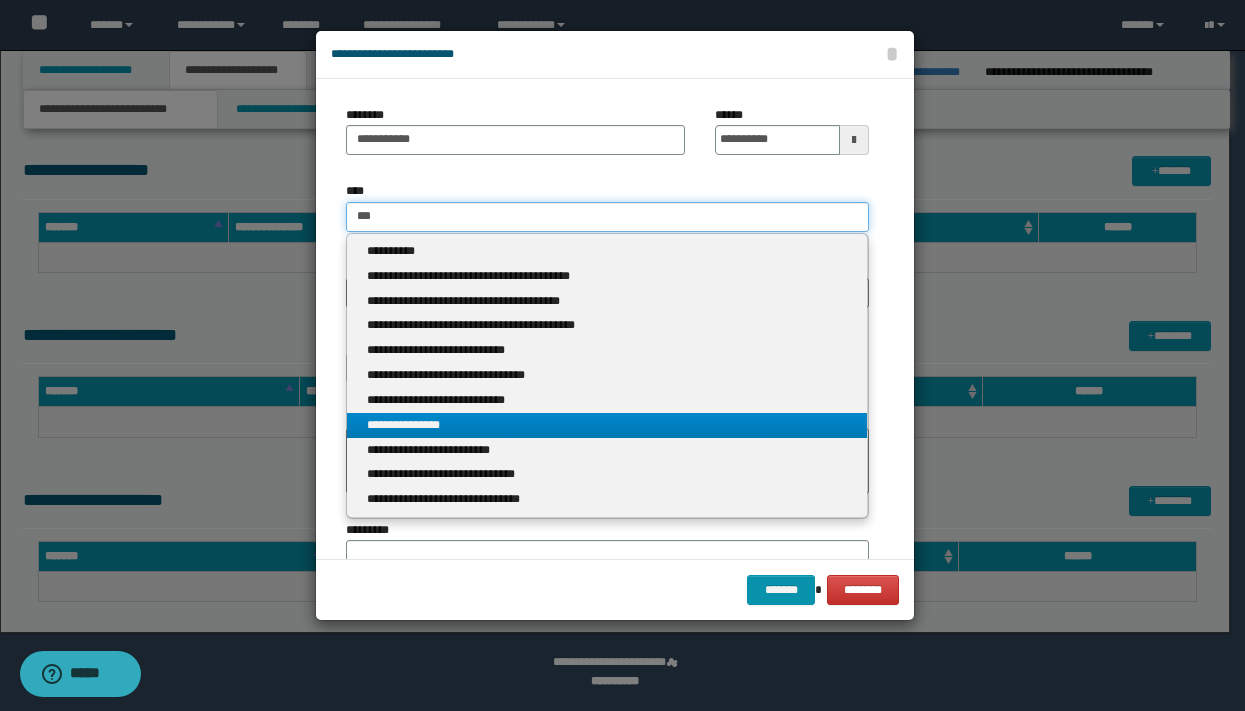 type 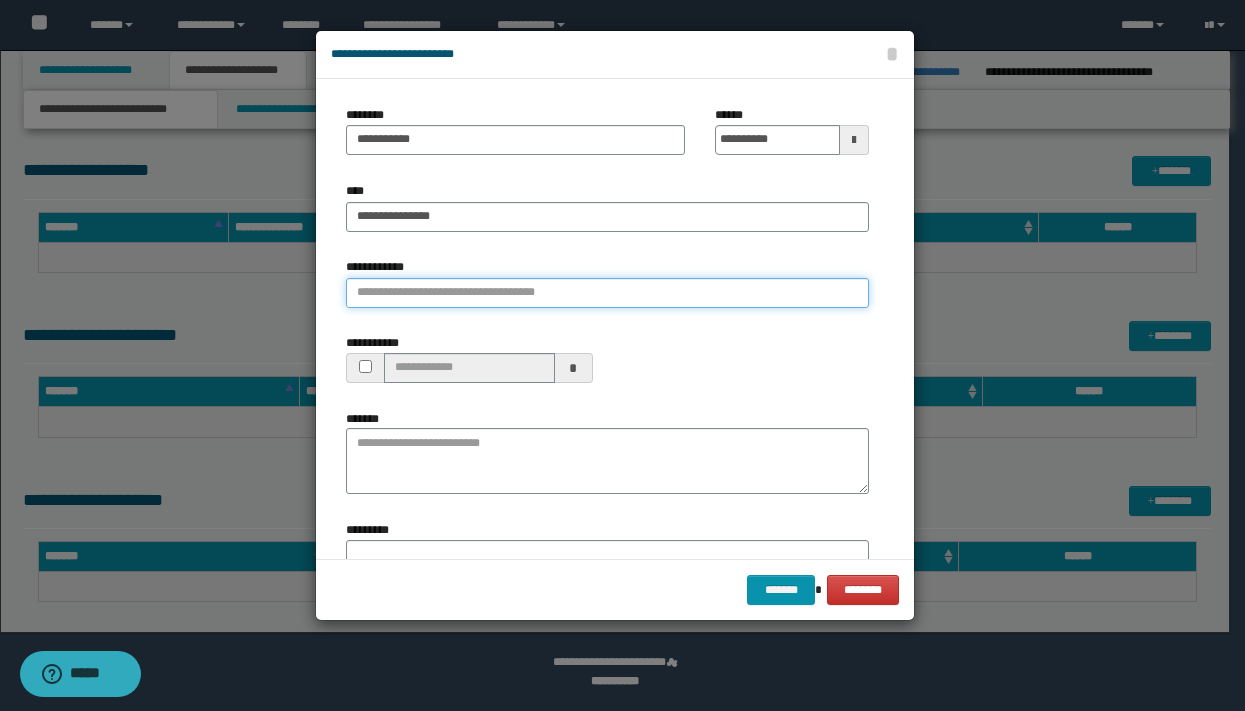 click on "**********" at bounding box center (607, 293) 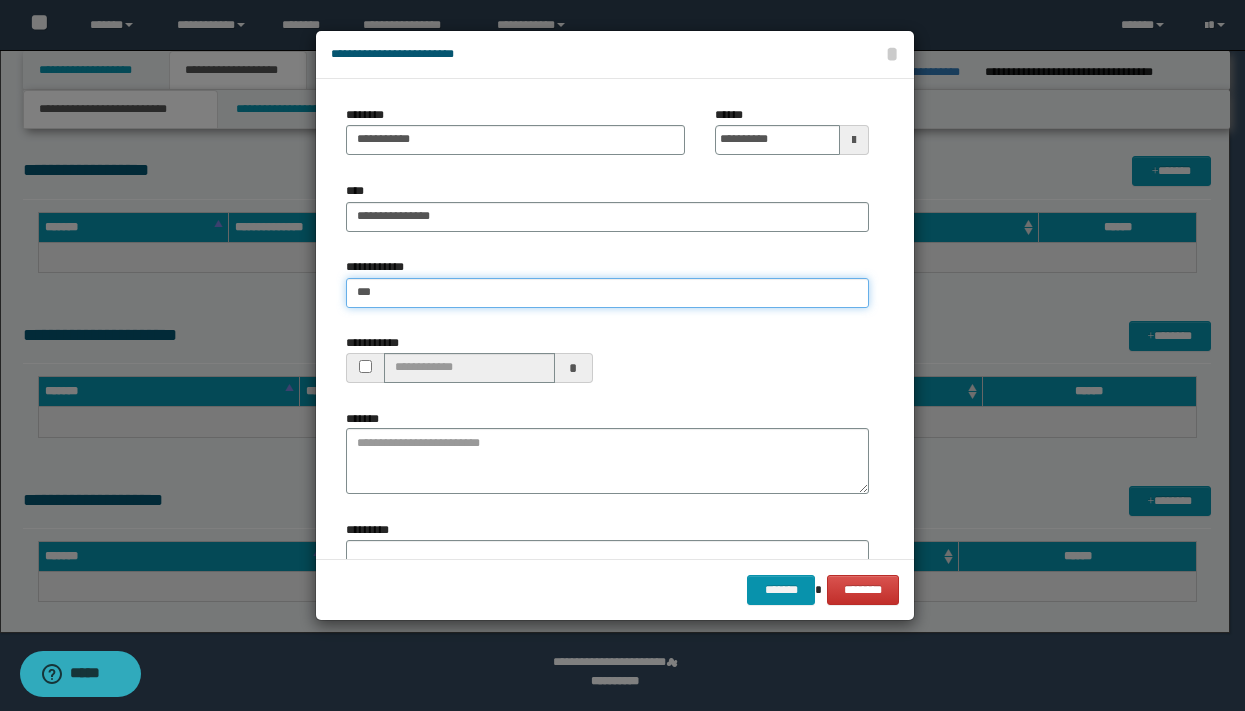 type on "****" 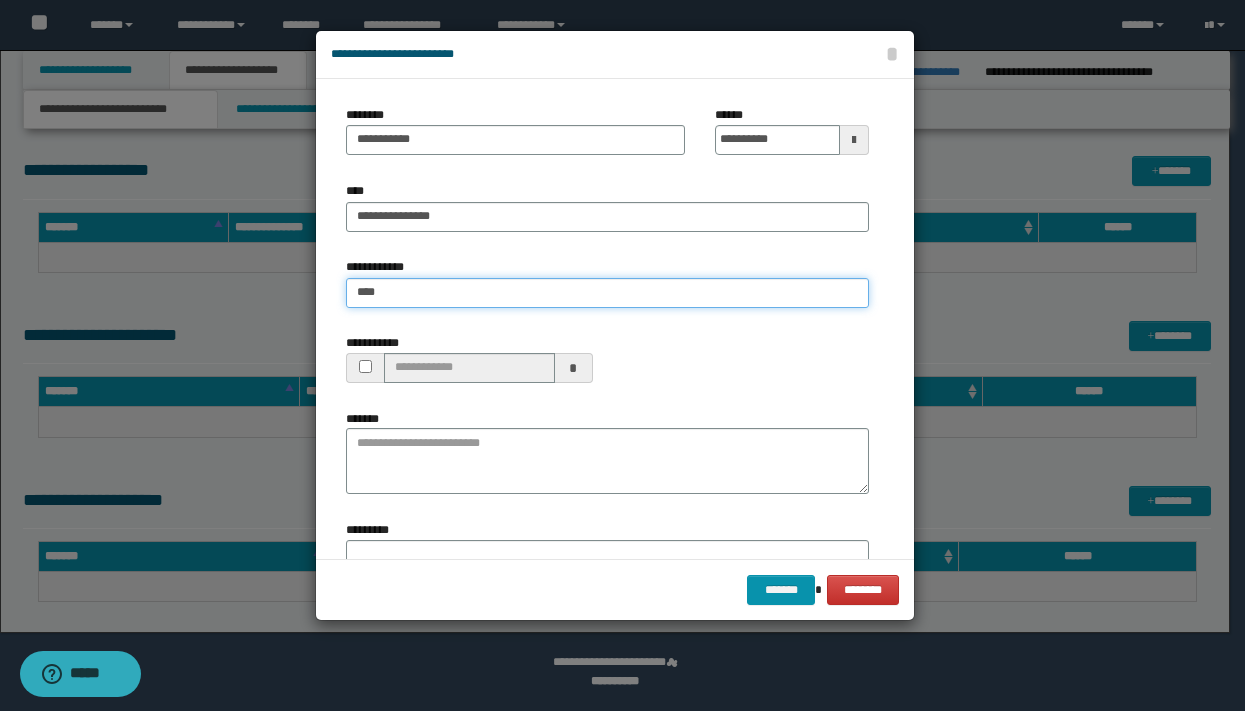 type on "****" 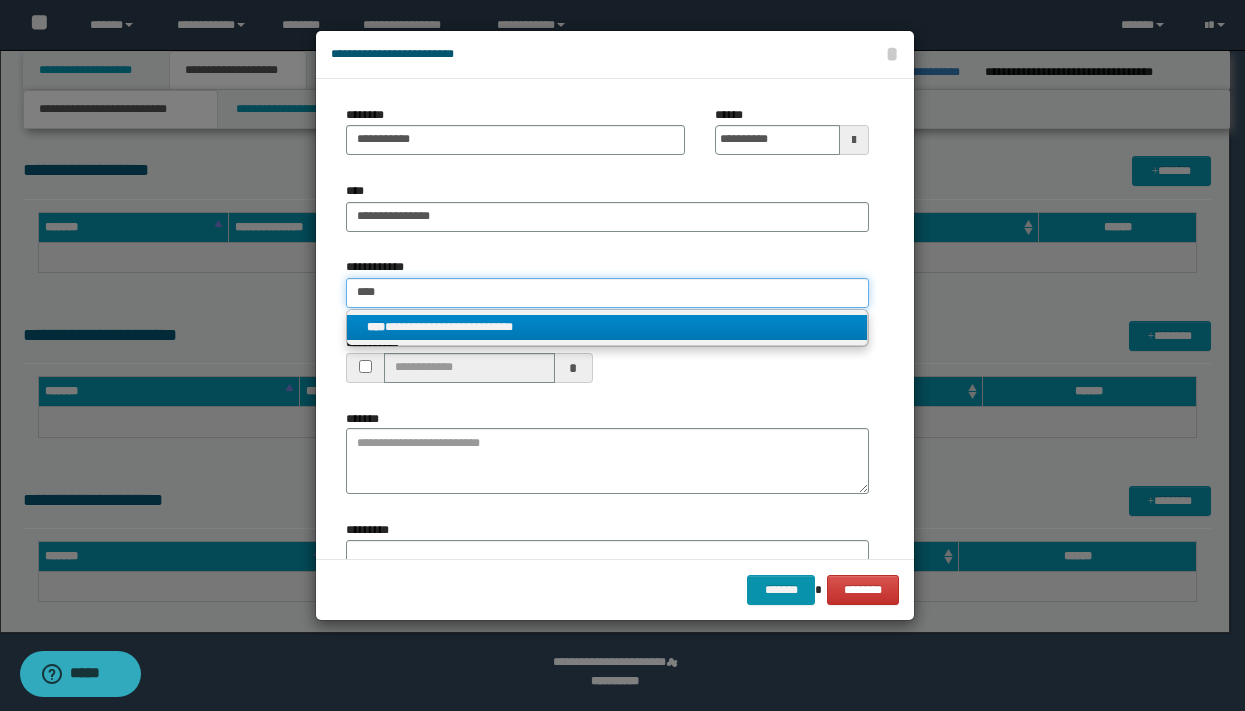 type on "****" 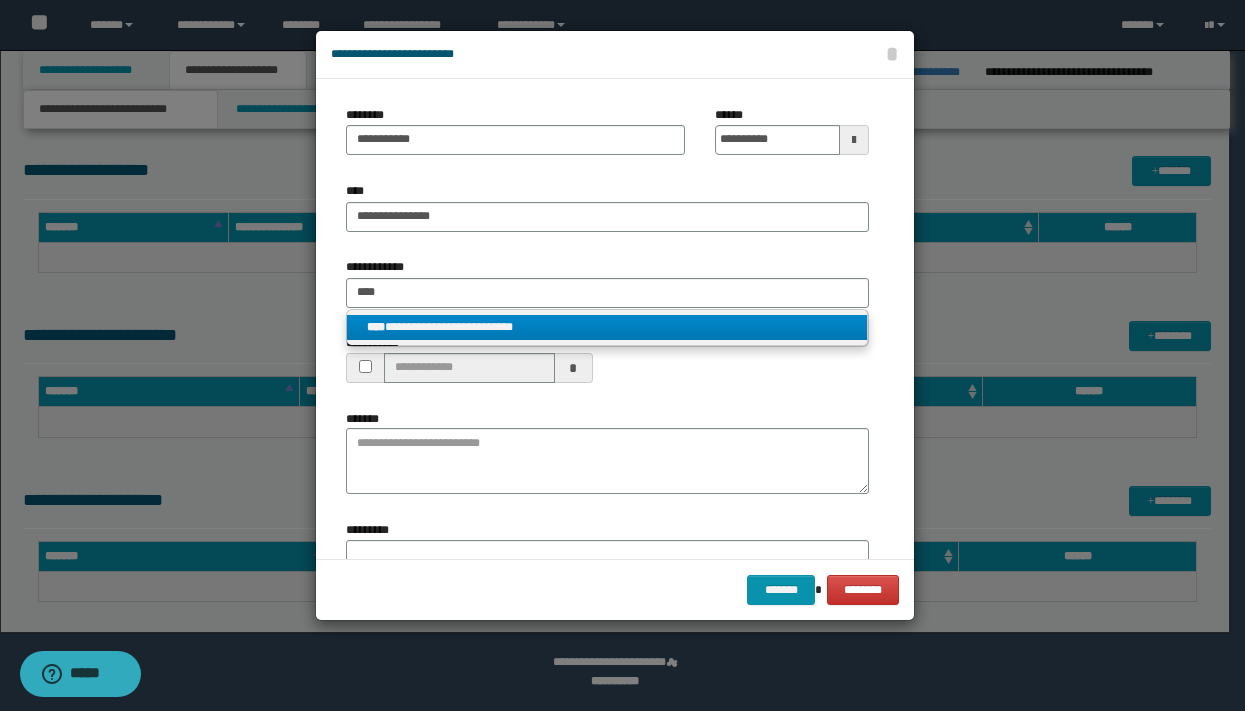 click on "**********" at bounding box center [607, 327] 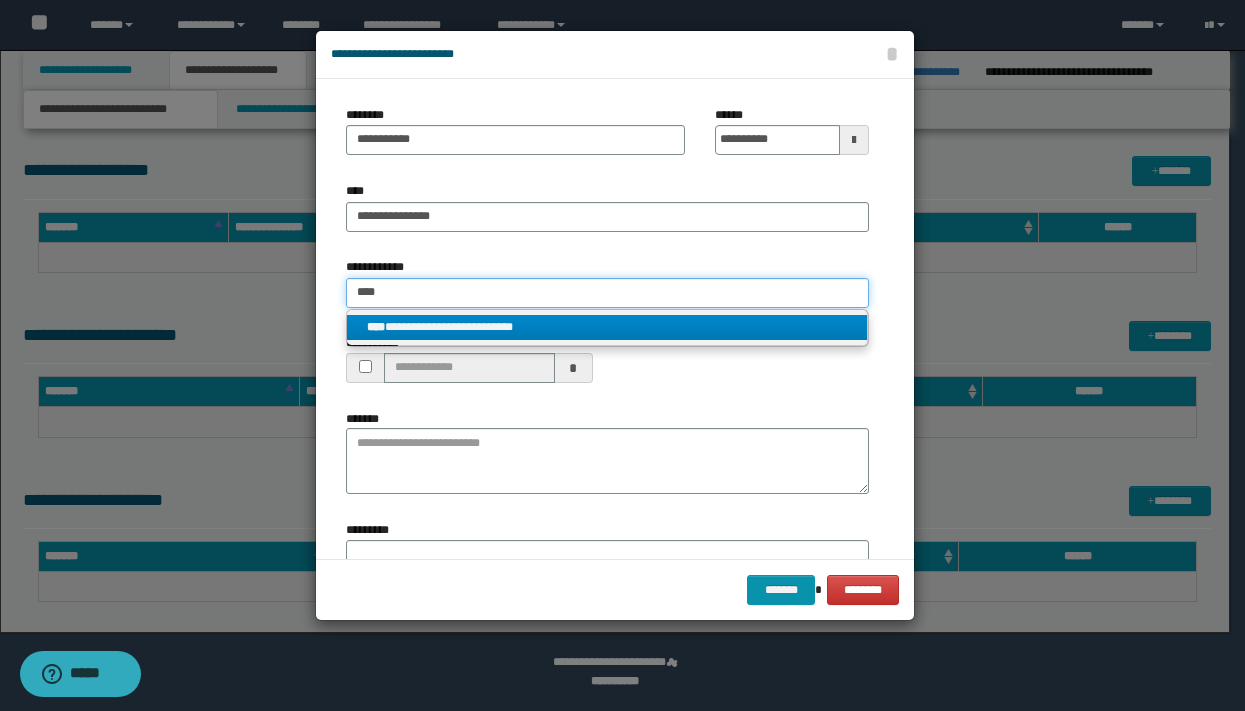 type 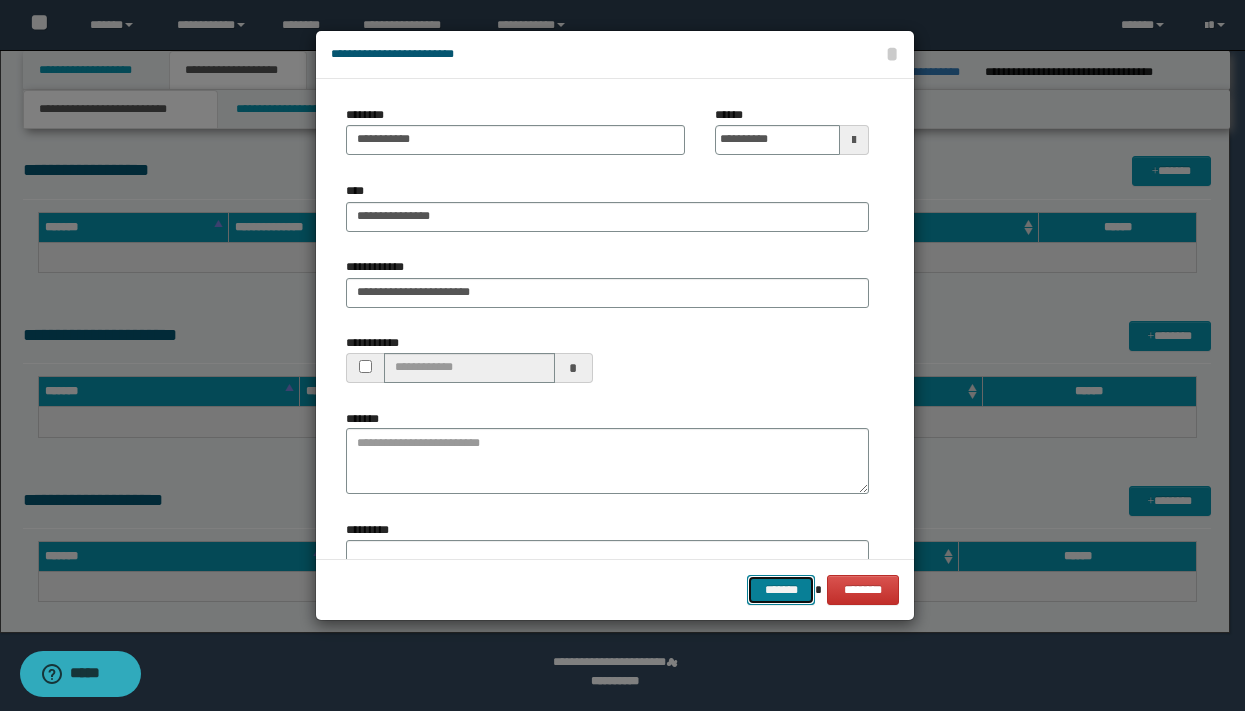 click on "*******" at bounding box center [781, 590] 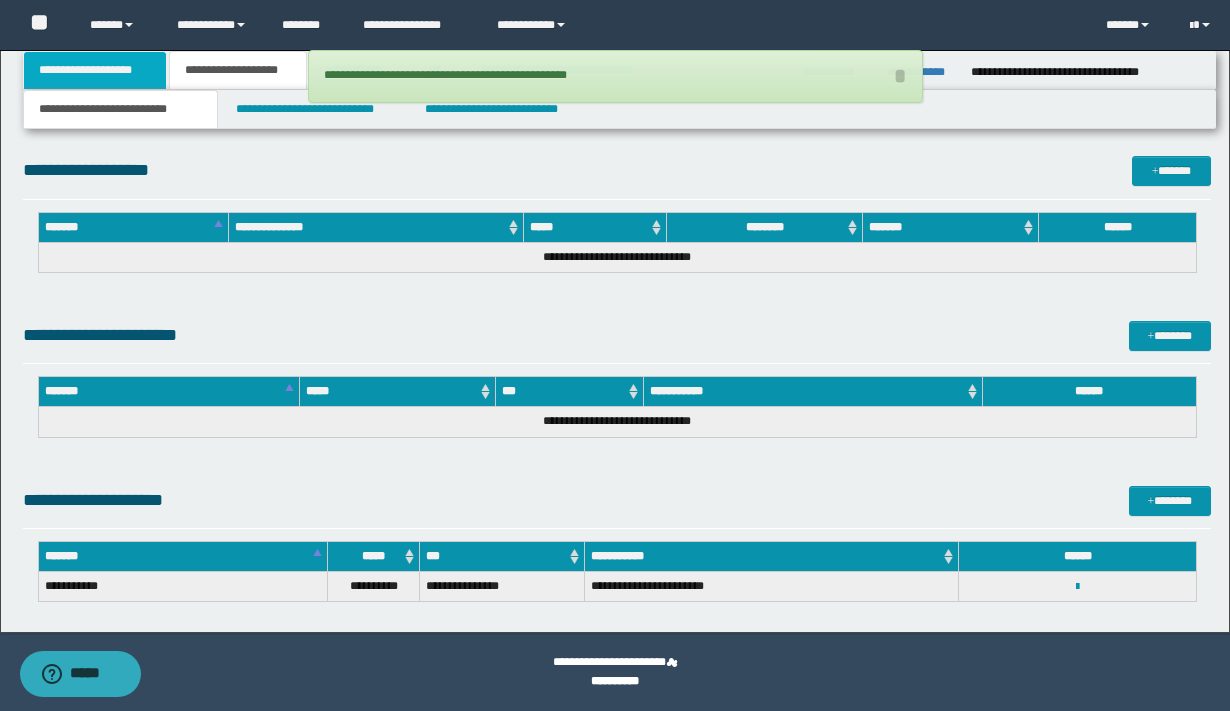 click on "**********" at bounding box center (95, 70) 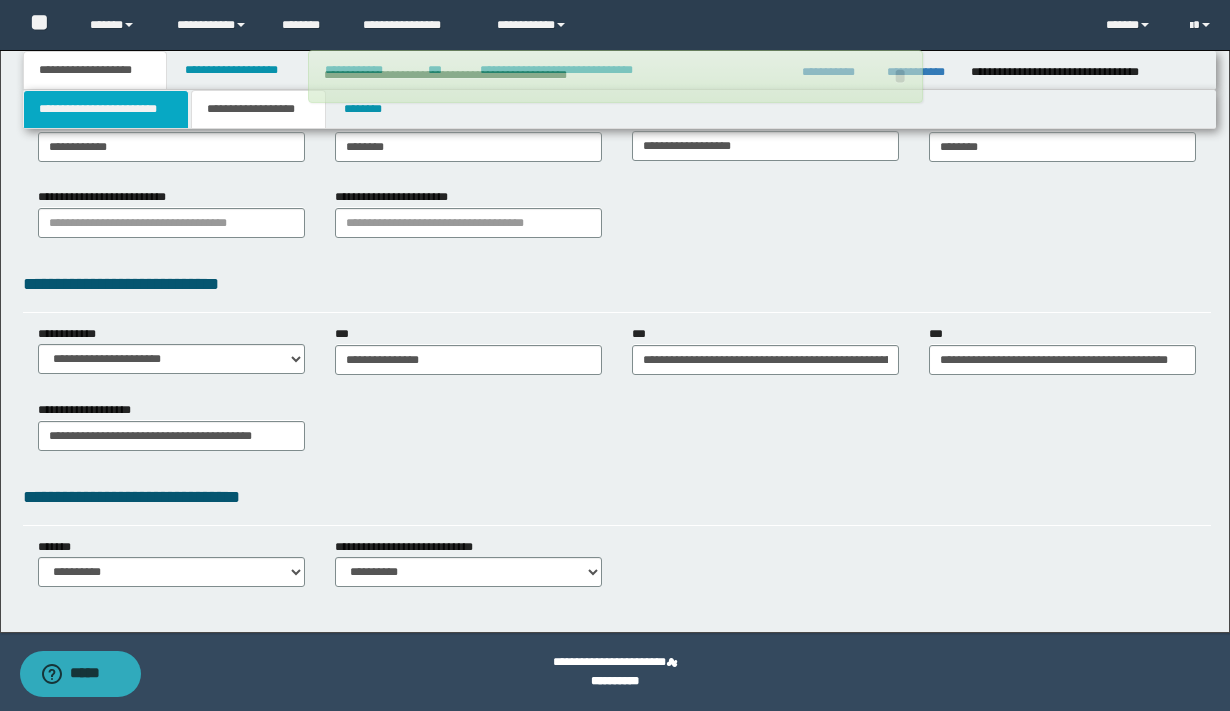 click on "**********" at bounding box center (106, 109) 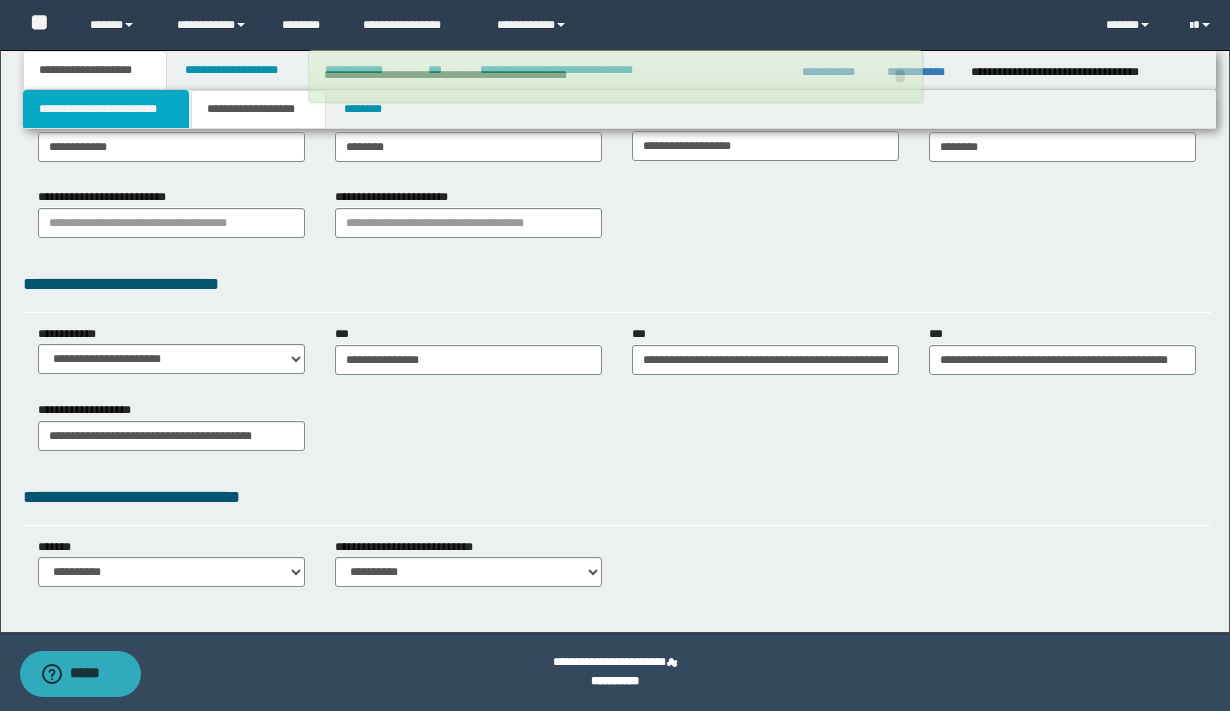 scroll, scrollTop: 15, scrollLeft: 0, axis: vertical 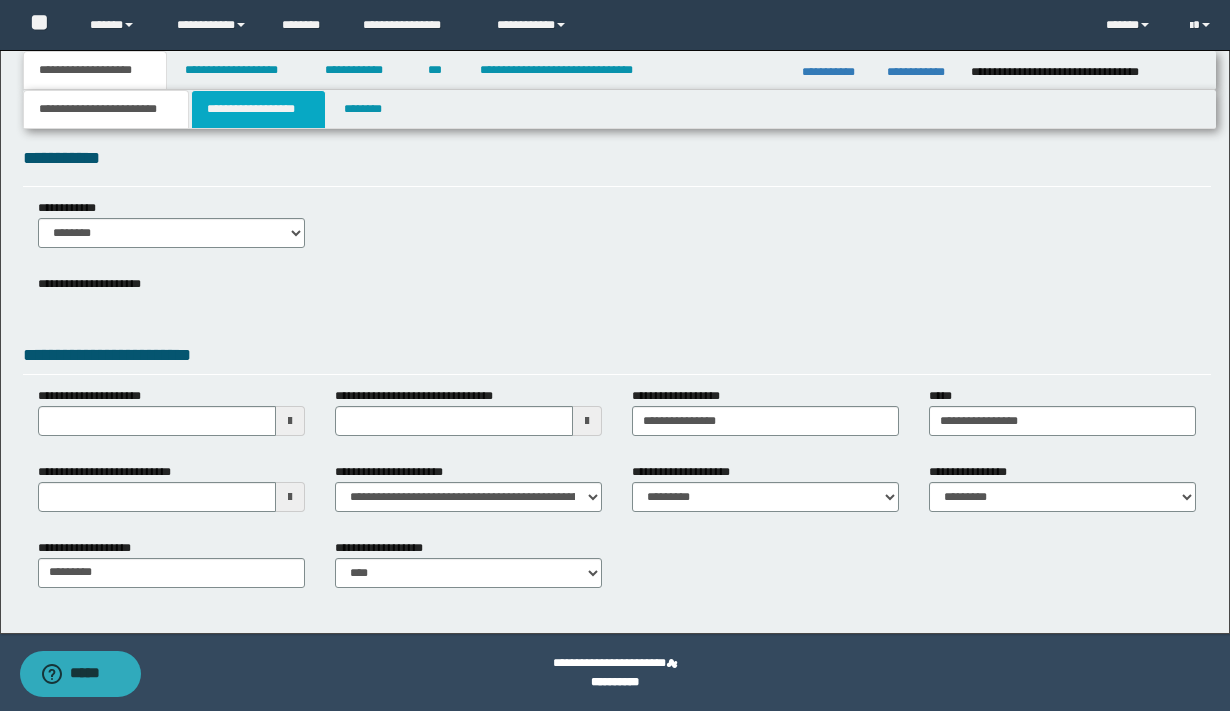 click on "**********" at bounding box center [258, 109] 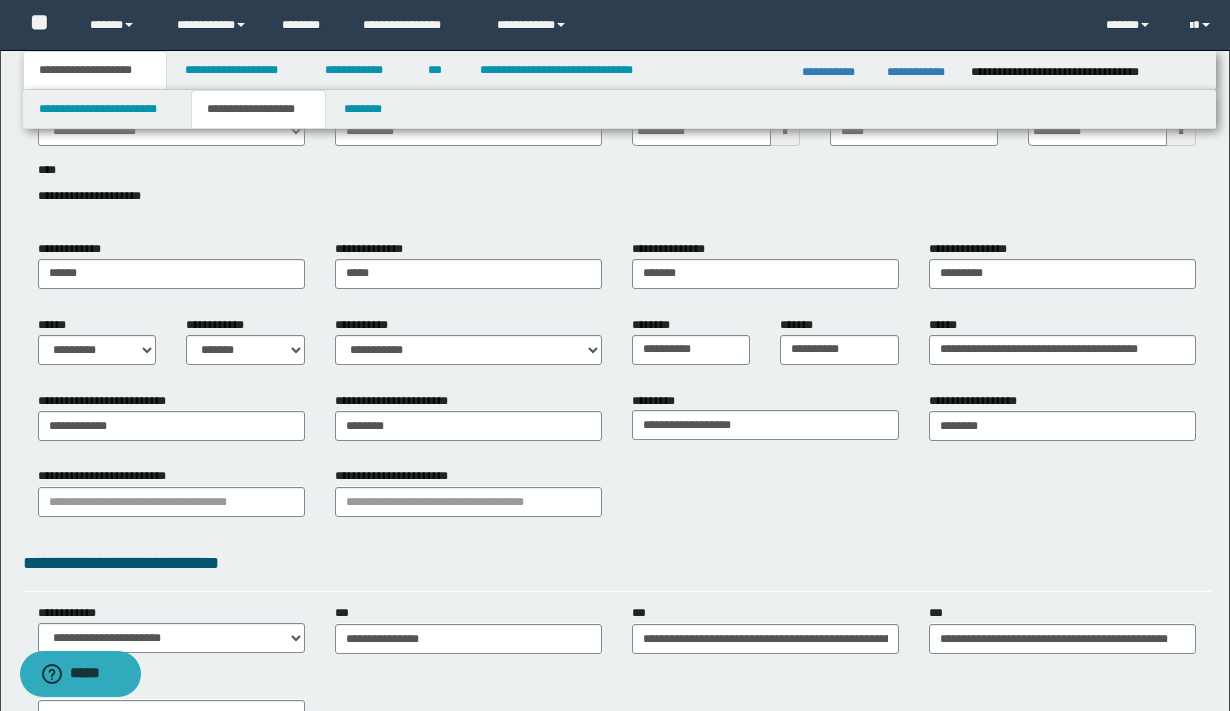 scroll, scrollTop: 85, scrollLeft: 0, axis: vertical 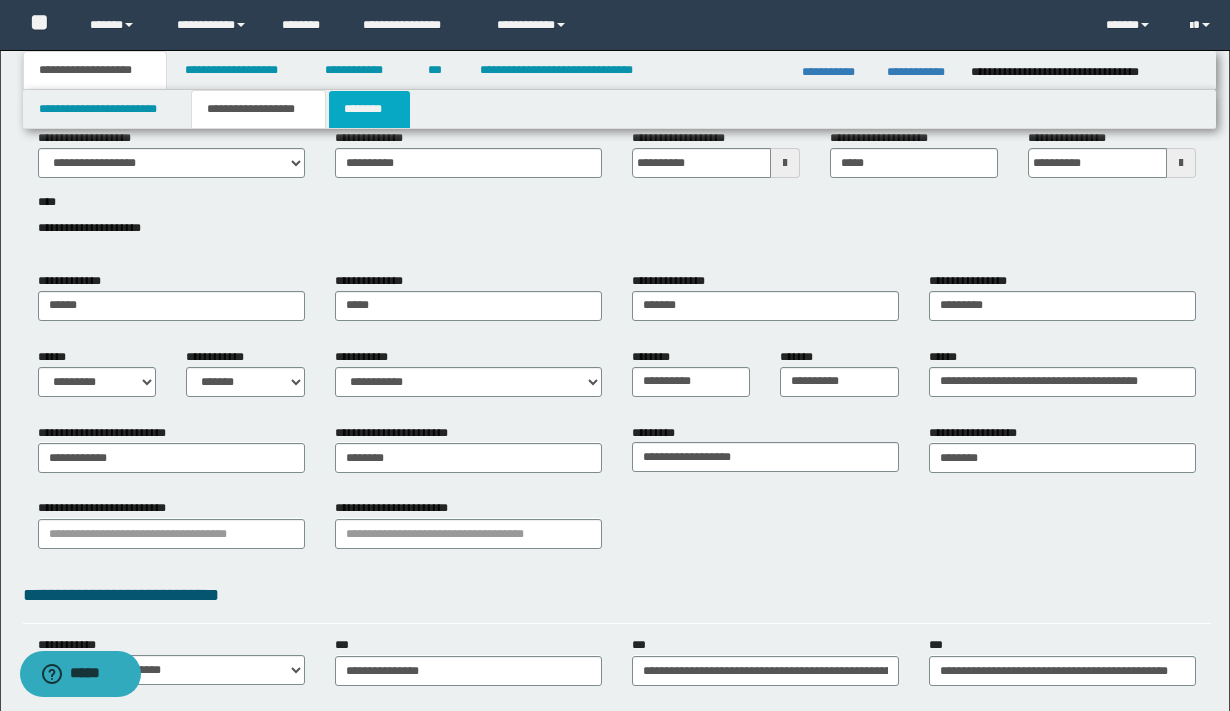 click on "********" at bounding box center (369, 109) 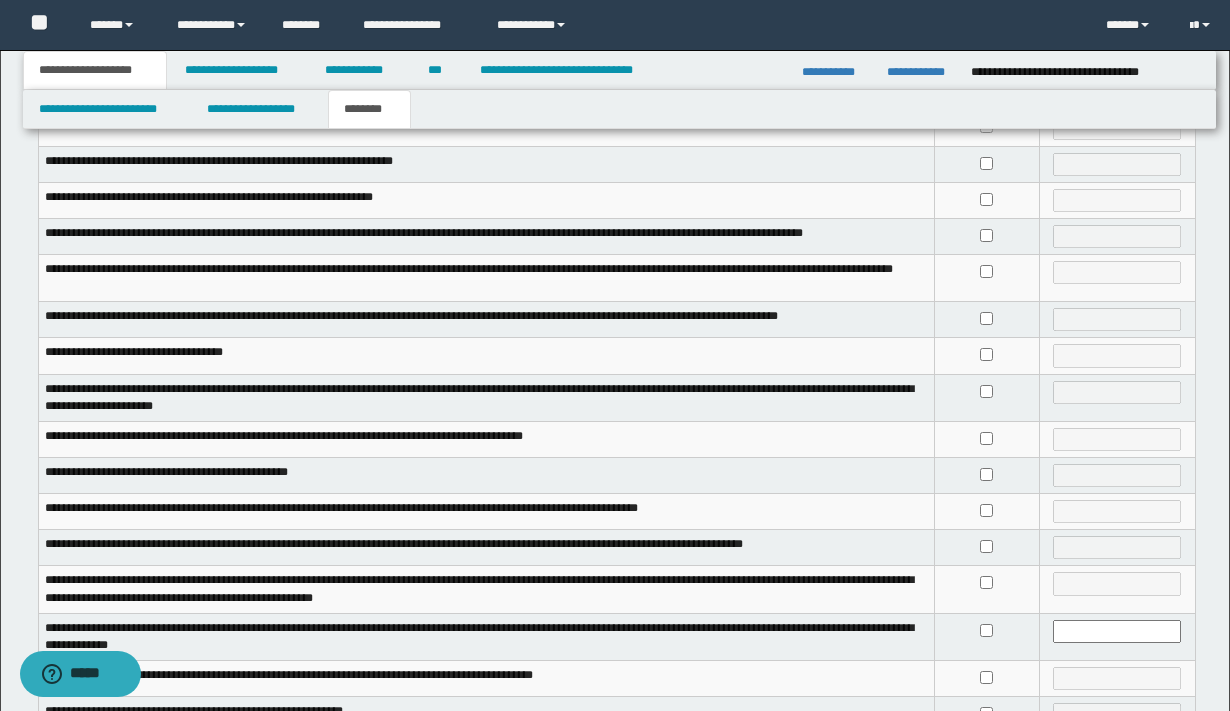 scroll, scrollTop: 0, scrollLeft: 0, axis: both 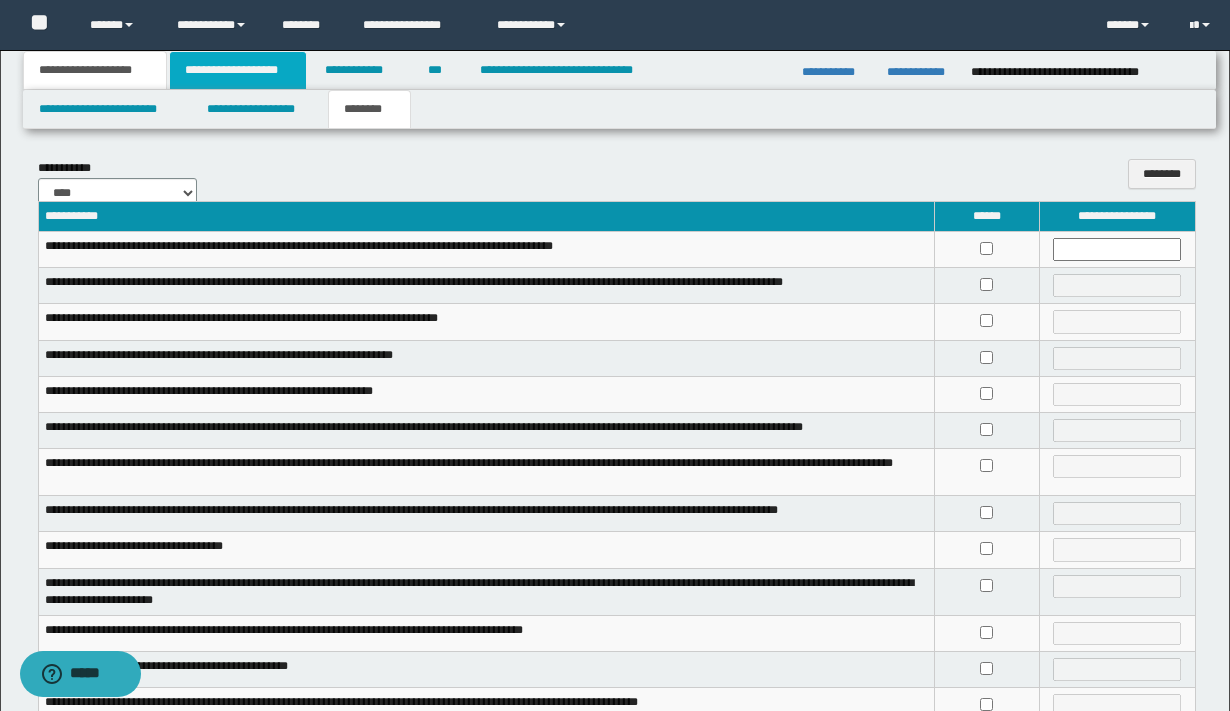click on "**********" at bounding box center (238, 70) 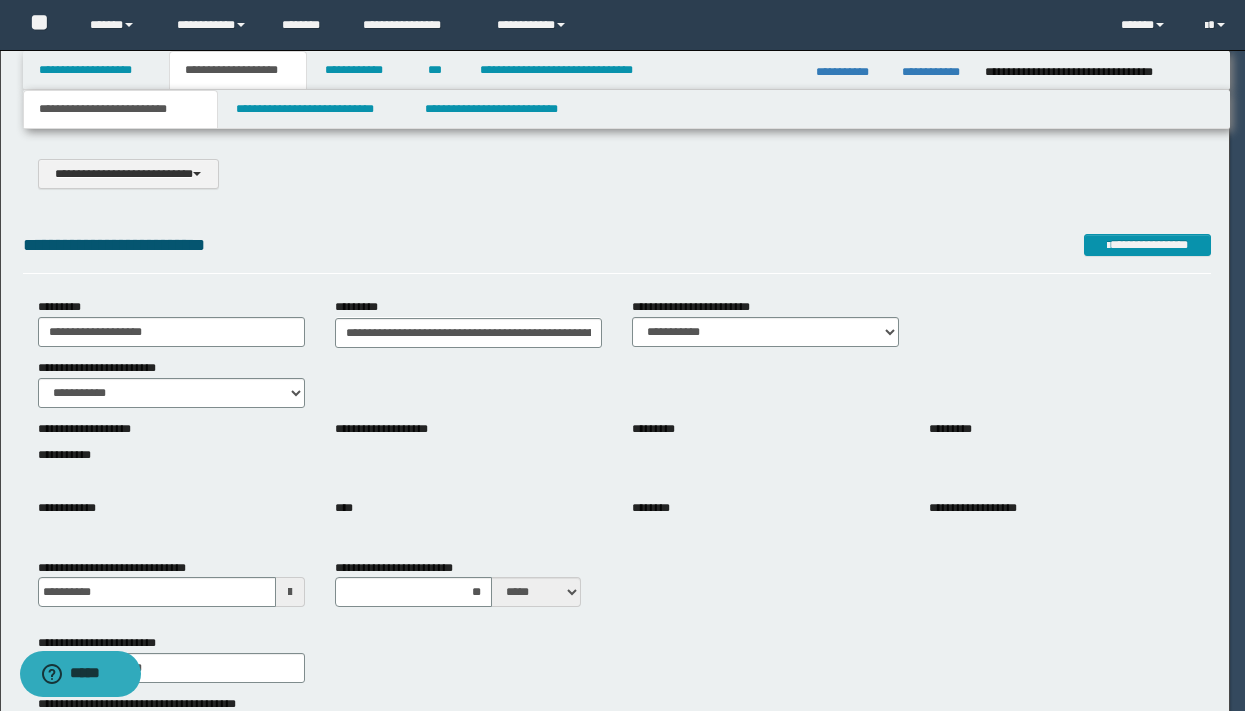type on "**********" 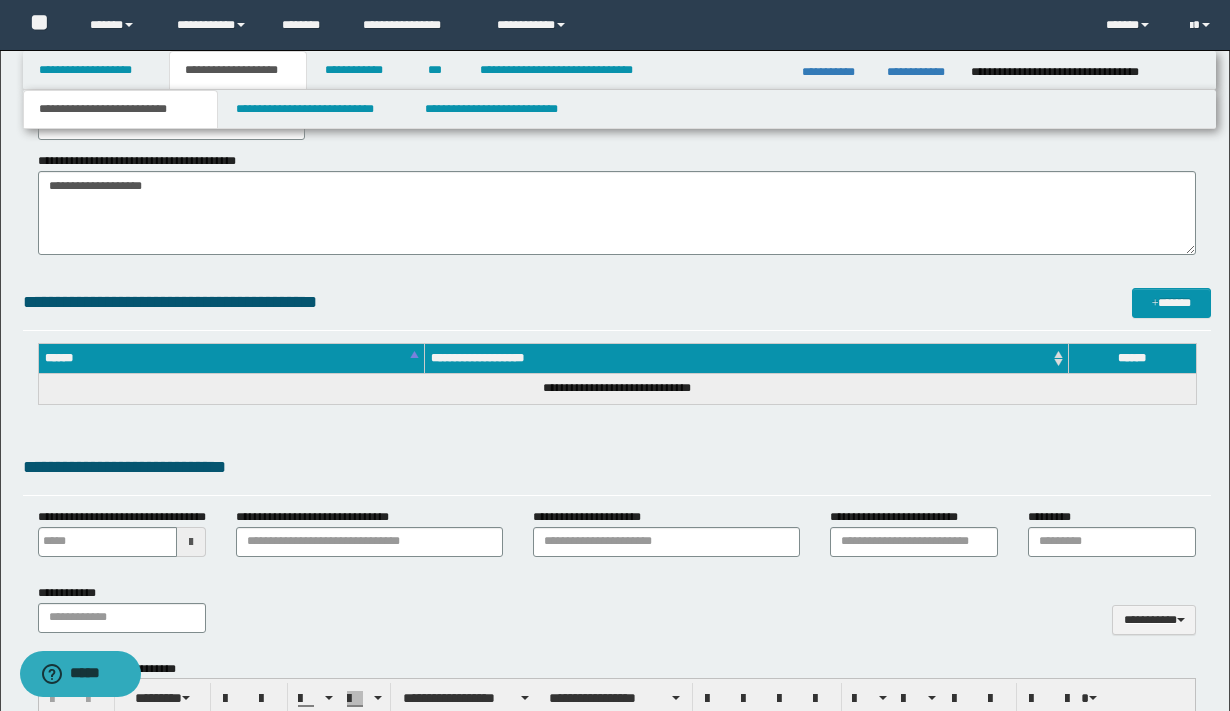 scroll, scrollTop: 369, scrollLeft: 0, axis: vertical 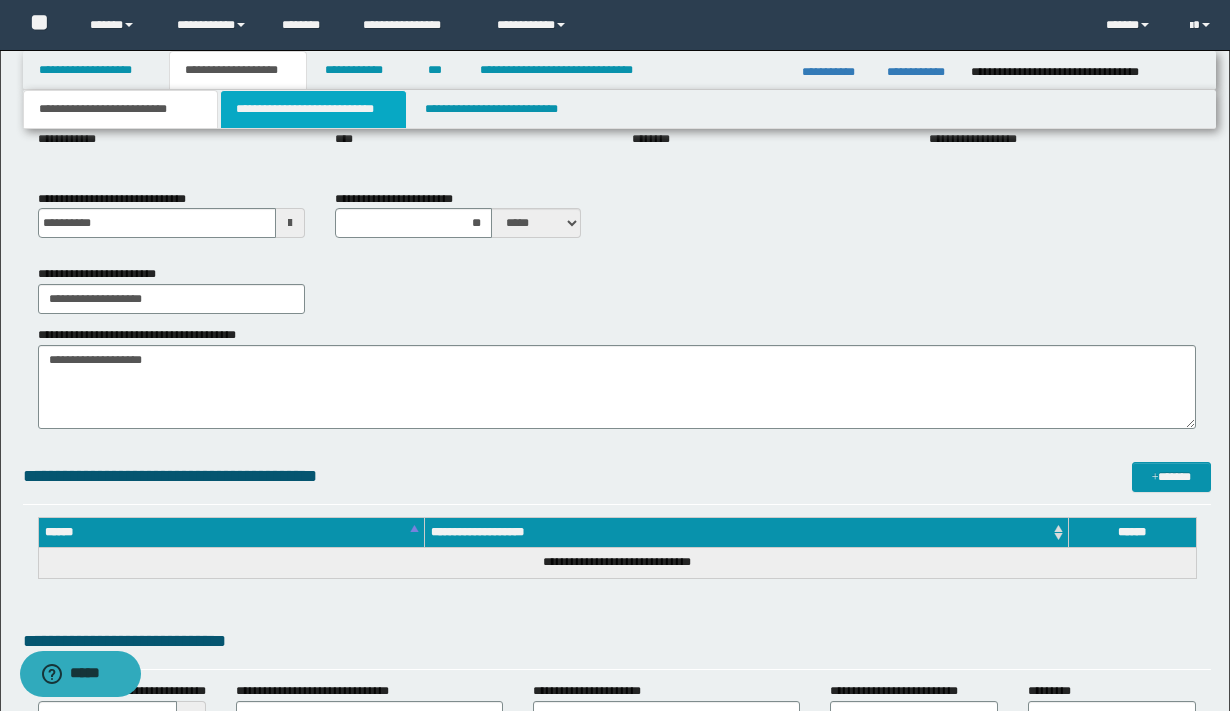 click on "**********" at bounding box center (314, 109) 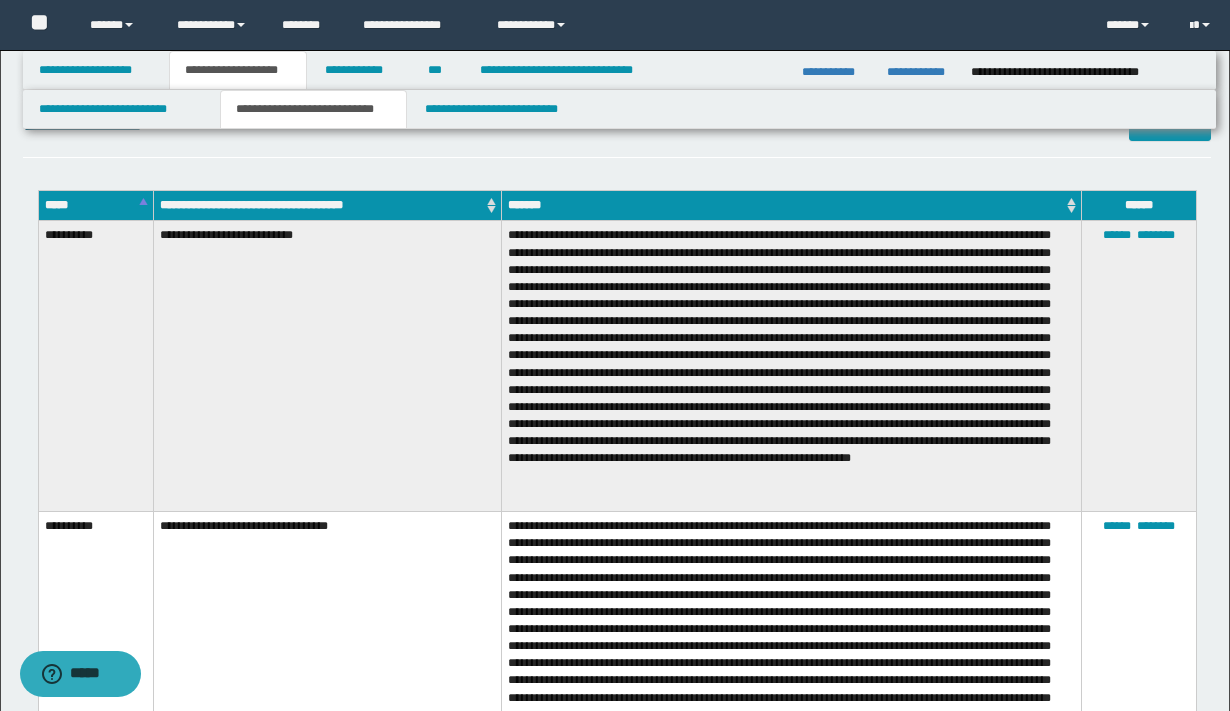 scroll, scrollTop: 6, scrollLeft: 0, axis: vertical 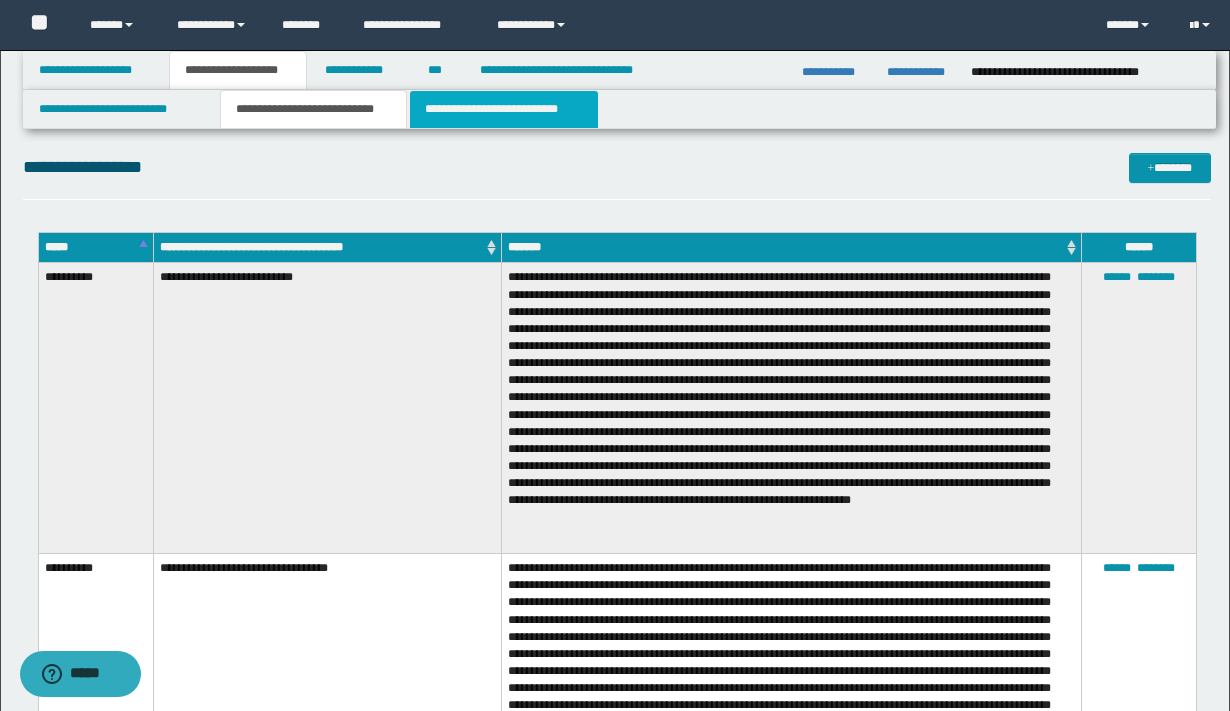 click on "**********" at bounding box center [504, 109] 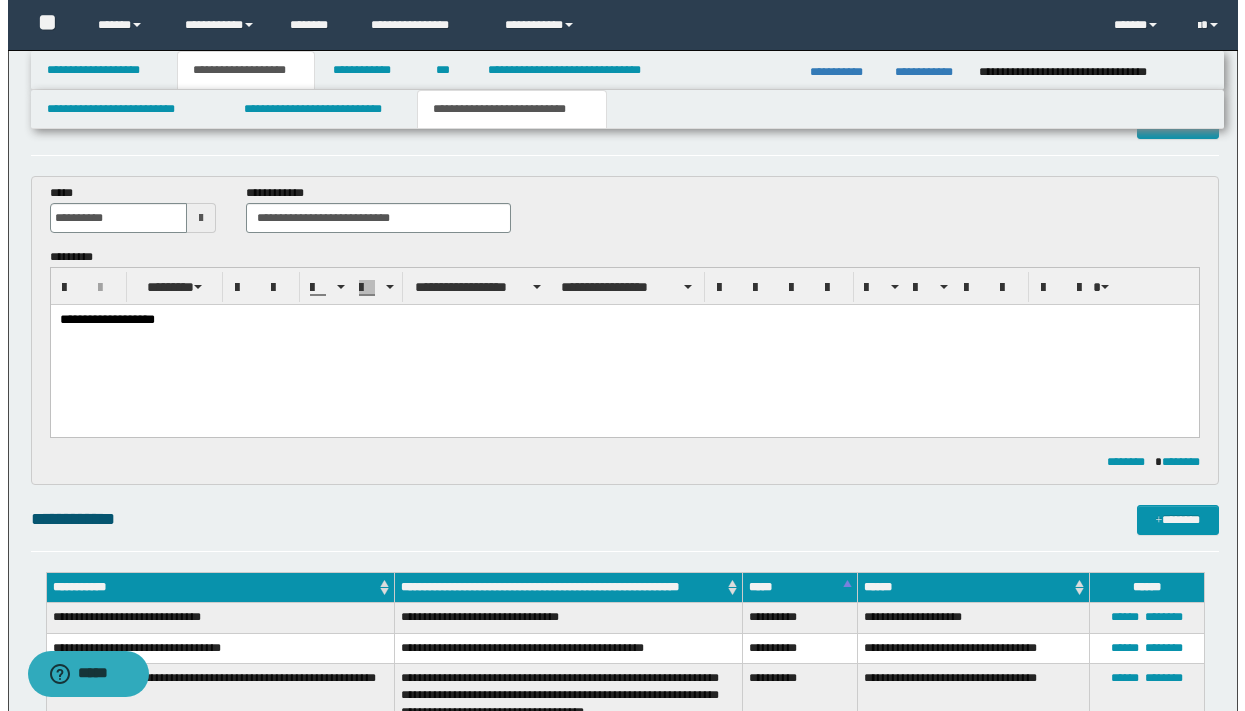 scroll, scrollTop: 0, scrollLeft: 0, axis: both 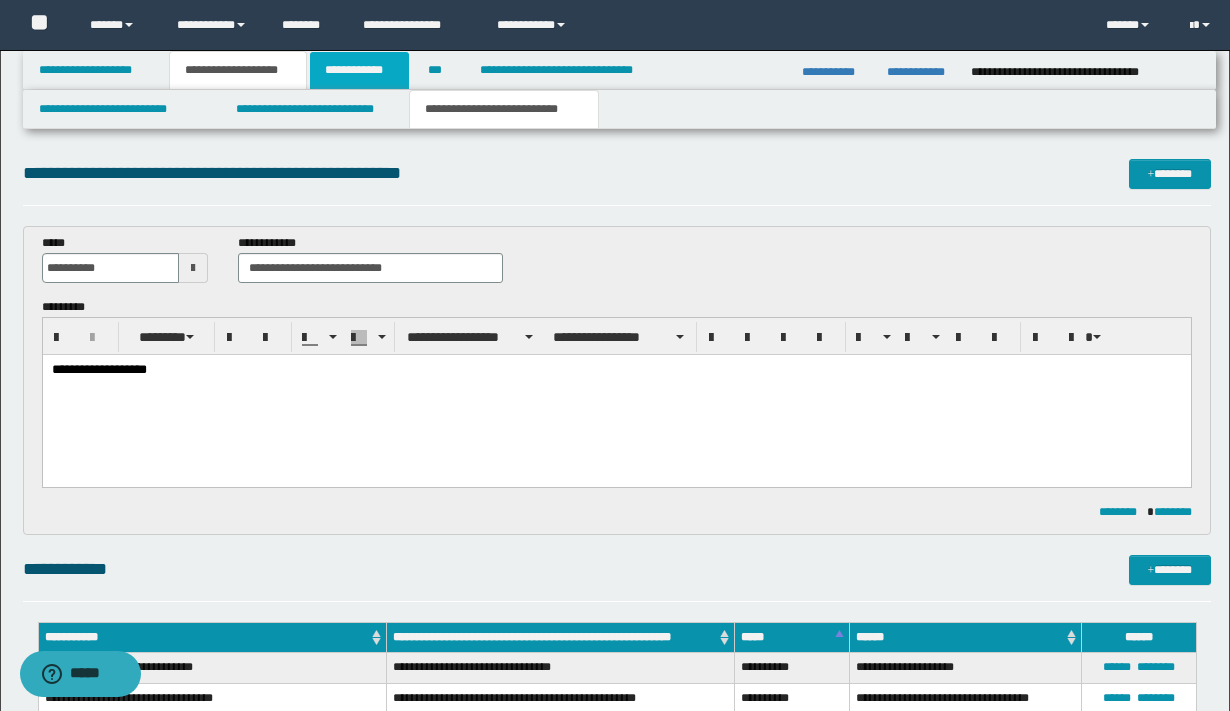 click on "**********" at bounding box center (359, 70) 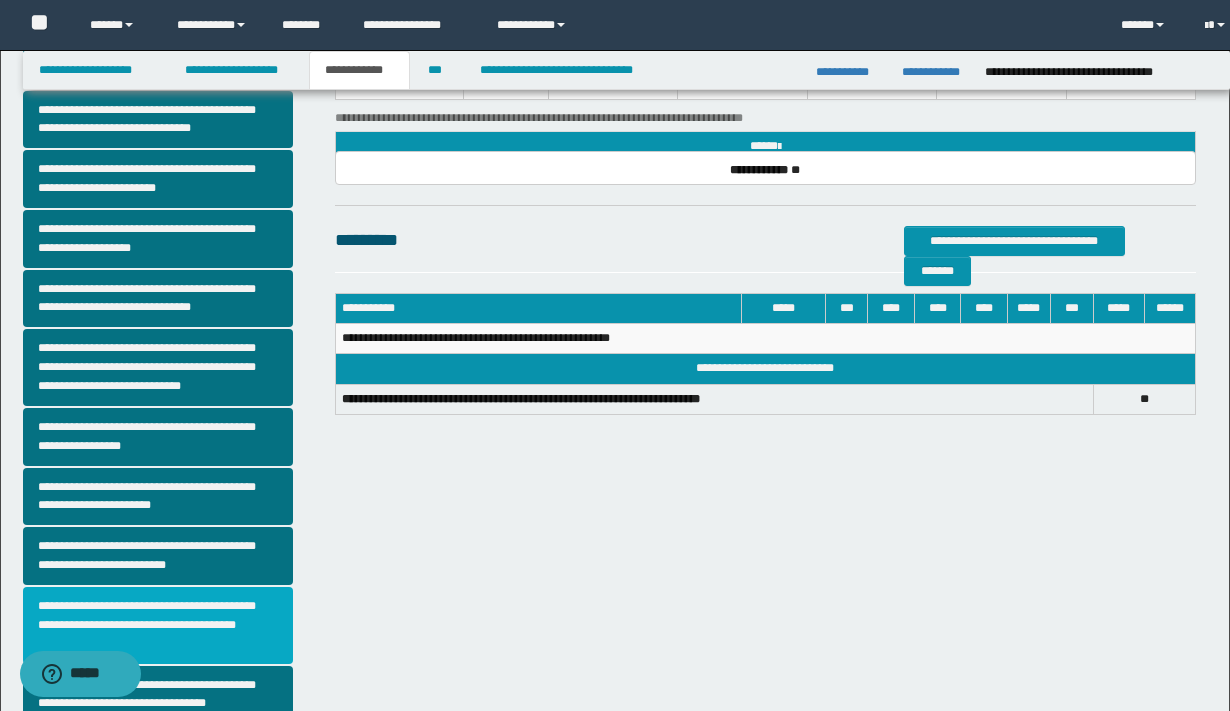 scroll, scrollTop: 457, scrollLeft: 0, axis: vertical 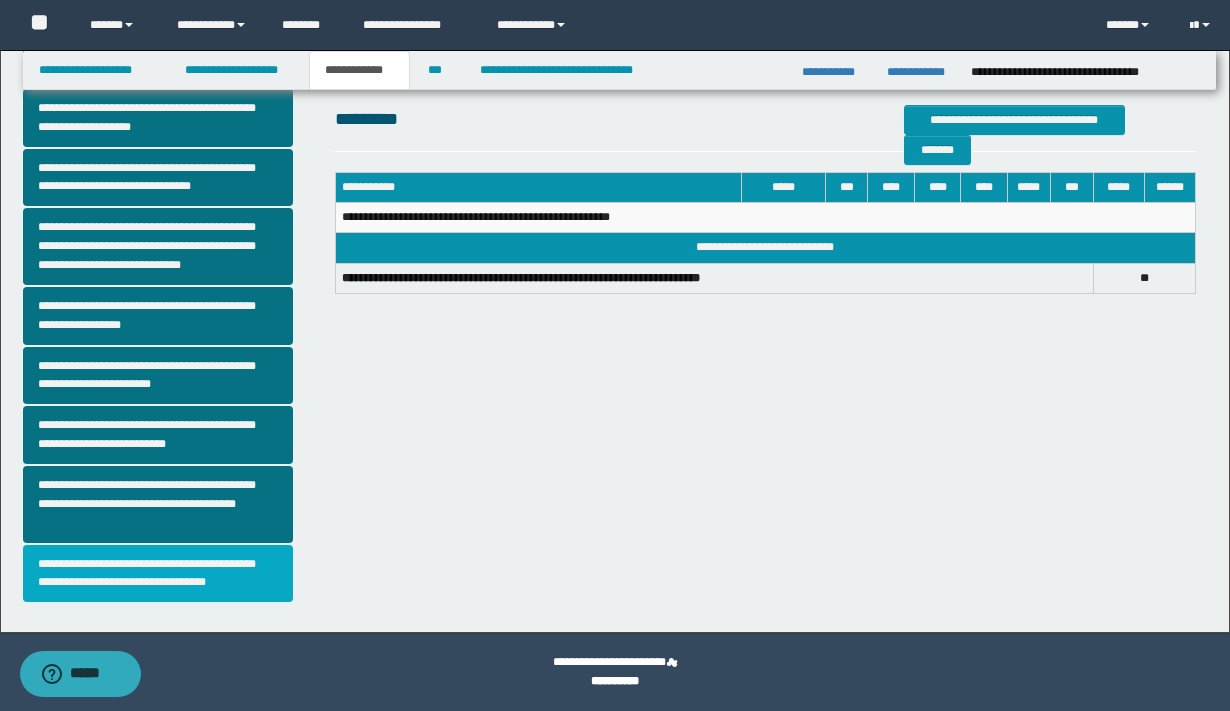 click on "**********" at bounding box center (158, 574) 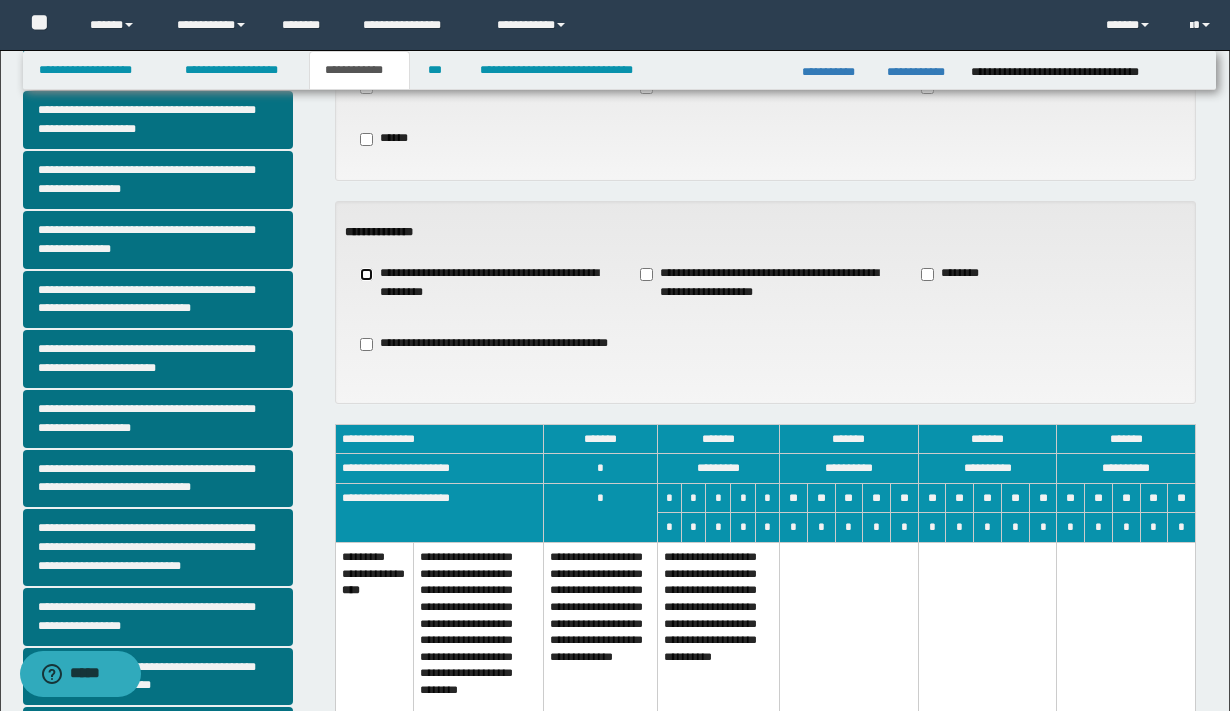 scroll, scrollTop: 157, scrollLeft: 0, axis: vertical 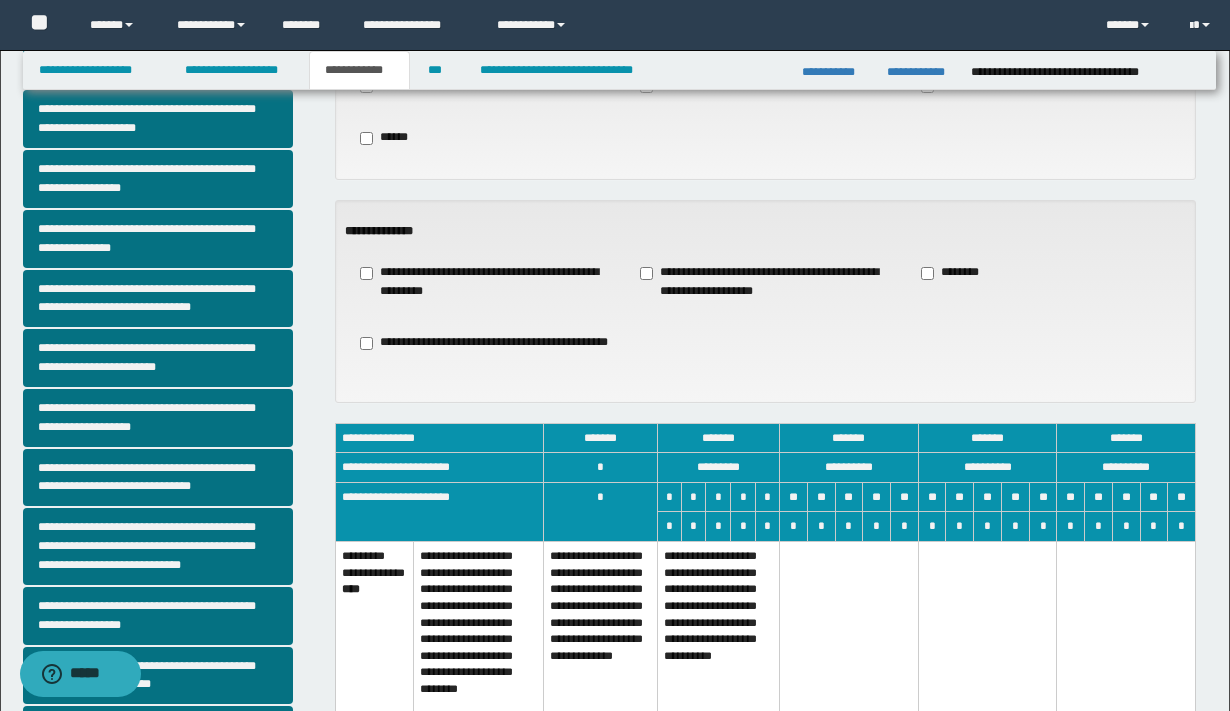 click on "**********" at bounding box center [600, 647] 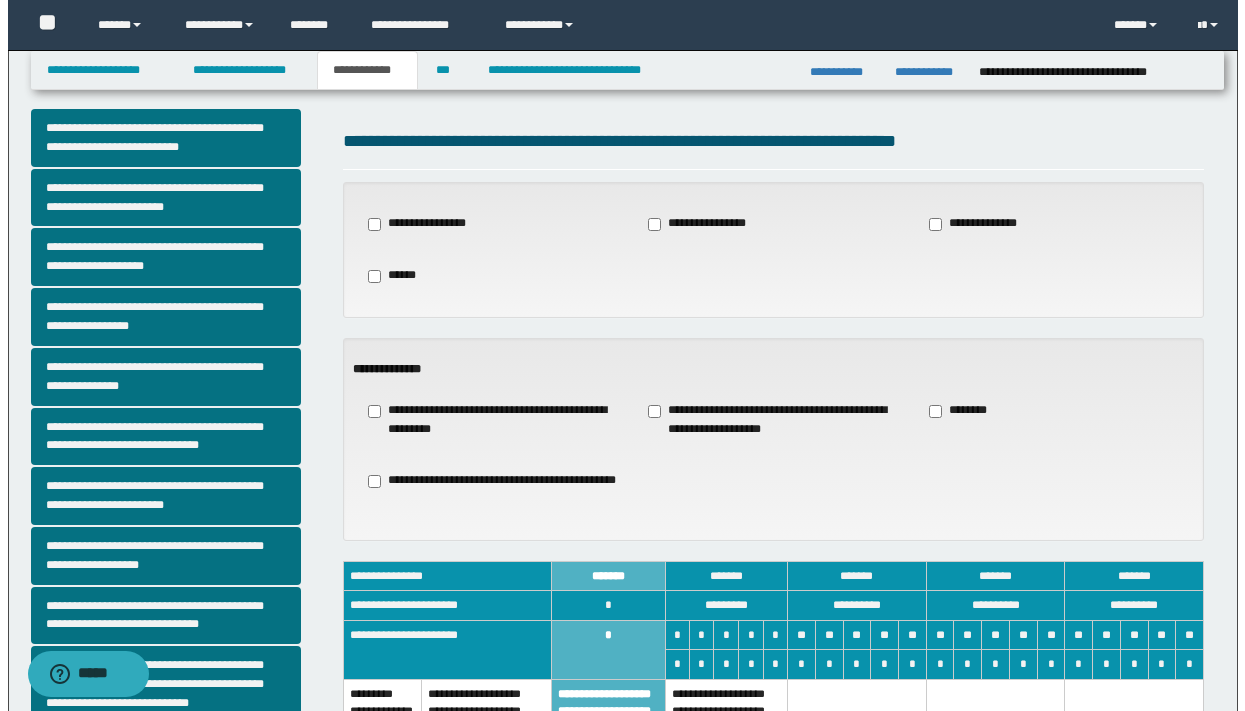 scroll, scrollTop: 0, scrollLeft: 0, axis: both 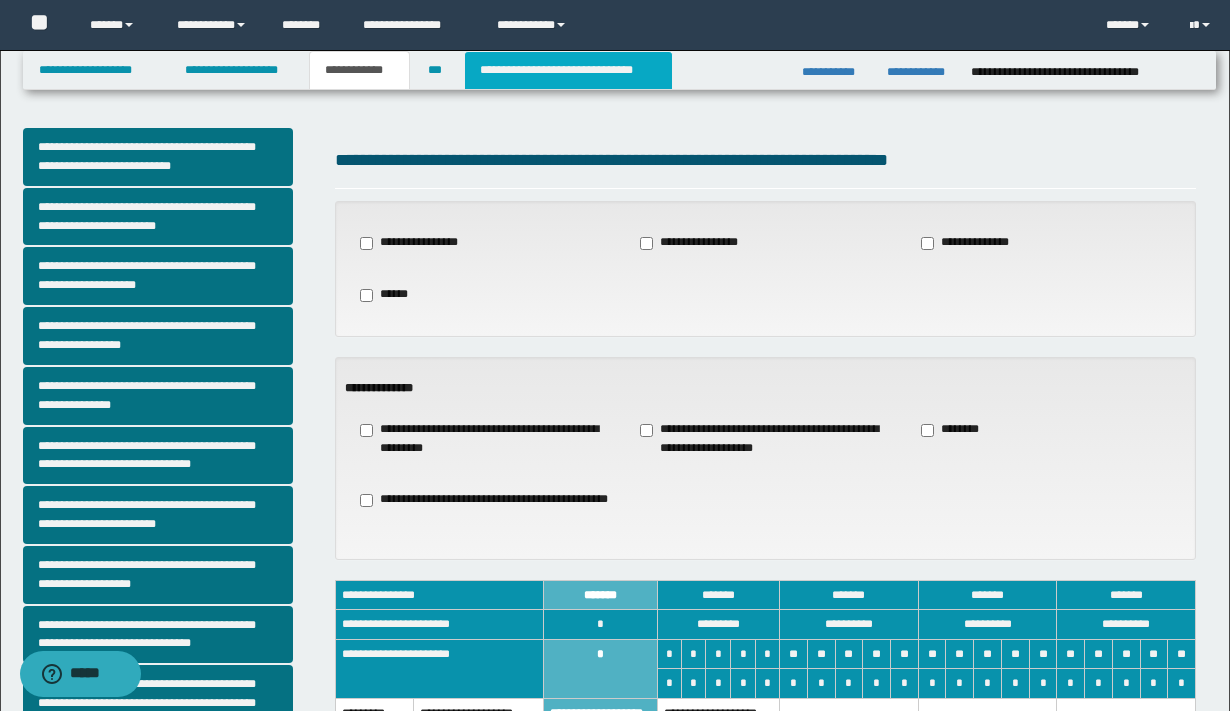 click on "**********" at bounding box center (568, 70) 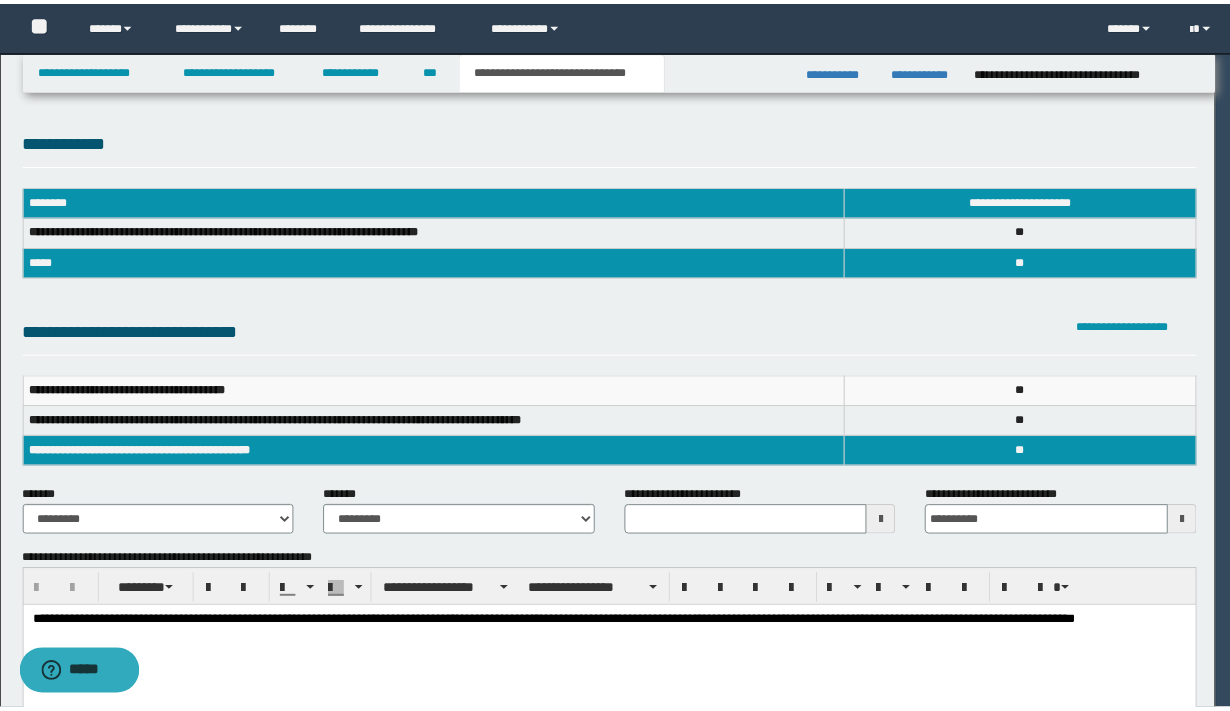 scroll, scrollTop: 0, scrollLeft: 0, axis: both 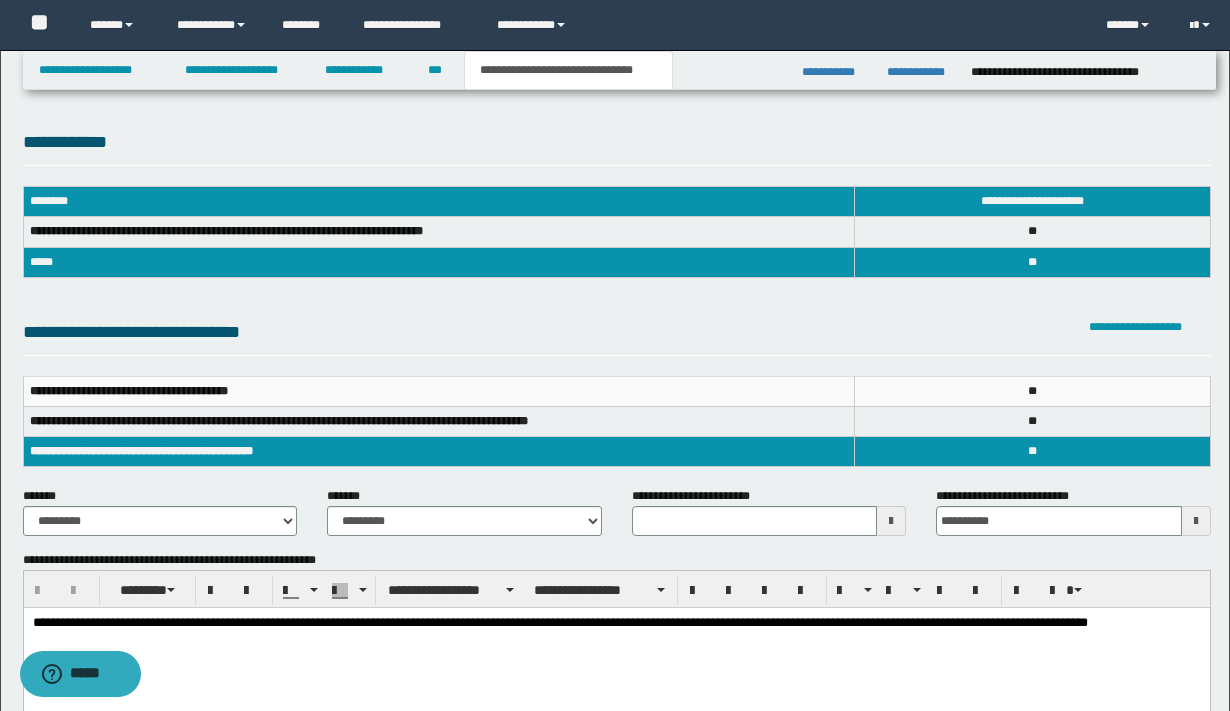 type 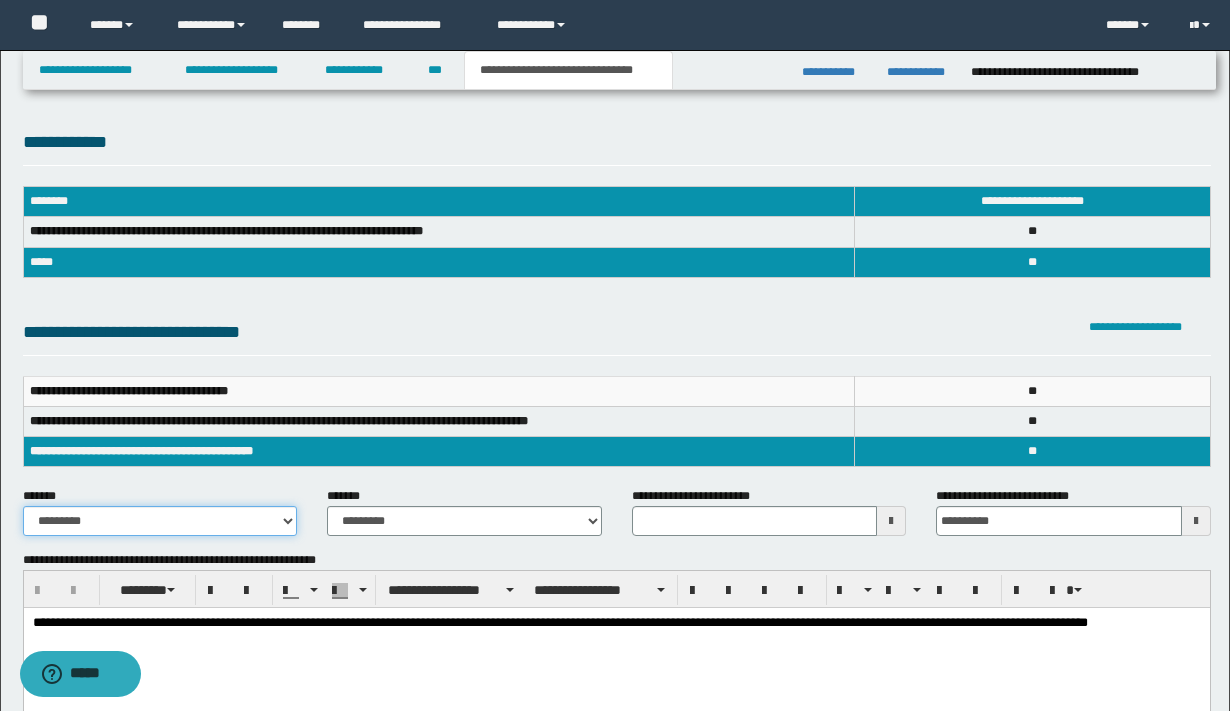 click on "**********" at bounding box center [160, 521] 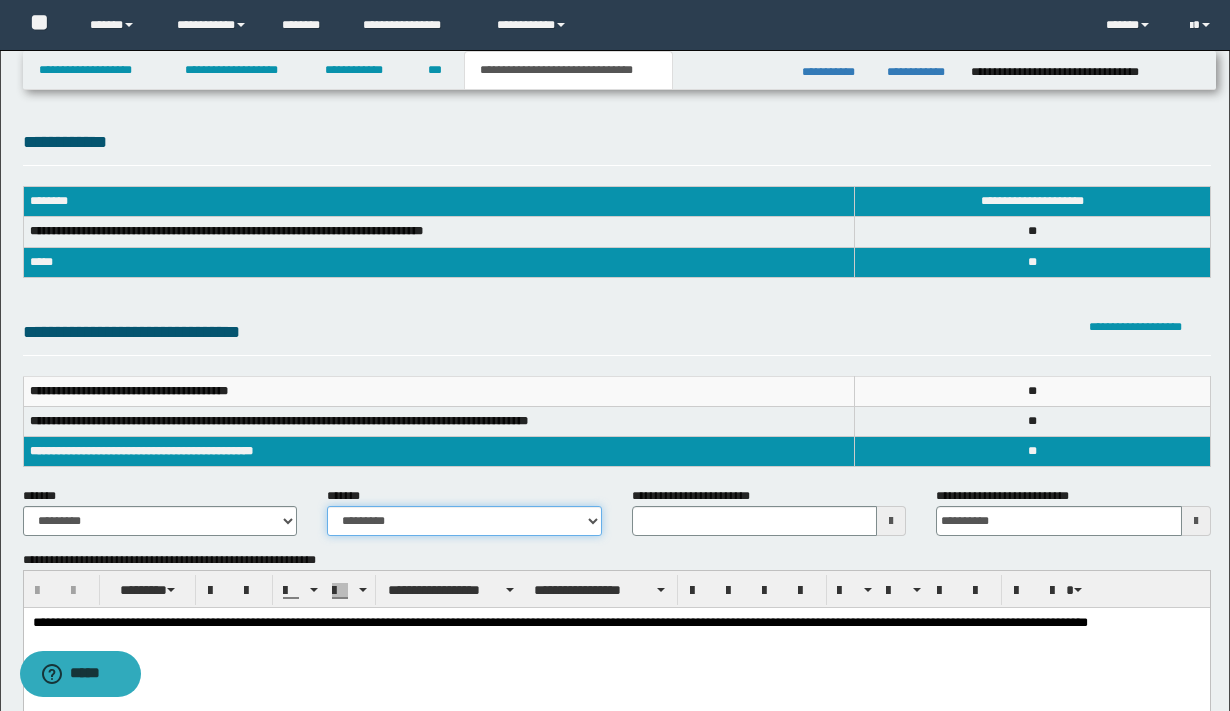 click on "**********" at bounding box center [464, 521] 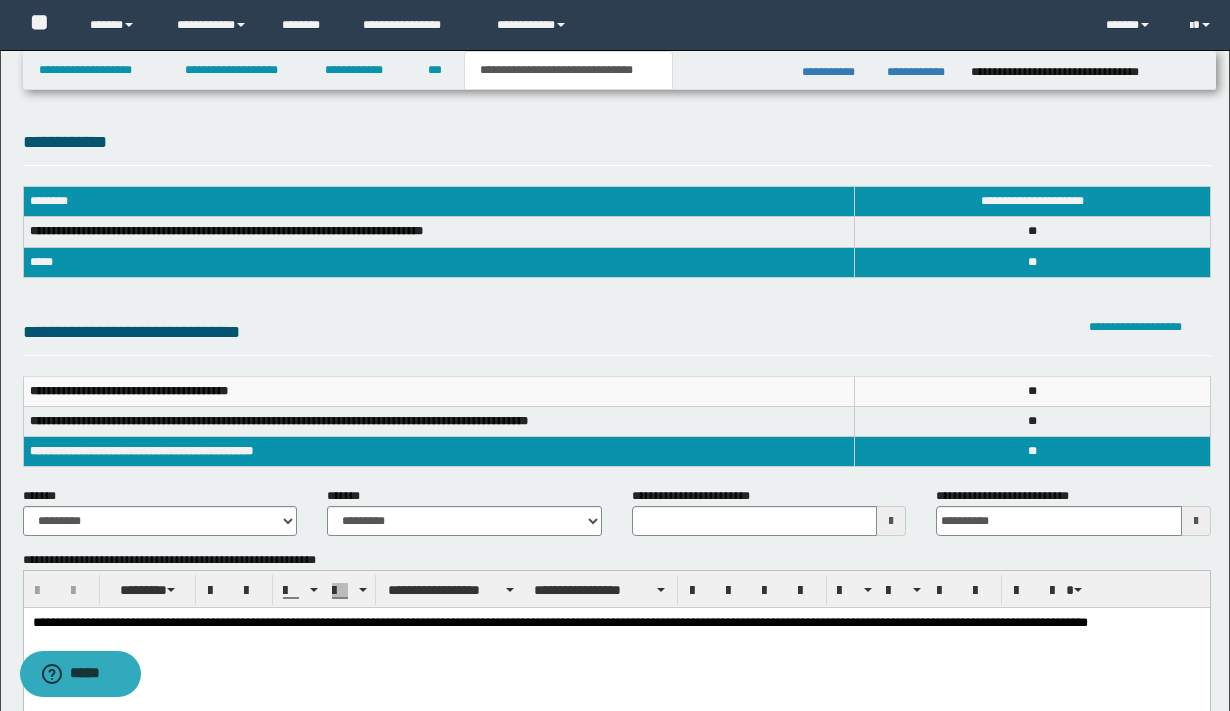 click on "**********" at bounding box center [616, 656] 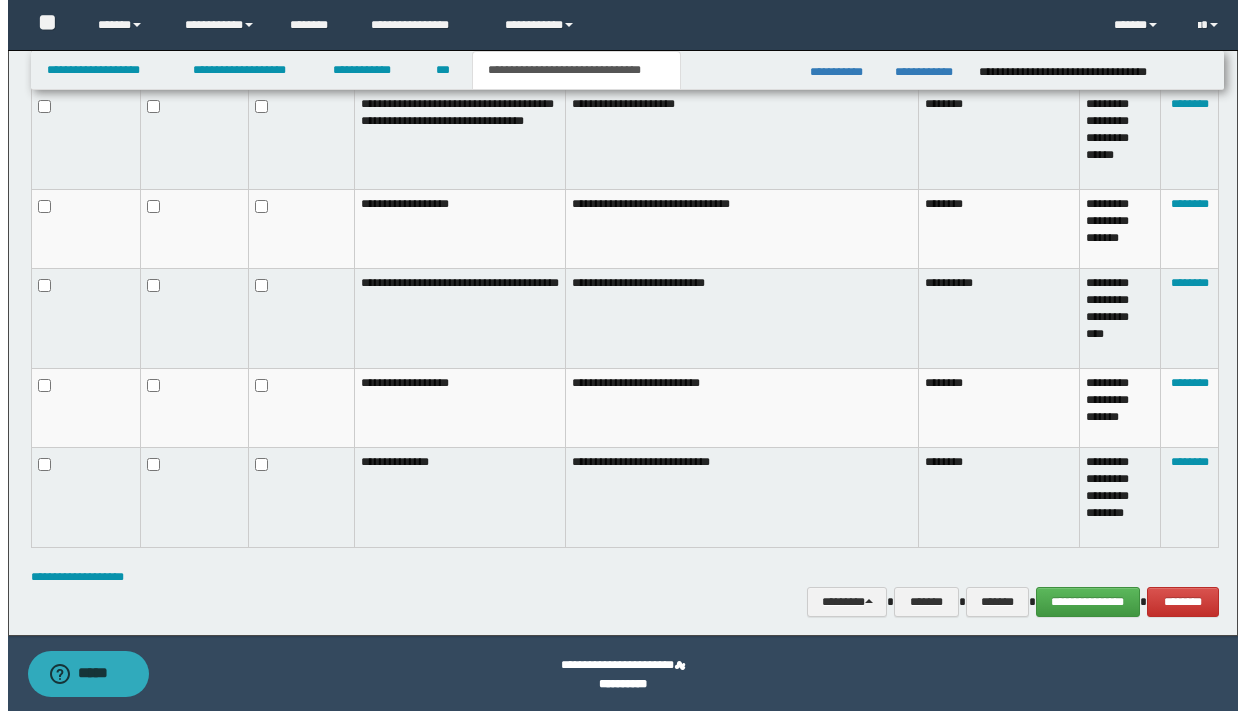 scroll, scrollTop: 1192, scrollLeft: 0, axis: vertical 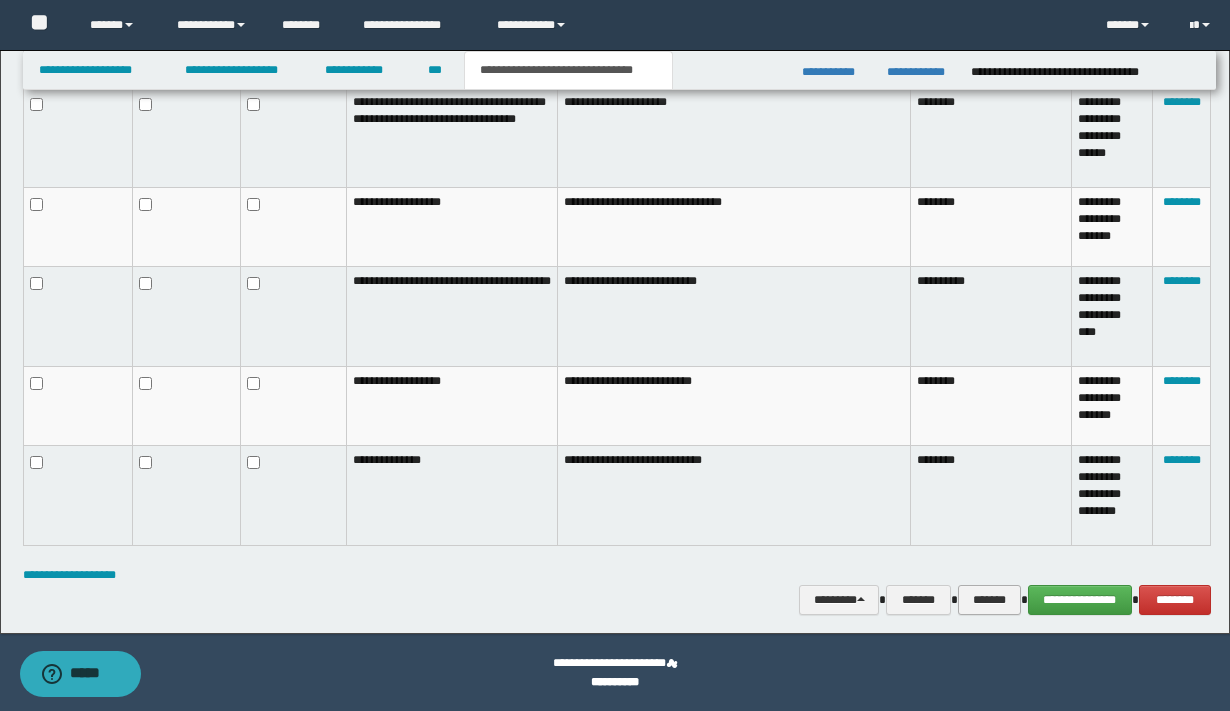 click on "*******" at bounding box center (989, 600) 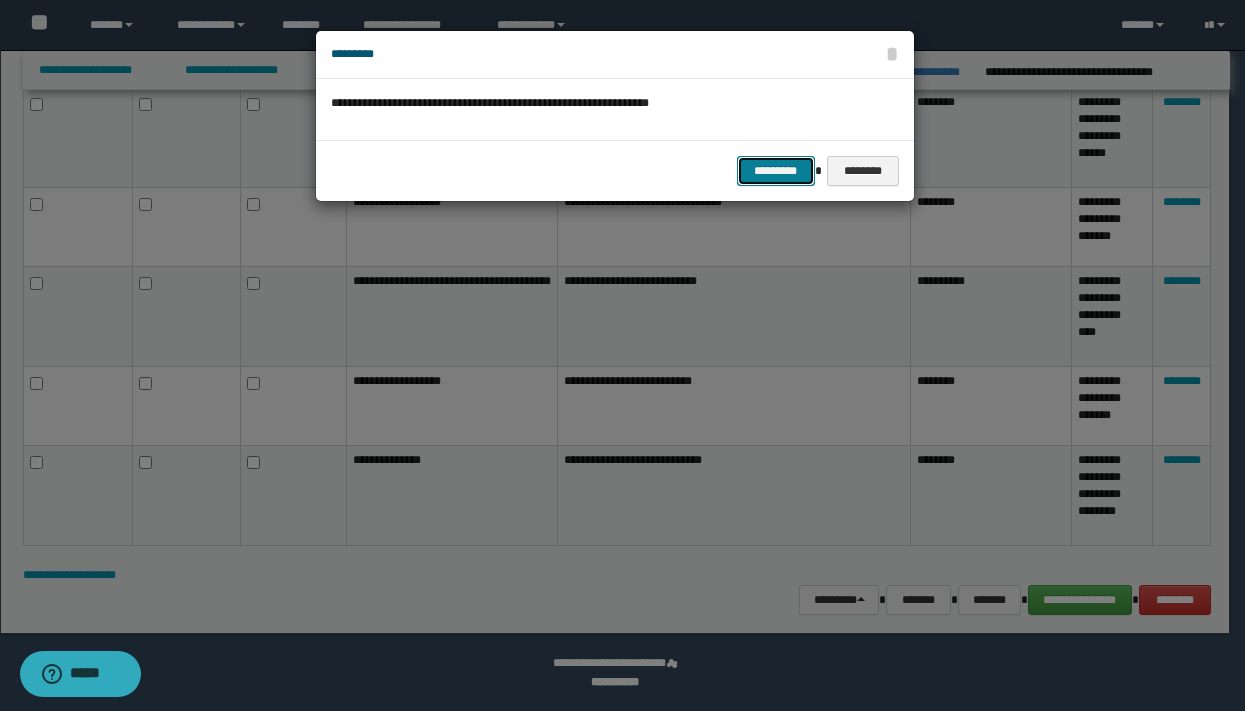 click on "*********" at bounding box center (776, 171) 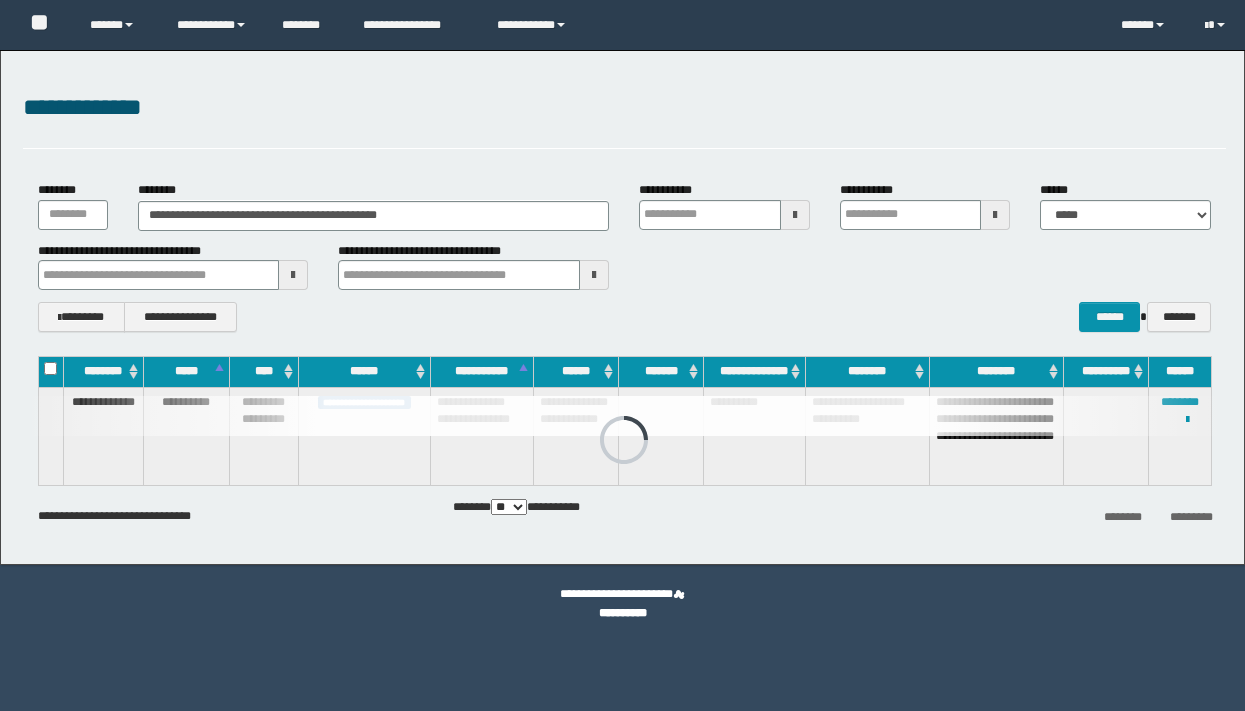 scroll, scrollTop: 0, scrollLeft: 0, axis: both 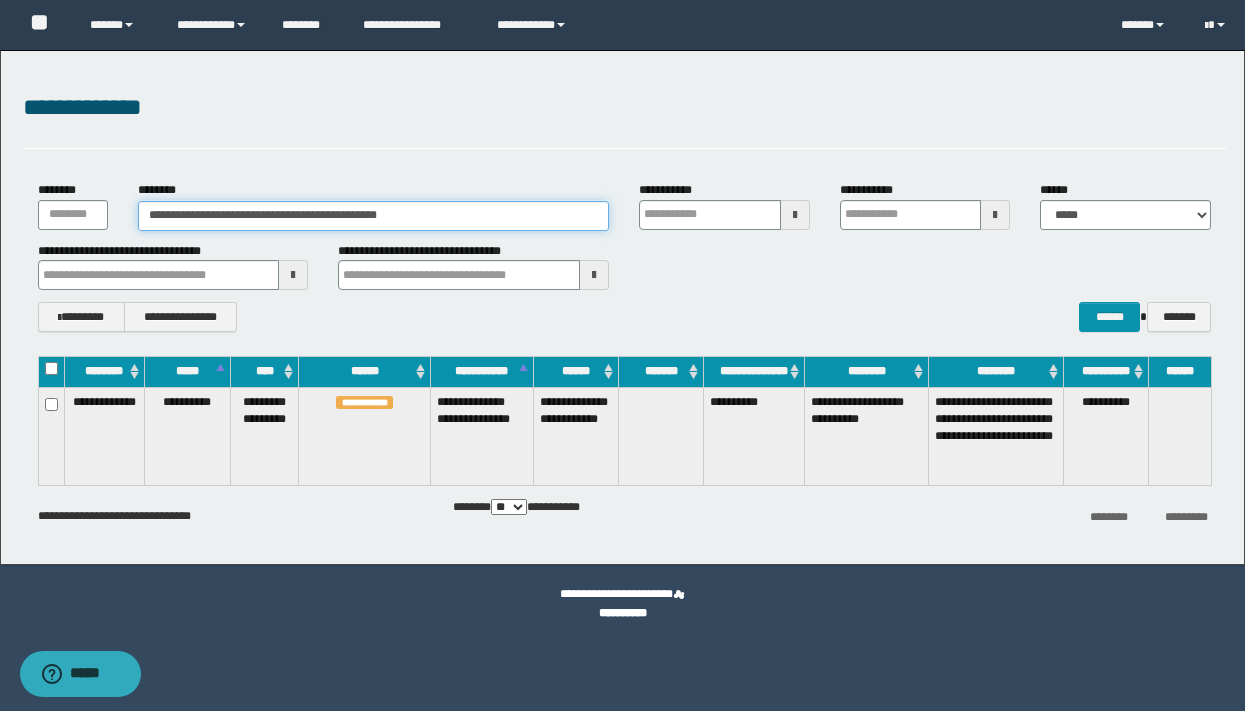 click on "**********" at bounding box center (373, 216) 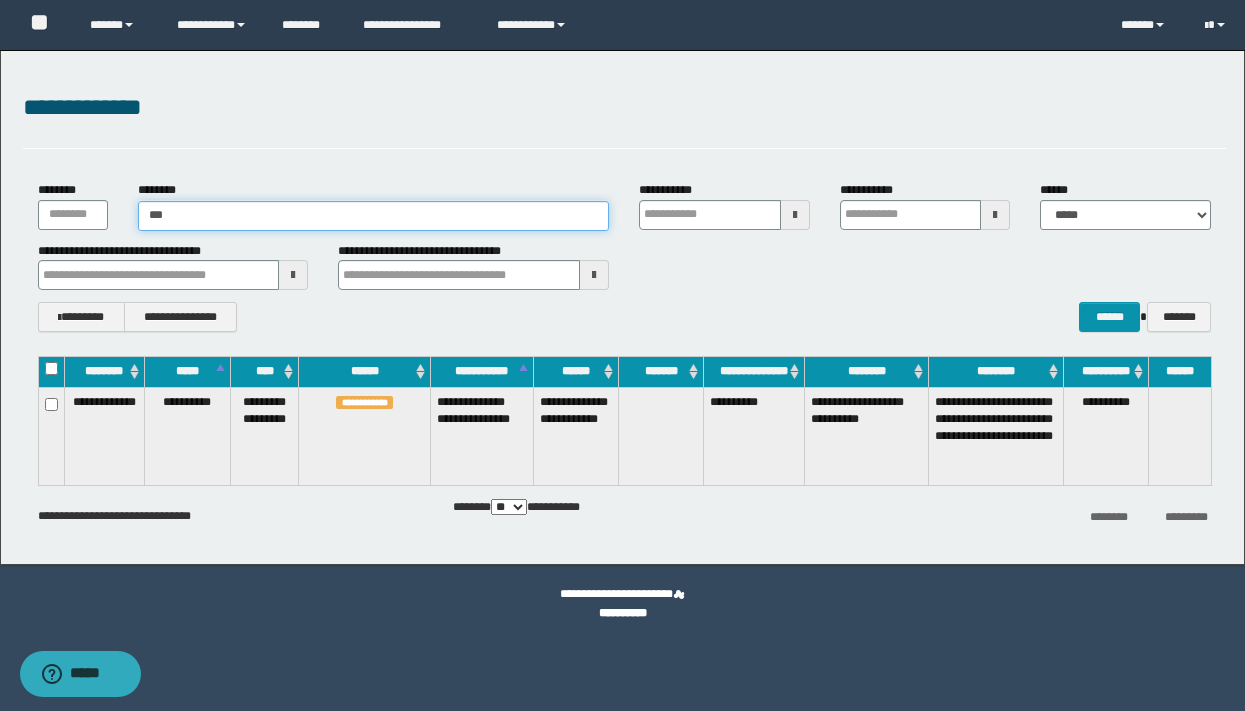 type on "****" 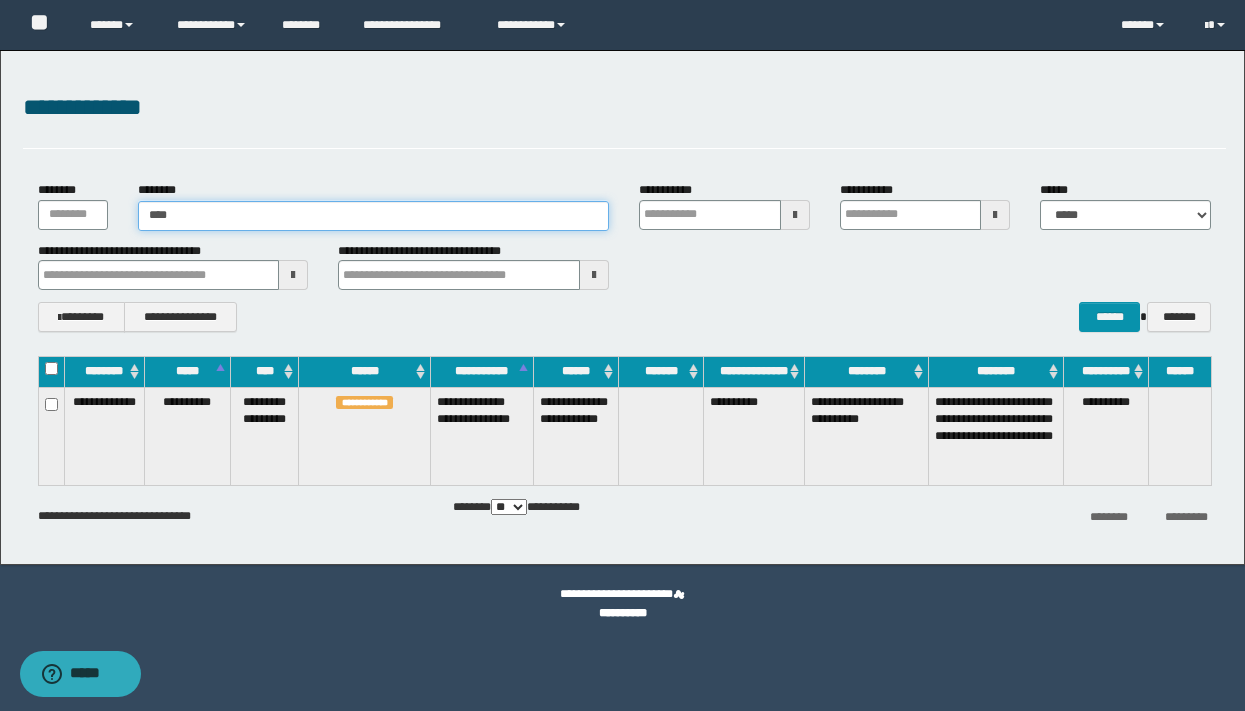 type on "****" 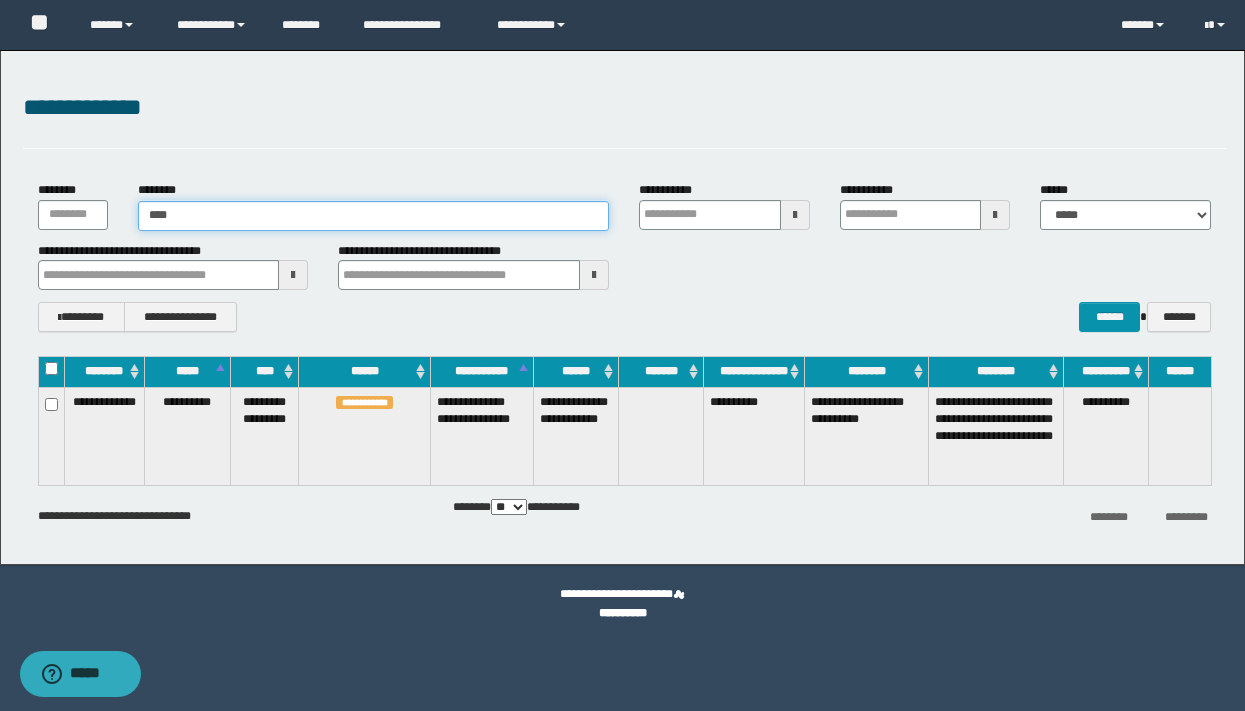 type 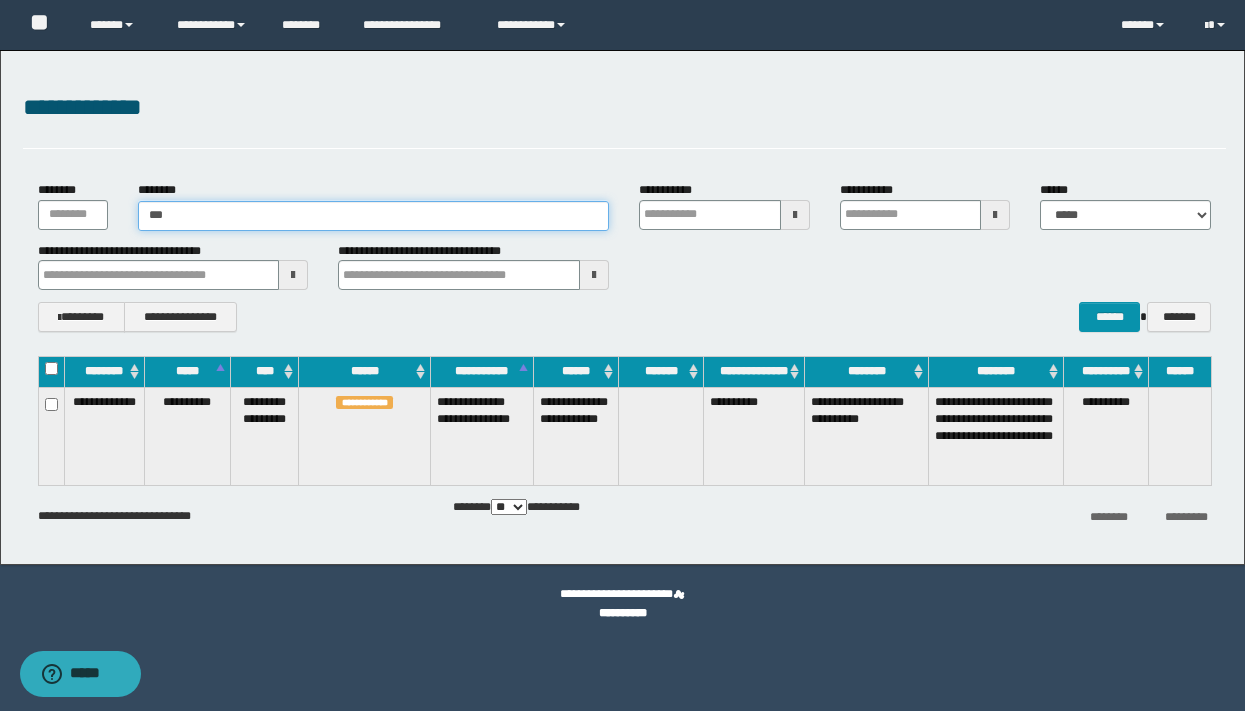 type on "****" 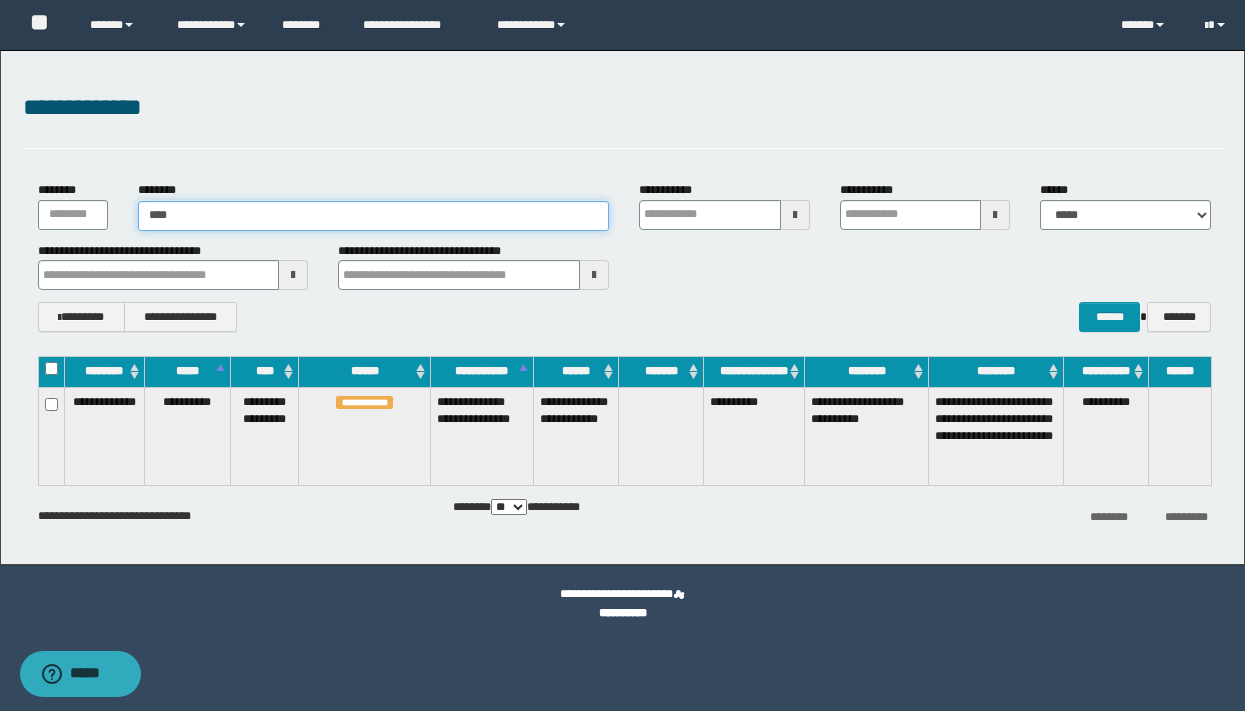 type on "****" 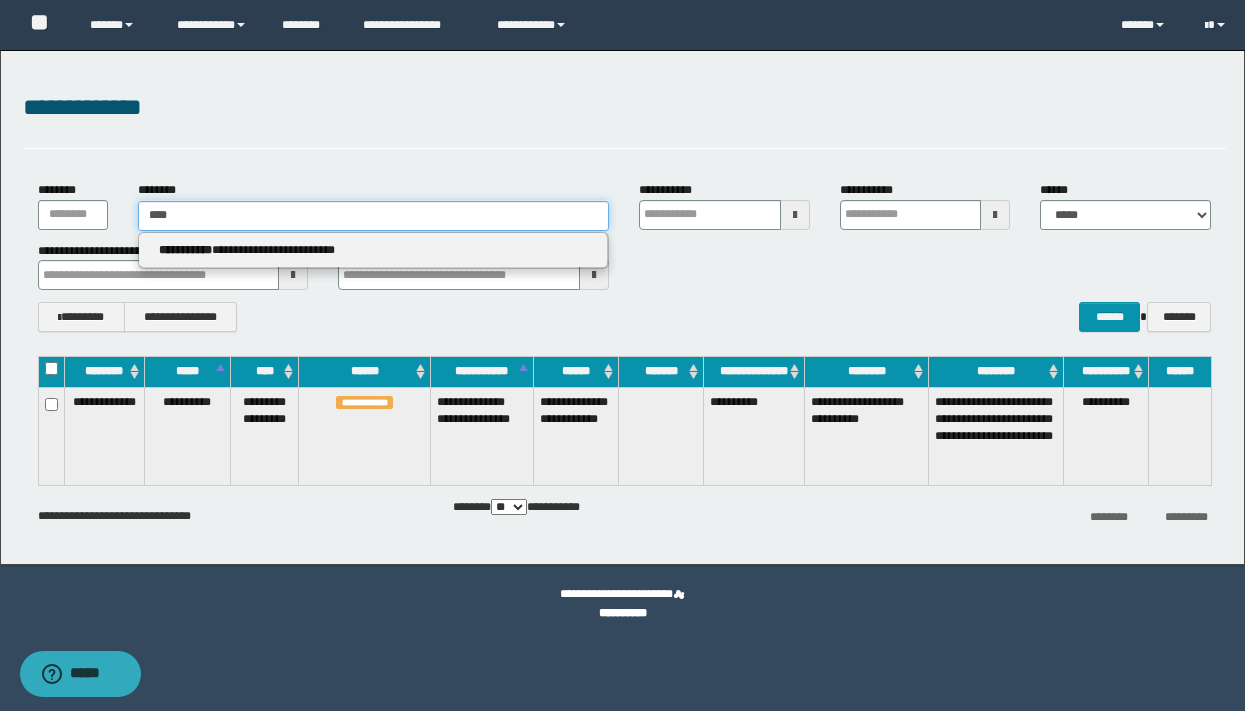 type 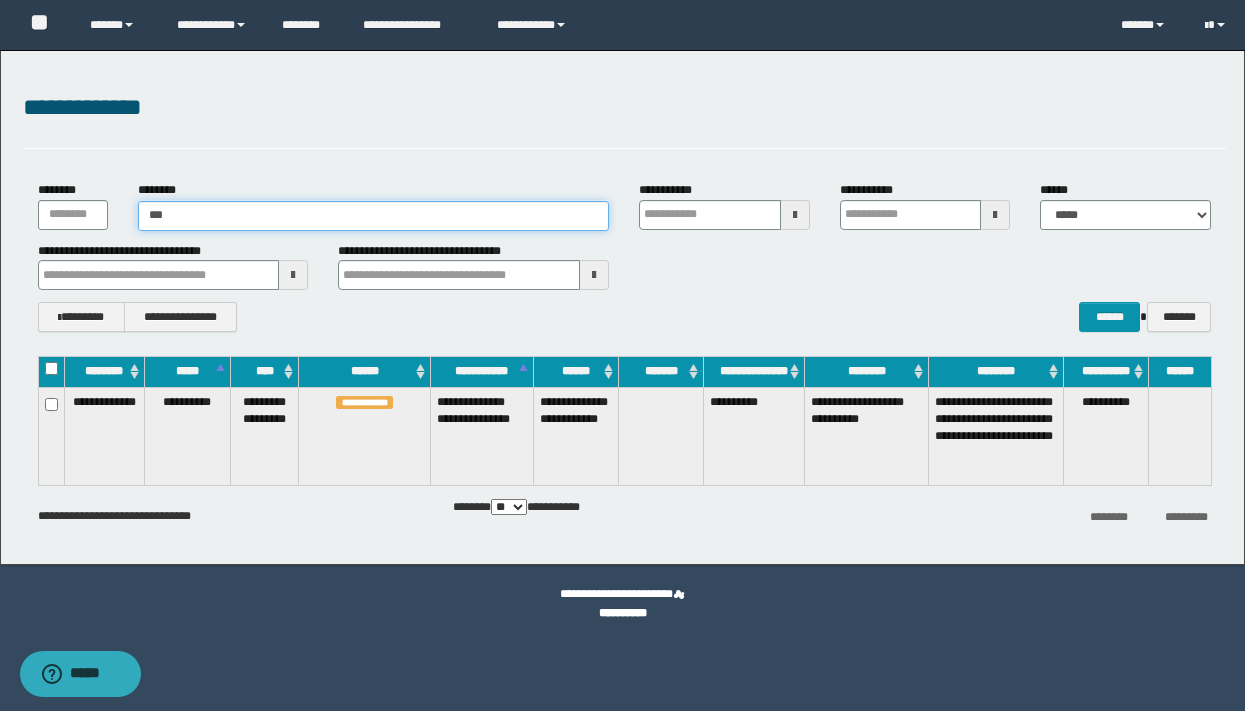 type on "****" 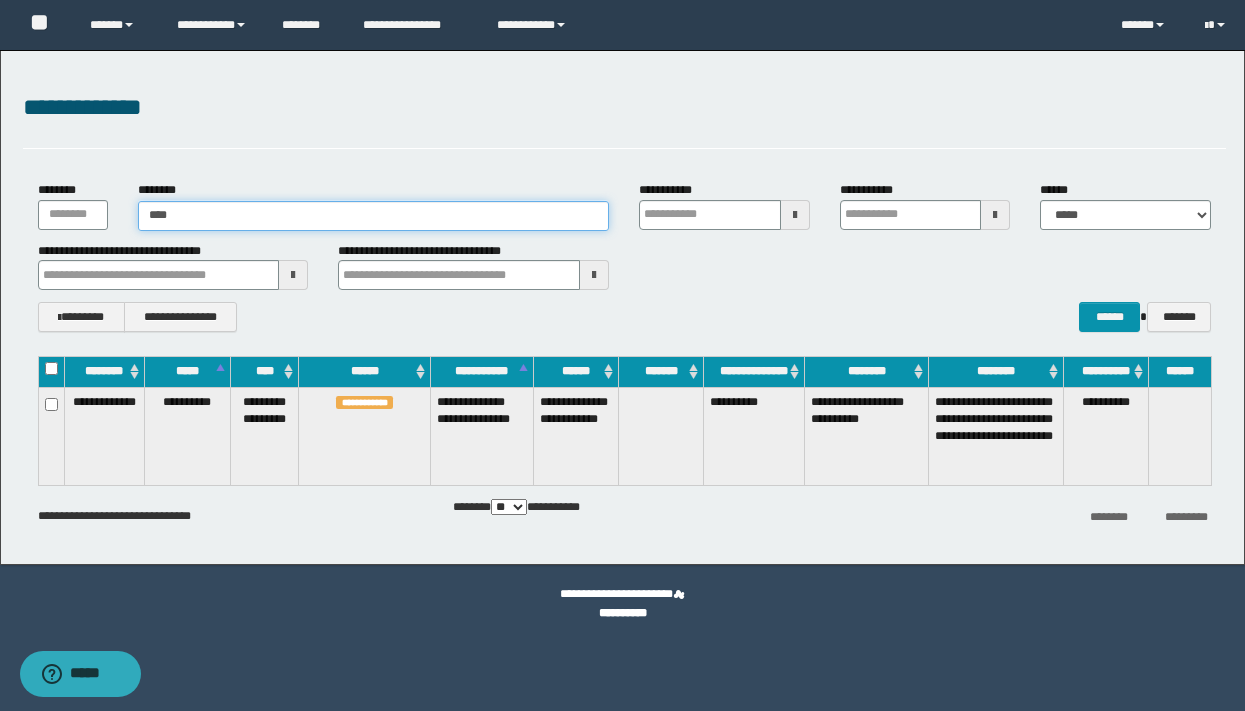 type on "****" 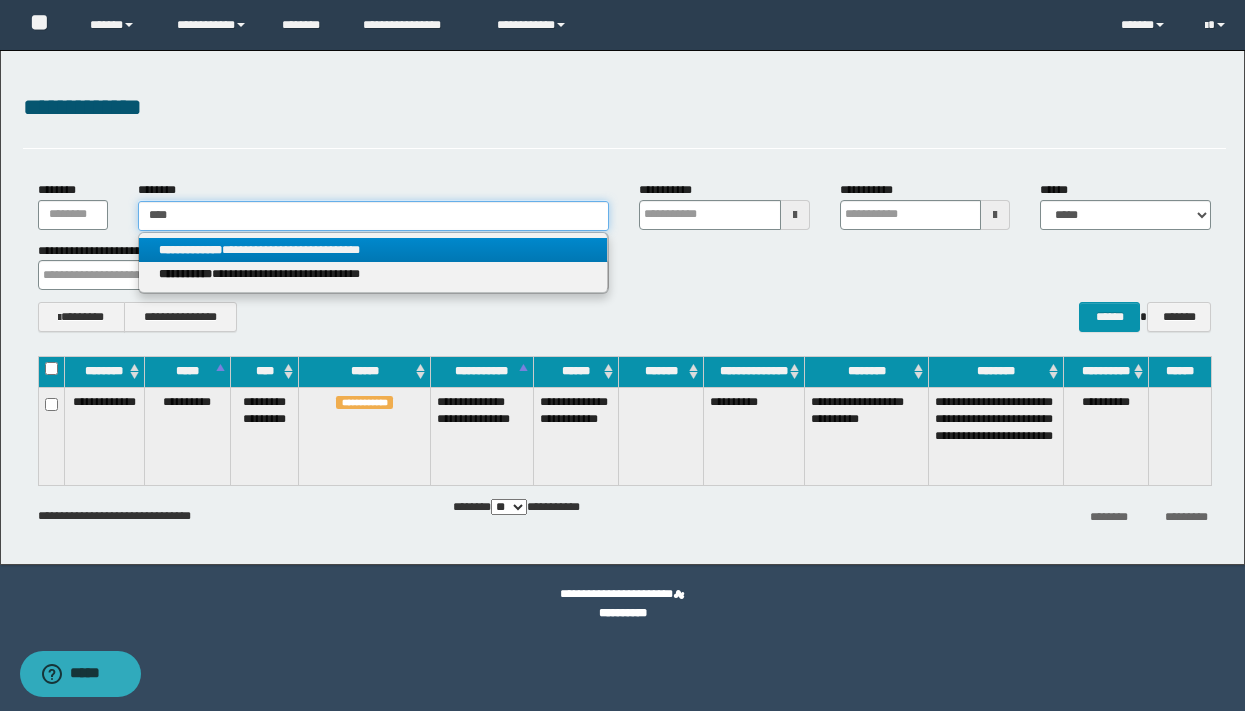 type on "****" 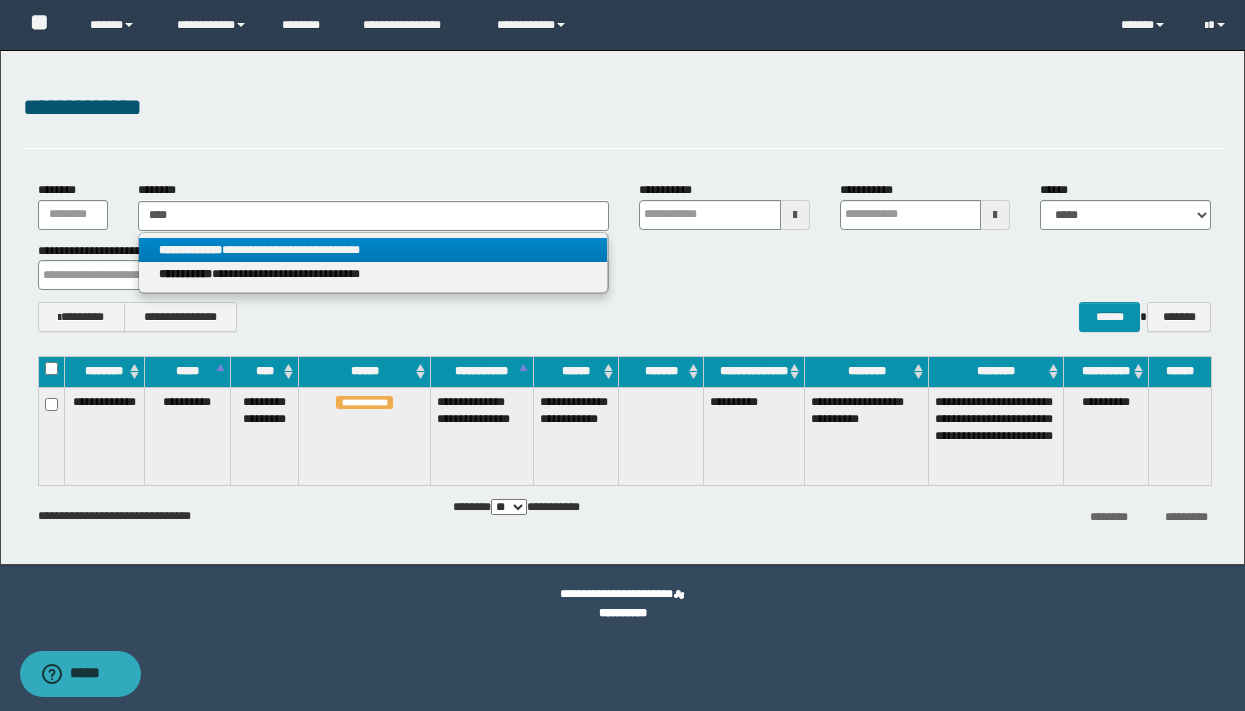 click on "**********" at bounding box center [373, 250] 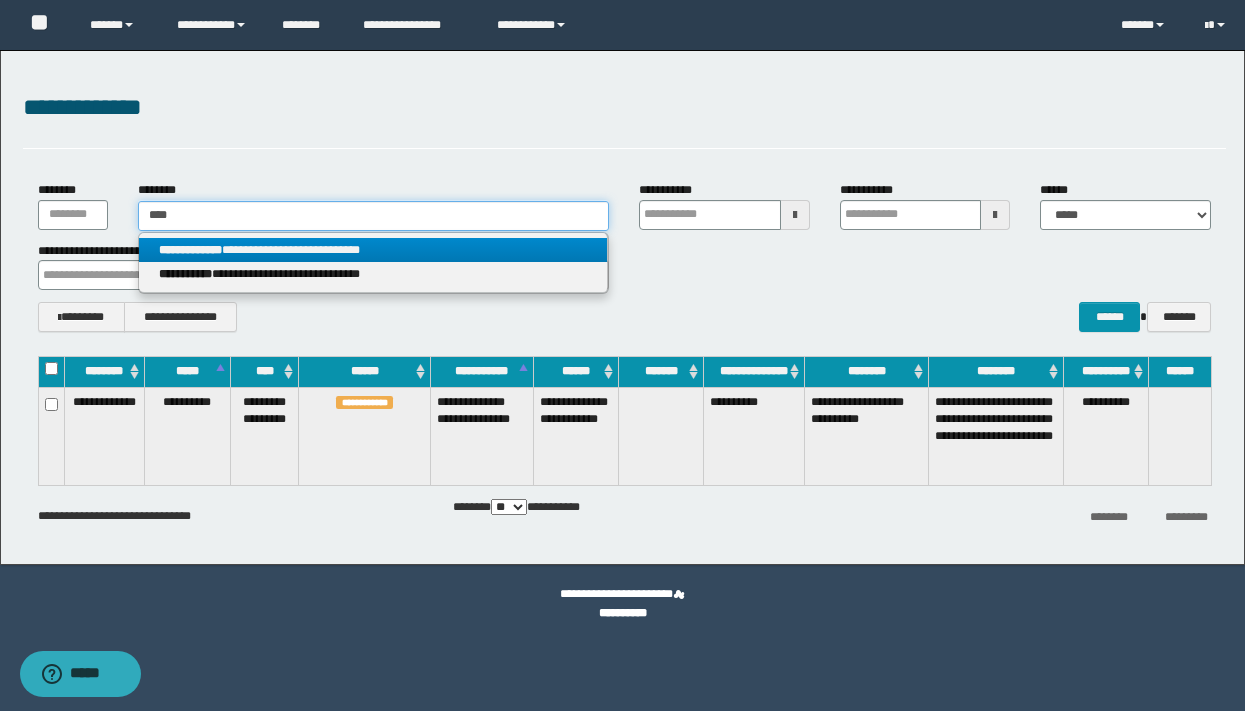 type 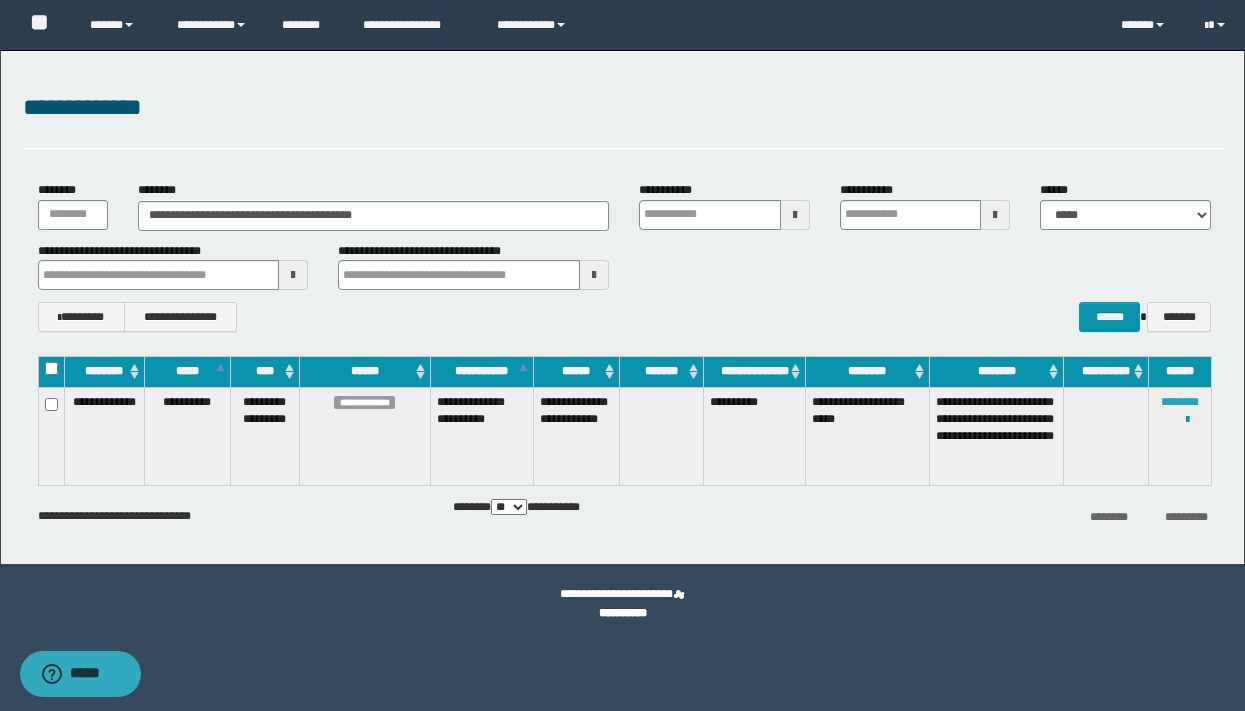 click on "********" at bounding box center (1180, 402) 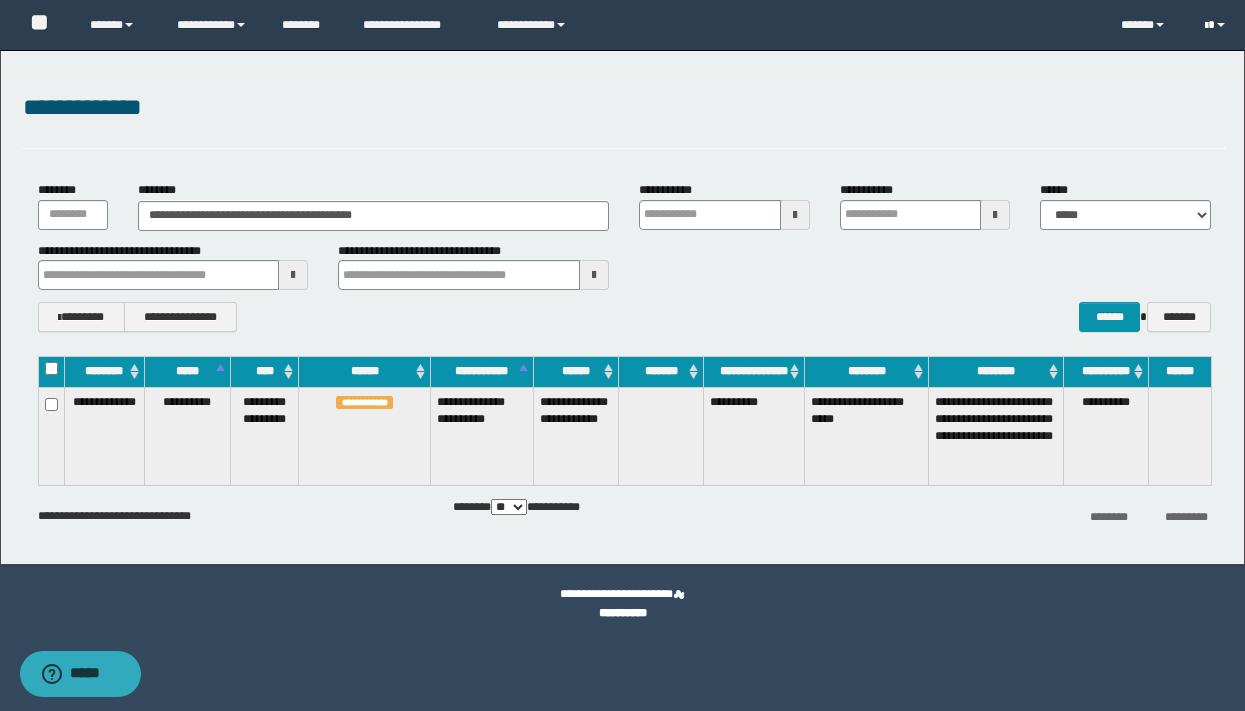 click at bounding box center [1206, 26] 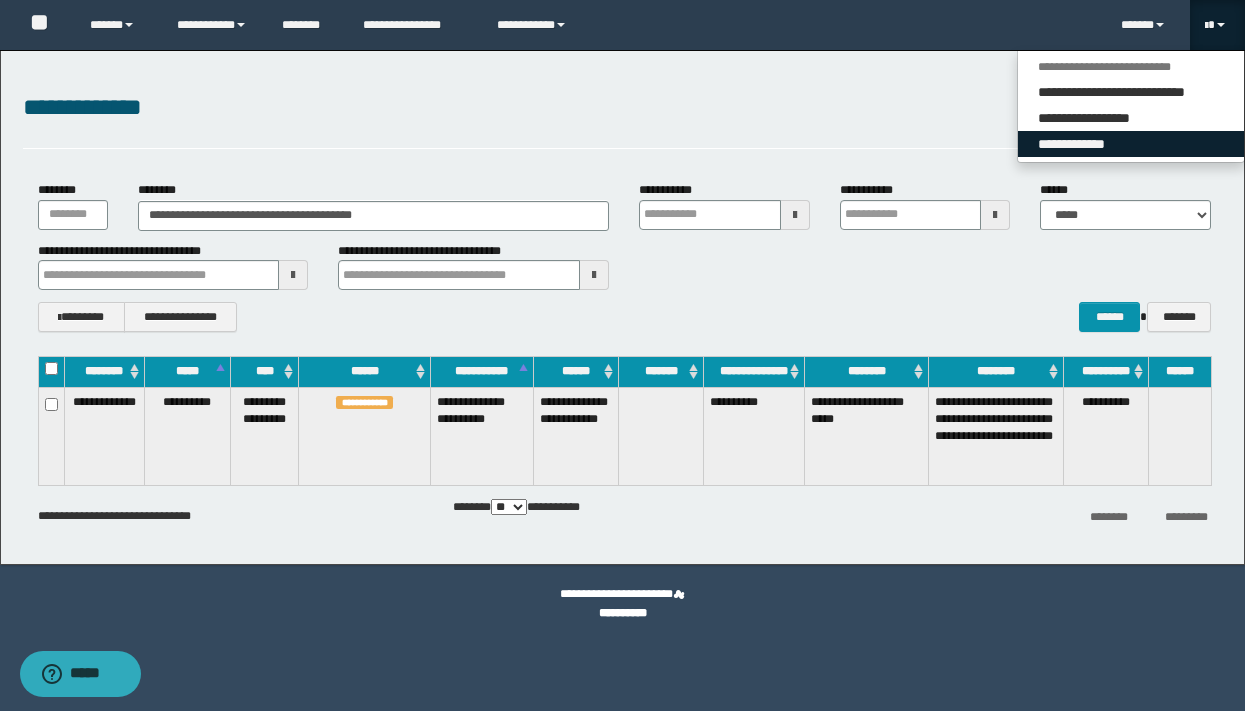 click on "**********" at bounding box center [1131, 144] 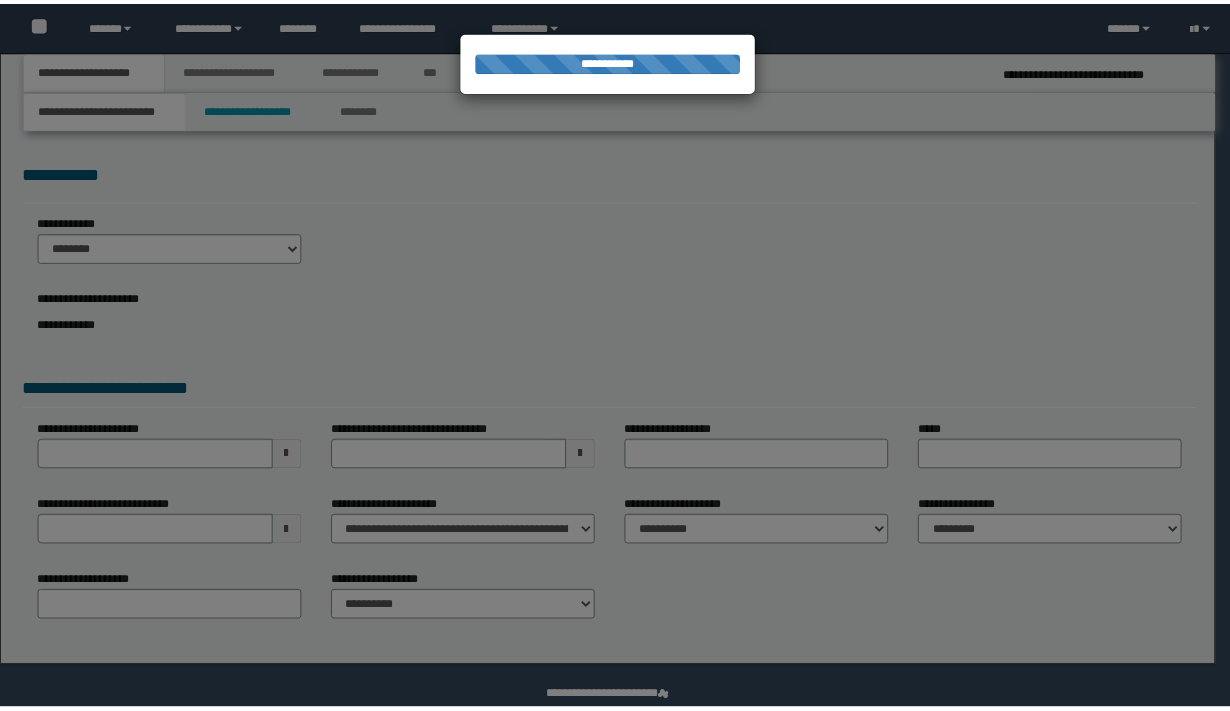 scroll, scrollTop: 0, scrollLeft: 0, axis: both 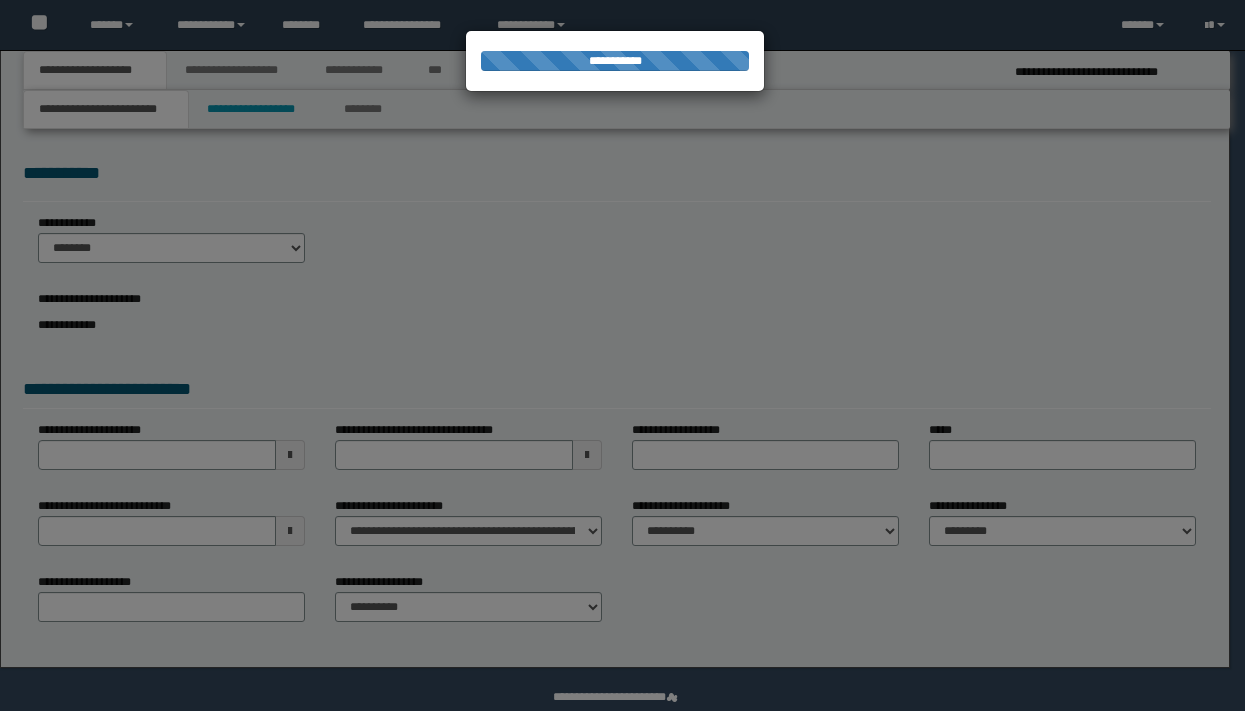 select on "*" 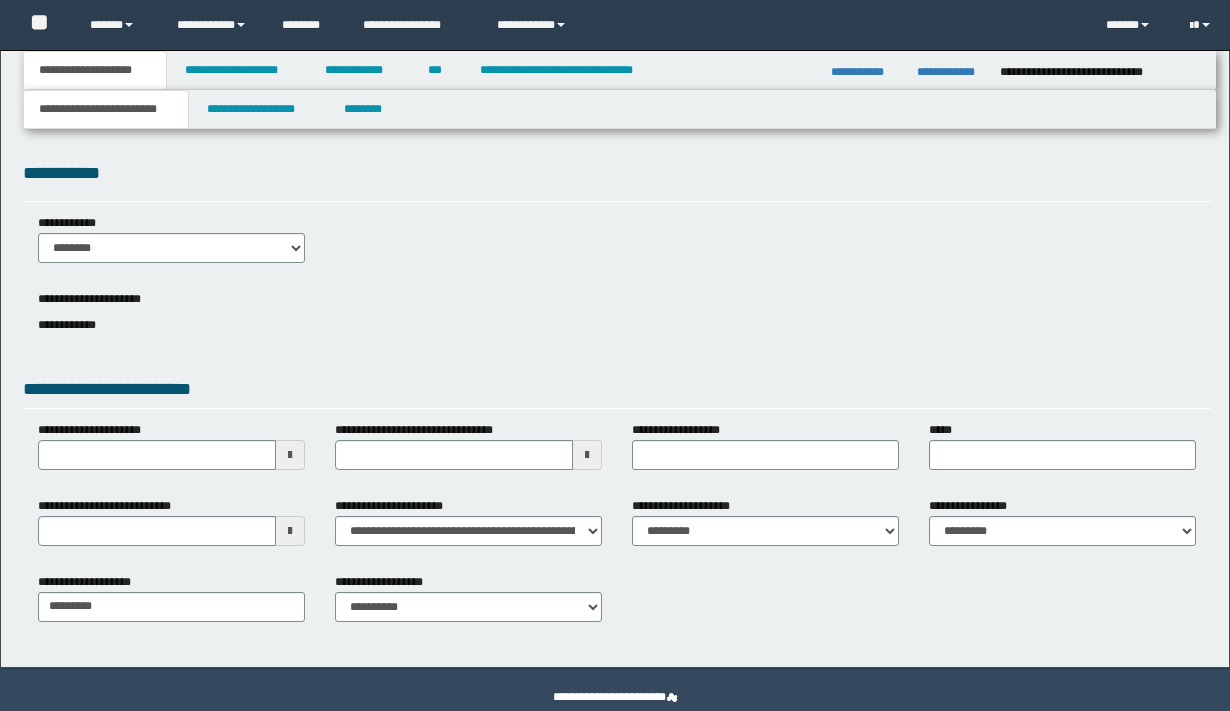 scroll, scrollTop: 0, scrollLeft: 0, axis: both 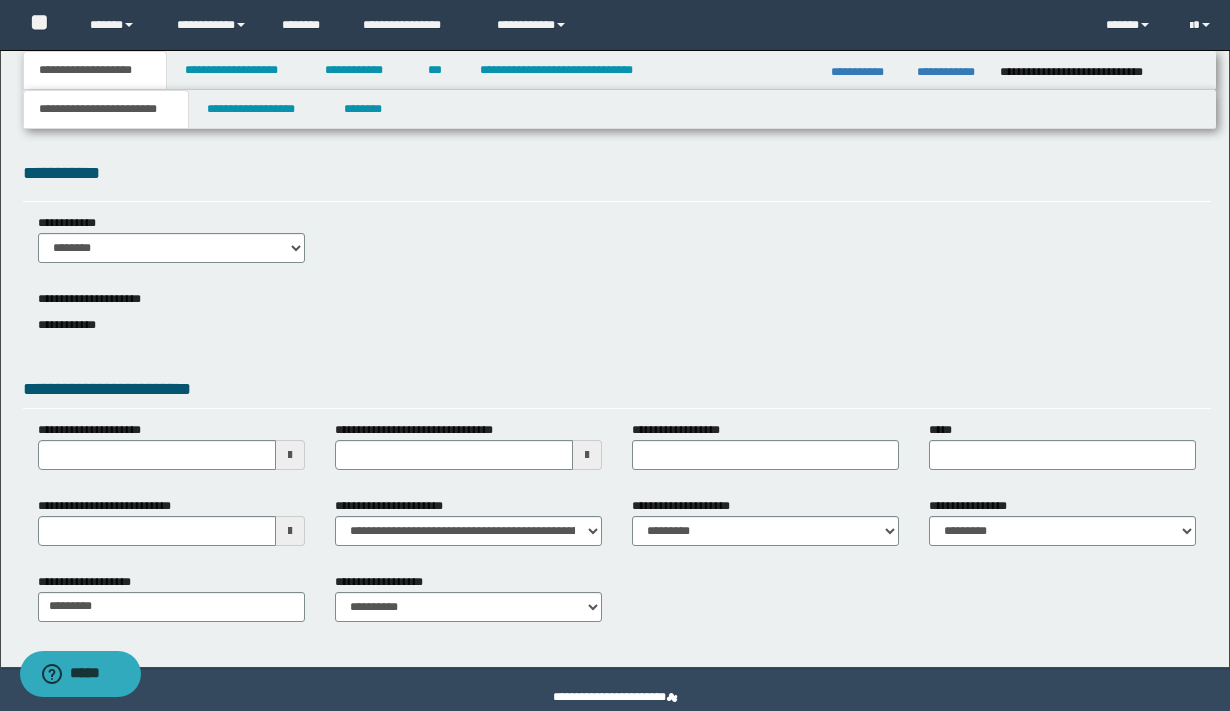 click at bounding box center [290, 531] 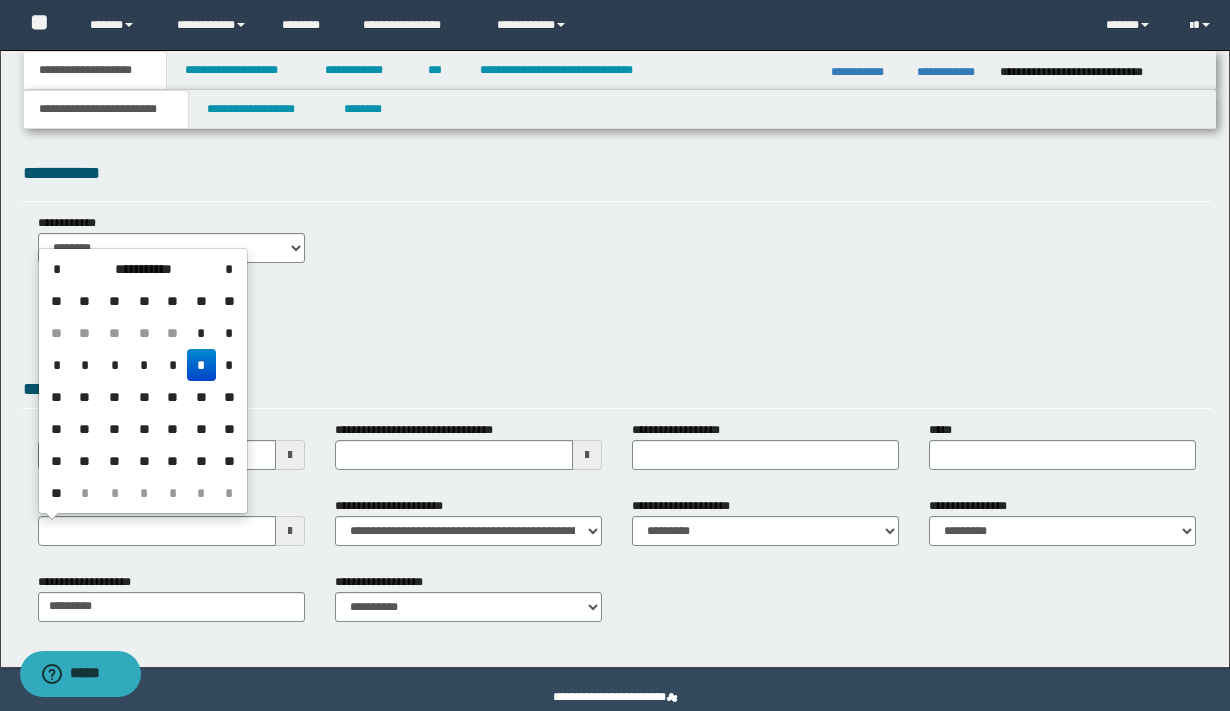 click on "*" at bounding box center (201, 365) 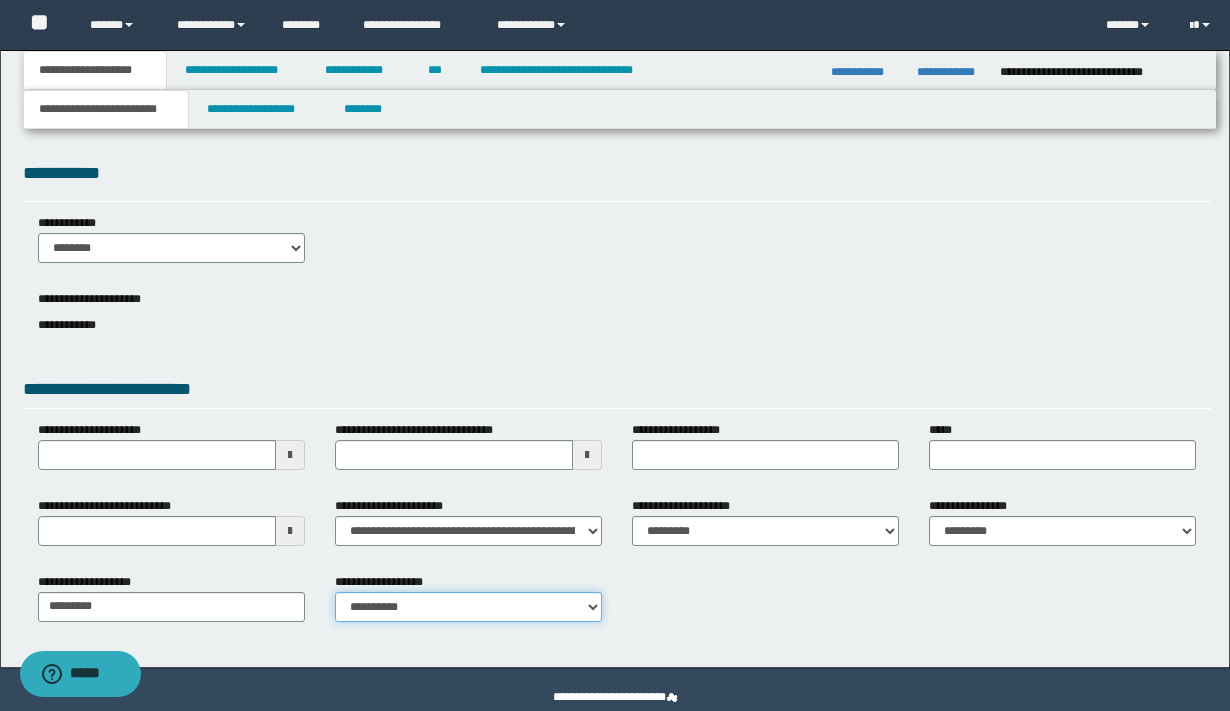 click on "**********" at bounding box center (468, 607) 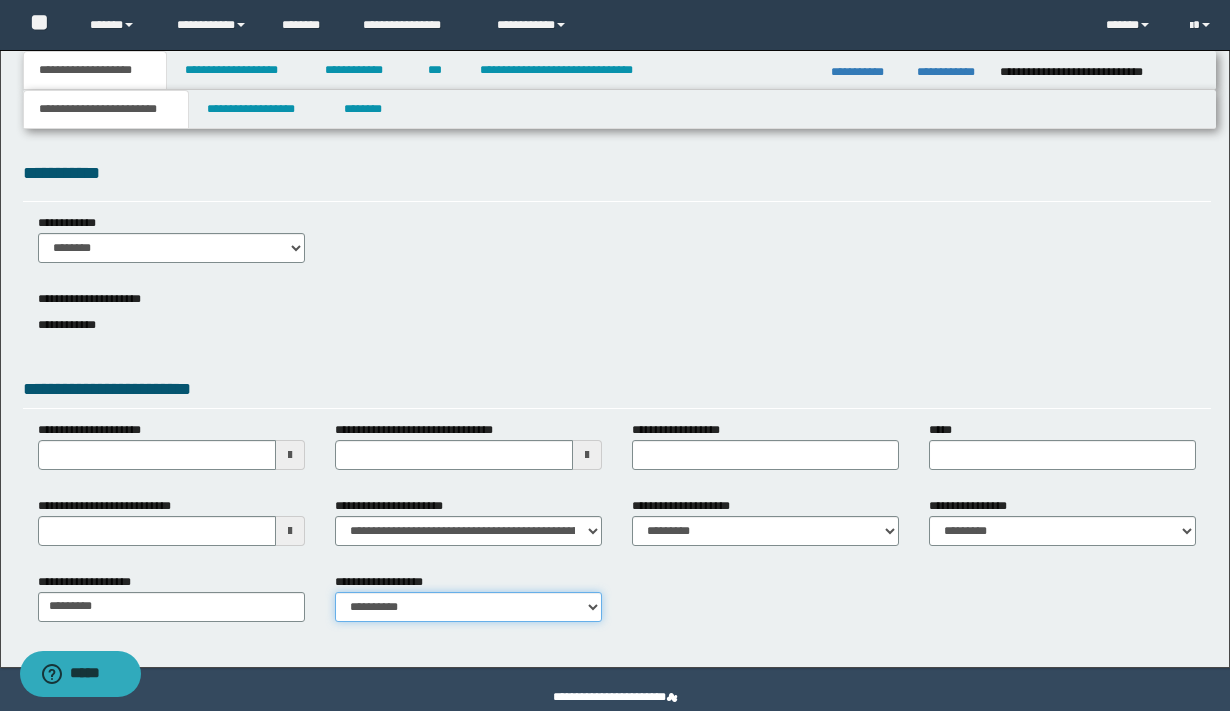 select on "*" 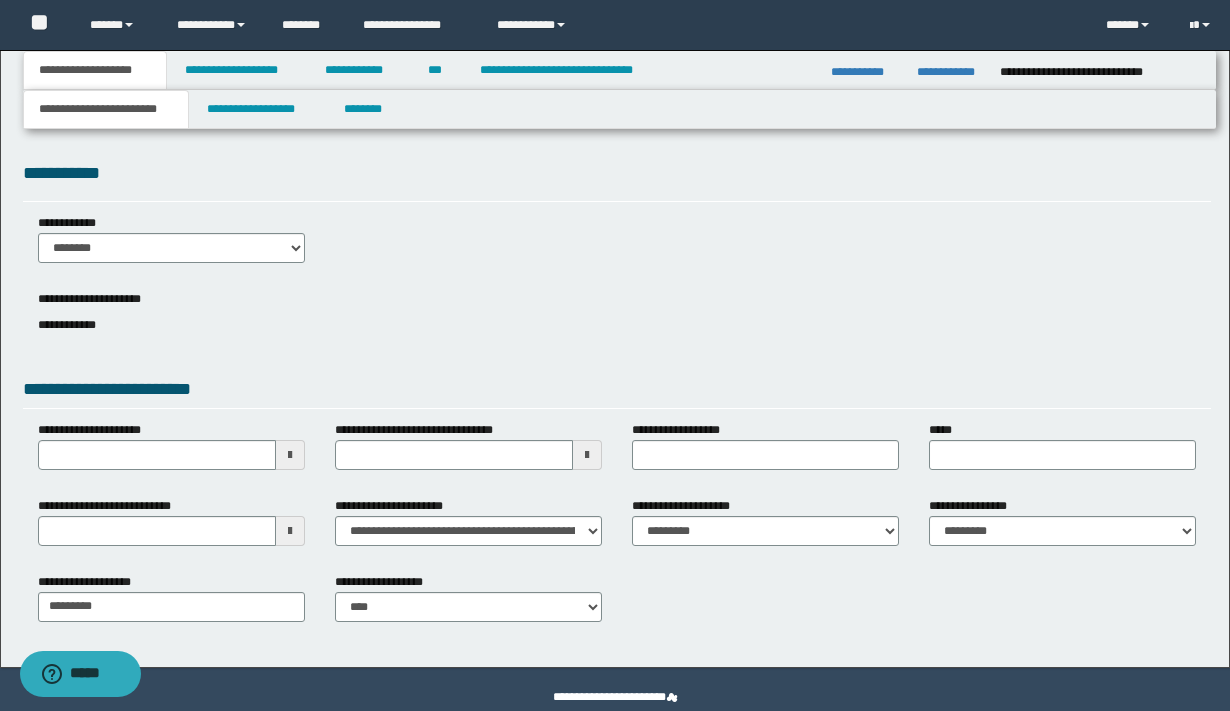 click at bounding box center [587, 455] 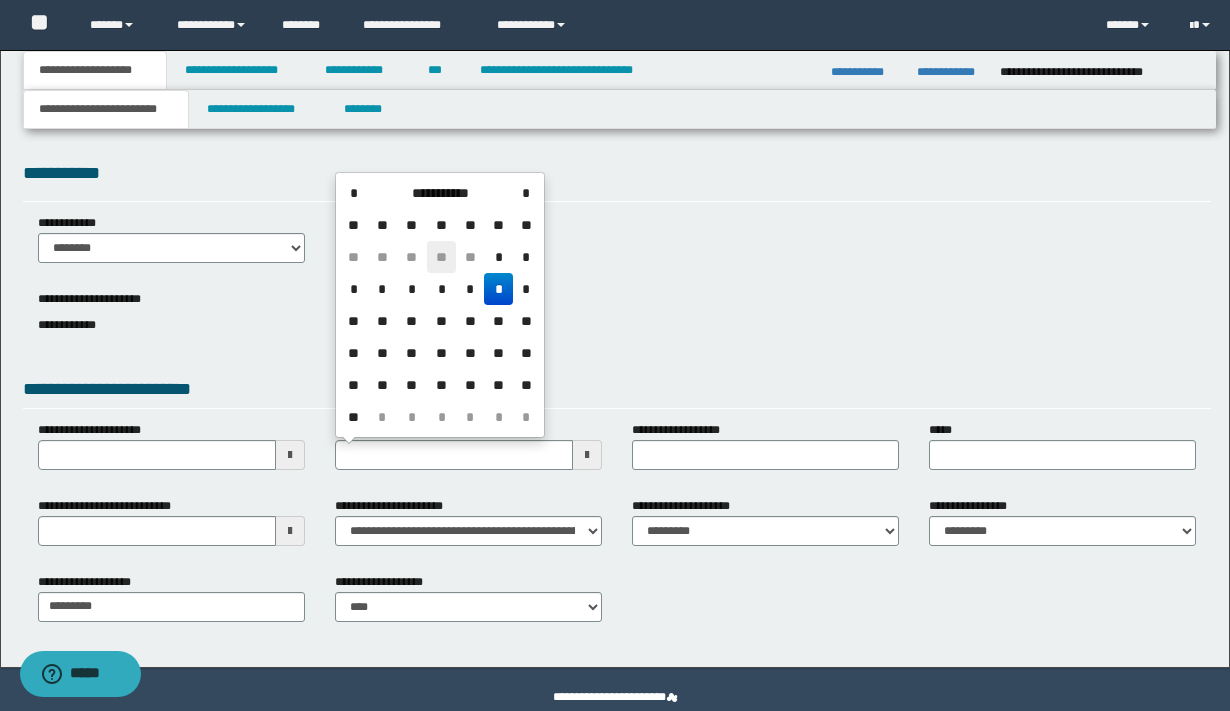 click on "**" at bounding box center (441, 257) 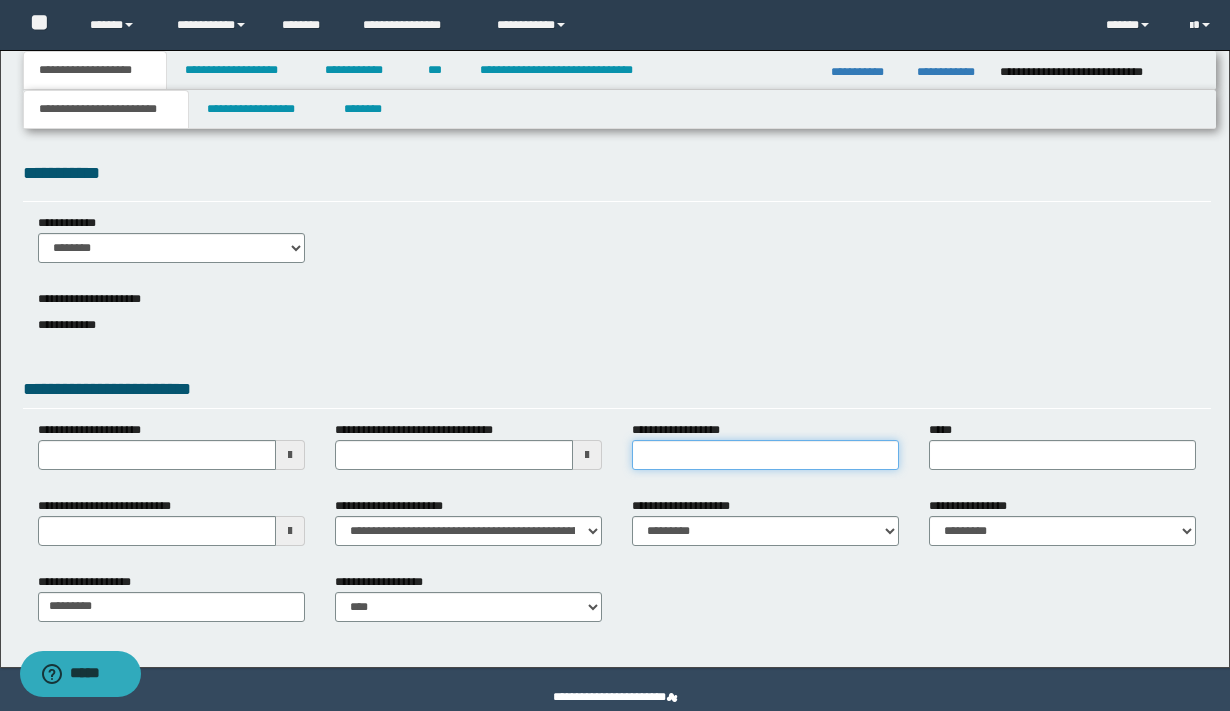 click on "**********" at bounding box center (765, 455) 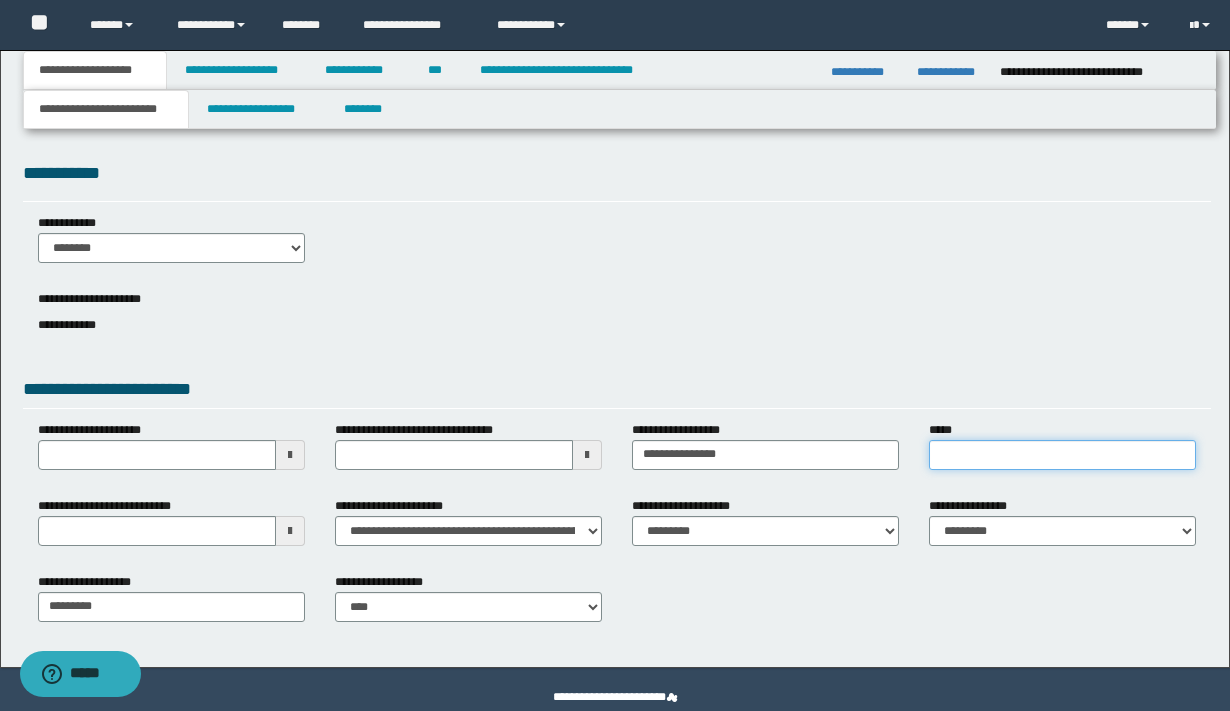 click on "*****" at bounding box center [1062, 455] 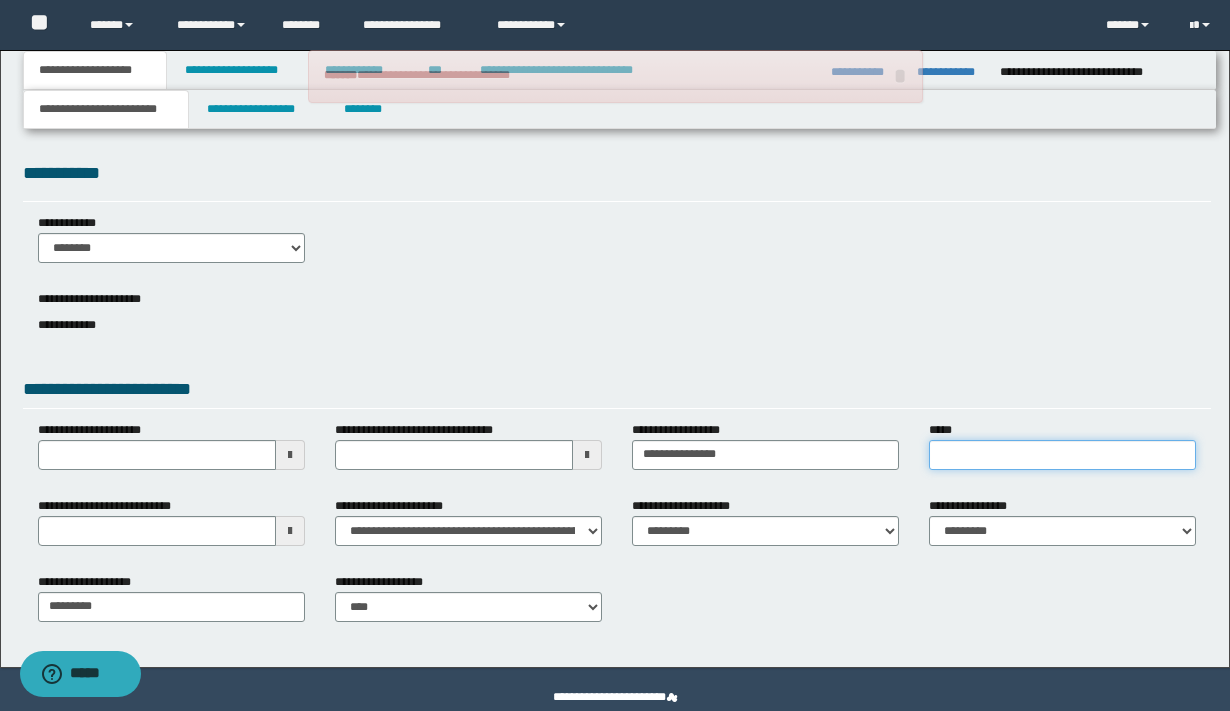 type on "**********" 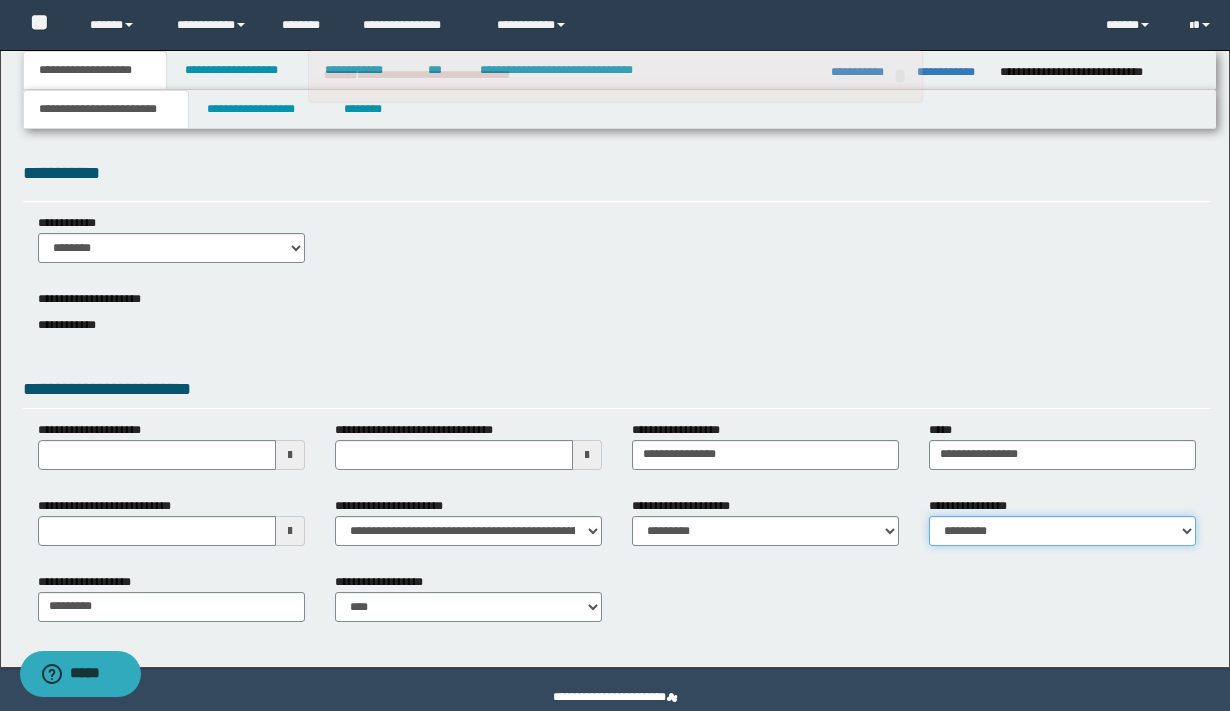 click on "**********" at bounding box center (1062, 531) 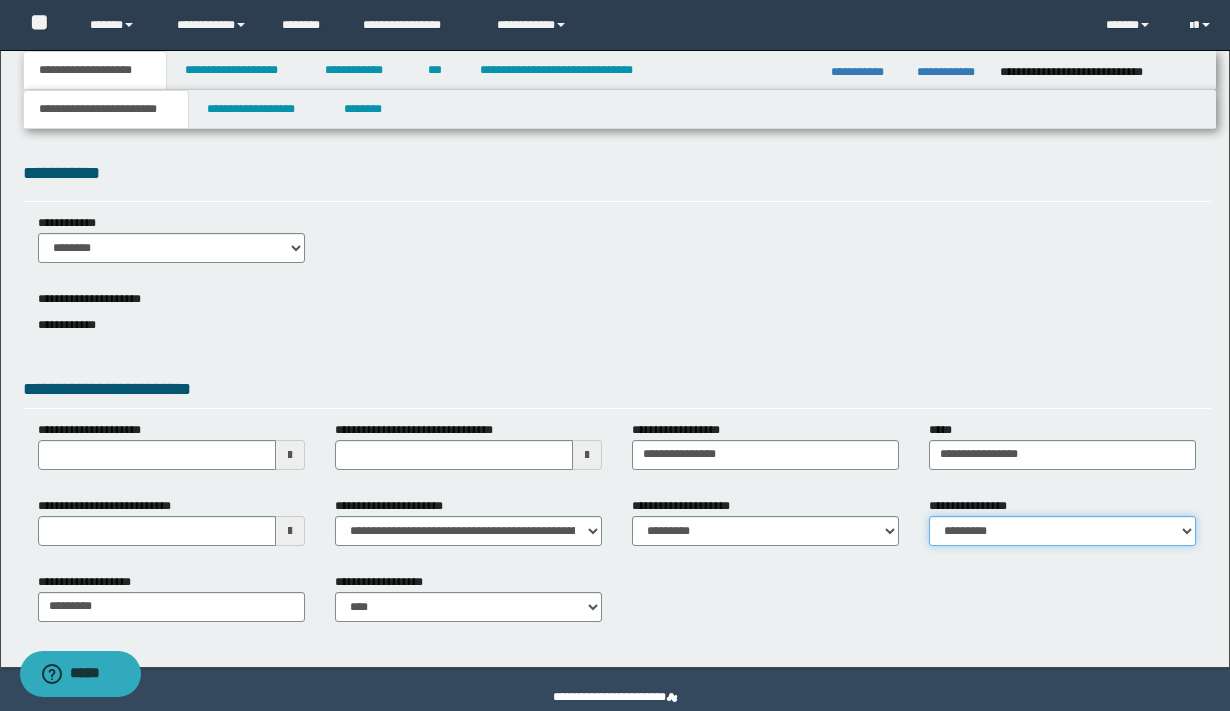 select on "*" 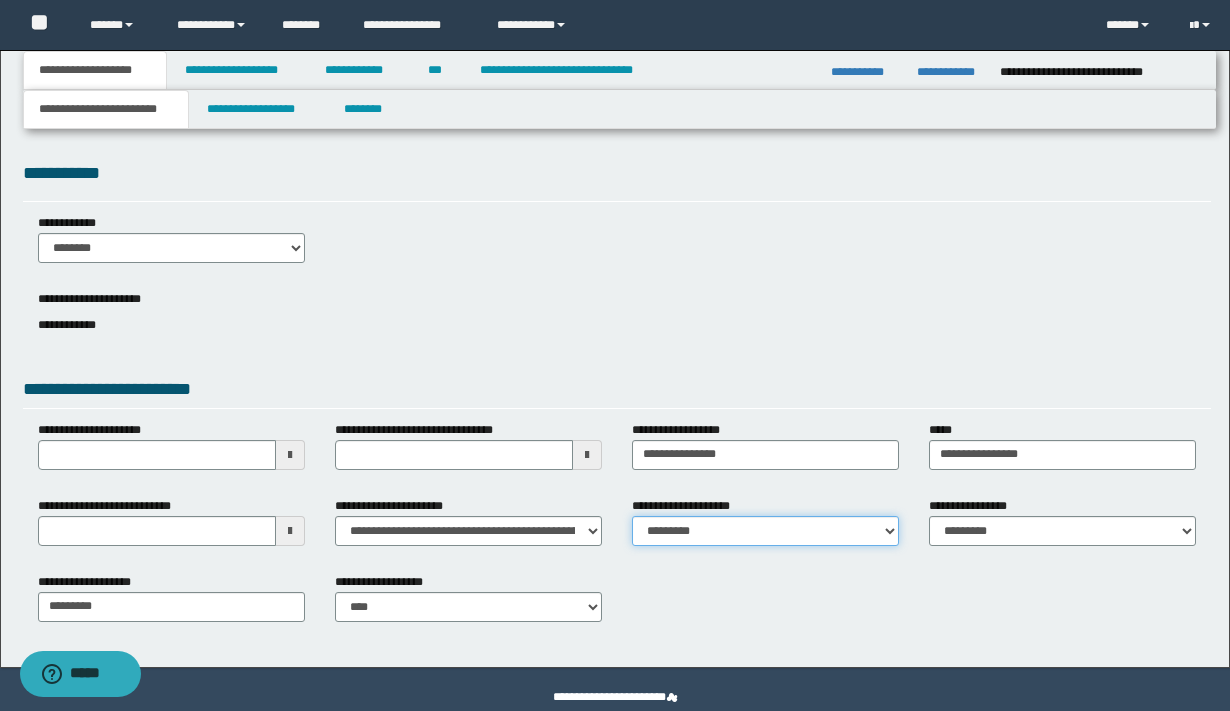 click on "**********" at bounding box center [765, 531] 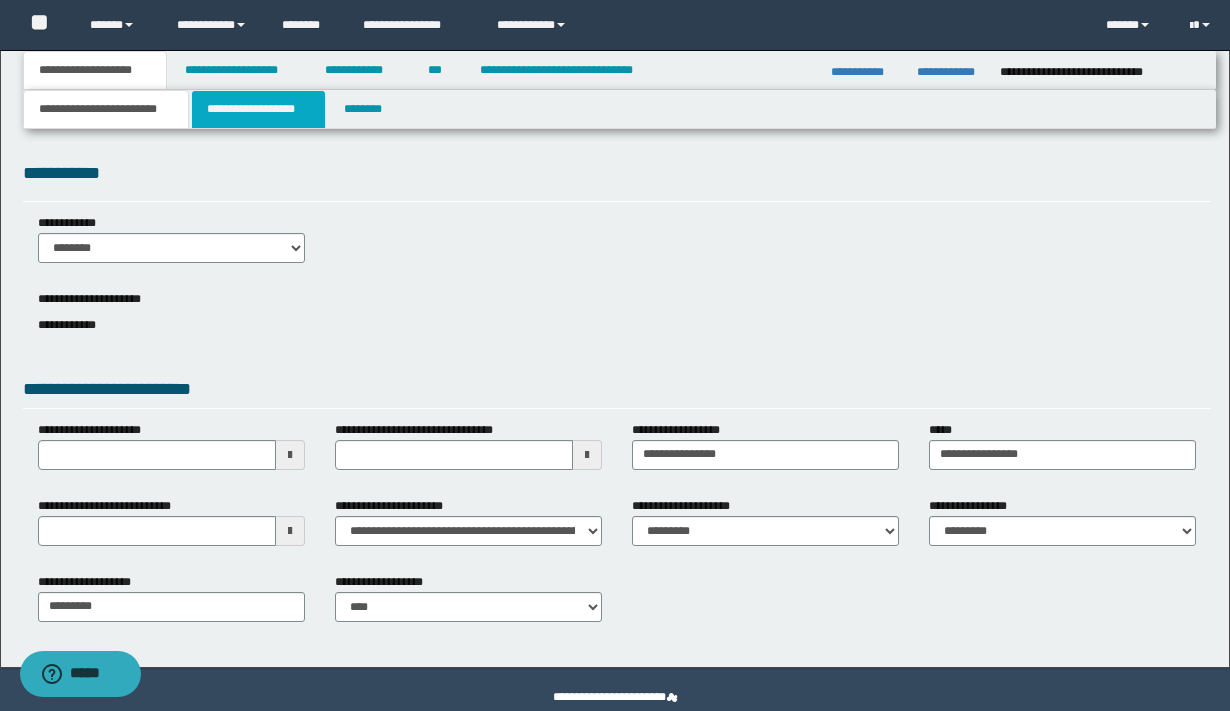 click on "**********" at bounding box center (258, 109) 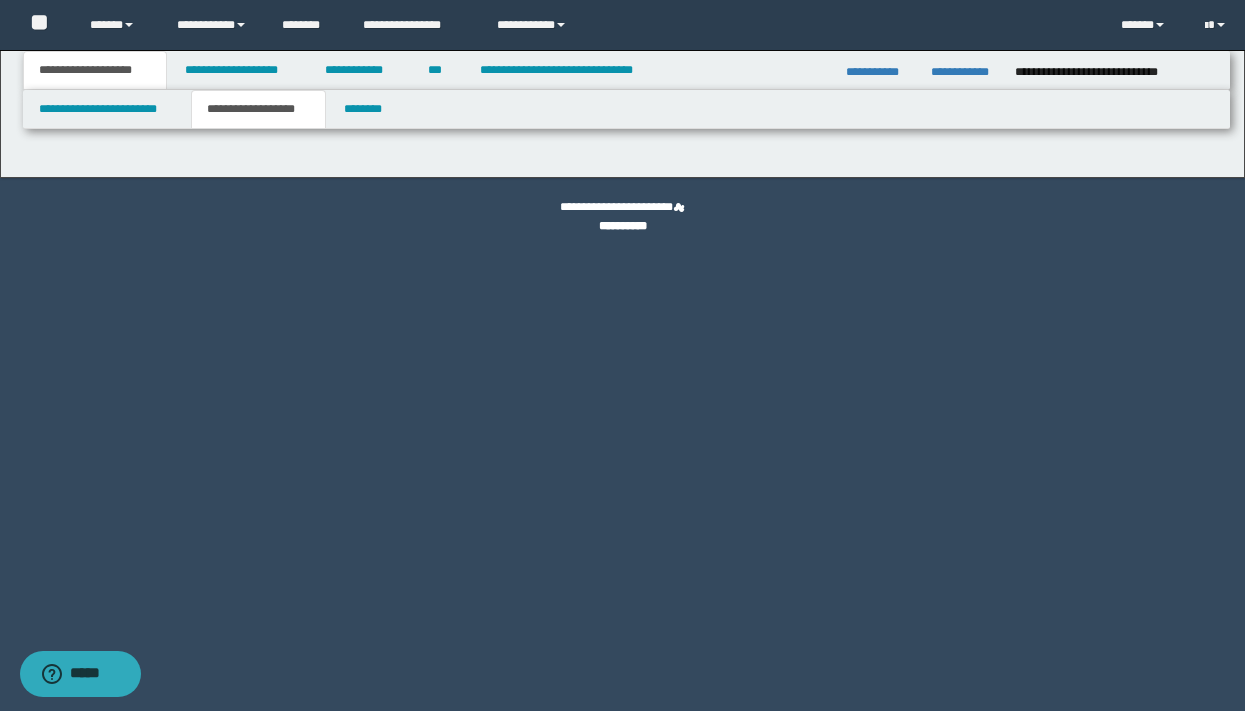 type on "**********" 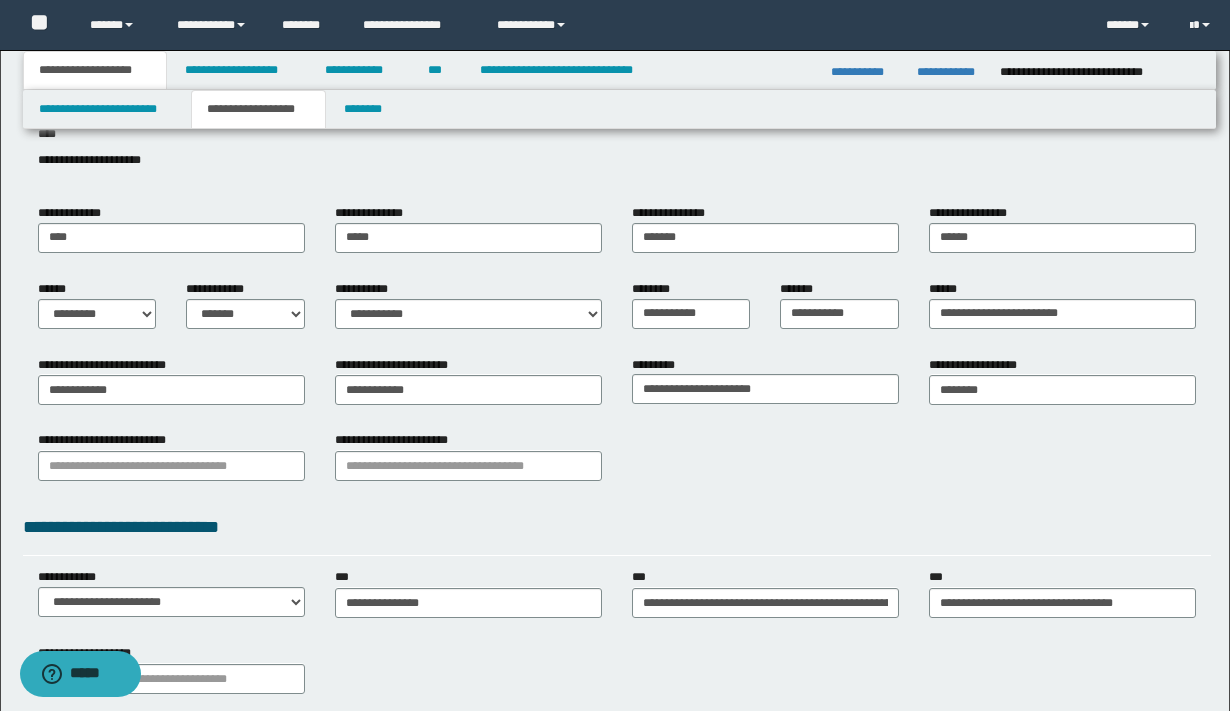 scroll, scrollTop: 0, scrollLeft: 0, axis: both 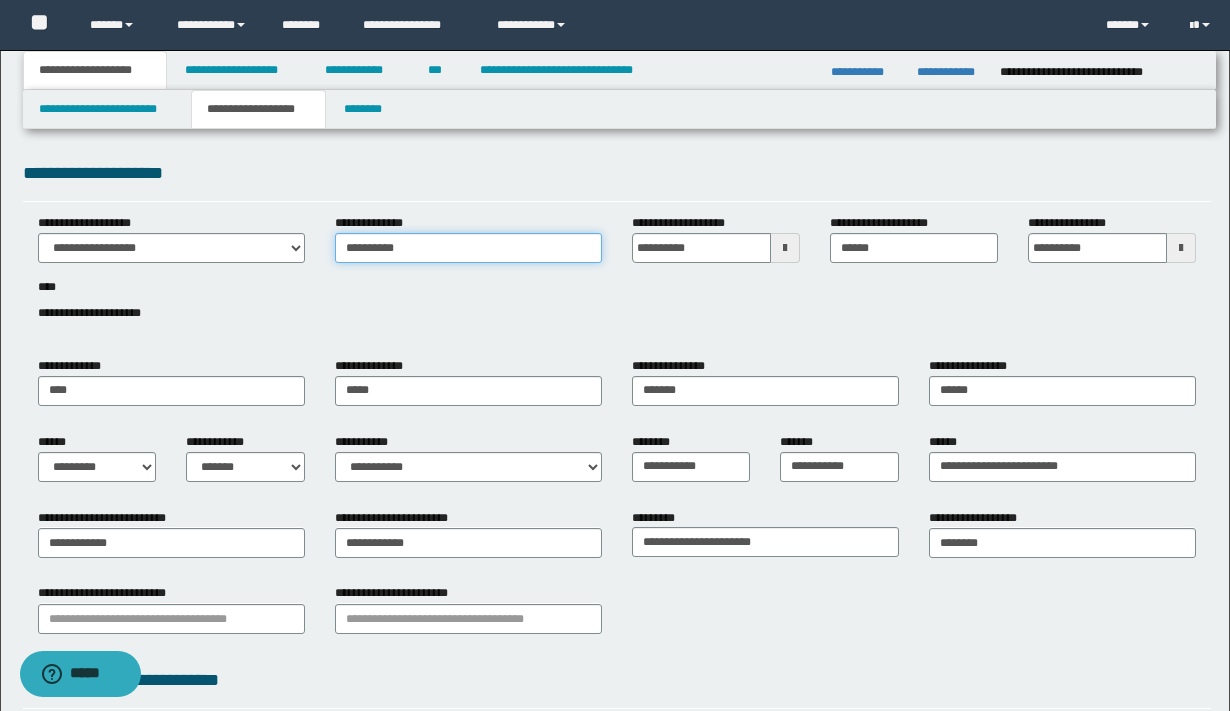 drag, startPoint x: 298, startPoint y: 216, endPoint x: 252, endPoint y: 215, distance: 46.010868 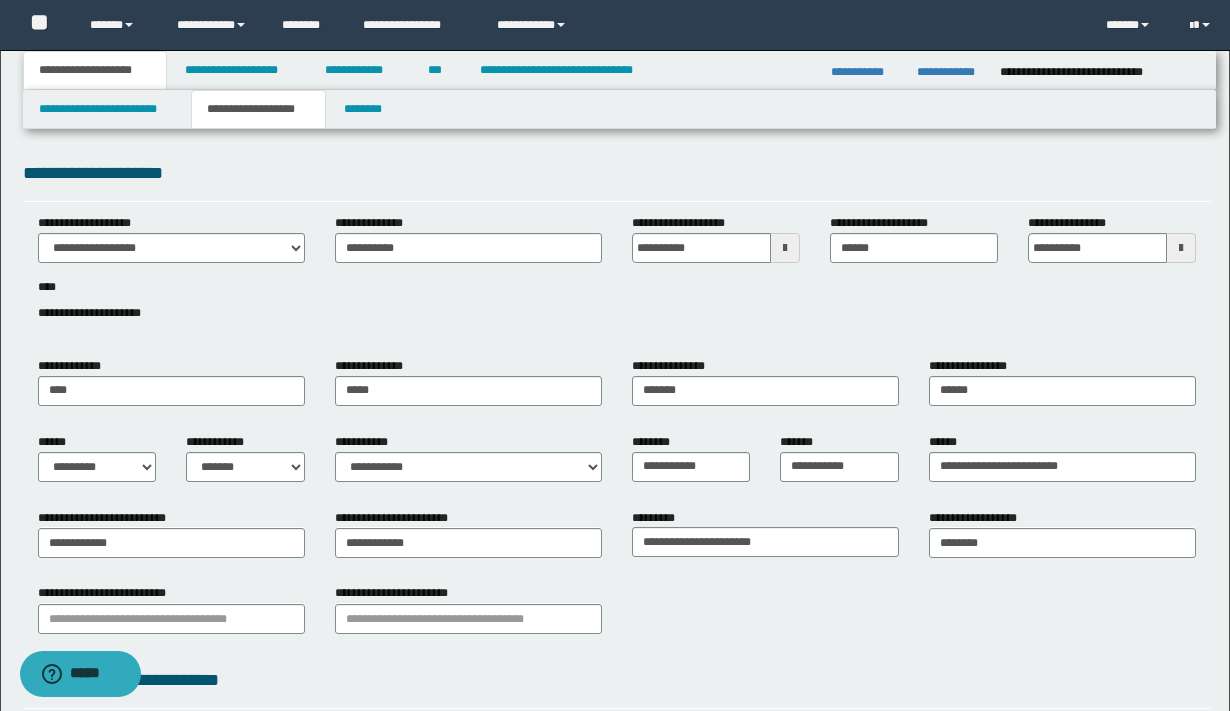 click on "**********" at bounding box center [617, 279] 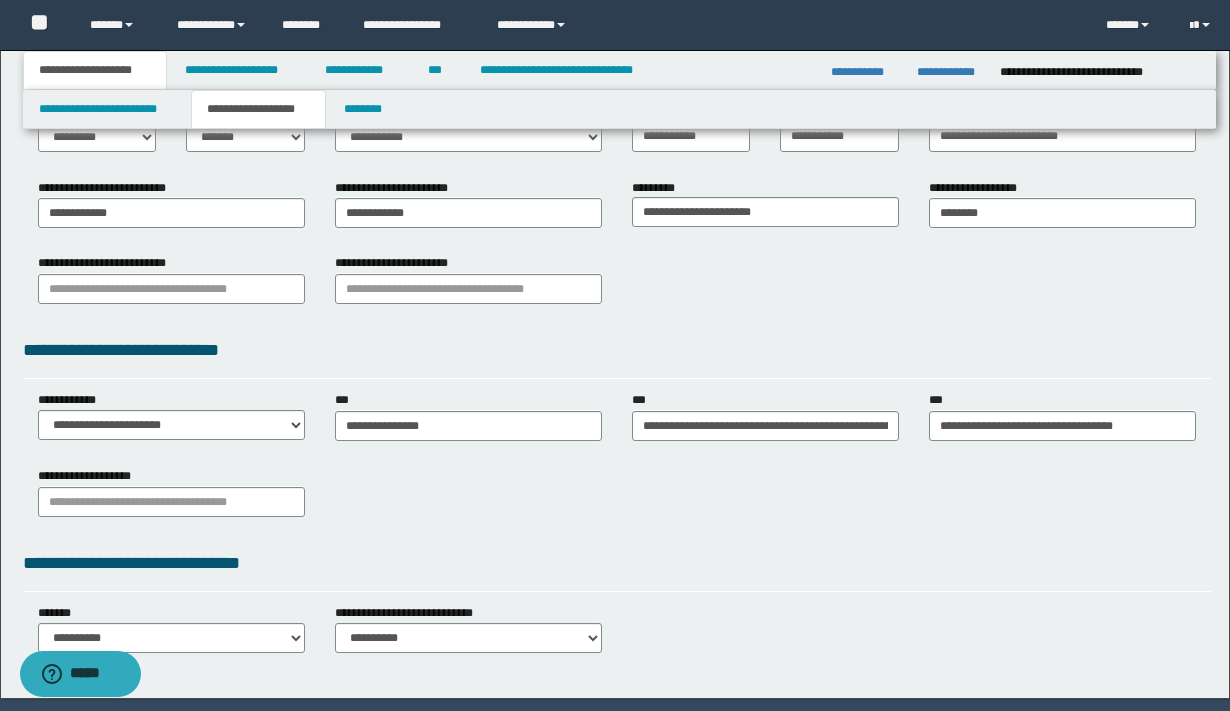 scroll, scrollTop: 331, scrollLeft: 0, axis: vertical 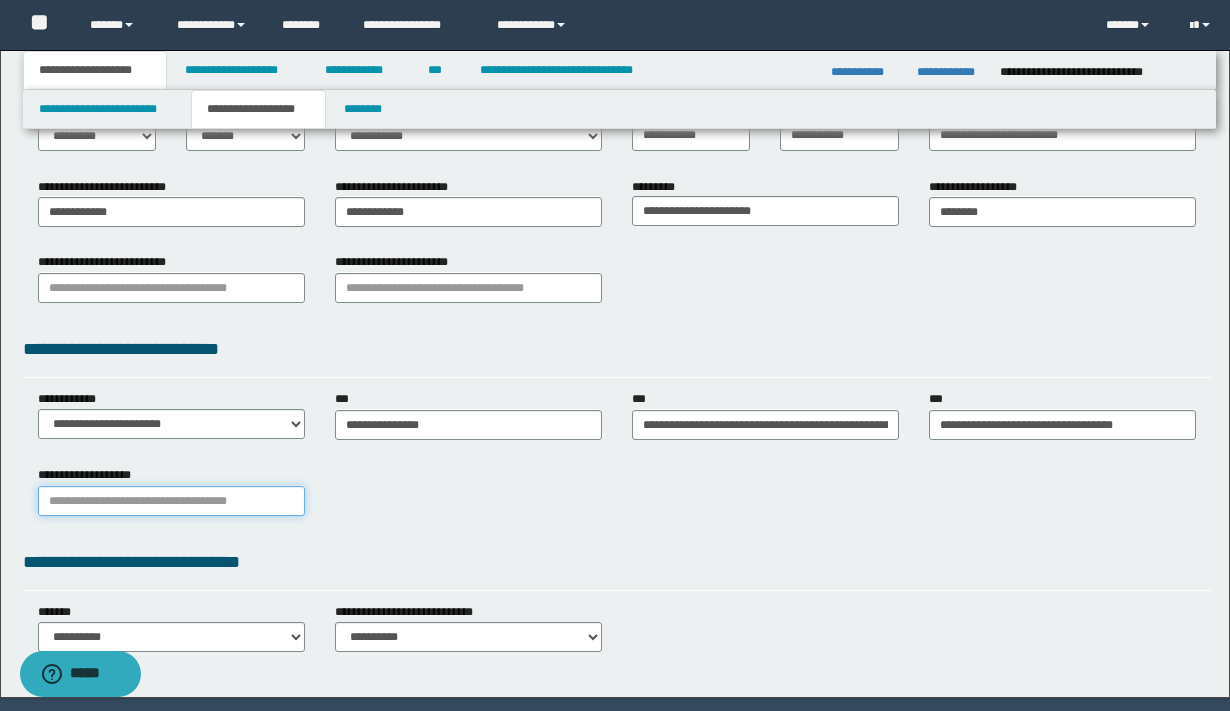 click on "**********" at bounding box center (171, 501) 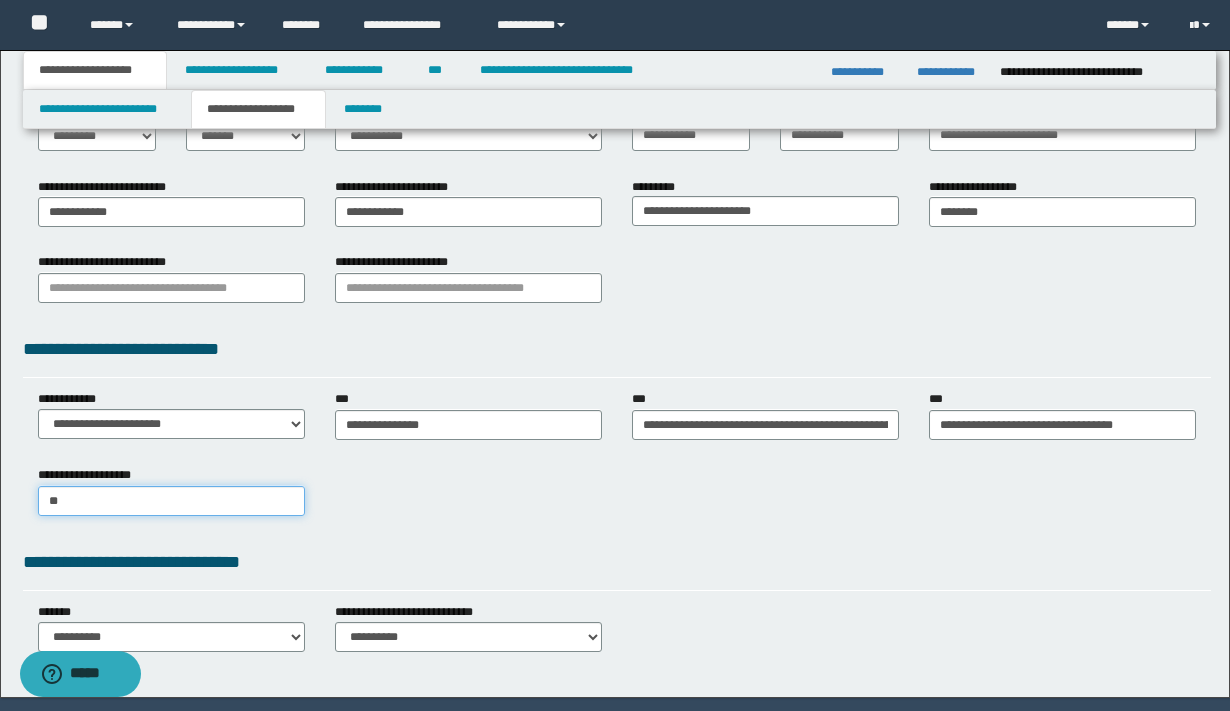 type on "***" 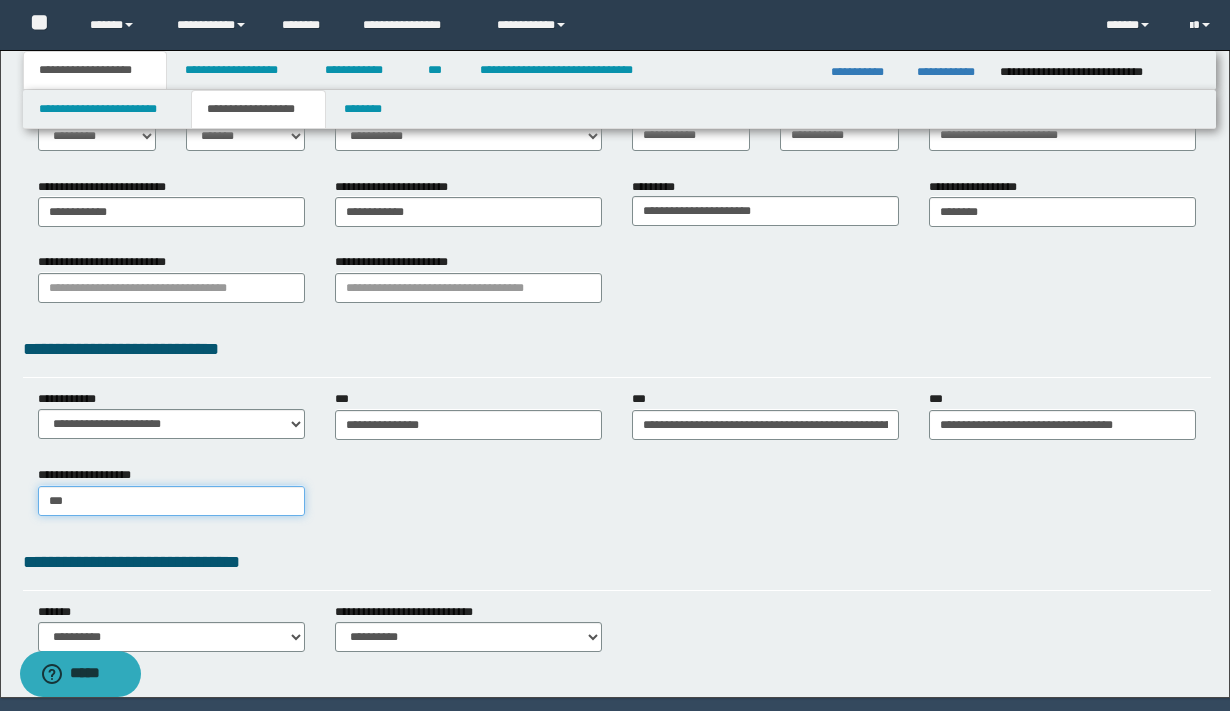 type on "***" 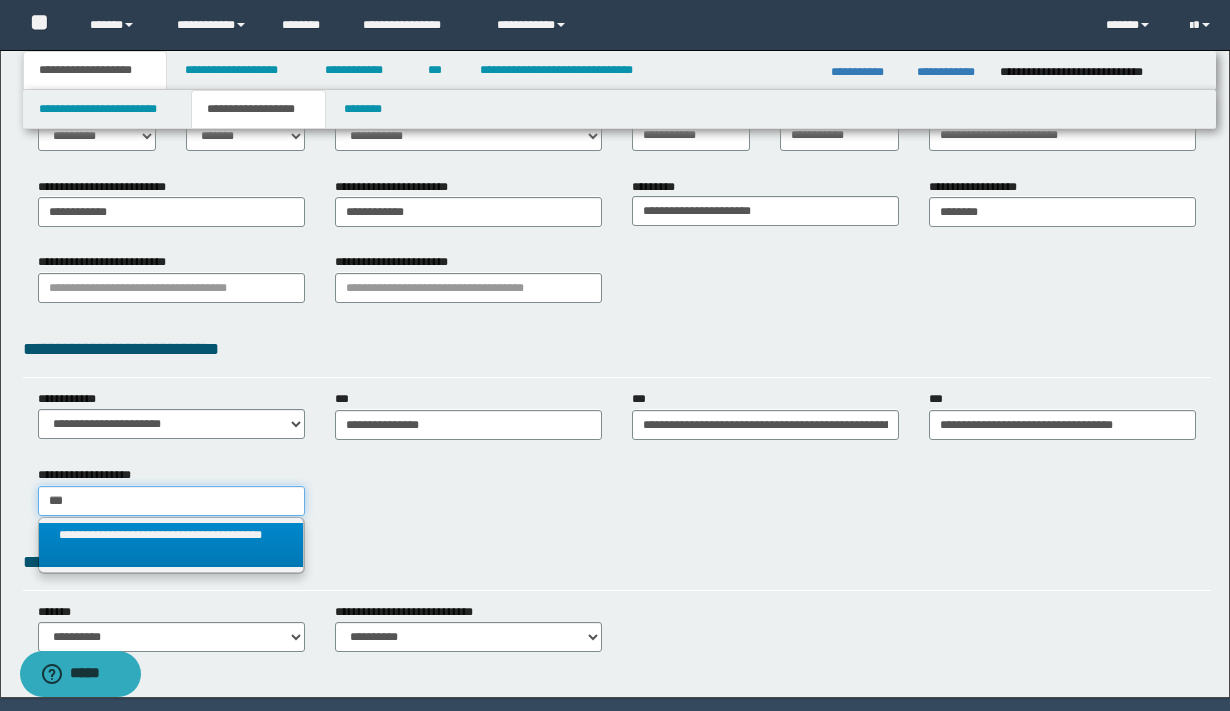 type on "***" 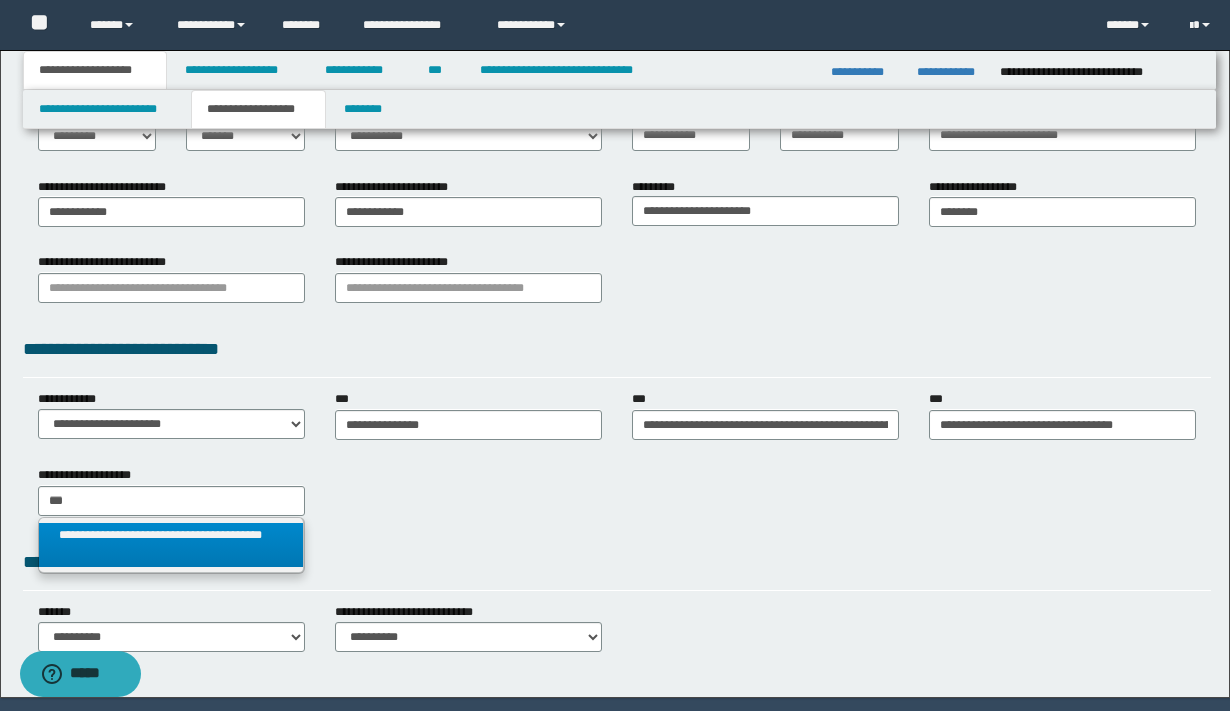 click on "**********" at bounding box center (171, 545) 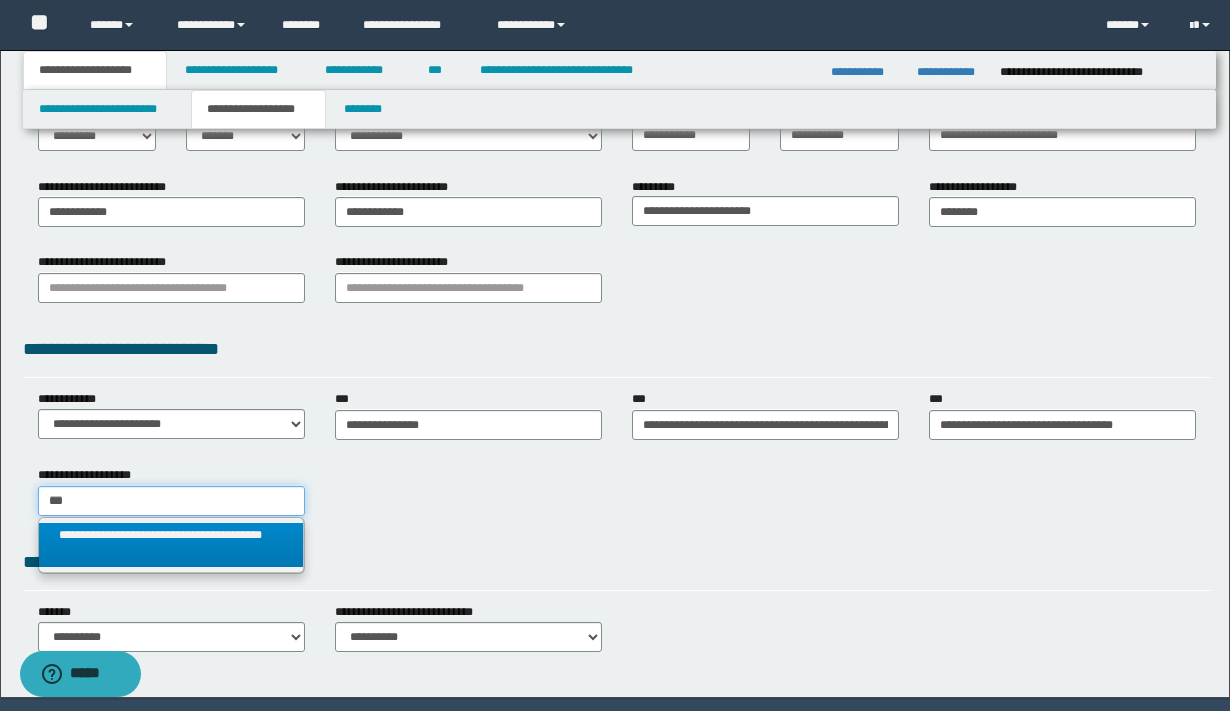 type 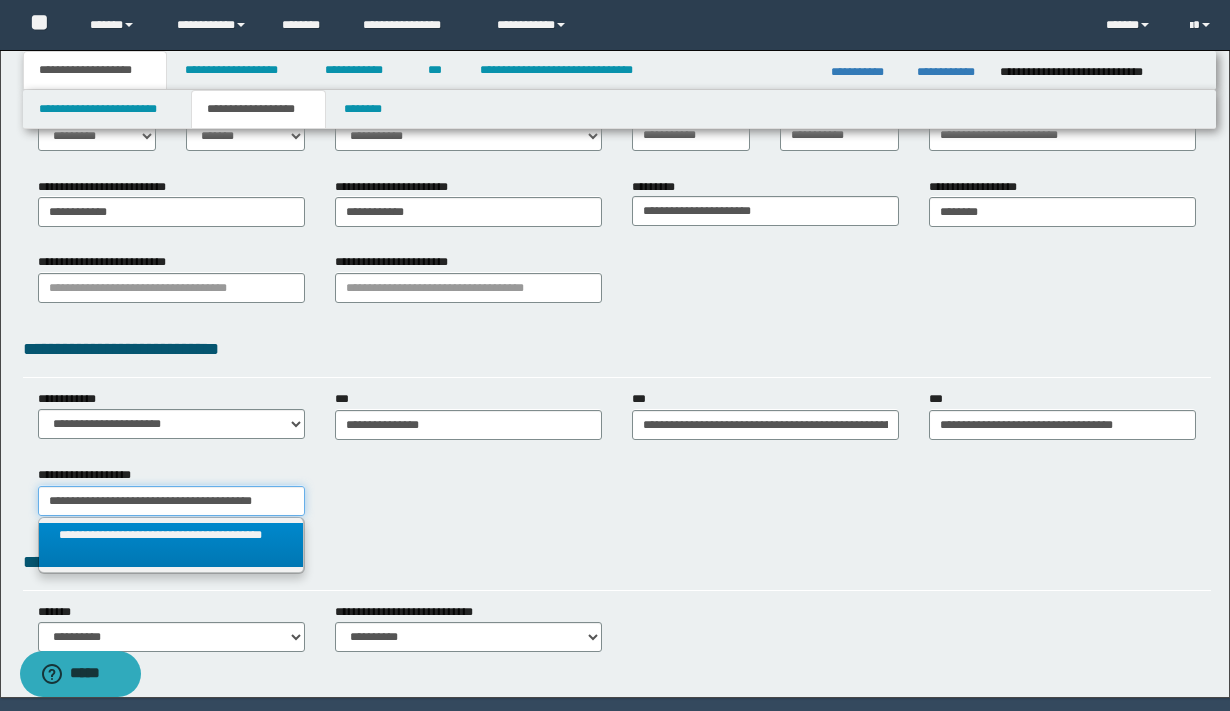 scroll, scrollTop: 0, scrollLeft: 39, axis: horizontal 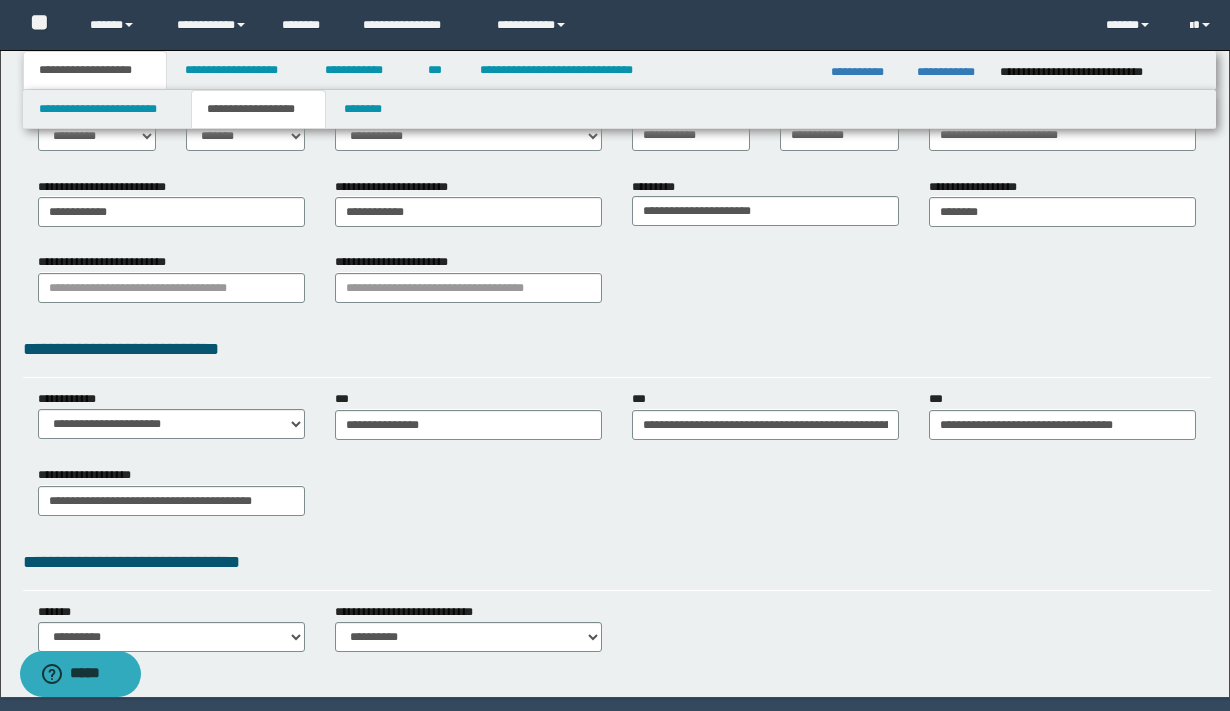 click on "**********" at bounding box center (617, 498) 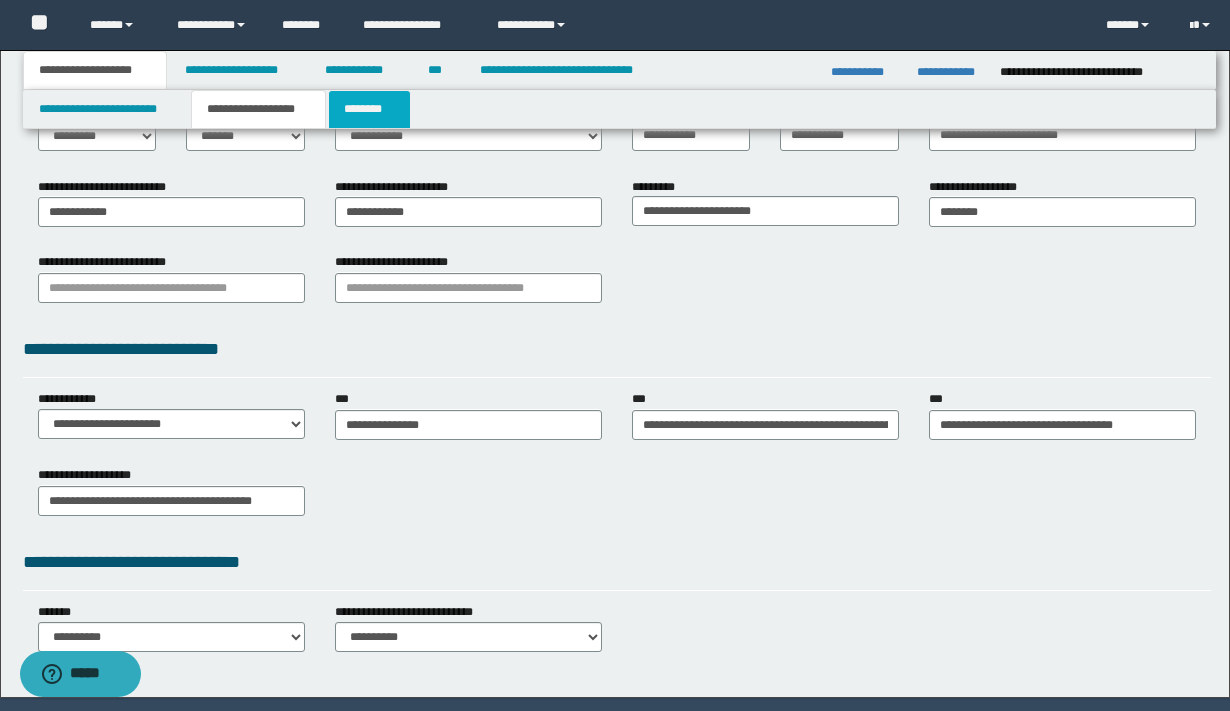 click on "********" at bounding box center [369, 109] 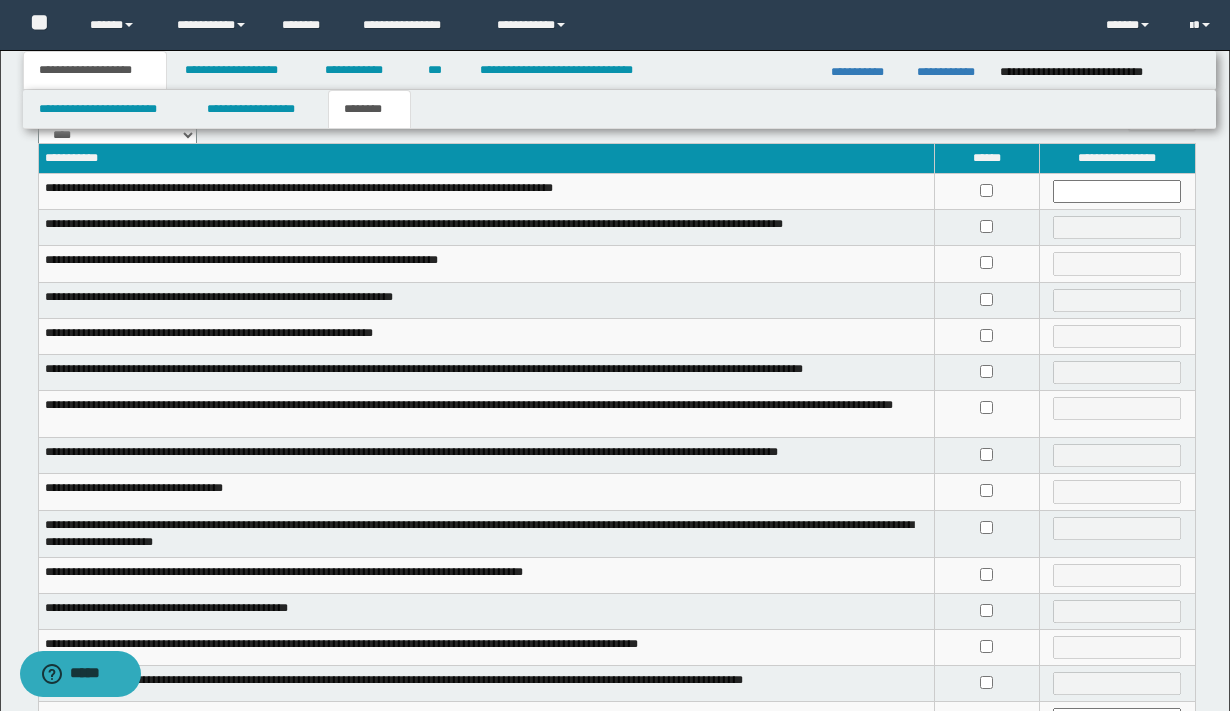 scroll, scrollTop: 361, scrollLeft: 0, axis: vertical 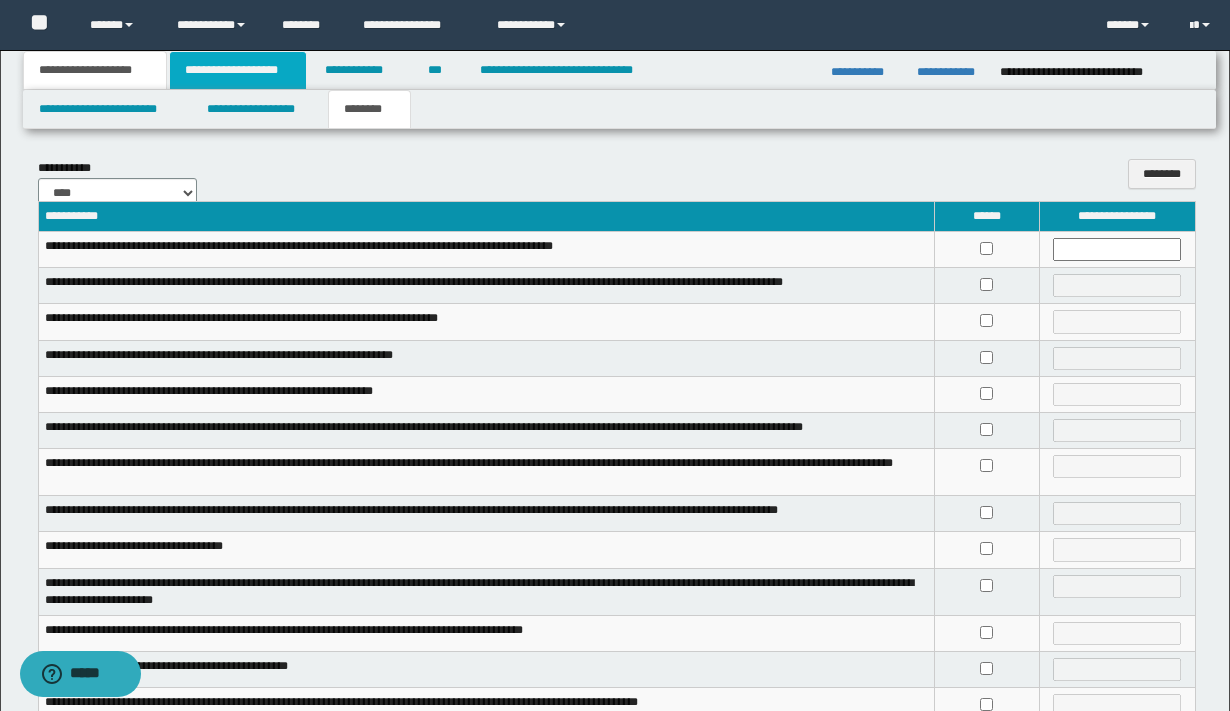 click on "**********" at bounding box center [238, 70] 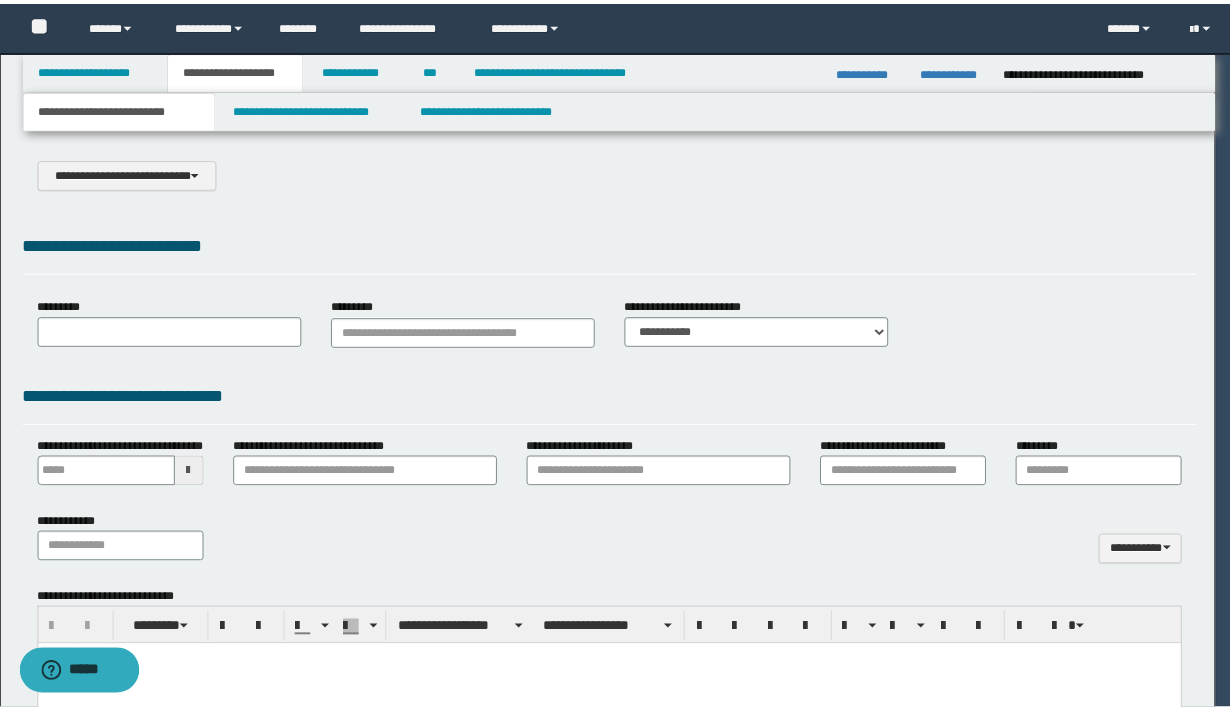 scroll, scrollTop: 0, scrollLeft: 0, axis: both 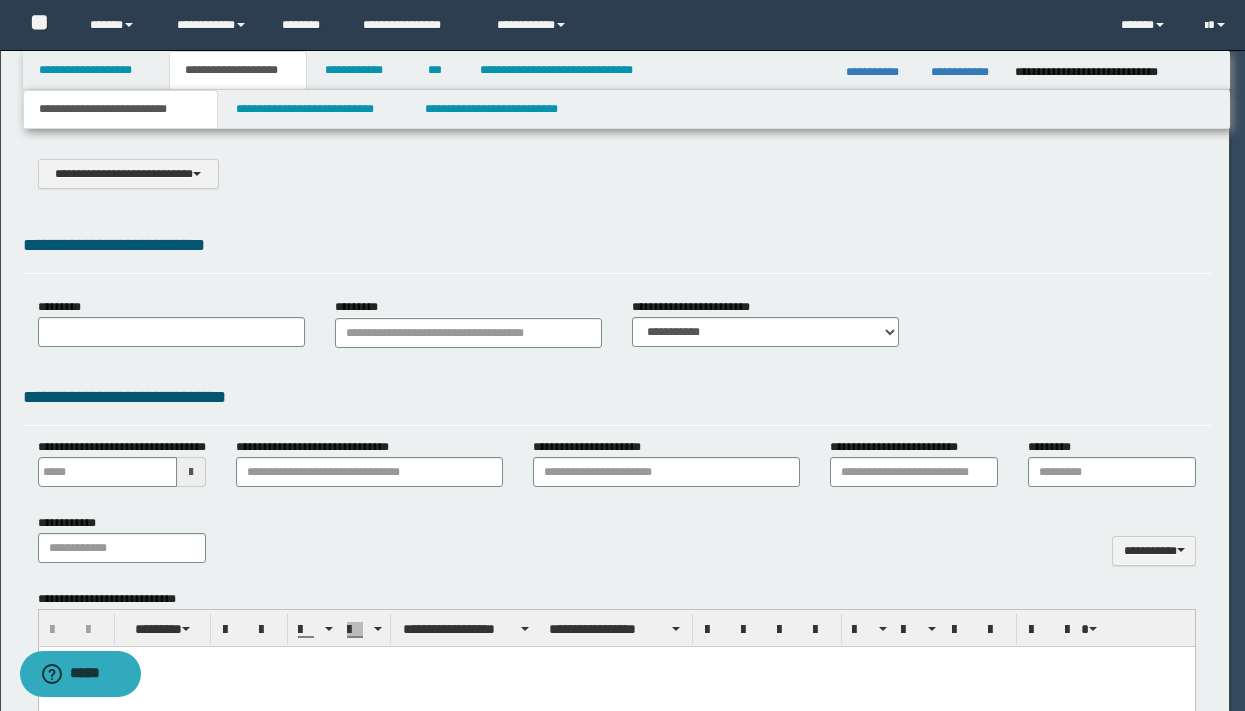type on "**********" 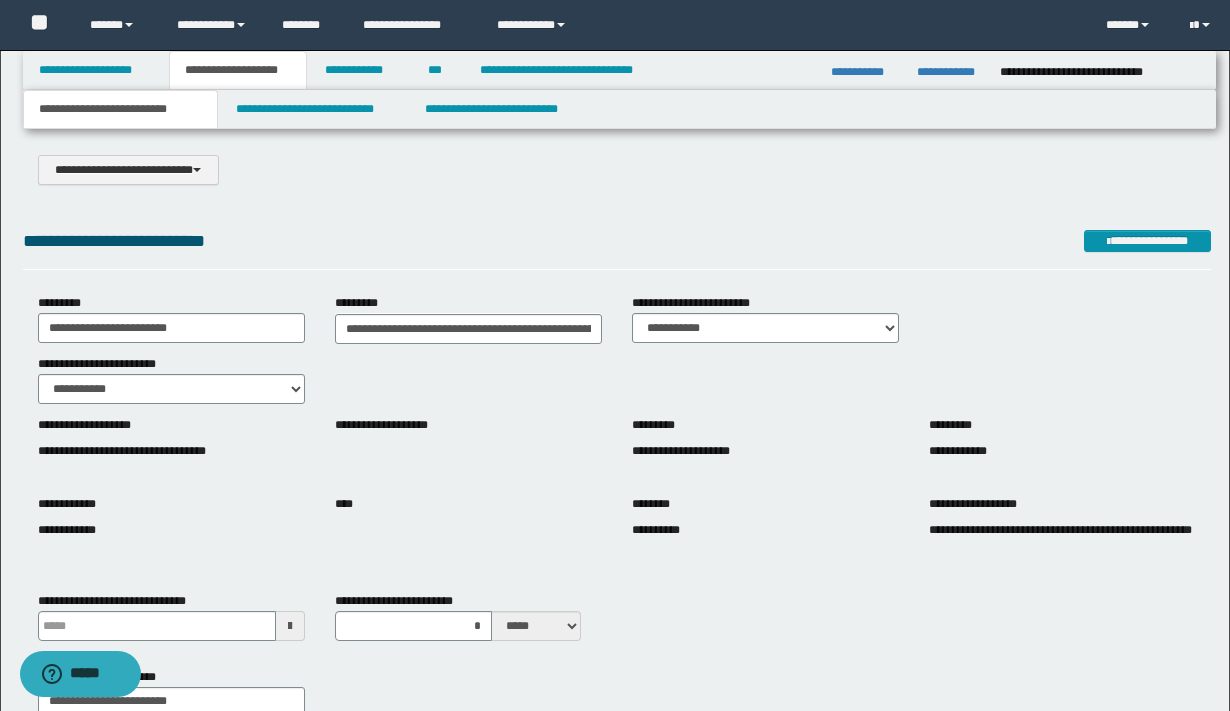 scroll, scrollTop: 0, scrollLeft: 0, axis: both 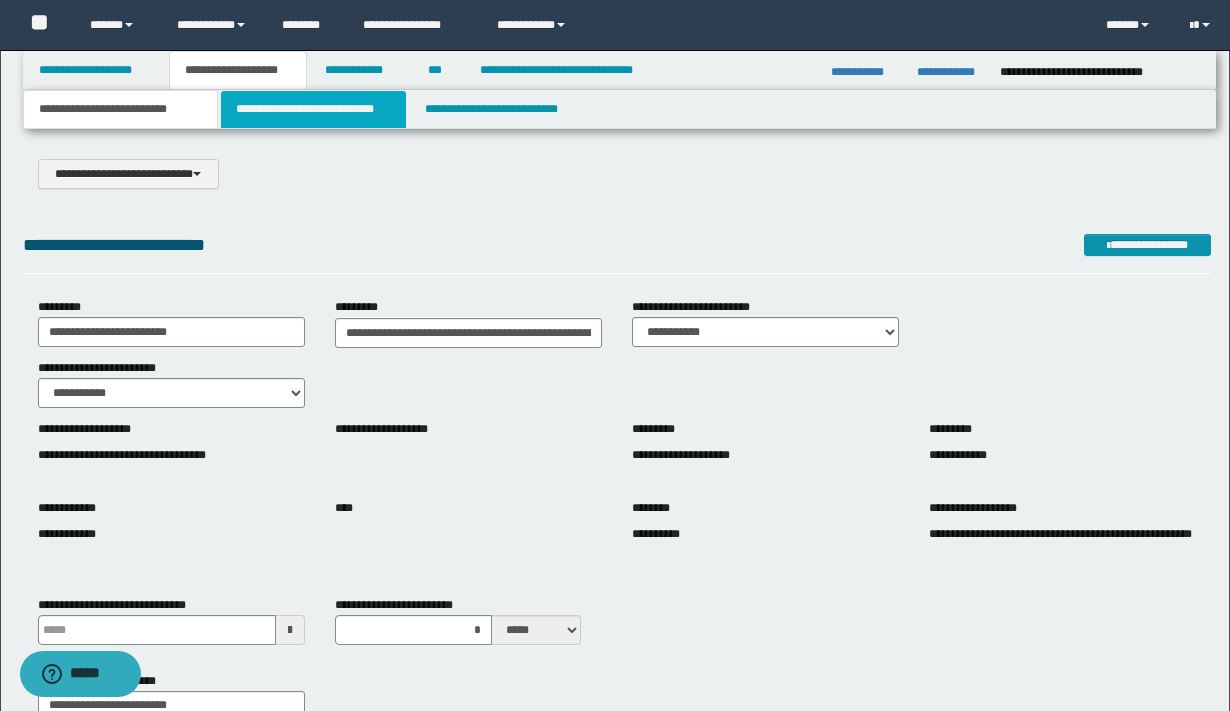 click on "**********" at bounding box center [314, 109] 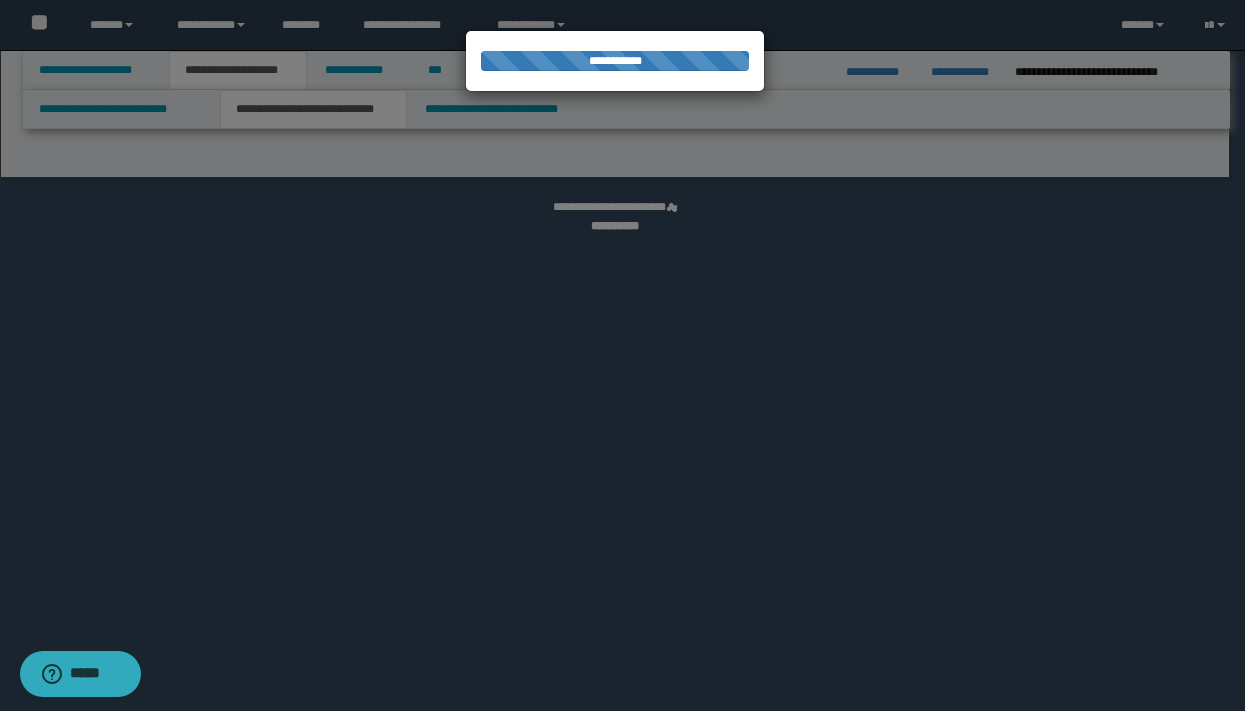 select on "*" 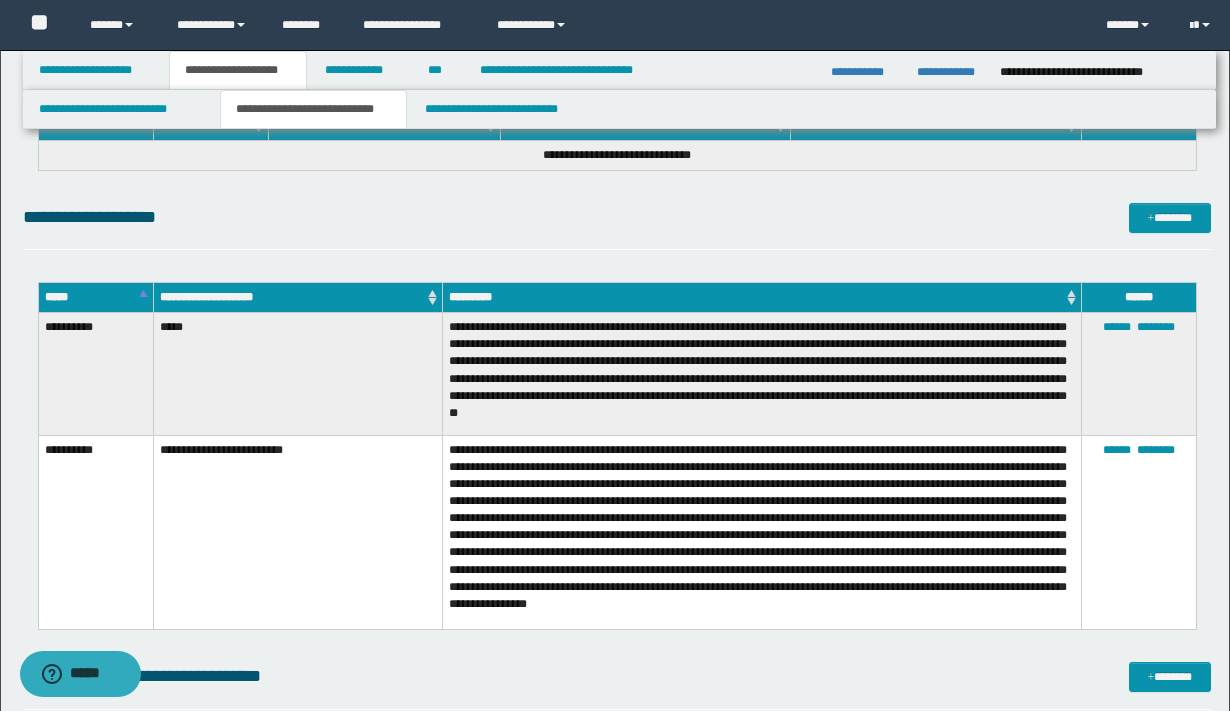 scroll, scrollTop: 1622, scrollLeft: 0, axis: vertical 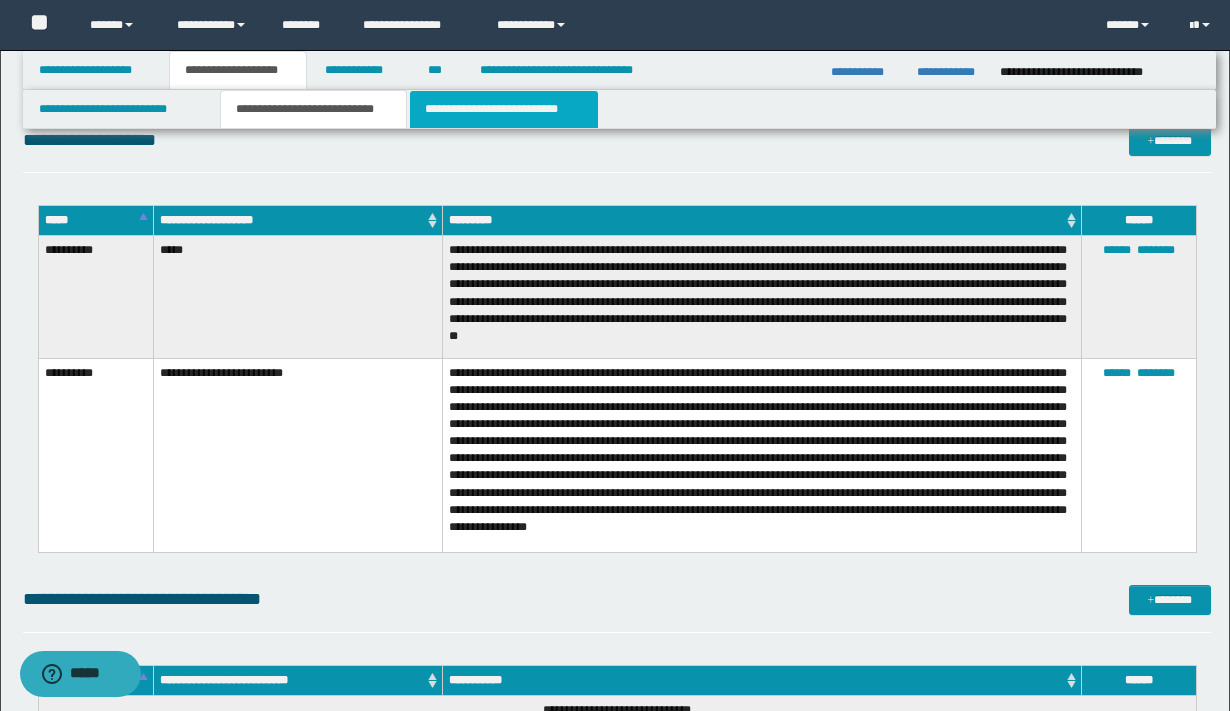 click on "**********" at bounding box center [504, 109] 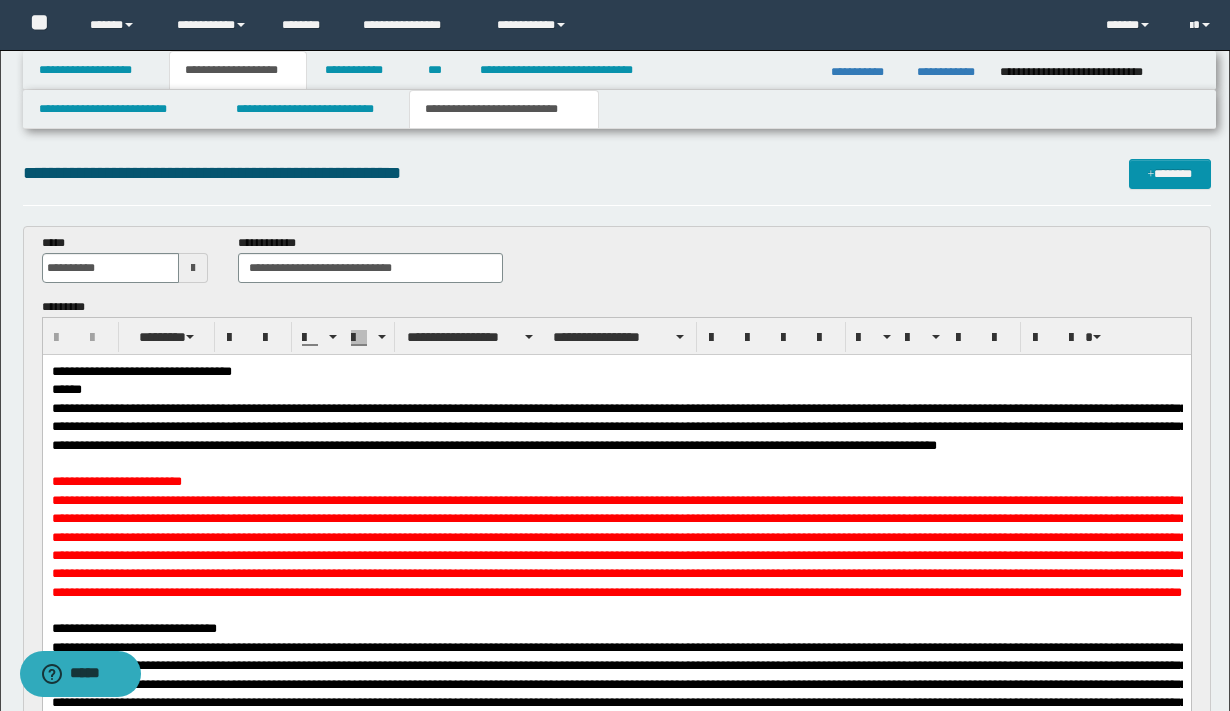 scroll, scrollTop: 0, scrollLeft: 0, axis: both 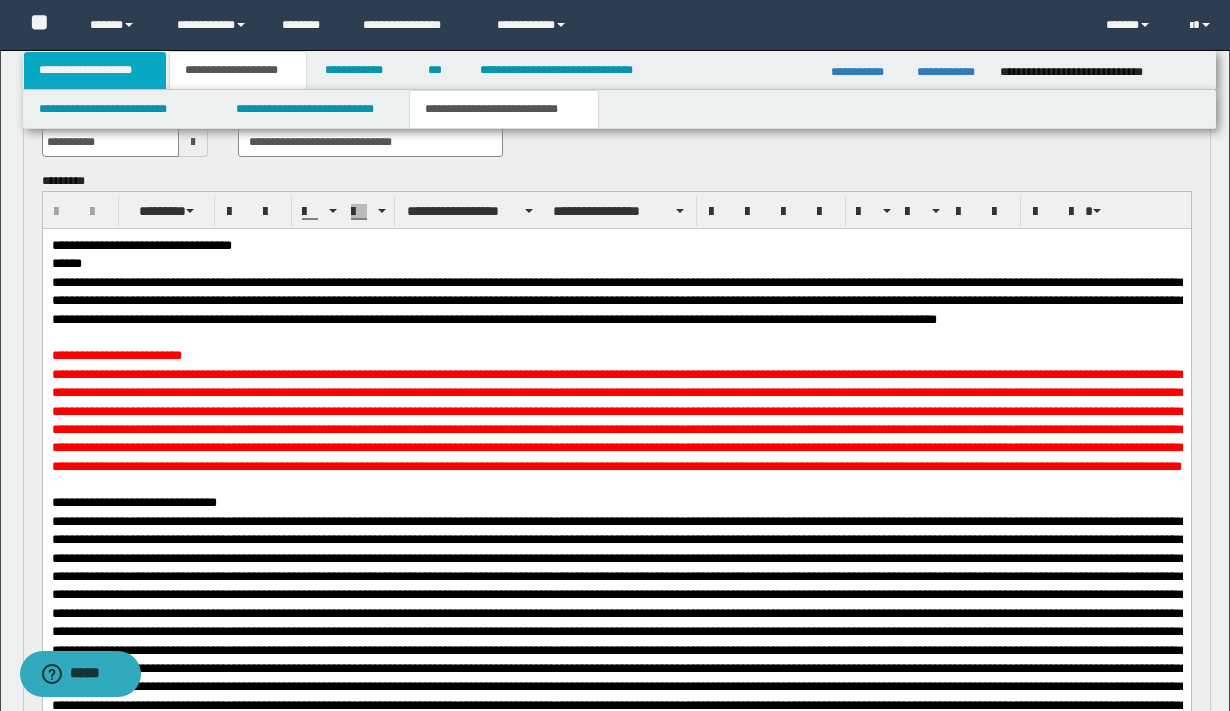 click on "**********" at bounding box center (95, 70) 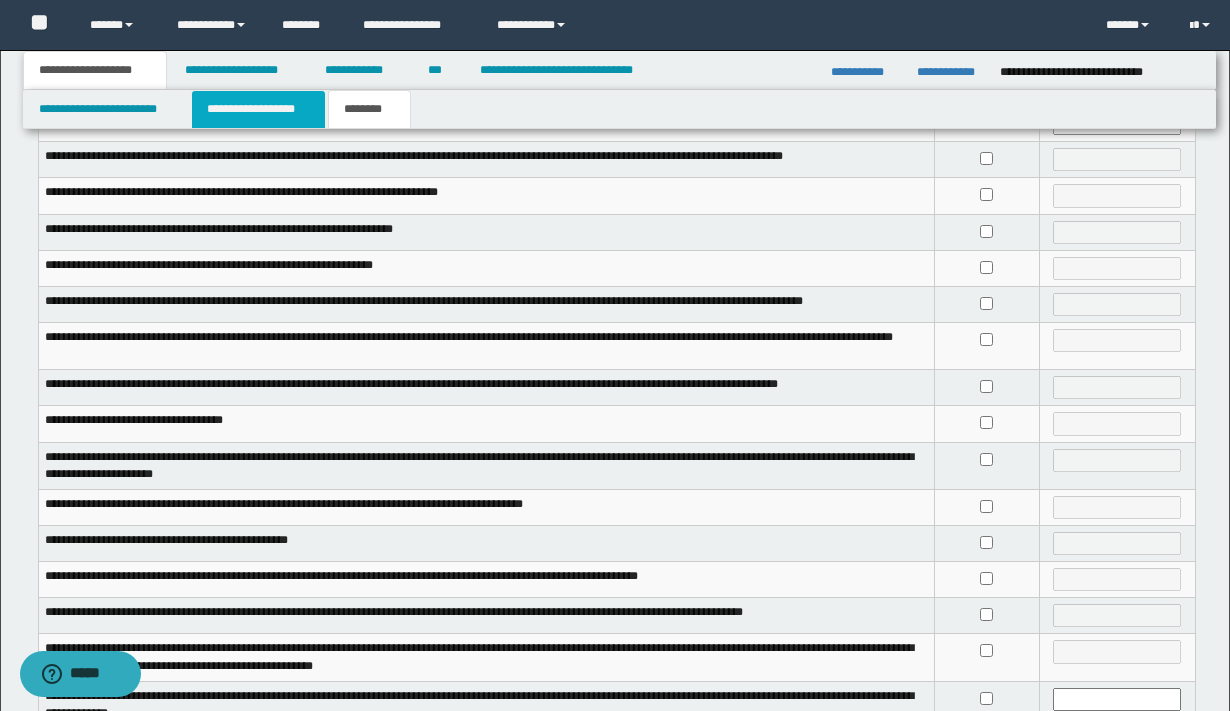 click on "**********" at bounding box center [258, 109] 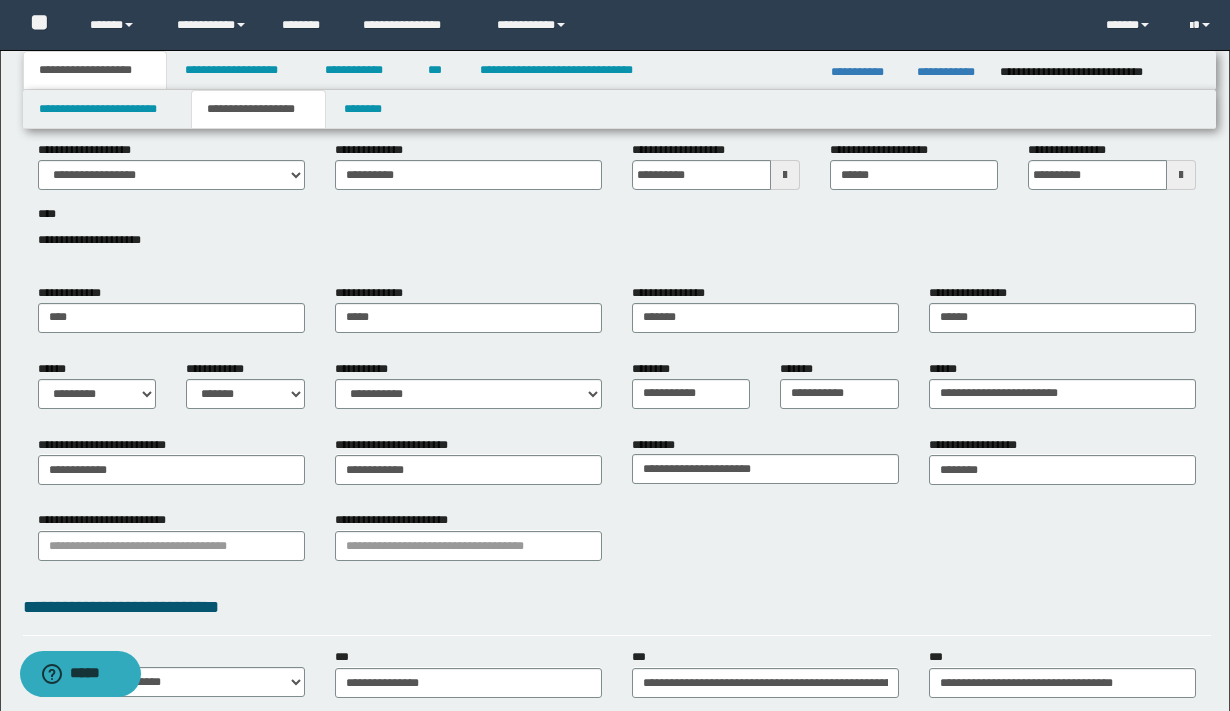 scroll, scrollTop: 0, scrollLeft: 0, axis: both 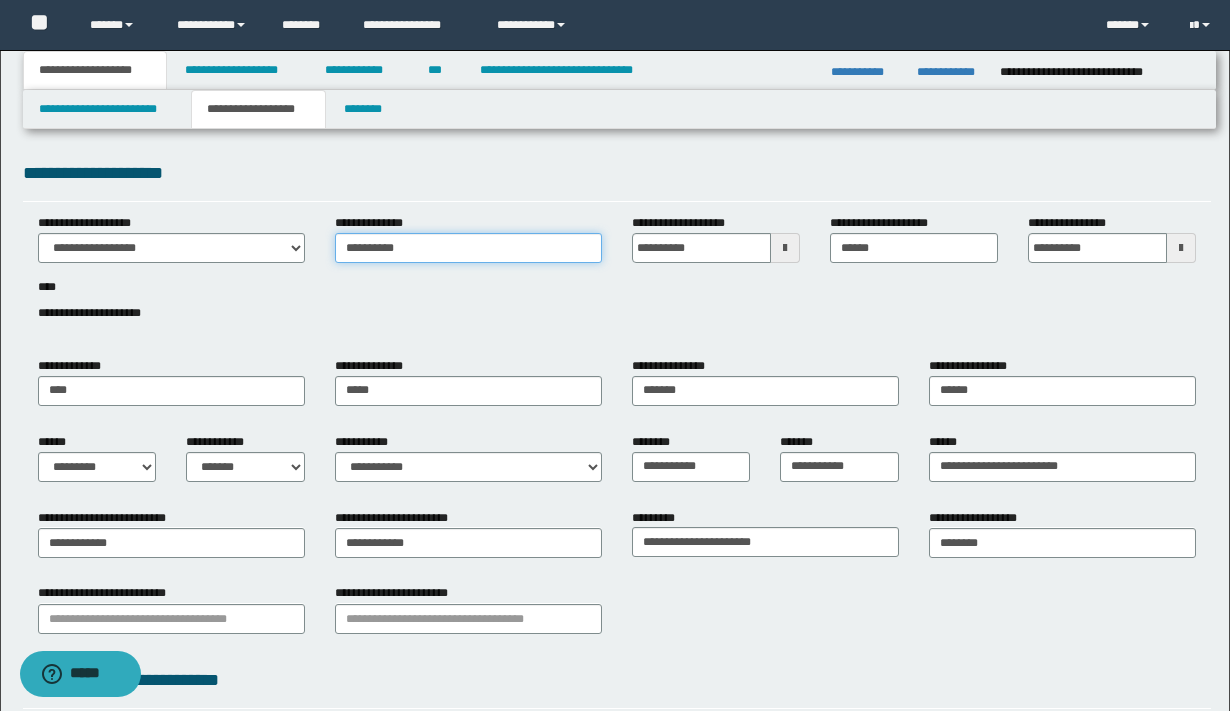 drag, startPoint x: 473, startPoint y: 241, endPoint x: 482, endPoint y: 247, distance: 10.816654 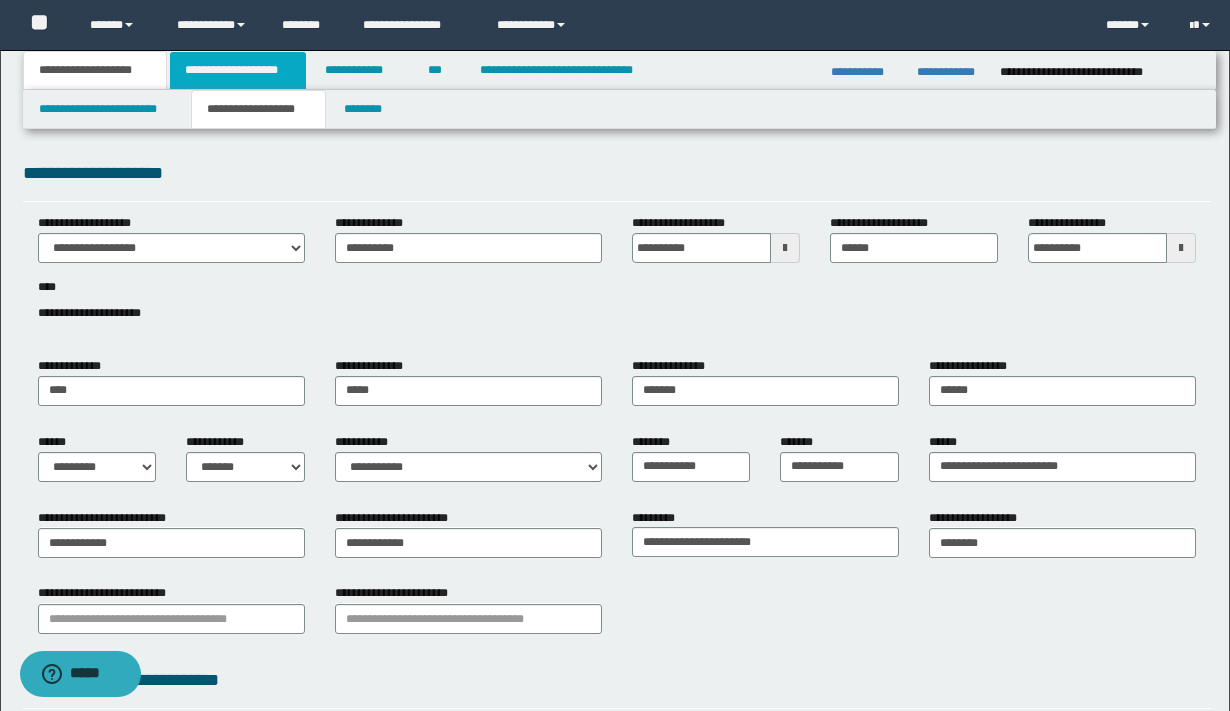 click on "**********" at bounding box center [238, 70] 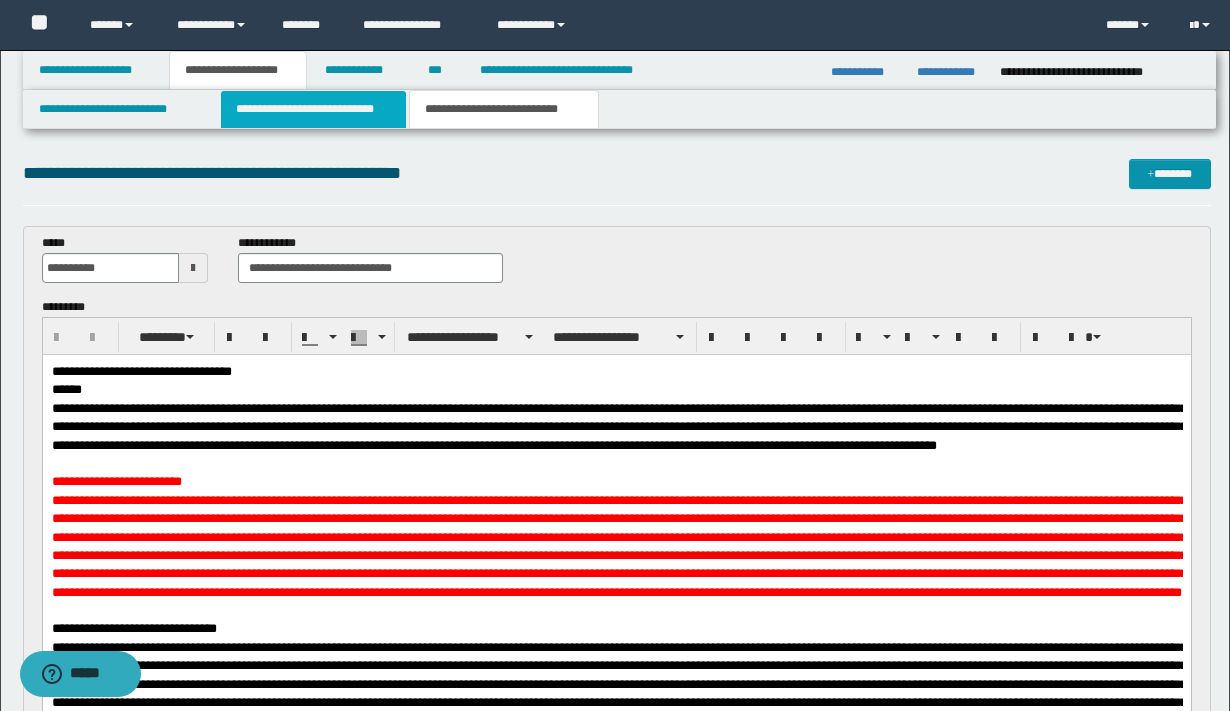 click on "**********" at bounding box center (314, 109) 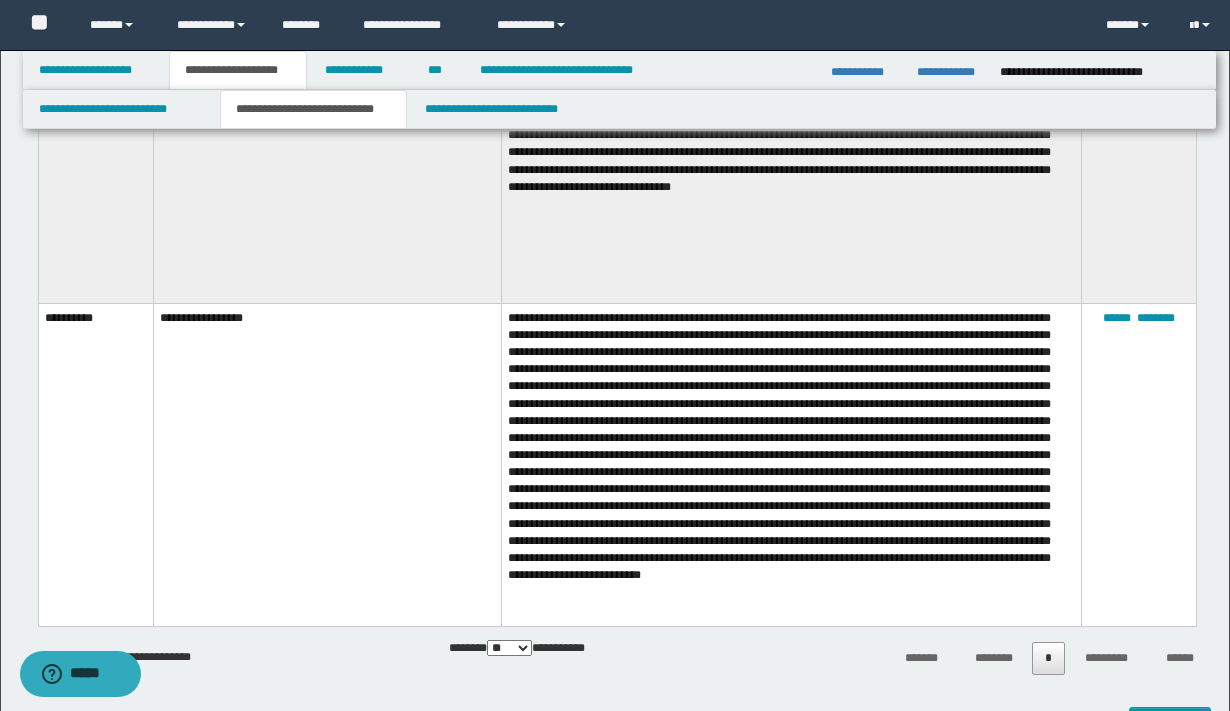scroll, scrollTop: 1356, scrollLeft: 0, axis: vertical 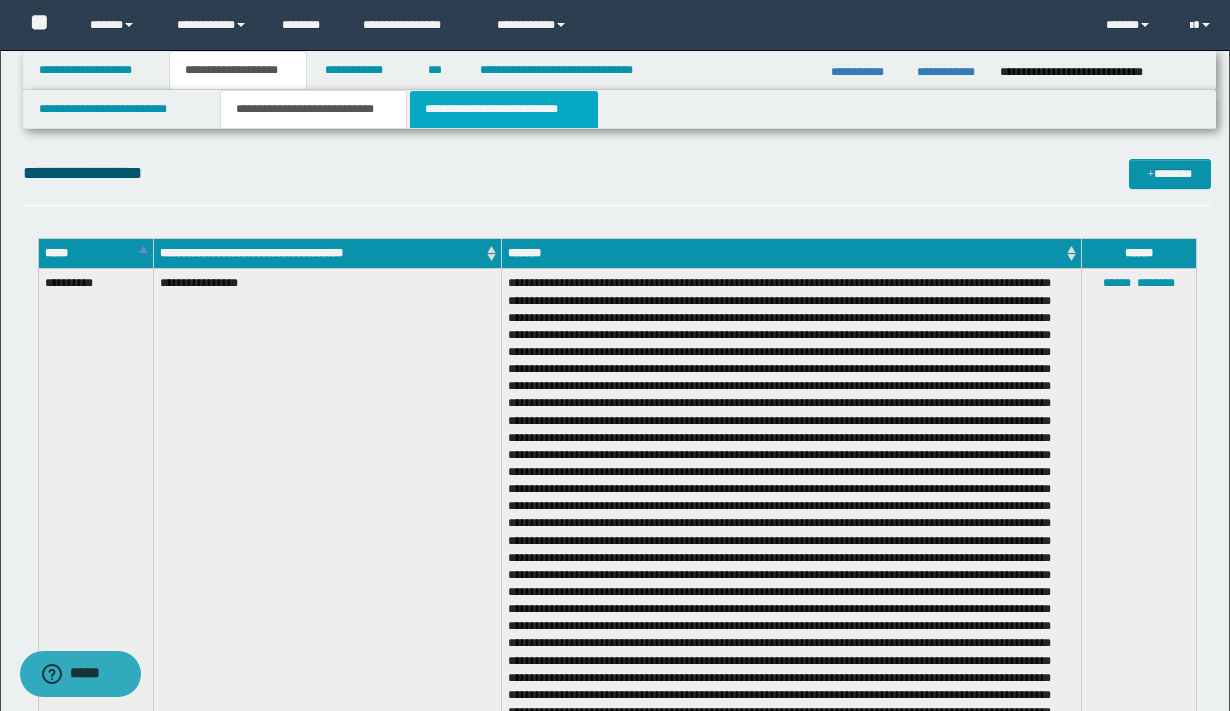 click on "**********" at bounding box center [504, 109] 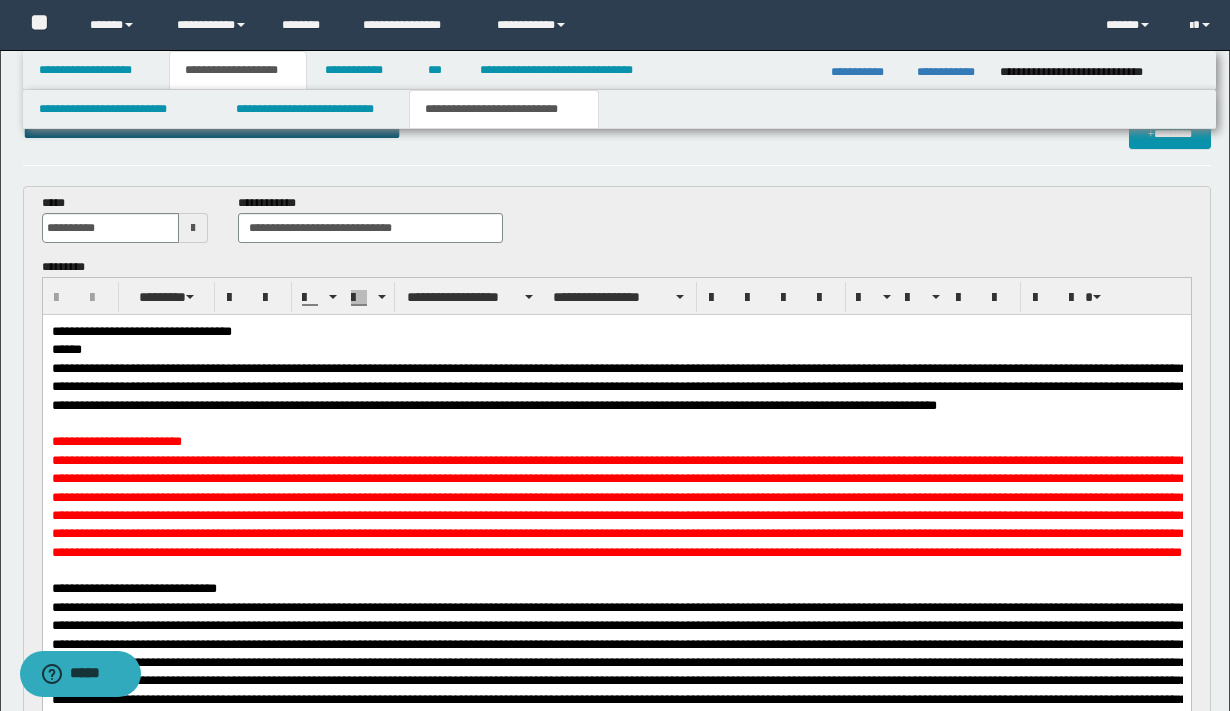 scroll, scrollTop: 56, scrollLeft: 0, axis: vertical 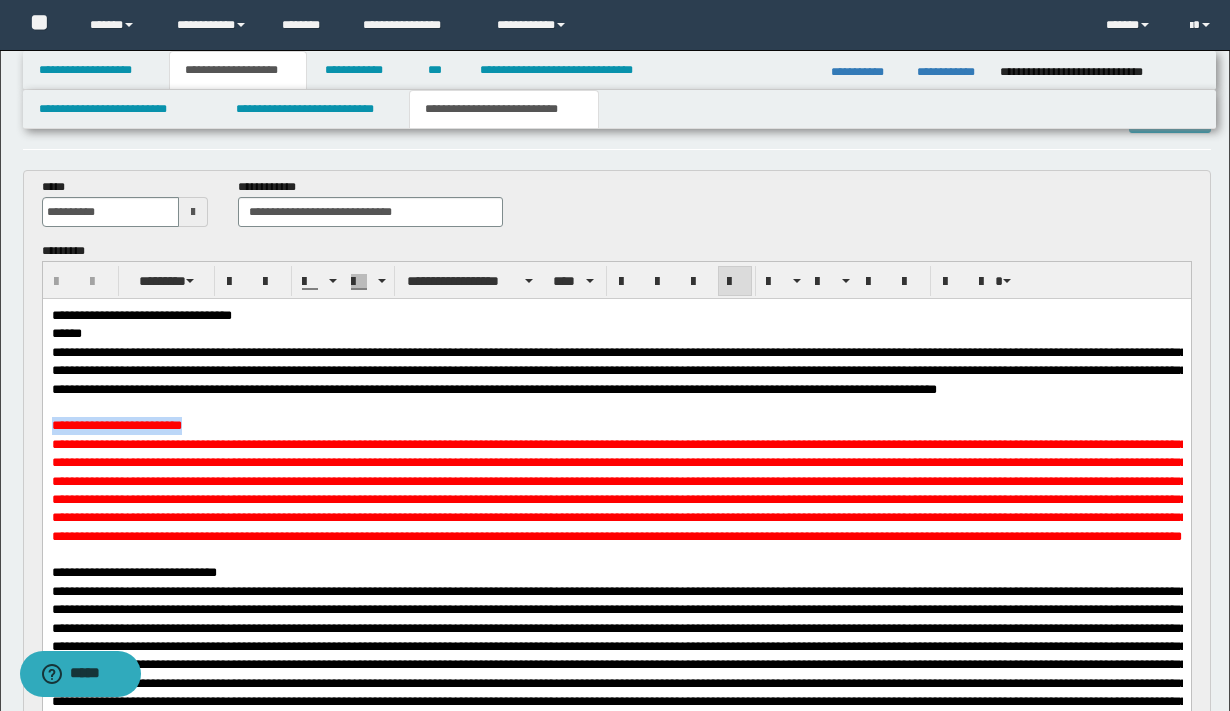 drag, startPoint x: 258, startPoint y: 444, endPoint x: 47, endPoint y: 446, distance: 211.00948 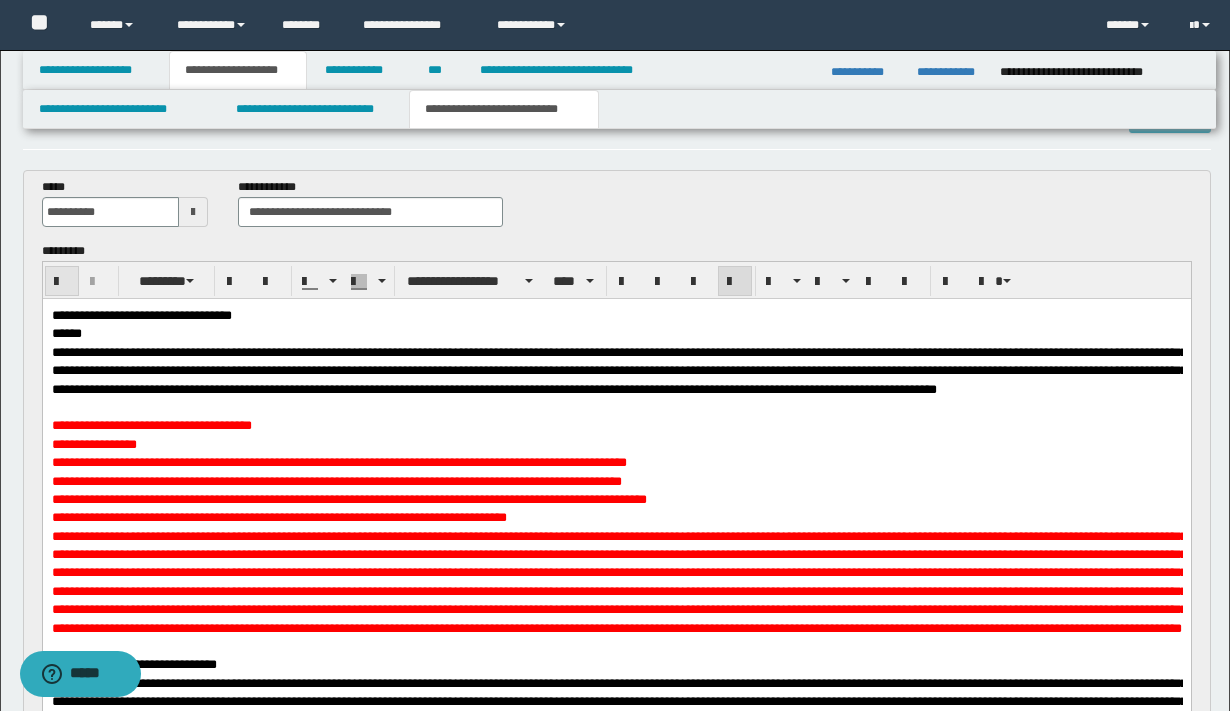 click at bounding box center [62, 282] 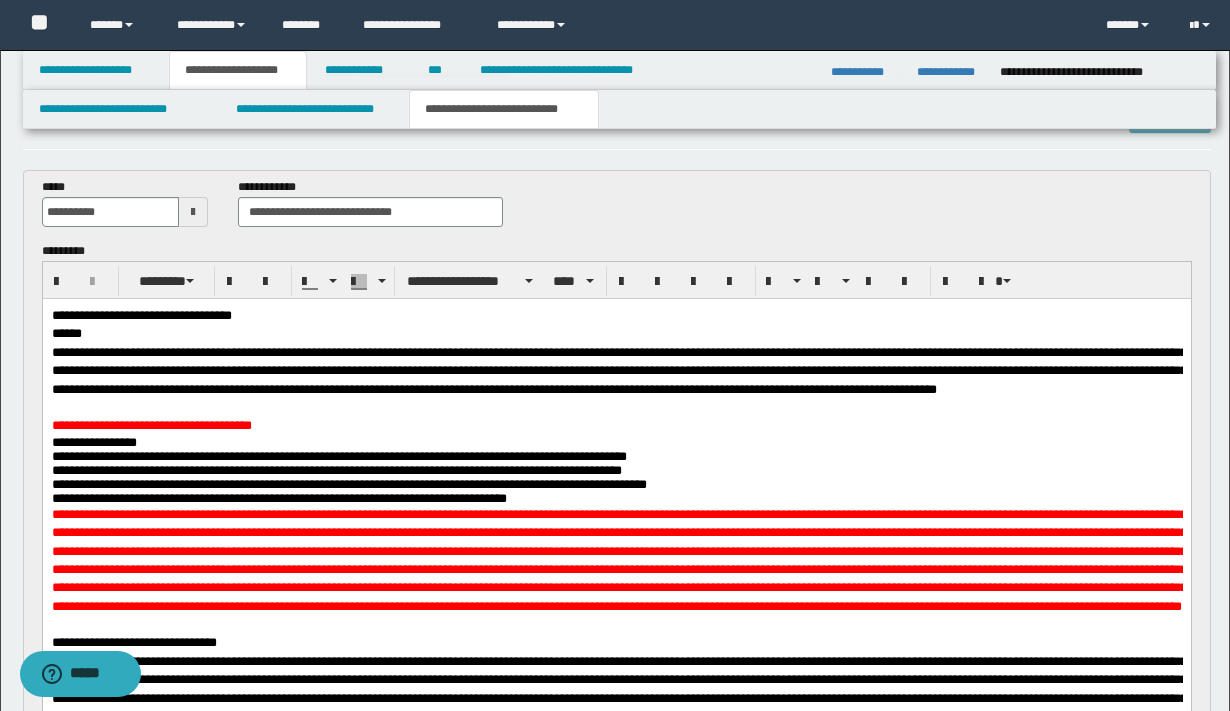 click on "**********" at bounding box center (616, 980) 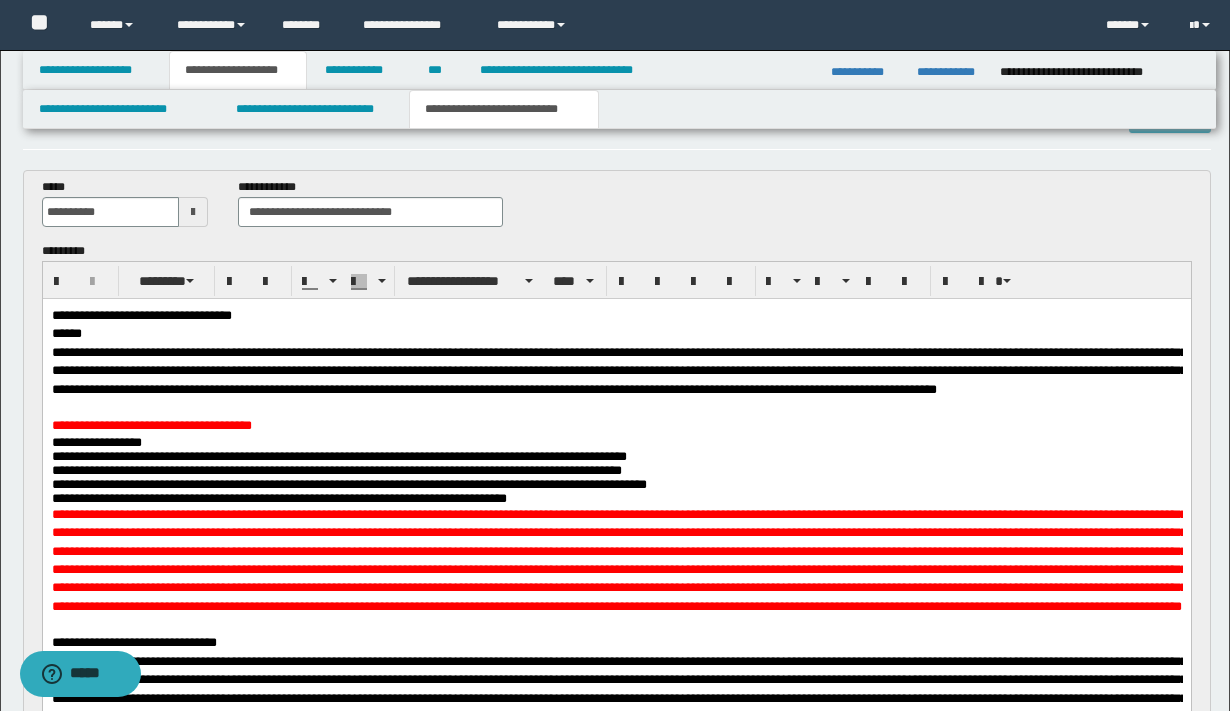 click on "**********" at bounding box center [616, 499] 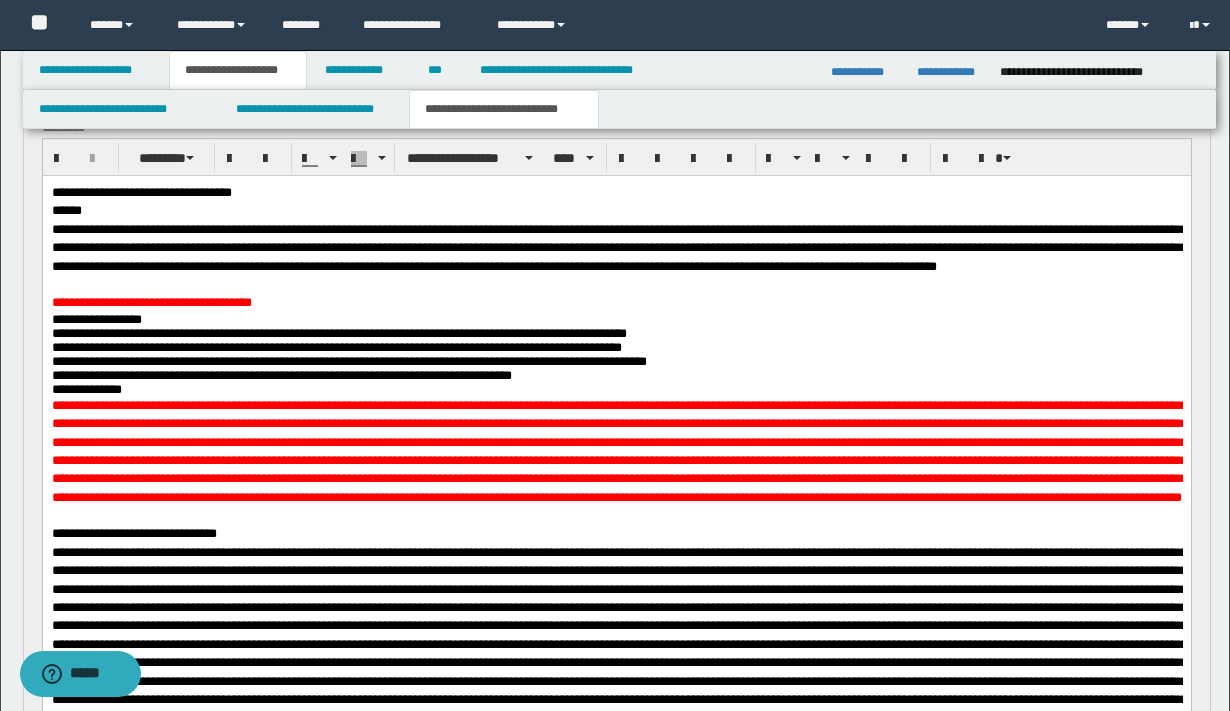 scroll, scrollTop: 180, scrollLeft: 0, axis: vertical 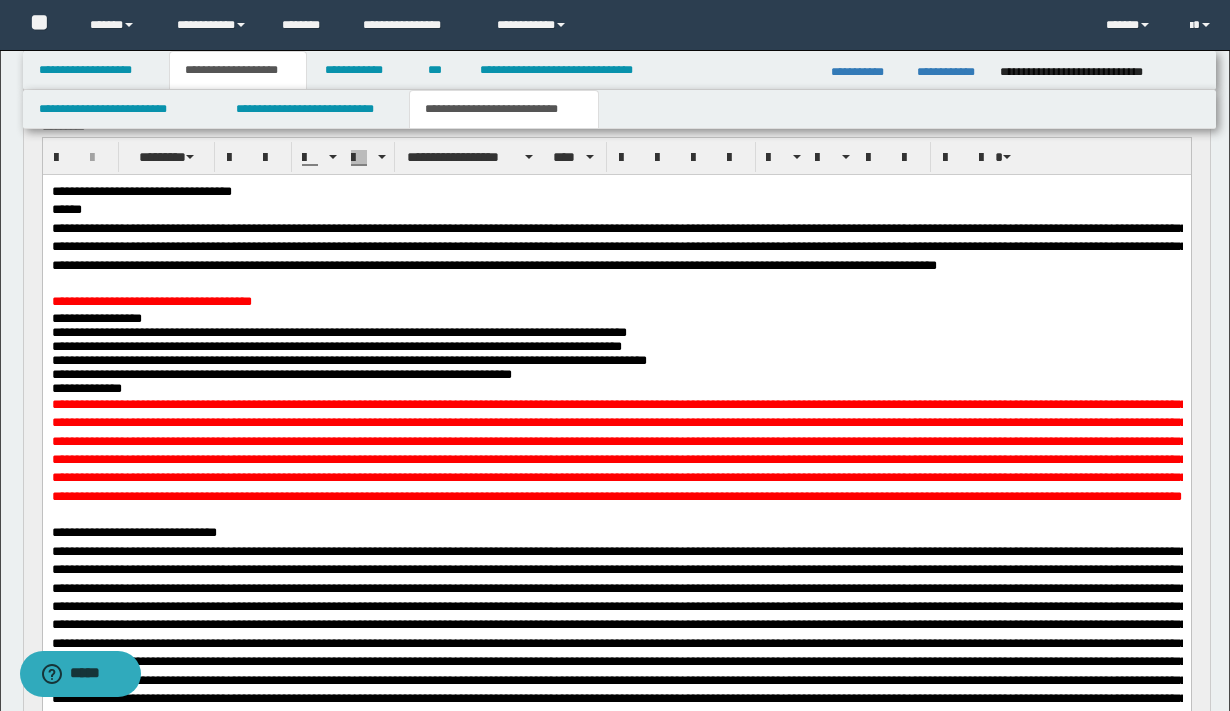 click at bounding box center [616, 451] 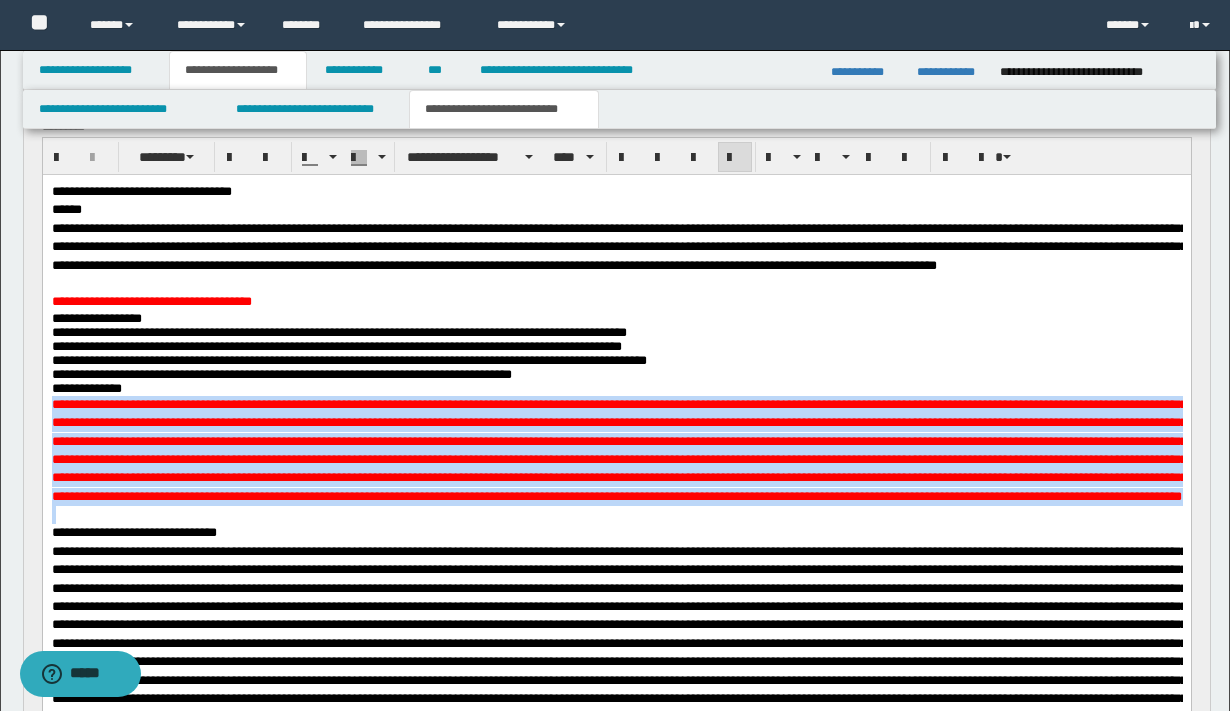 drag, startPoint x: 50, startPoint y: 430, endPoint x: 440, endPoint y: 571, distance: 414.70593 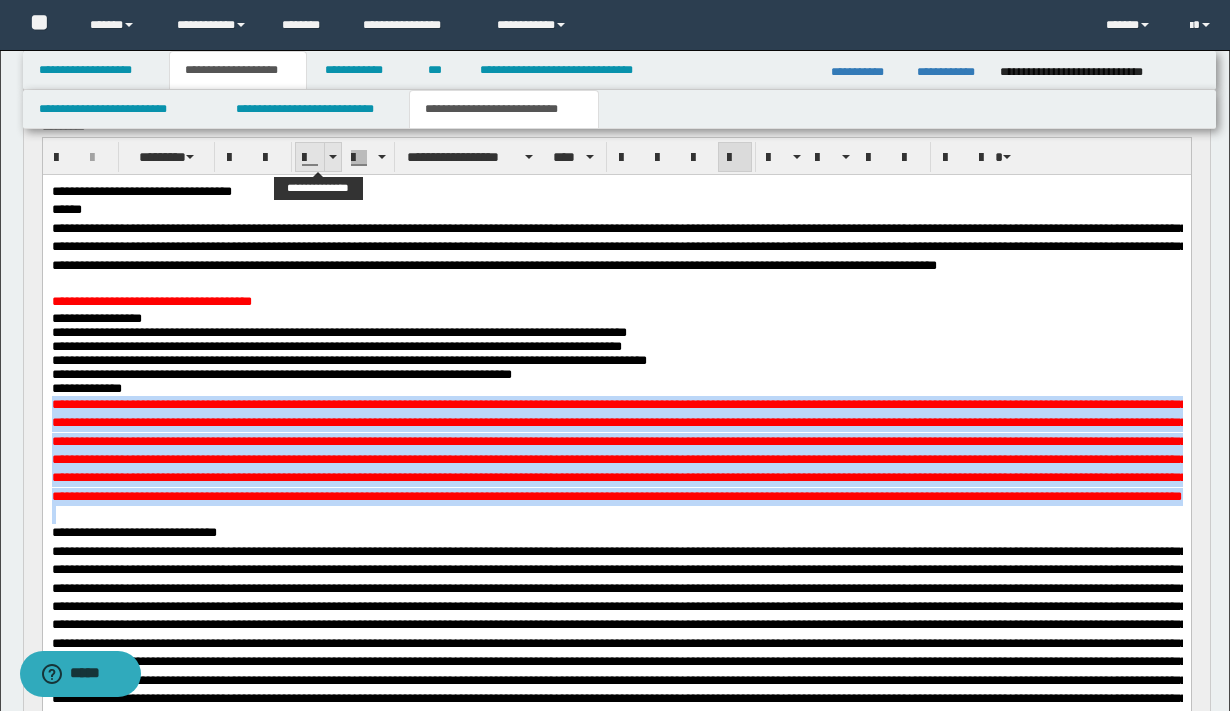 click at bounding box center (310, 158) 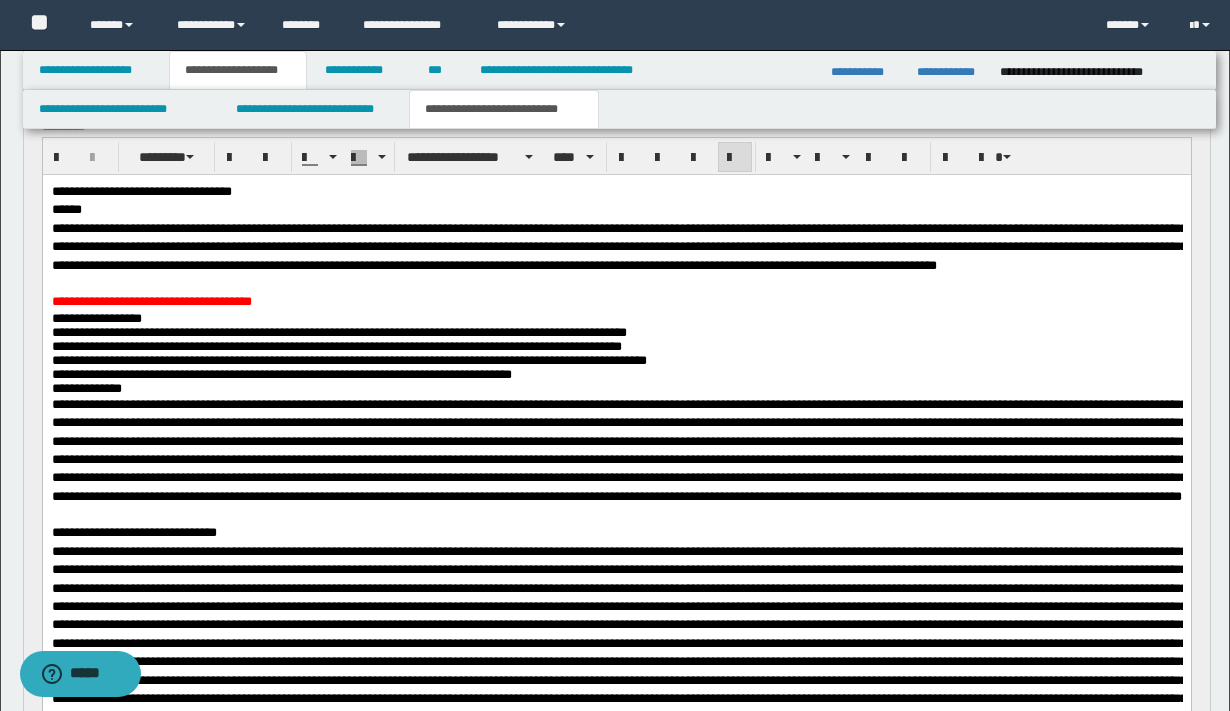 click at bounding box center (616, 451) 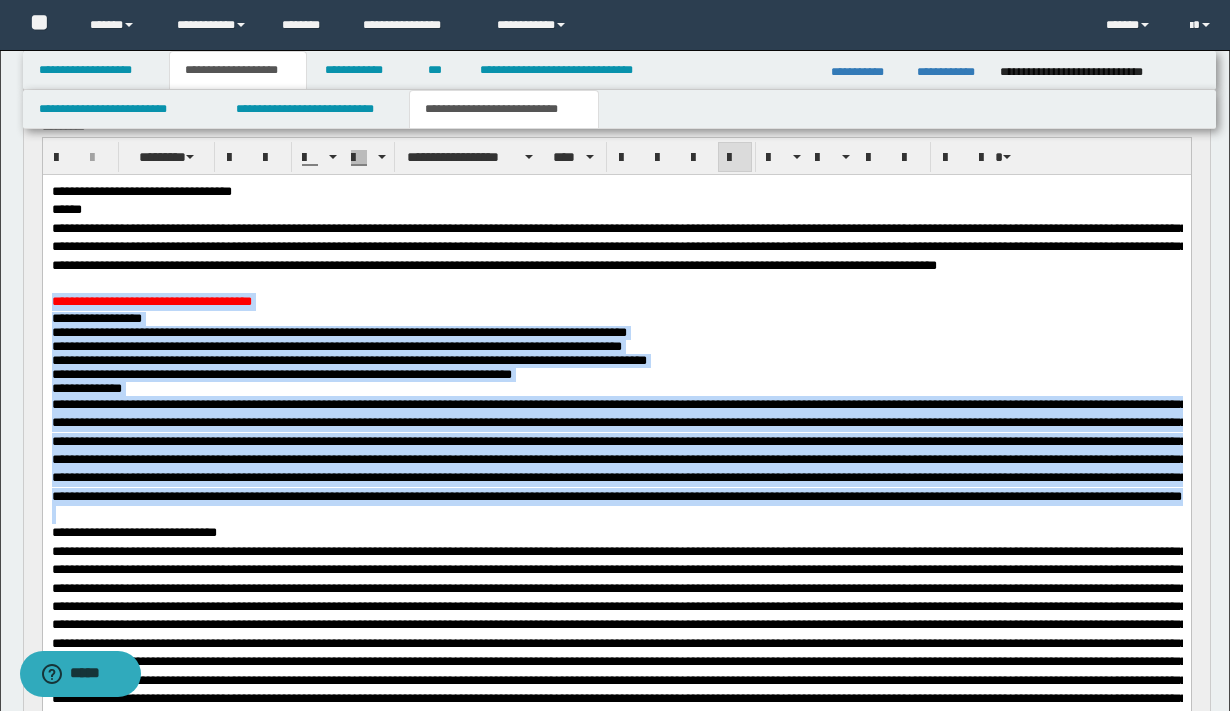 drag, startPoint x: 457, startPoint y: 566, endPoint x: 50, endPoint y: 322, distance: 474.53662 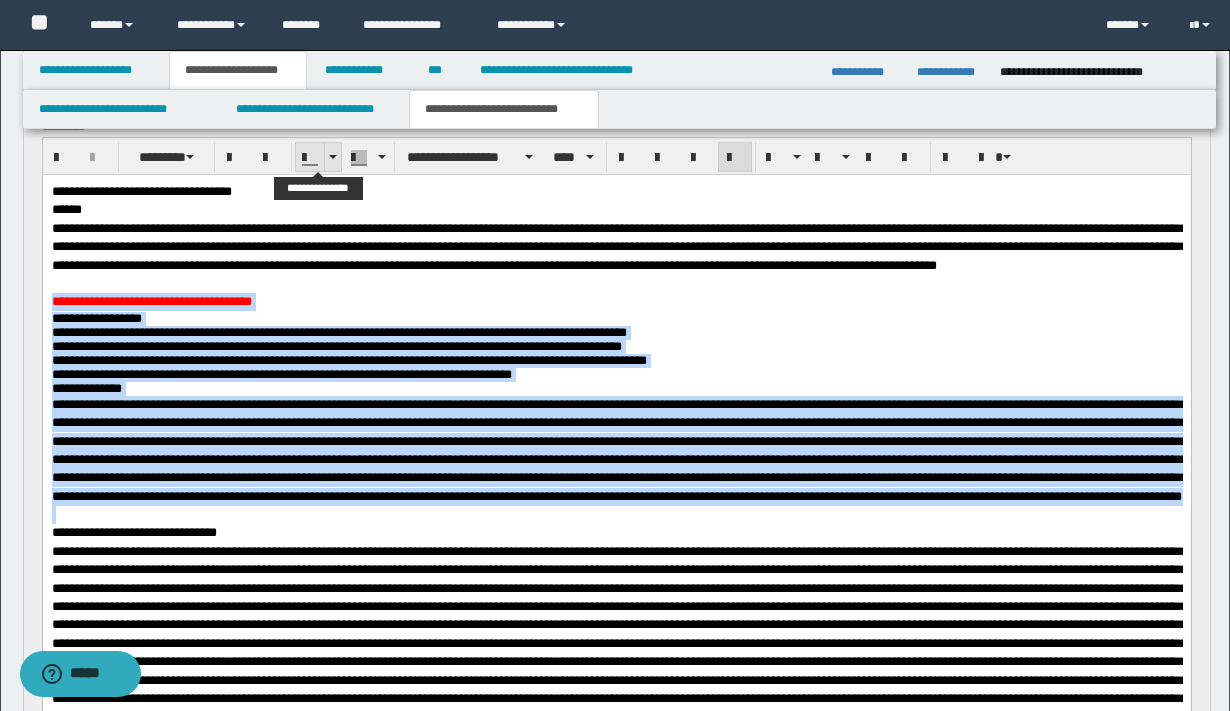 click at bounding box center (310, 158) 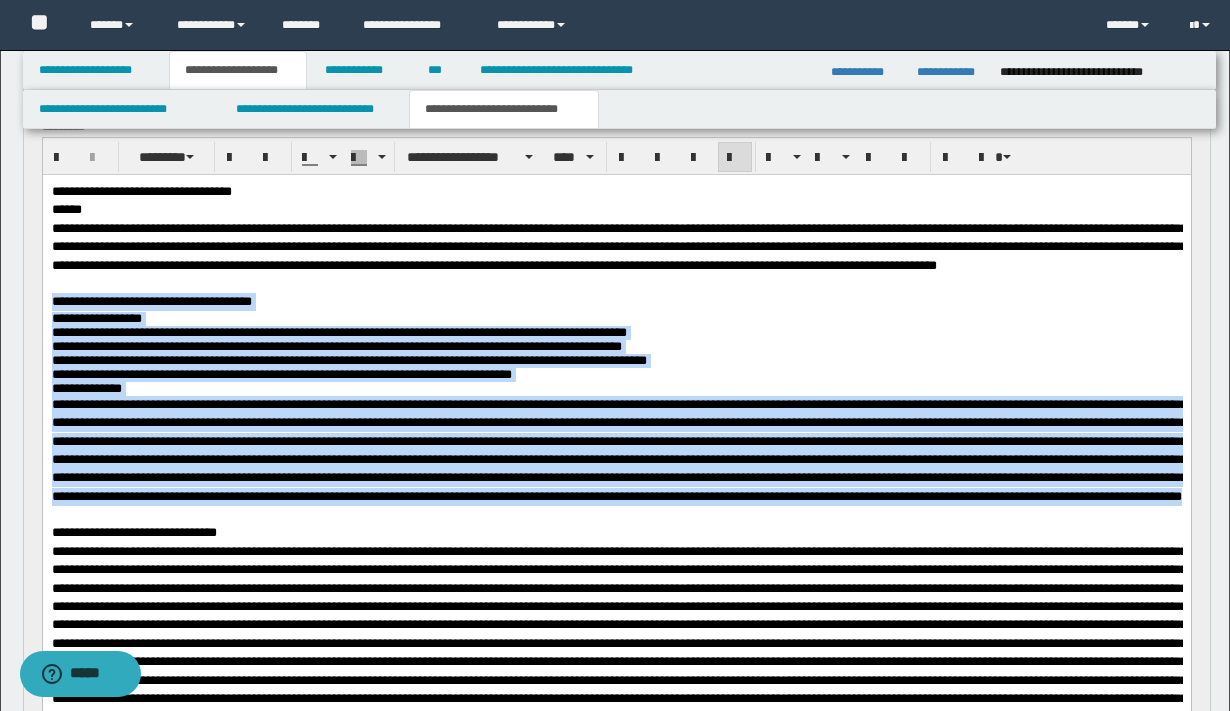 click on "**********" at bounding box center (151, 301) 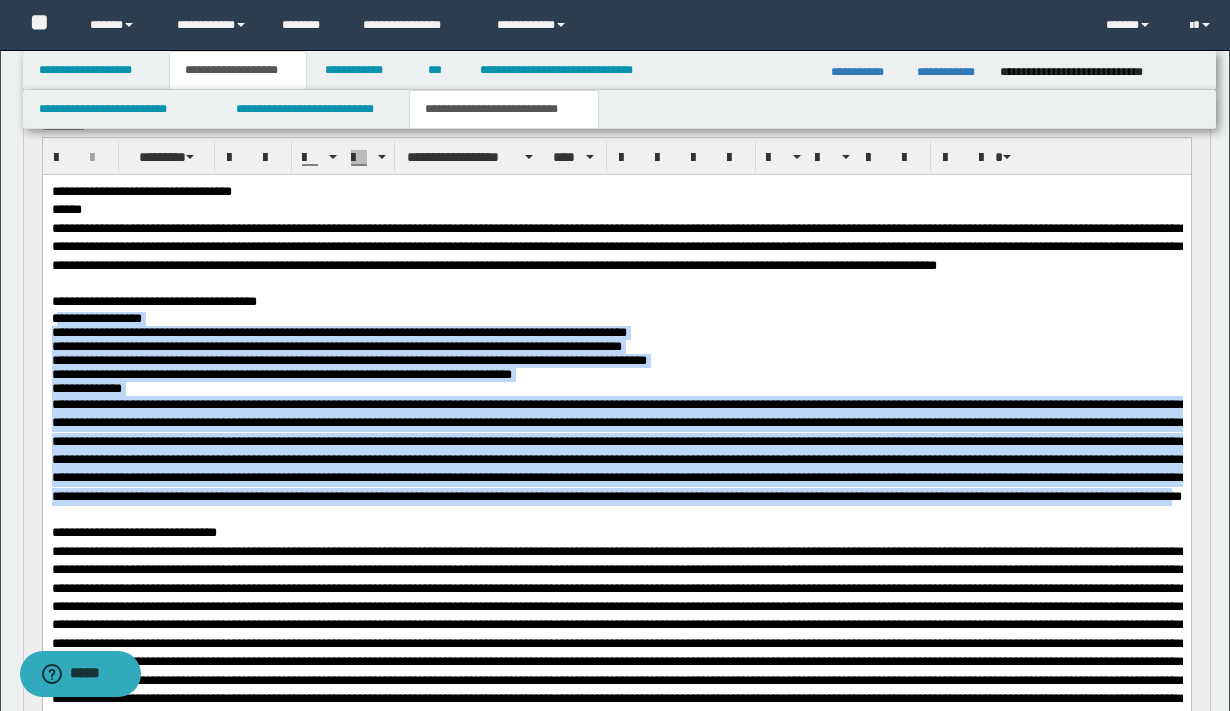 drag, startPoint x: 54, startPoint y: 340, endPoint x: 412, endPoint y: 560, distance: 420.1952 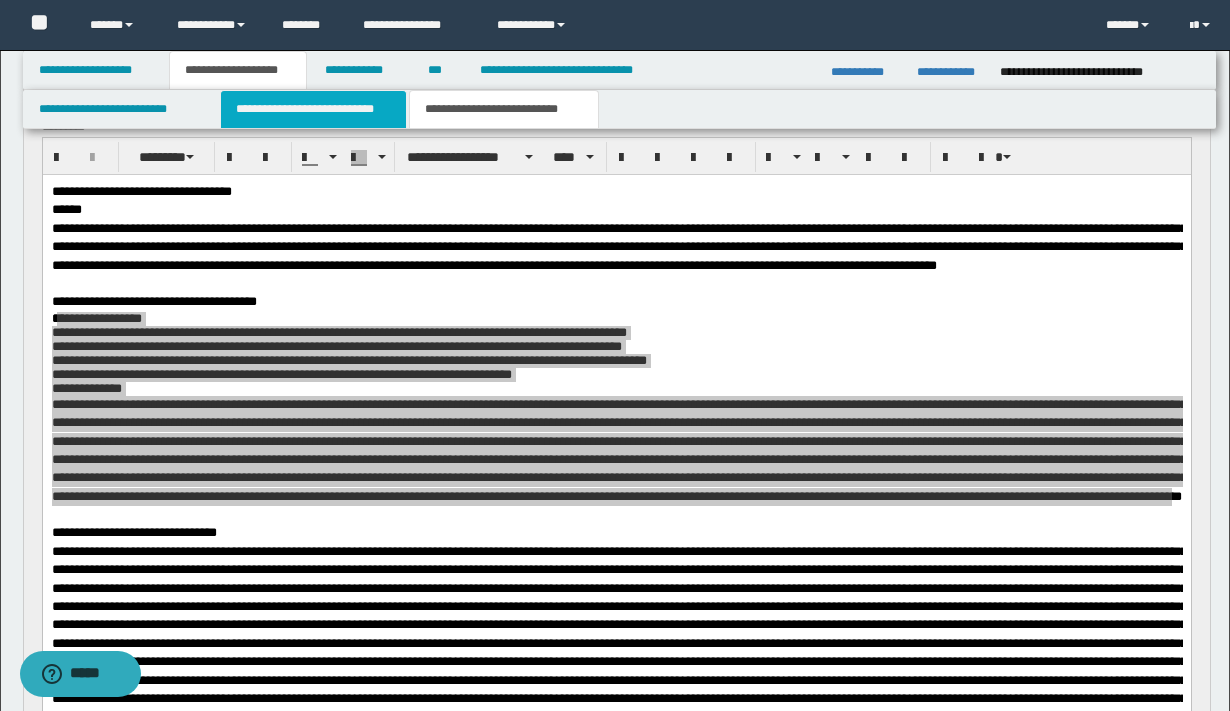 click on "**********" at bounding box center [314, 109] 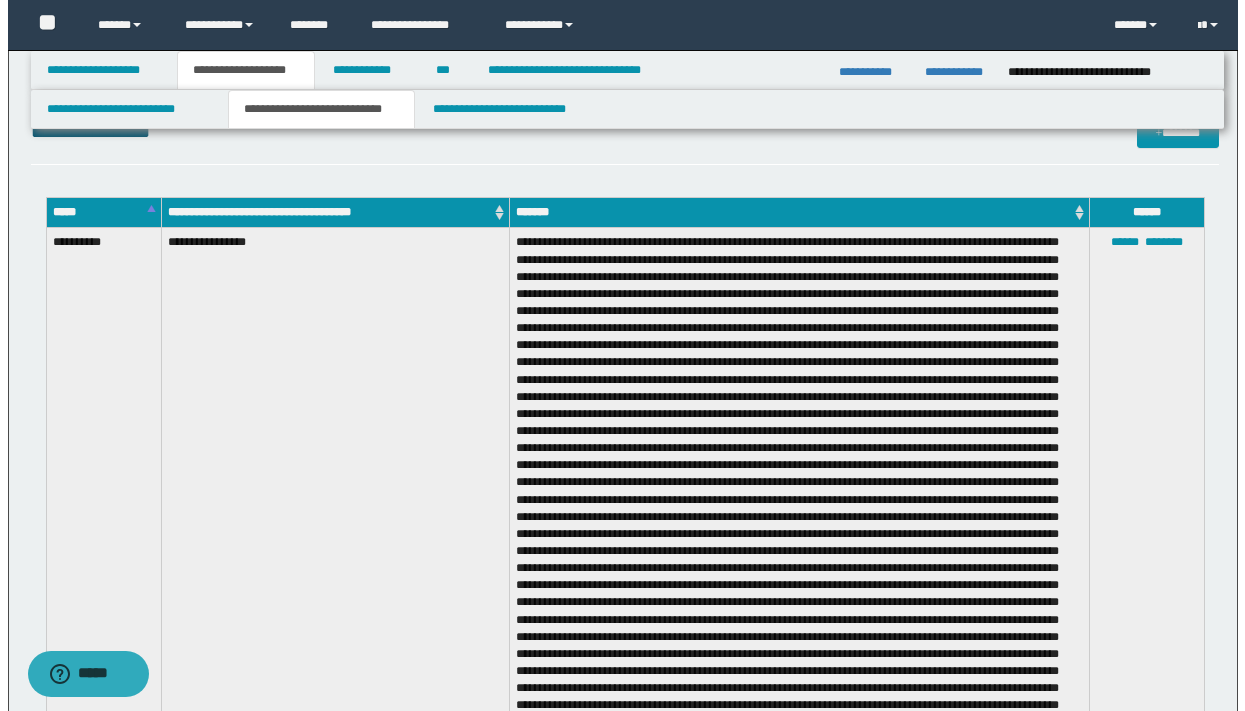 scroll, scrollTop: 0, scrollLeft: 0, axis: both 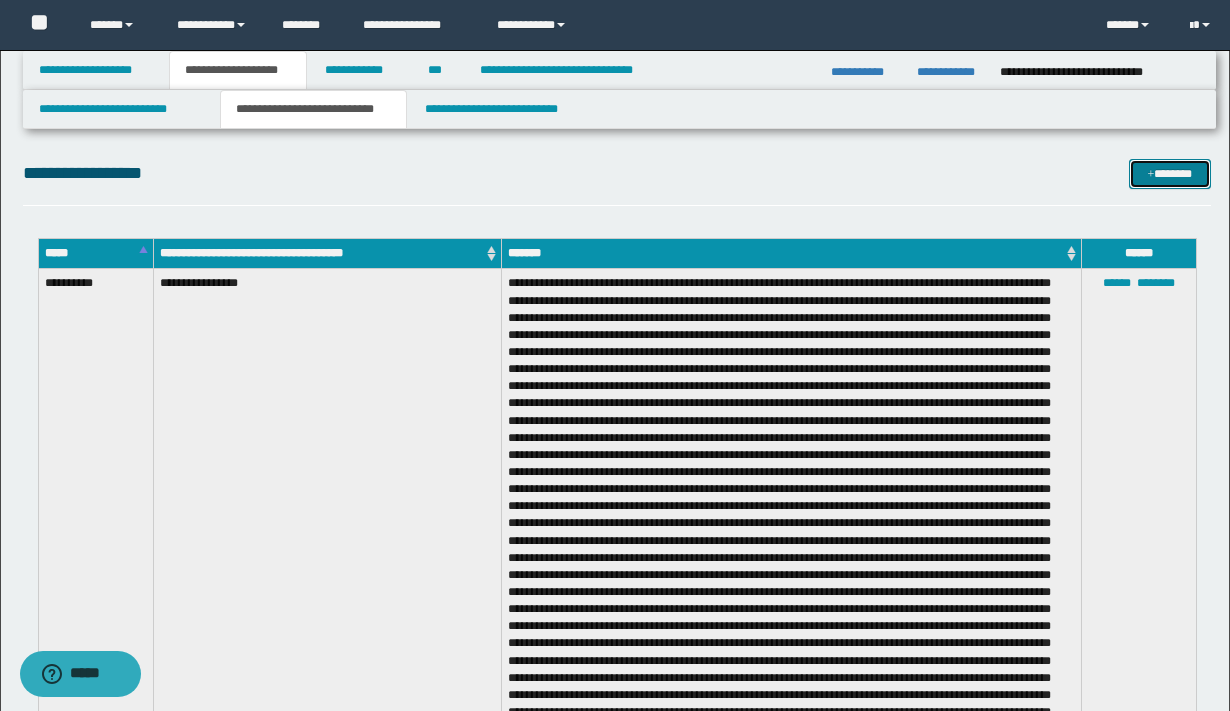click on "*******" at bounding box center (1170, 174) 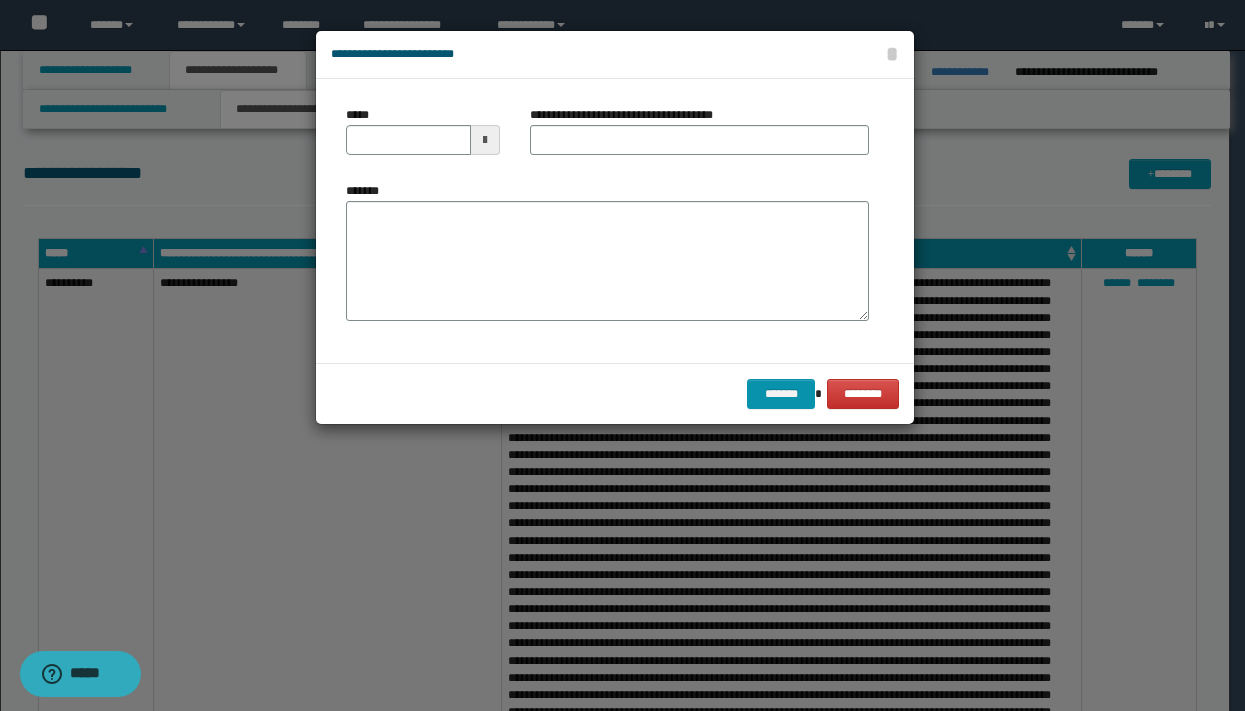 click at bounding box center [485, 140] 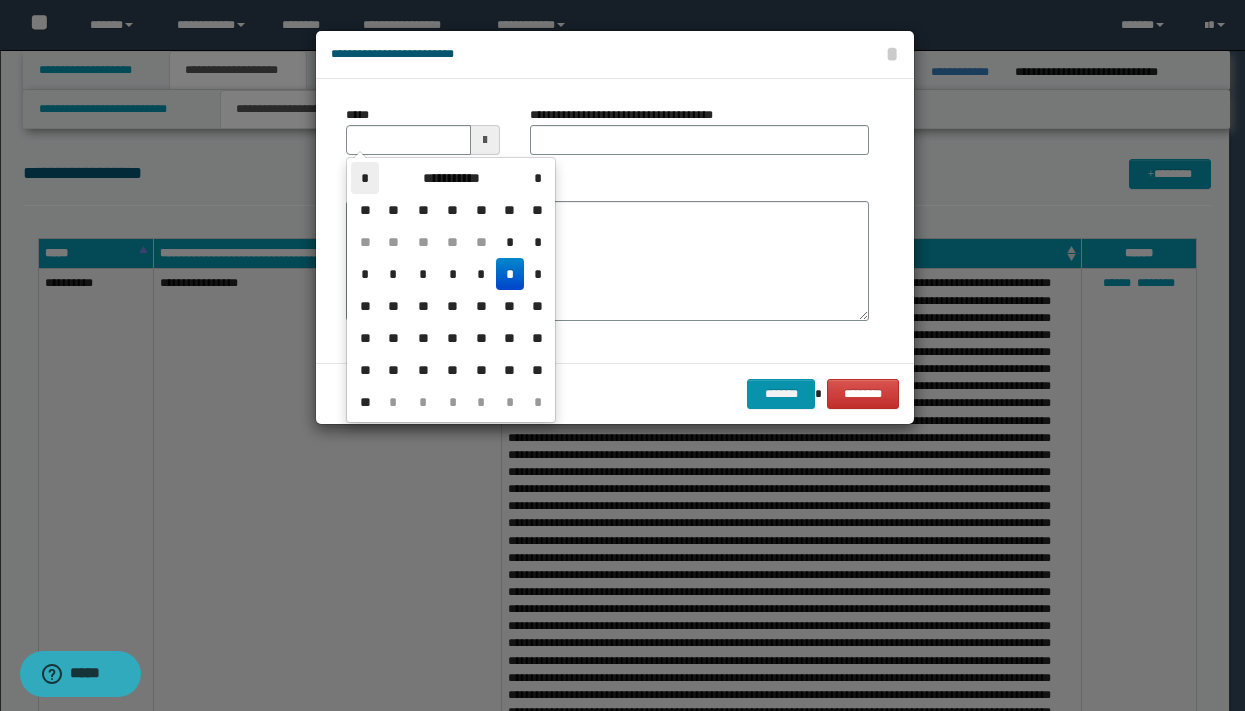 click on "*" at bounding box center [365, 178] 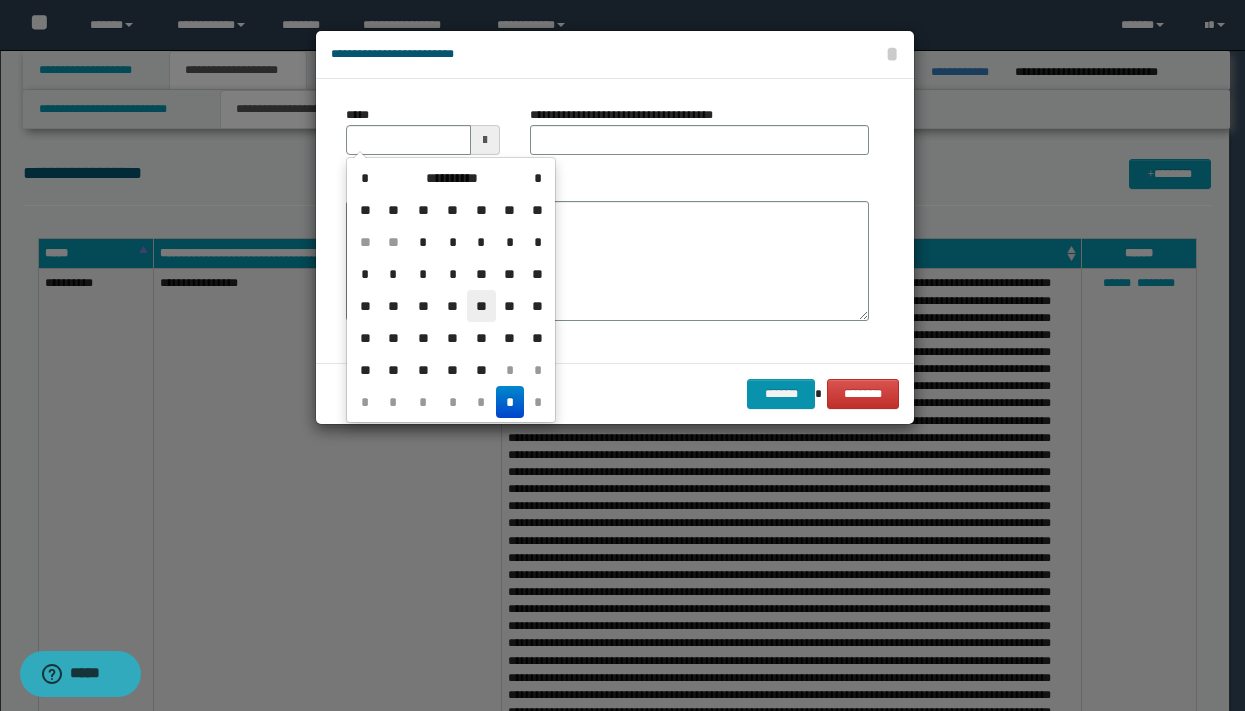 click on "**" at bounding box center [481, 306] 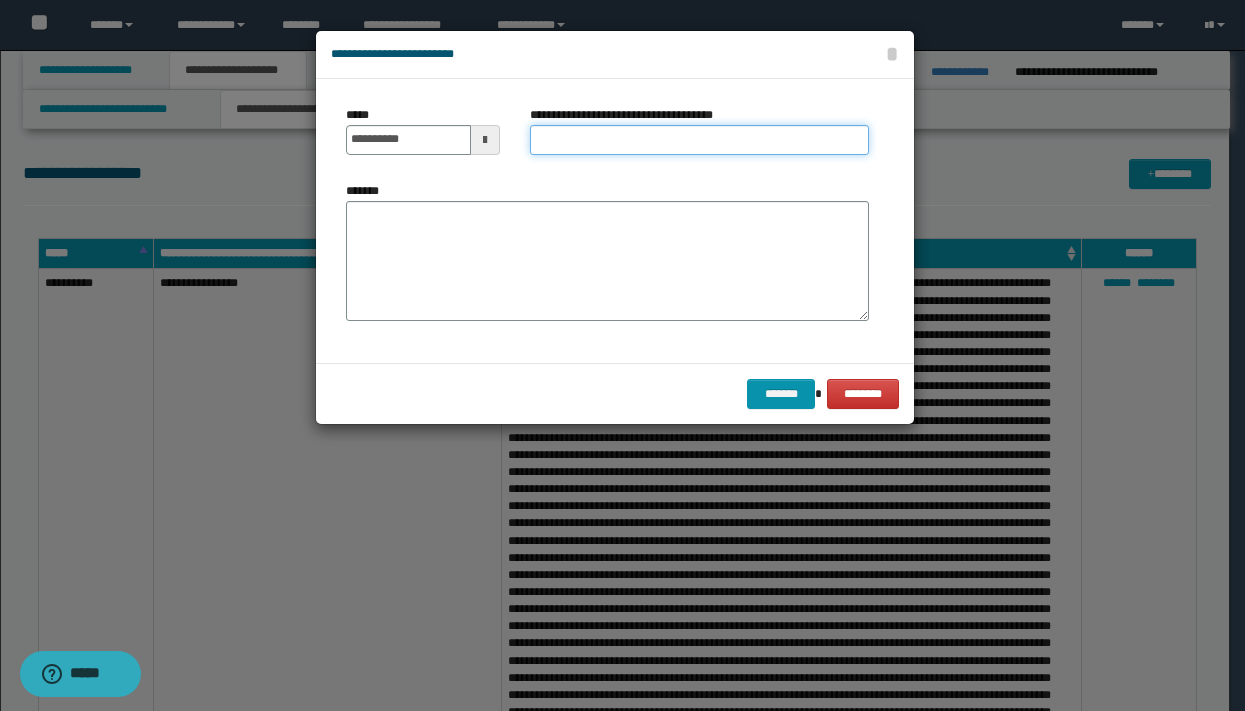 click on "**********" at bounding box center (699, 140) 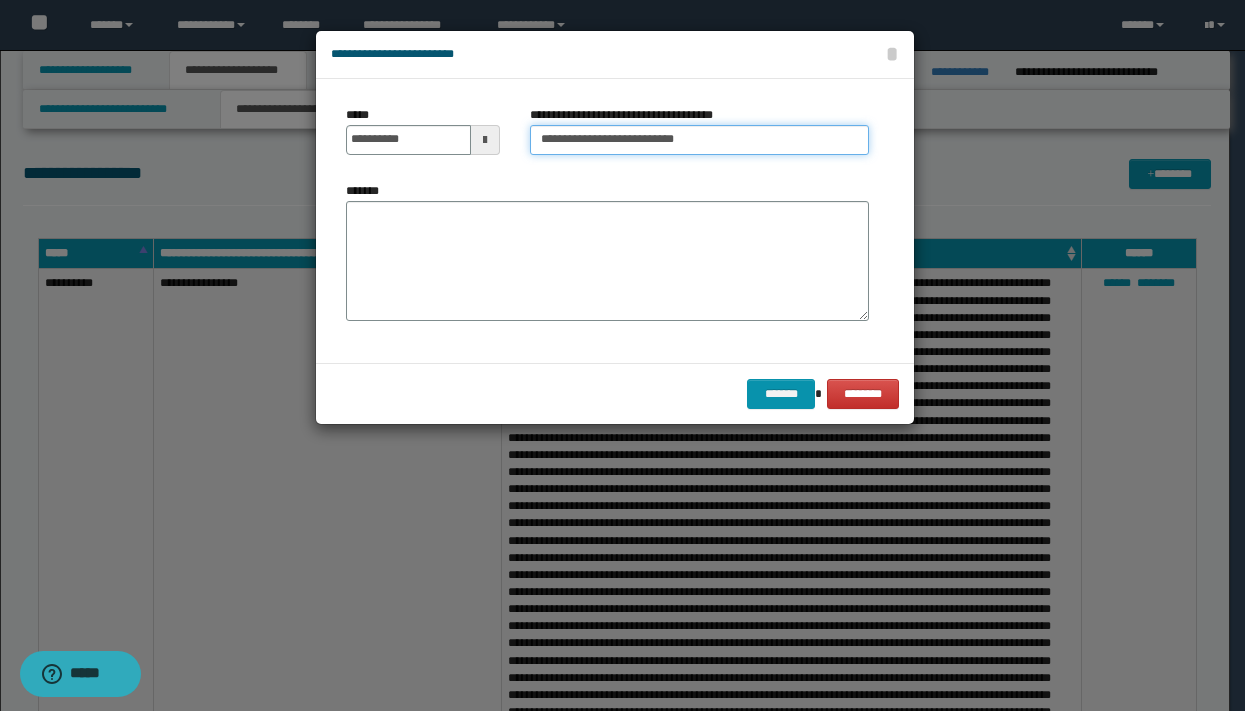 type on "**********" 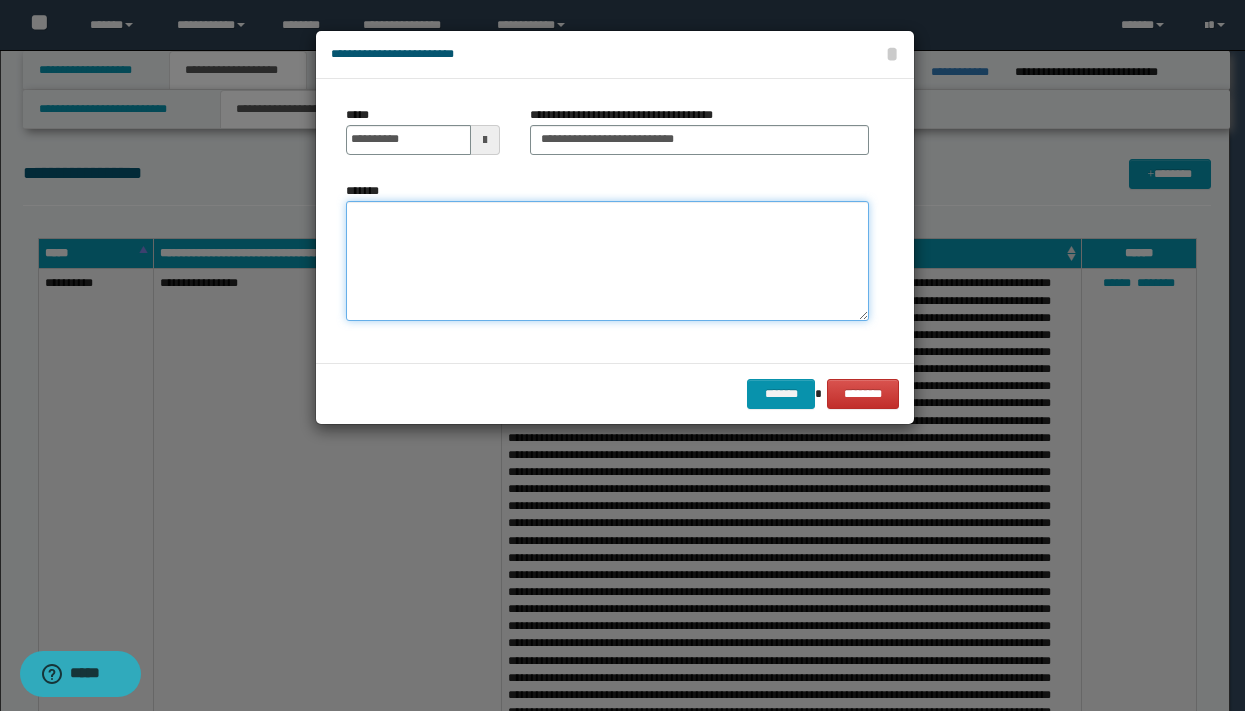 click on "*******" at bounding box center [607, 261] 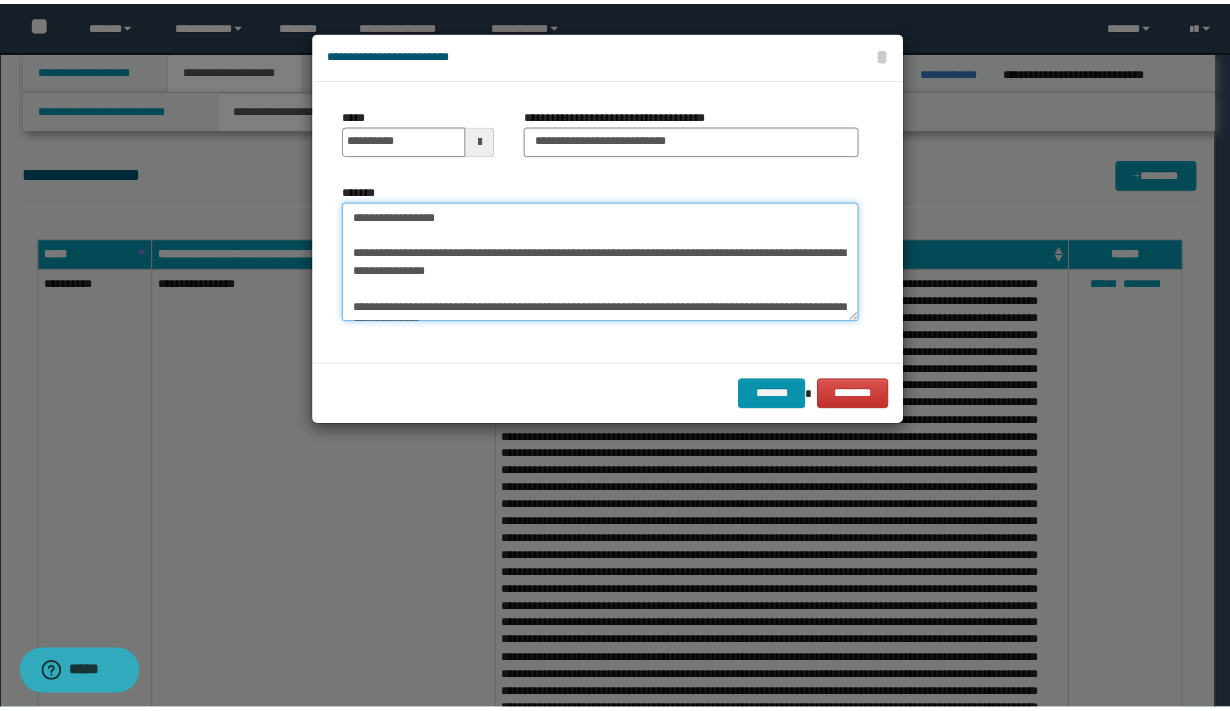 scroll, scrollTop: 461, scrollLeft: 0, axis: vertical 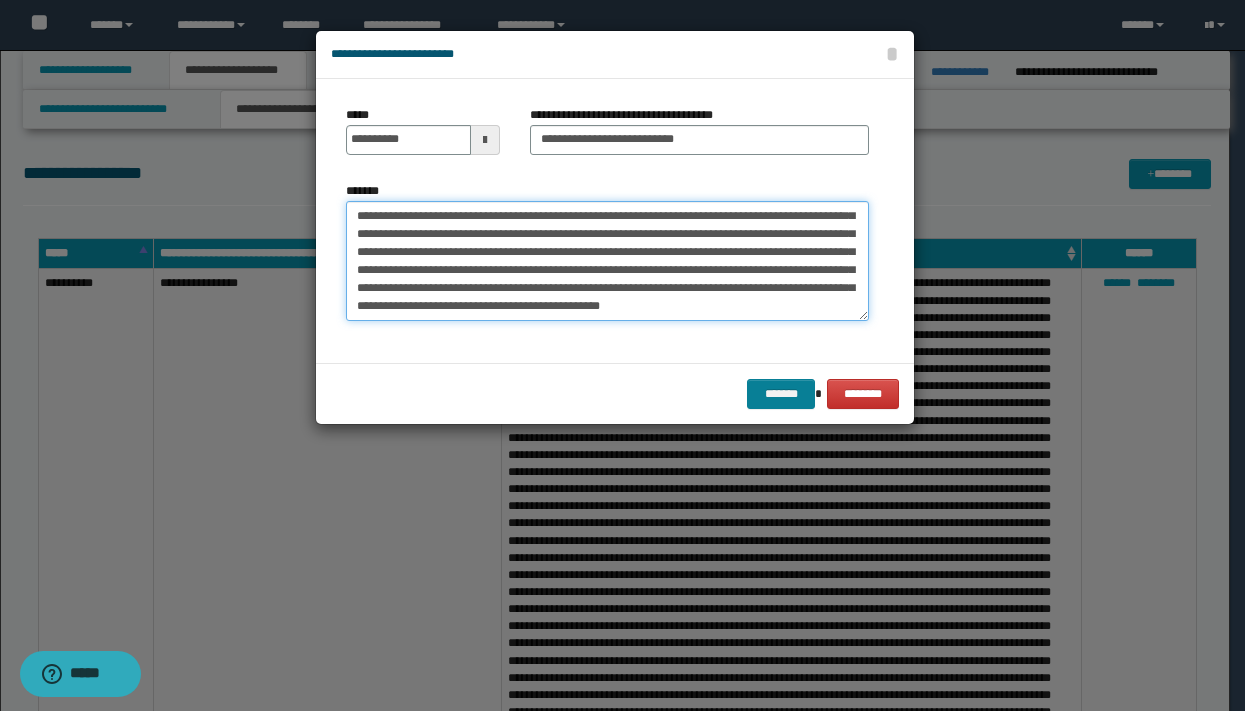 type on "**********" 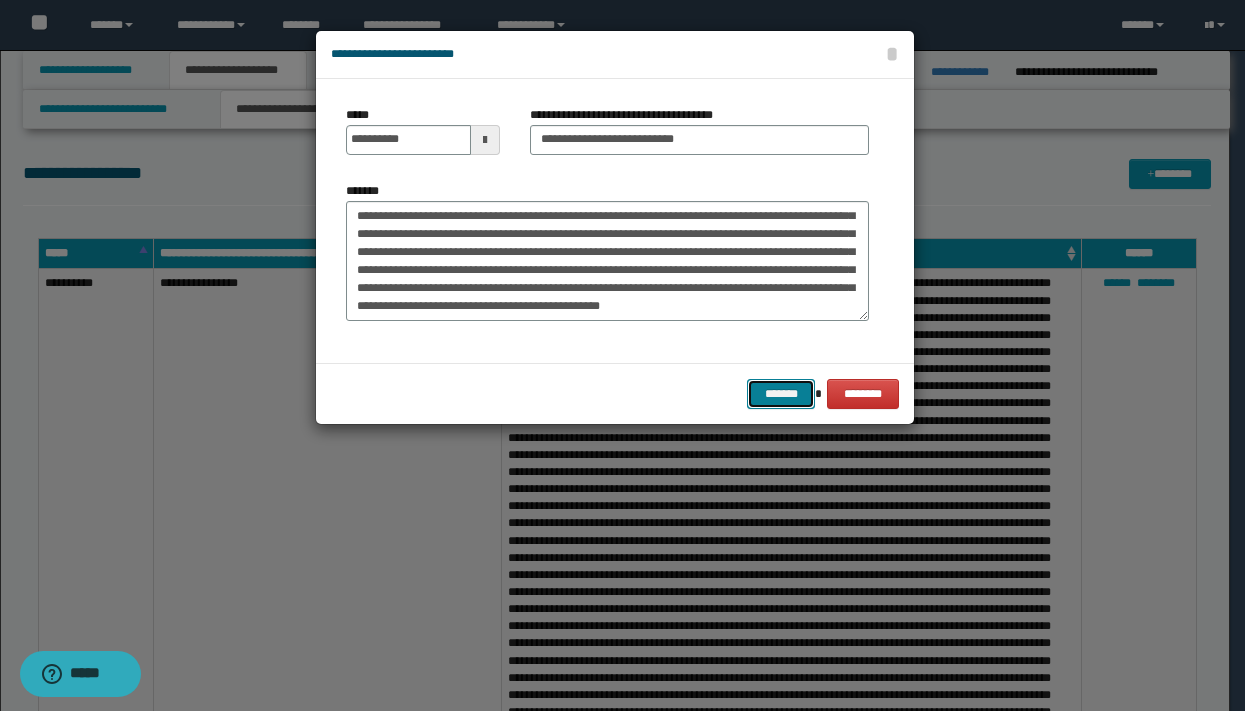 click on "*******" at bounding box center (781, 394) 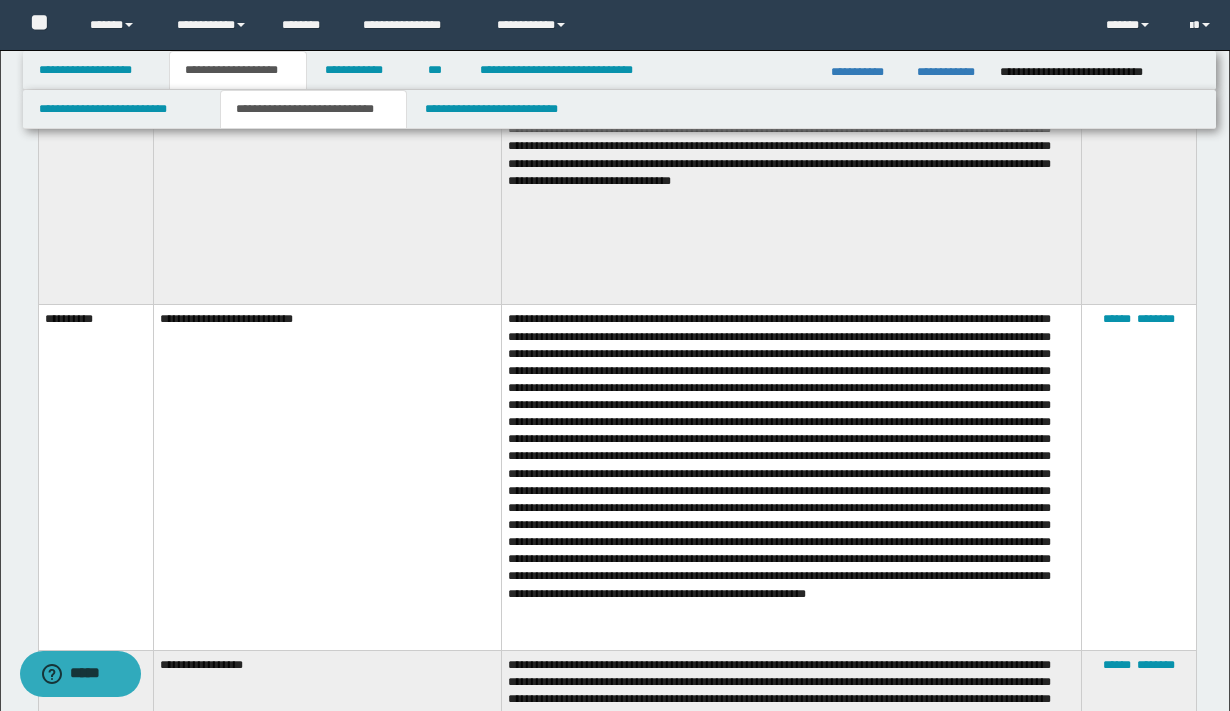 scroll, scrollTop: 951, scrollLeft: 0, axis: vertical 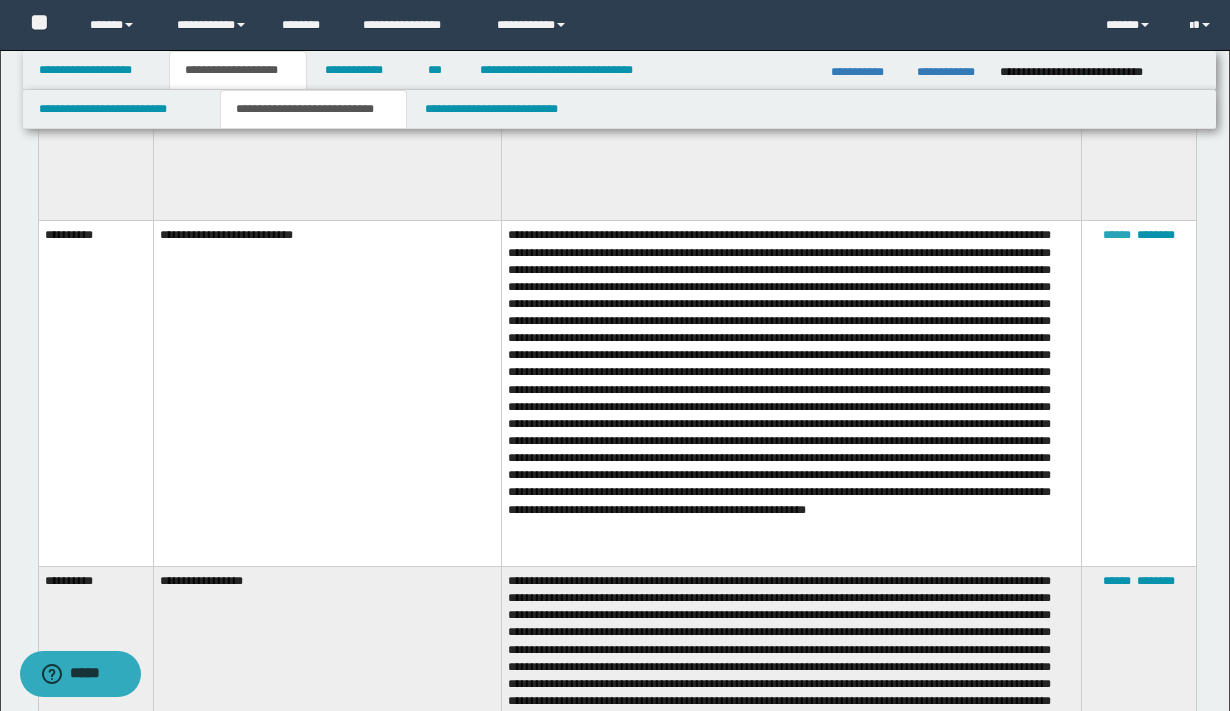 click on "******" at bounding box center [1117, 235] 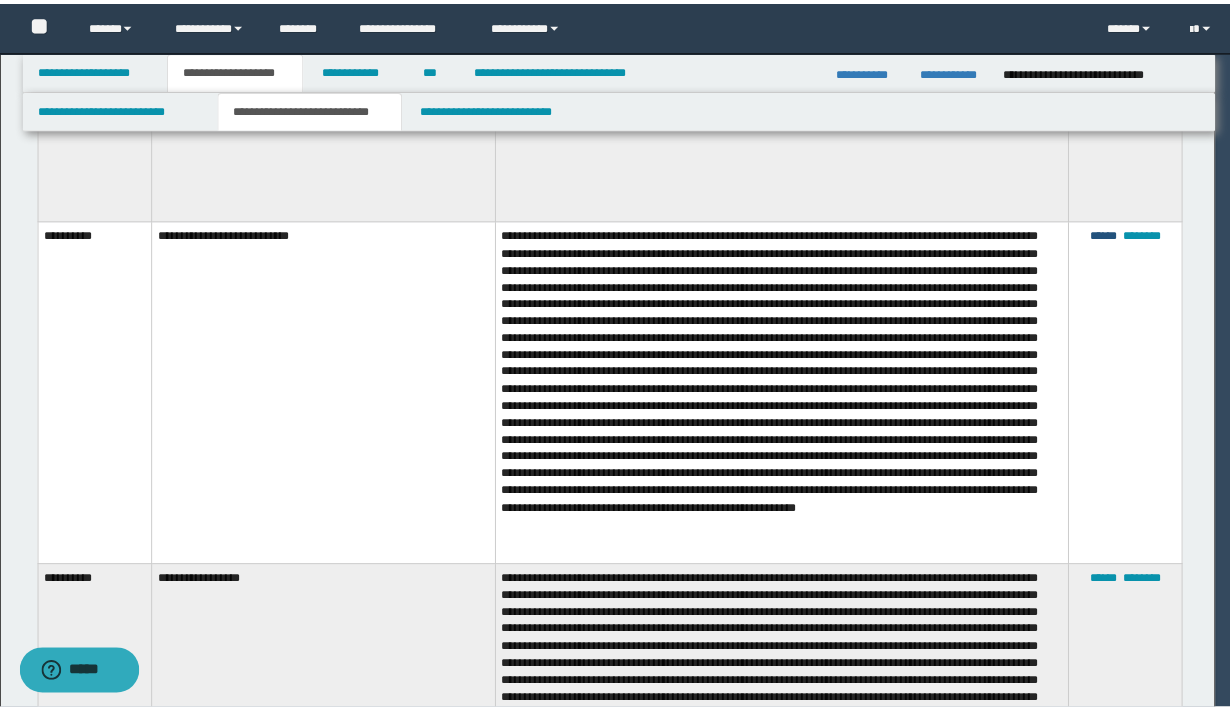 scroll, scrollTop: 306, scrollLeft: 0, axis: vertical 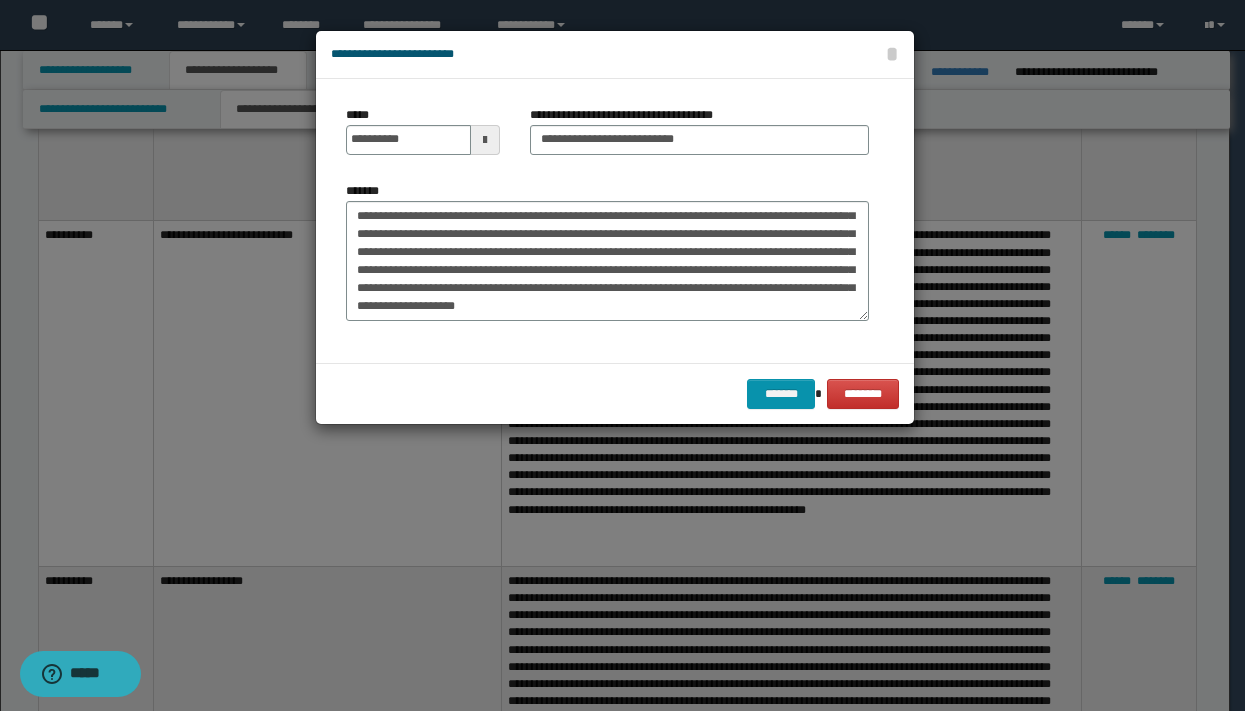 click at bounding box center [485, 140] 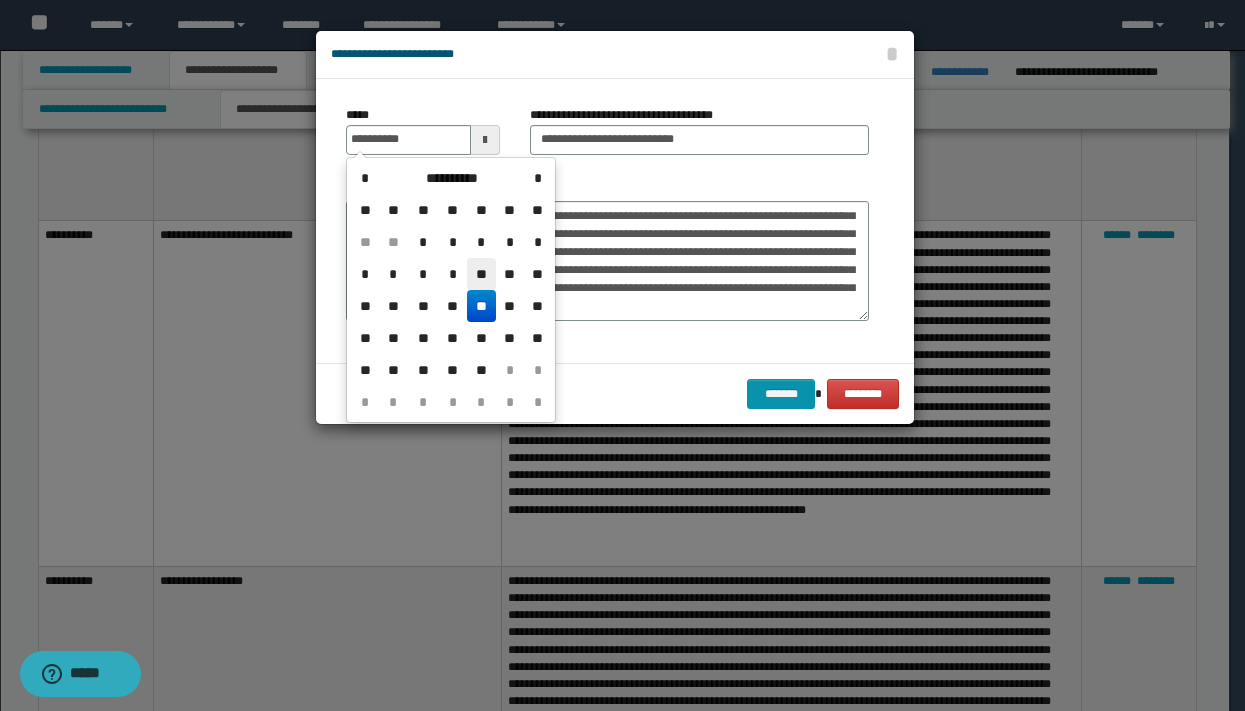 click on "**" at bounding box center [481, 274] 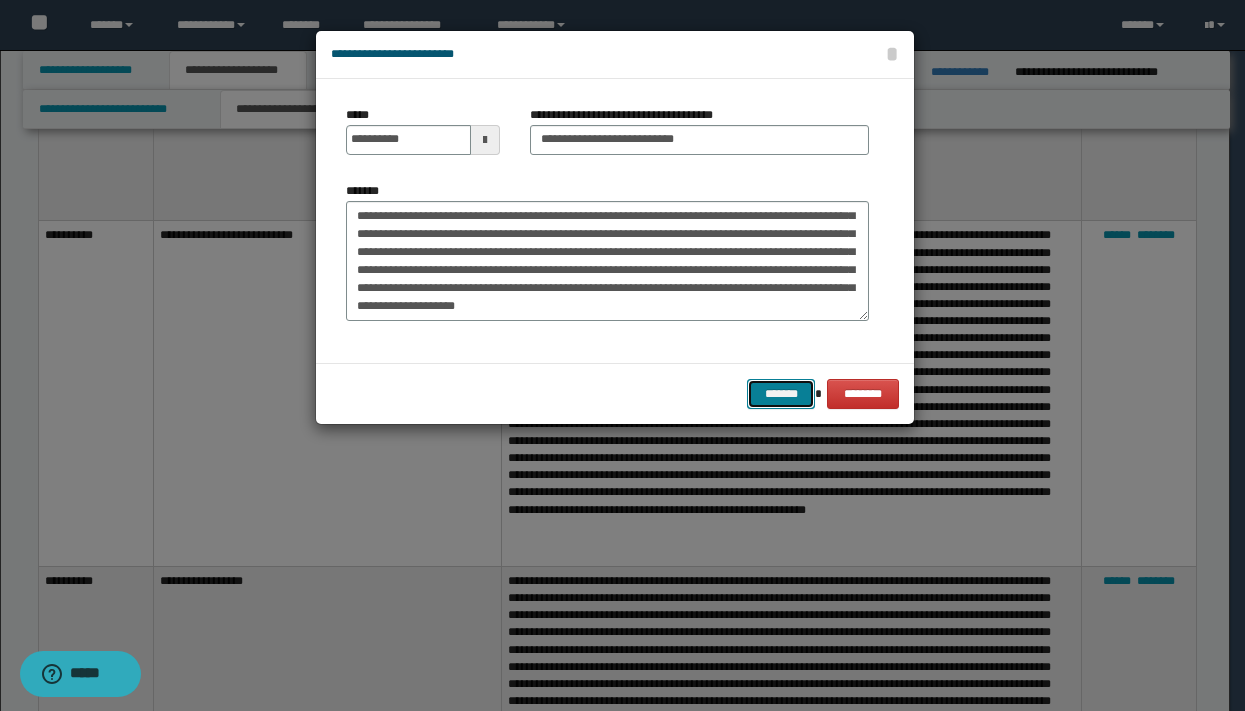 click on "*******" at bounding box center (781, 394) 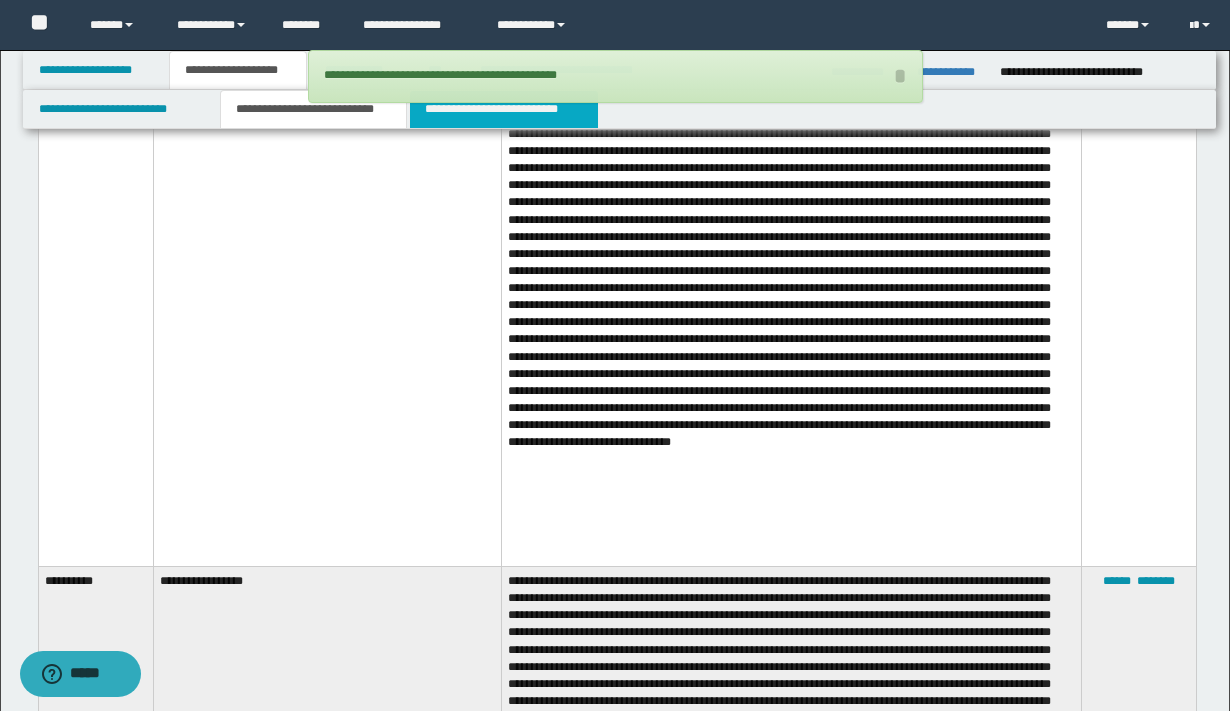 click on "**********" at bounding box center (504, 109) 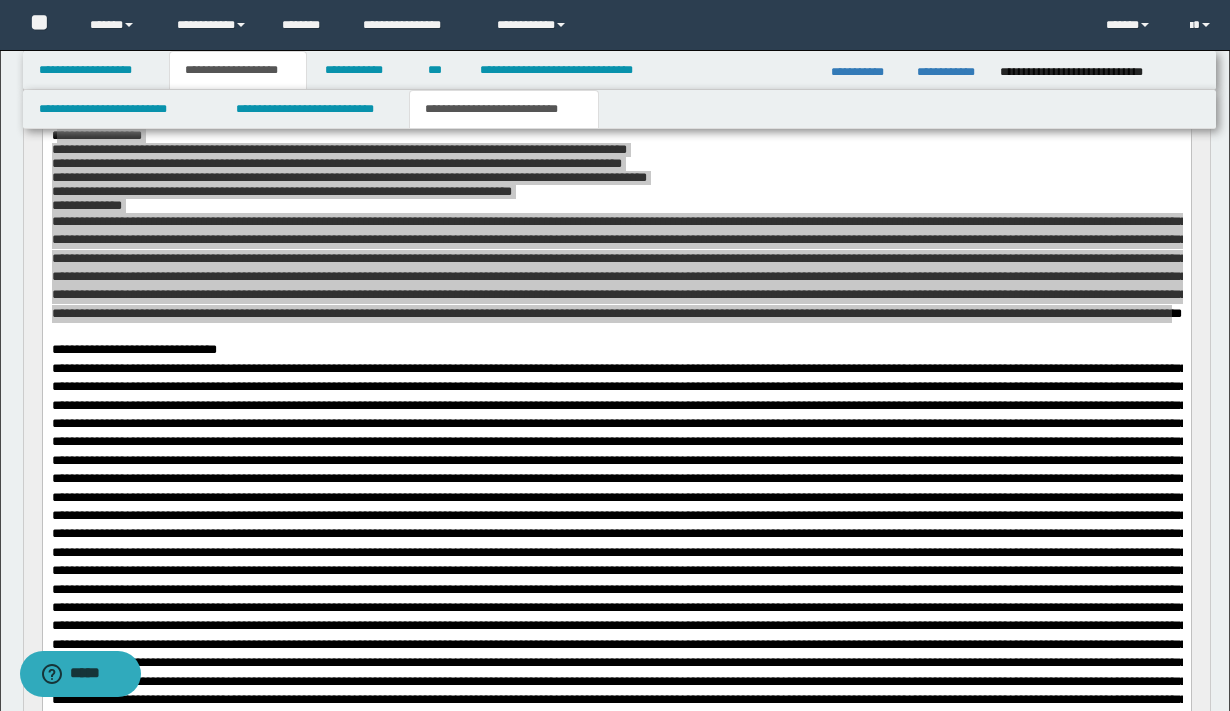 scroll, scrollTop: 341, scrollLeft: 0, axis: vertical 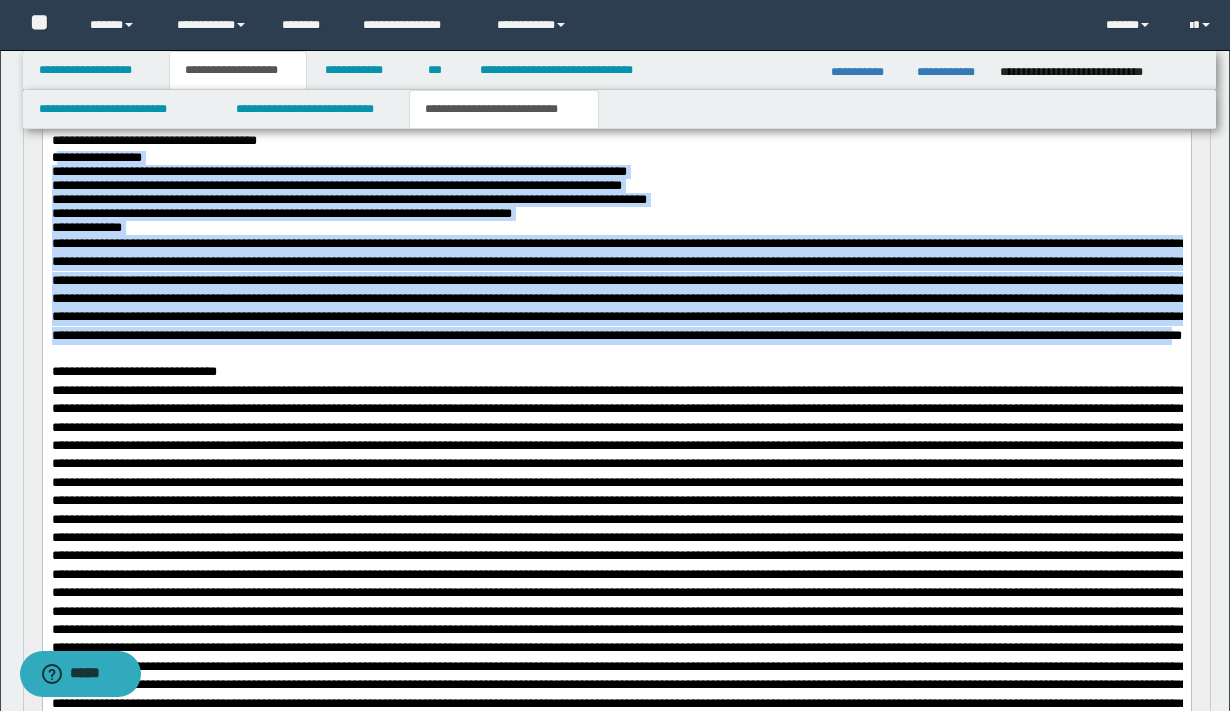 click at bounding box center [616, 354] 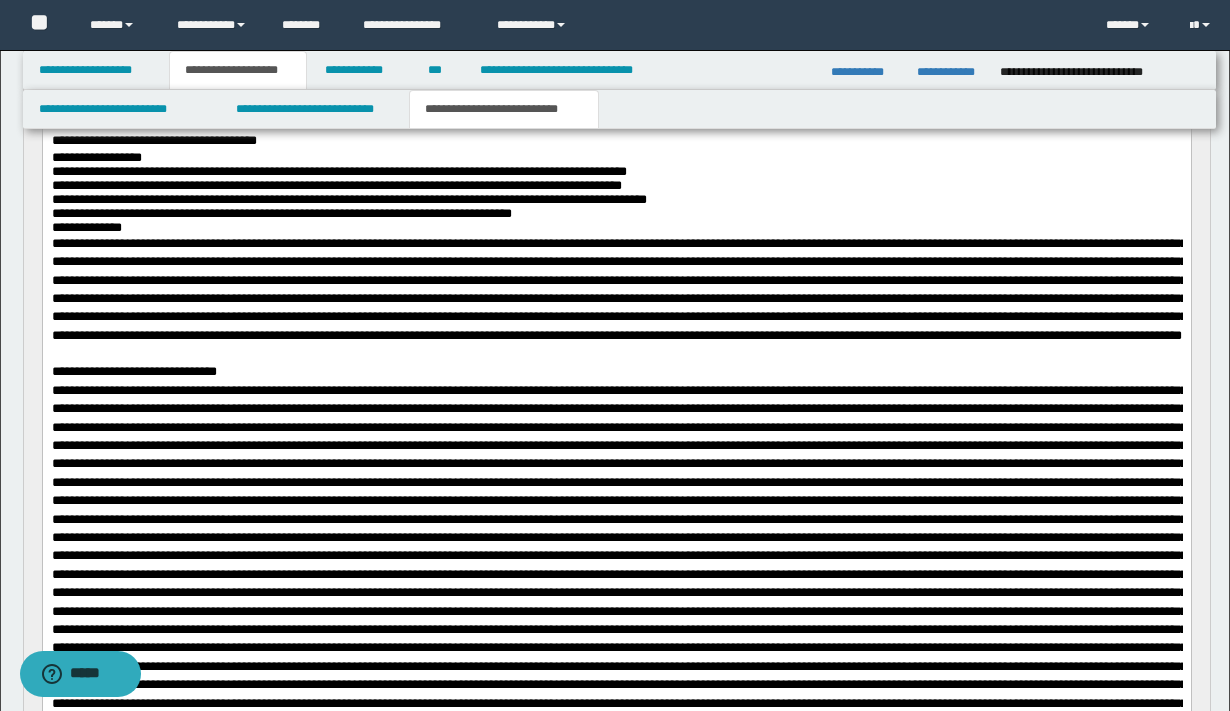 click at bounding box center (616, 354) 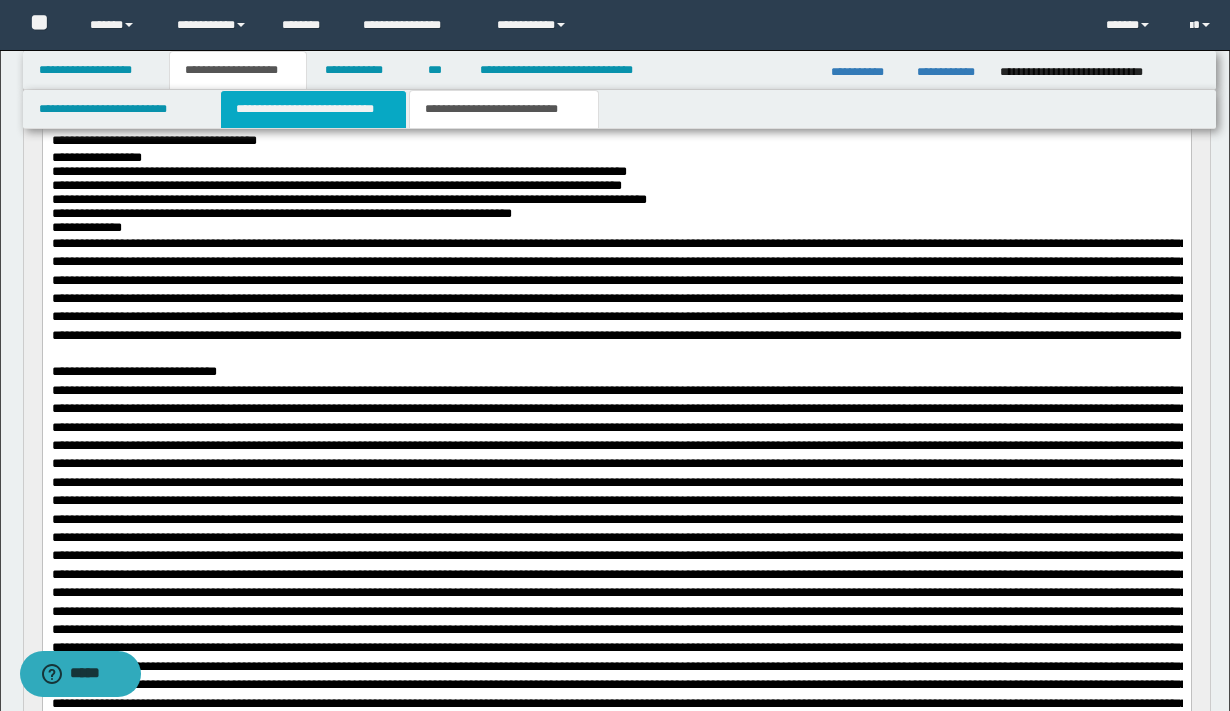 click on "**********" at bounding box center [314, 109] 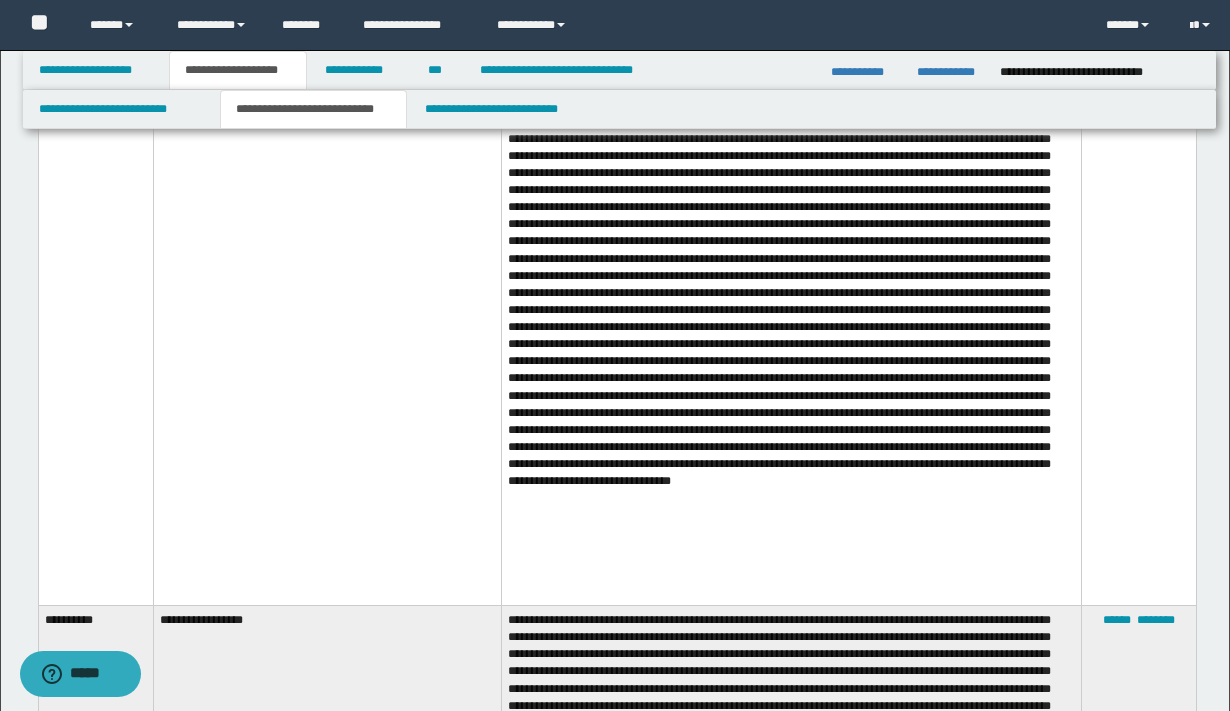 scroll, scrollTop: 957, scrollLeft: 0, axis: vertical 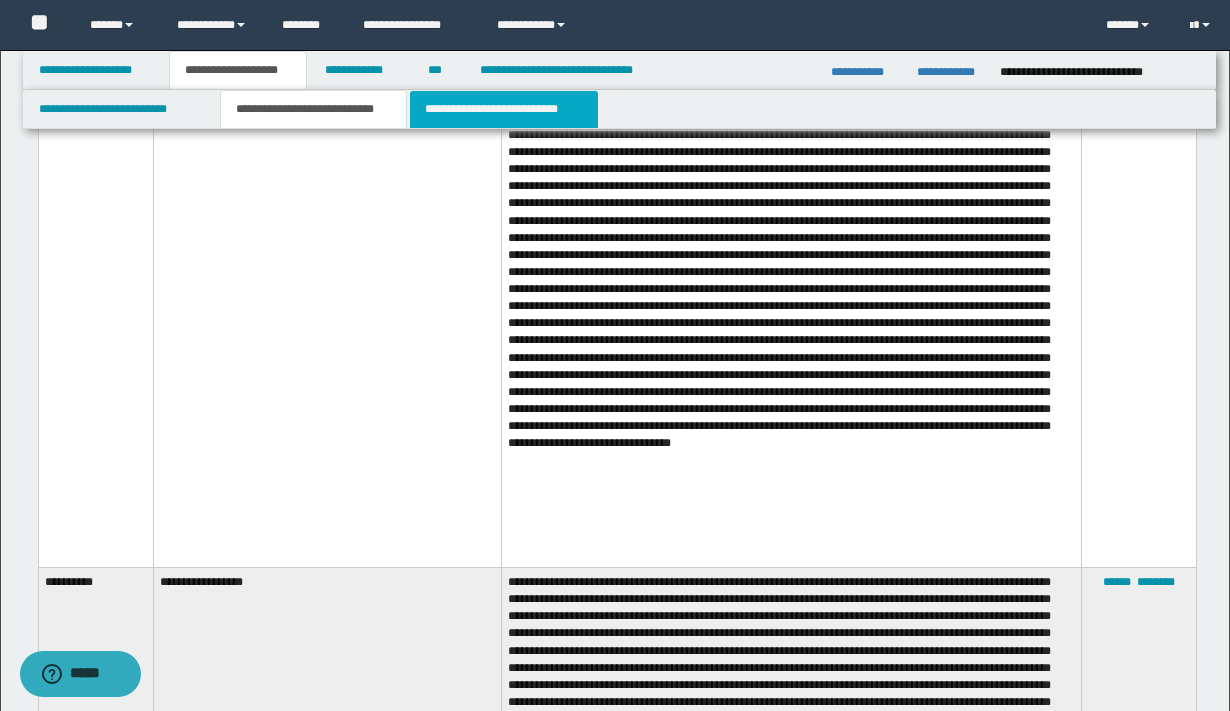 click on "**********" at bounding box center (504, 109) 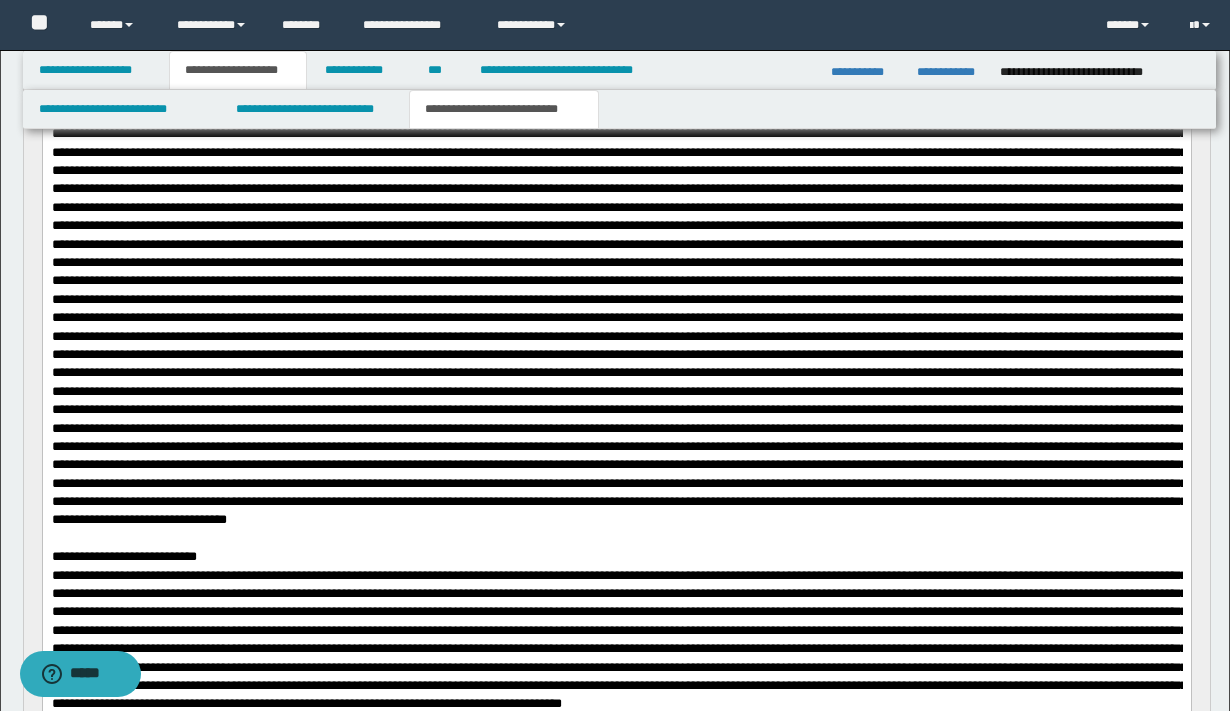scroll, scrollTop: 614, scrollLeft: 0, axis: vertical 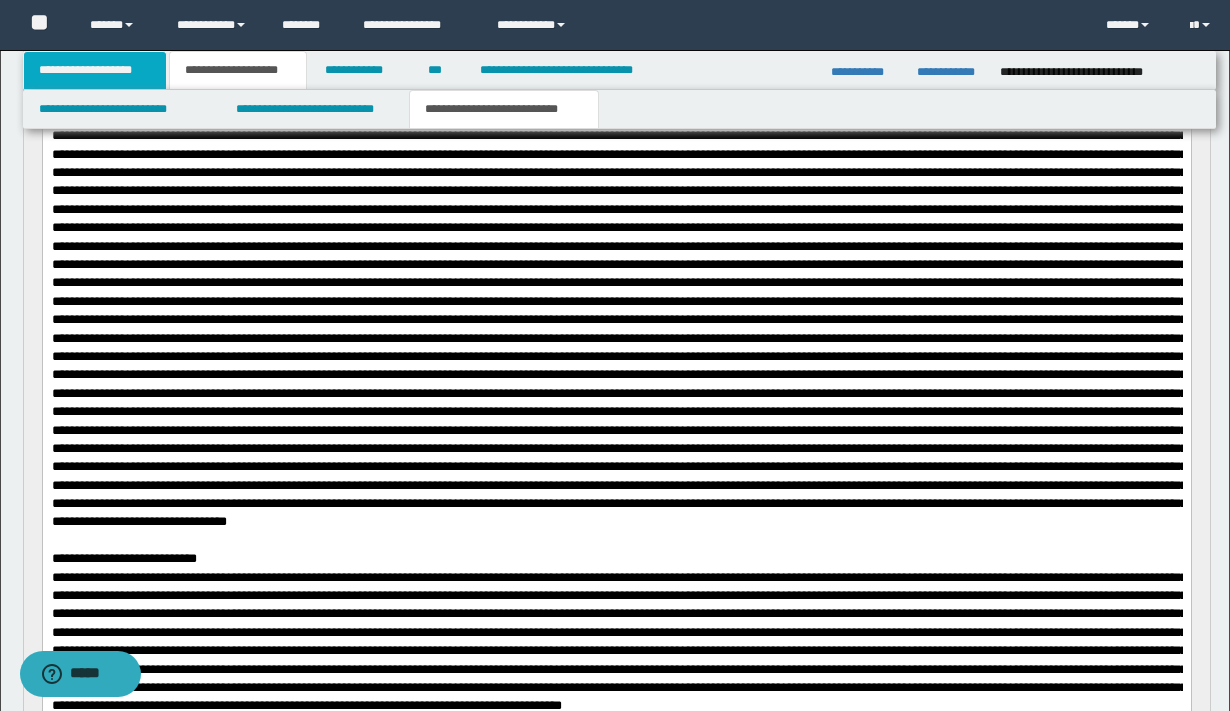 click on "**********" at bounding box center [95, 70] 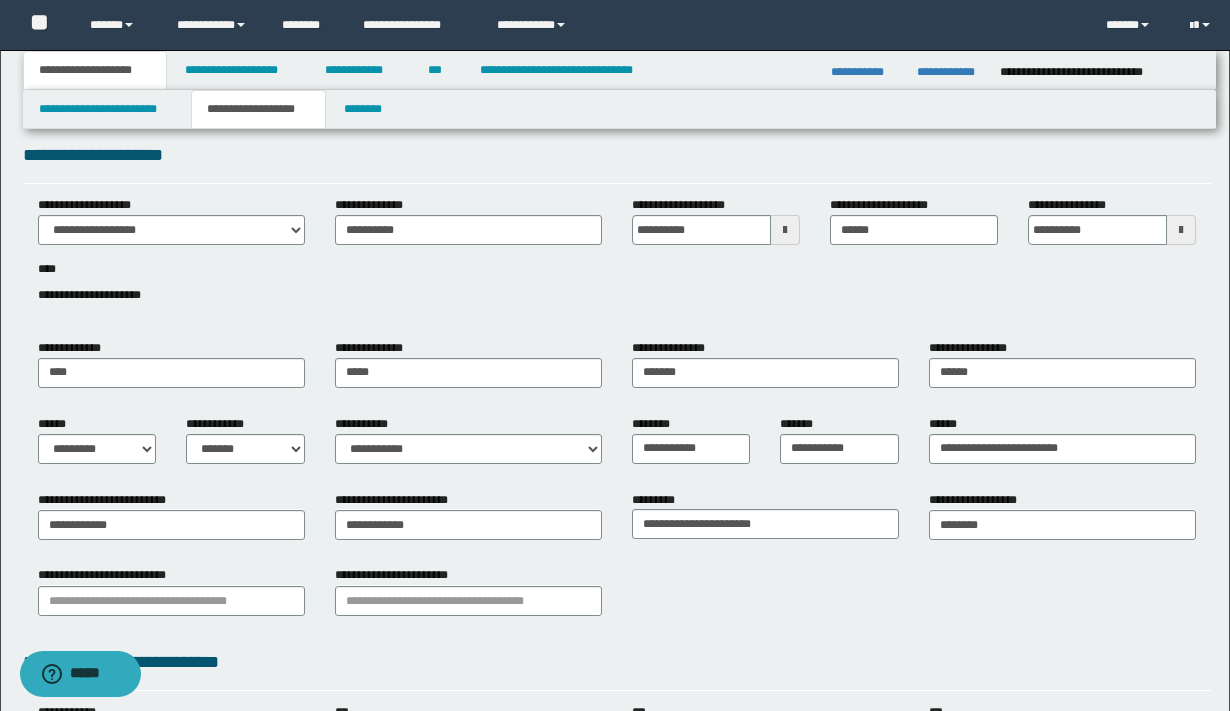 scroll, scrollTop: 0, scrollLeft: 0, axis: both 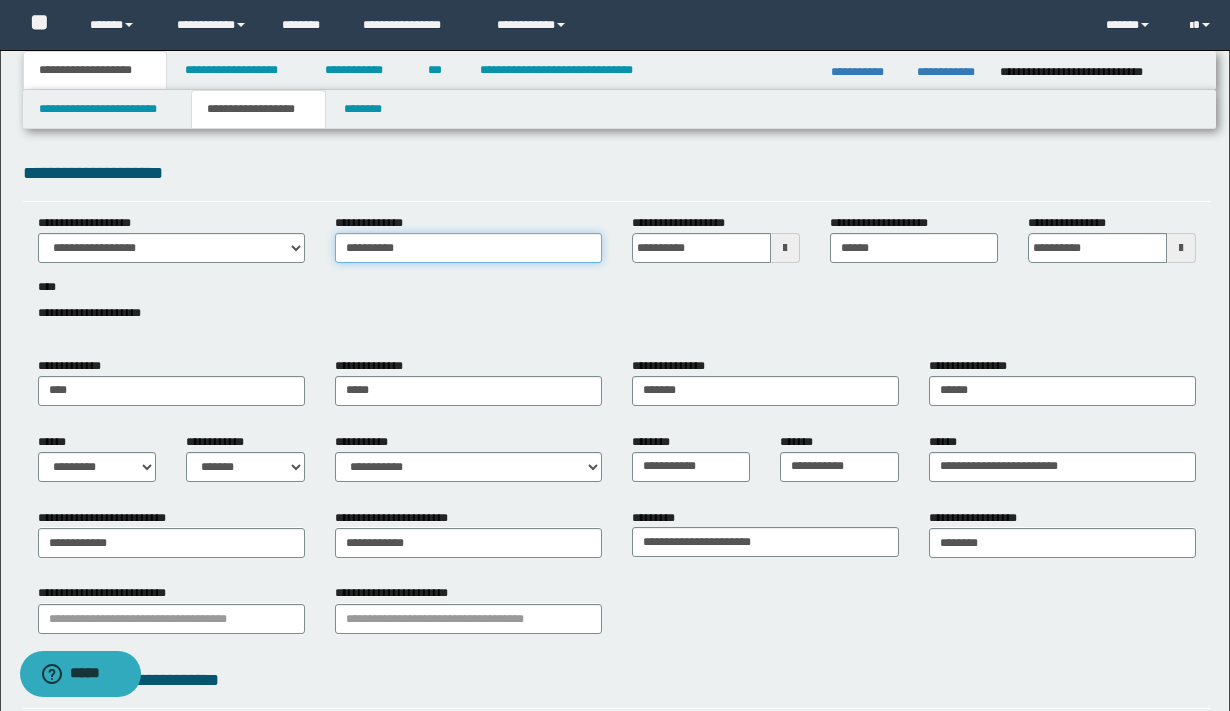drag, startPoint x: 450, startPoint y: 253, endPoint x: 229, endPoint y: 245, distance: 221.14474 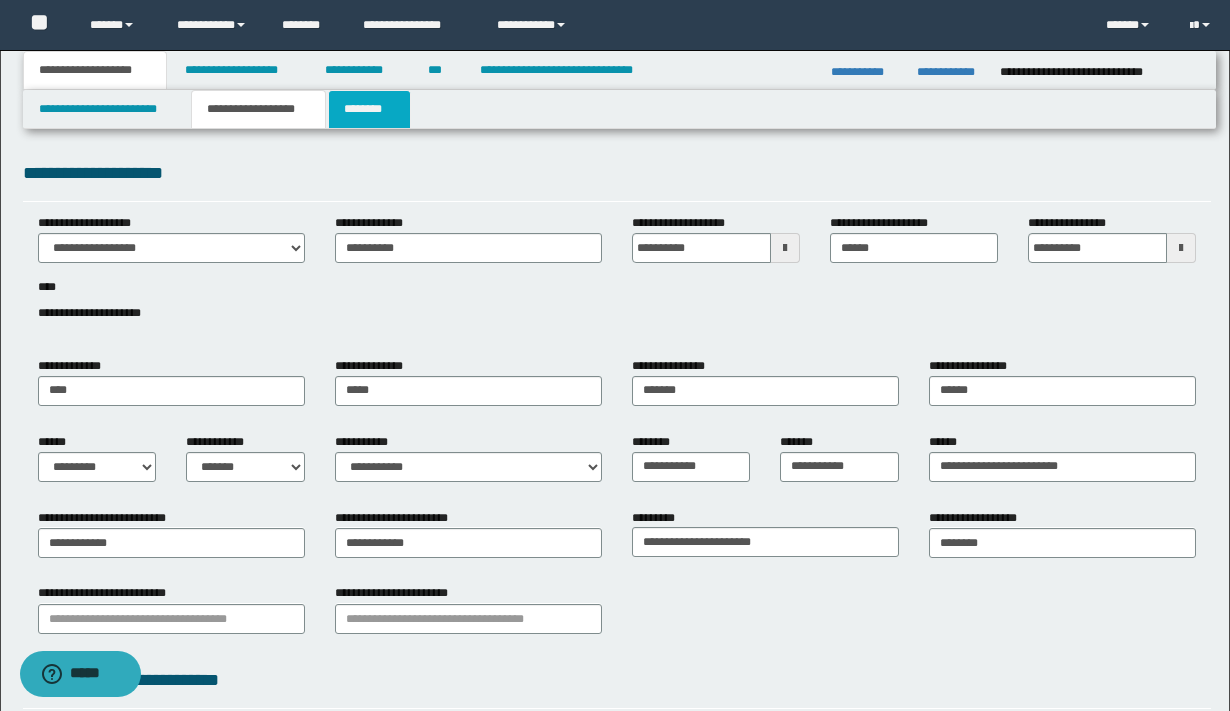 click on "********" at bounding box center (369, 109) 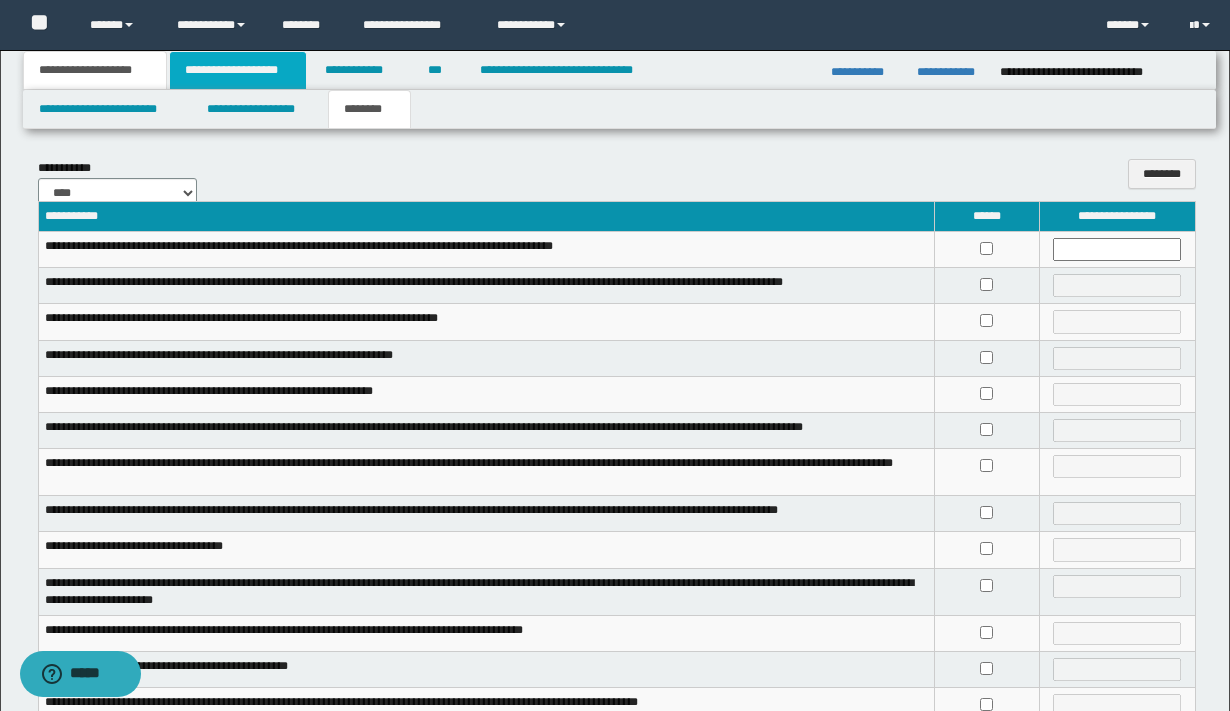 click on "**********" at bounding box center (238, 70) 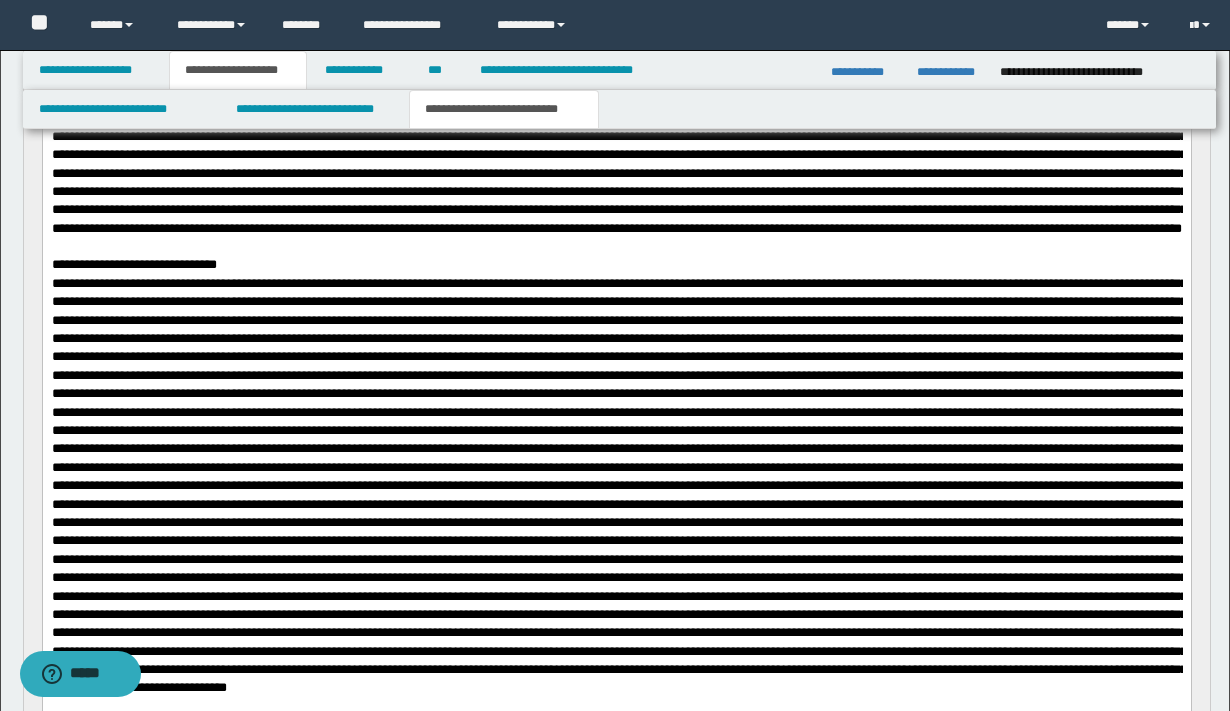 scroll, scrollTop: 480, scrollLeft: 0, axis: vertical 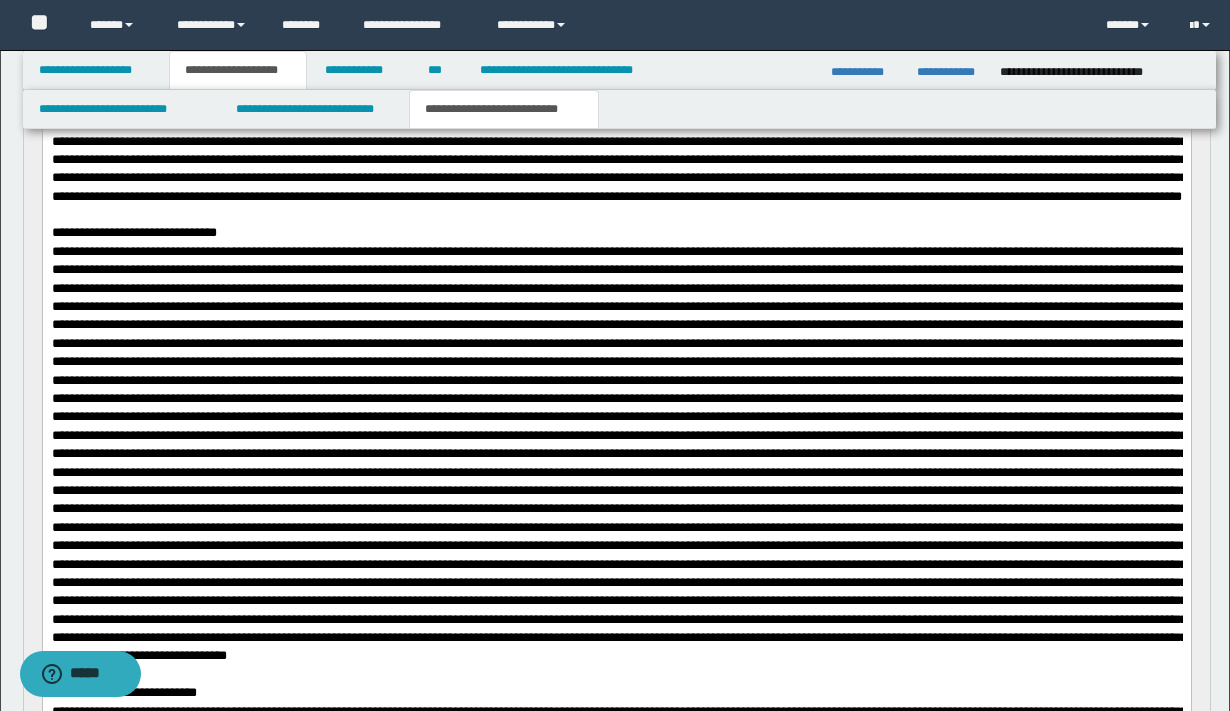 click at bounding box center [618, 455] 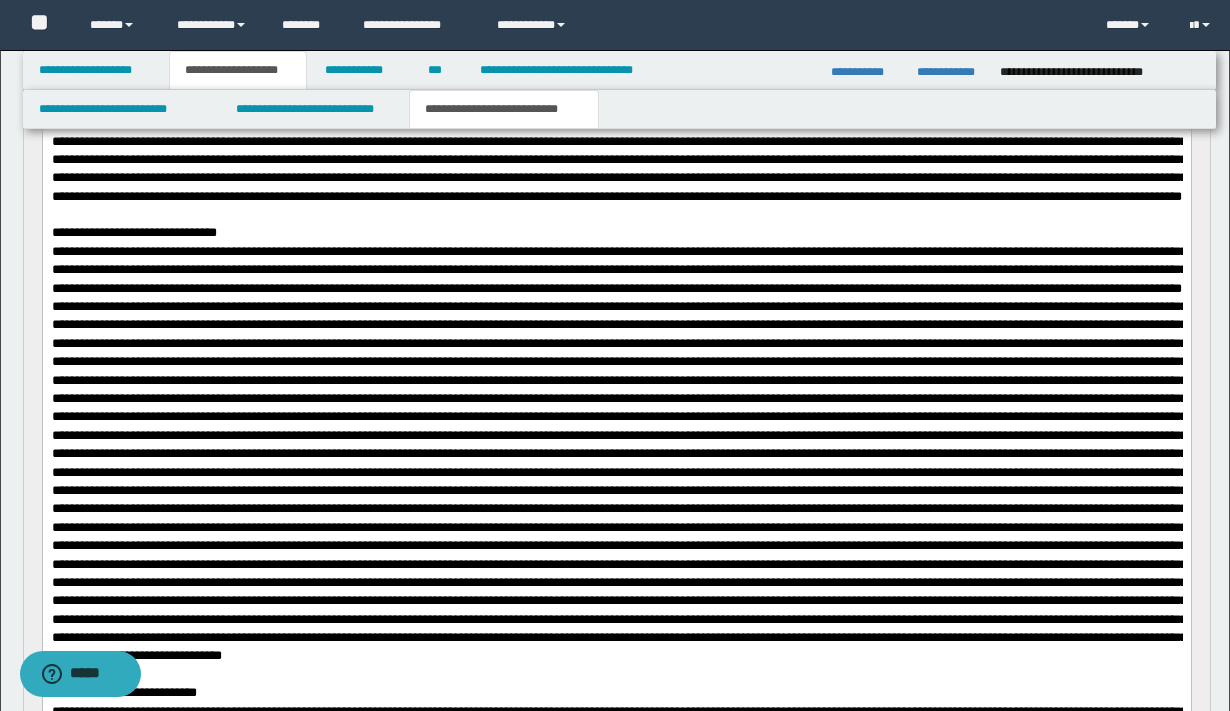 click at bounding box center (618, 482) 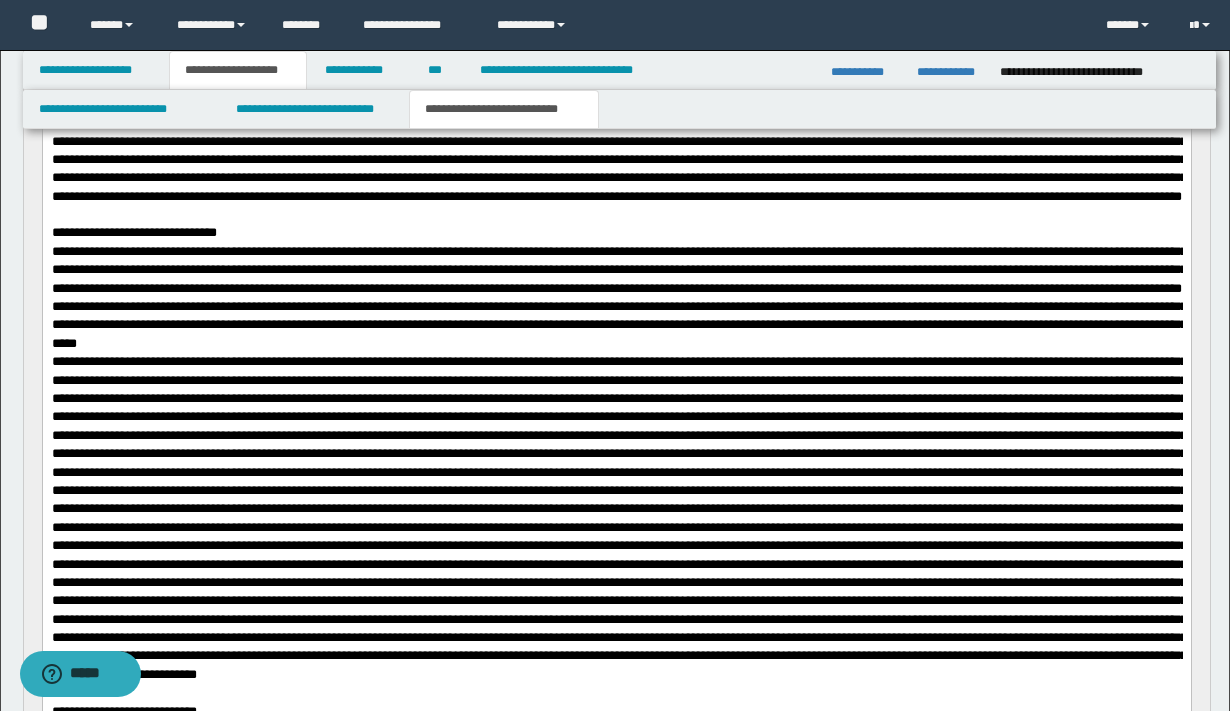 click at bounding box center [618, 519] 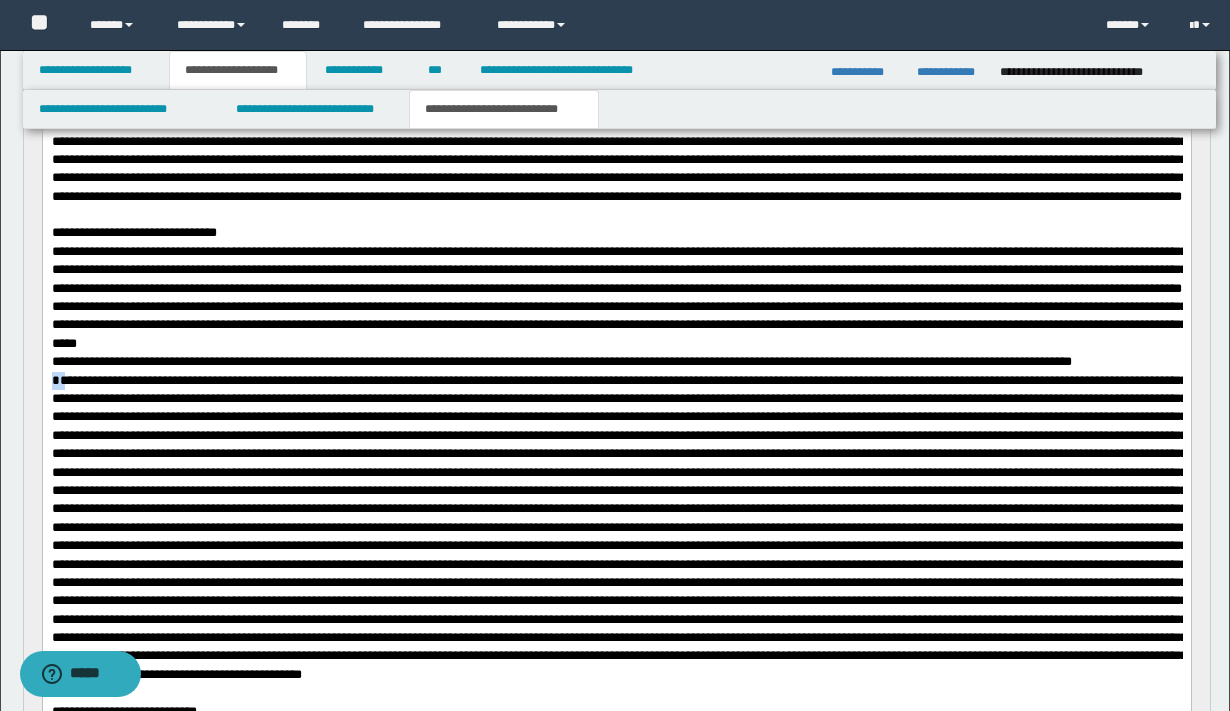 drag, startPoint x: 61, startPoint y: 487, endPoint x: 31, endPoint y: 486, distance: 30.016663 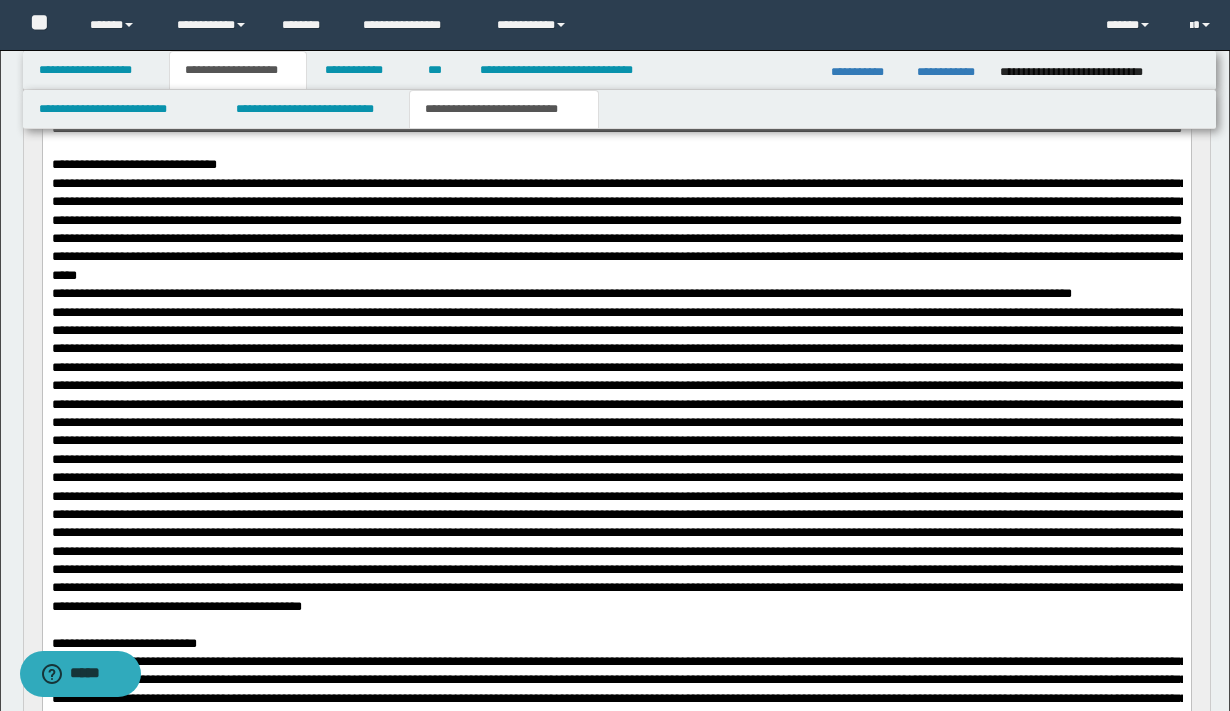 scroll, scrollTop: 550, scrollLeft: 0, axis: vertical 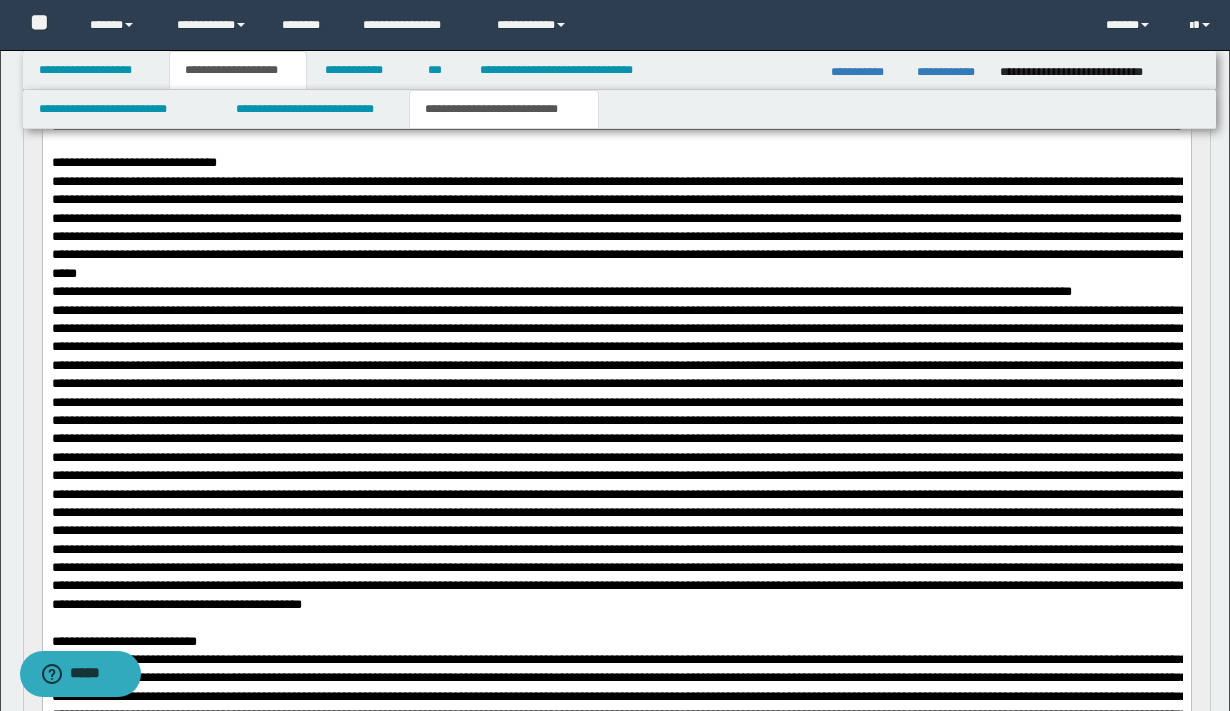 click at bounding box center (618, 458) 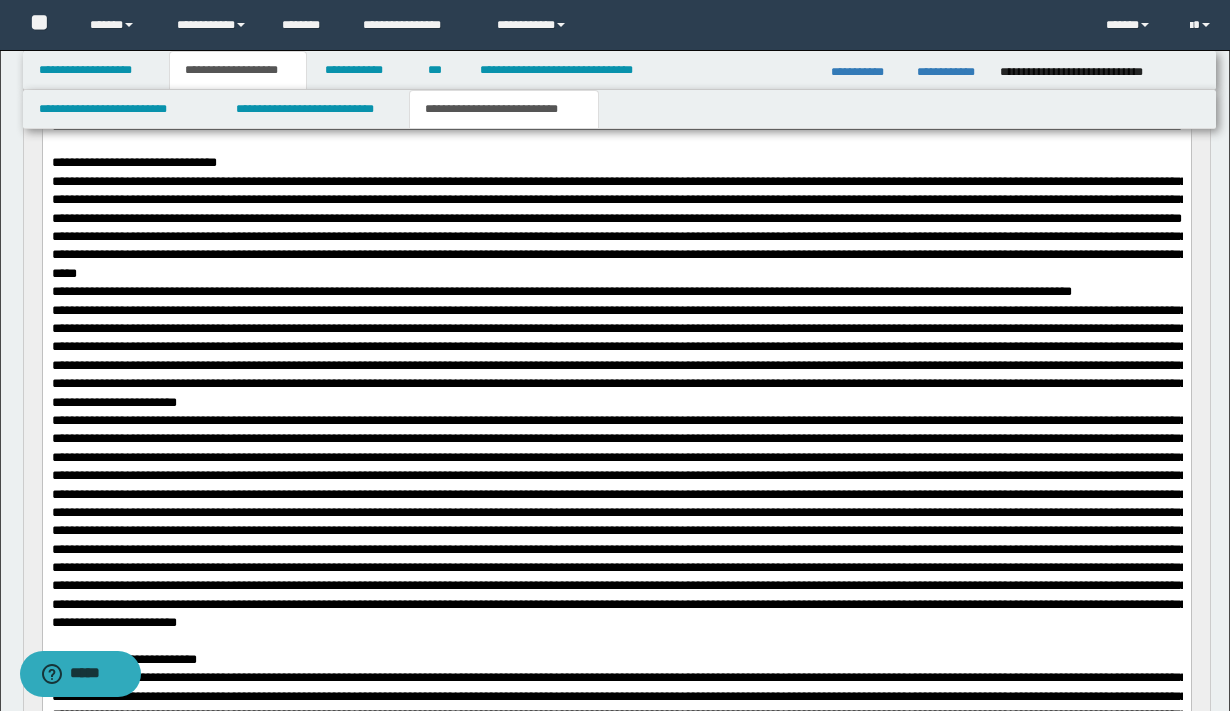 click at bounding box center [618, 522] 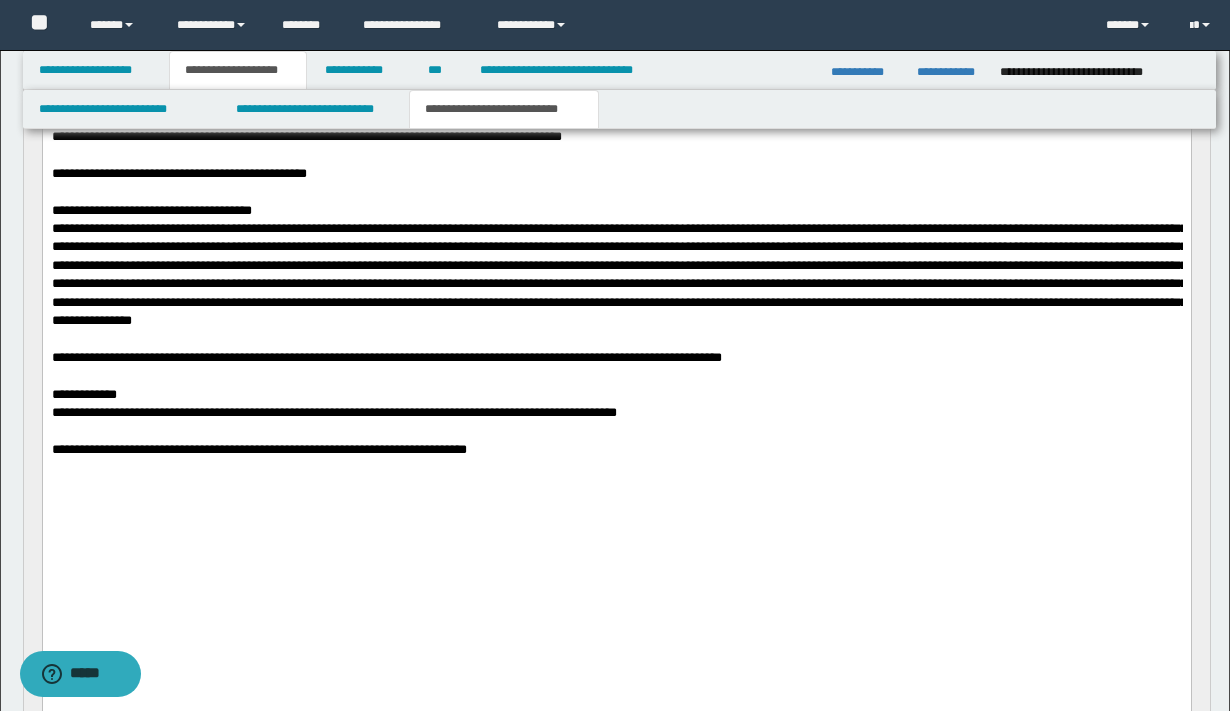 scroll, scrollTop: 1230, scrollLeft: 0, axis: vertical 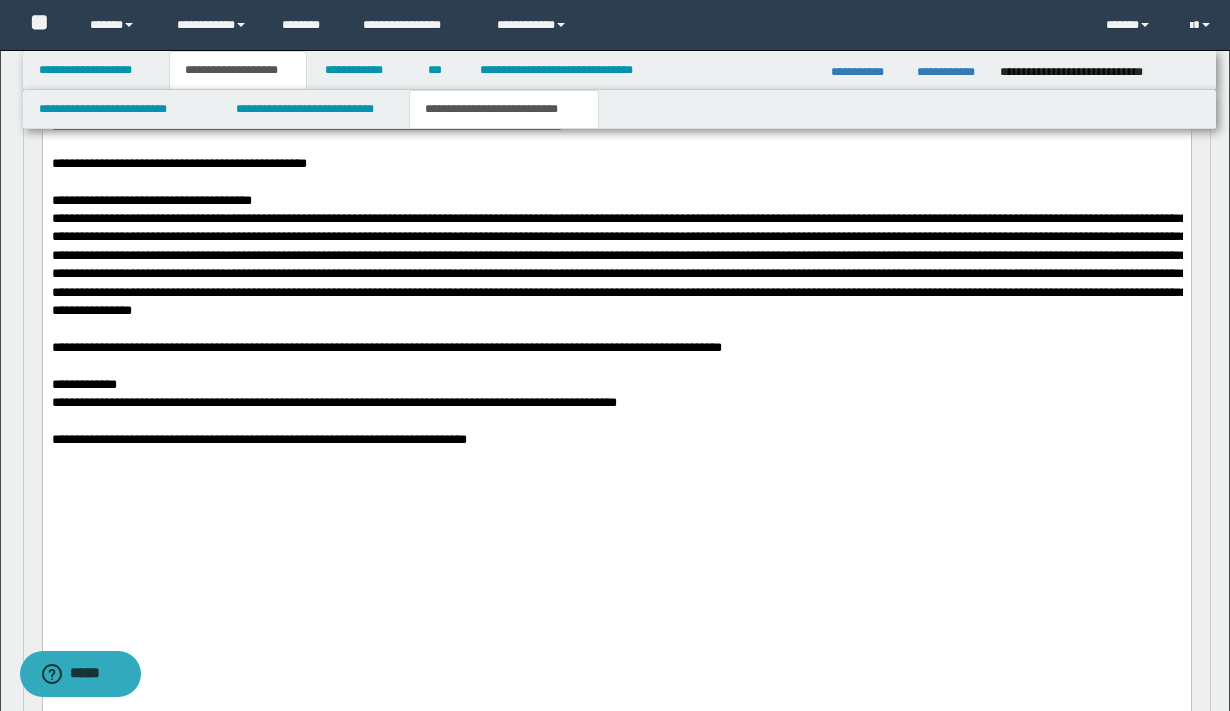 click at bounding box center [616, 266] 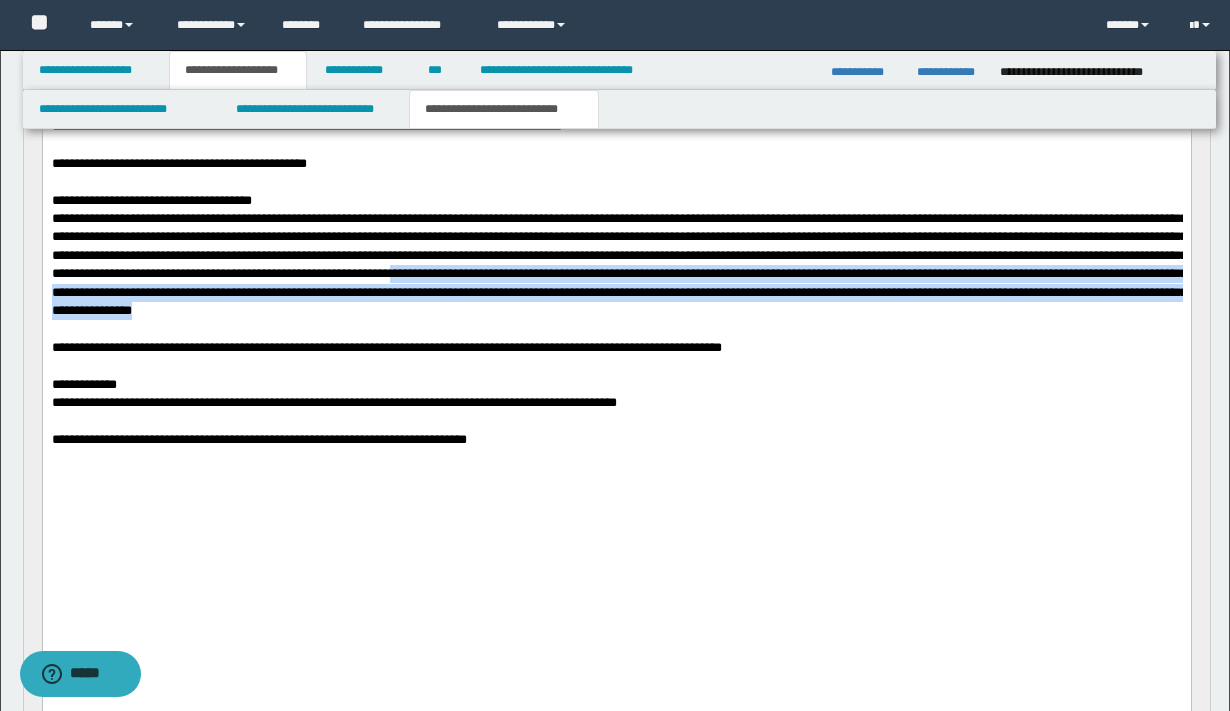 drag, startPoint x: 51, startPoint y: 467, endPoint x: 206, endPoint y: 503, distance: 159.12573 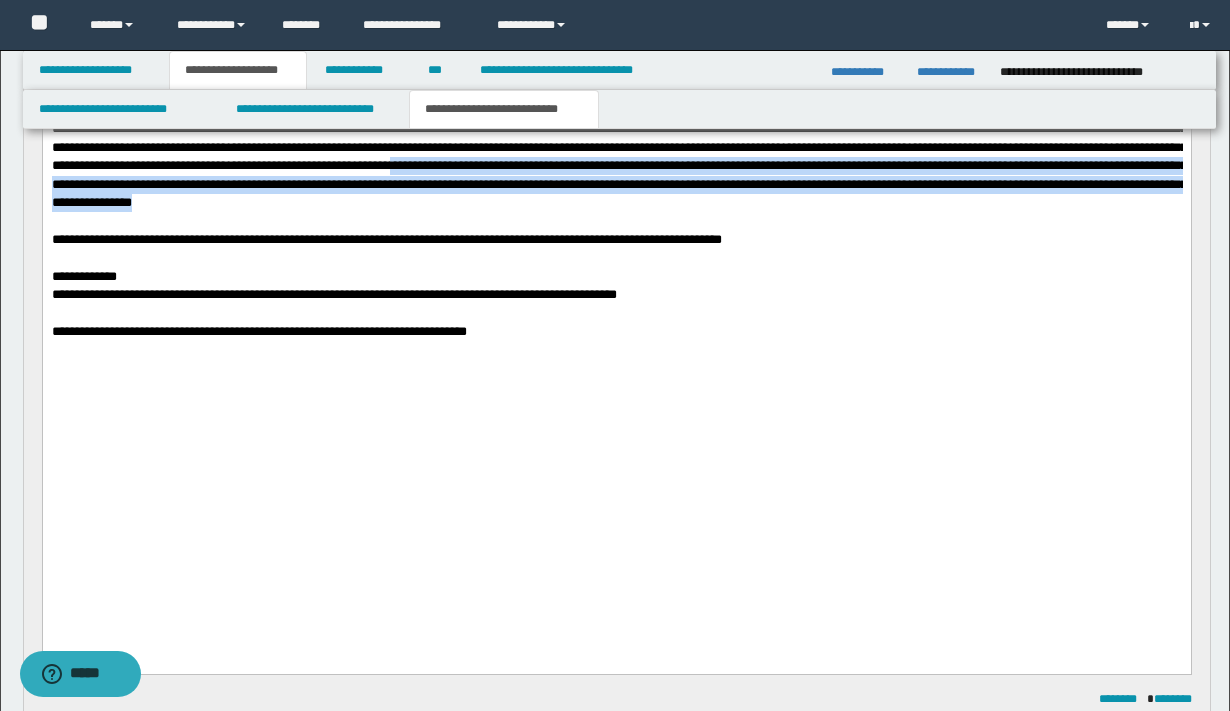 scroll, scrollTop: 1334, scrollLeft: 0, axis: vertical 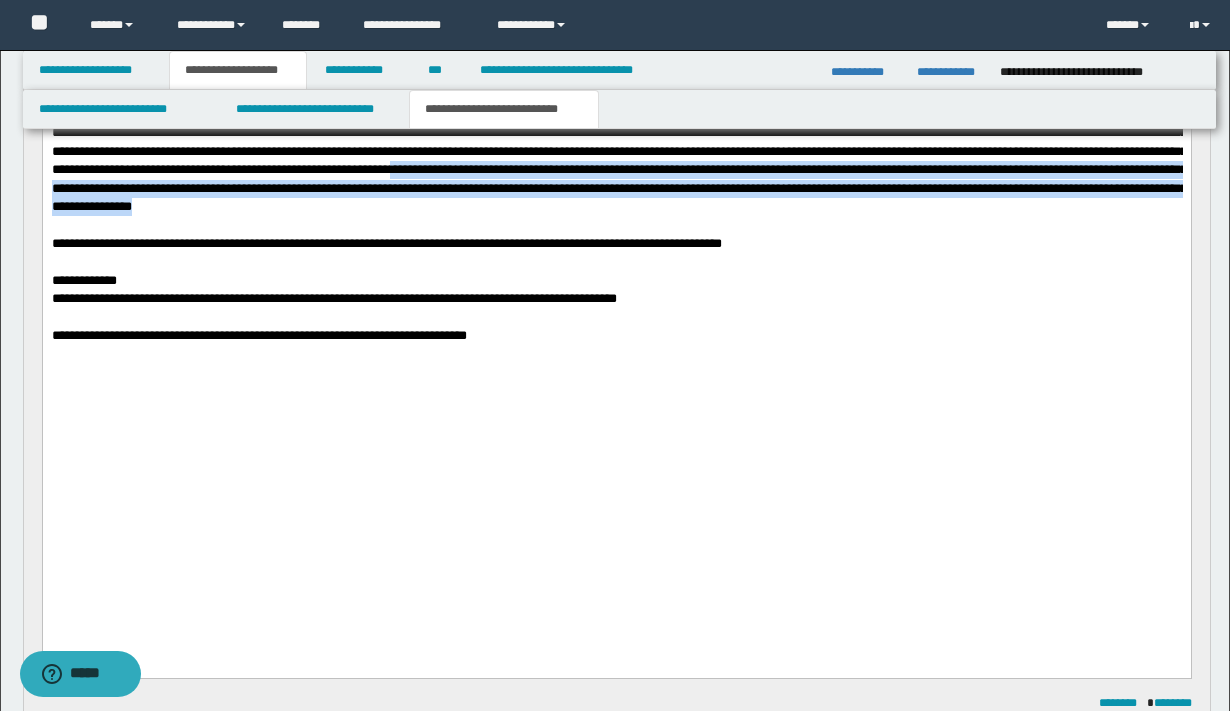 copy on "**********" 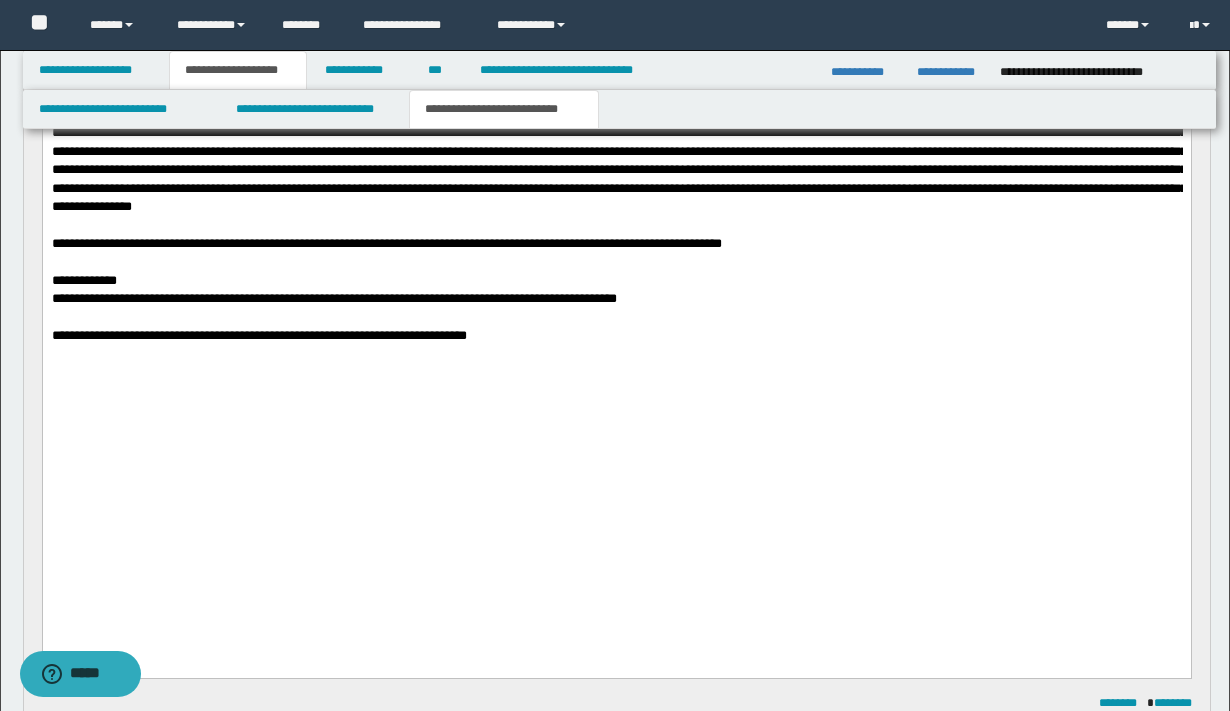 click at bounding box center [616, 318] 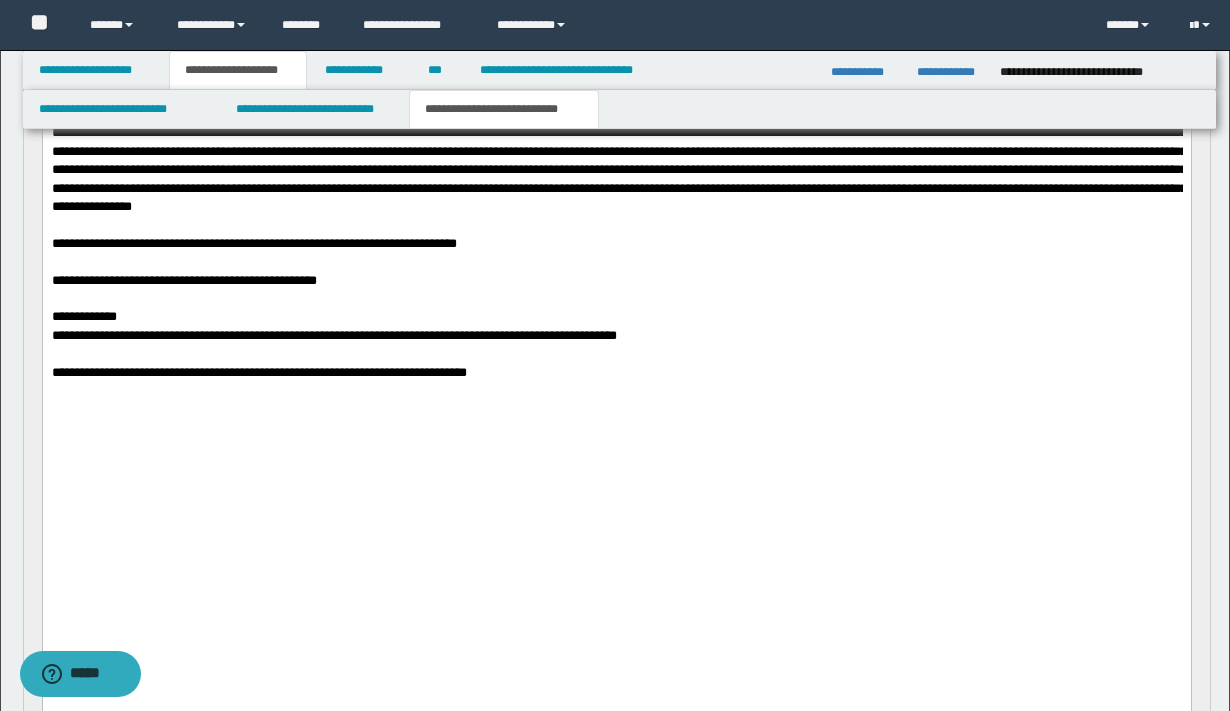 click on "**********" at bounding box center (183, 281) 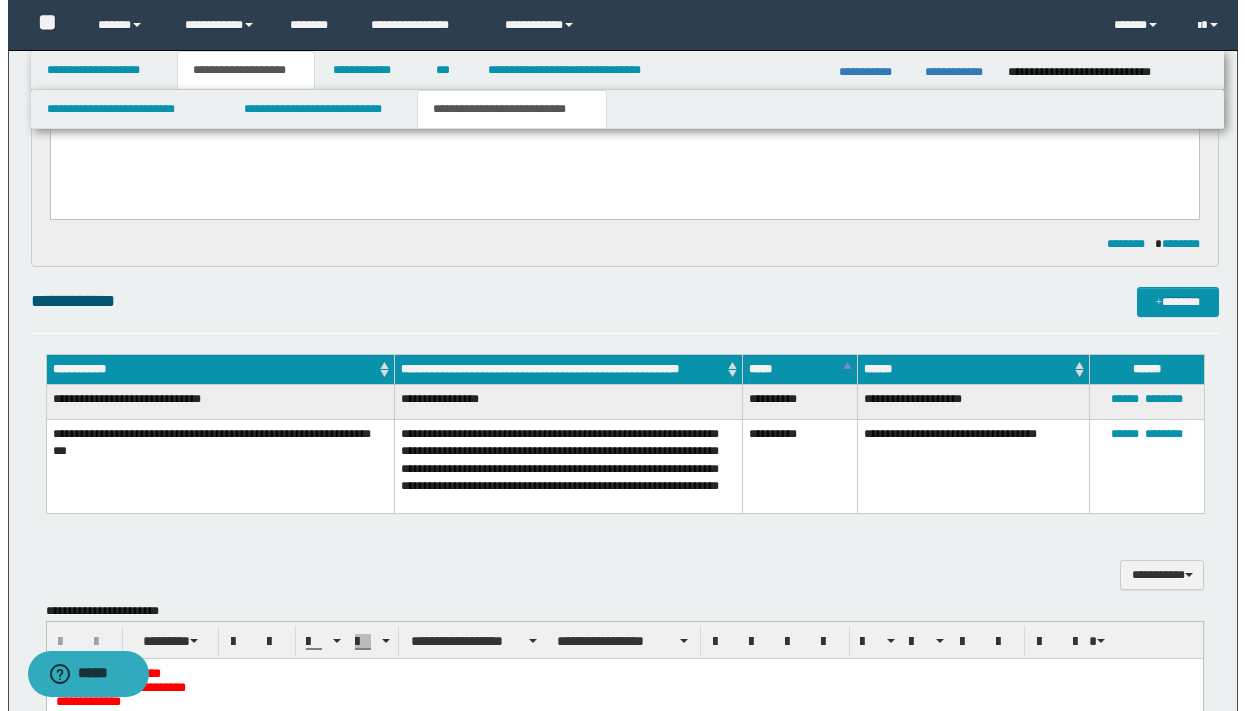 scroll, scrollTop: 1832, scrollLeft: 0, axis: vertical 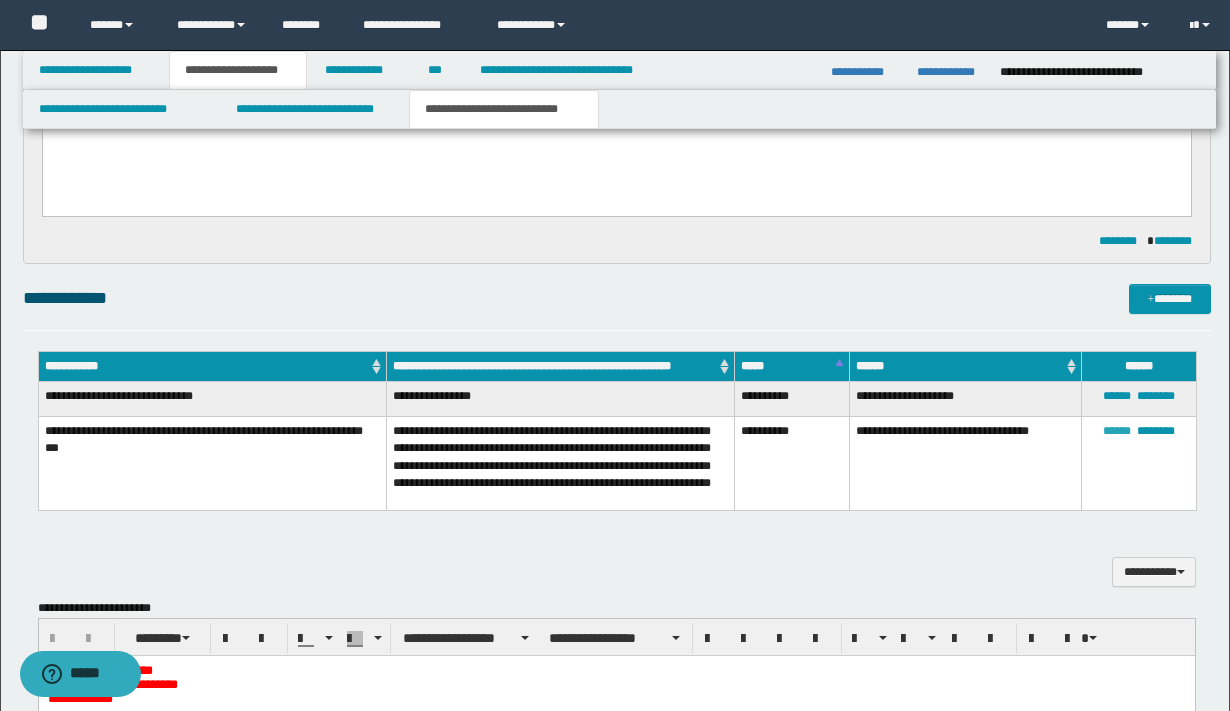 click on "******" at bounding box center (1117, 431) 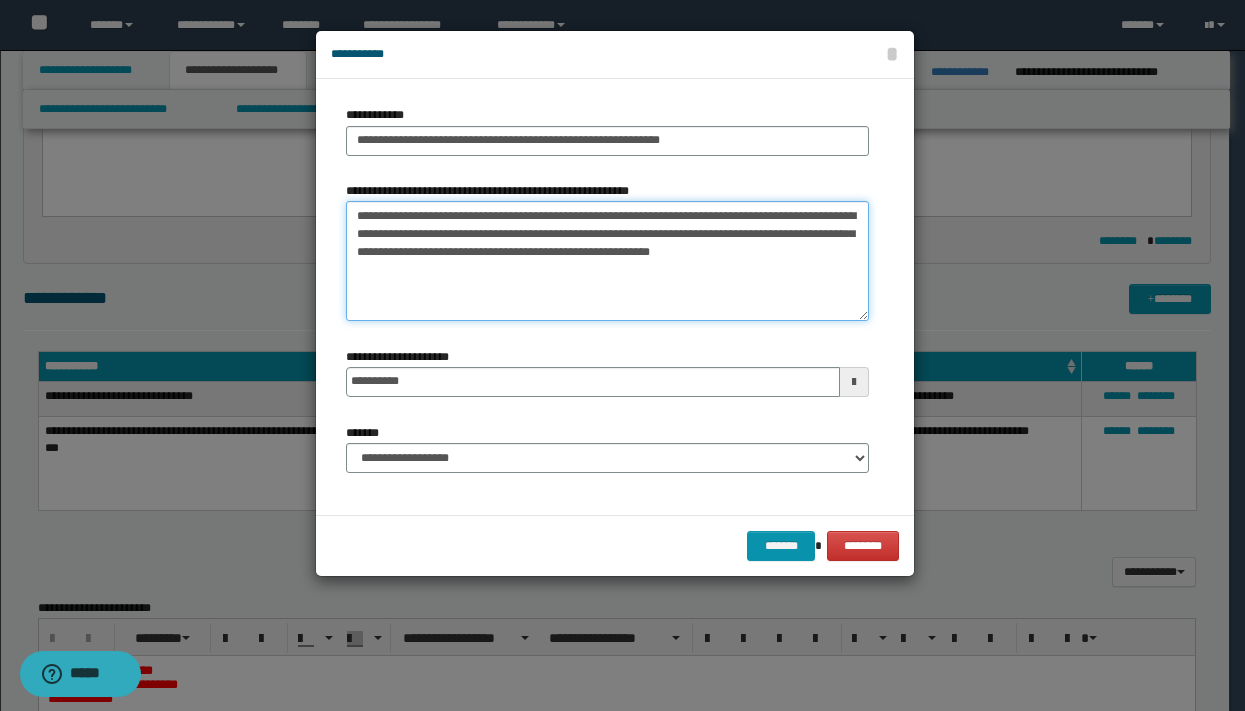 drag, startPoint x: 356, startPoint y: 236, endPoint x: 571, endPoint y: 259, distance: 216.22673 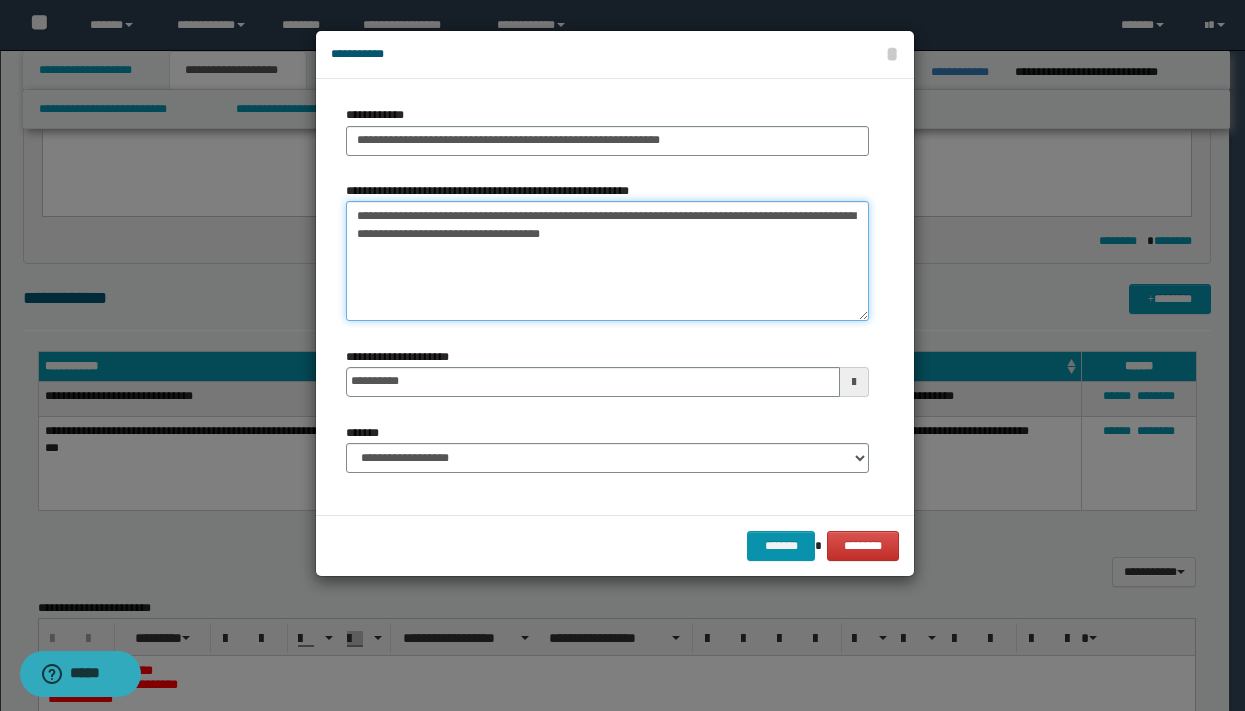 drag, startPoint x: 682, startPoint y: 235, endPoint x: 610, endPoint y: 232, distance: 72.06247 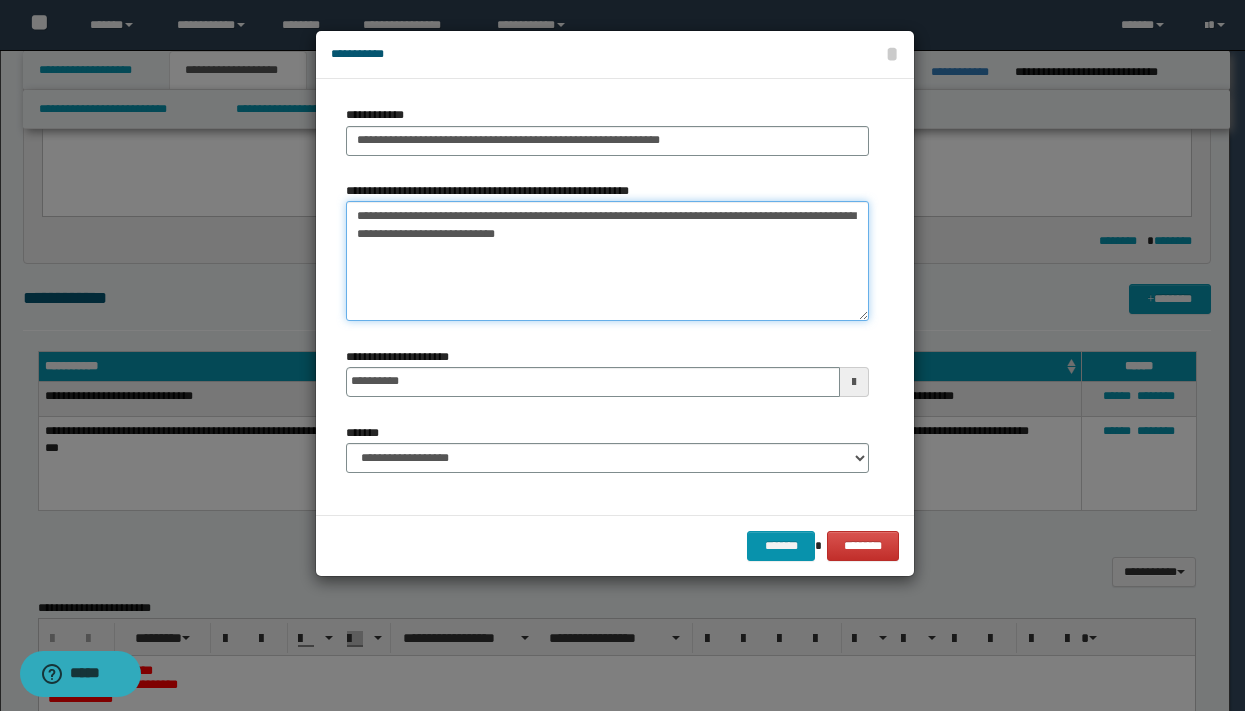 click on "**********" at bounding box center (607, 261) 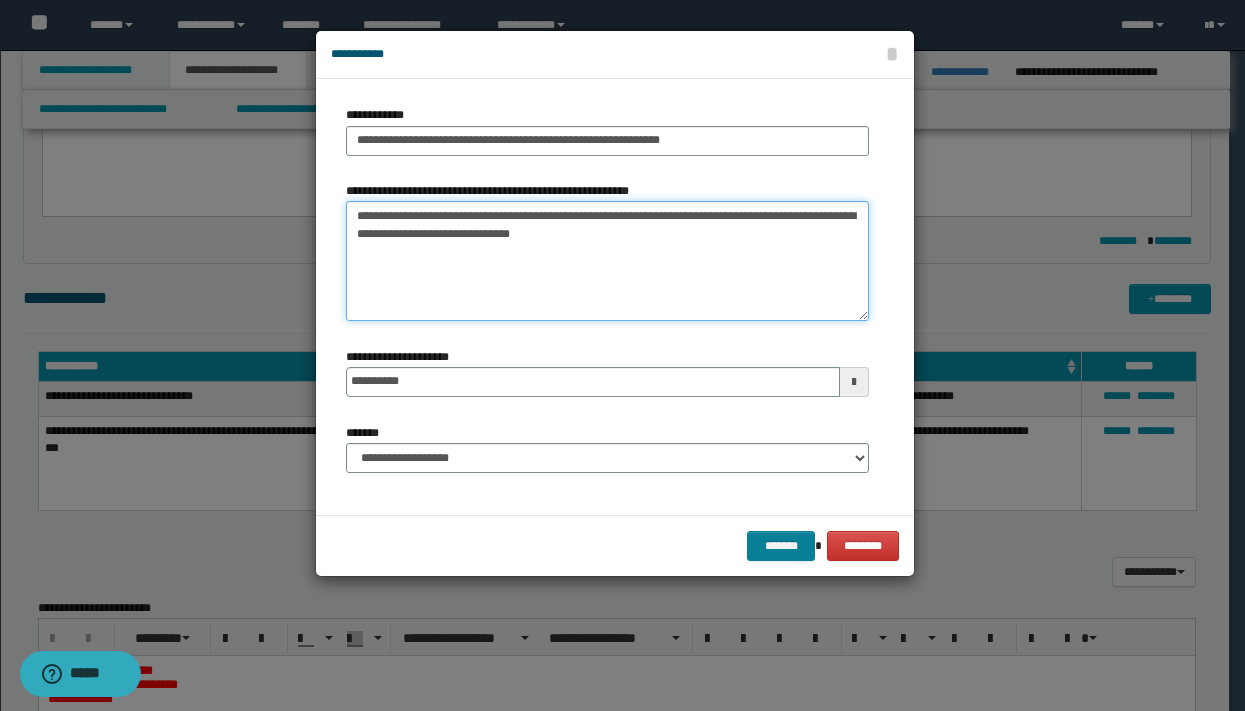 type on "**********" 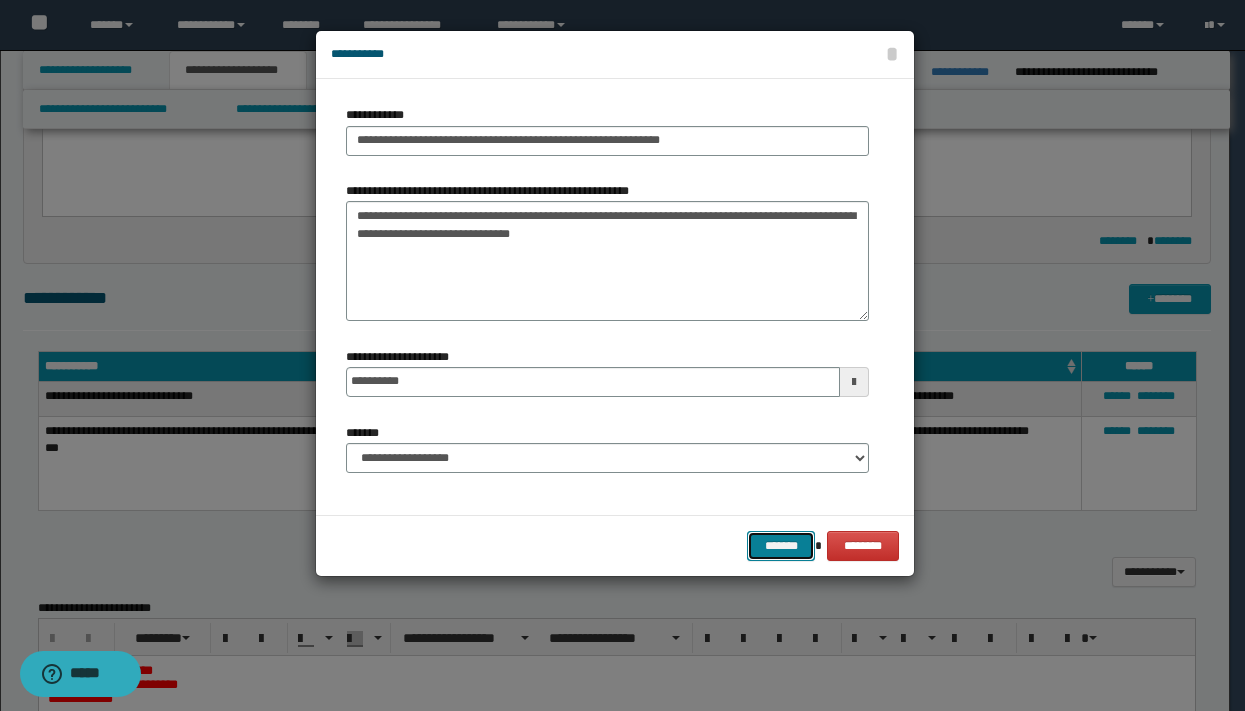 click on "*******" at bounding box center (781, 546) 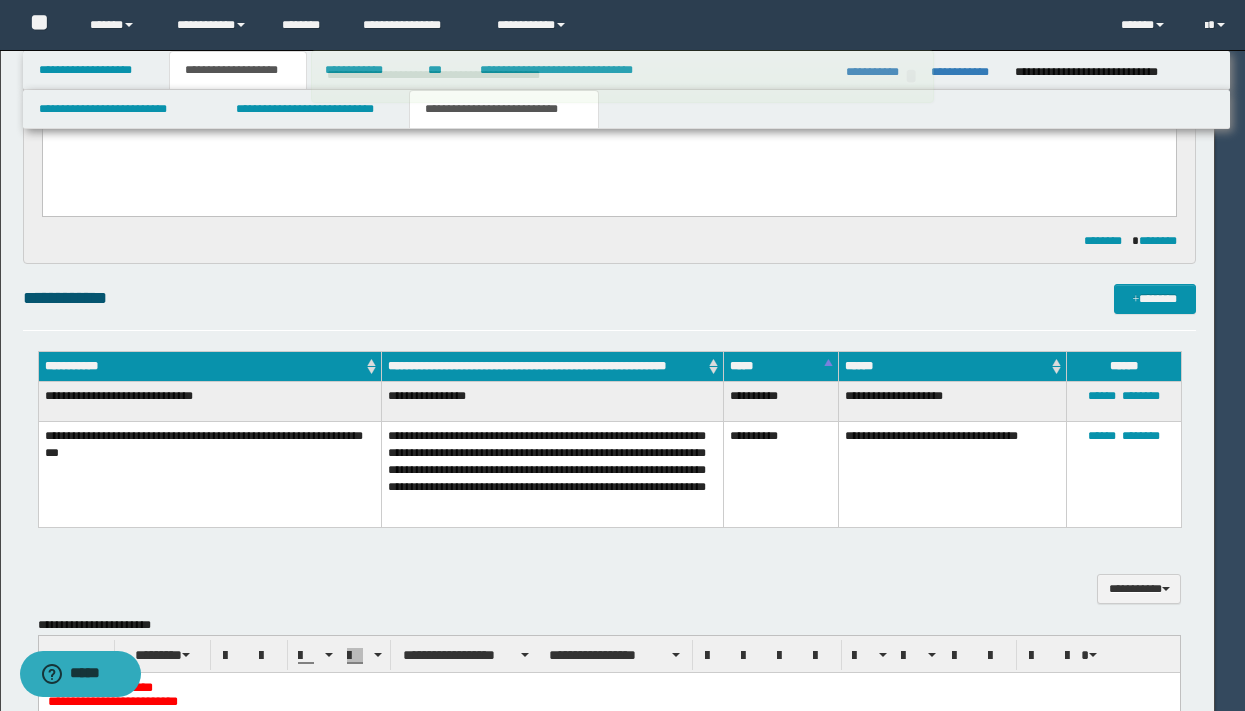 type 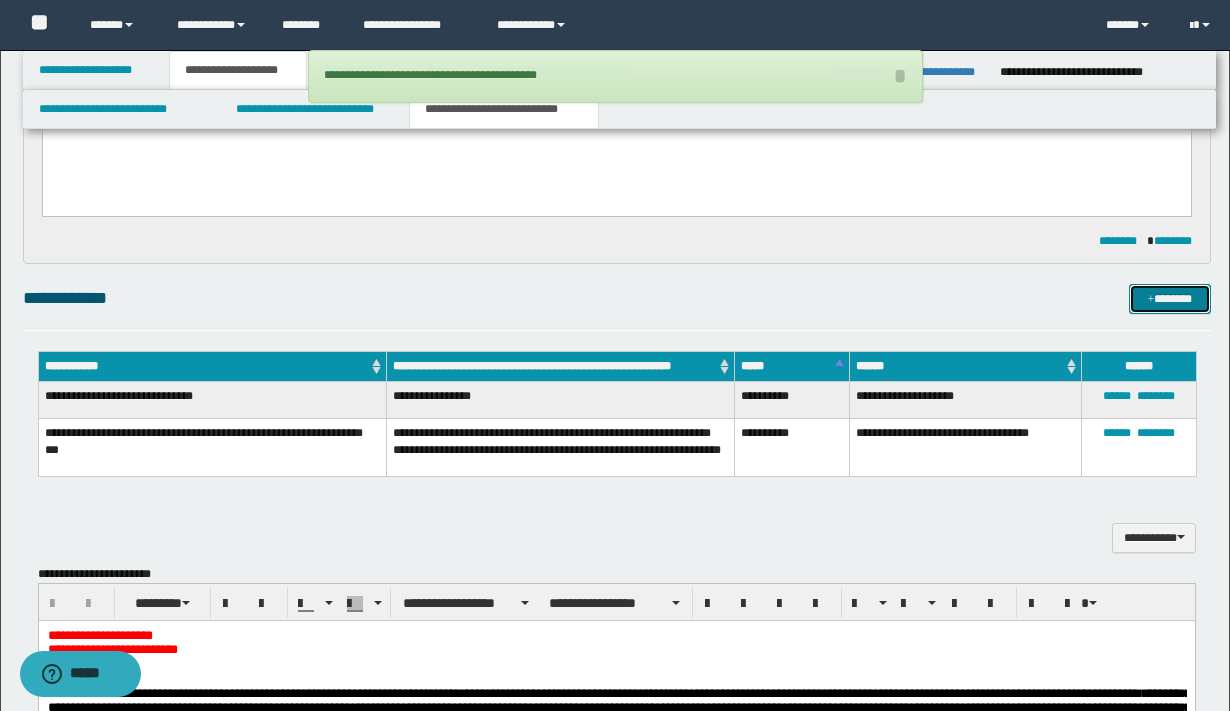 click on "*******" at bounding box center [1170, 299] 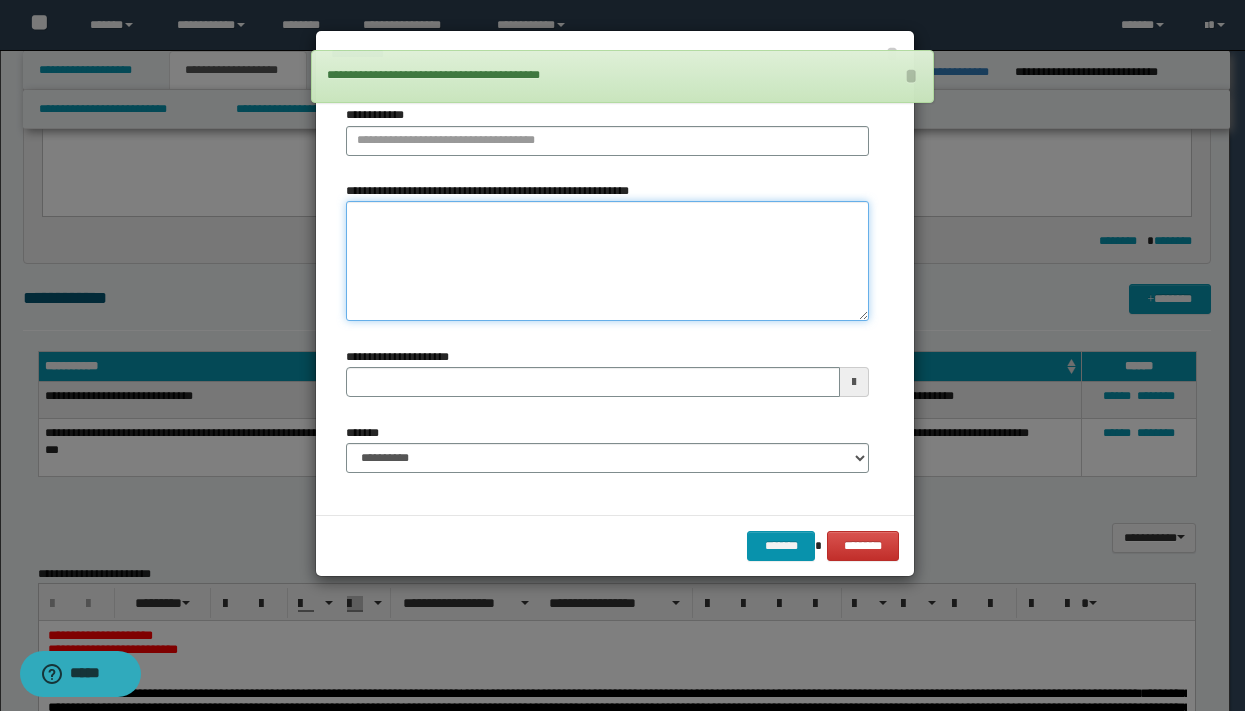 click on "**********" at bounding box center (607, 261) 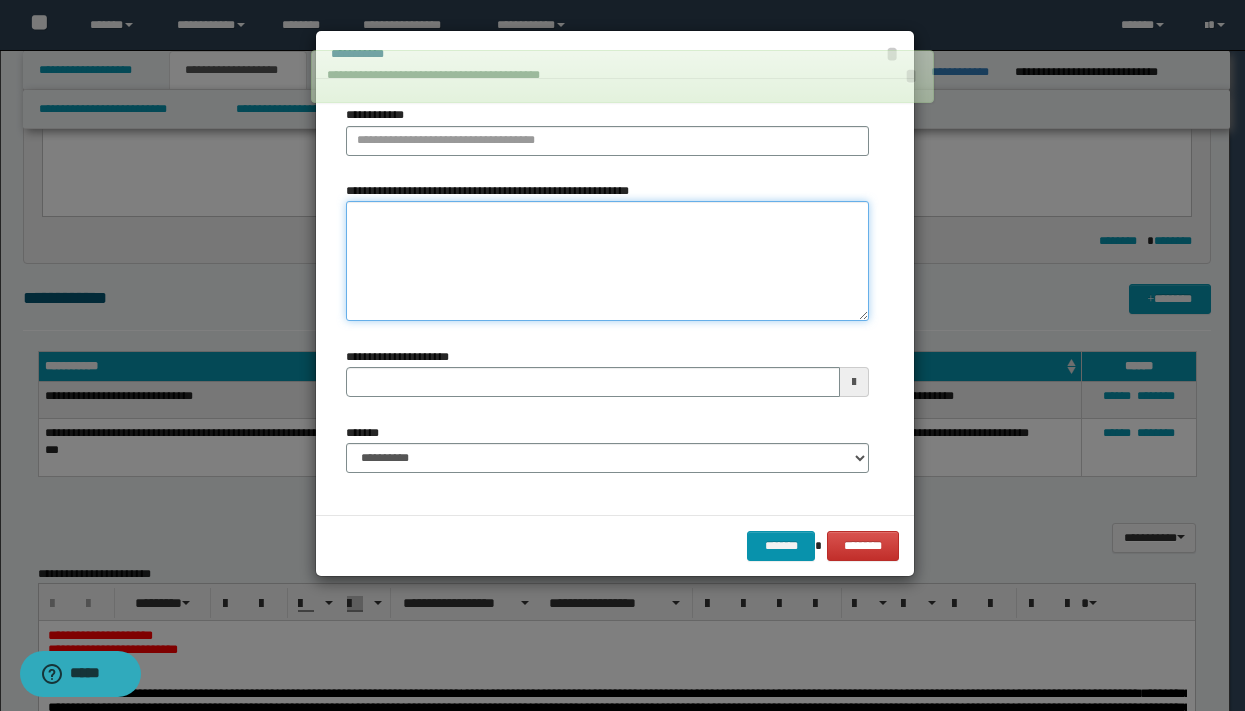 paste on "**********" 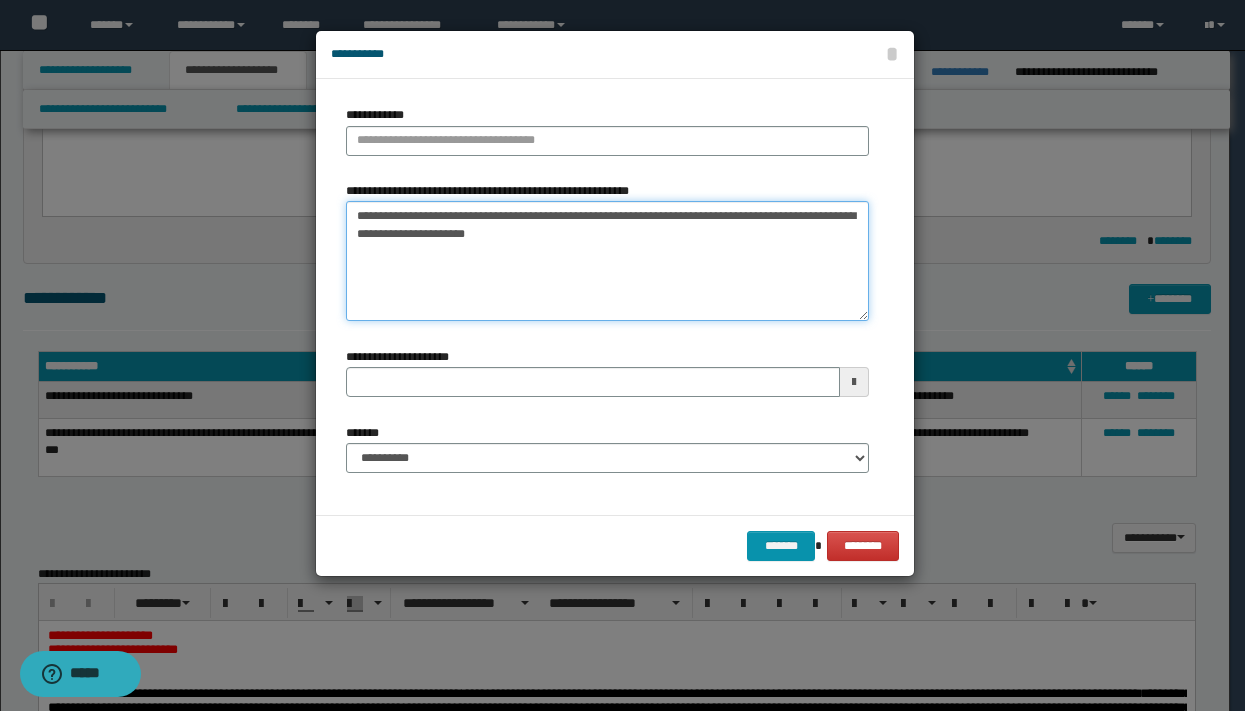 type on "**********" 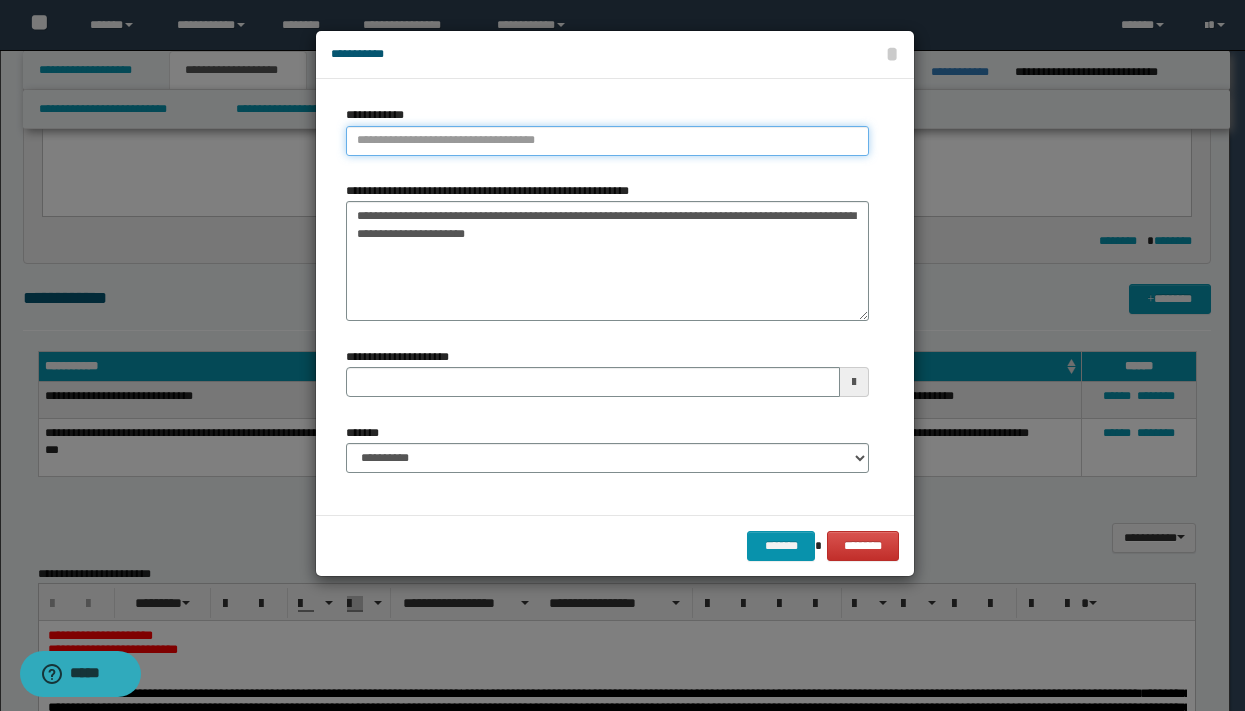 type on "**********" 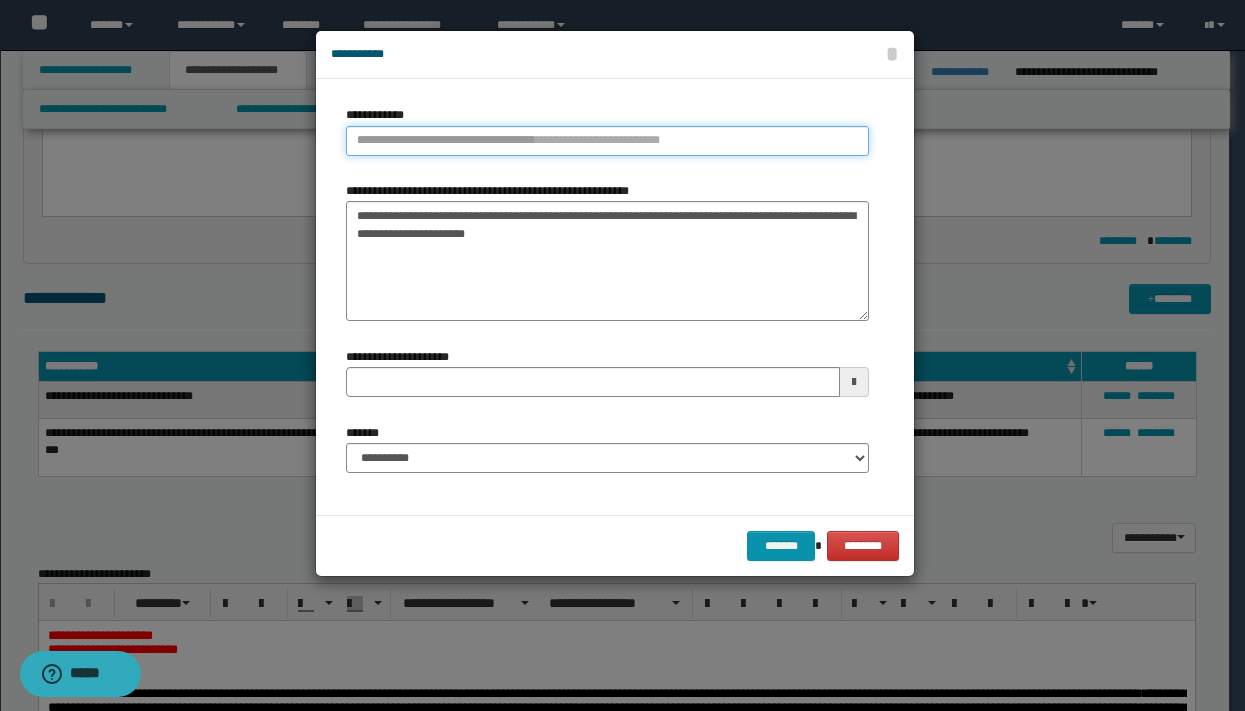 click on "**********" at bounding box center (607, 141) 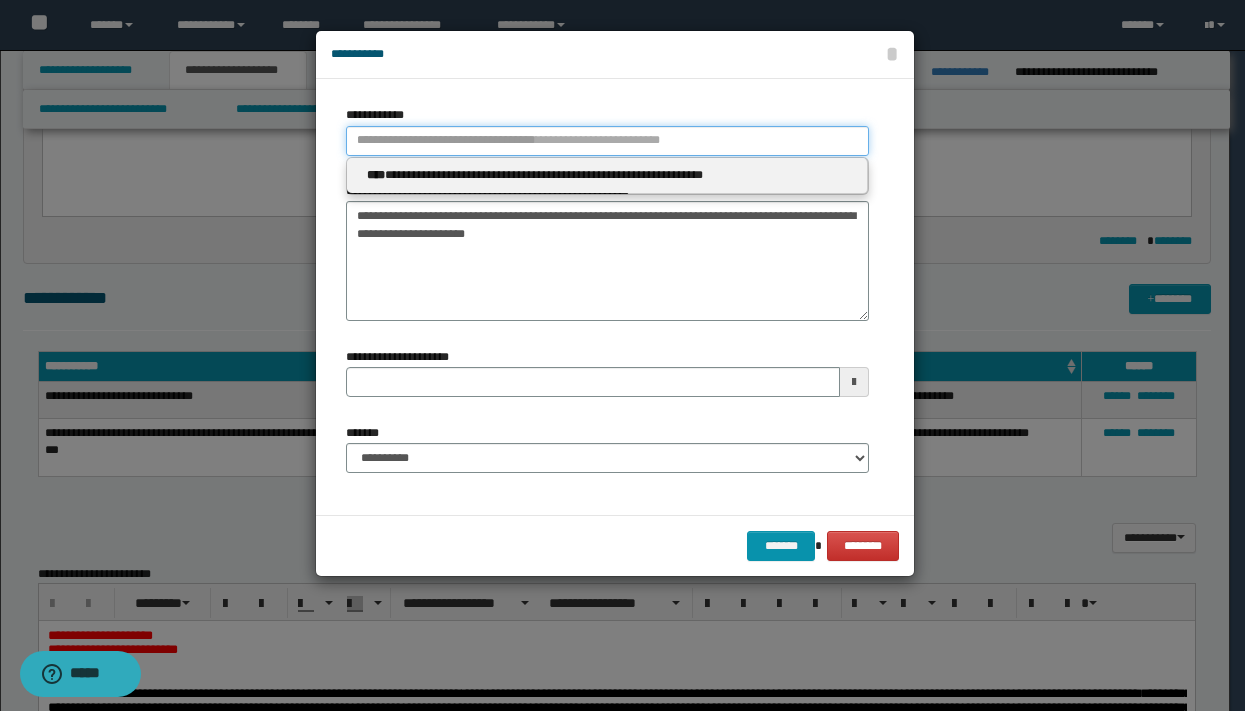 type 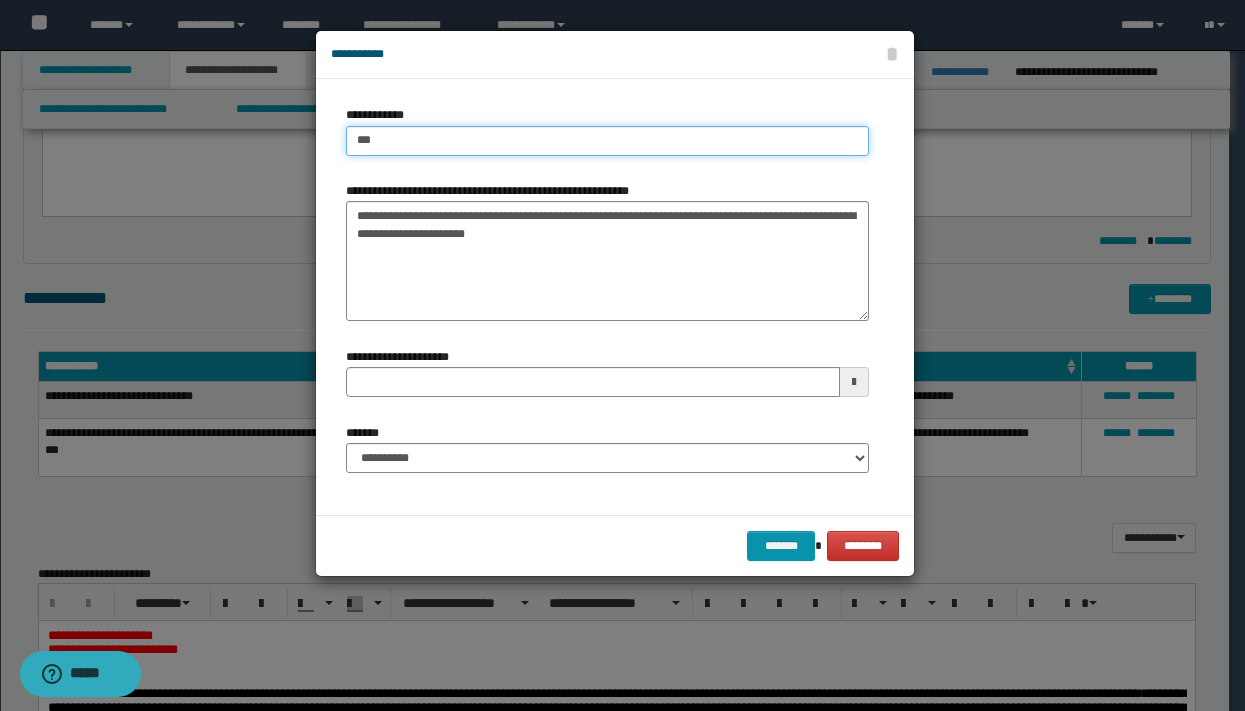 type on "****" 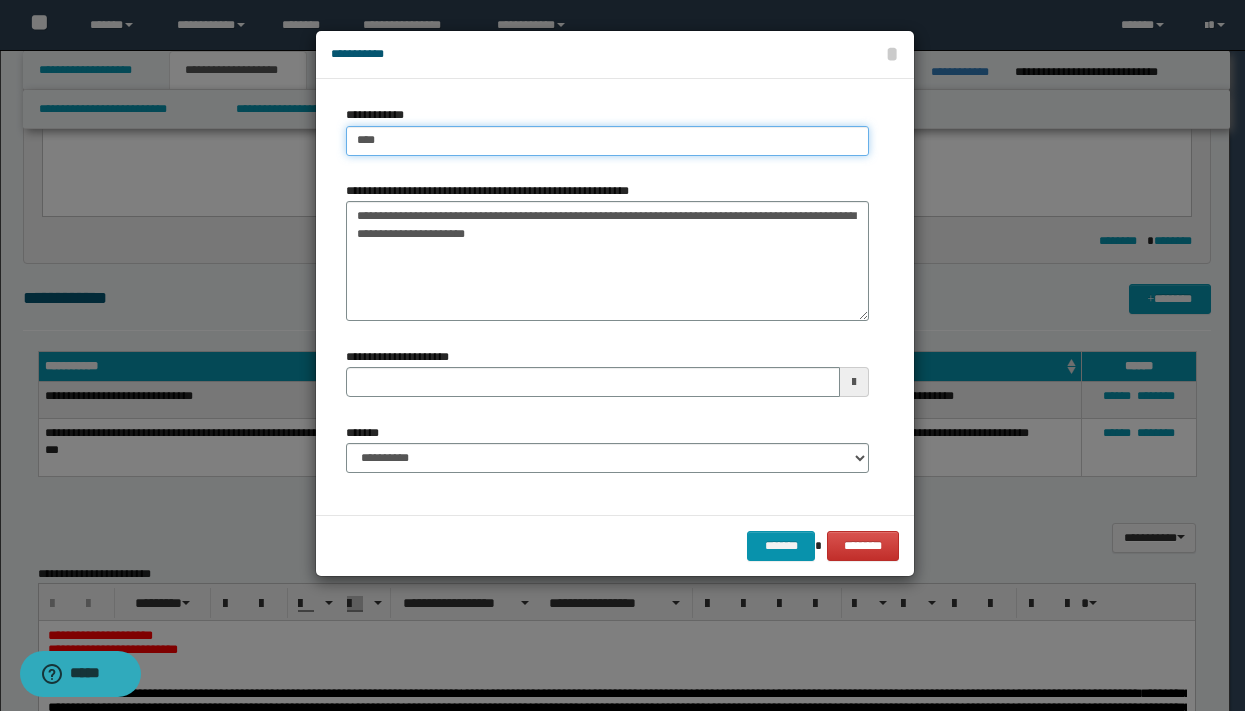 type on "****" 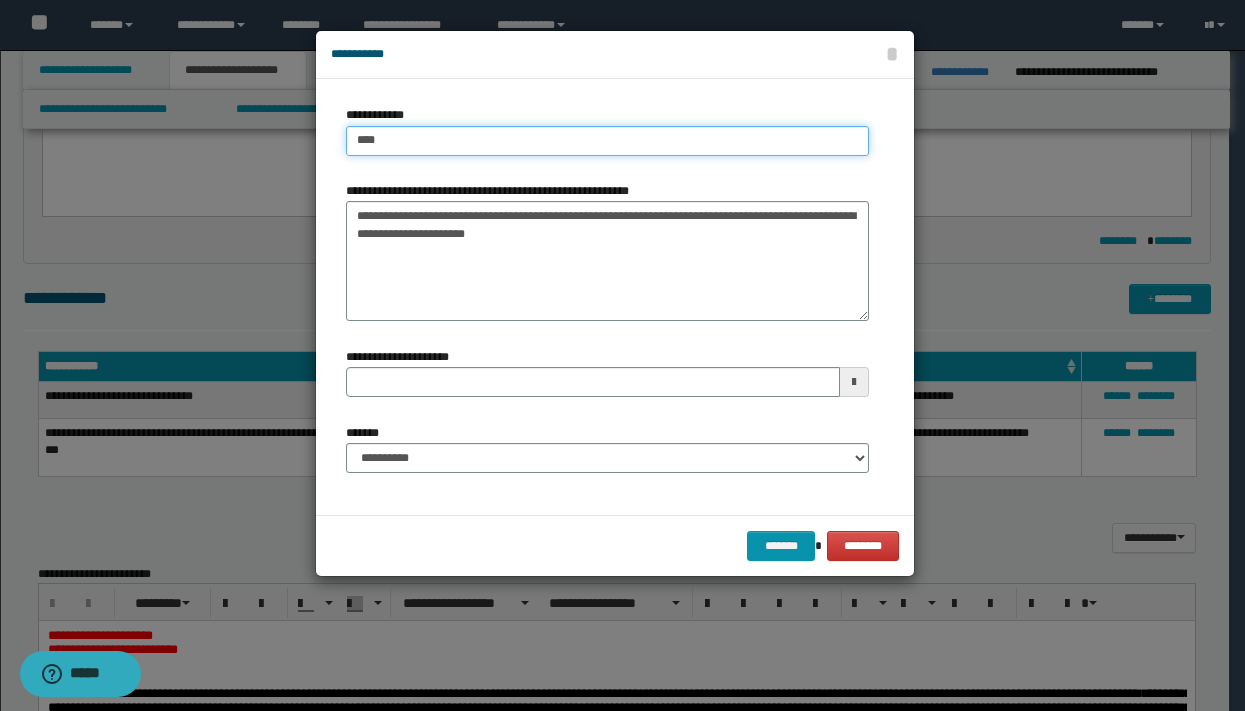 type 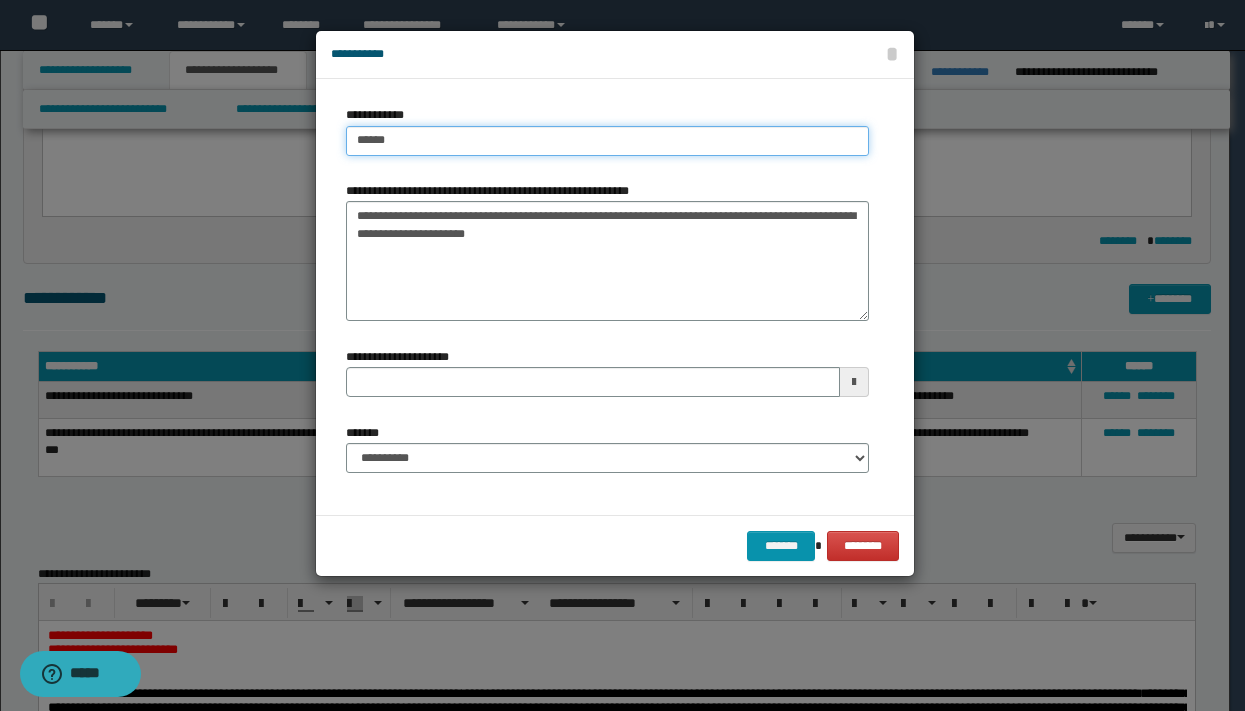 type on "*******" 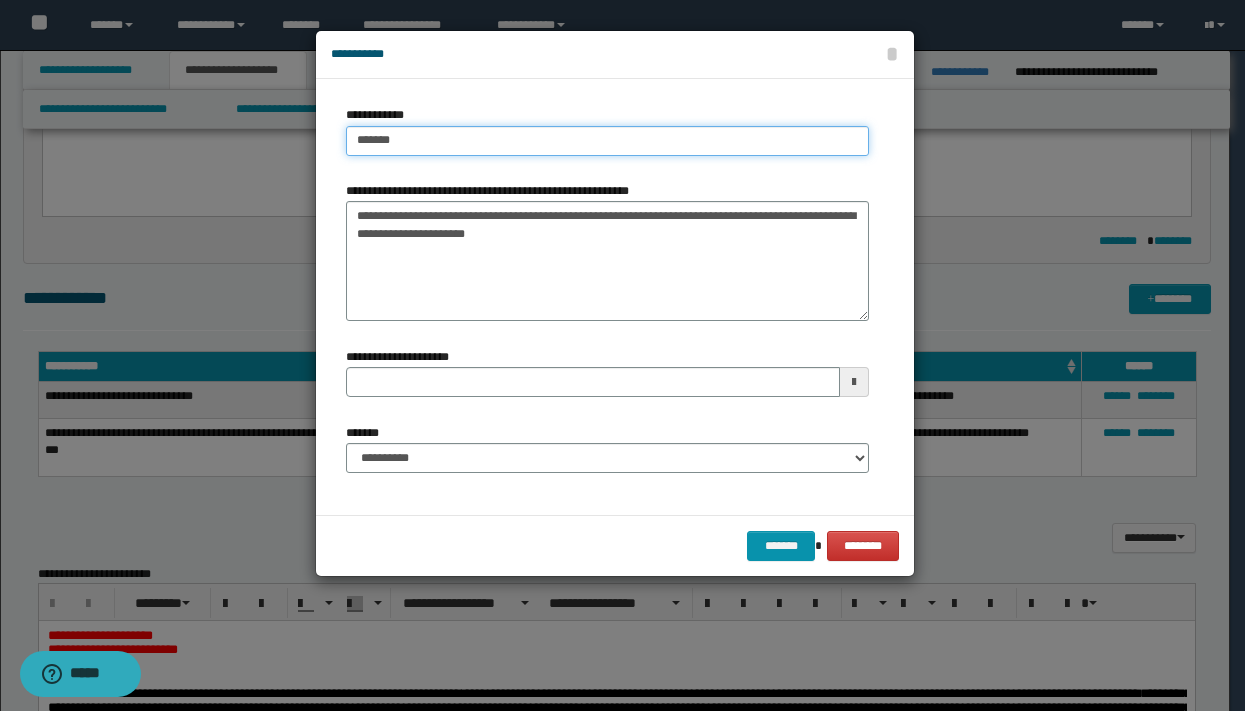 type on "*******" 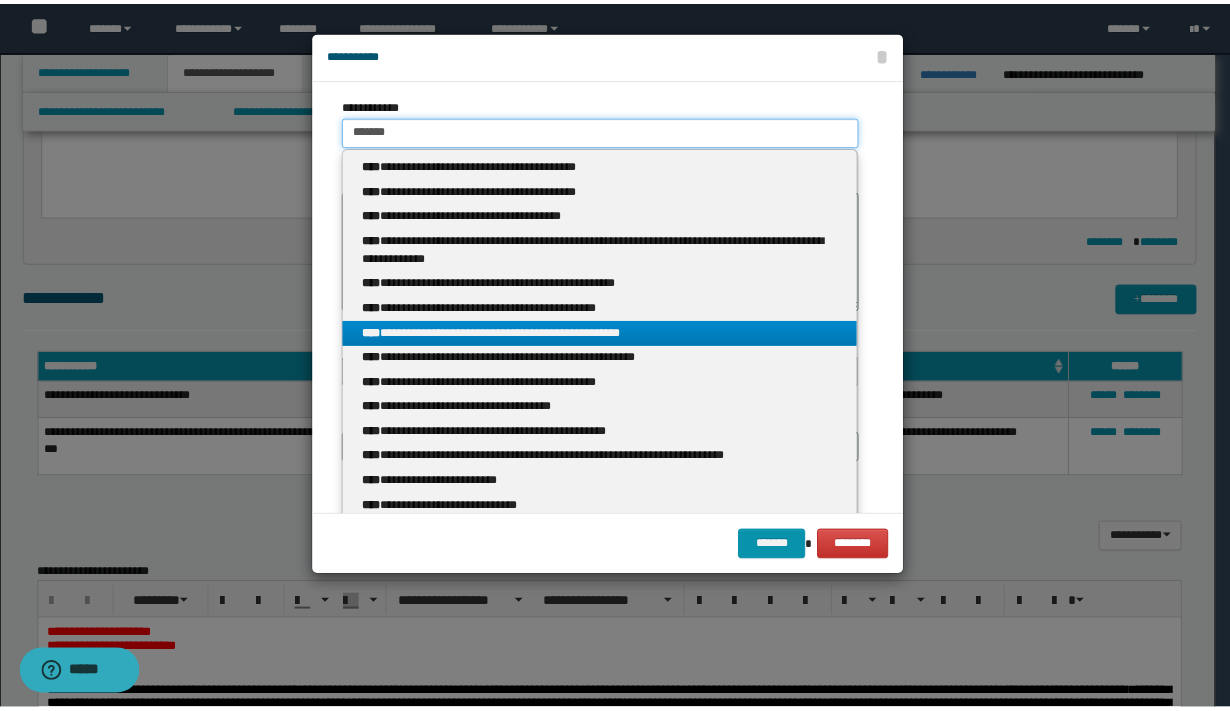 scroll, scrollTop: 0, scrollLeft: 0, axis: both 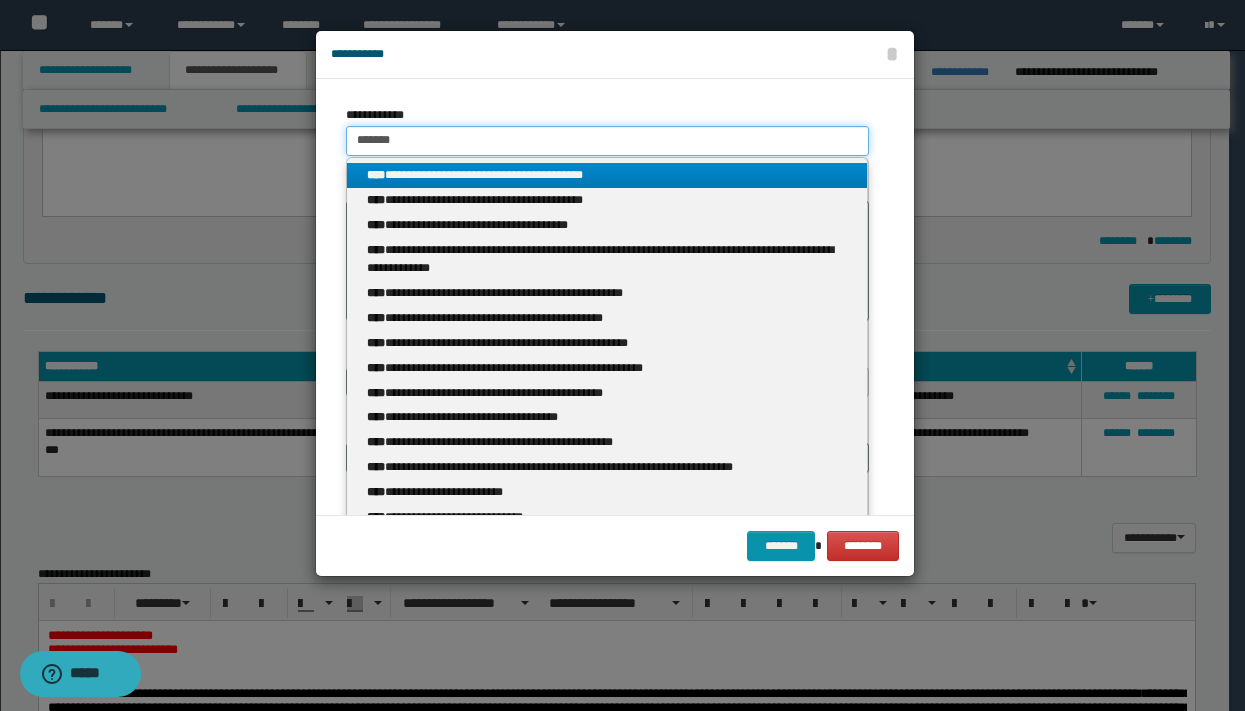 drag, startPoint x: 408, startPoint y: 143, endPoint x: 329, endPoint y: 141, distance: 79.025314 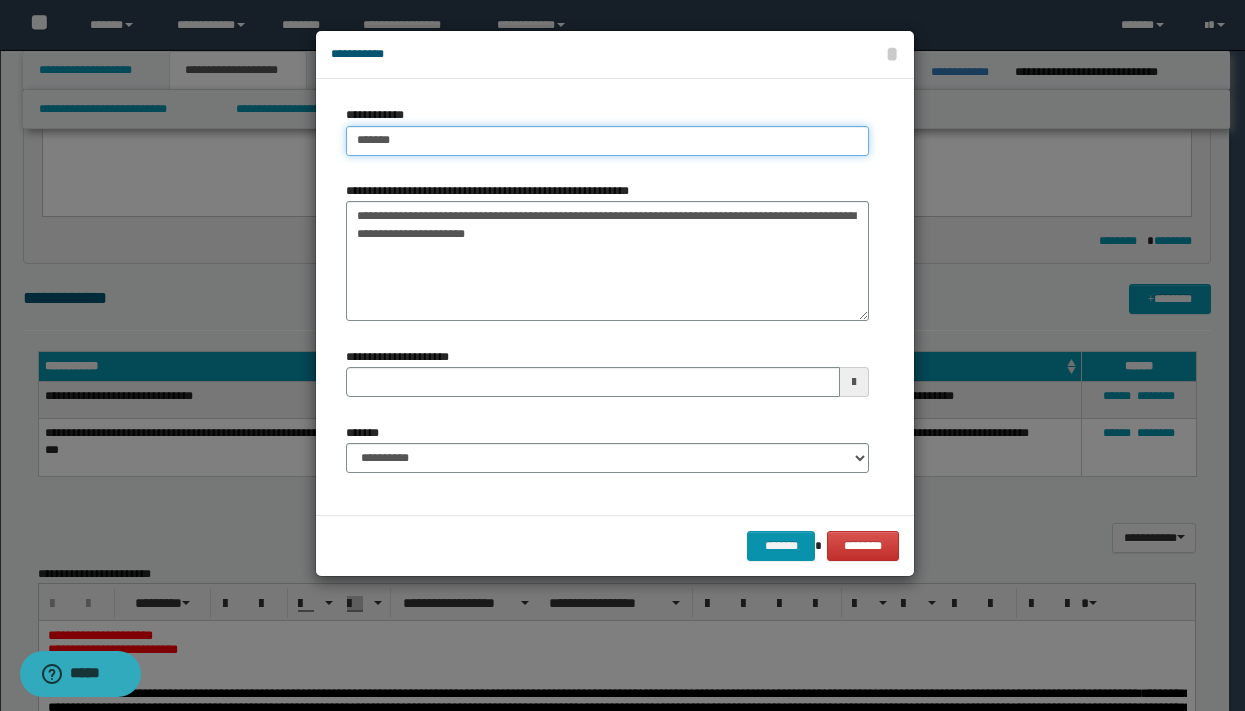 type on "********" 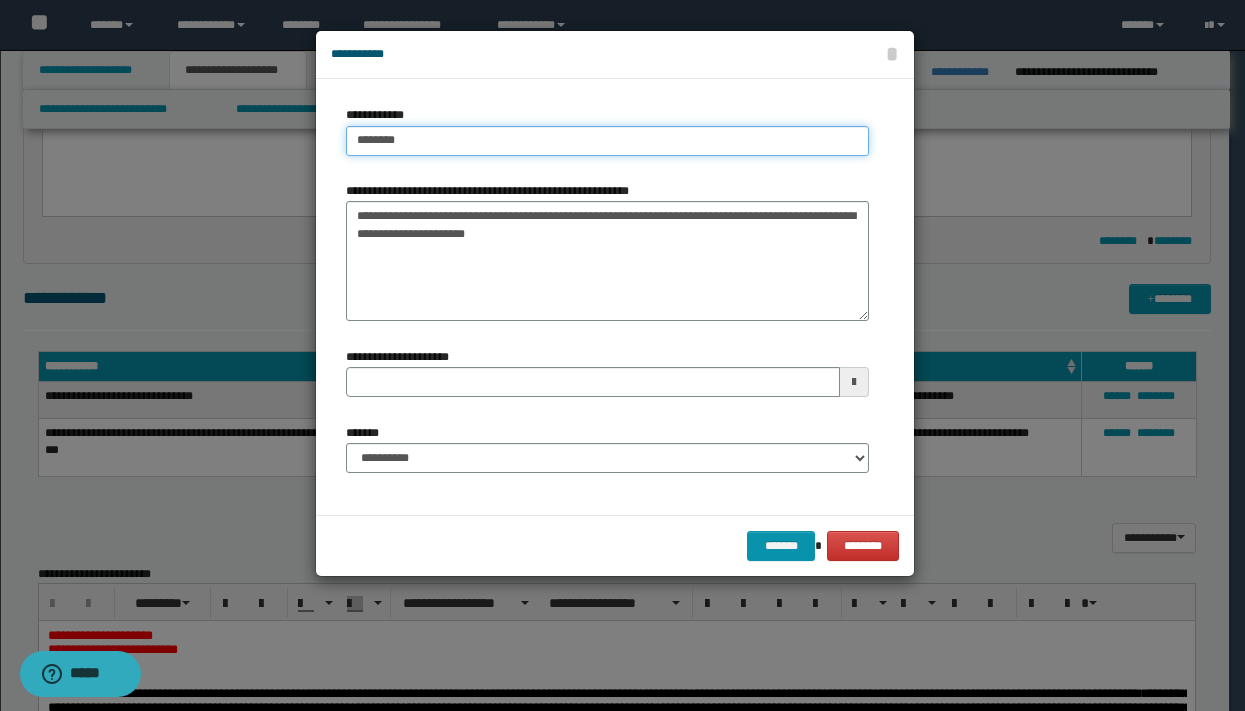 type on "**********" 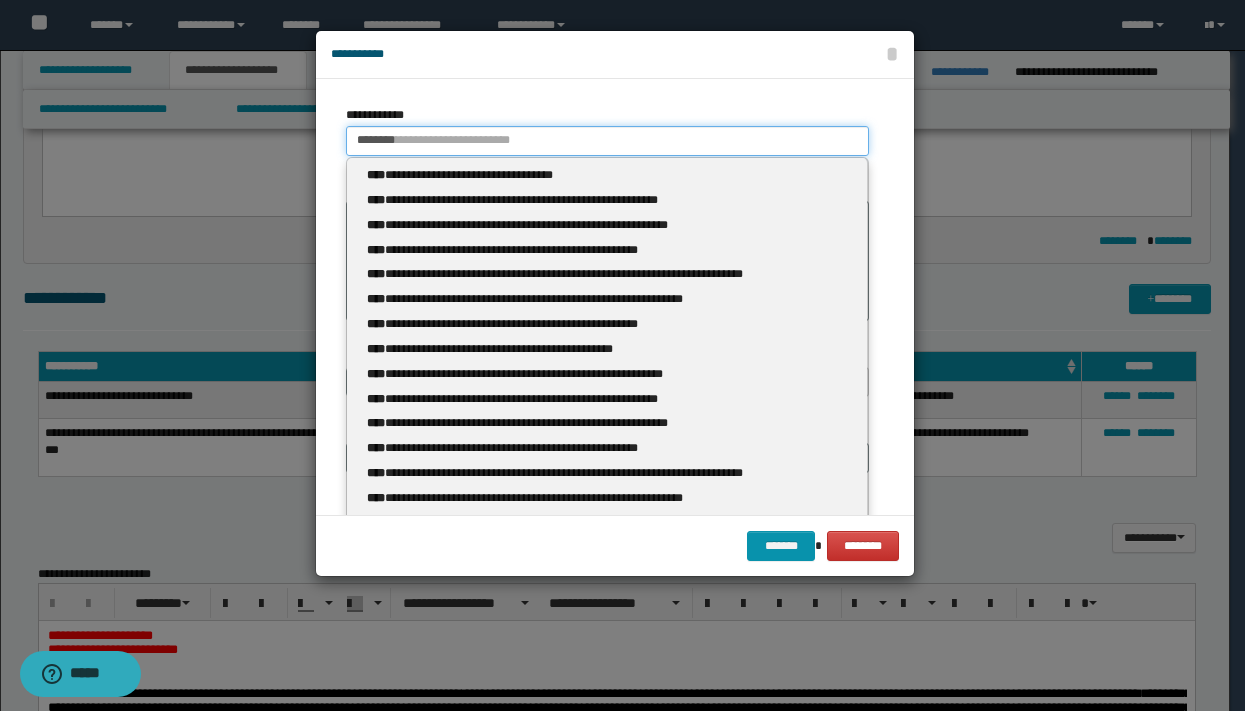 type 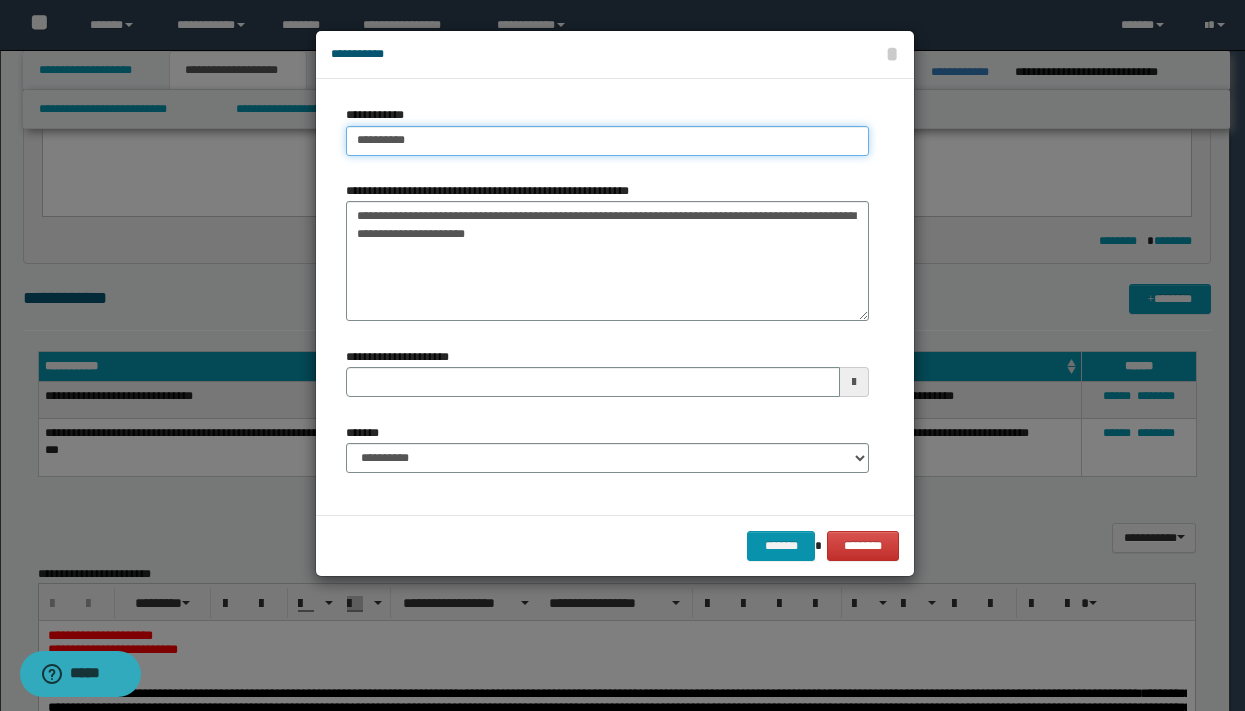 type on "**********" 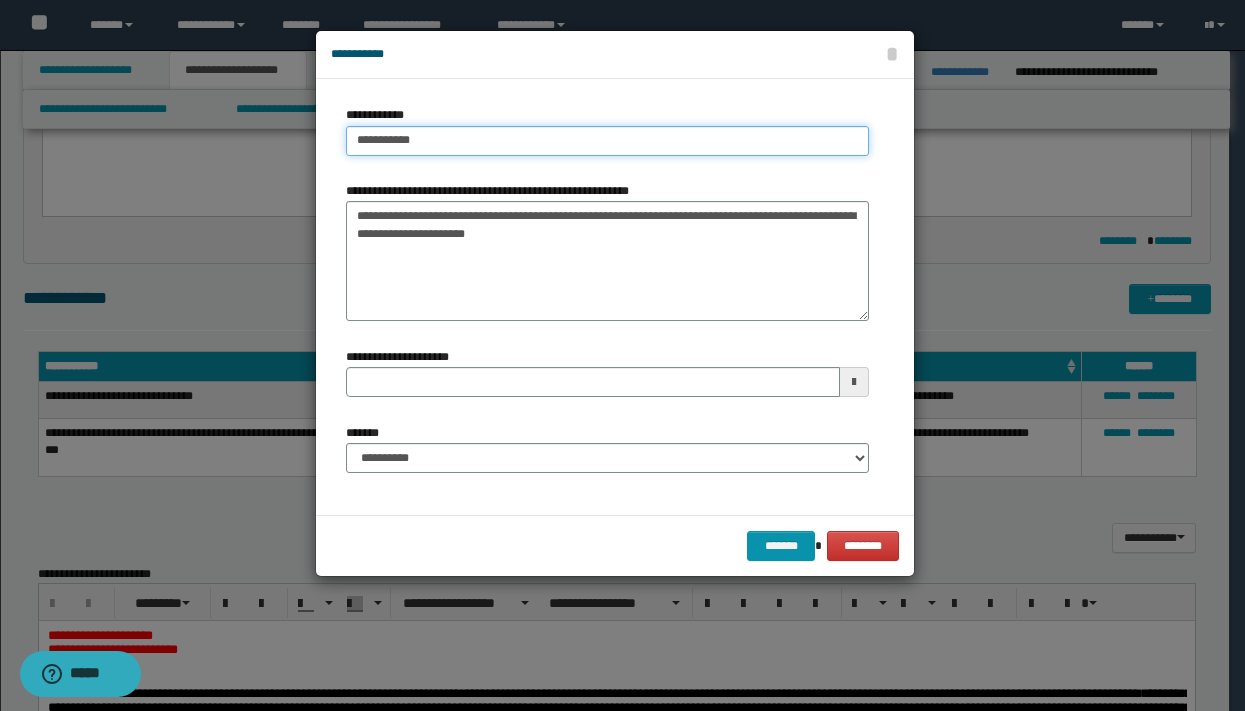 type on "**********" 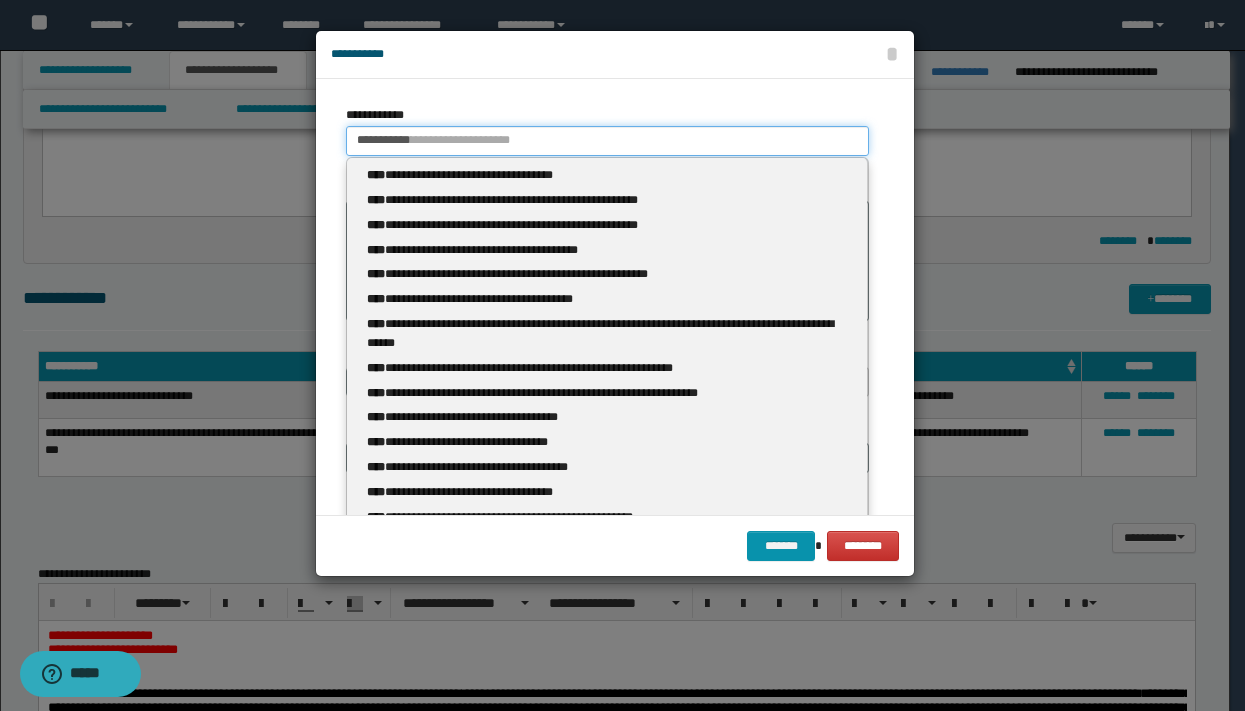 type 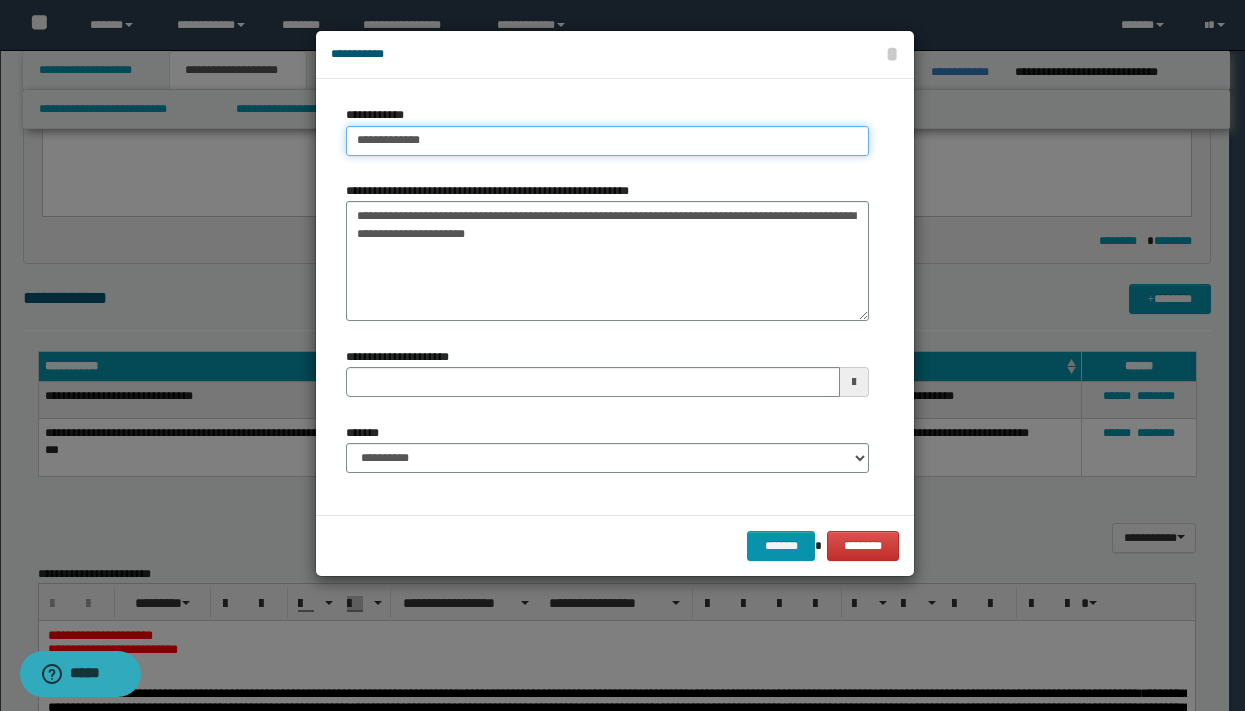 type on "**********" 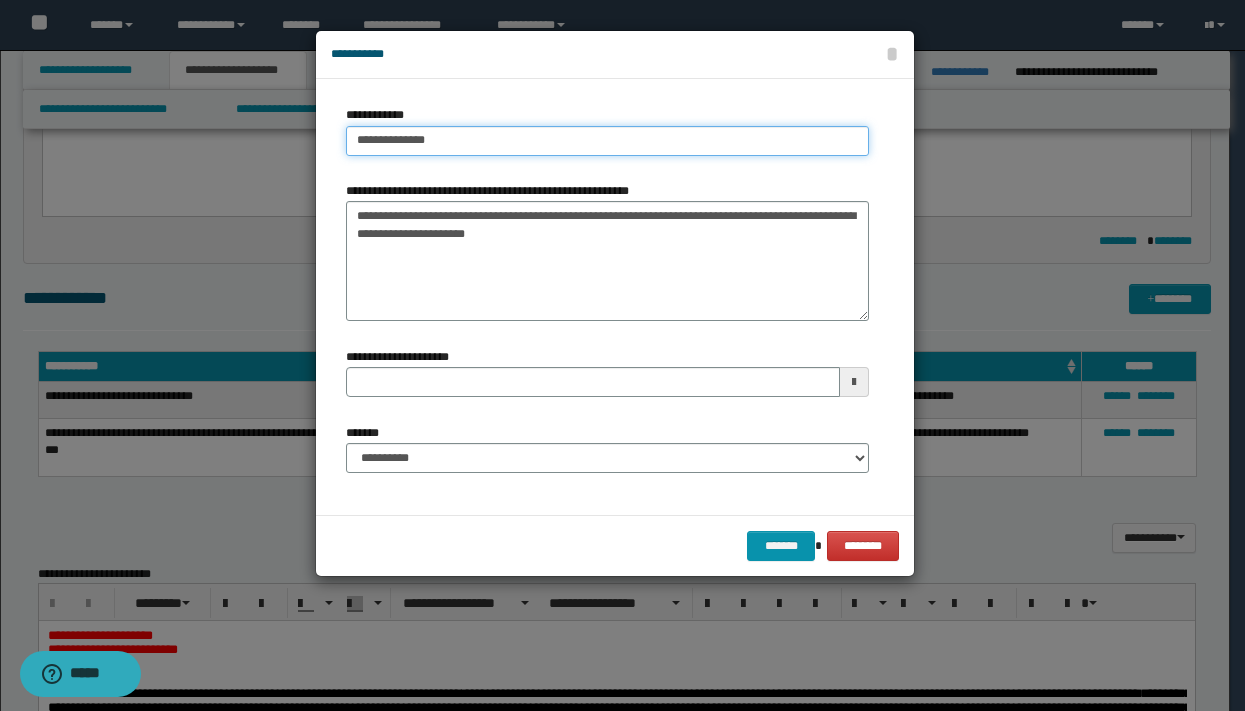 type on "**********" 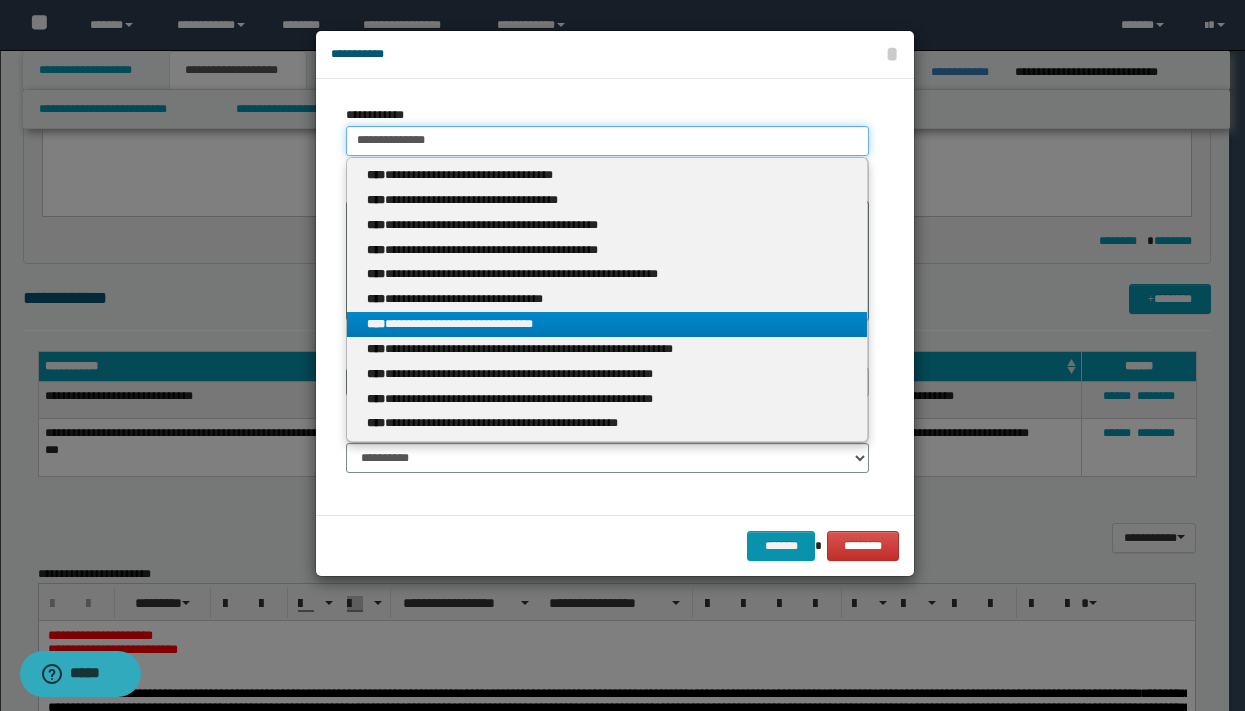 type on "**********" 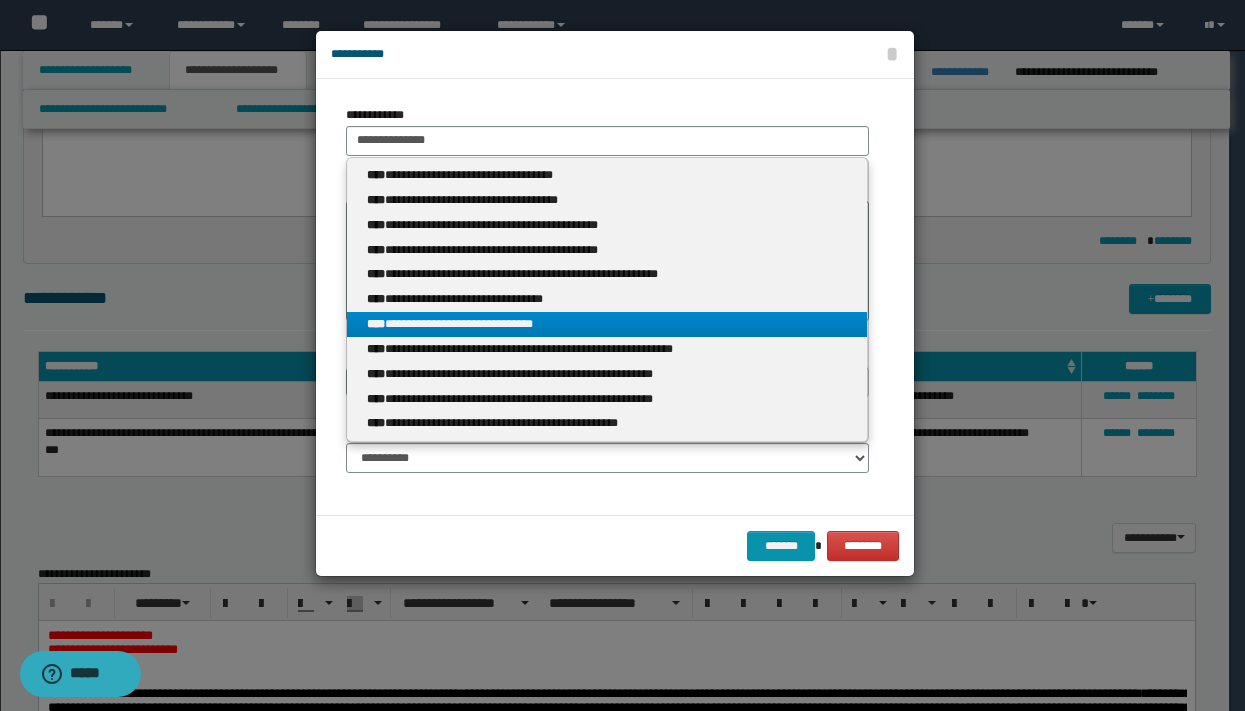 click on "**********" at bounding box center (607, 324) 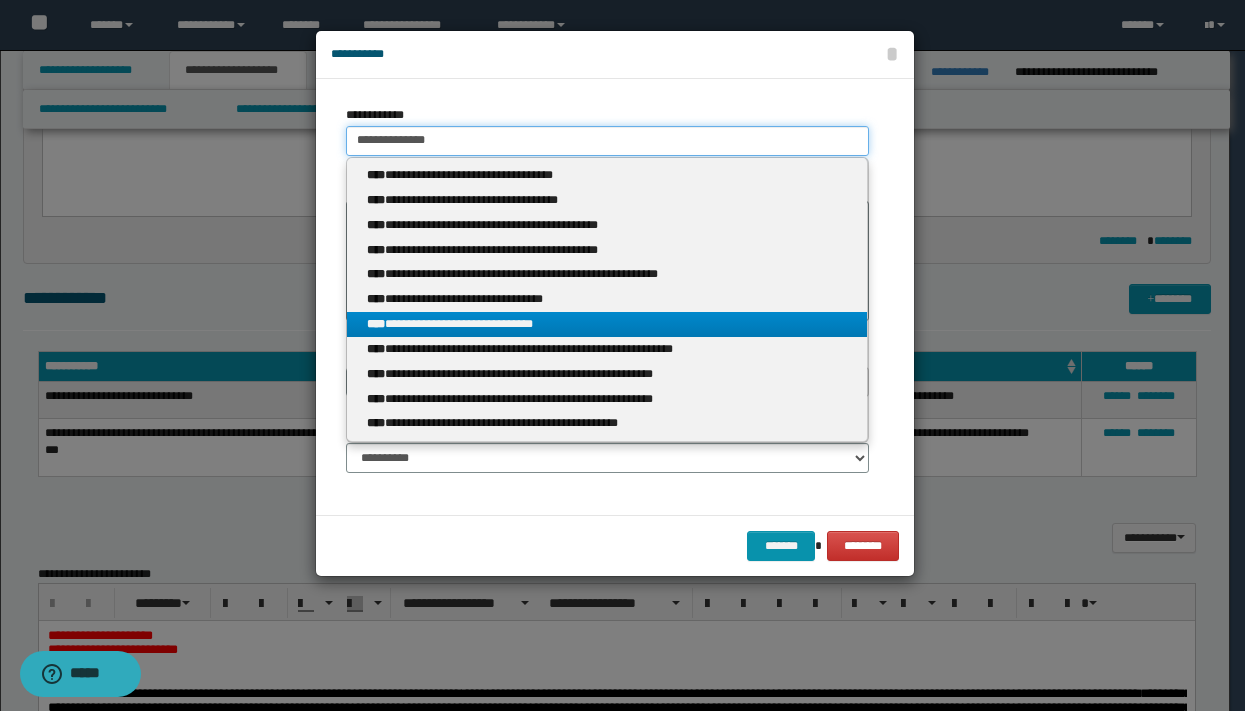 type 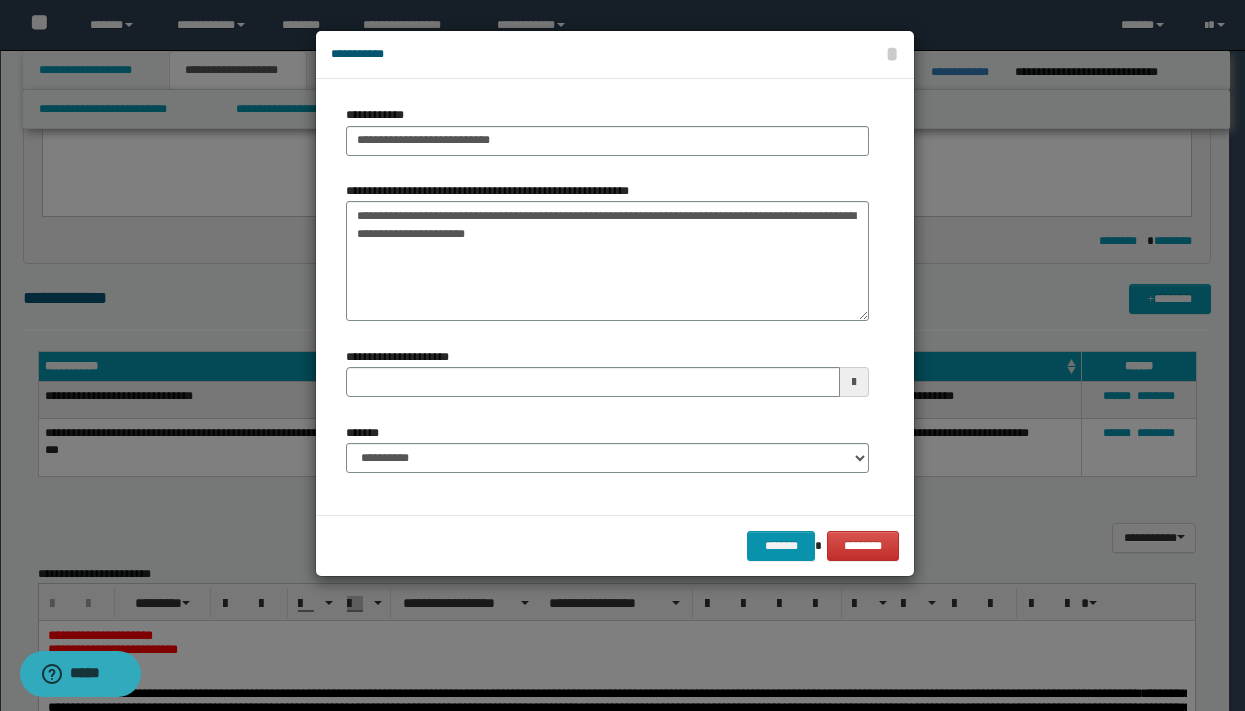 click at bounding box center (854, 382) 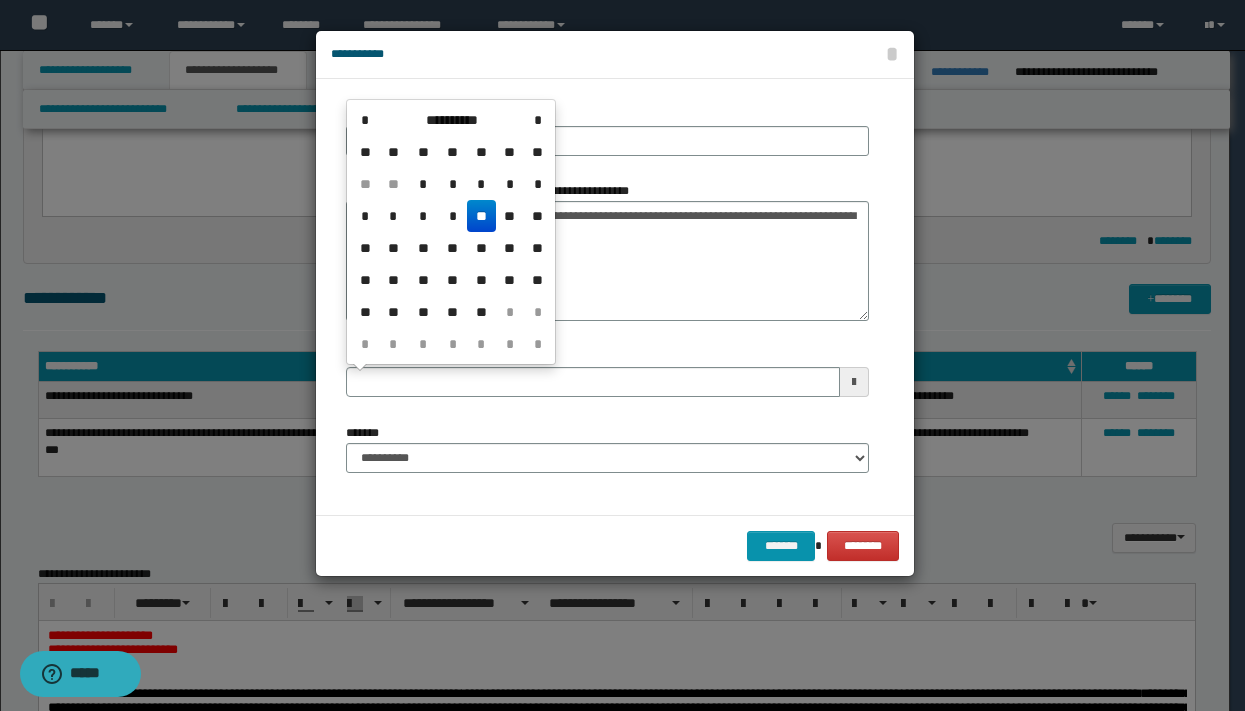 click on "**" at bounding box center [481, 216] 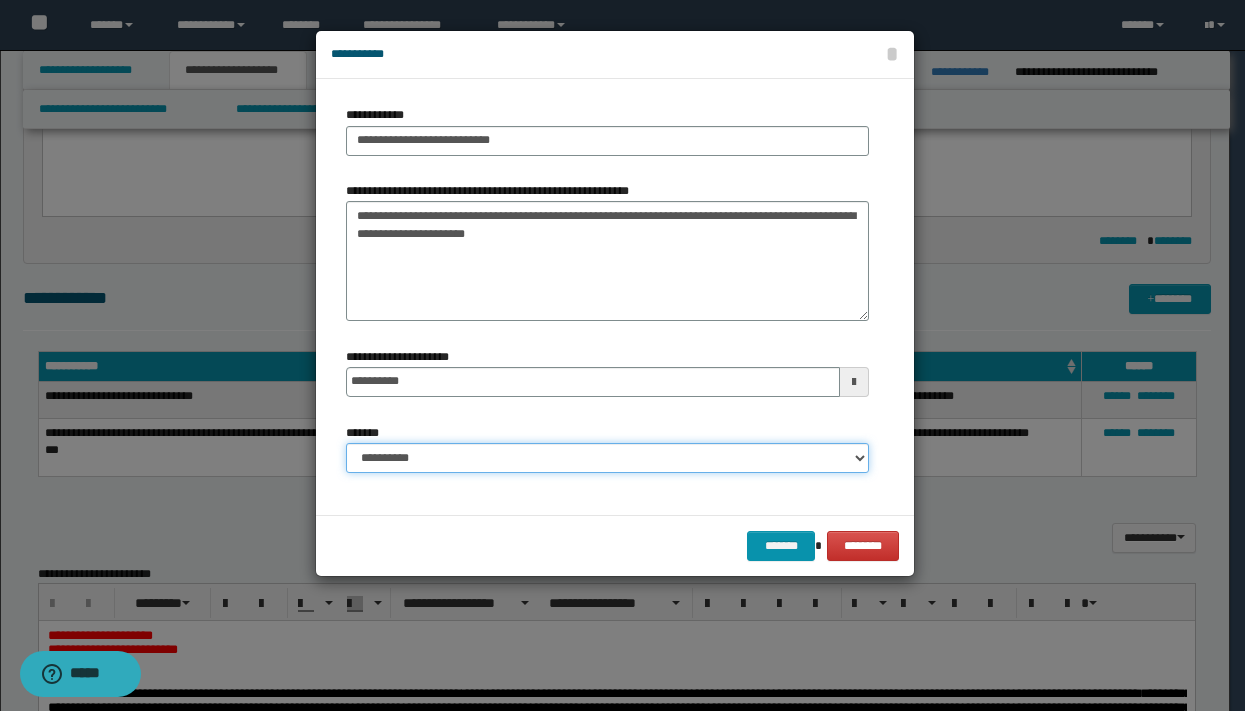 click on "**********" at bounding box center (607, 458) 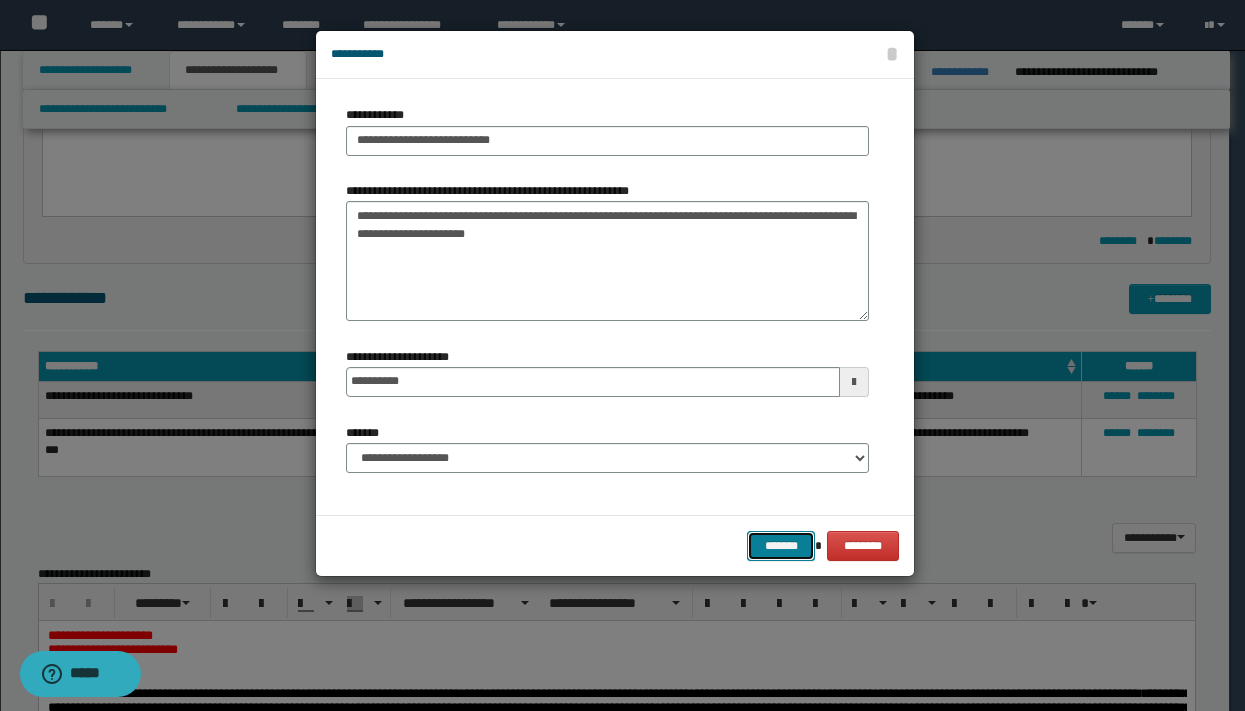 click on "*******" at bounding box center [781, 546] 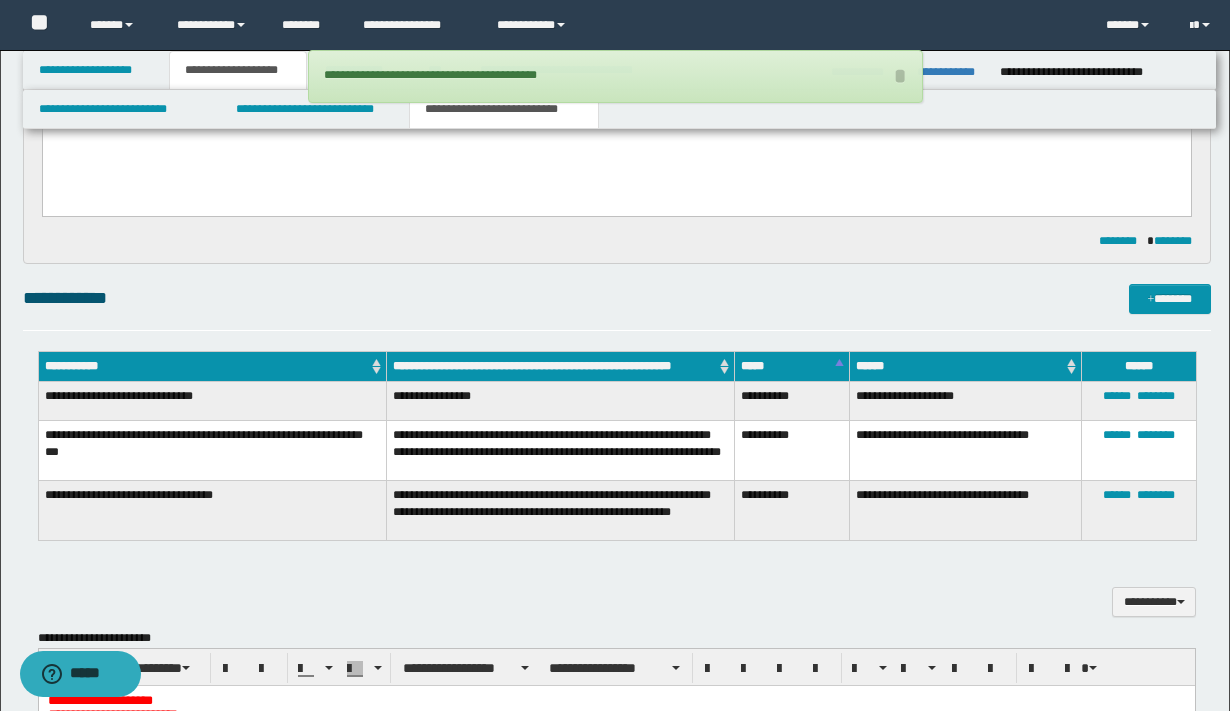 click on "**********" at bounding box center [617, -18] 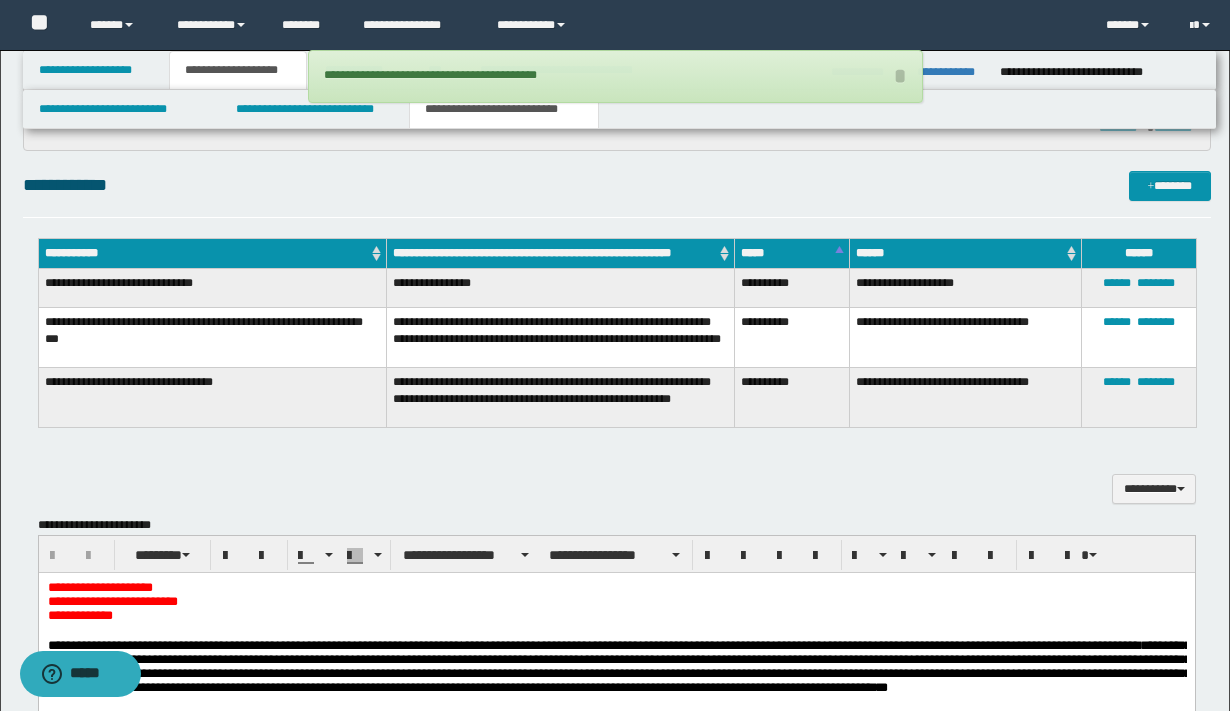 scroll, scrollTop: 2207, scrollLeft: 0, axis: vertical 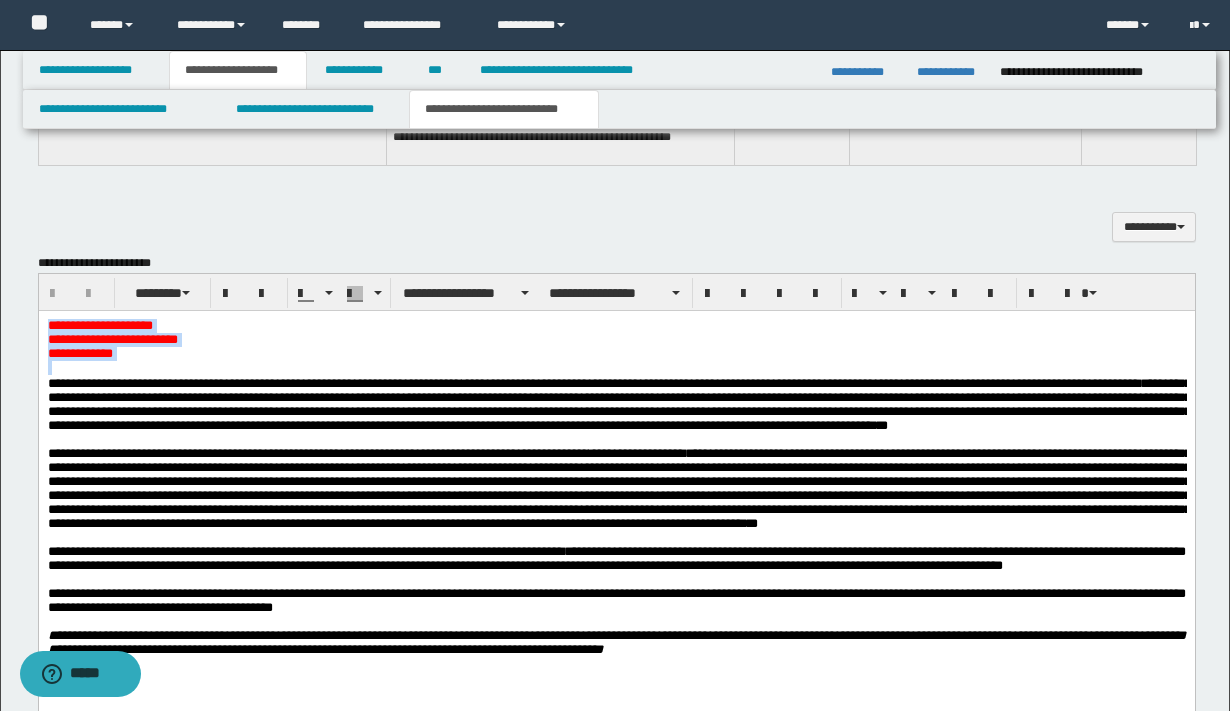drag, startPoint x: 171, startPoint y: 367, endPoint x: 42, endPoint y: 323, distance: 136.29747 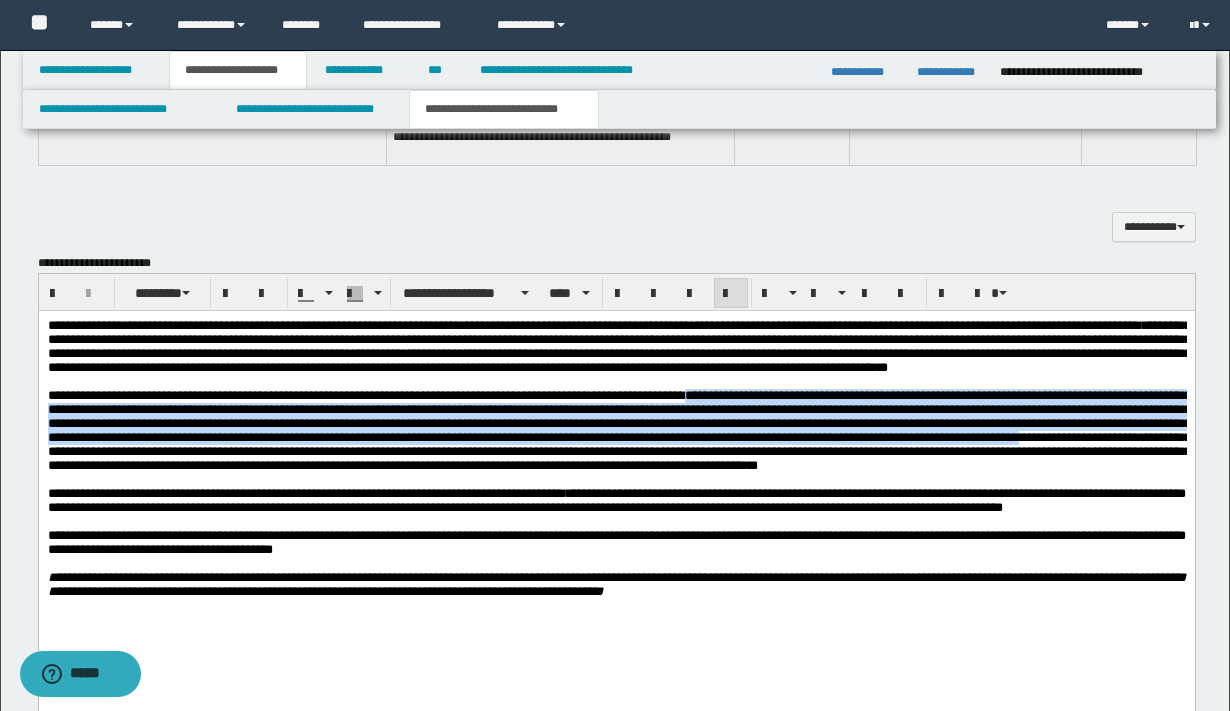 drag, startPoint x: 742, startPoint y: 472, endPoint x: 810, endPoint y: 417, distance: 87.458565 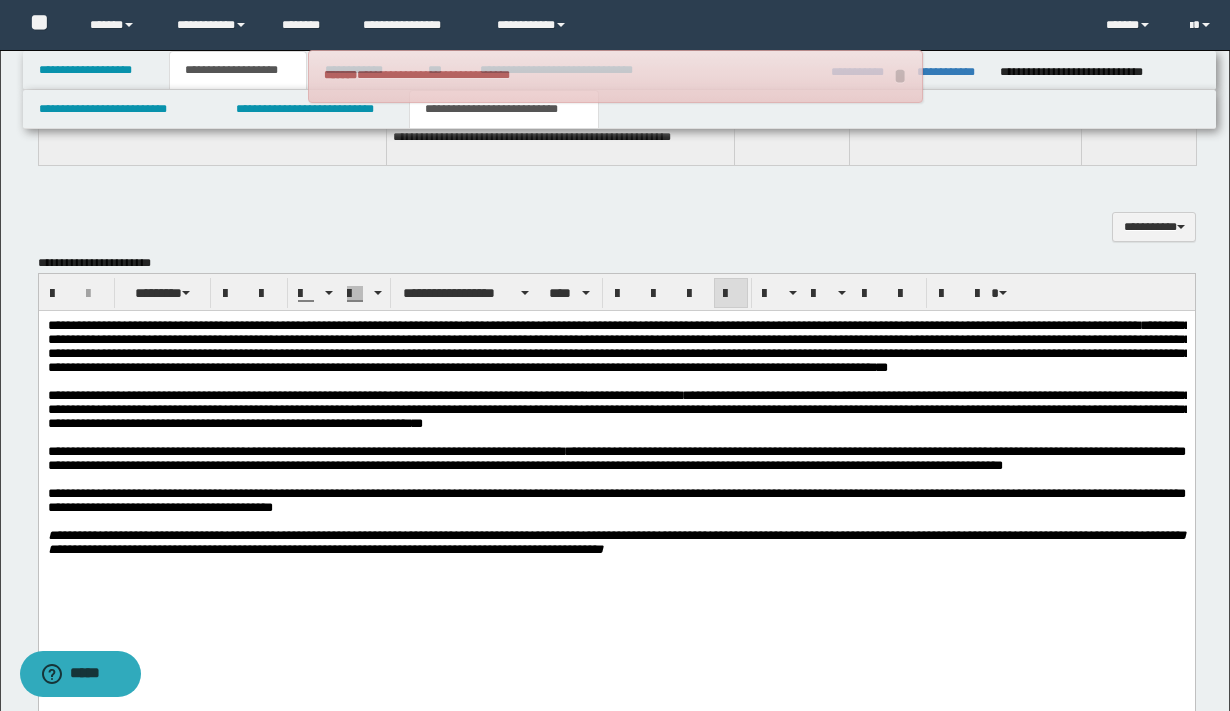 click on "**********" at bounding box center (616, 409) 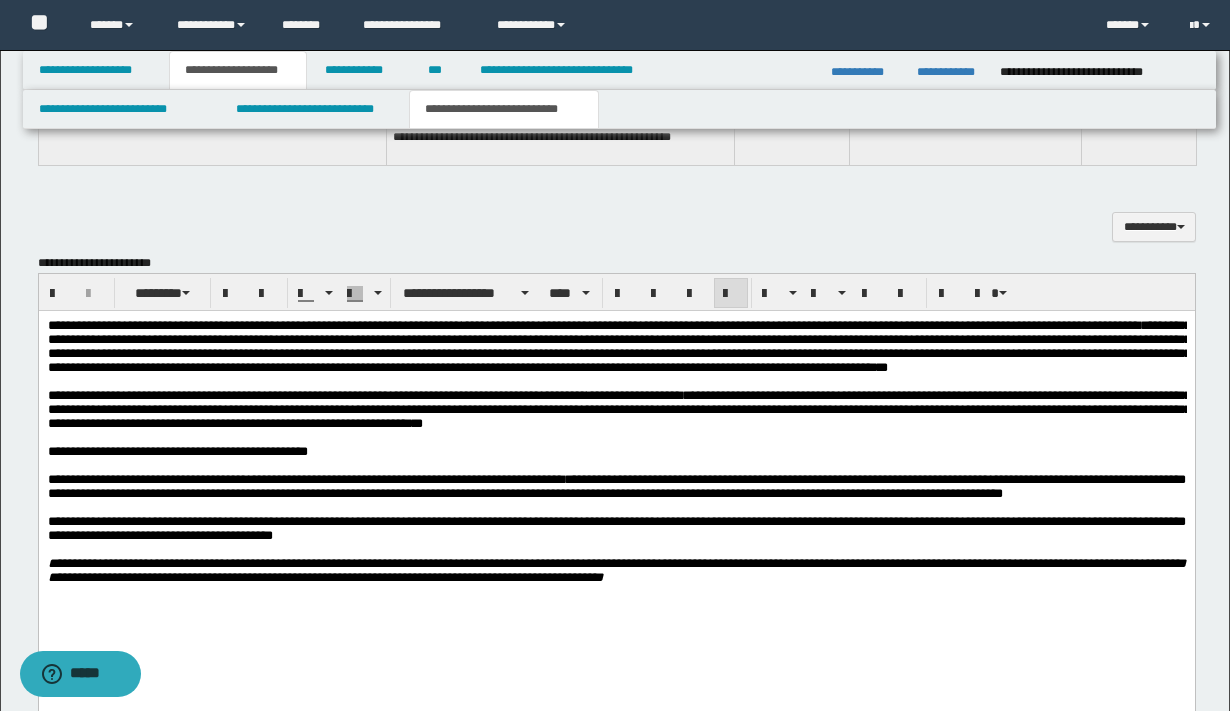 click on "**********" at bounding box center (177, 450) 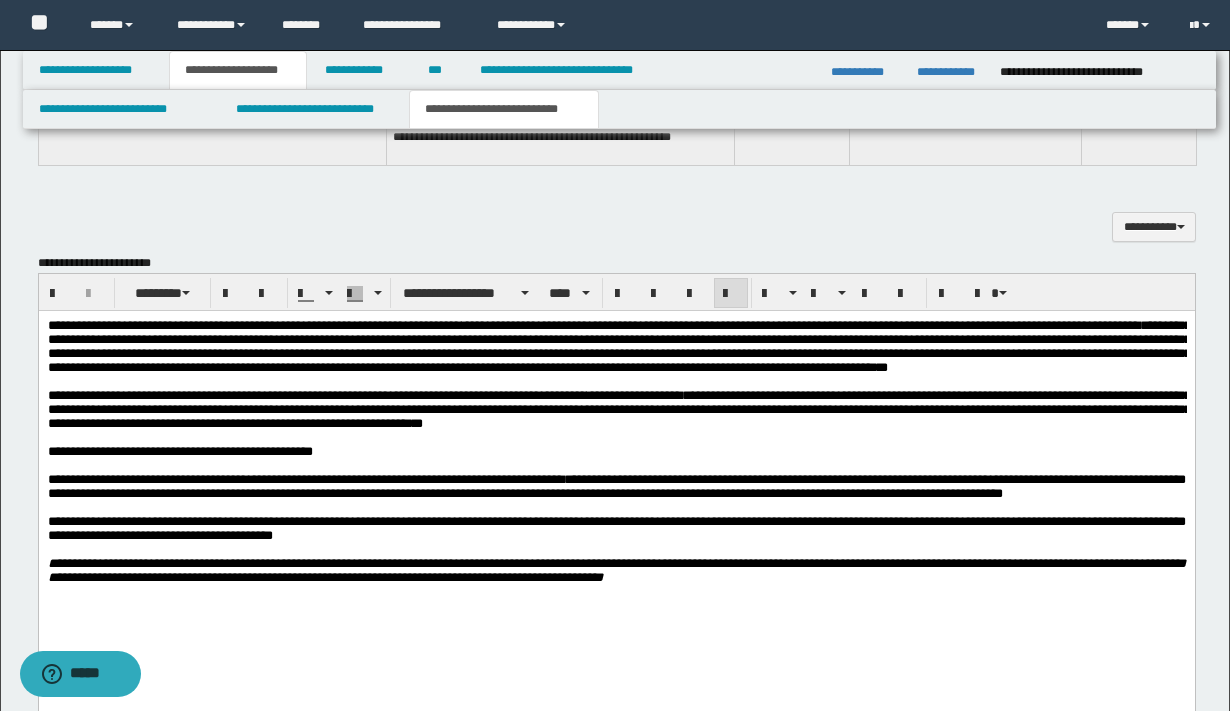 click on "**********" at bounding box center [616, 451] 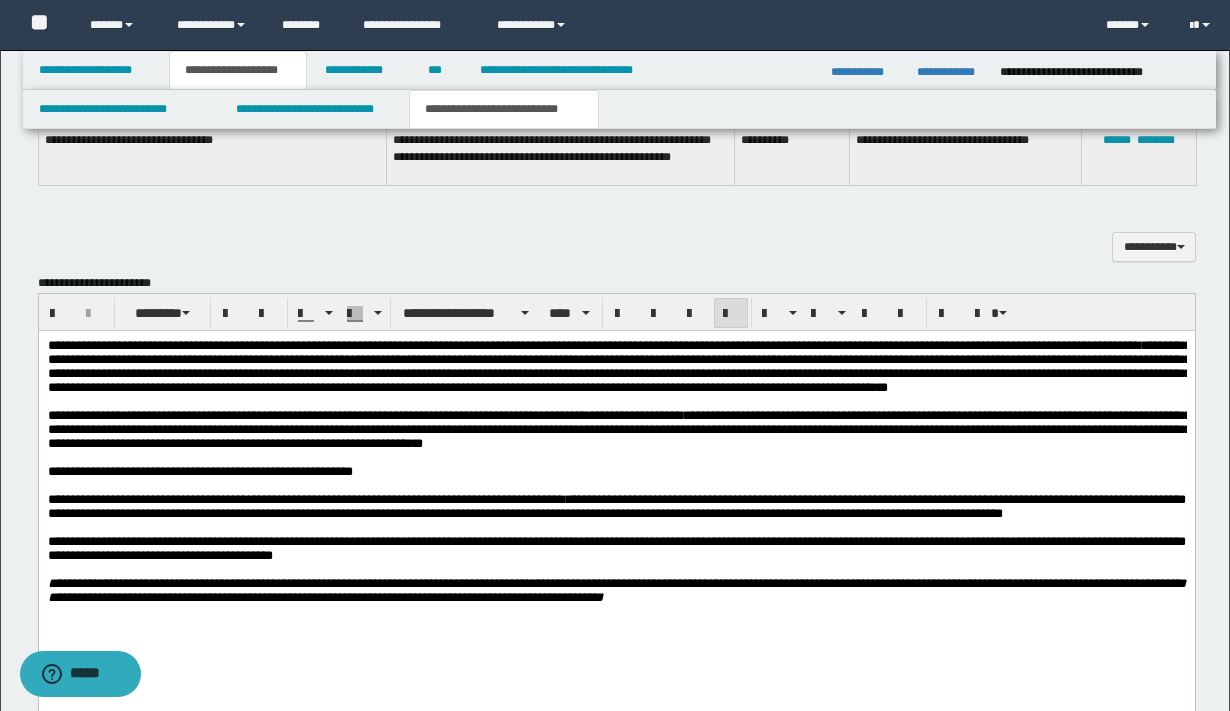 scroll, scrollTop: 2187, scrollLeft: 0, axis: vertical 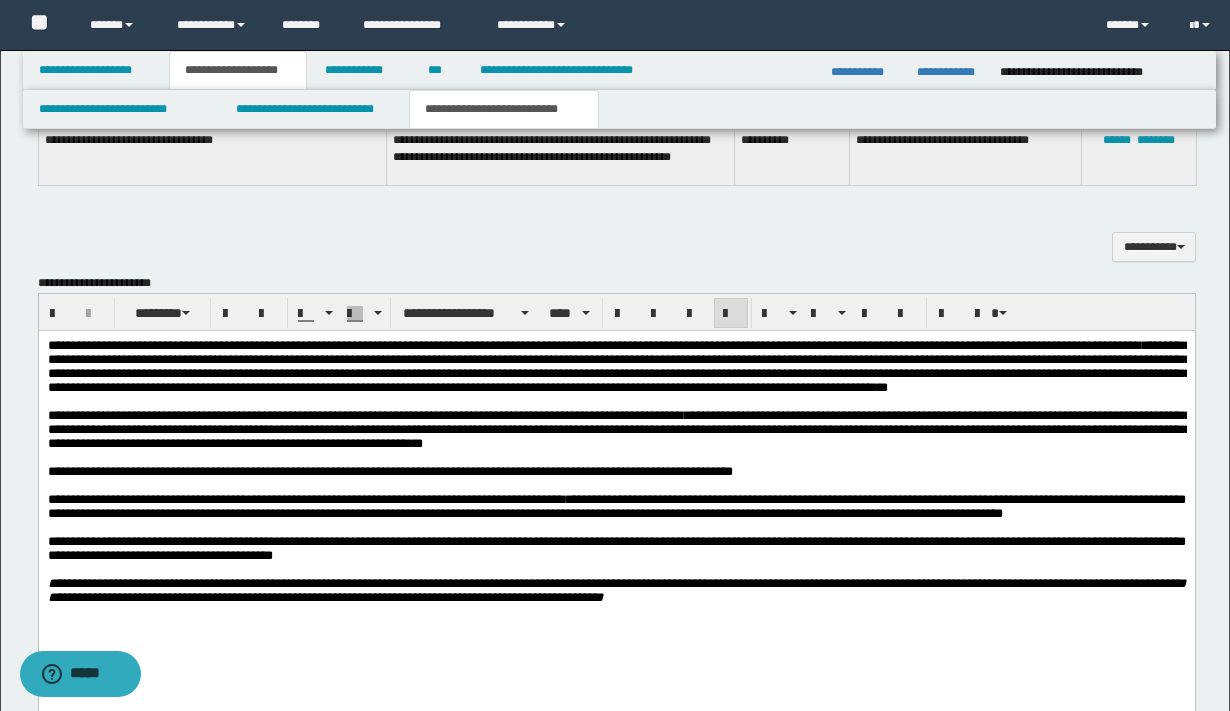 click on "**********" at bounding box center (616, 505) 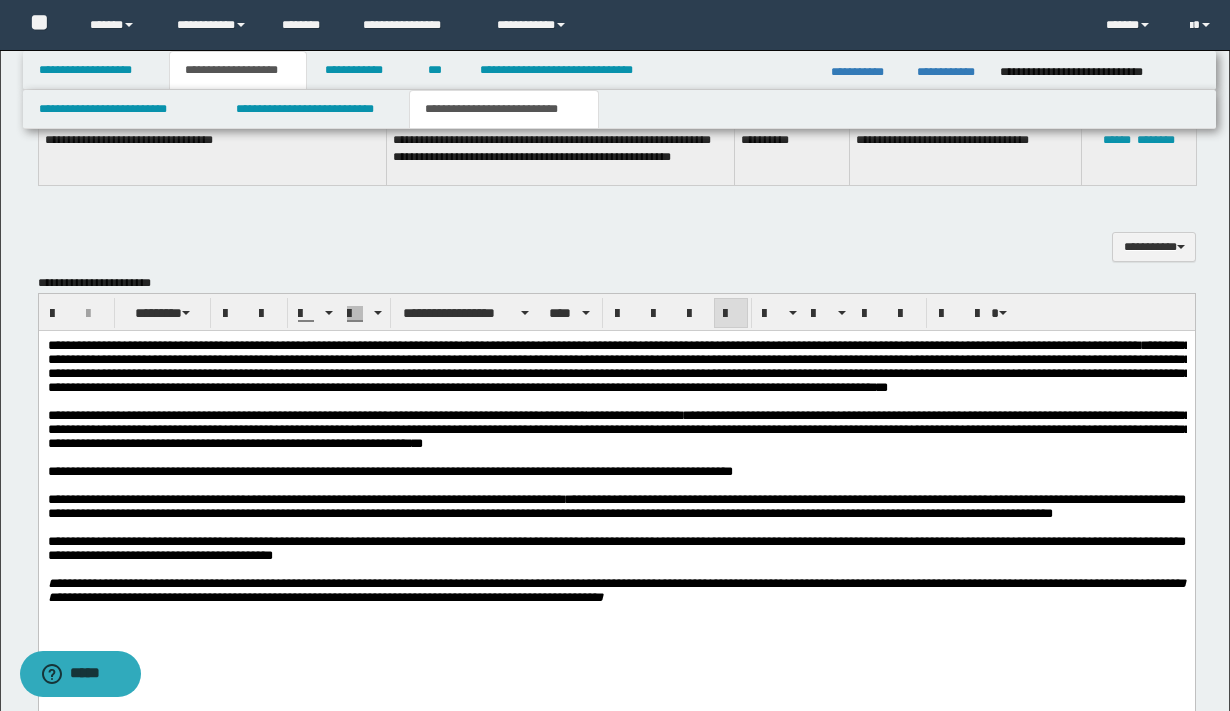 click on "**********" at bounding box center [616, 506] 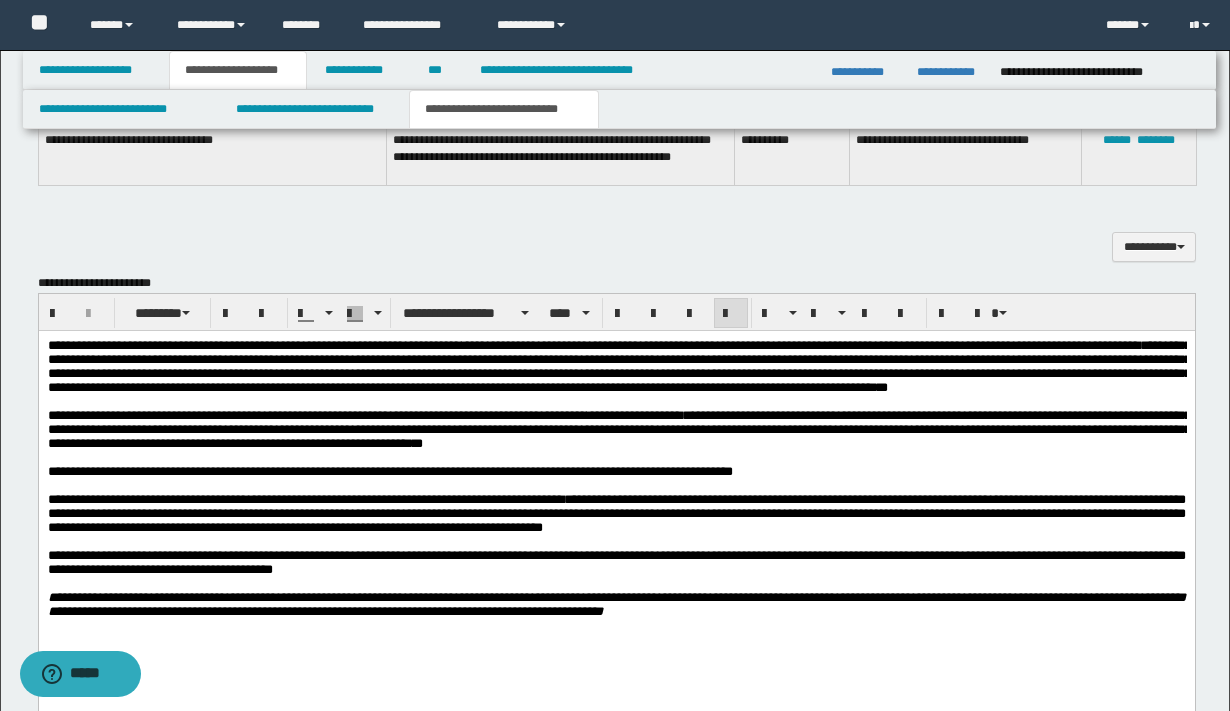 scroll, scrollTop: 1989, scrollLeft: 0, axis: vertical 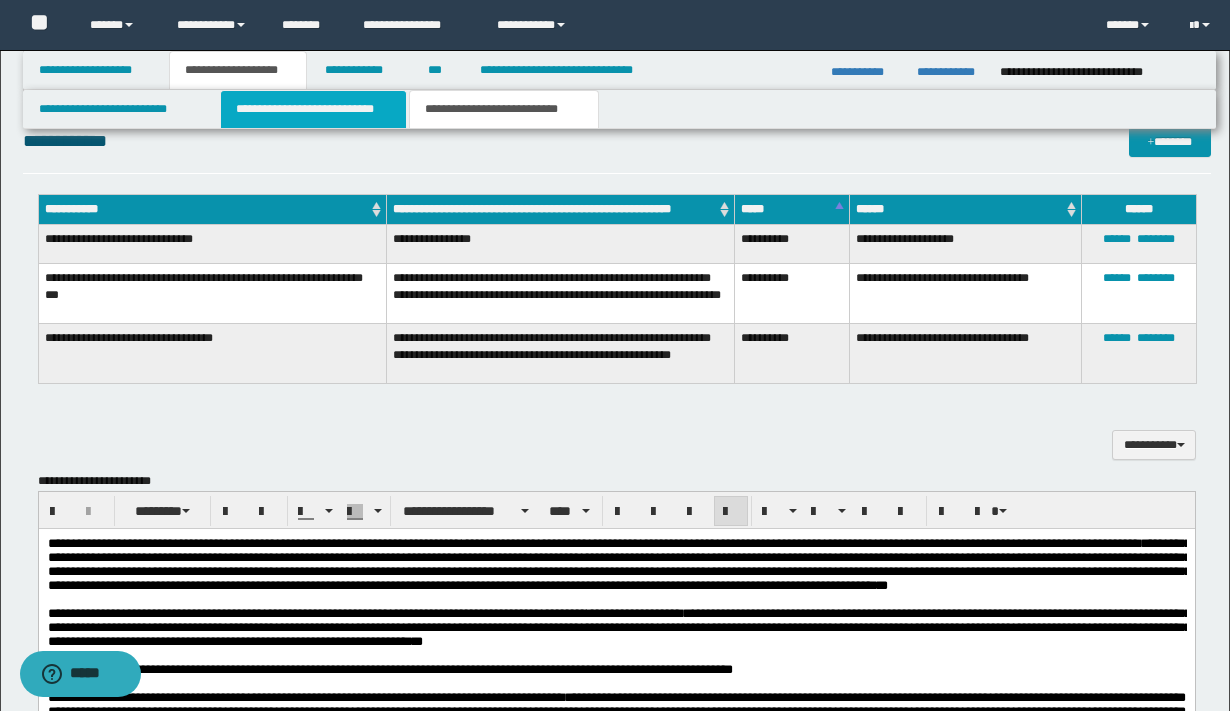 click on "**********" at bounding box center [314, 109] 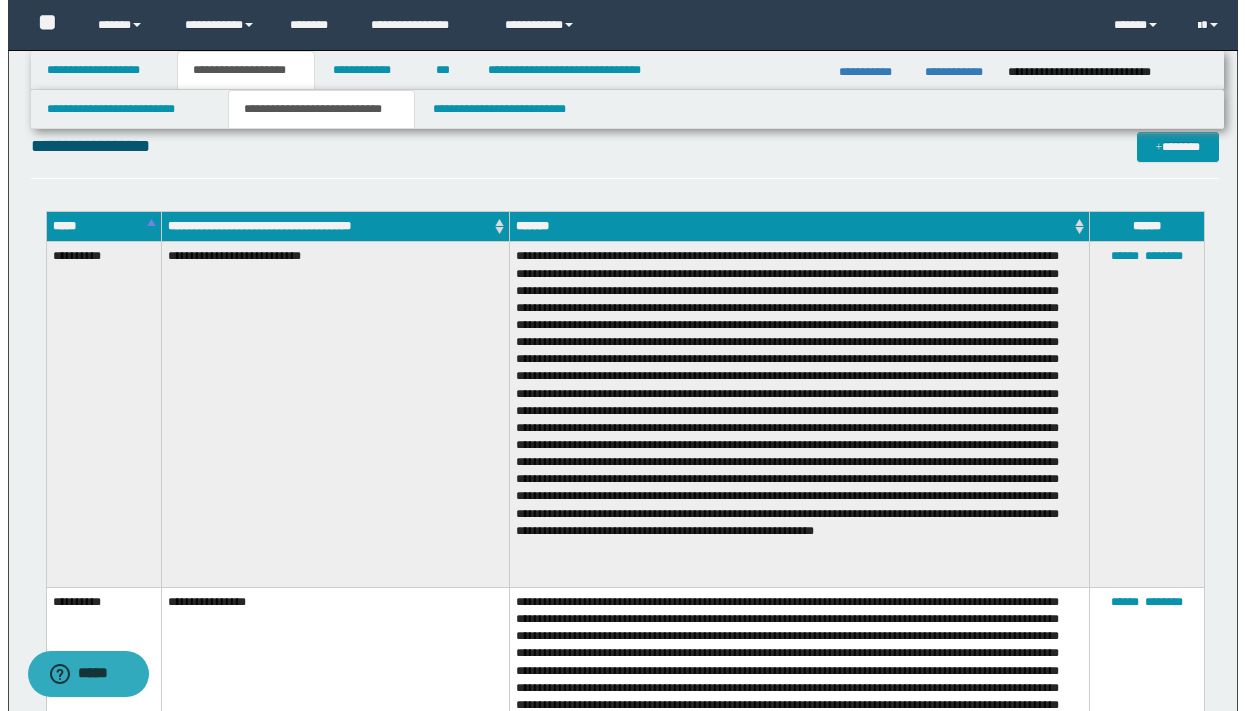 scroll, scrollTop: 29, scrollLeft: 0, axis: vertical 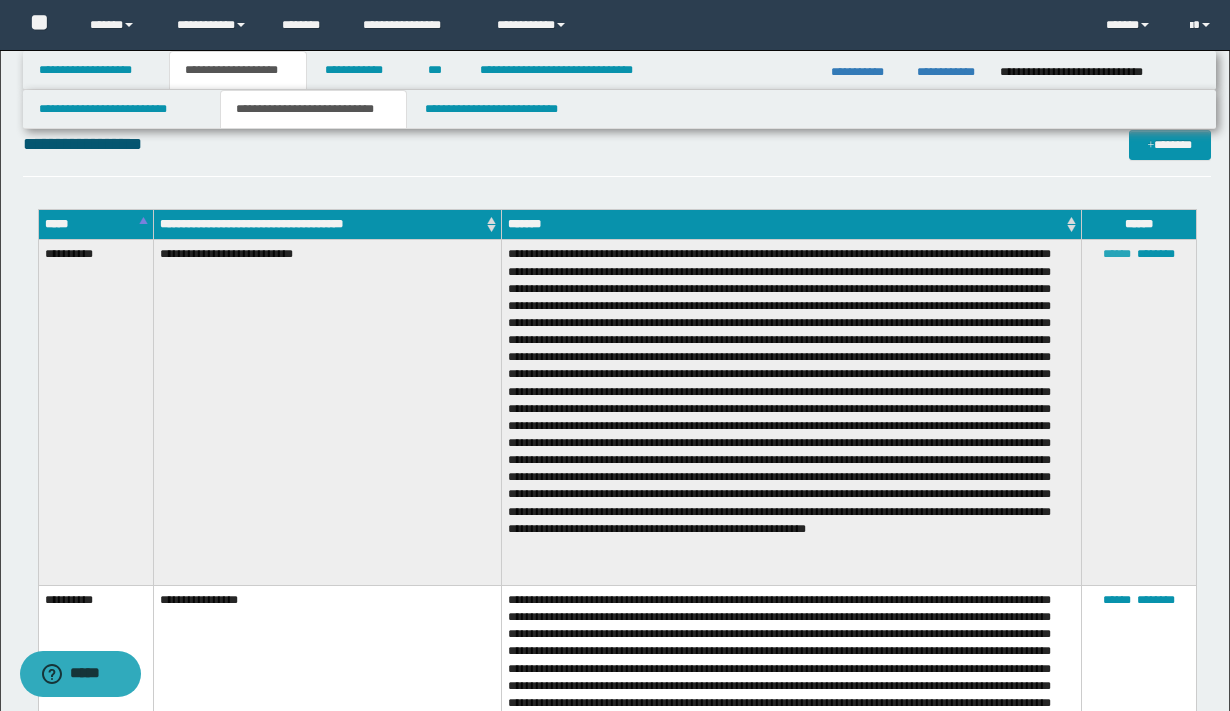 click on "******" at bounding box center [1117, 254] 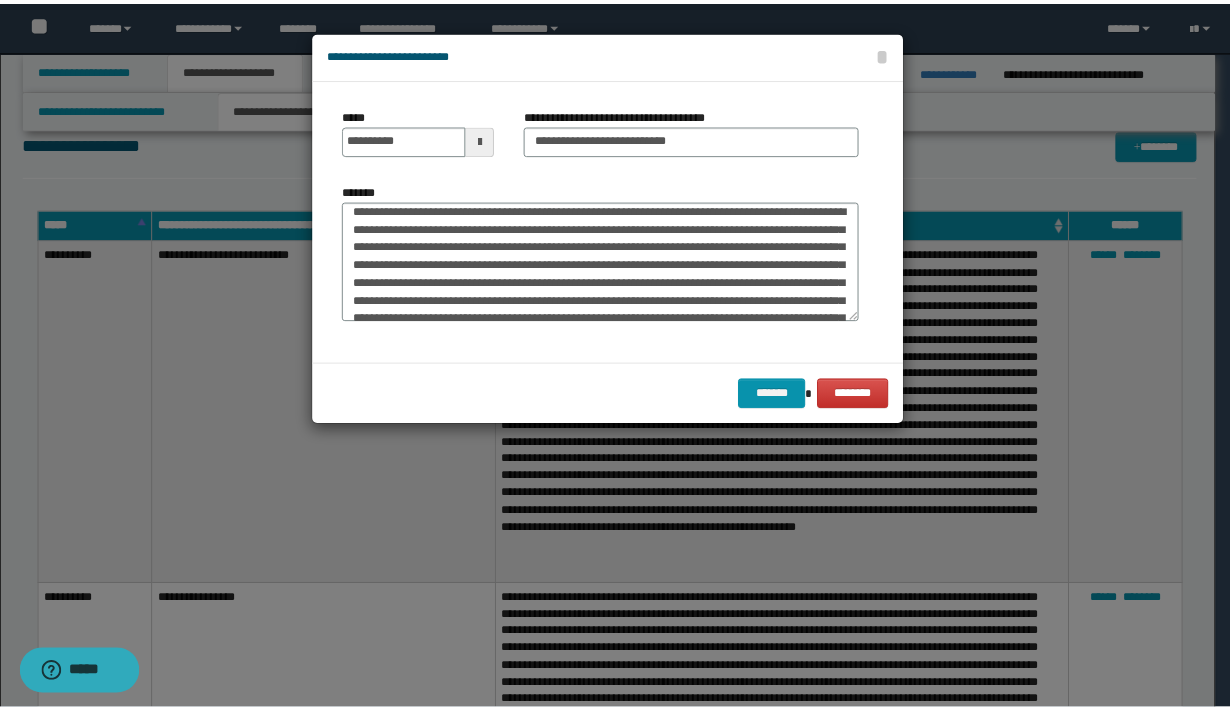 scroll, scrollTop: 0, scrollLeft: 0, axis: both 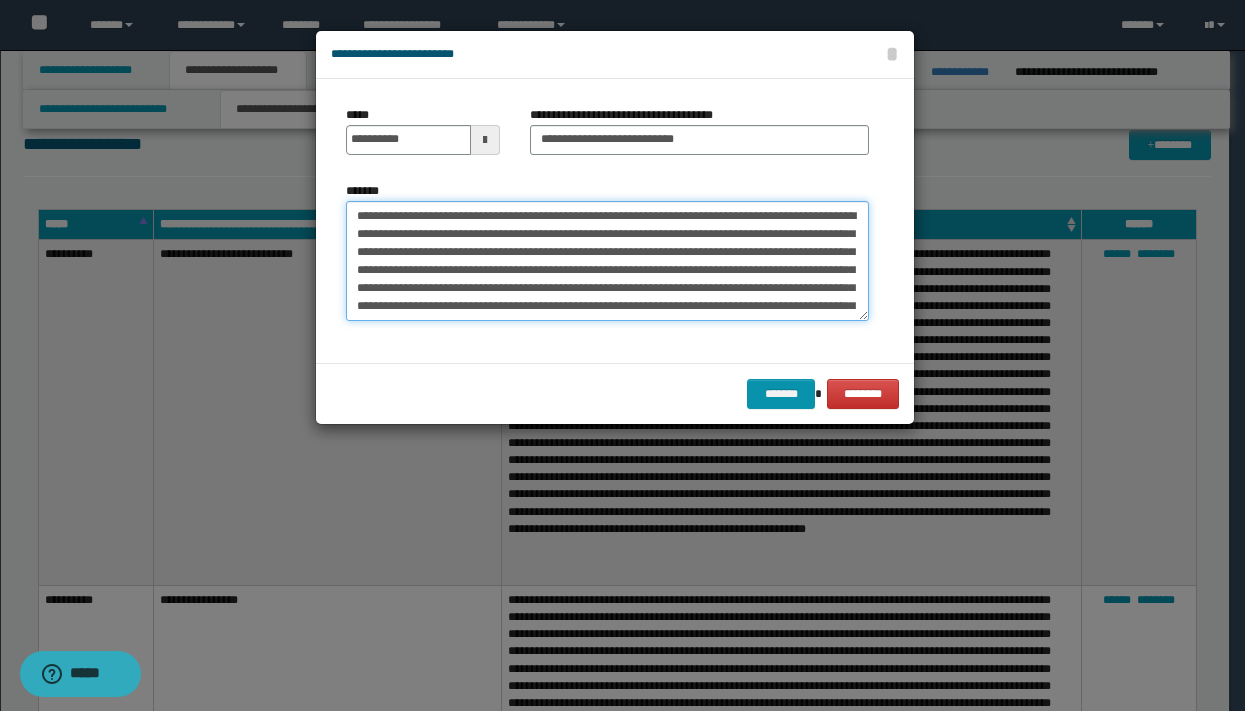 drag, startPoint x: 465, startPoint y: 218, endPoint x: 343, endPoint y: 222, distance: 122.06556 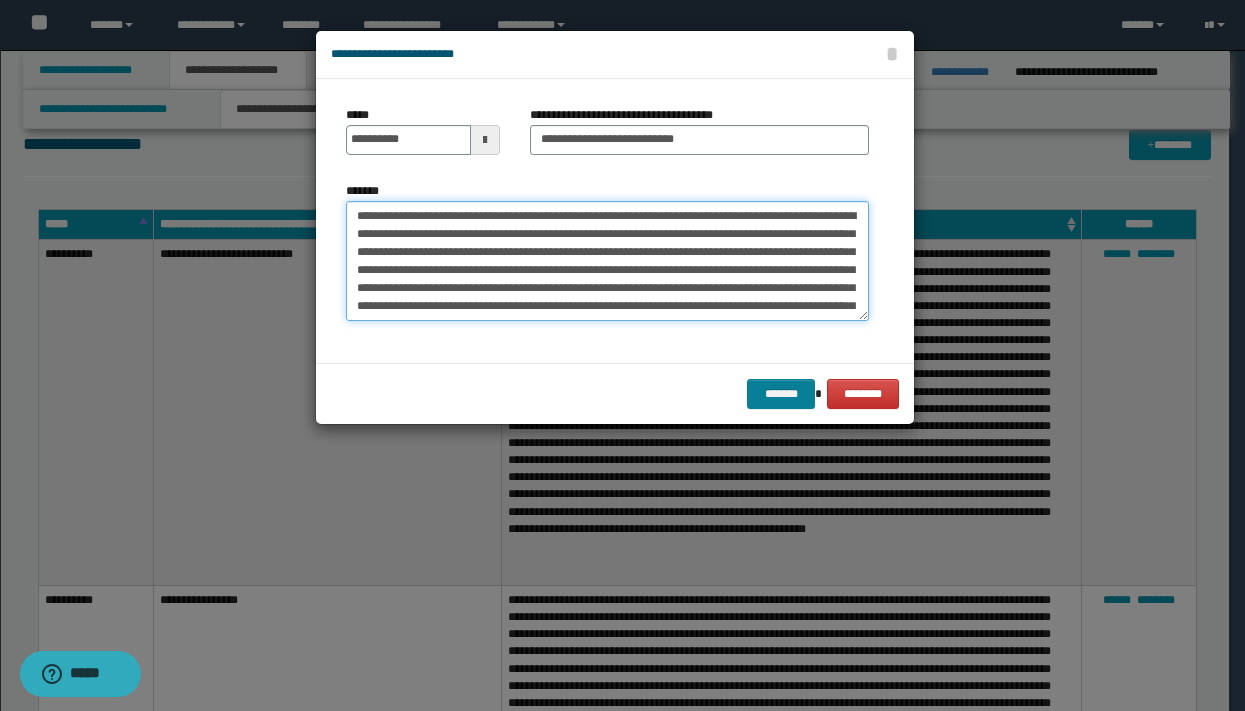 type on "**********" 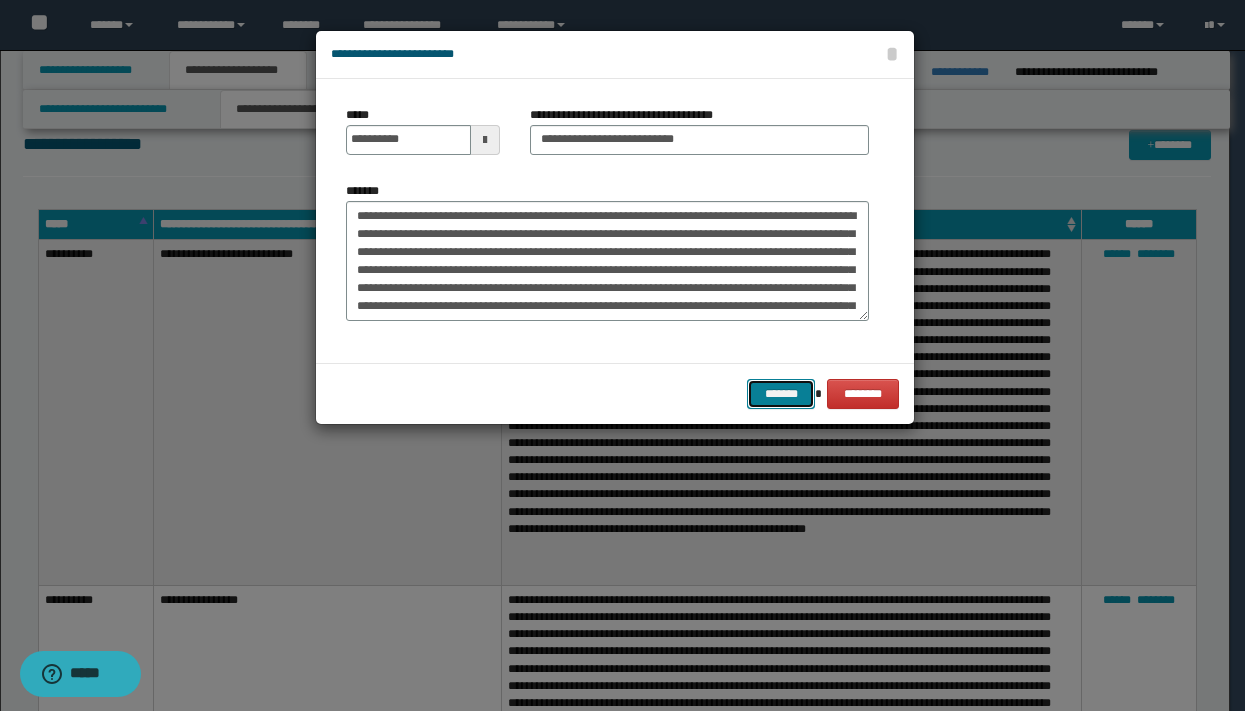 click on "*******" at bounding box center [781, 394] 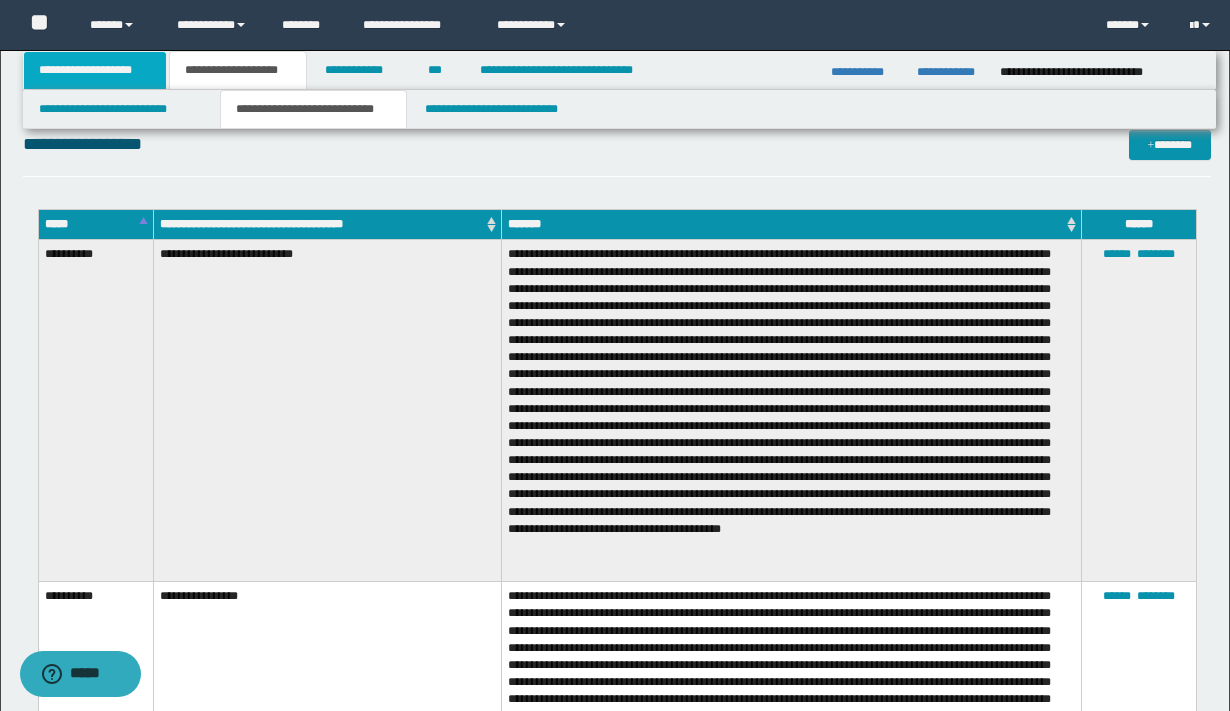 click on "**********" at bounding box center (95, 70) 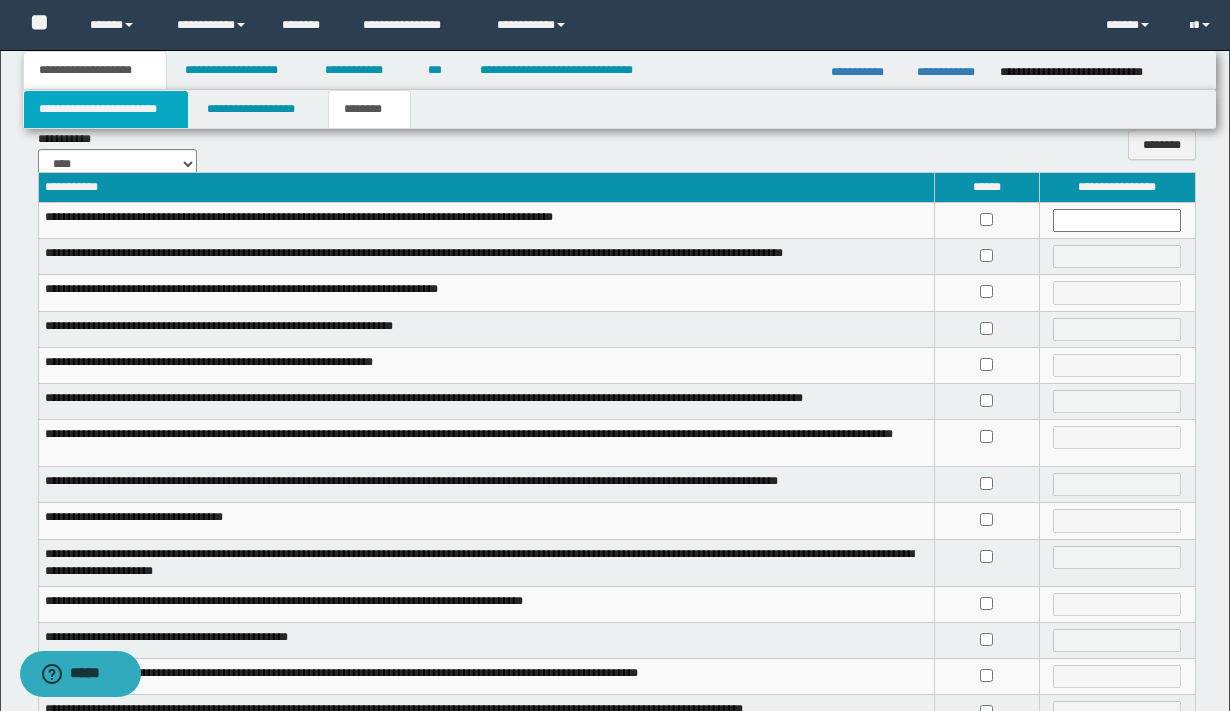 click on "**********" at bounding box center (106, 109) 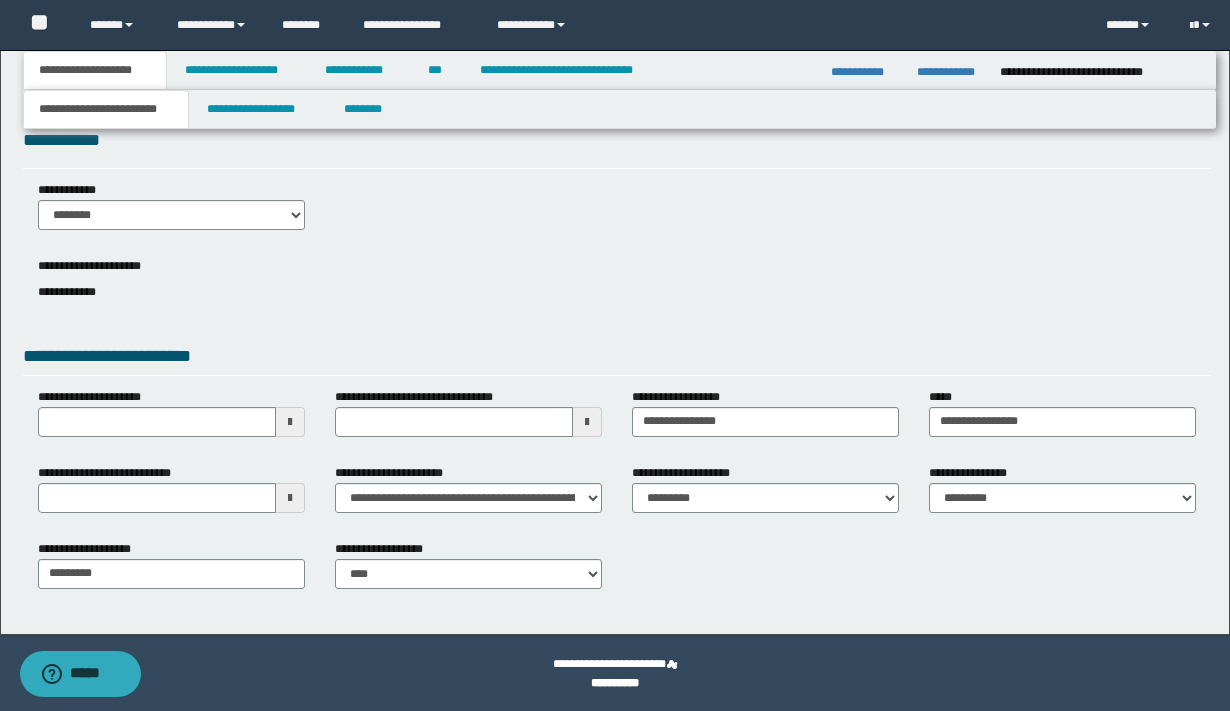 scroll, scrollTop: 34, scrollLeft: 0, axis: vertical 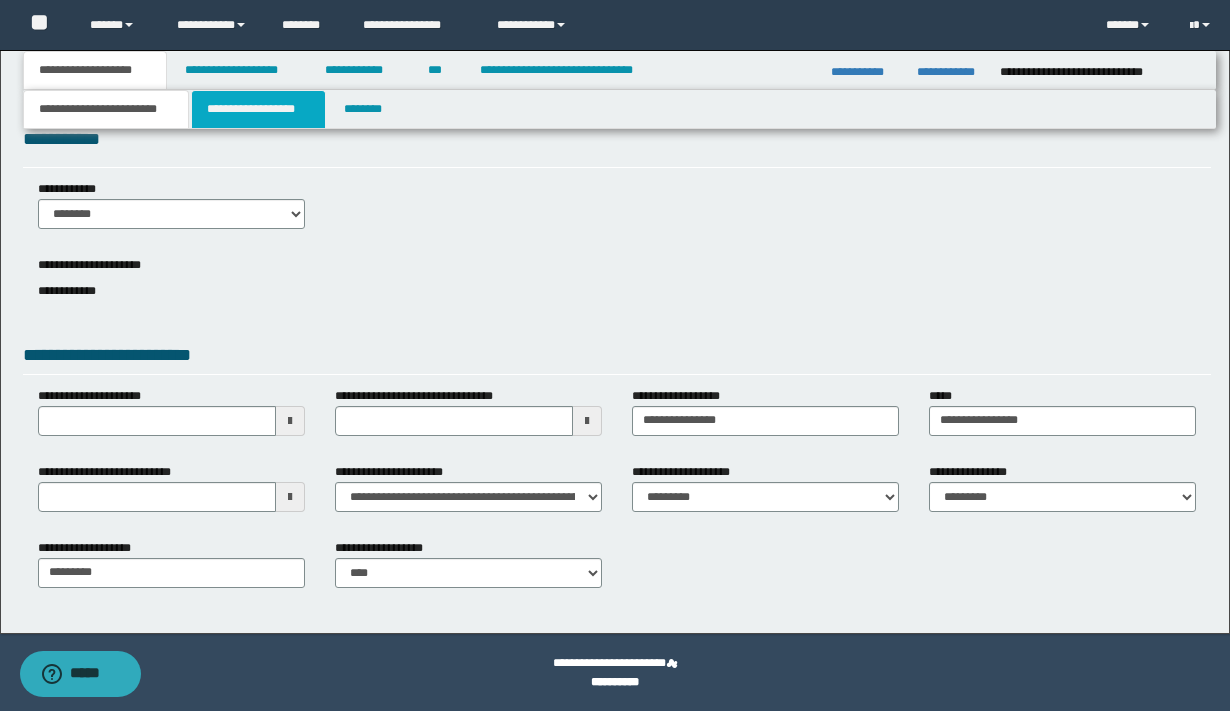 click on "**********" at bounding box center (258, 109) 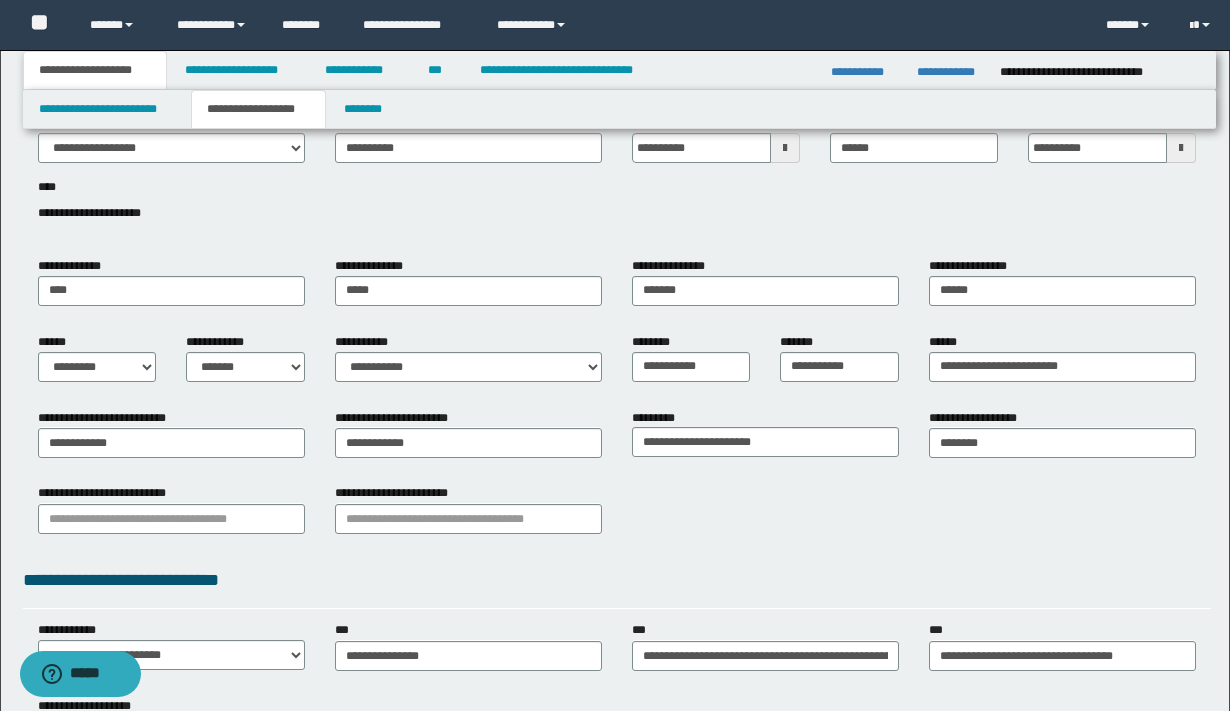 scroll, scrollTop: 253, scrollLeft: 0, axis: vertical 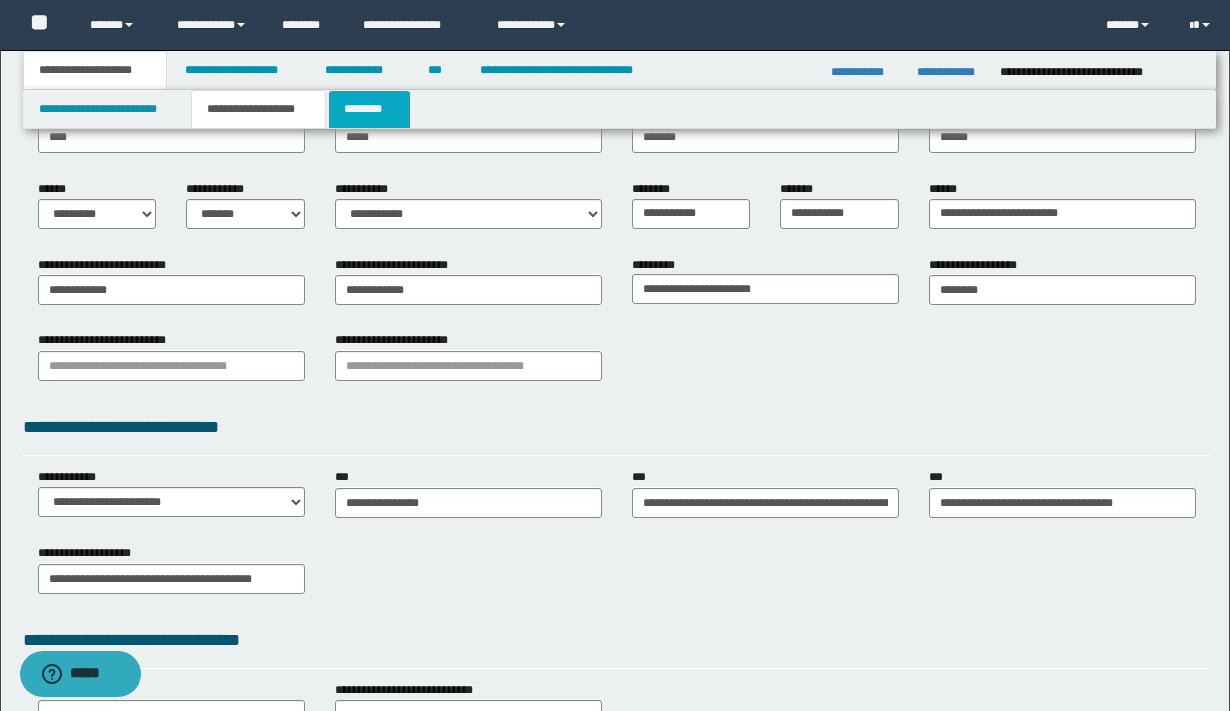 click on "********" at bounding box center (369, 109) 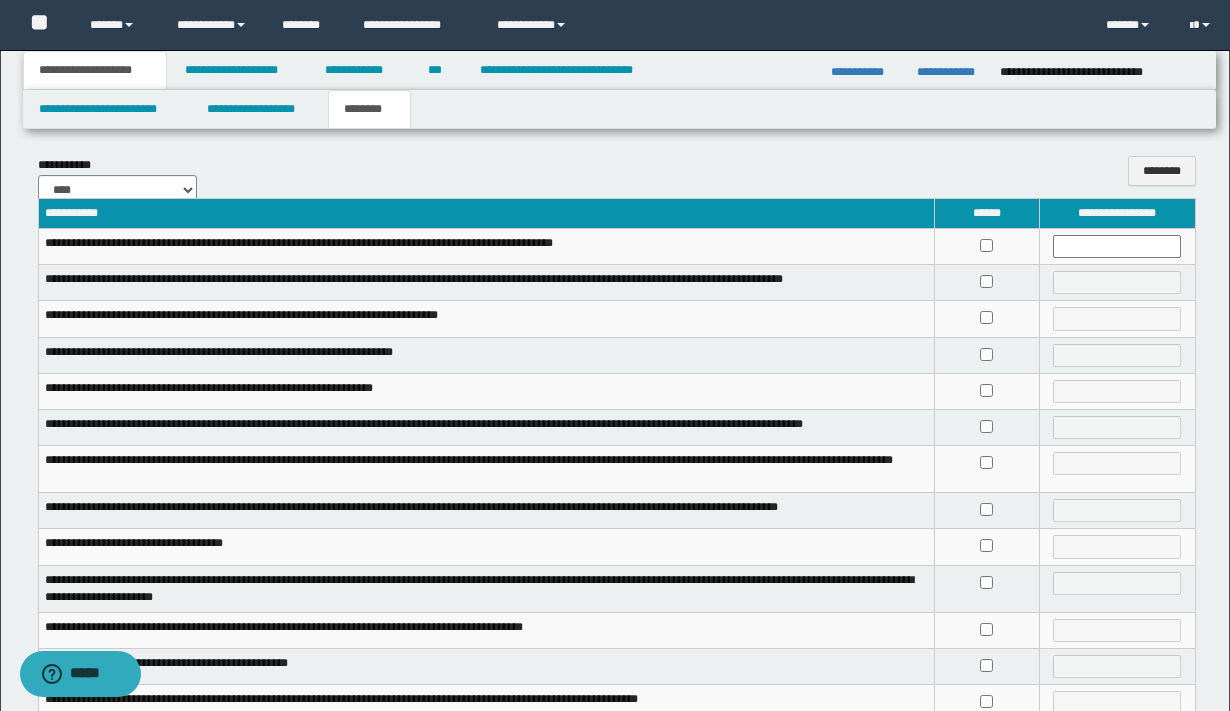 scroll, scrollTop: 4, scrollLeft: 0, axis: vertical 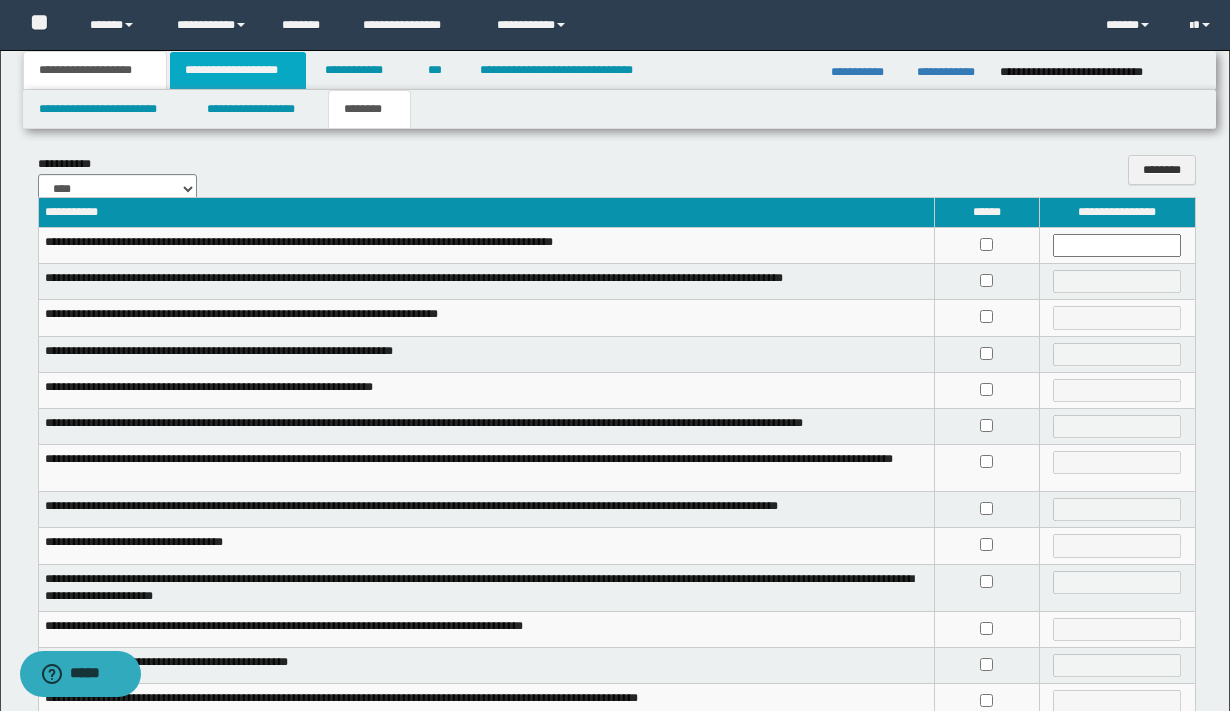 click on "**********" at bounding box center [238, 70] 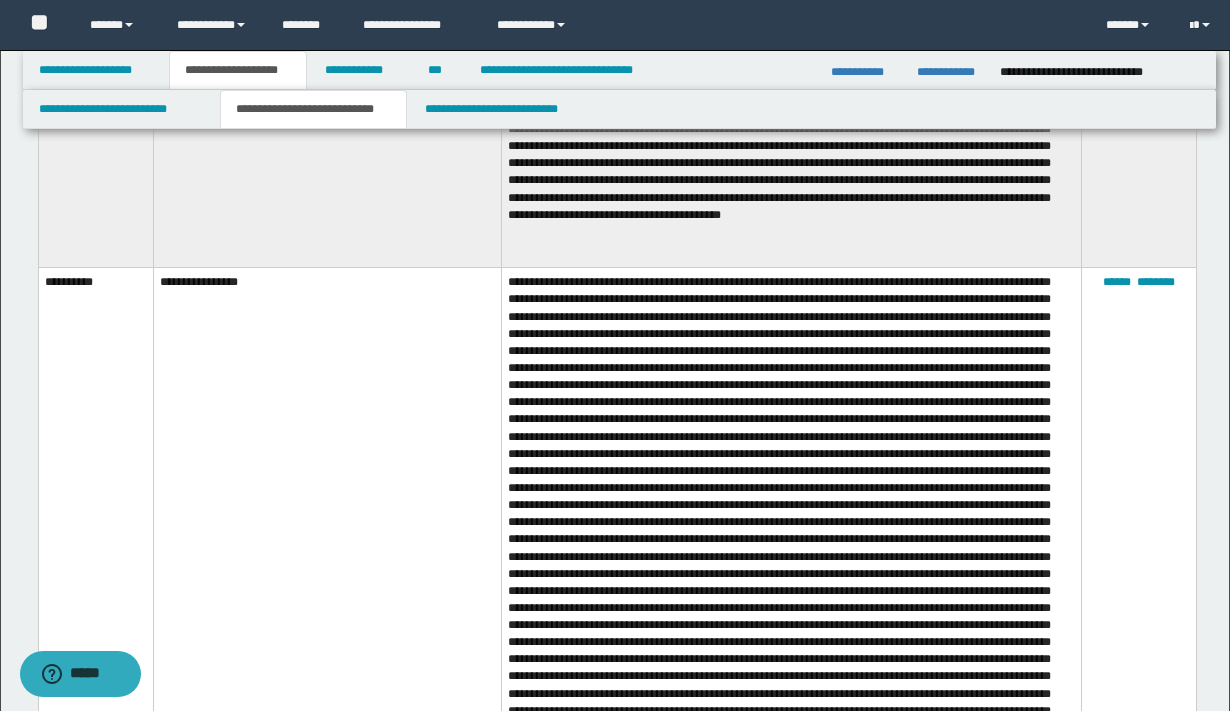 scroll, scrollTop: 0, scrollLeft: 0, axis: both 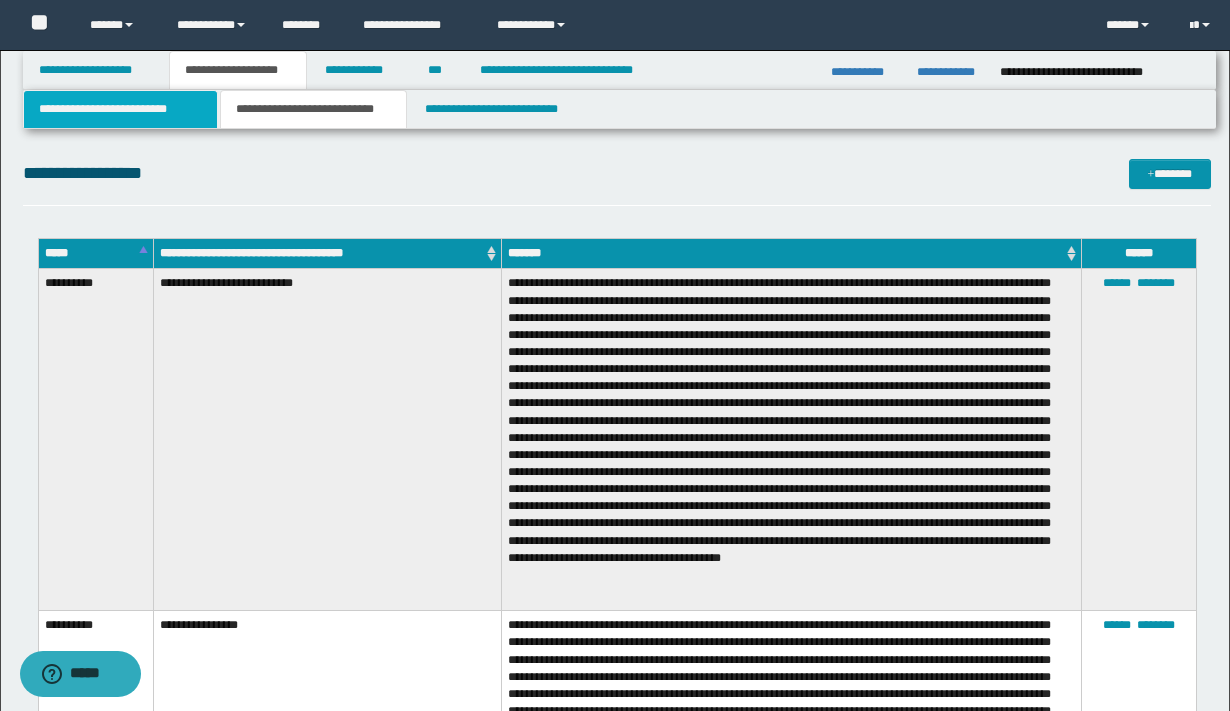 click on "**********" at bounding box center [120, 109] 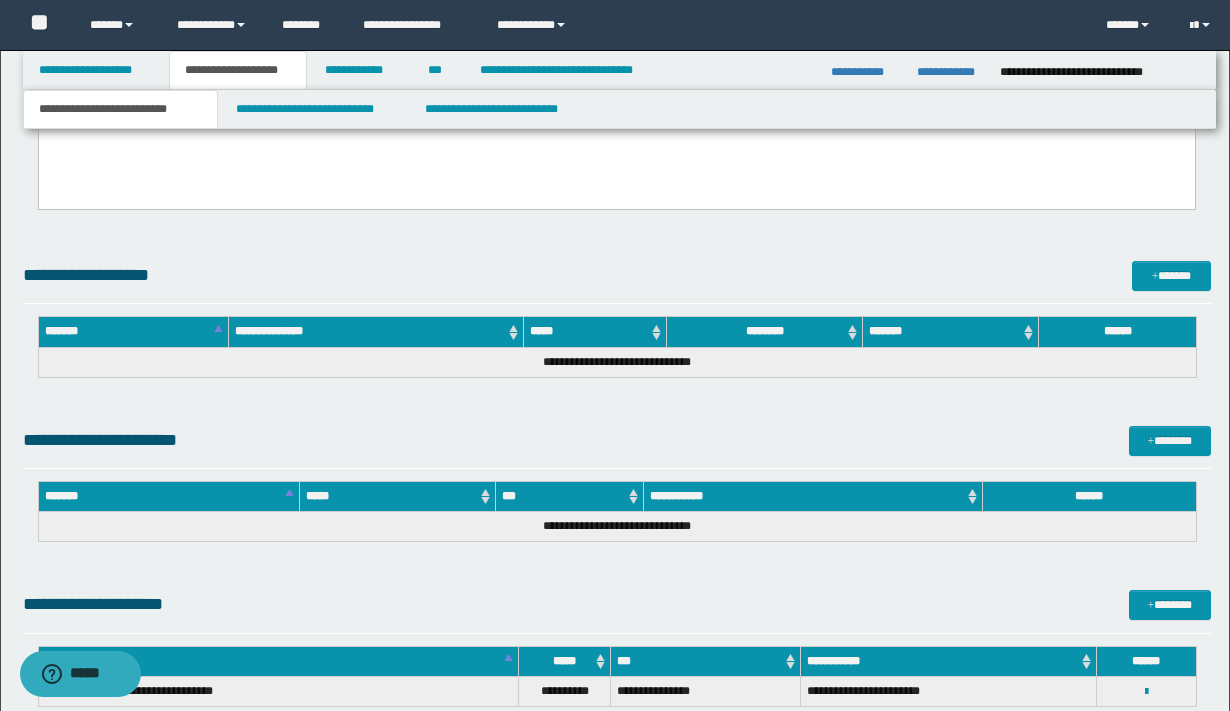 scroll, scrollTop: 1276, scrollLeft: 0, axis: vertical 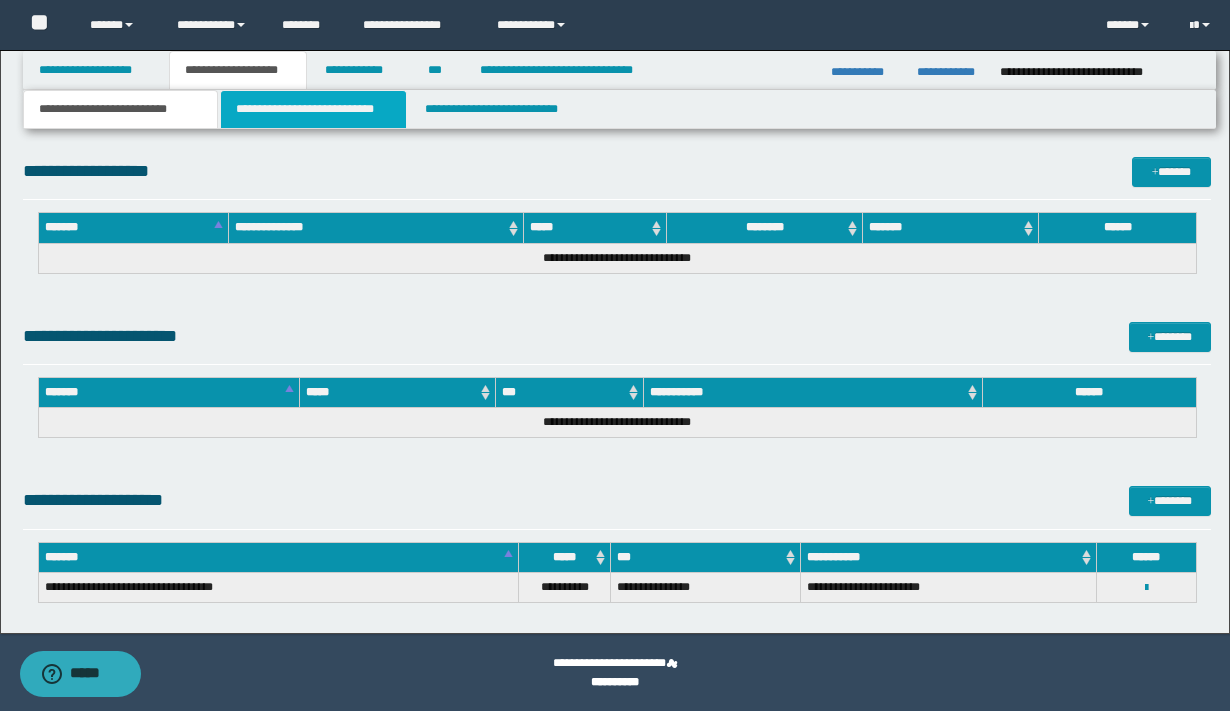 click on "**********" at bounding box center [314, 109] 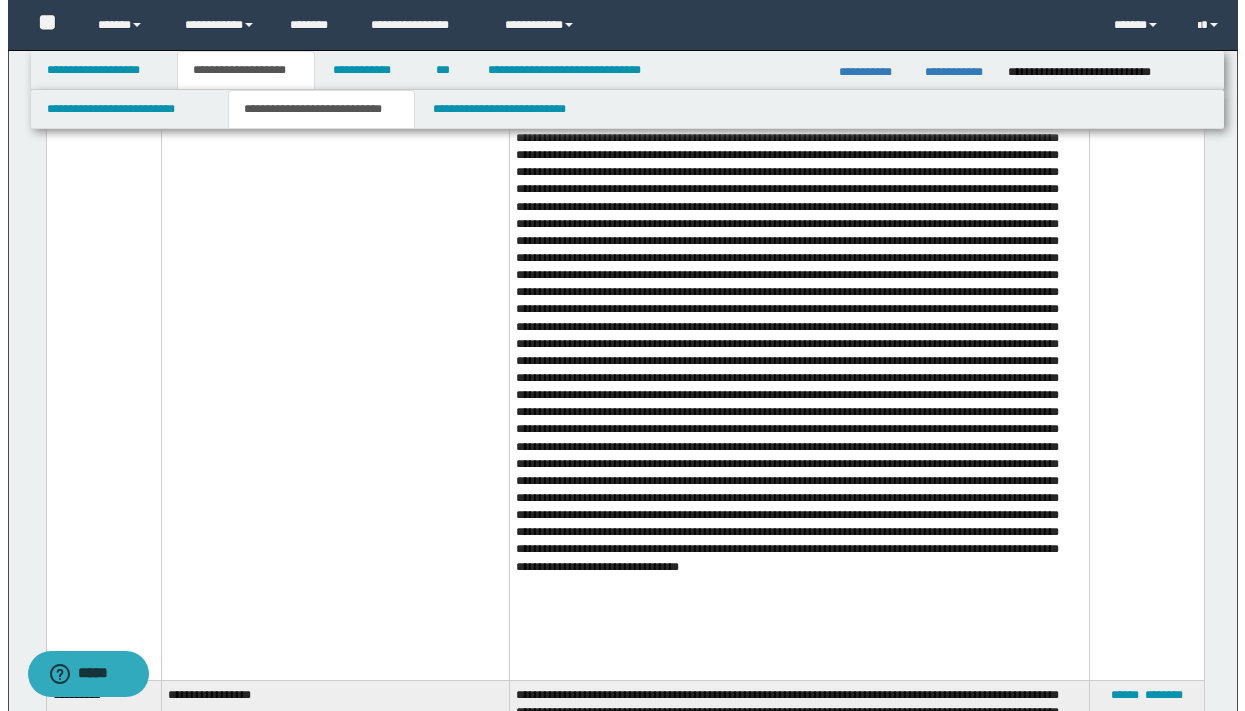 scroll, scrollTop: 557, scrollLeft: 0, axis: vertical 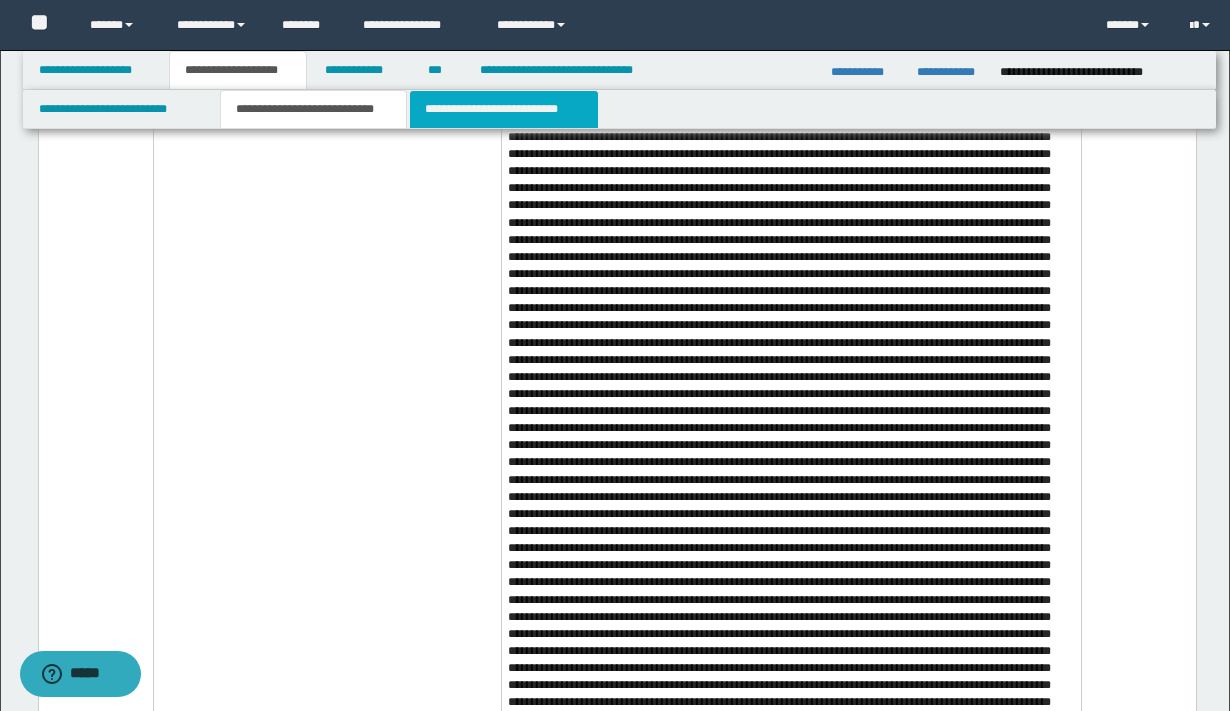 click on "**********" at bounding box center [504, 109] 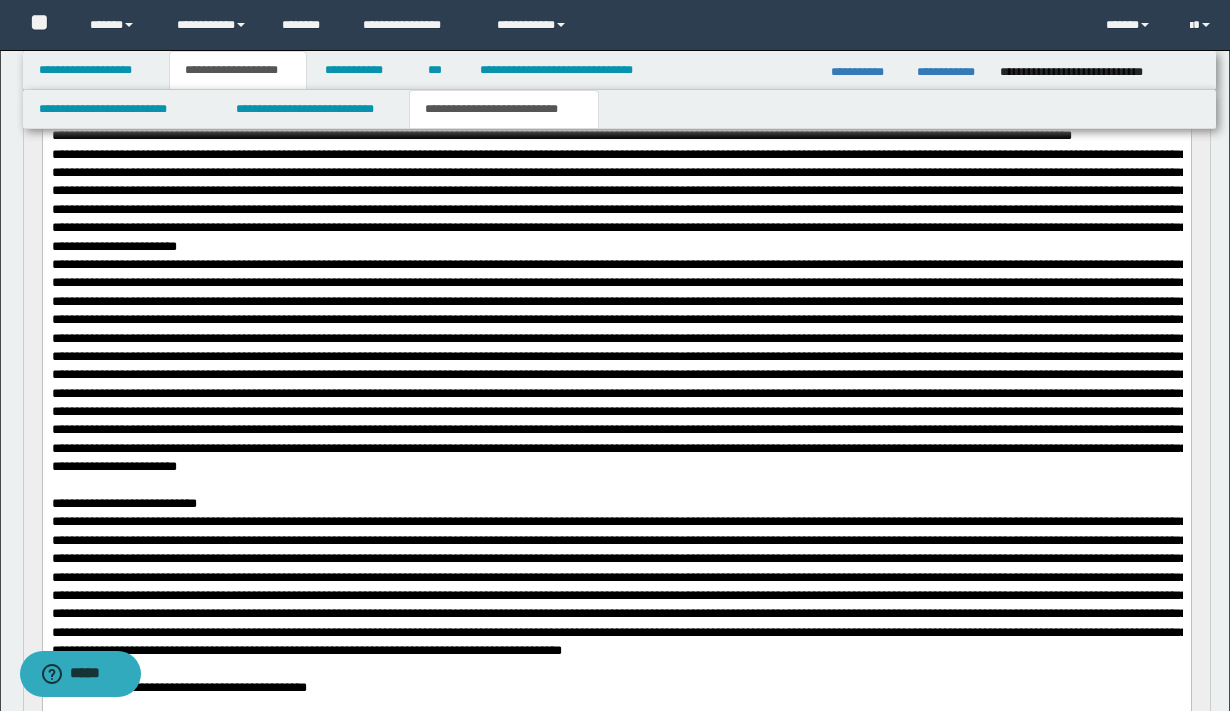 scroll, scrollTop: 0, scrollLeft: 0, axis: both 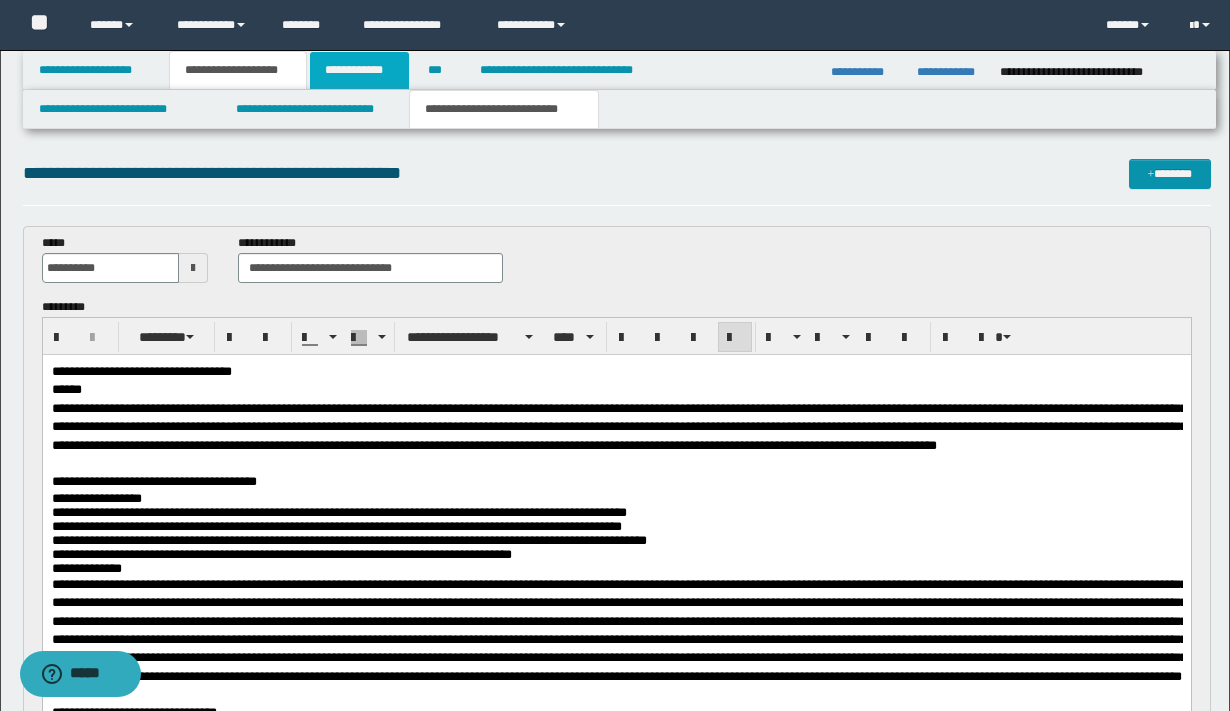 click on "**********" at bounding box center [359, 70] 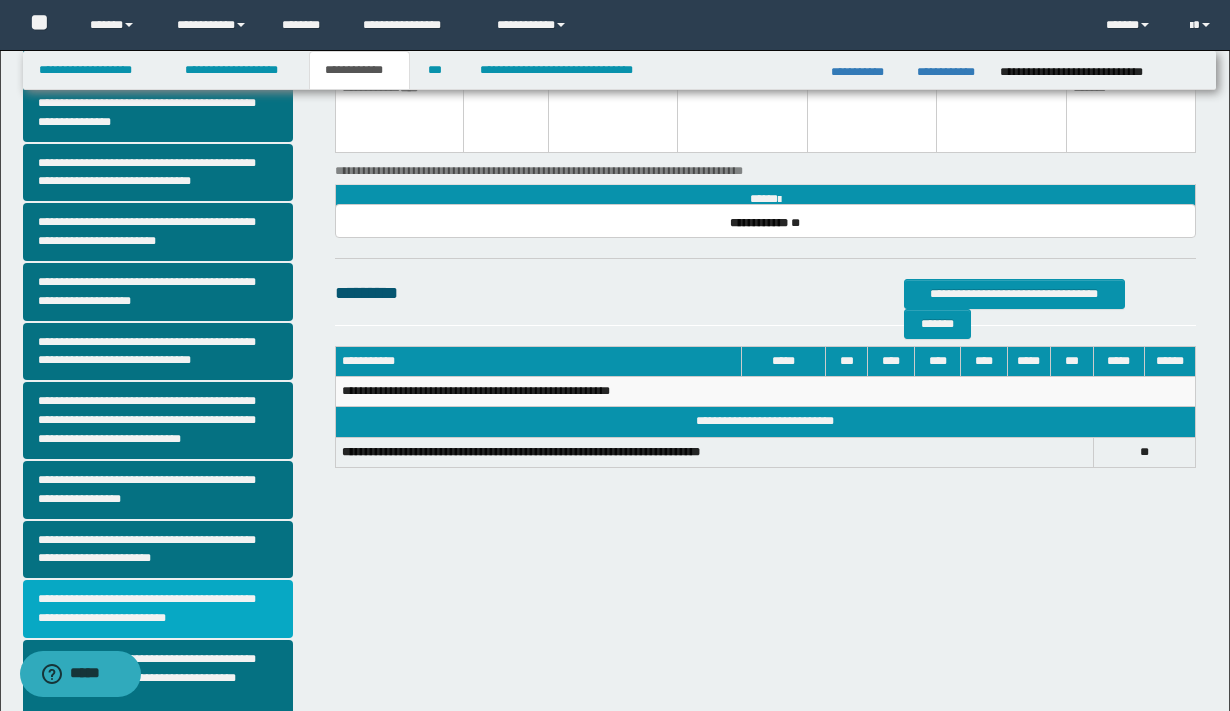 scroll, scrollTop: 416, scrollLeft: 0, axis: vertical 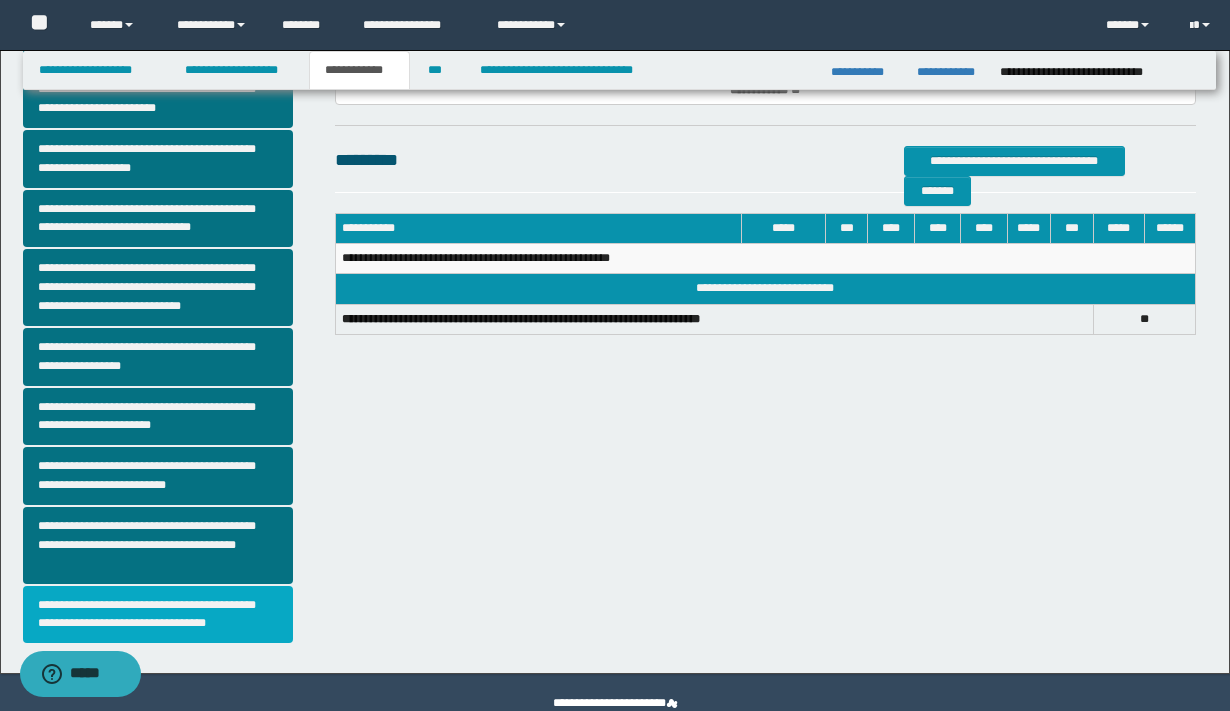 click on "**********" at bounding box center (158, 615) 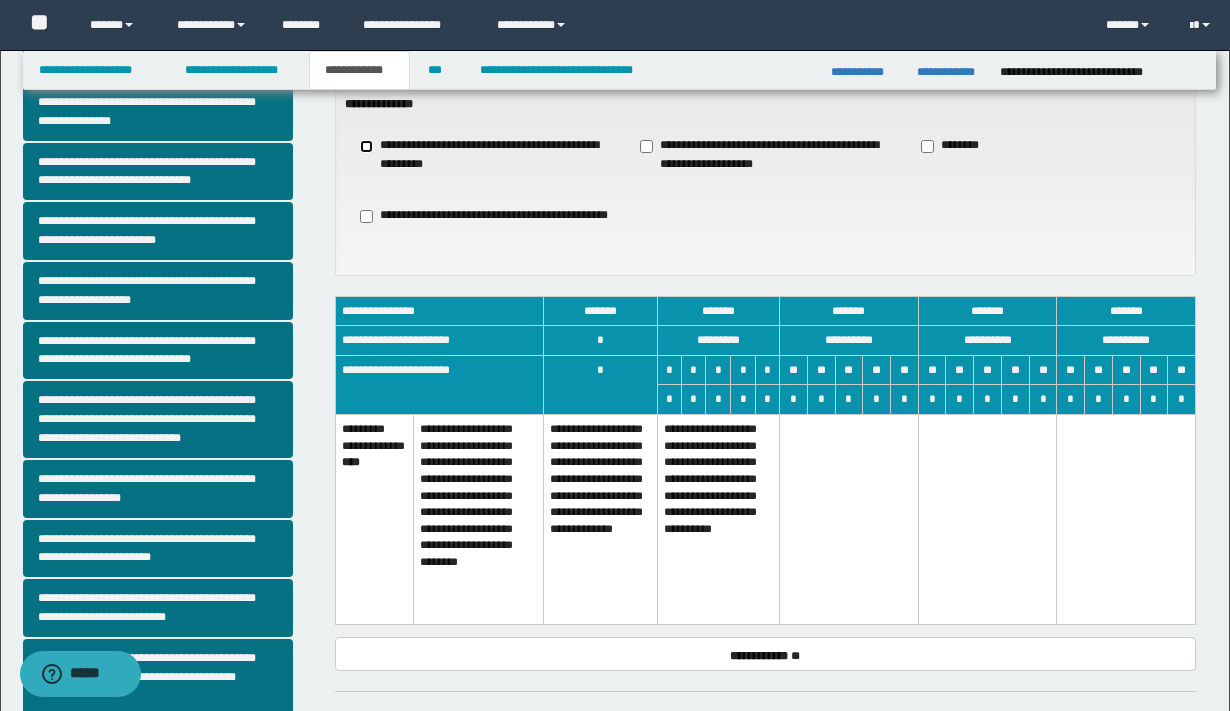 scroll, scrollTop: 399, scrollLeft: 0, axis: vertical 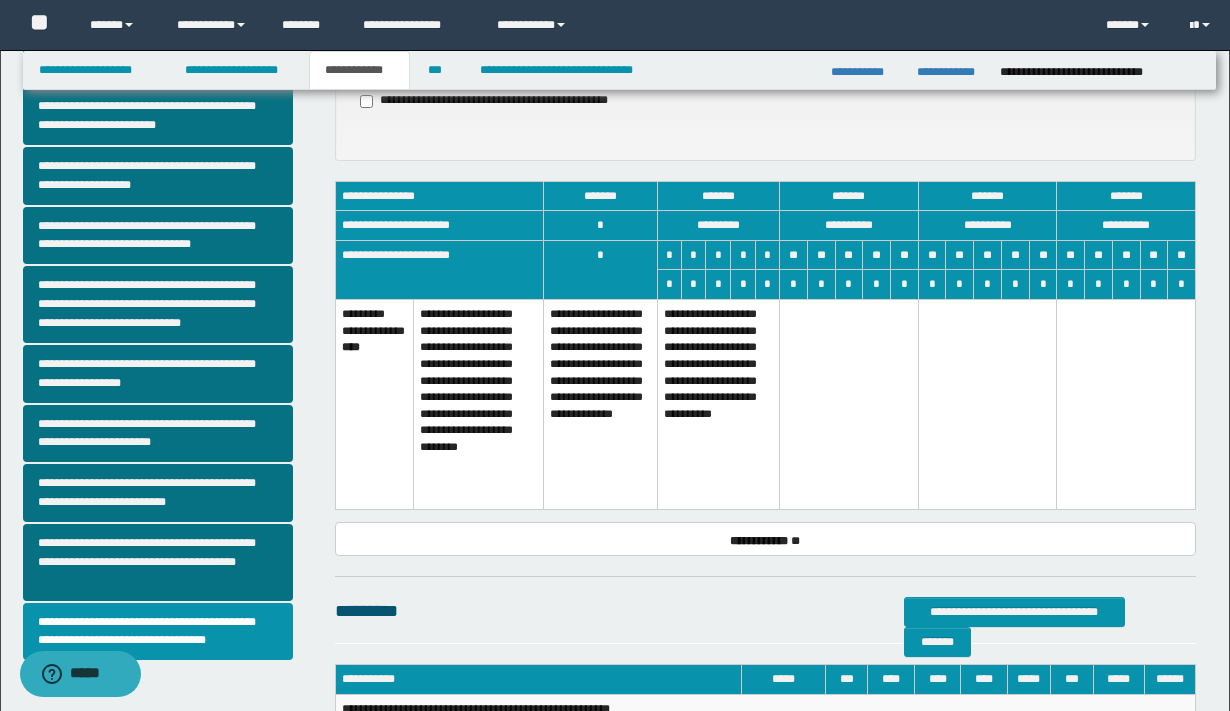 click on "**********" at bounding box center [600, 405] 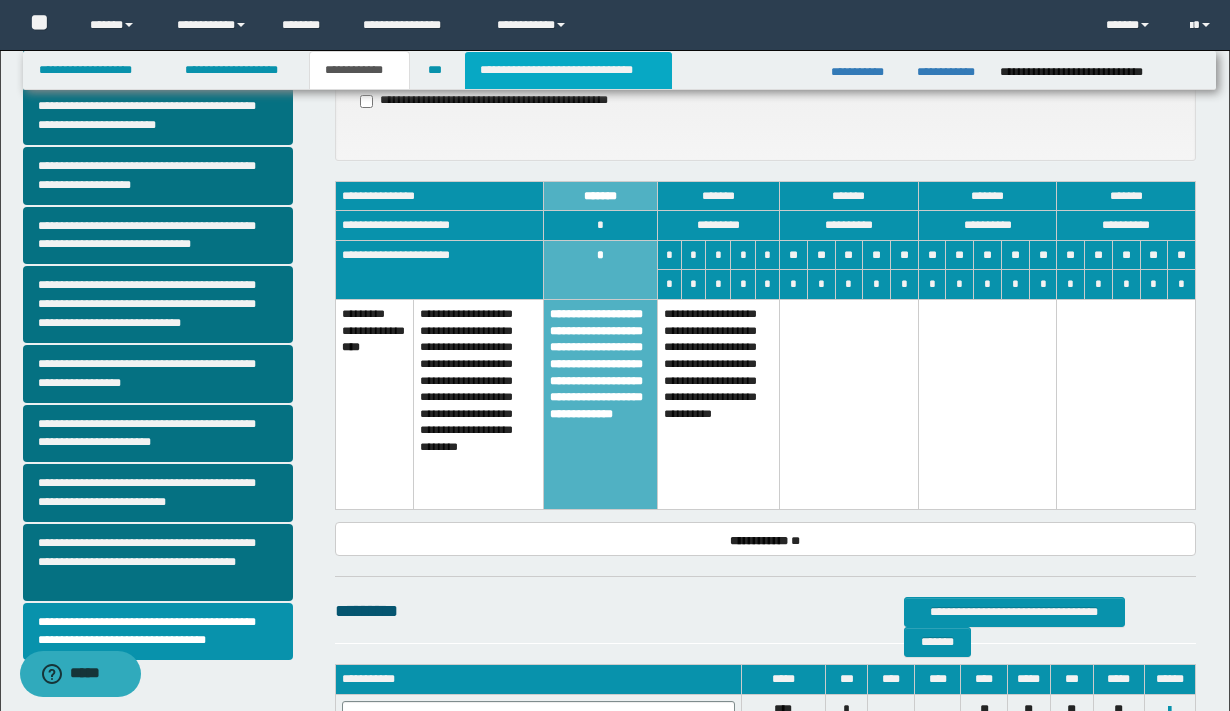 click on "**********" at bounding box center [568, 70] 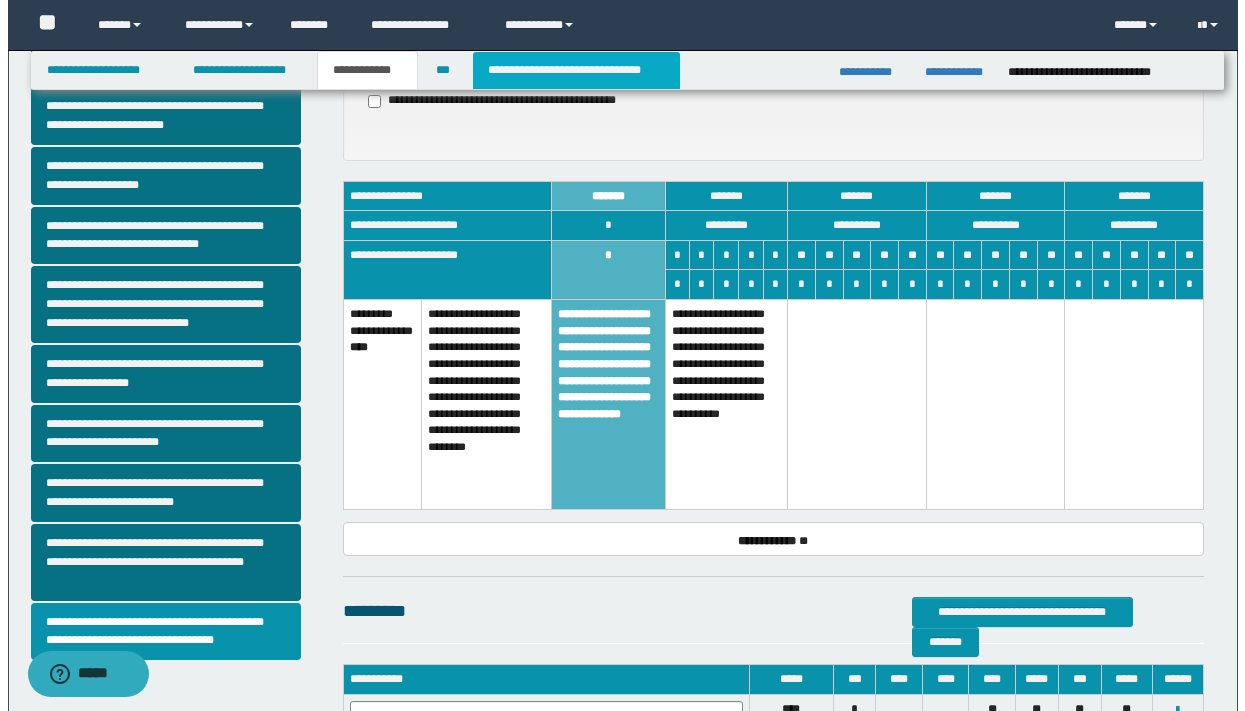 scroll, scrollTop: 0, scrollLeft: 0, axis: both 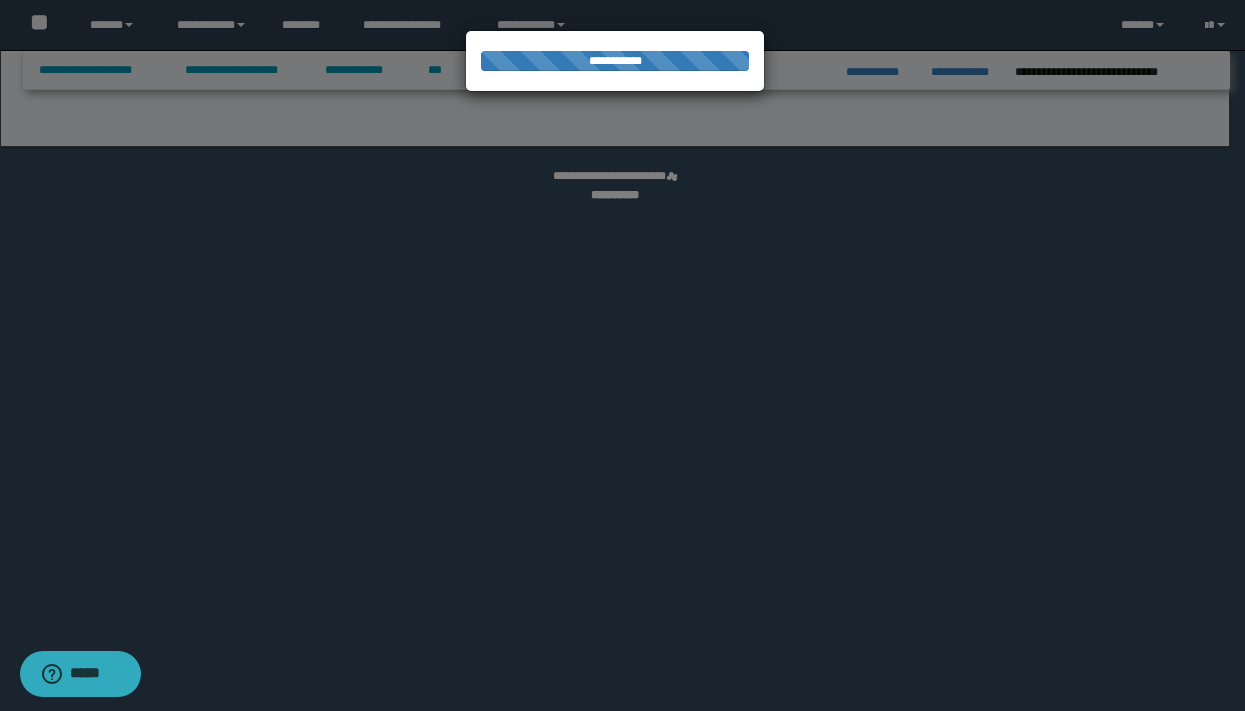 select on "*" 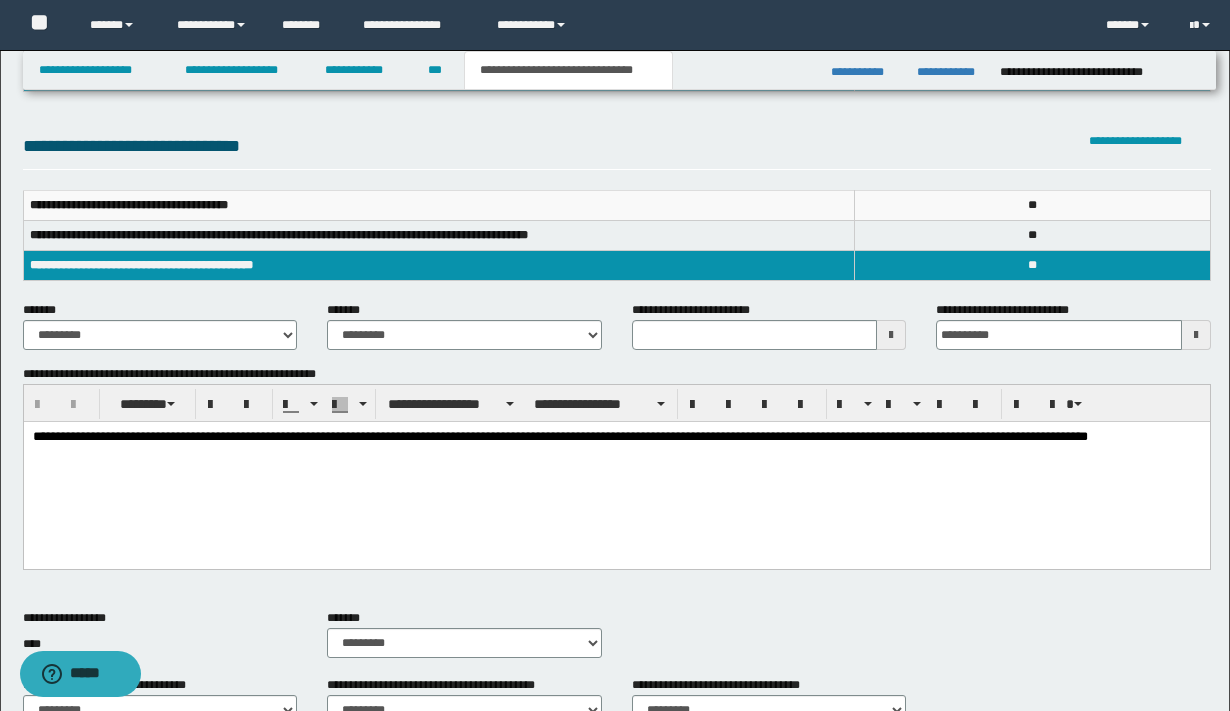 scroll, scrollTop: 186, scrollLeft: 0, axis: vertical 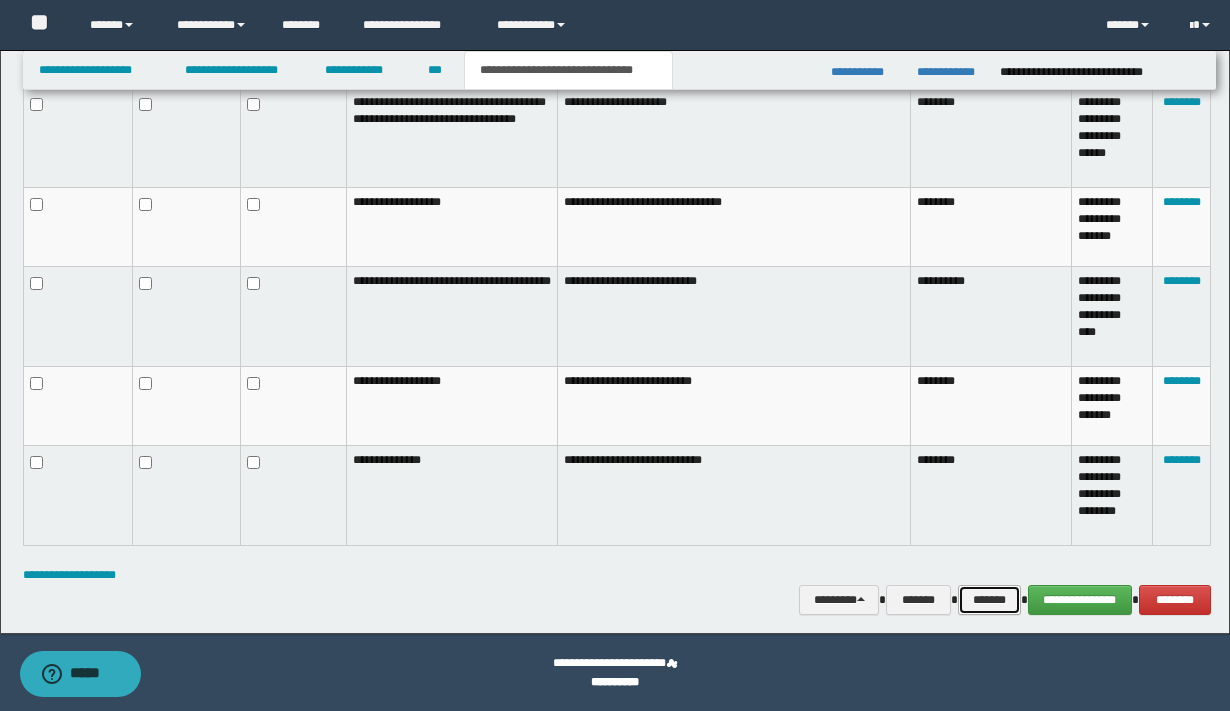 click on "*******" at bounding box center [989, 600] 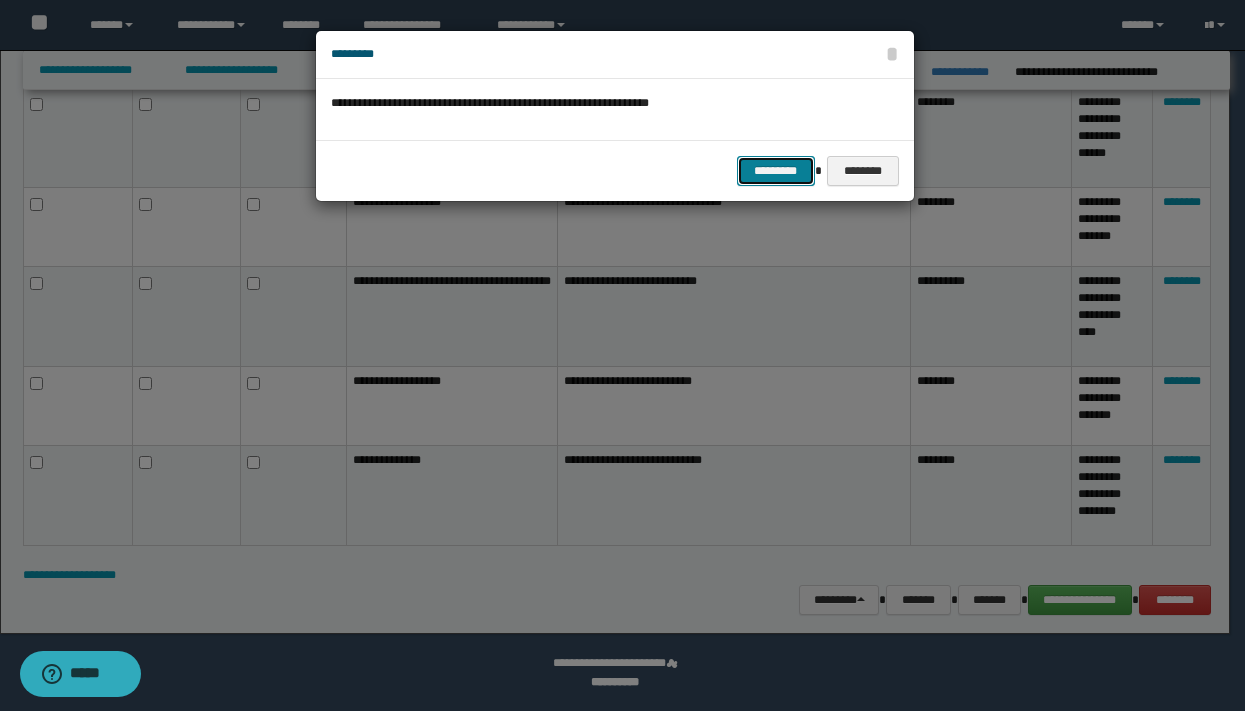 click on "*********" at bounding box center [776, 171] 